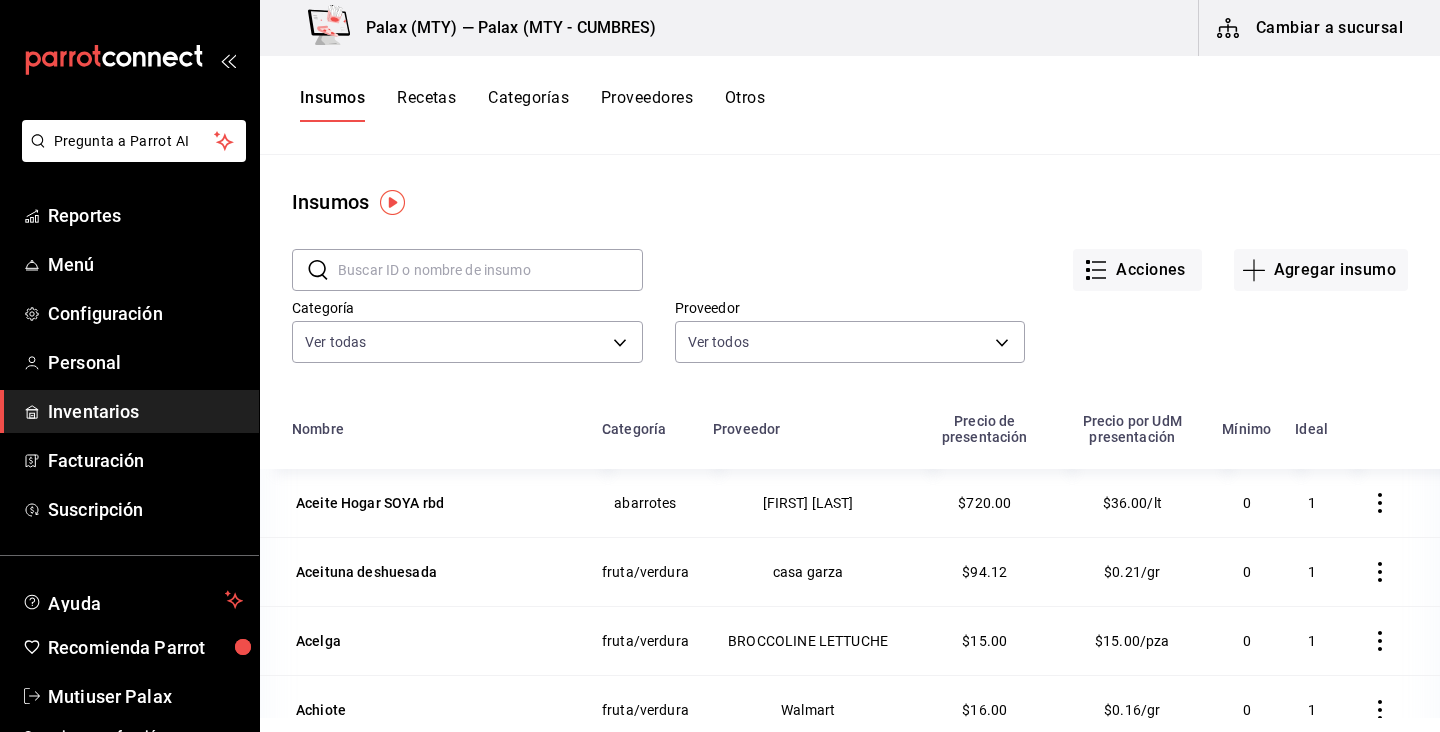 scroll, scrollTop: 0, scrollLeft: 0, axis: both 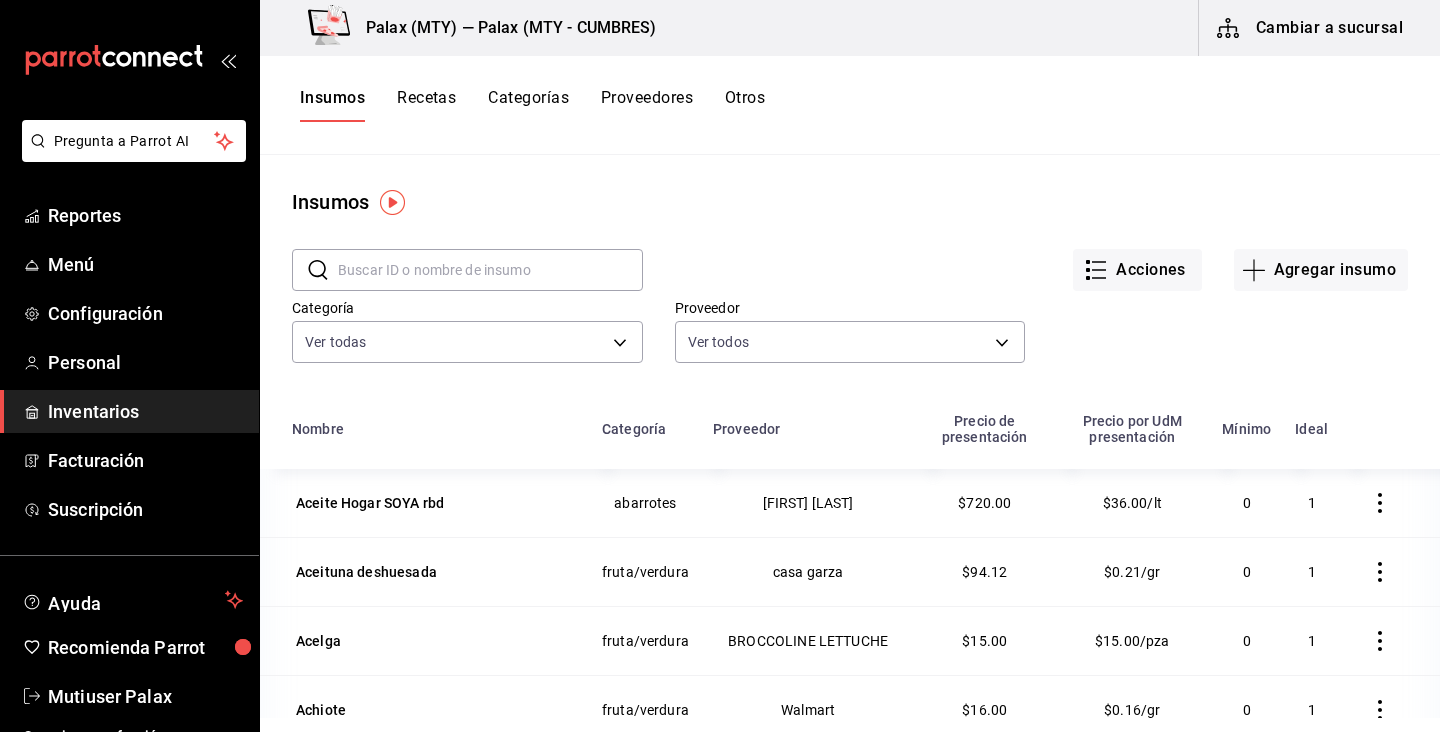 click at bounding box center [490, 270] 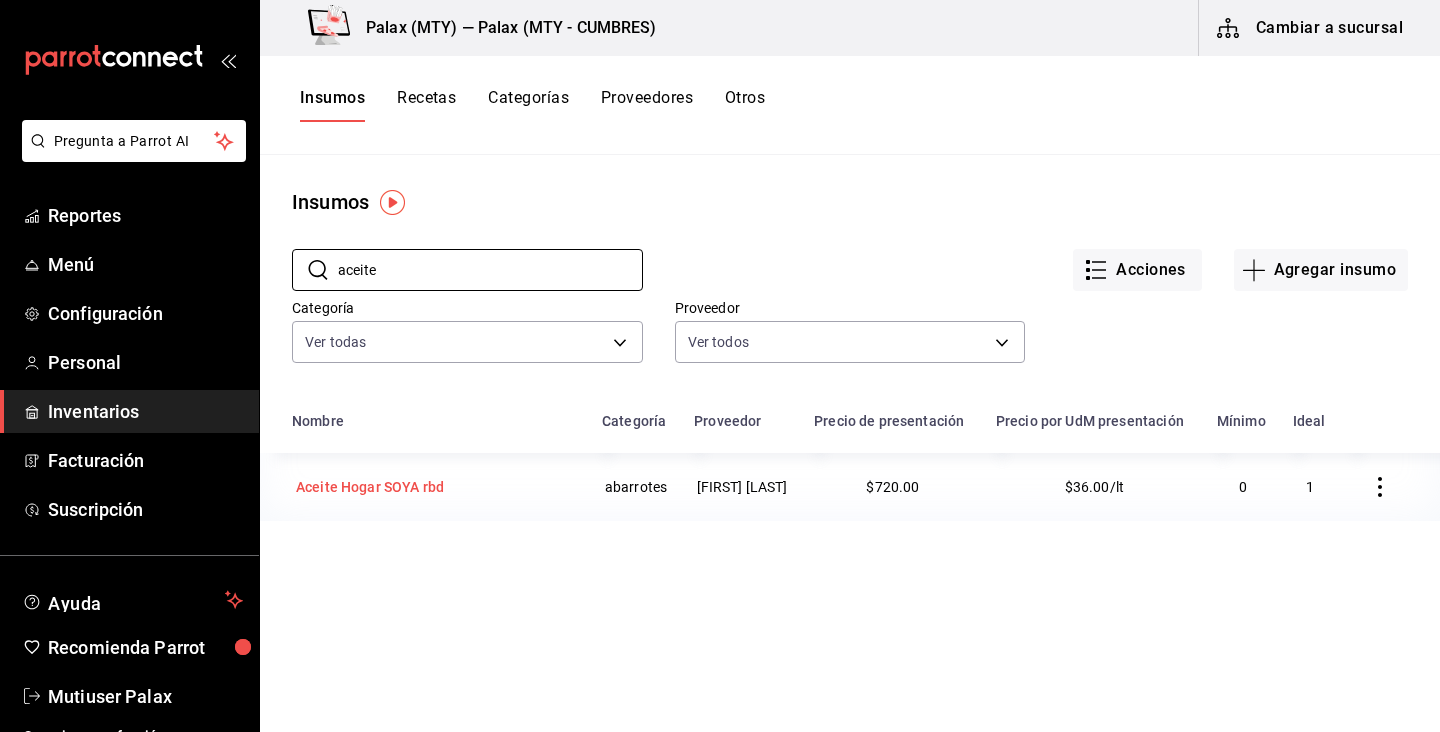 type on "aceite" 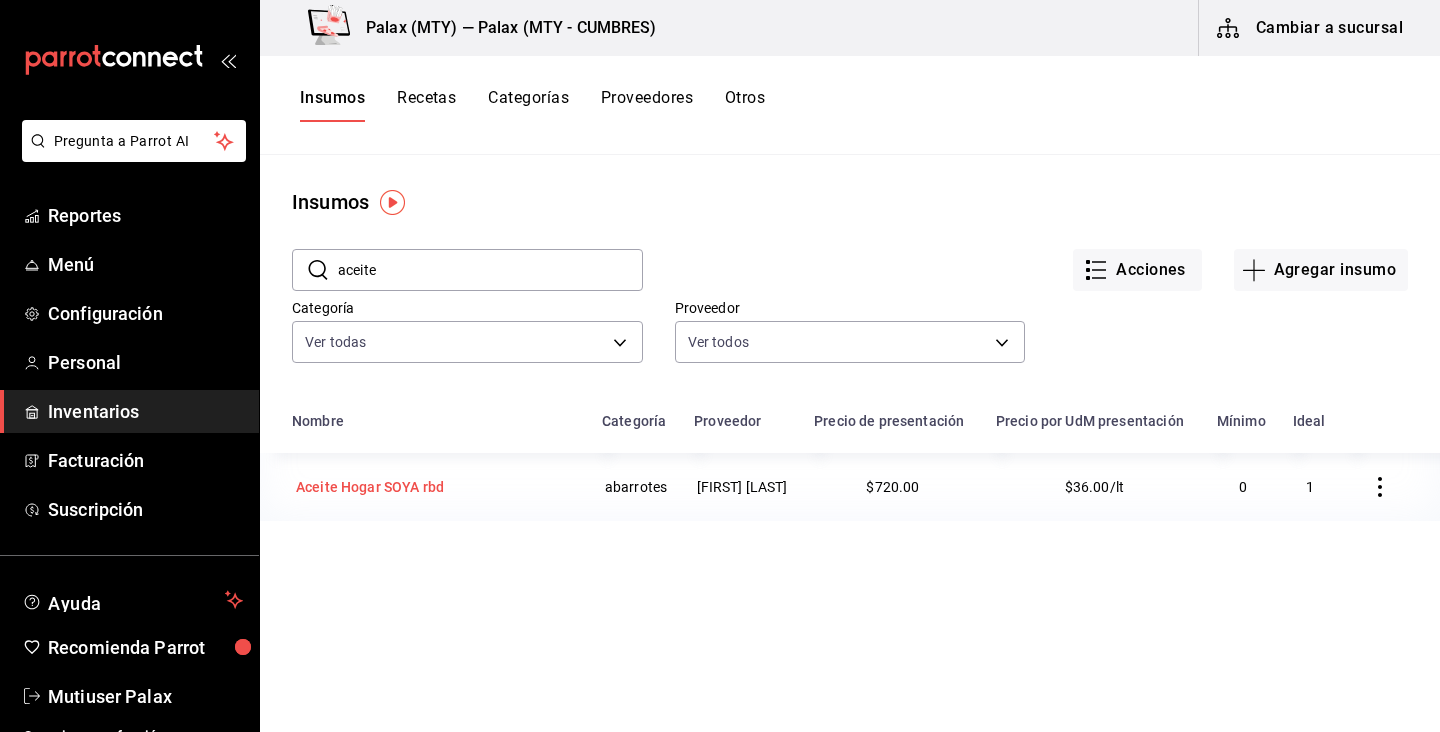 click on "Aceite Hogar SOYA rbd" at bounding box center [370, 487] 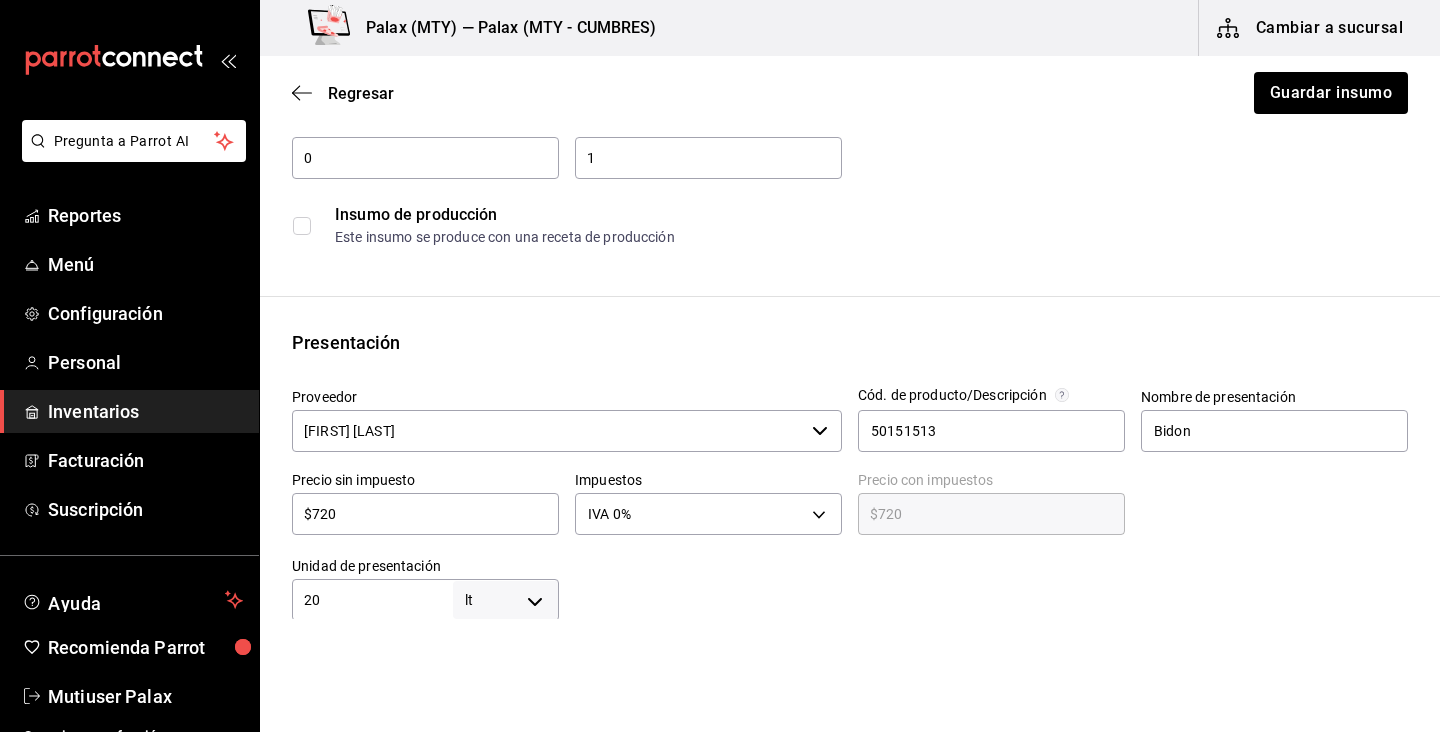 scroll, scrollTop: 213, scrollLeft: 0, axis: vertical 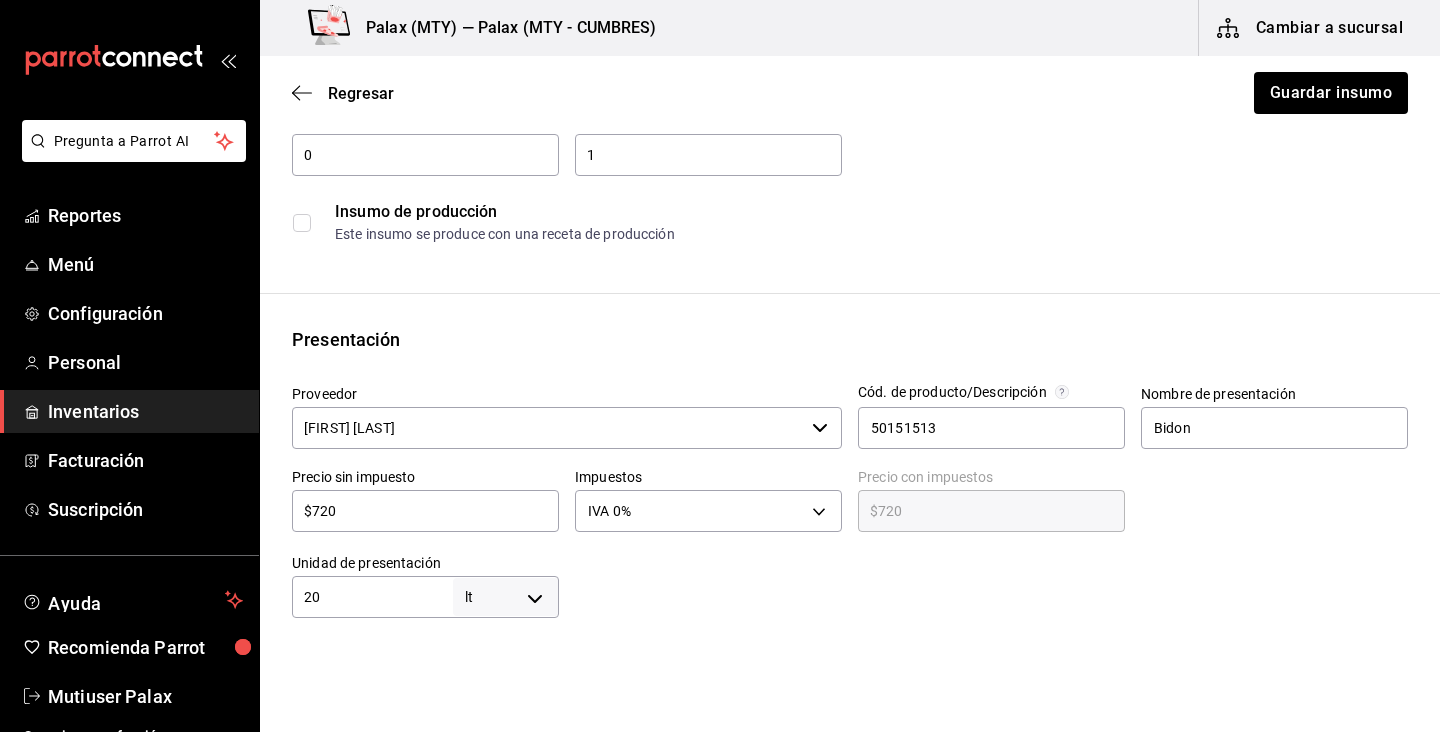 click on "$720" at bounding box center [425, 511] 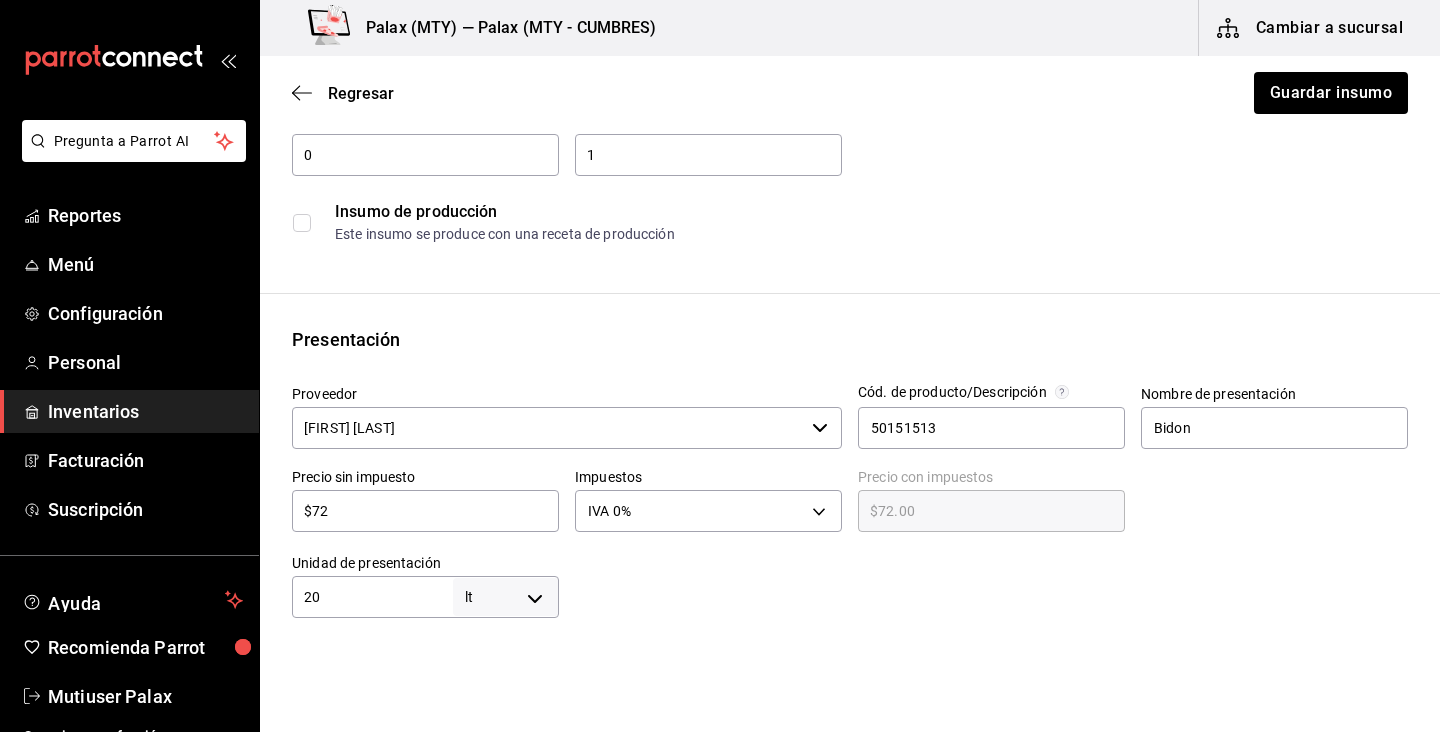 type on "$724" 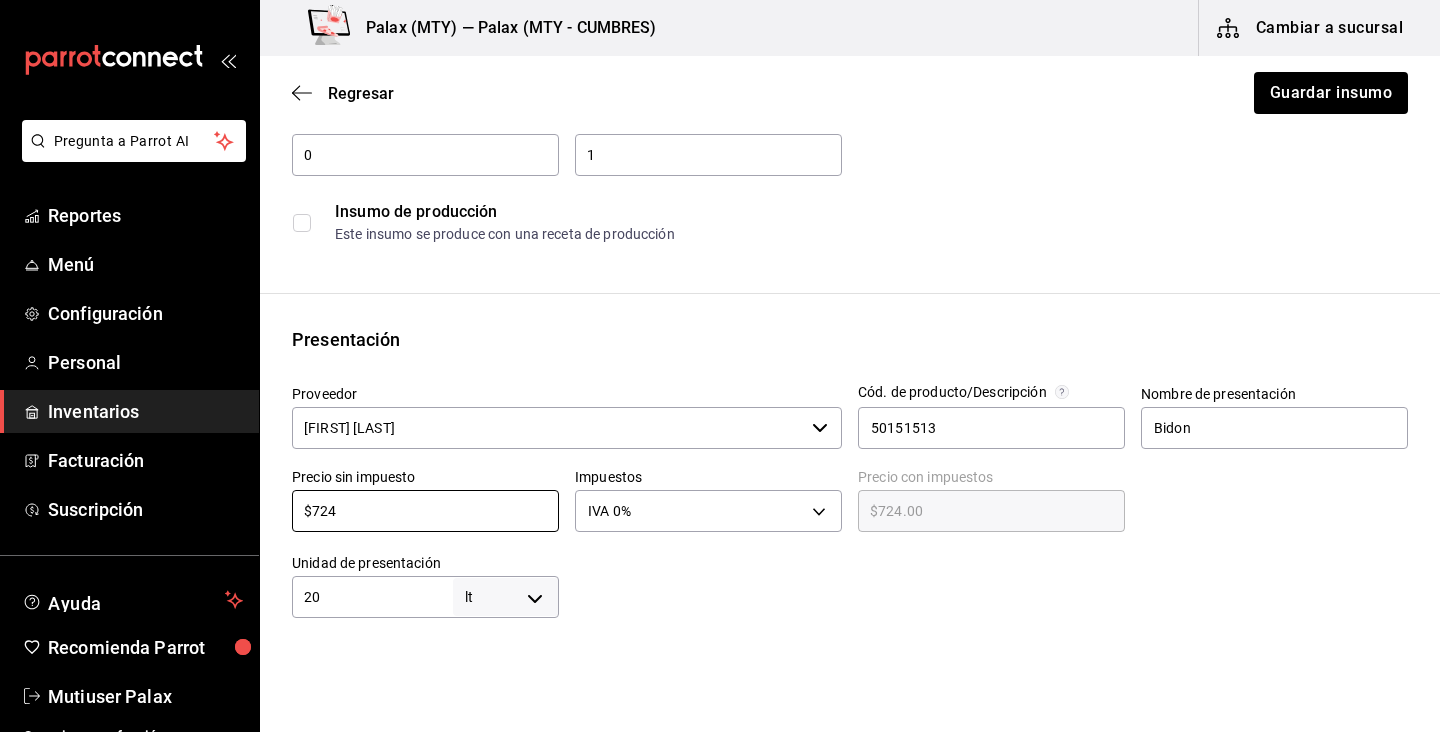 type on "$724" 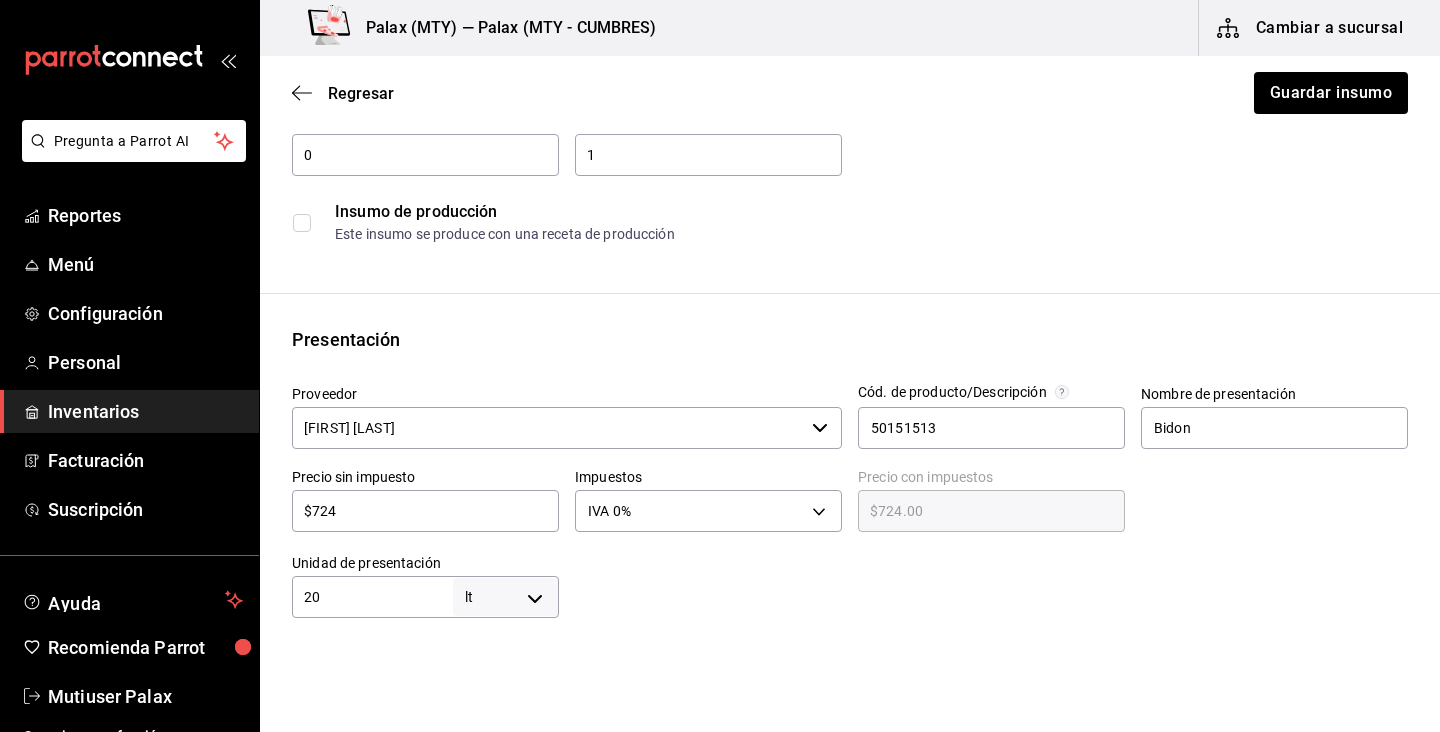 click at bounding box center [1114, 101] 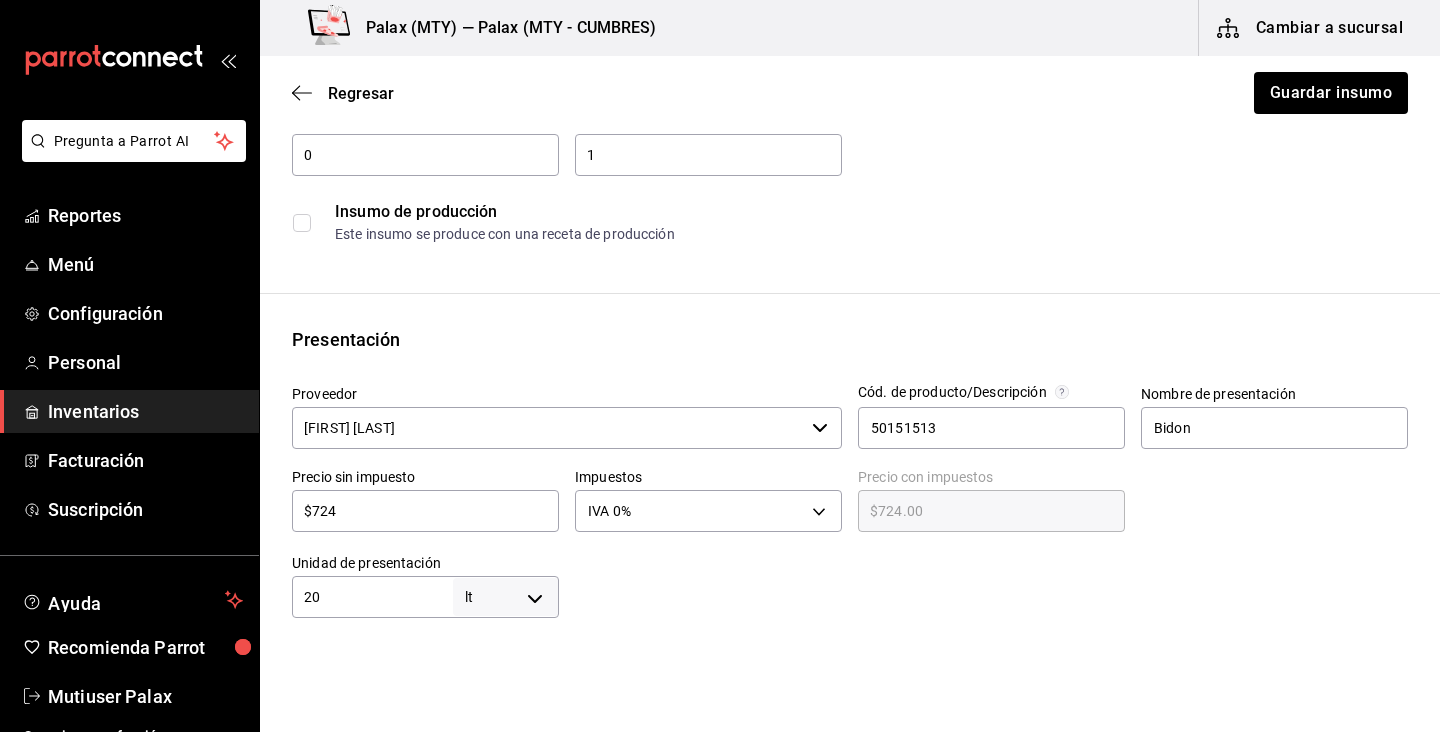 click at bounding box center (1114, 101) 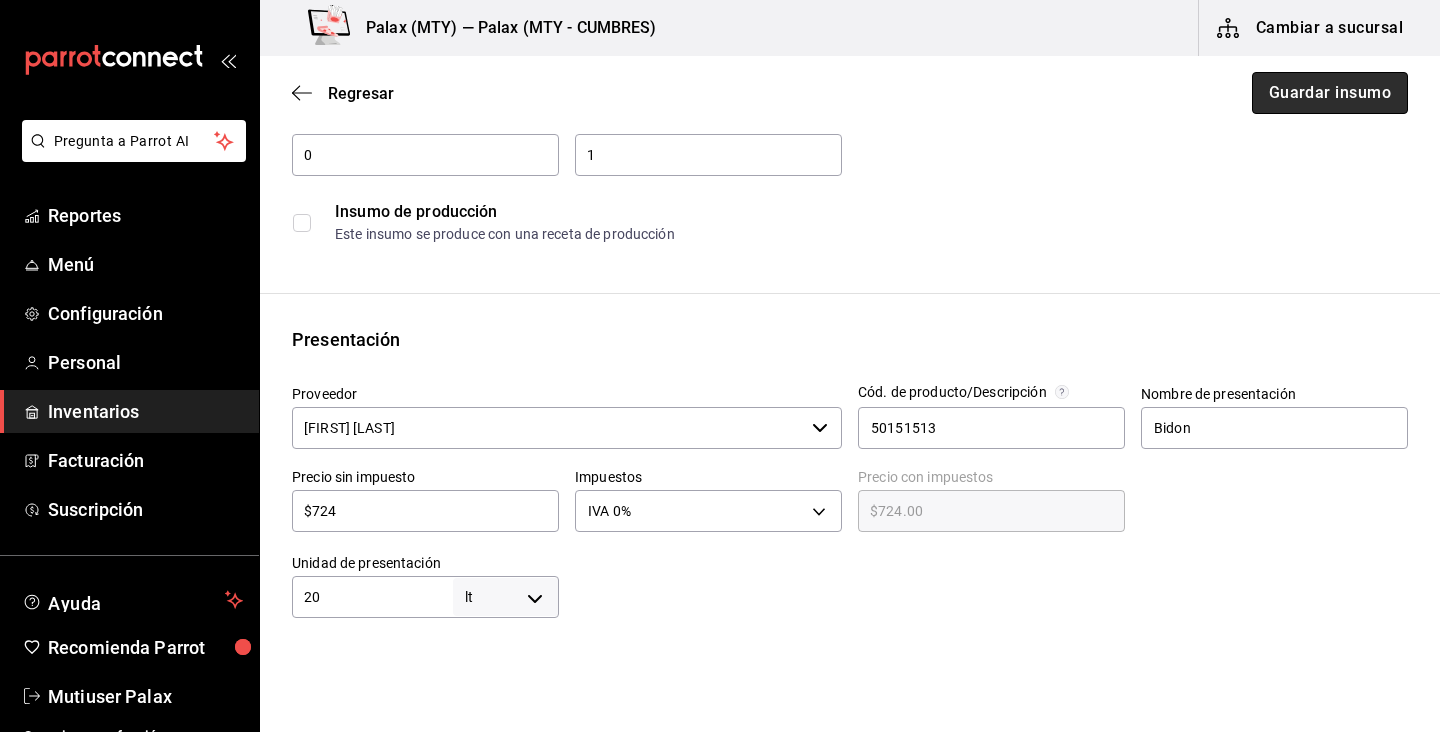 click on "Guardar insumo" at bounding box center [1330, 93] 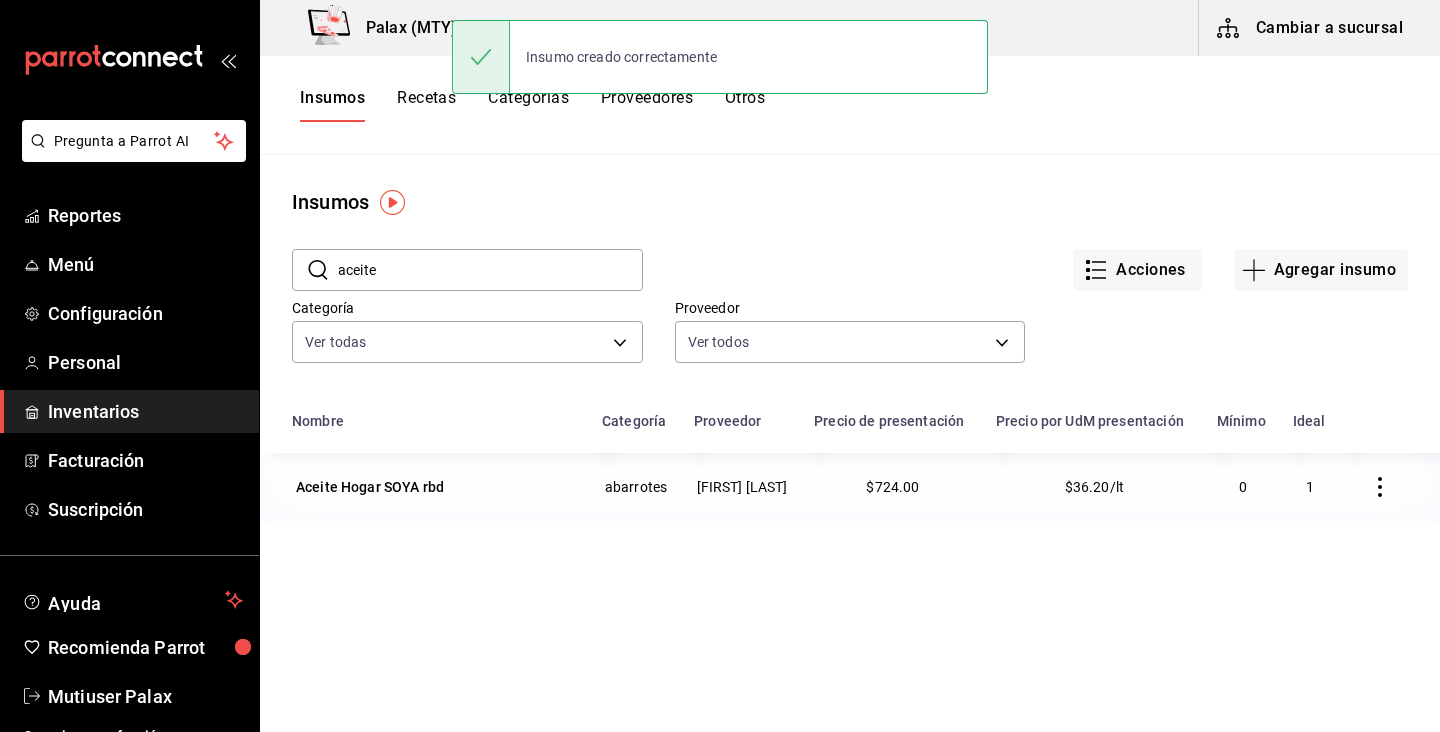 click on "aceite" at bounding box center [490, 270] 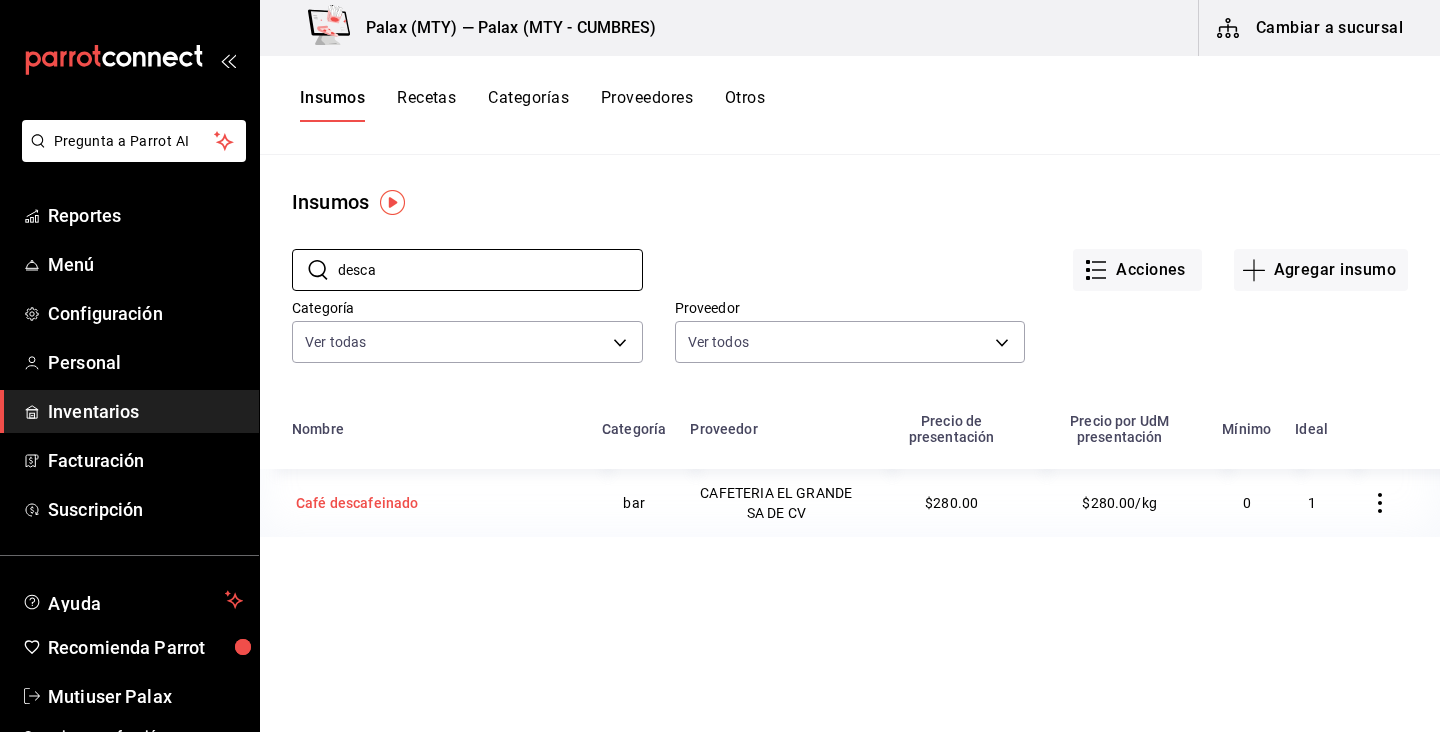 type on "desca" 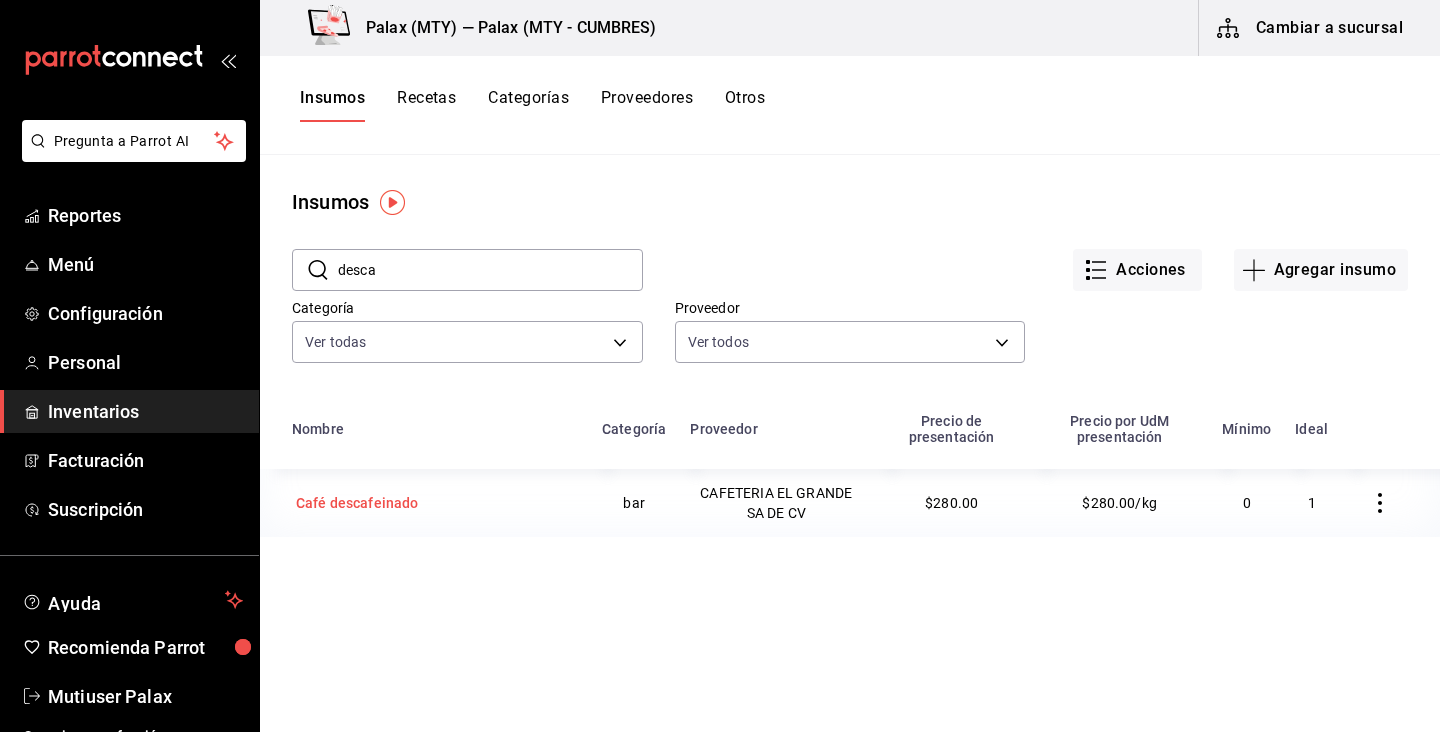click on "Café descafeinado" at bounding box center (357, 503) 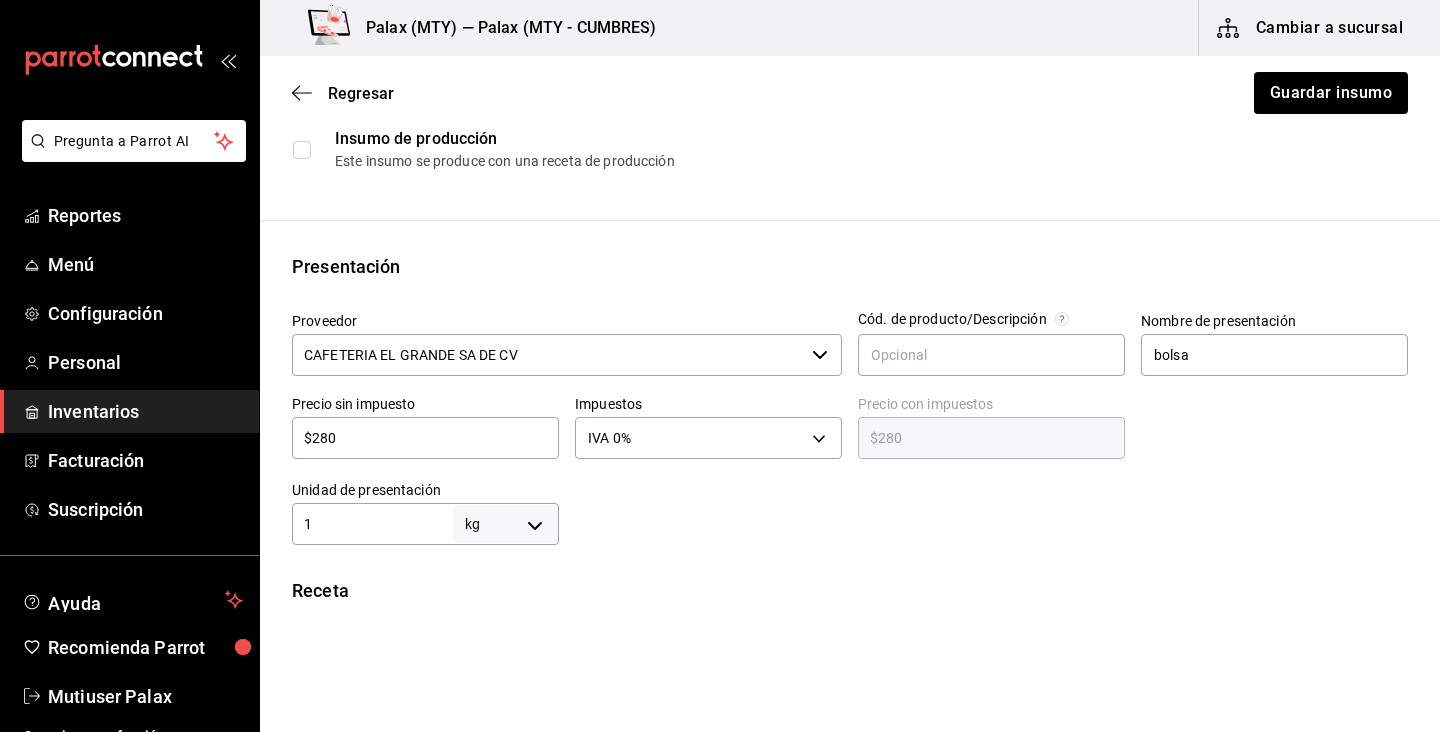 scroll, scrollTop: 304, scrollLeft: 0, axis: vertical 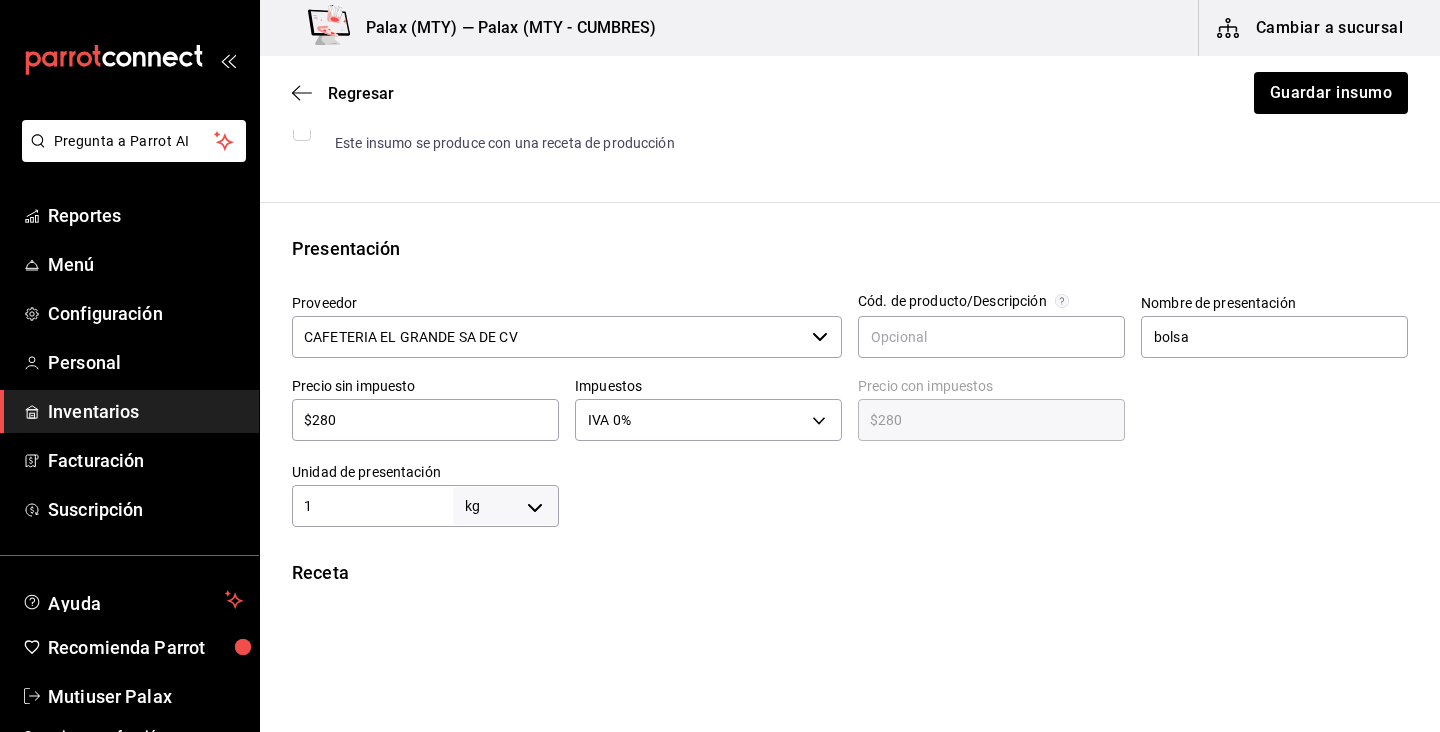 click on "$280" at bounding box center (425, 420) 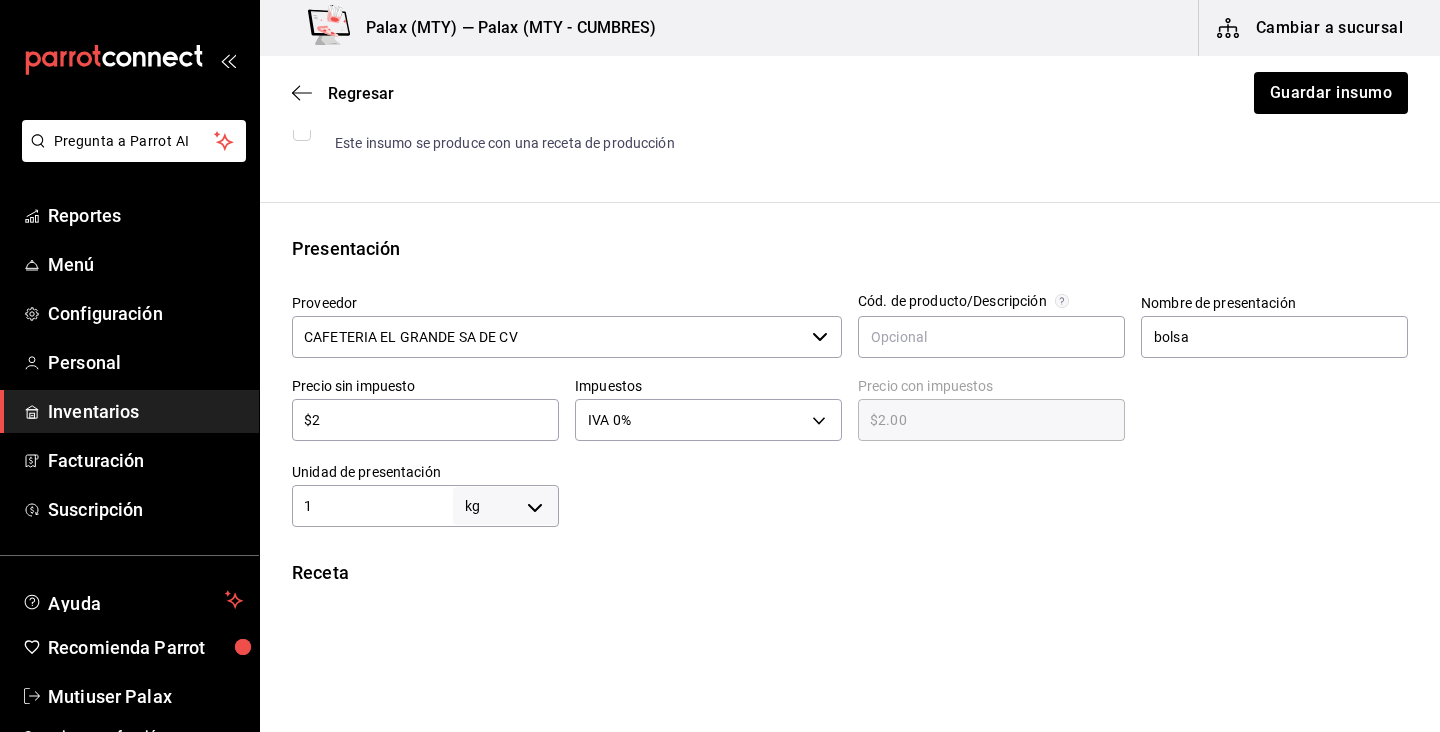type on "$29" 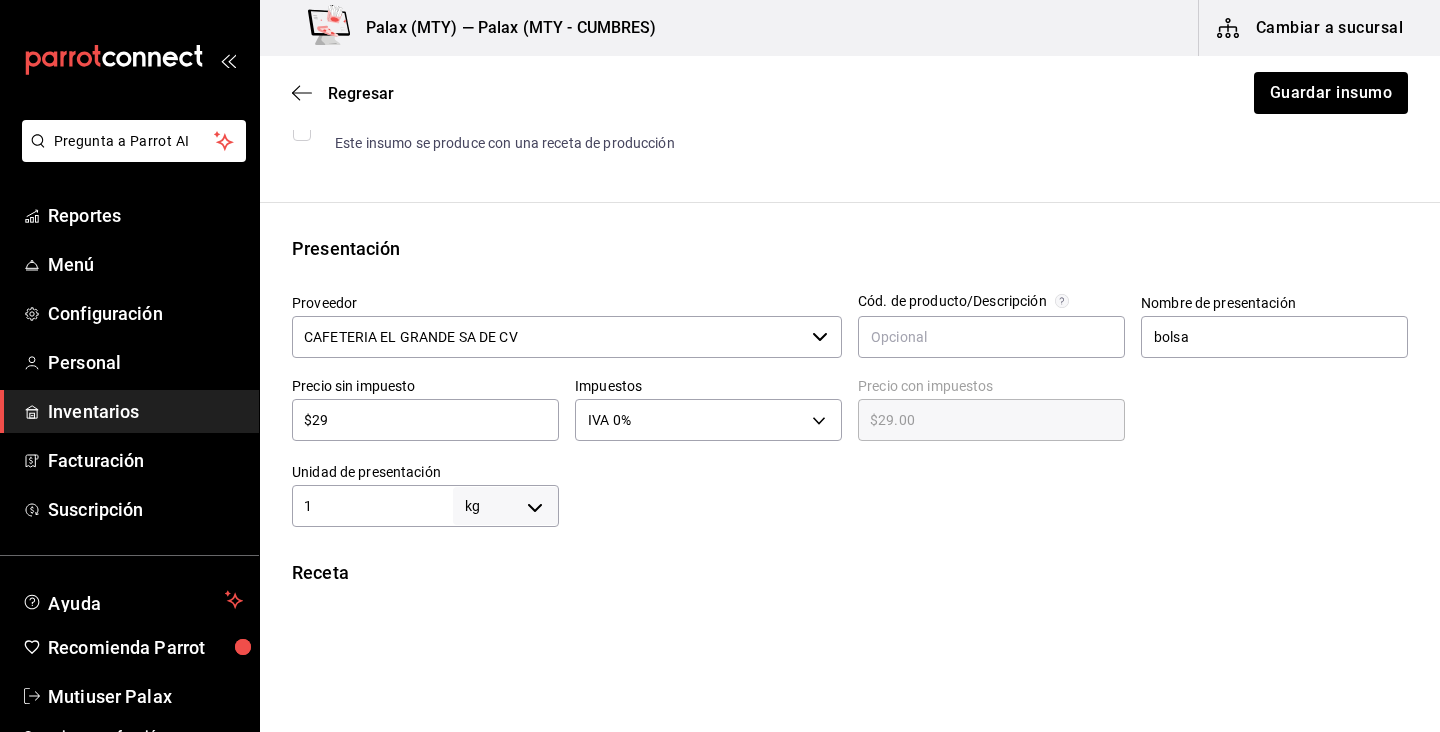 type on "$295" 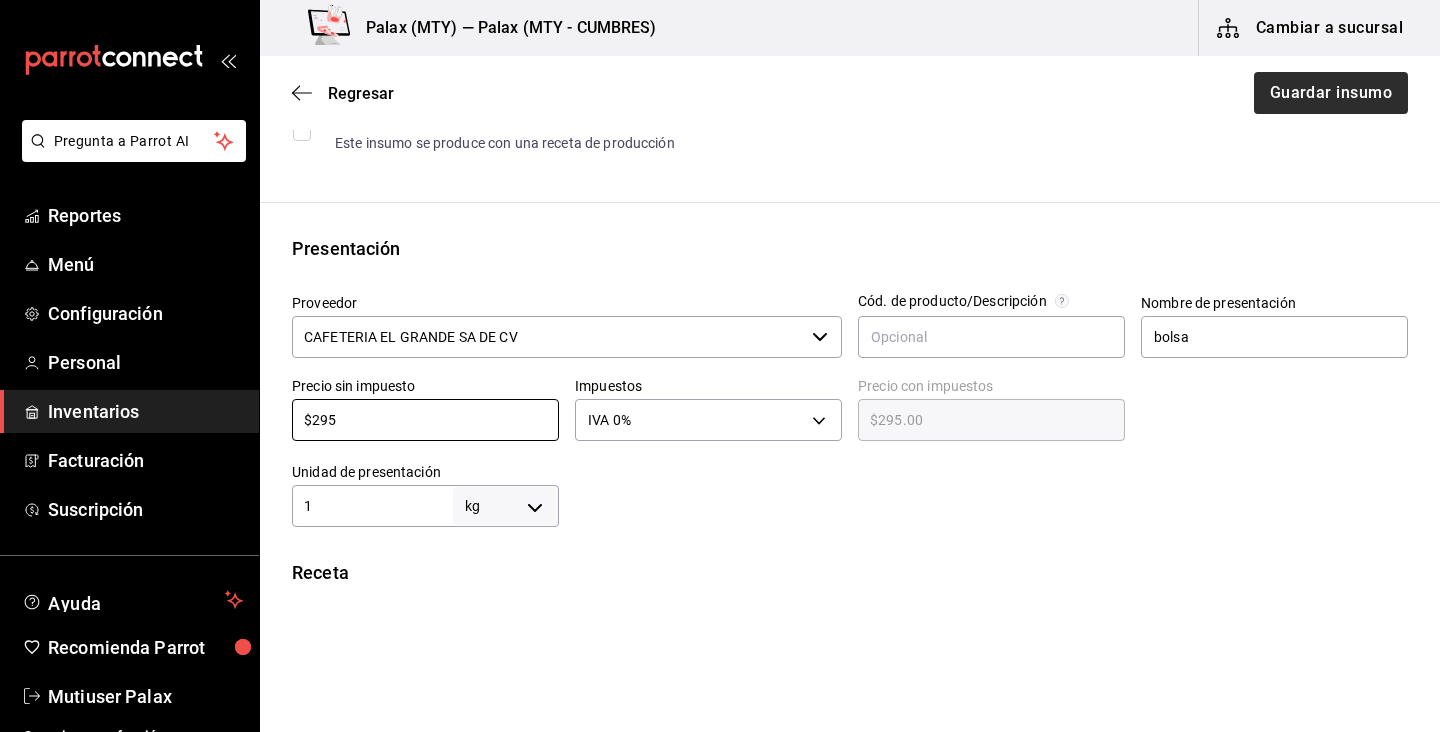 type on "$295" 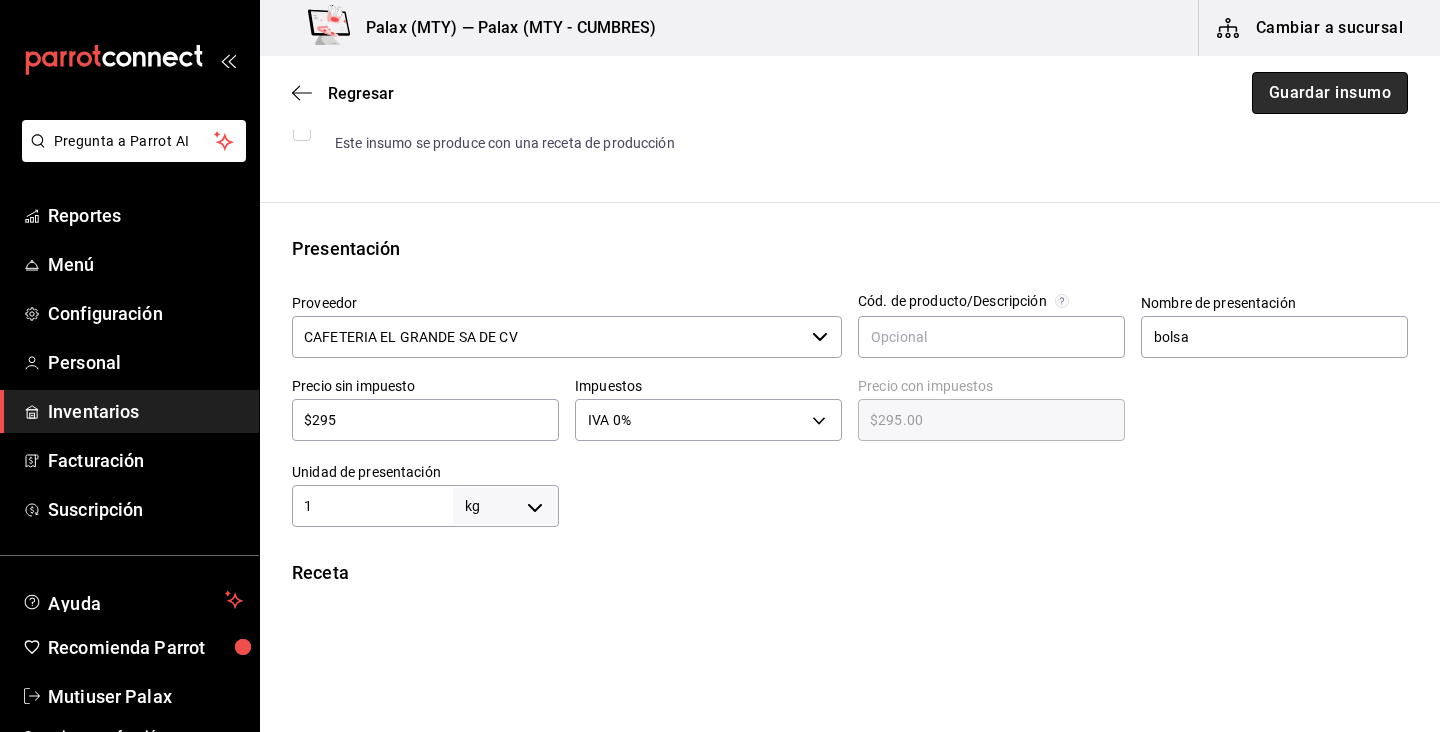 click on "Guardar insumo" at bounding box center (1330, 93) 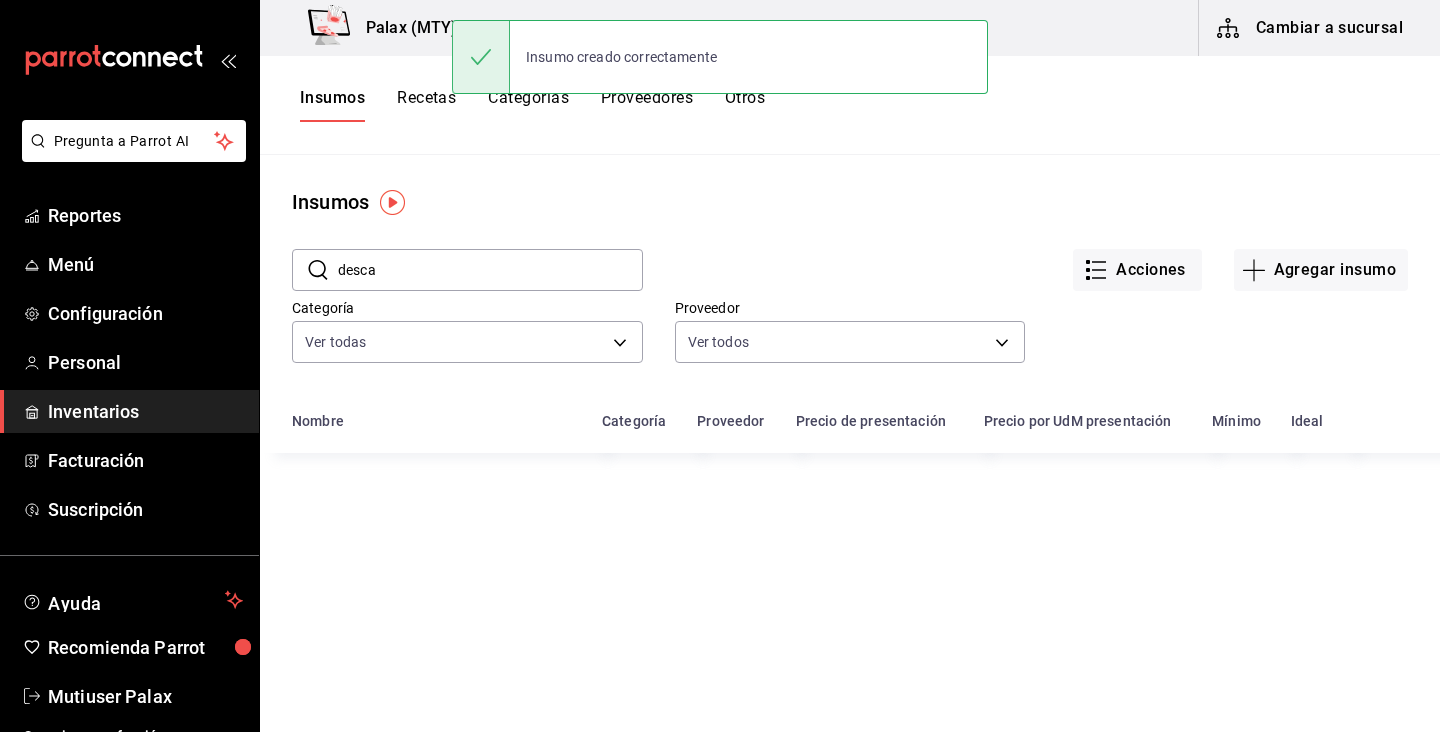 click on "desca" at bounding box center [490, 270] 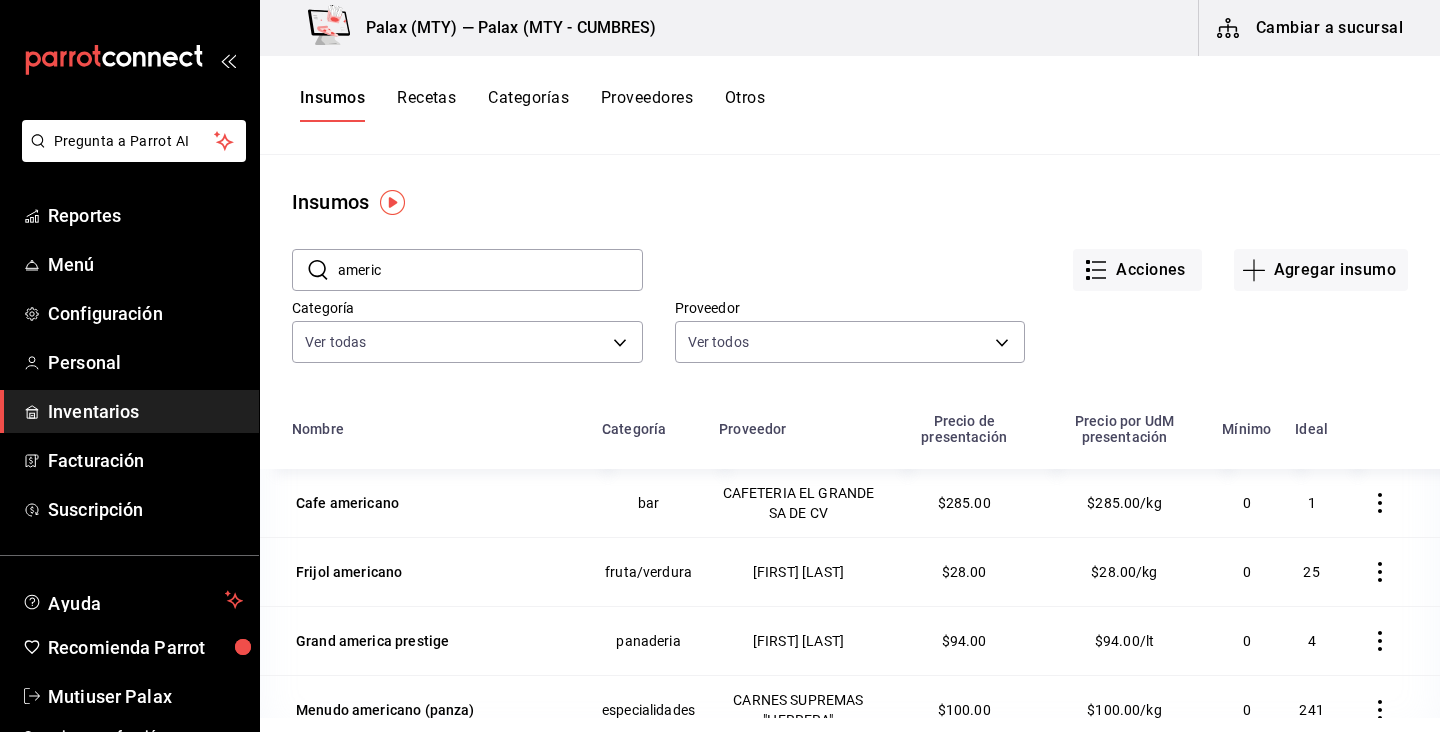 click on "americ" at bounding box center (490, 270) 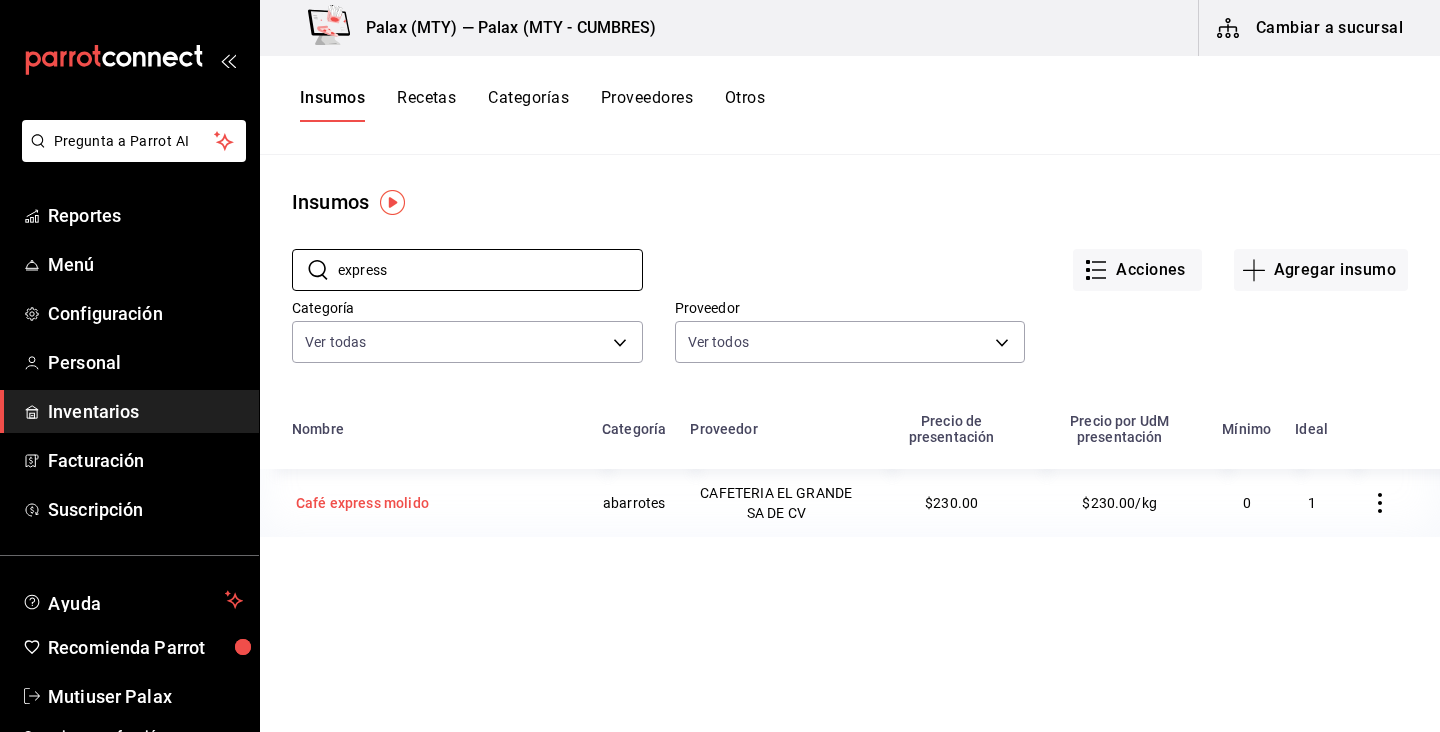 type on "express" 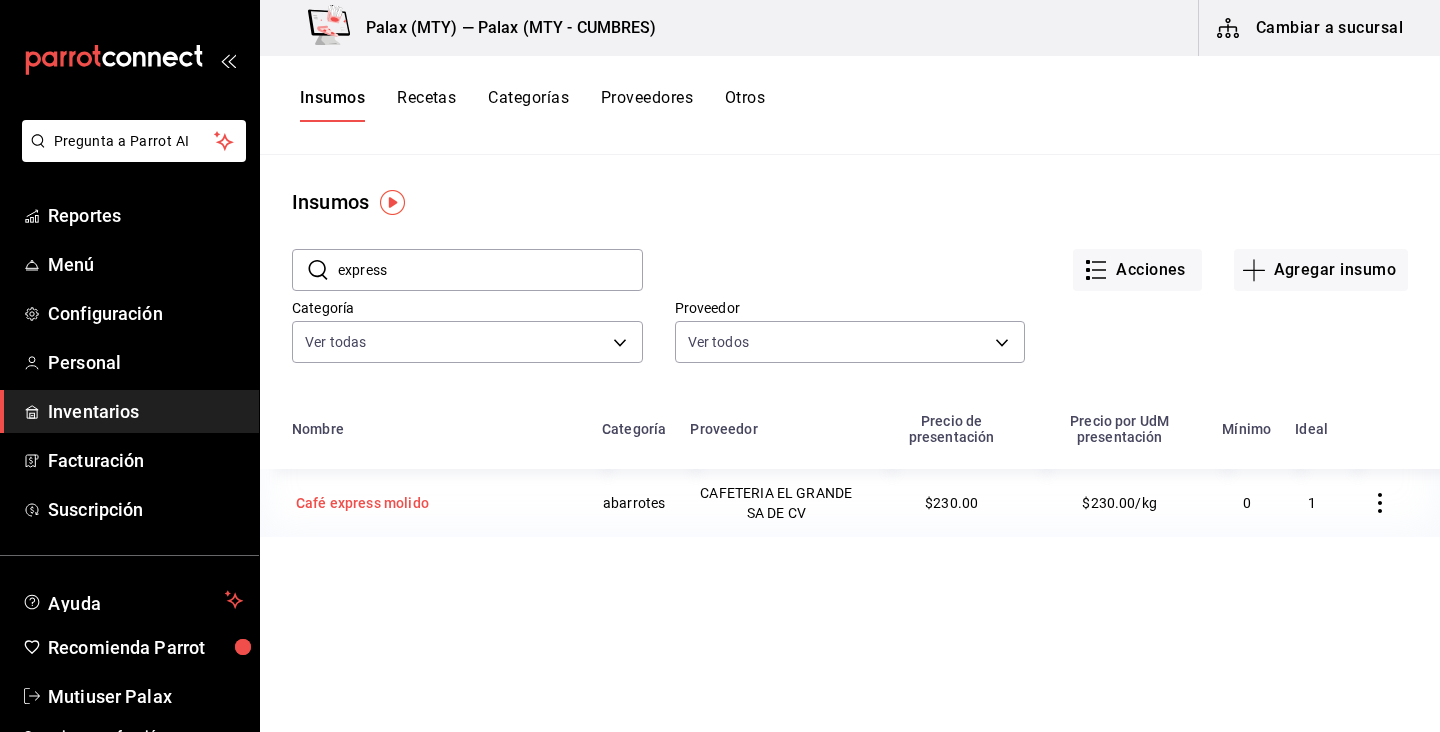click on "Café express molido" at bounding box center [435, 503] 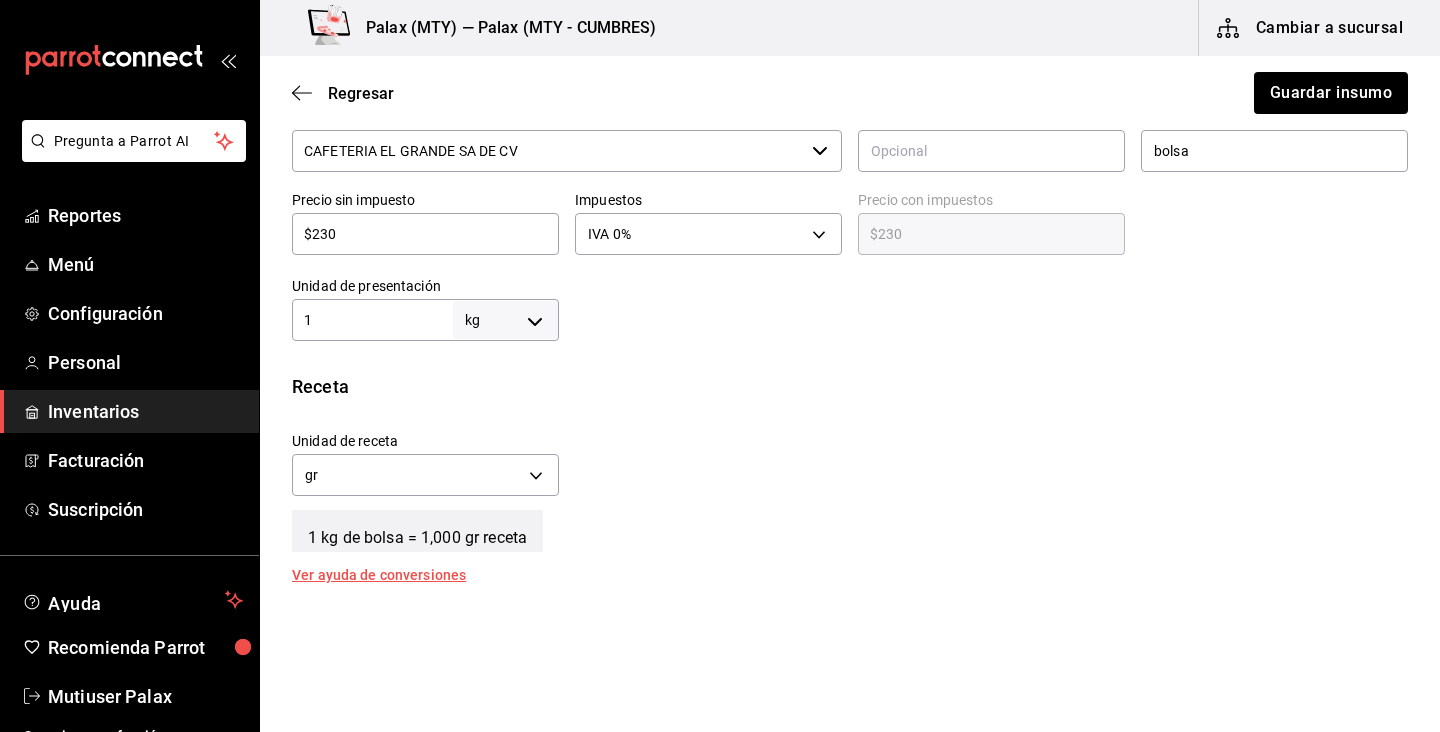 scroll, scrollTop: 483, scrollLeft: 0, axis: vertical 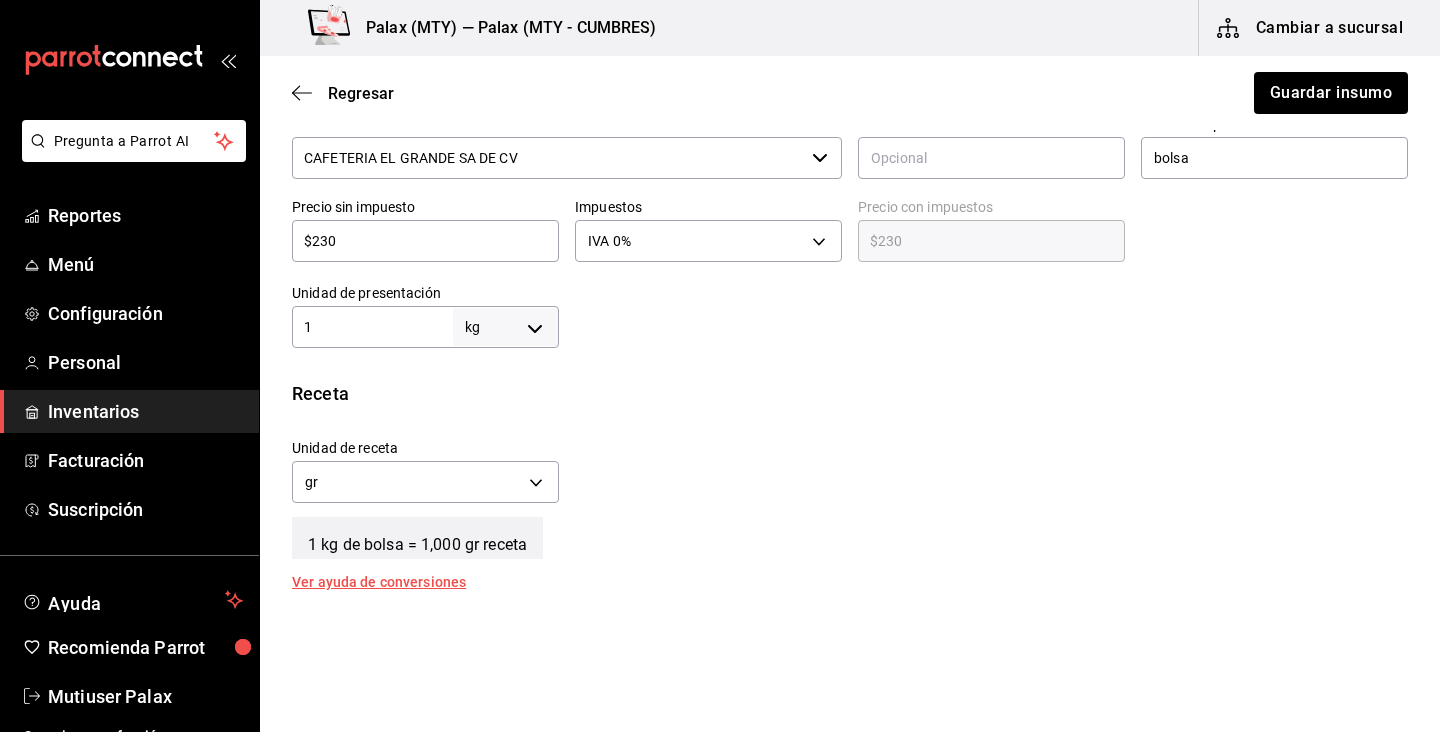 click on "$230" at bounding box center [425, 241] 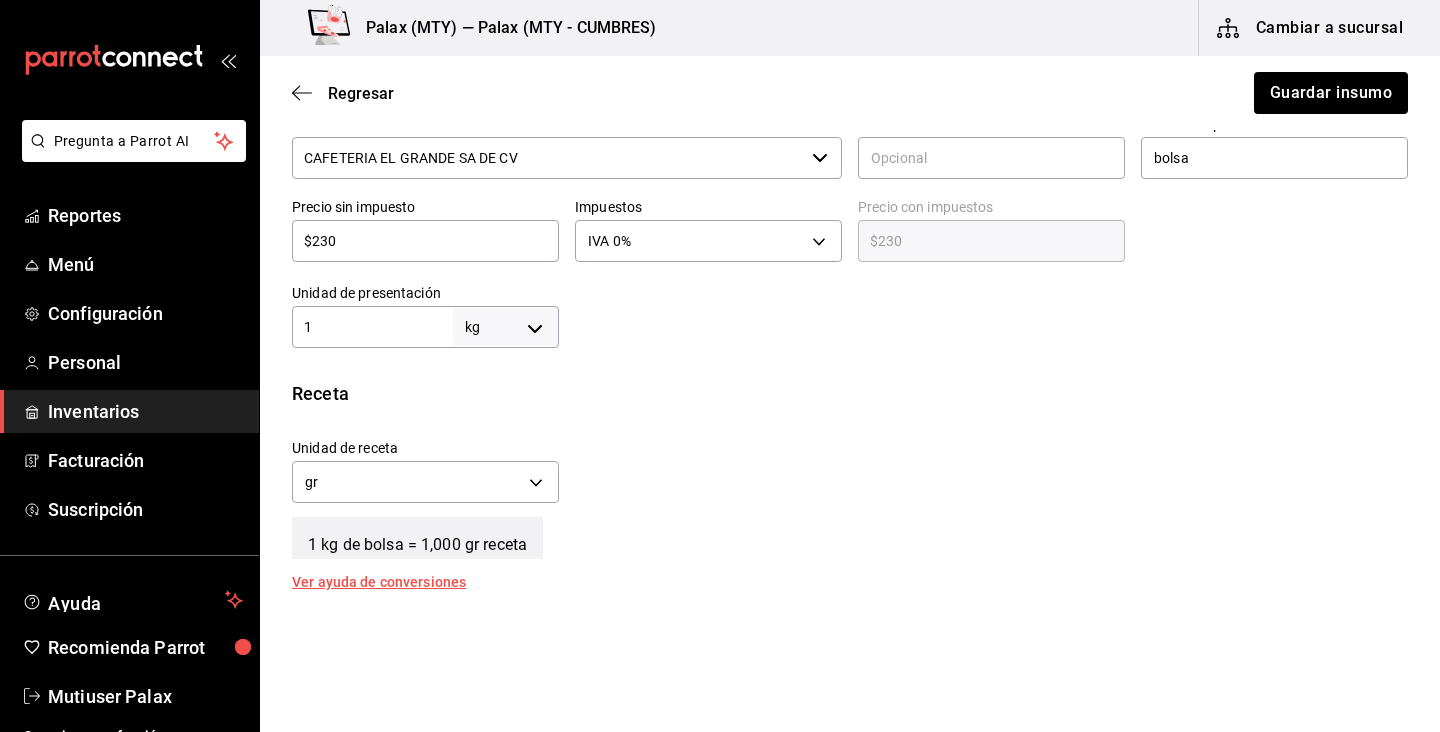 type on "$2" 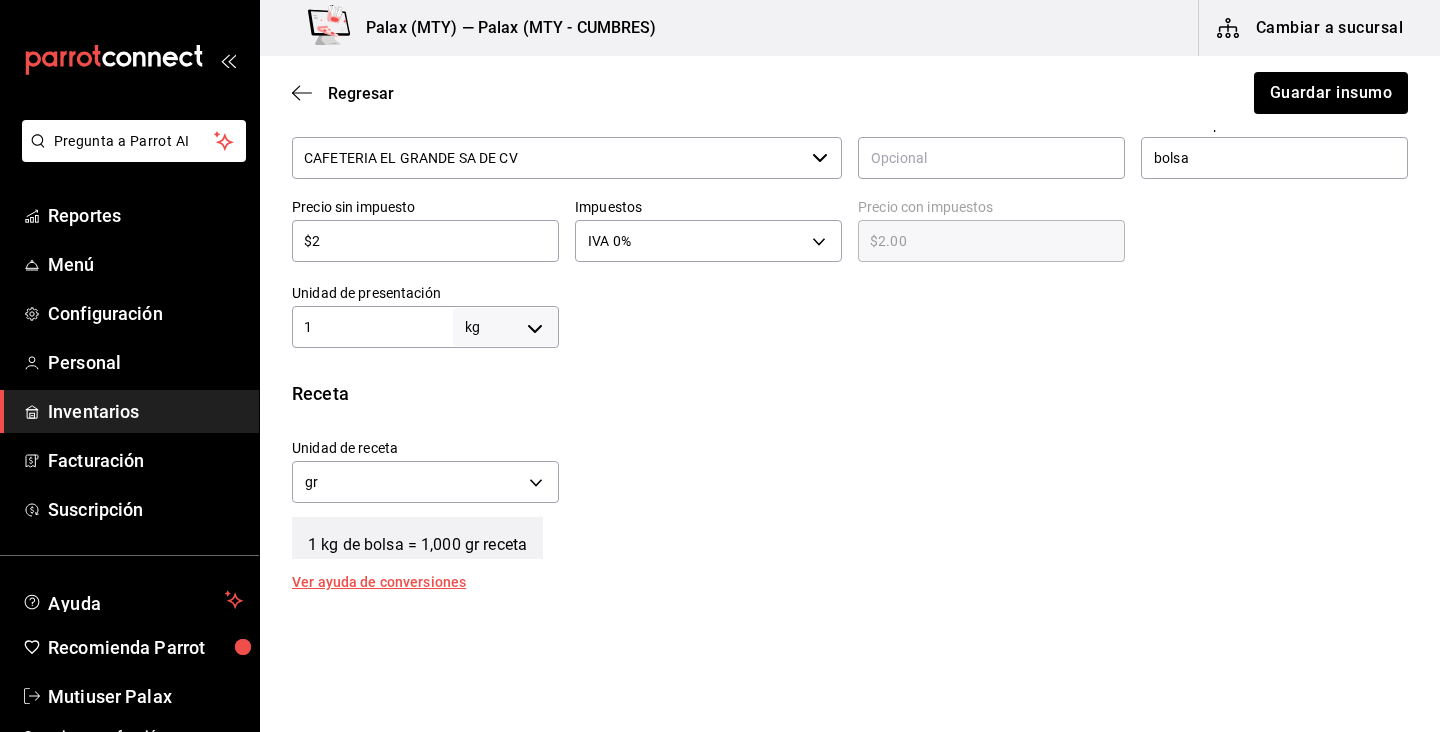 type on "$29" 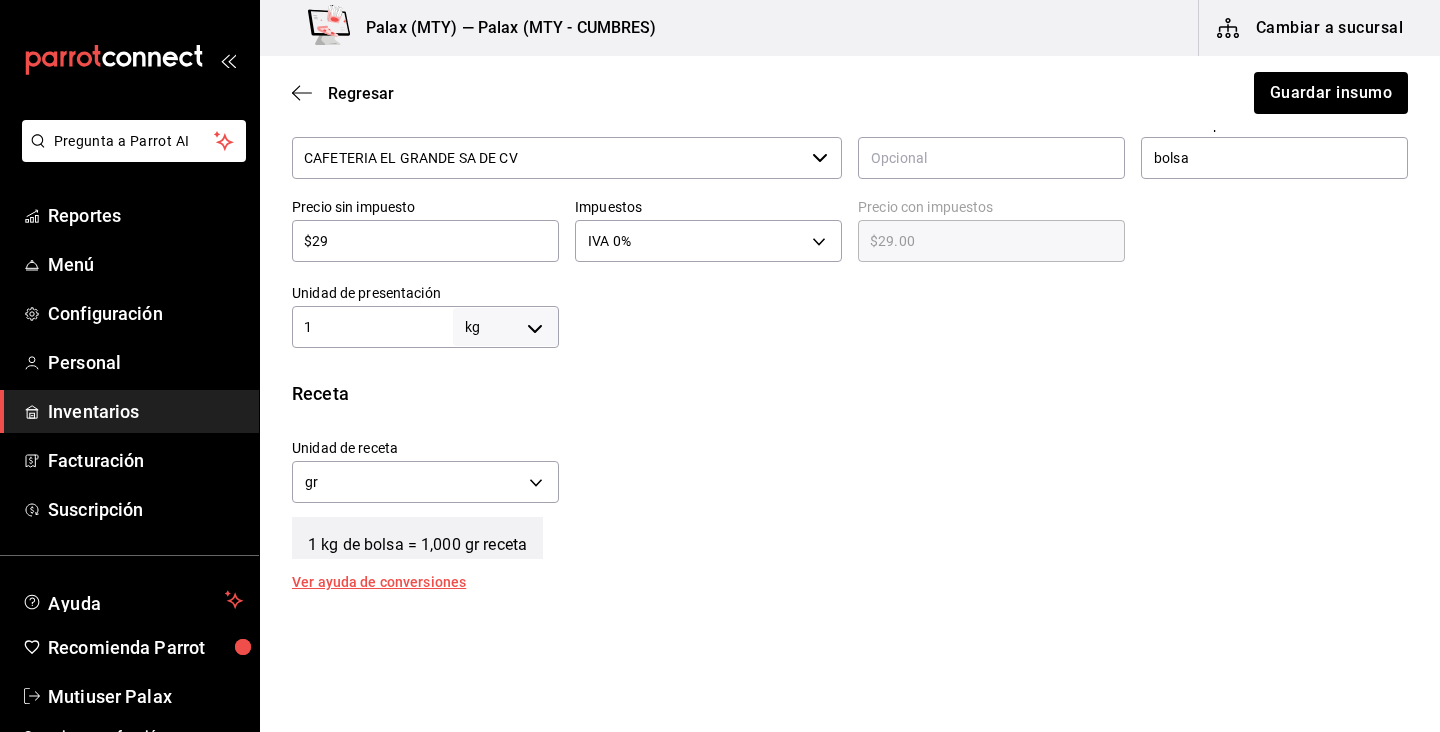 type on "$295" 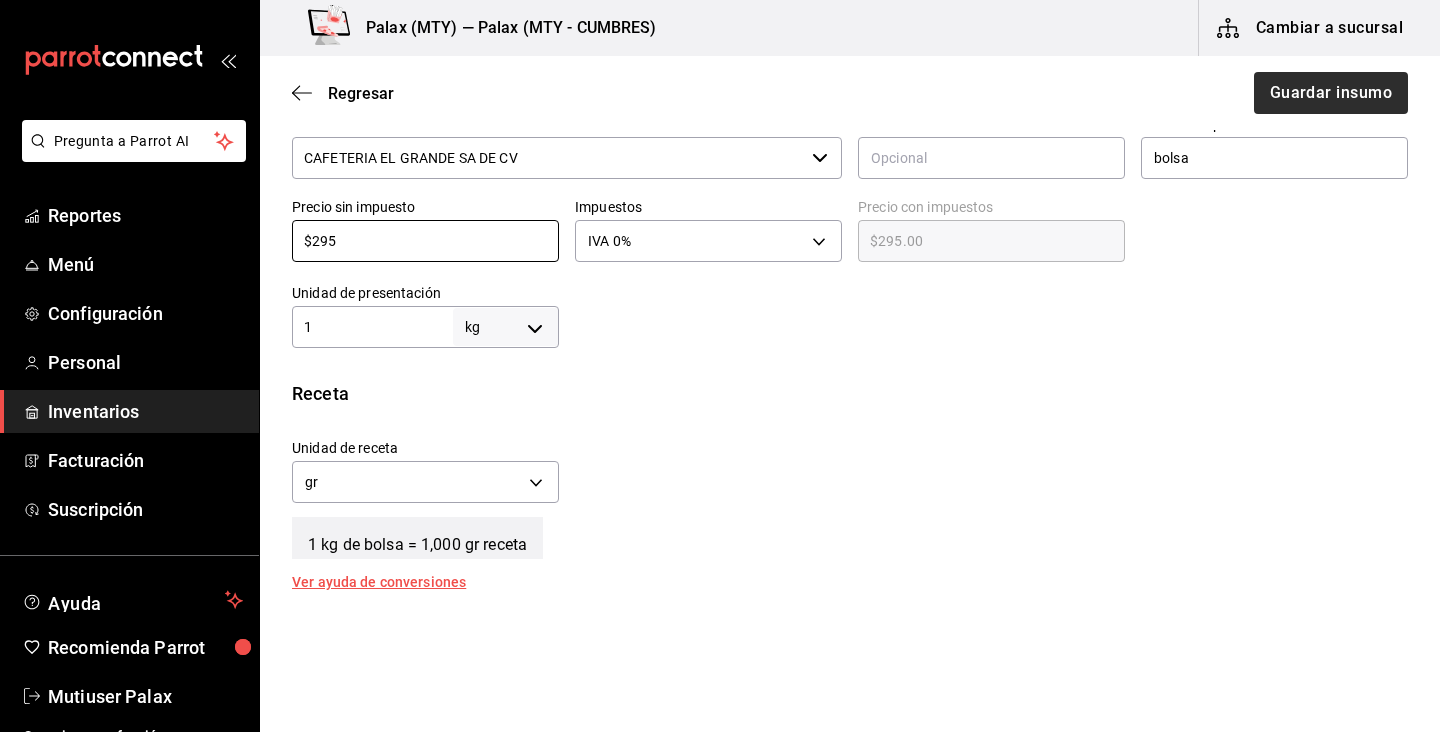type on "$295" 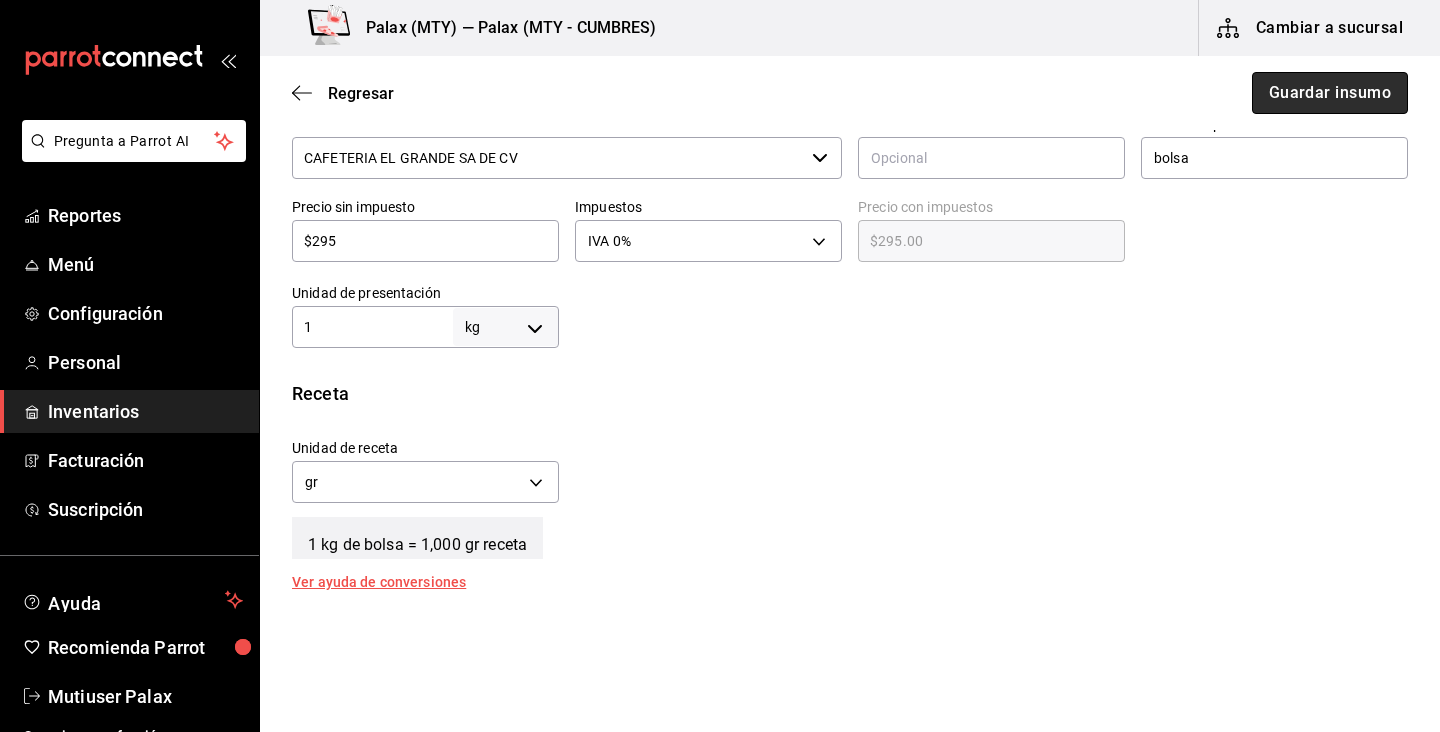 click on "Guardar insumo" at bounding box center (1330, 93) 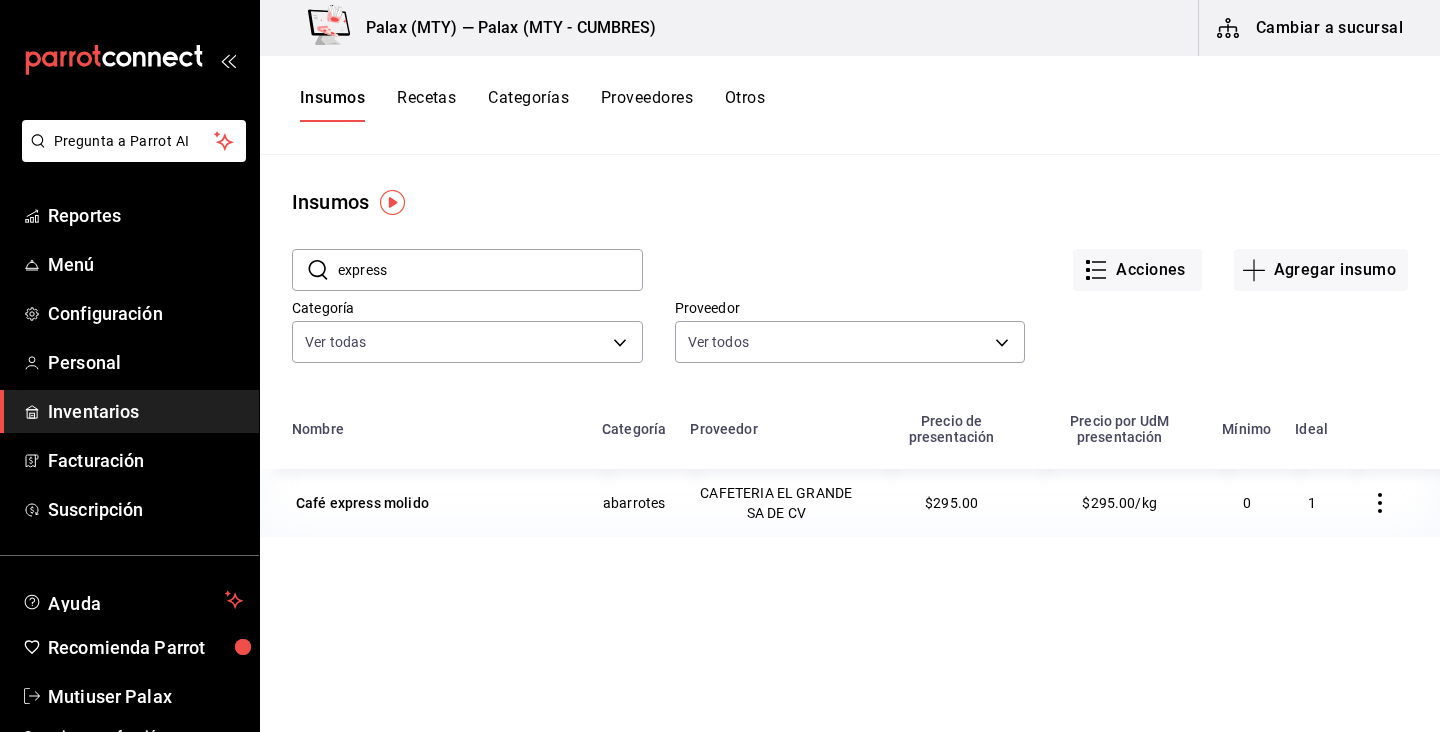 click on "express" at bounding box center (490, 270) 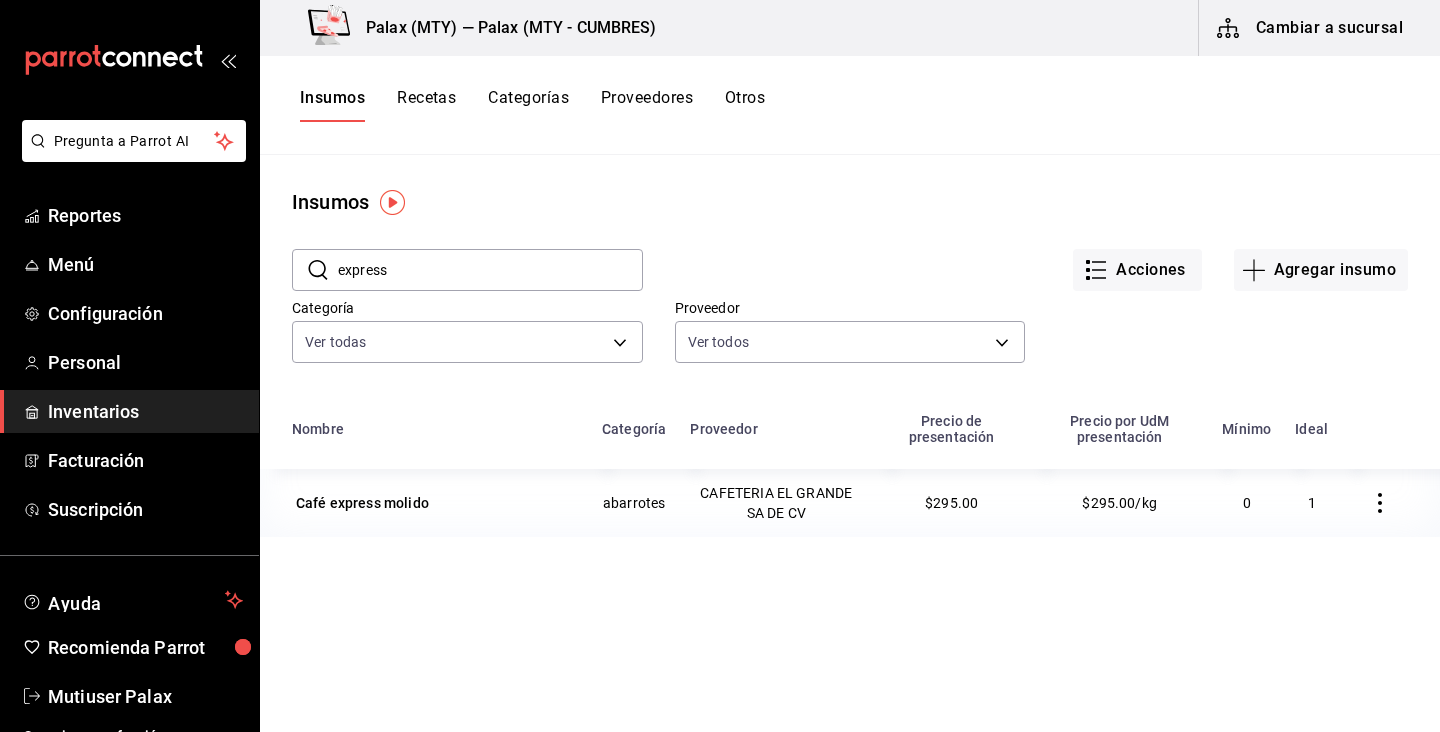 click on "express" at bounding box center [490, 270] 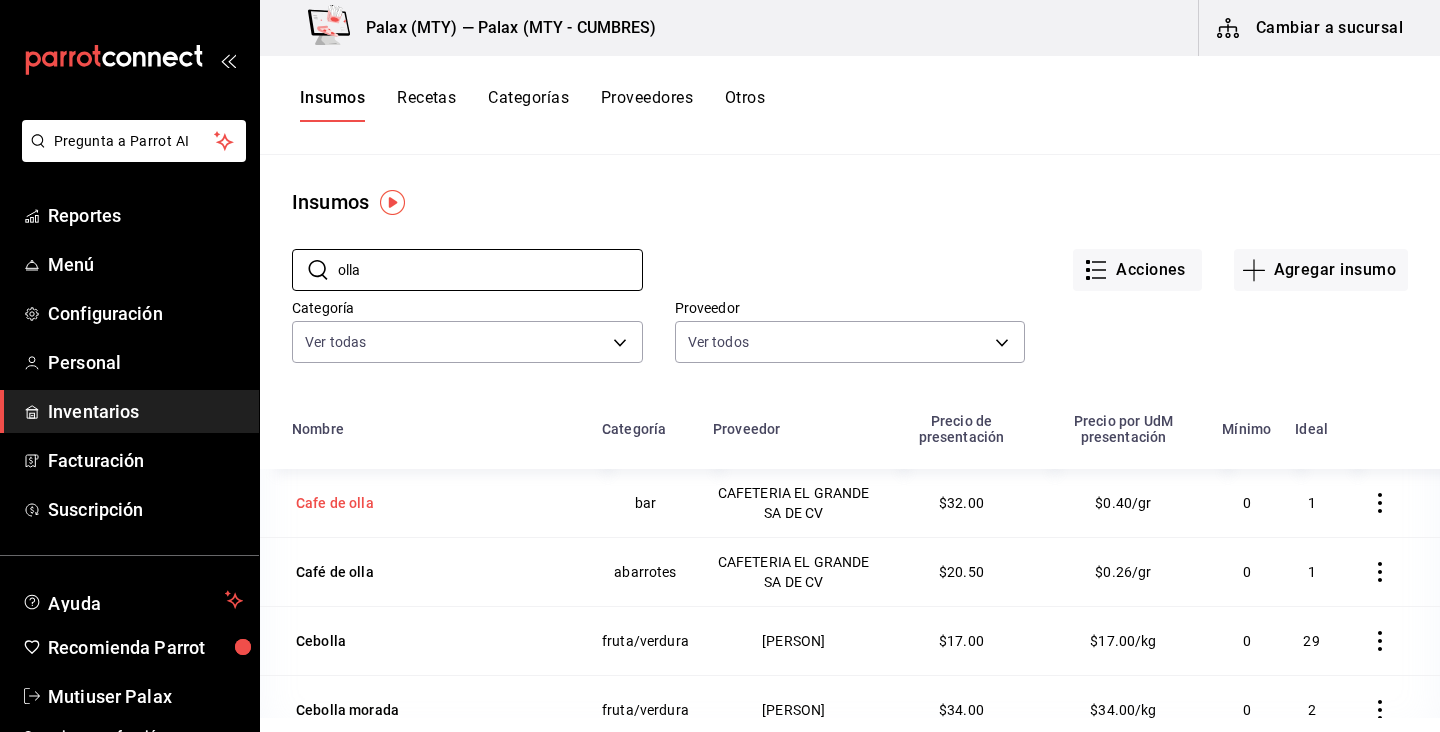 type on "olla" 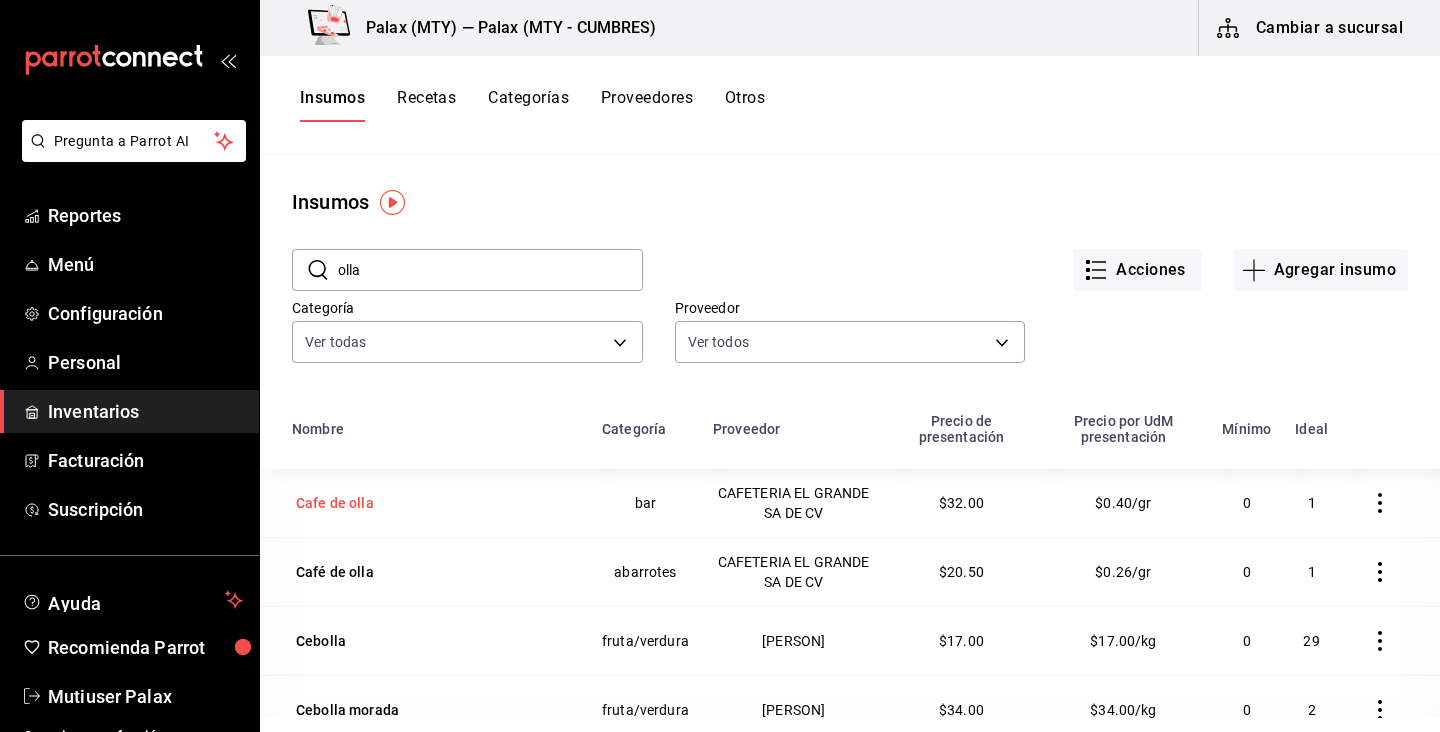 click on "Cafe de olla" at bounding box center [435, 503] 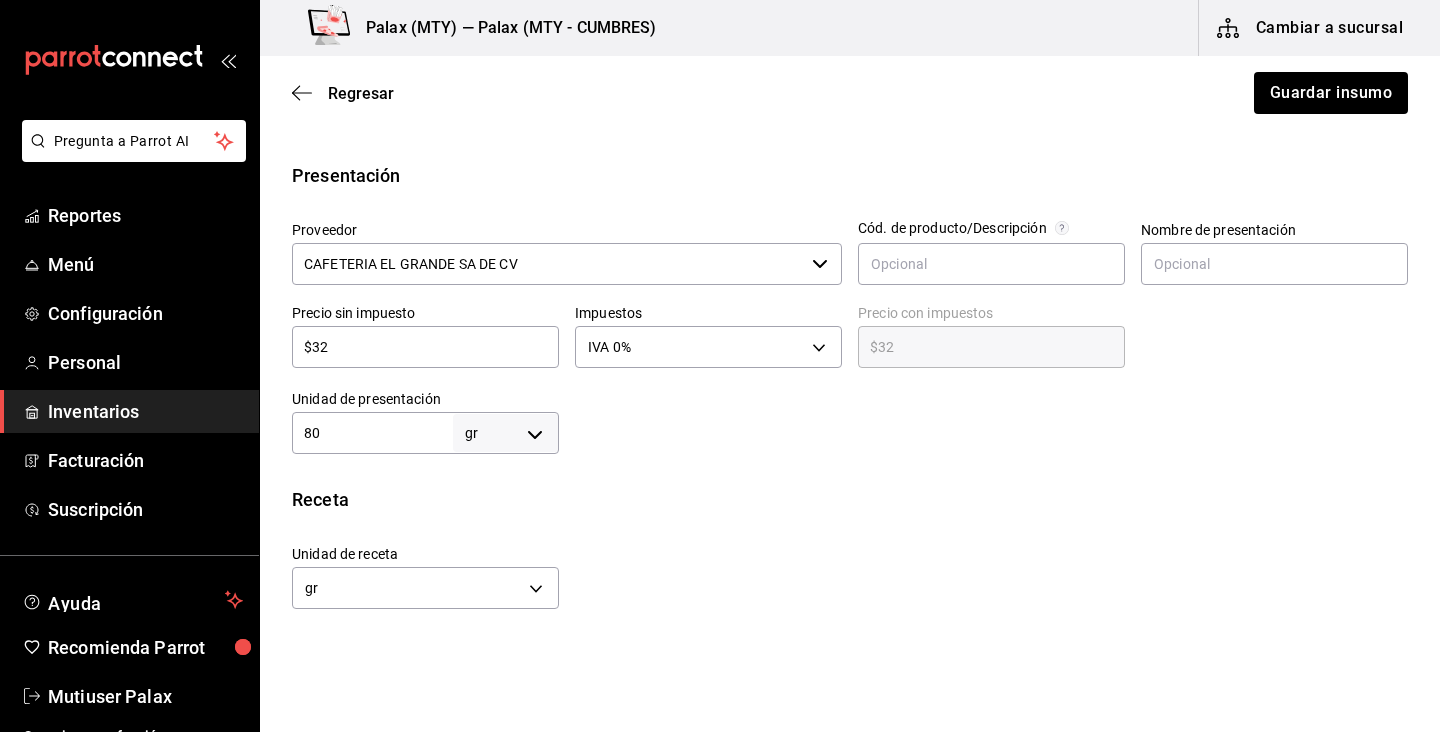 scroll, scrollTop: 358, scrollLeft: 0, axis: vertical 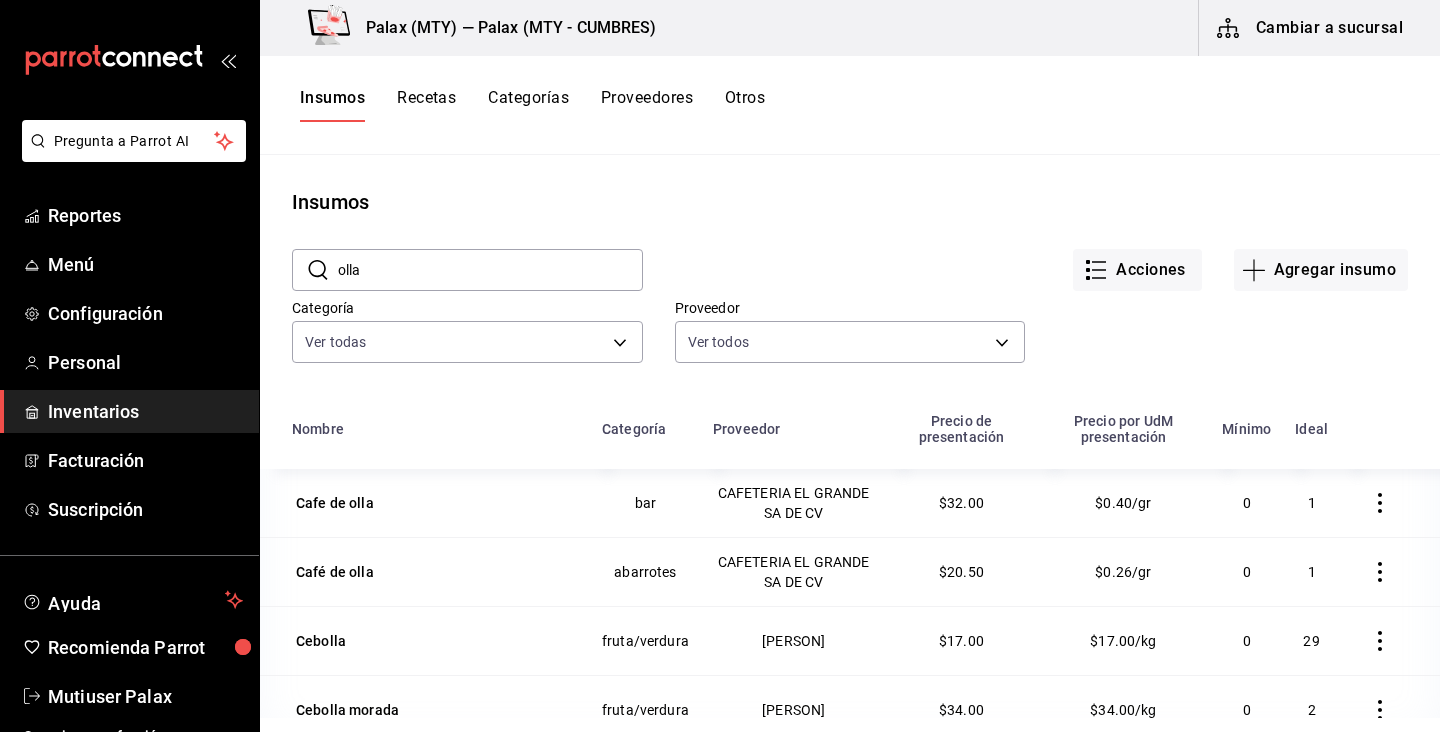 click on "olla" at bounding box center [490, 270] 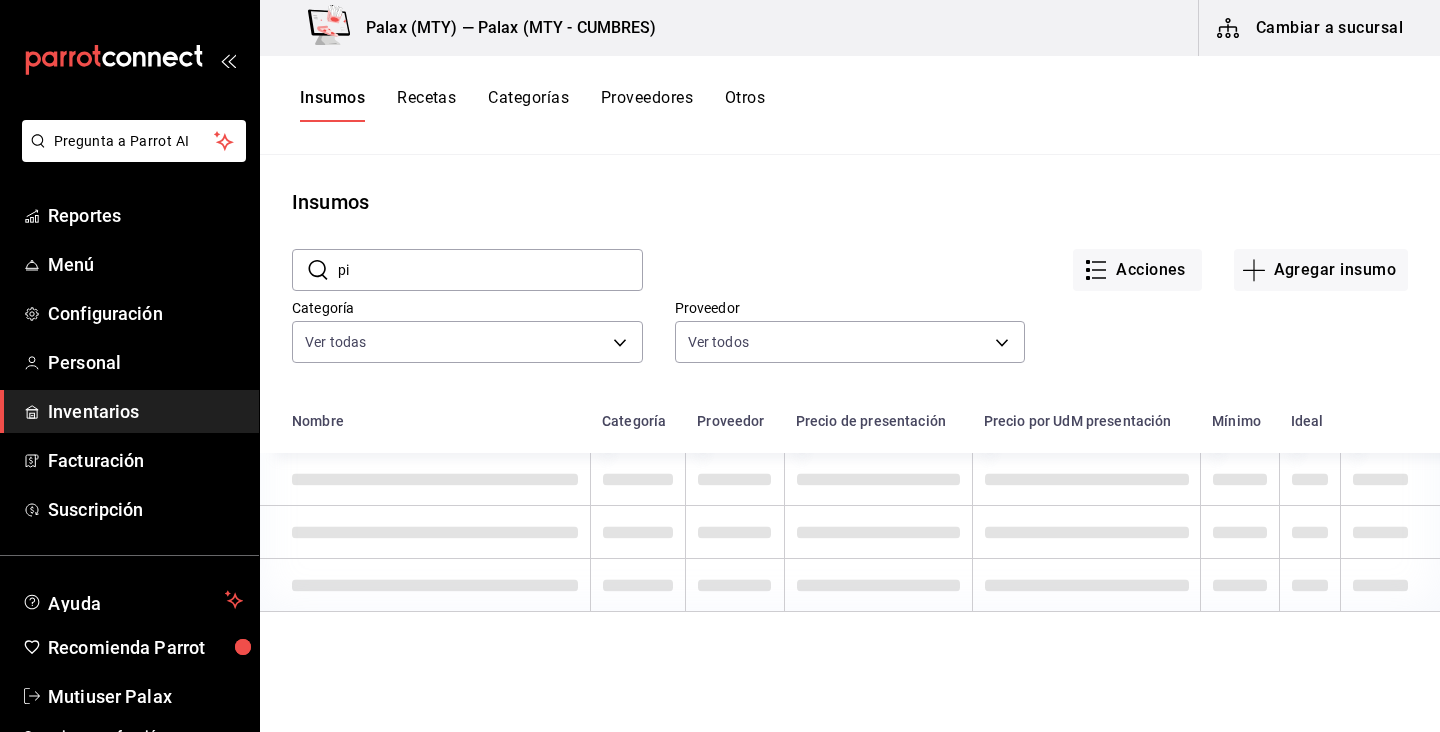 type on "p" 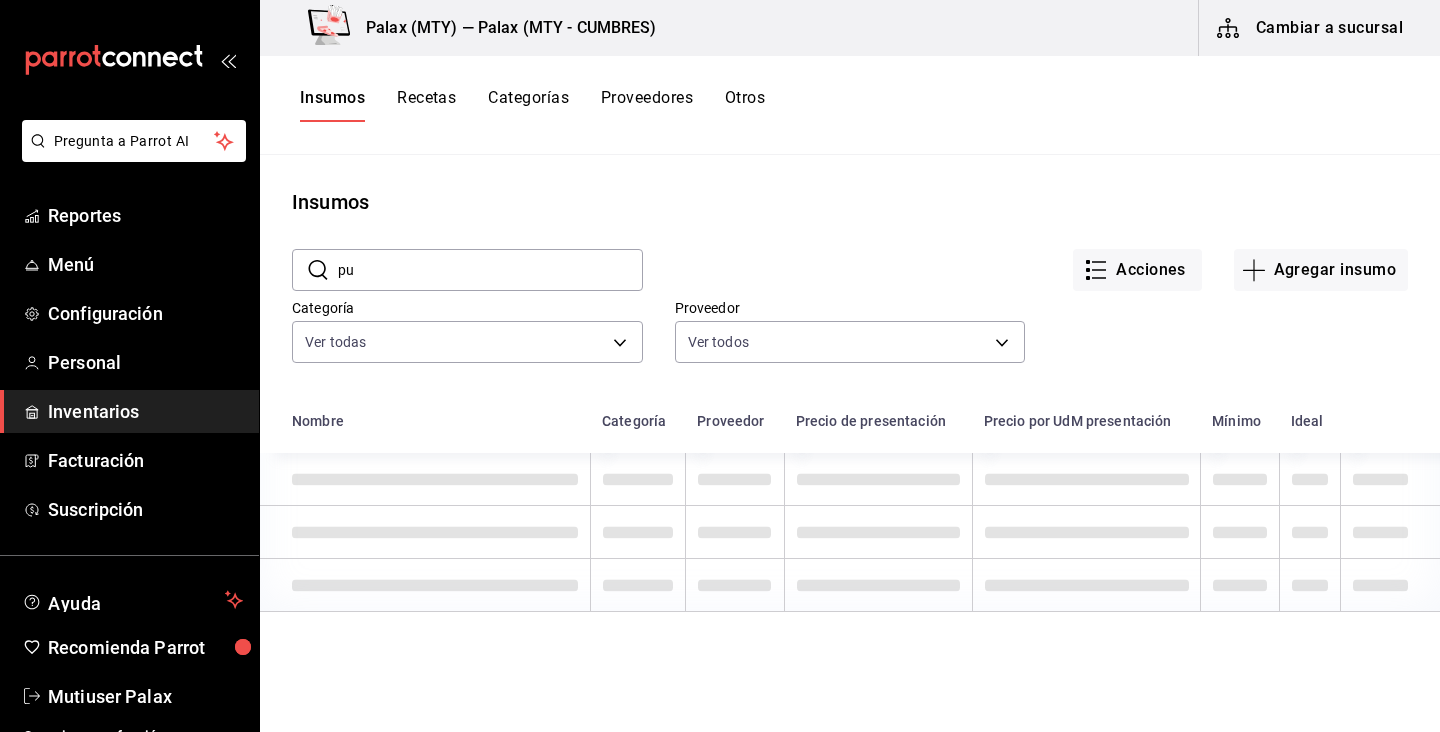 type on "p" 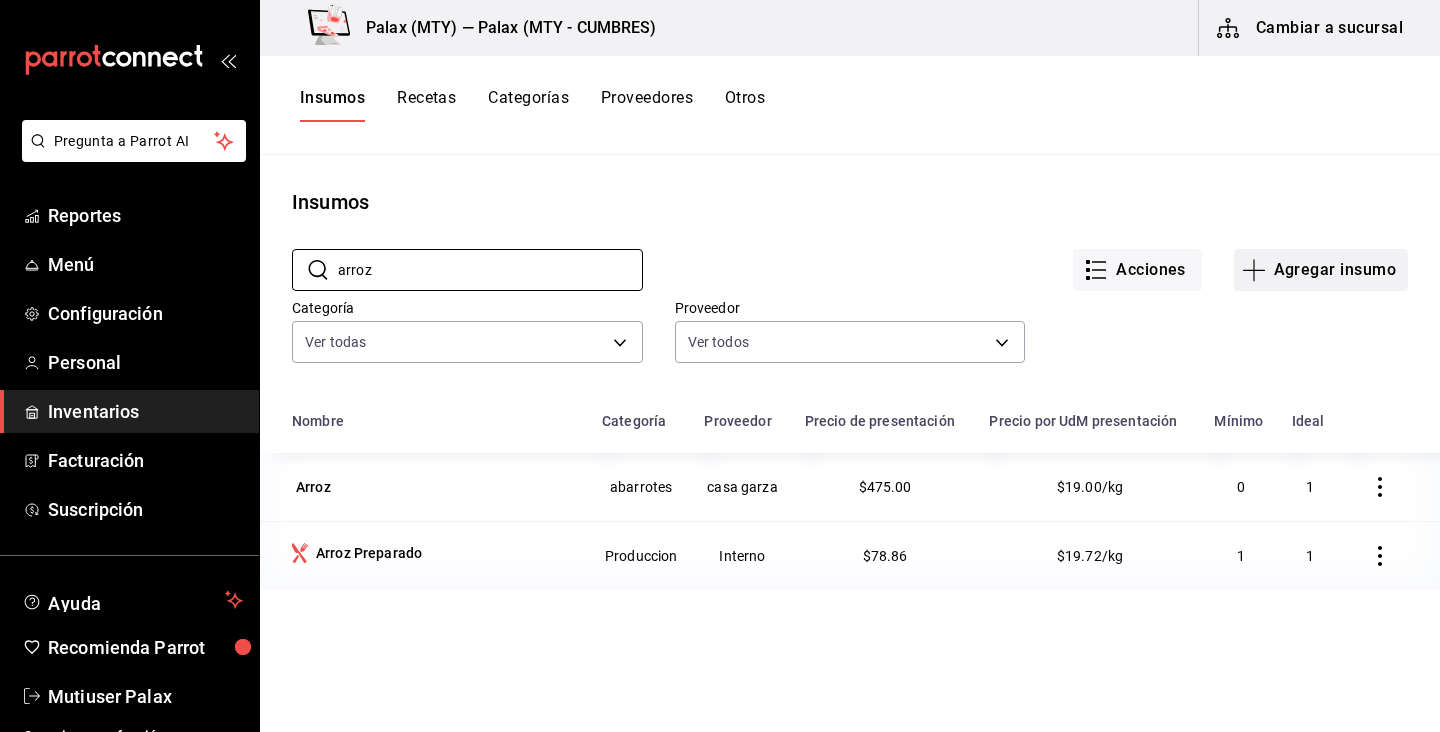 type on "arroz" 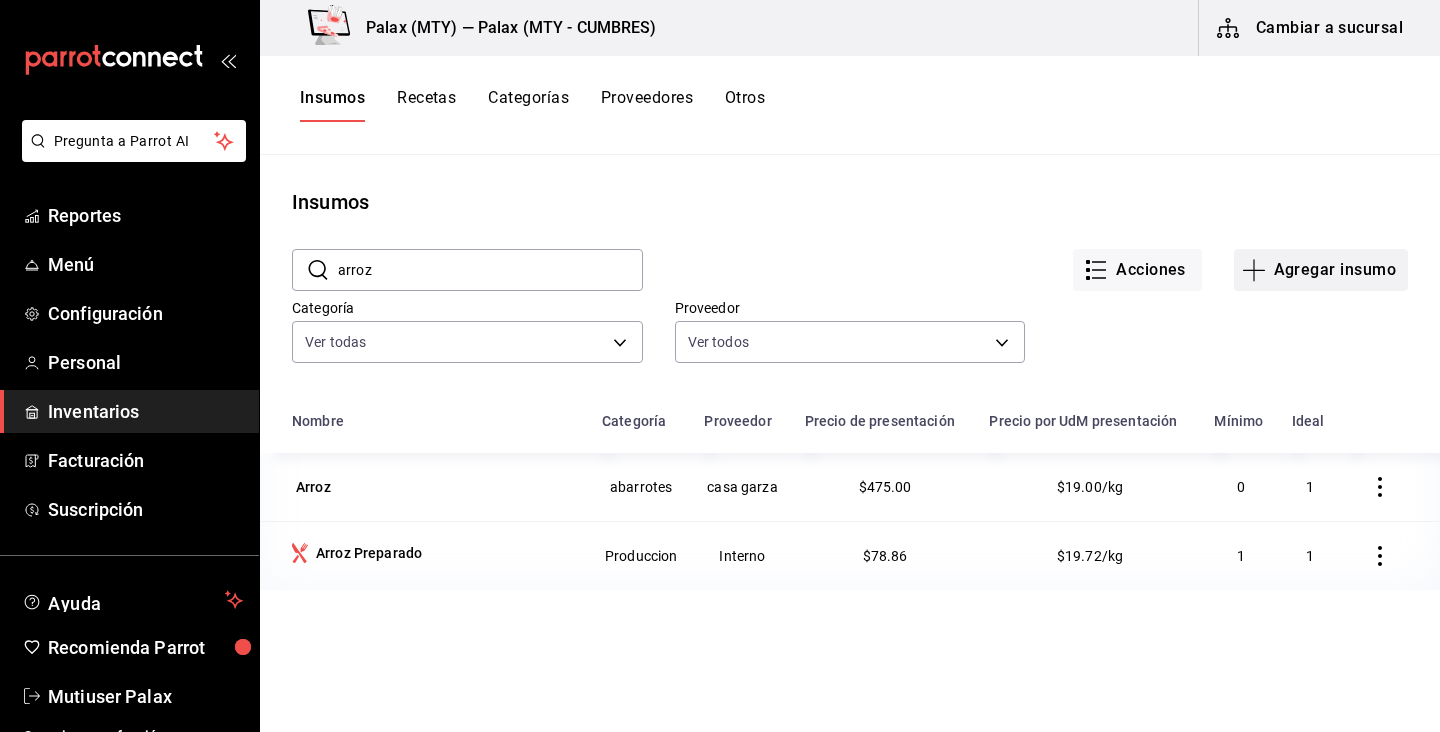 click on "Agregar insumo" at bounding box center (1321, 270) 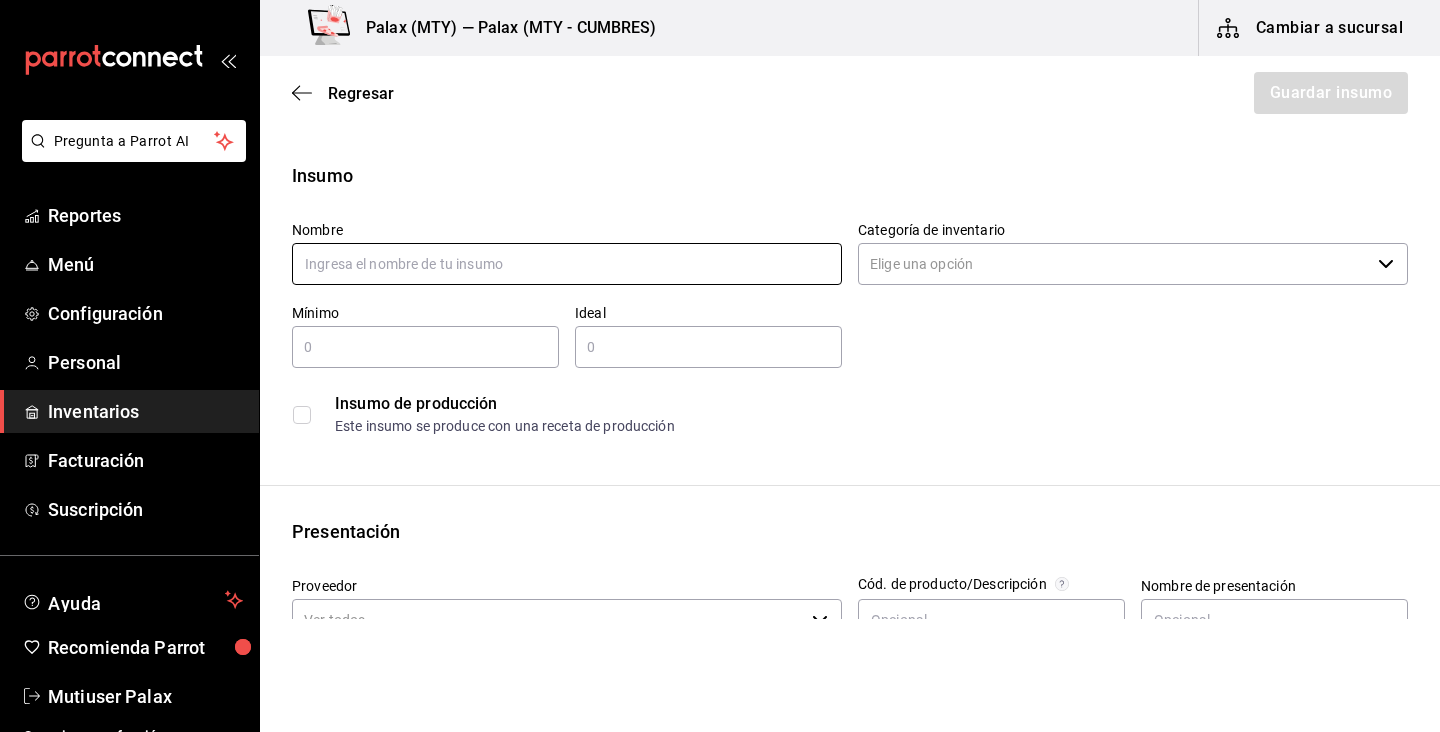 click at bounding box center (567, 264) 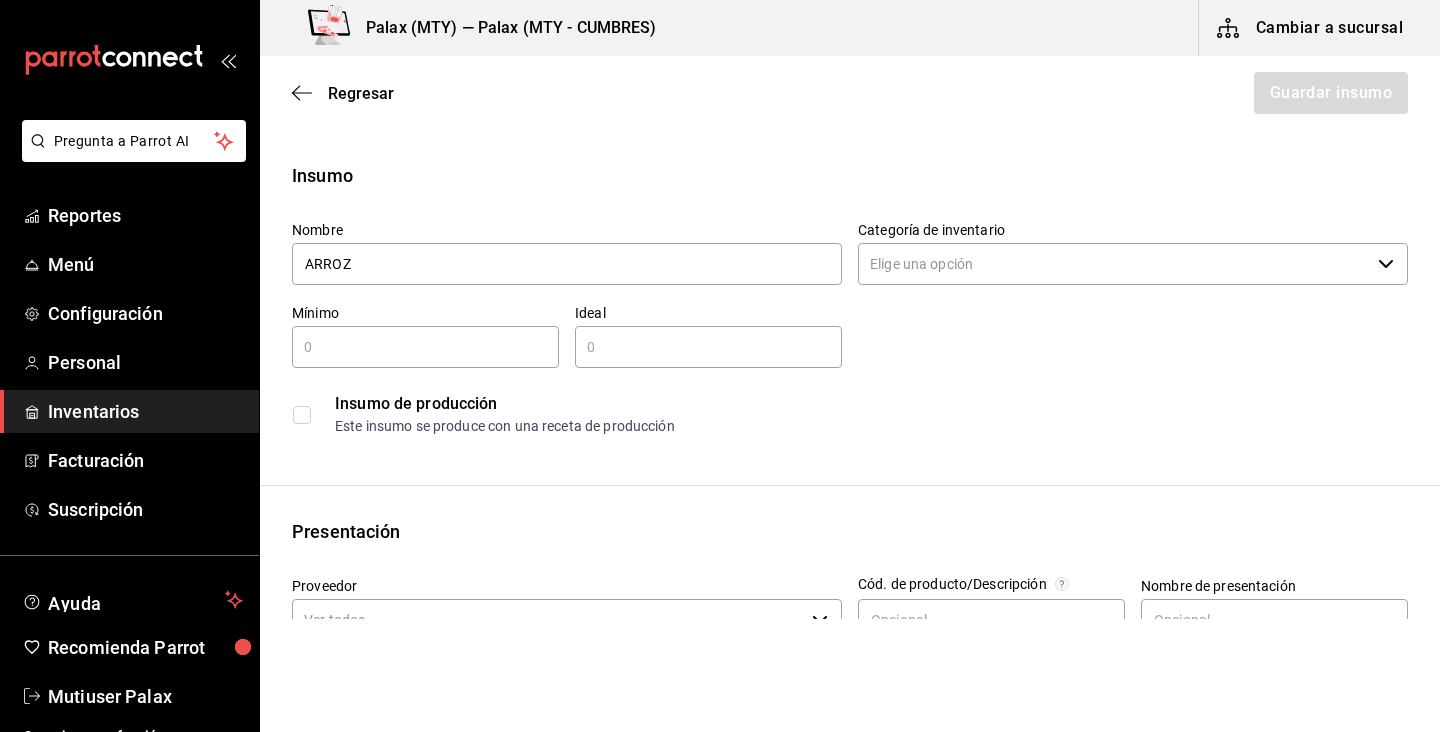 type on "ARROZ" 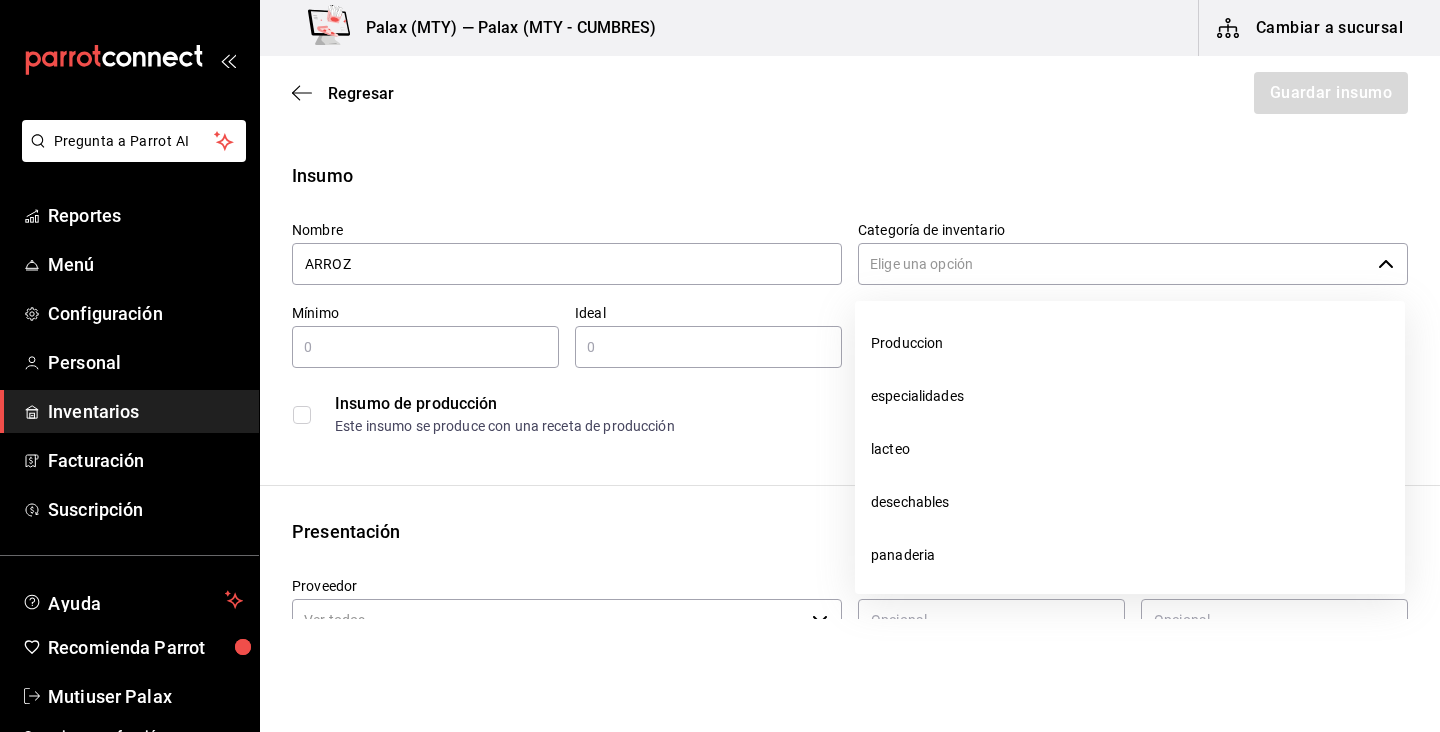 click on "Categoría de inventario" at bounding box center (1114, 264) 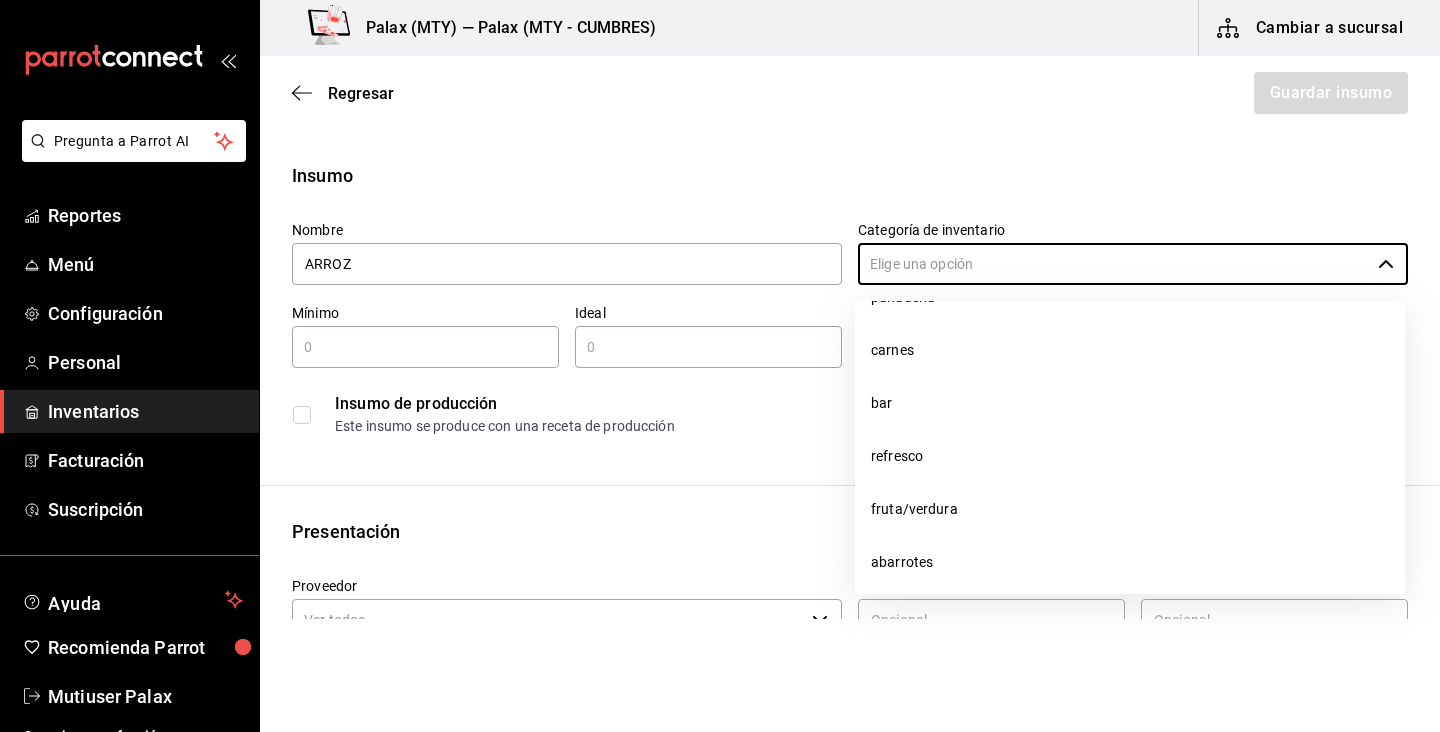 scroll, scrollTop: 269, scrollLeft: 0, axis: vertical 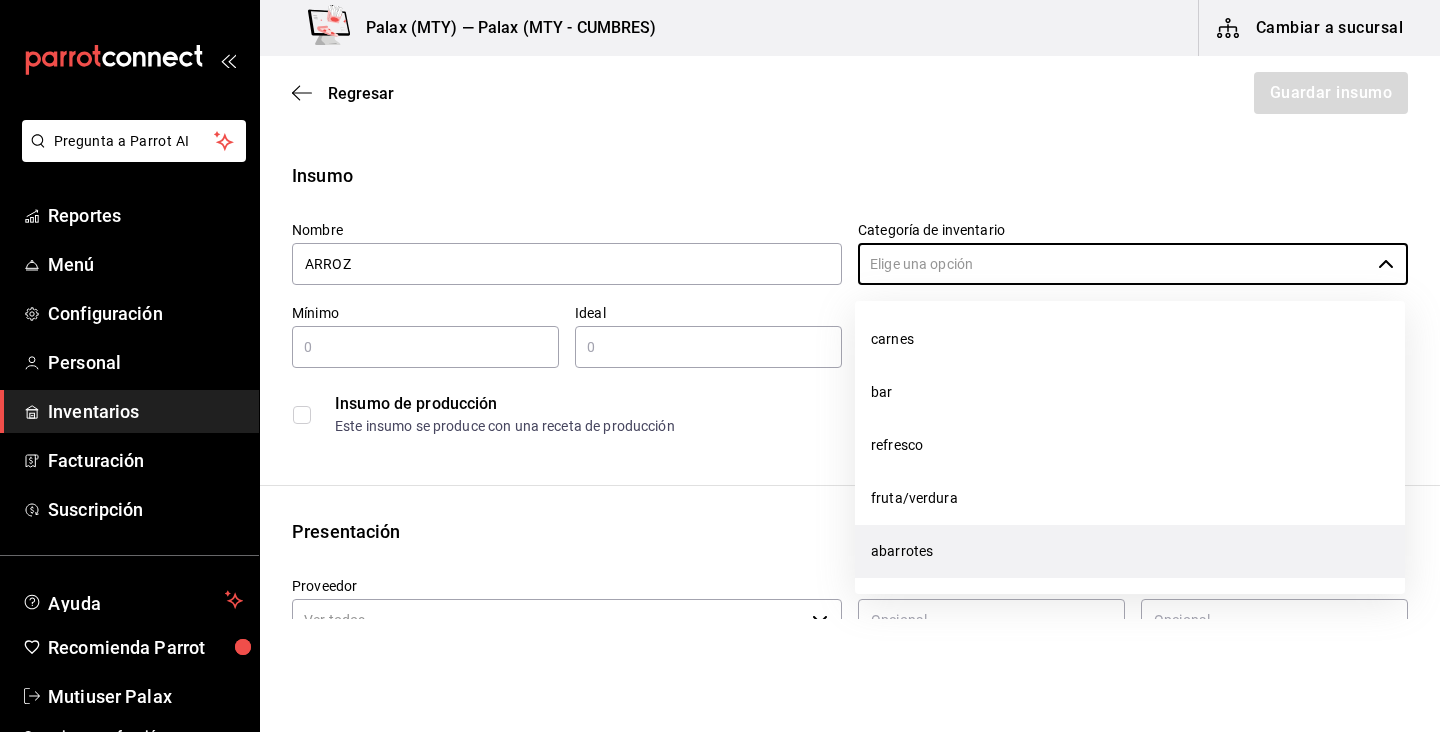 click on "abarrotes" at bounding box center [1130, 551] 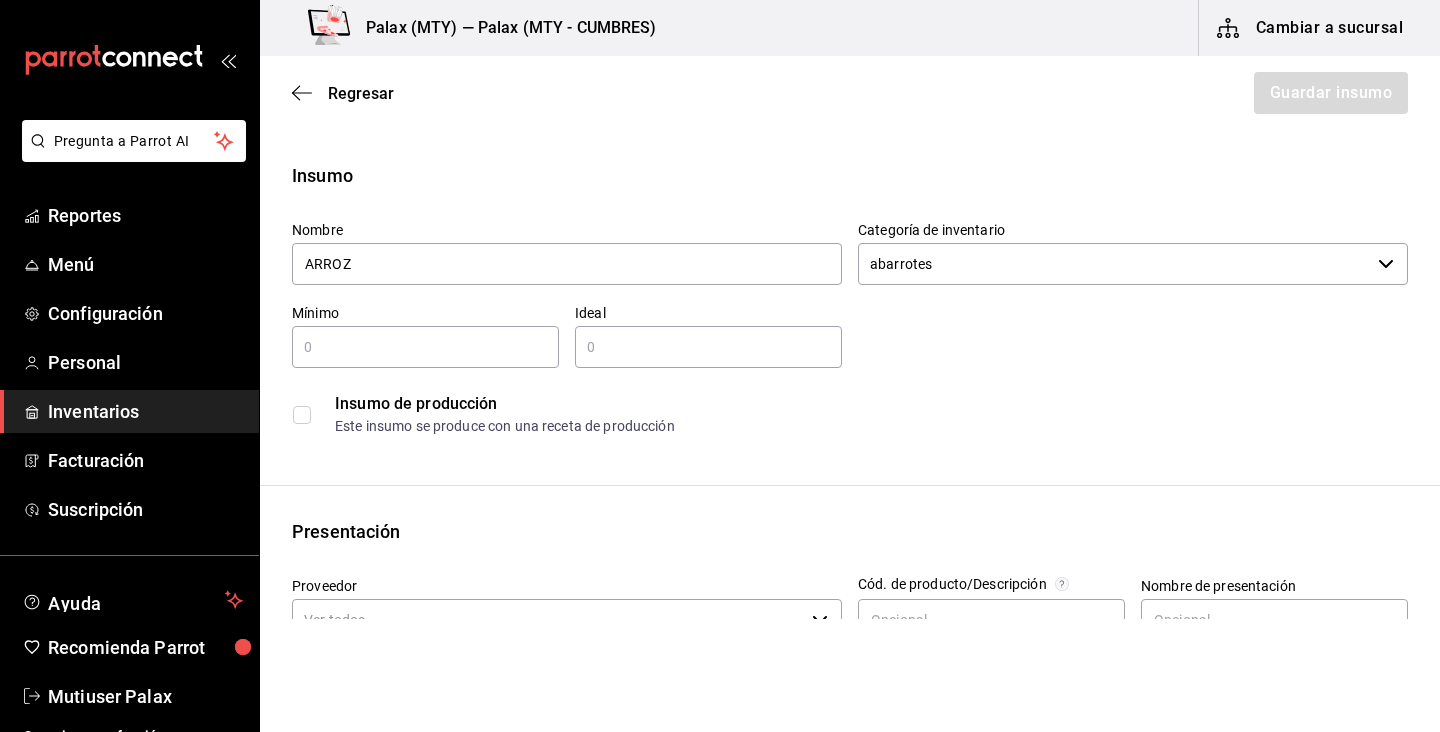 click at bounding box center [425, 347] 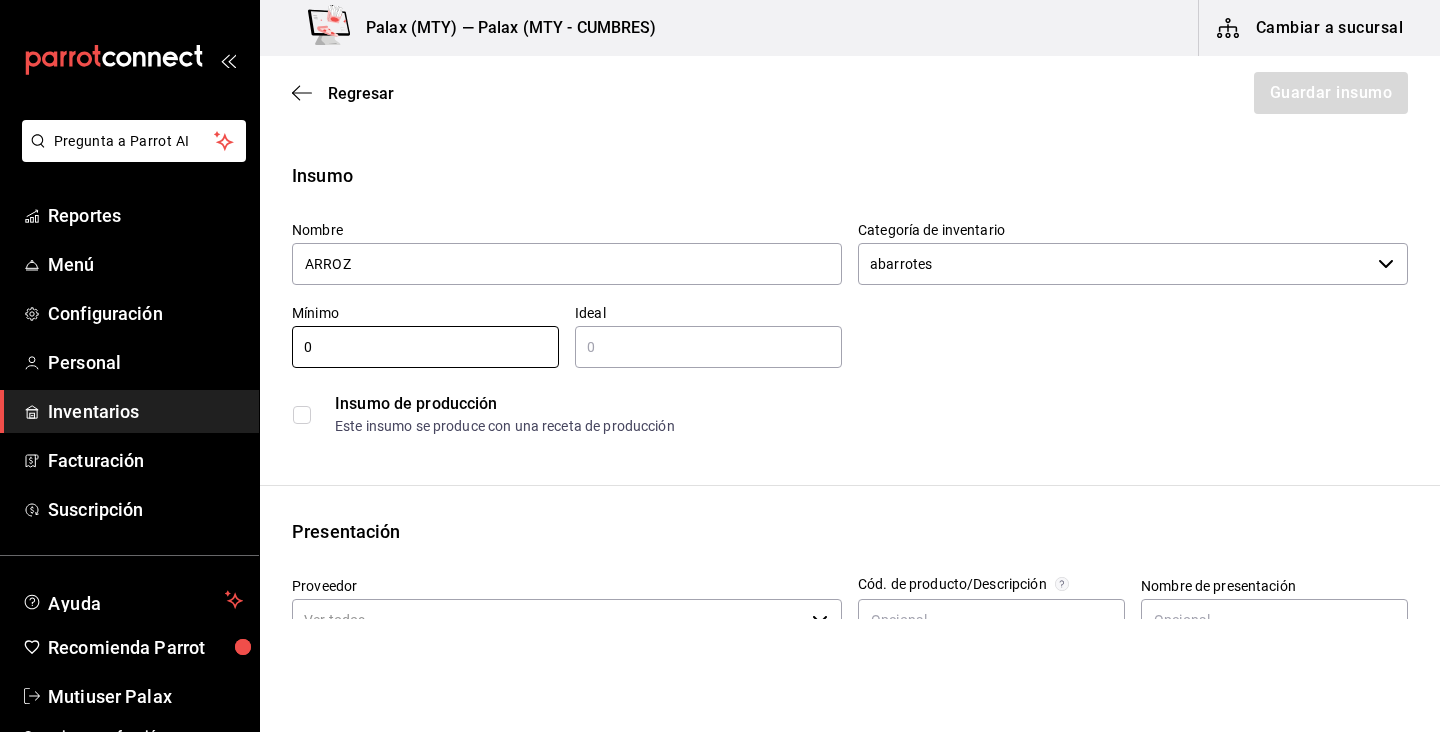 type on "0" 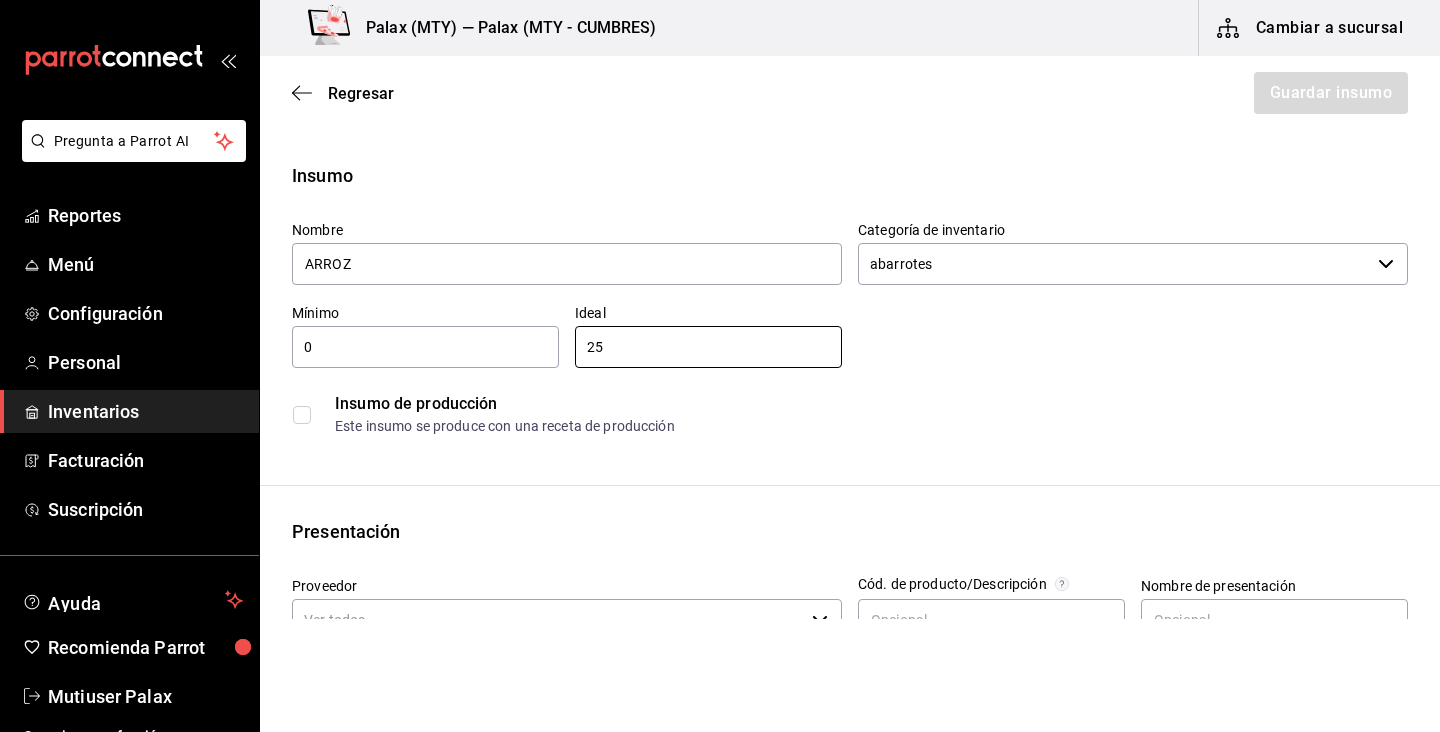 type on "25" 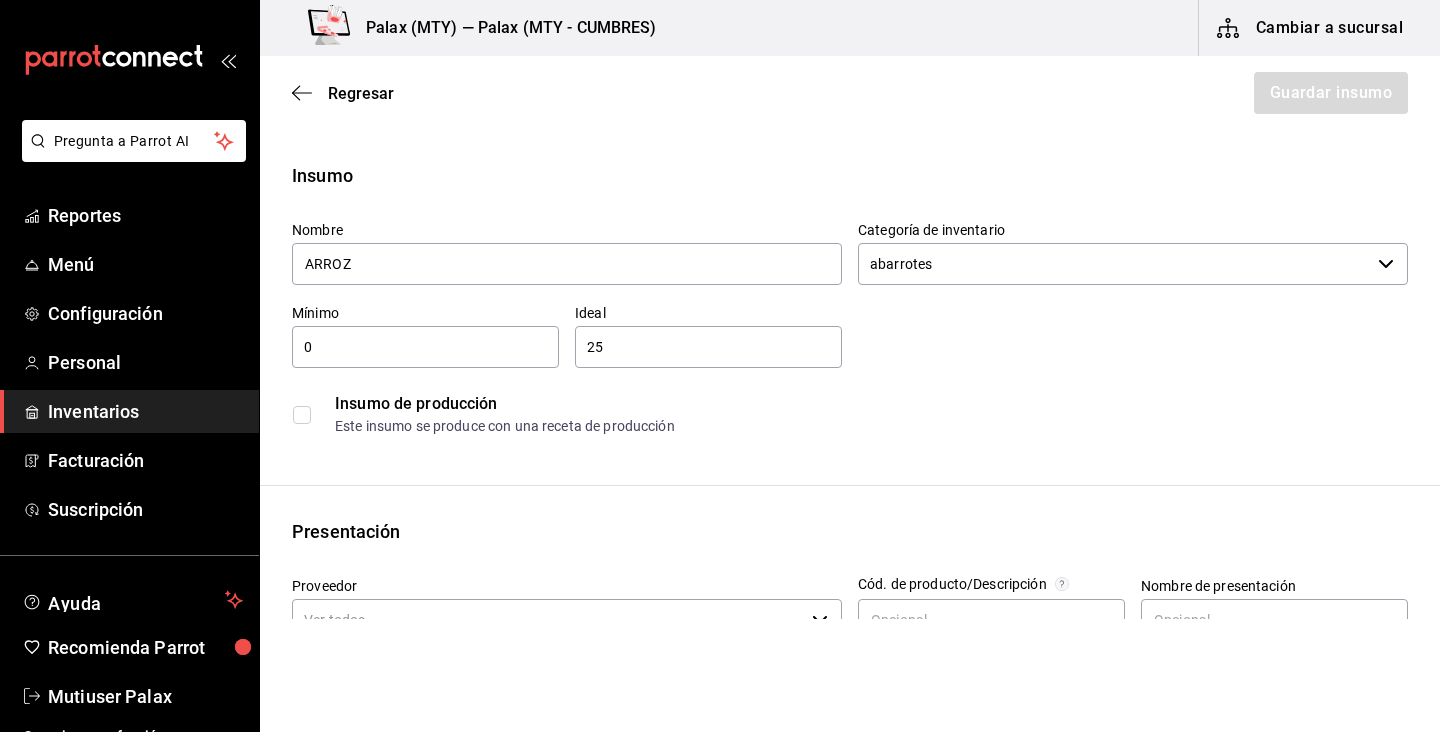 click on "Insumo de producción" at bounding box center [871, 404] 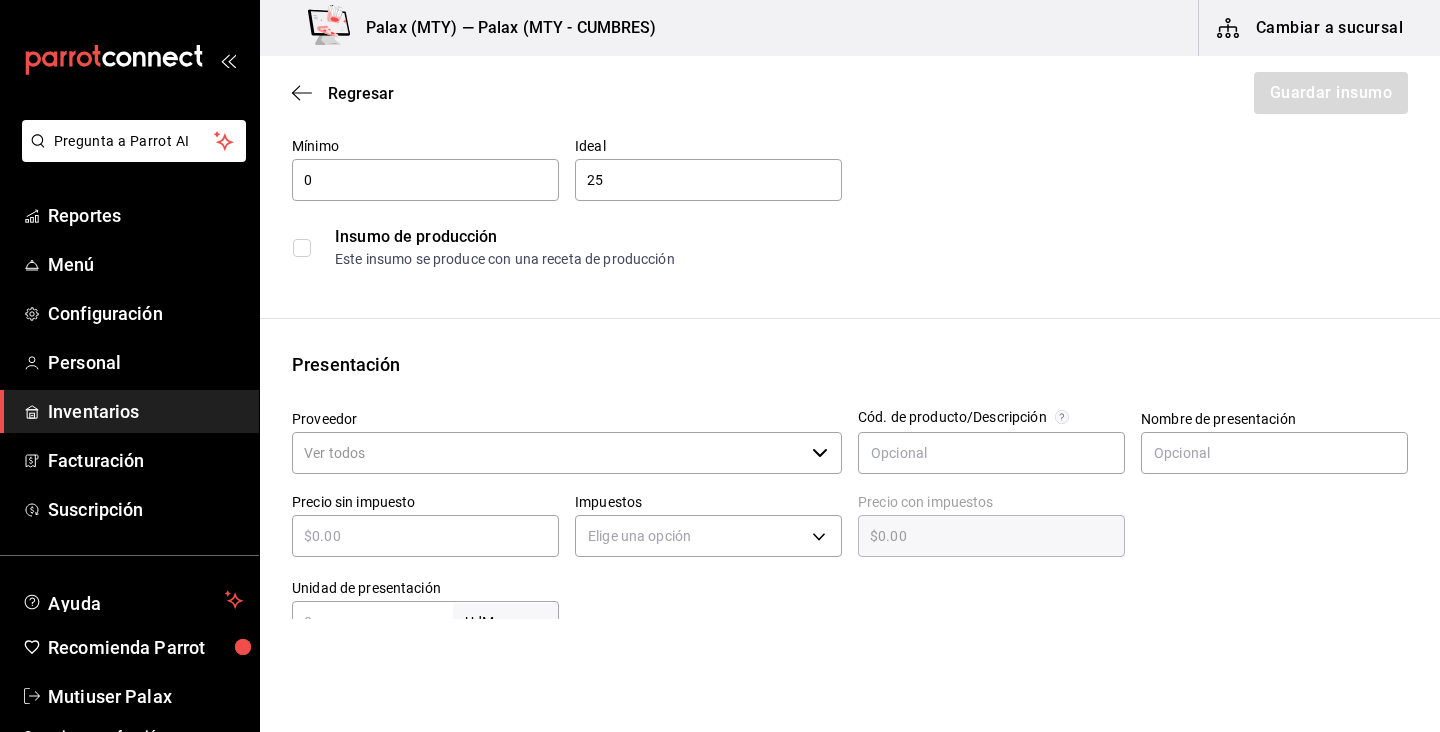 scroll, scrollTop: 187, scrollLeft: 0, axis: vertical 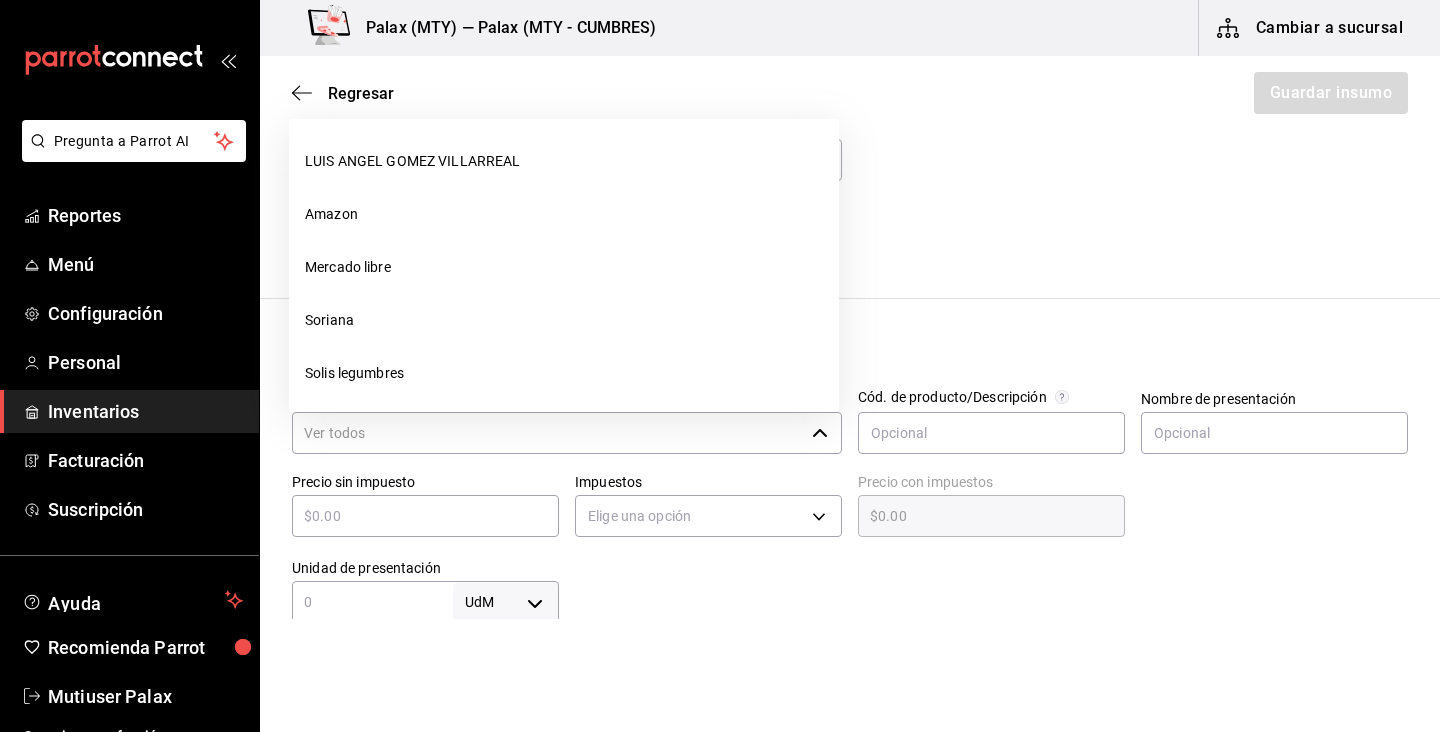 click on "Proveedor" at bounding box center (548, 433) 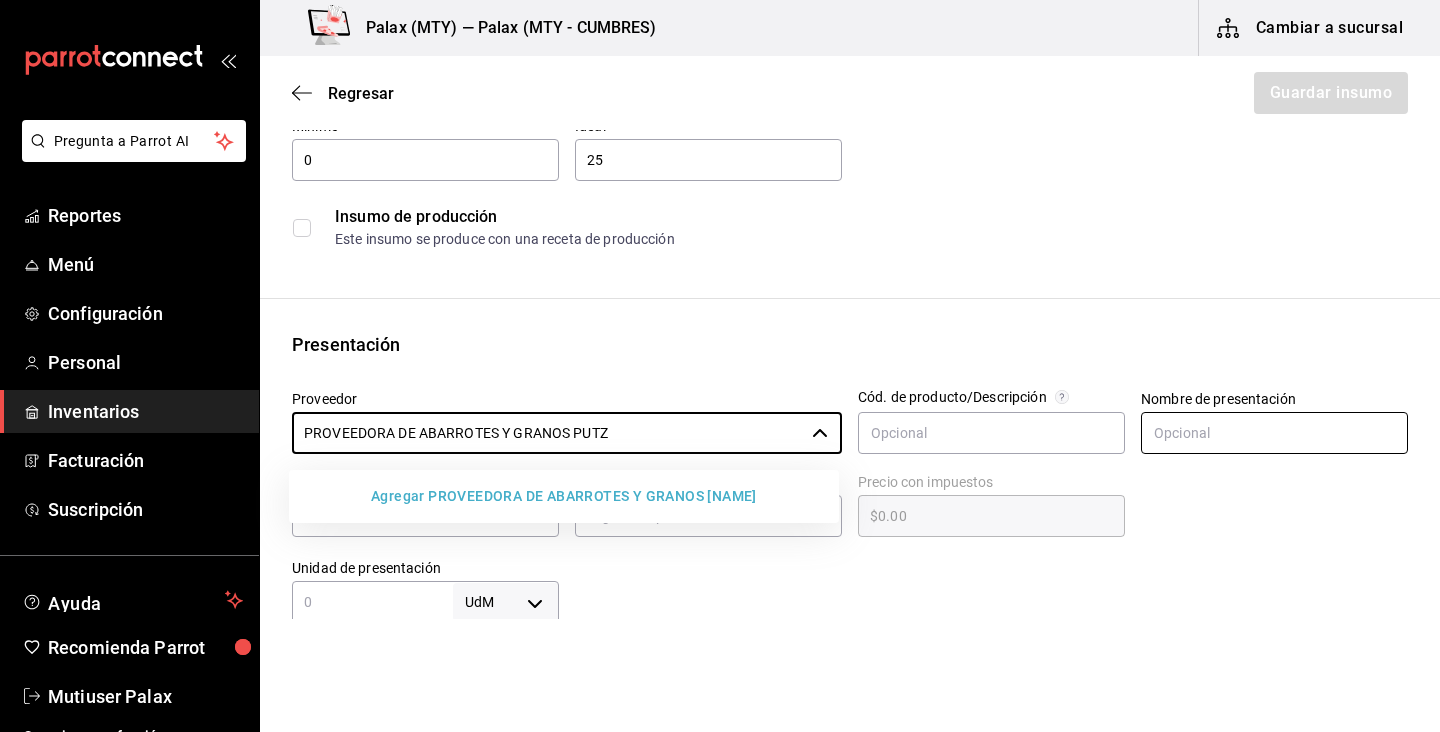 type on "PROVEEDORA DE ABARROTES Y GRANOS PUTZ" 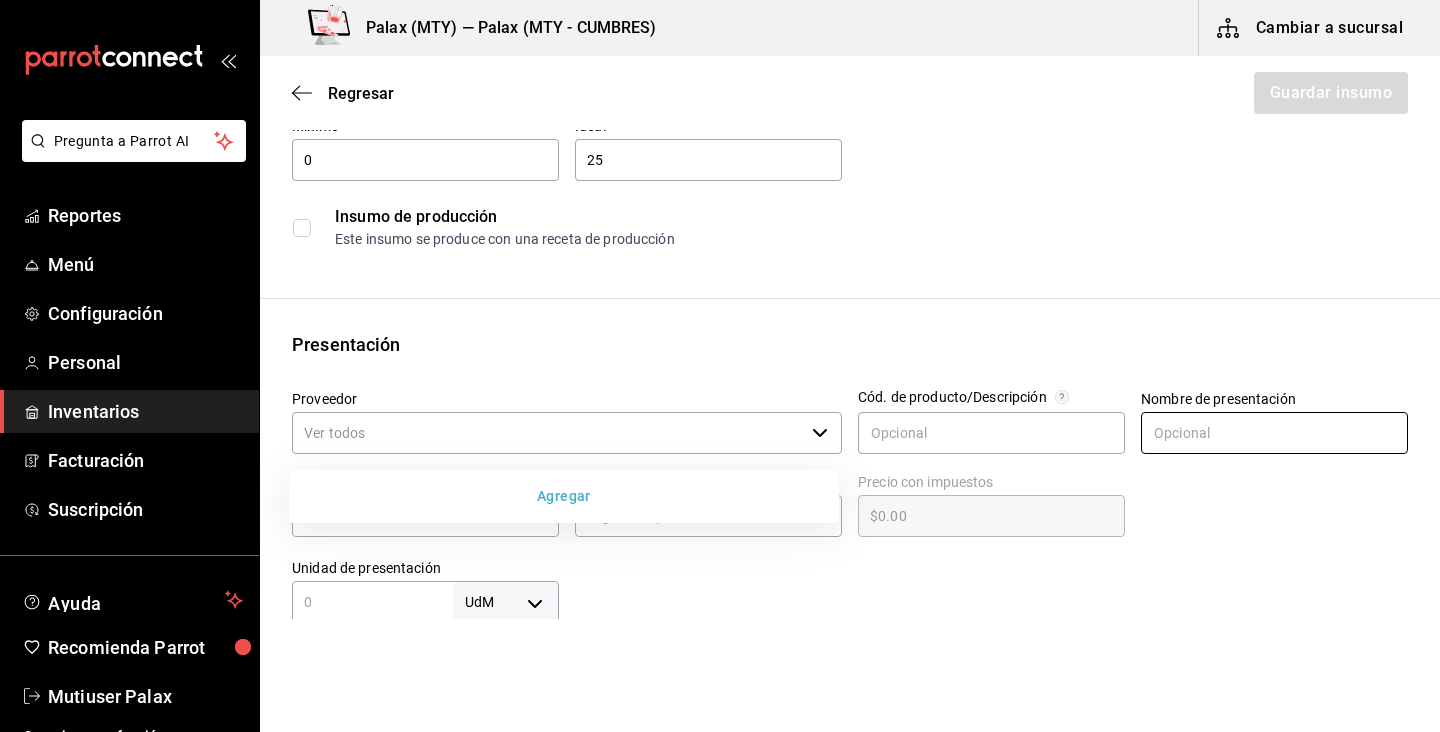 click at bounding box center (1274, 433) 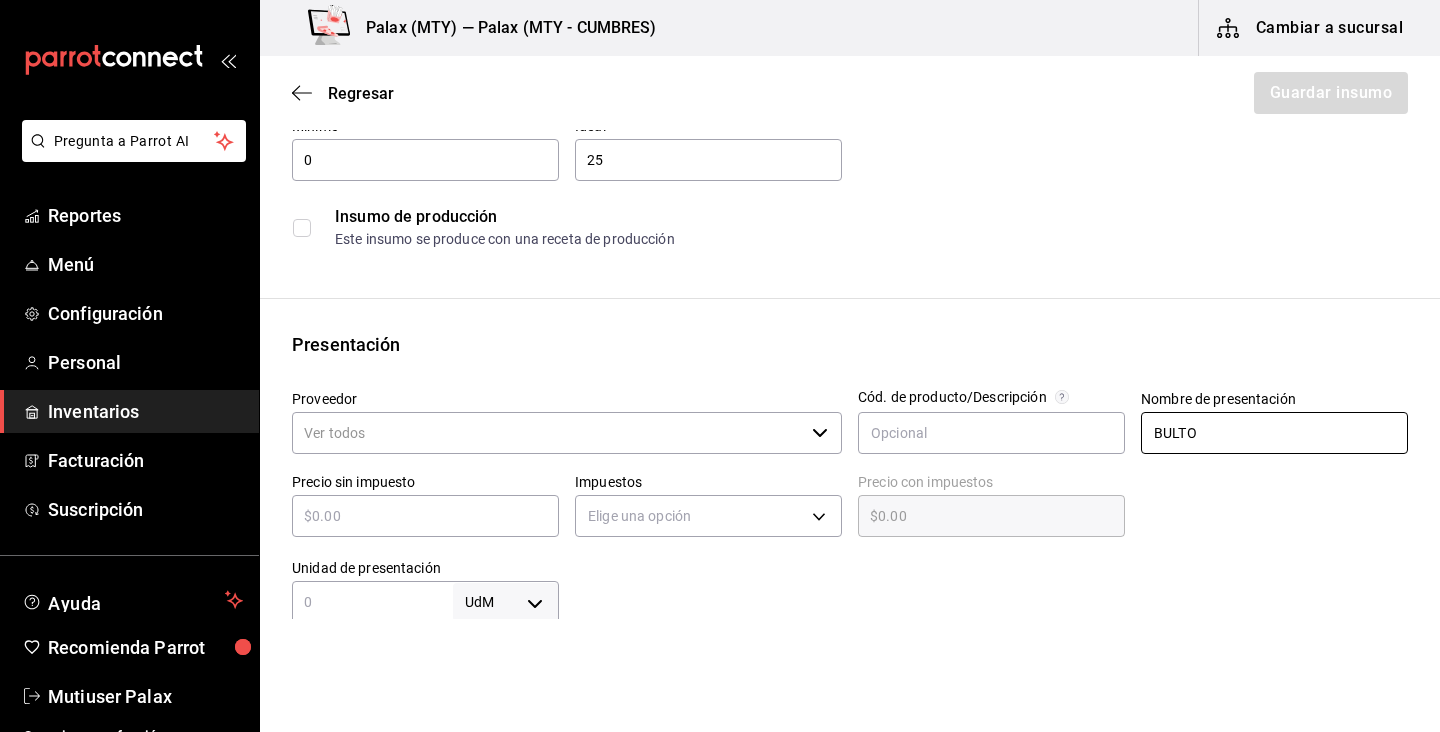 type on "BULTO" 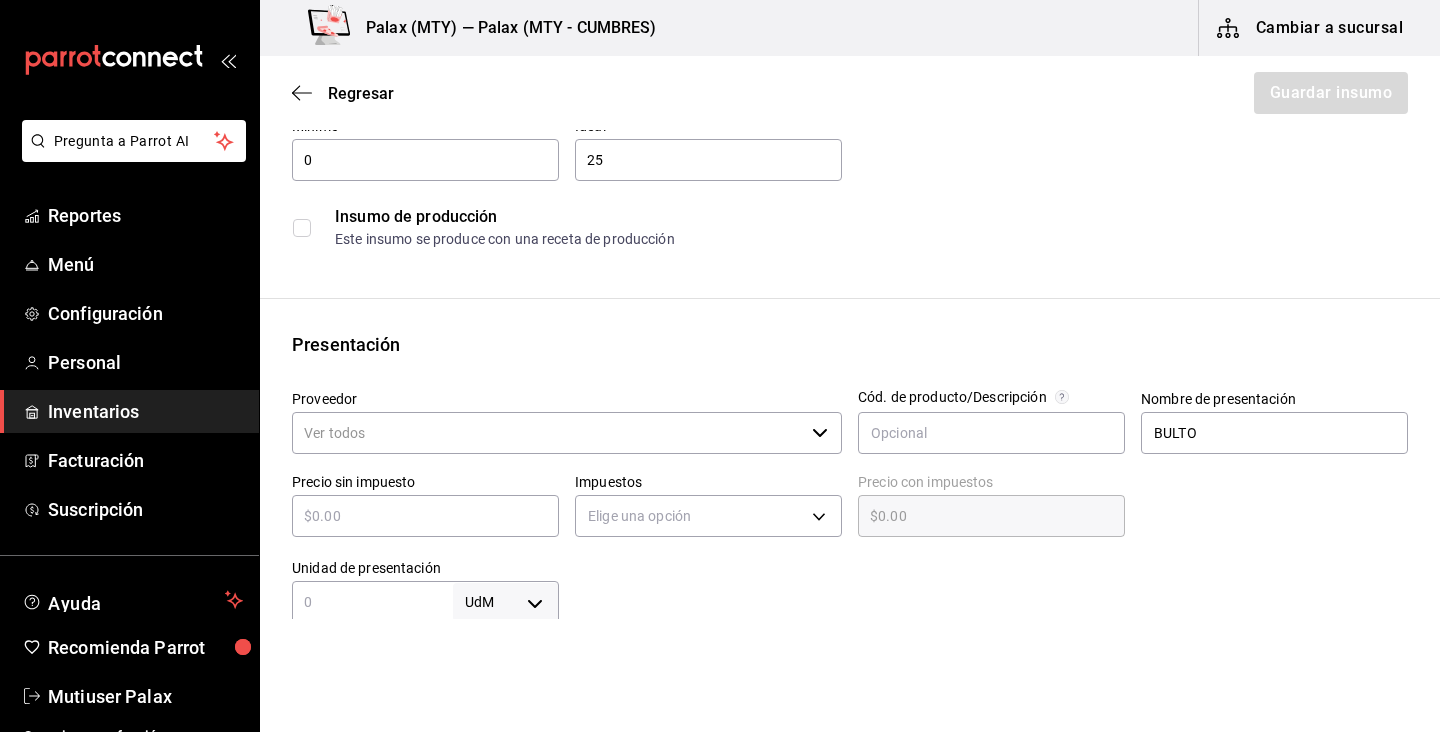 click at bounding box center (983, 583) 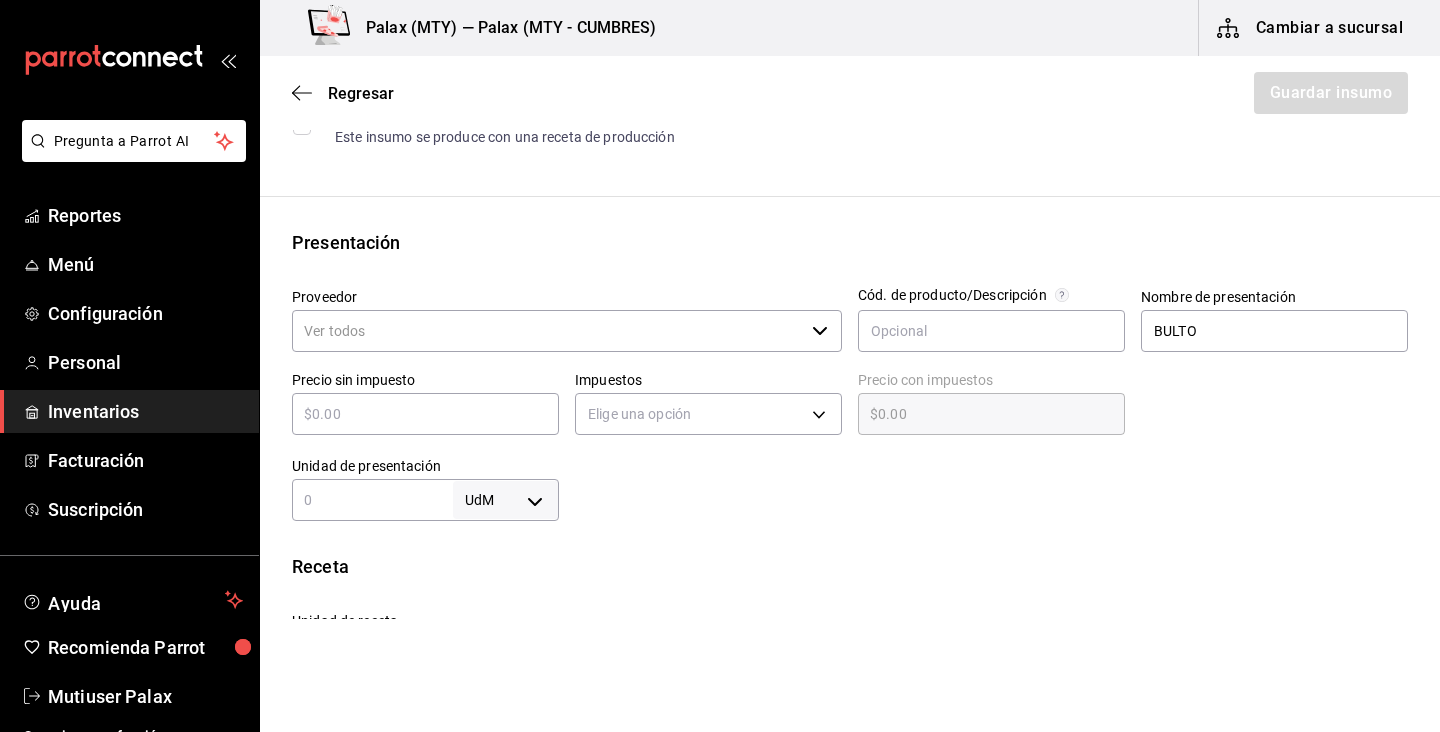 scroll, scrollTop: 308, scrollLeft: 0, axis: vertical 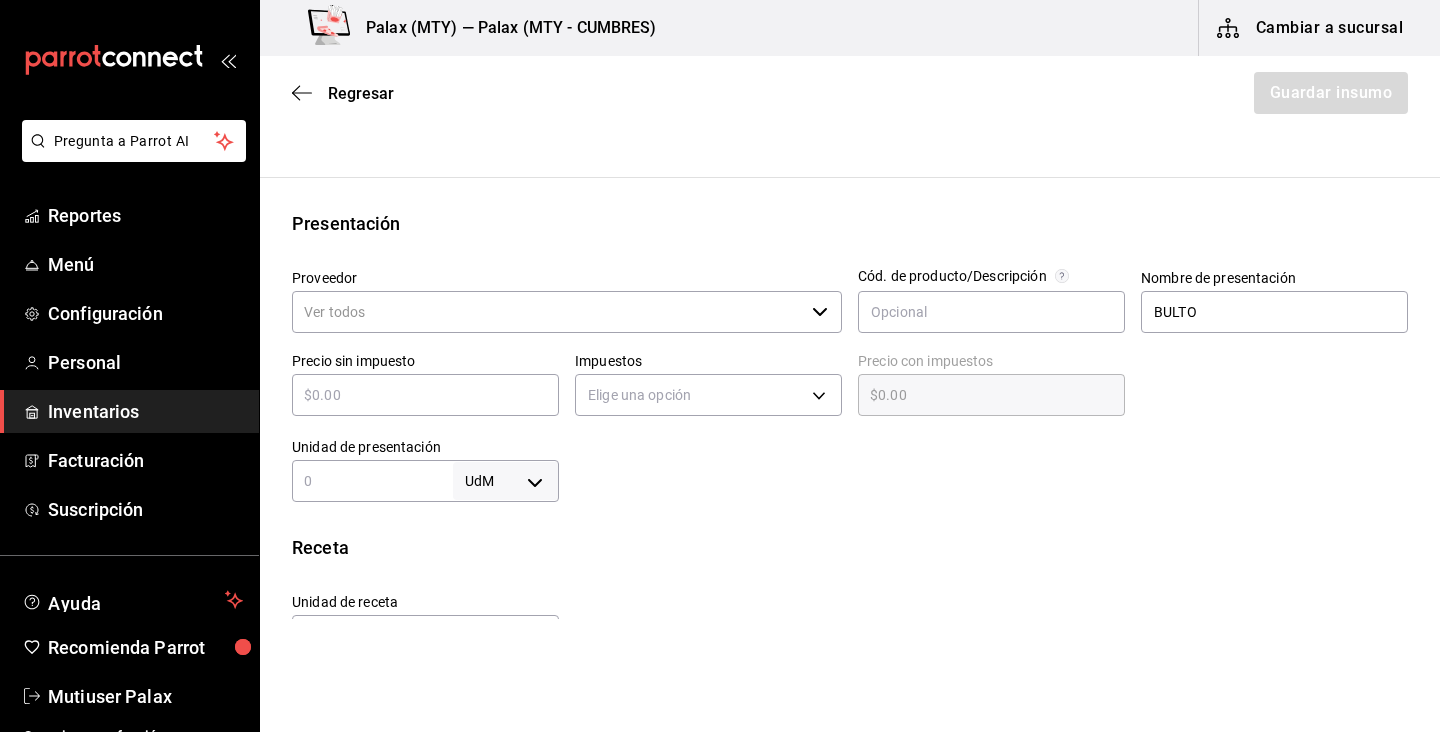 click at bounding box center [425, 395] 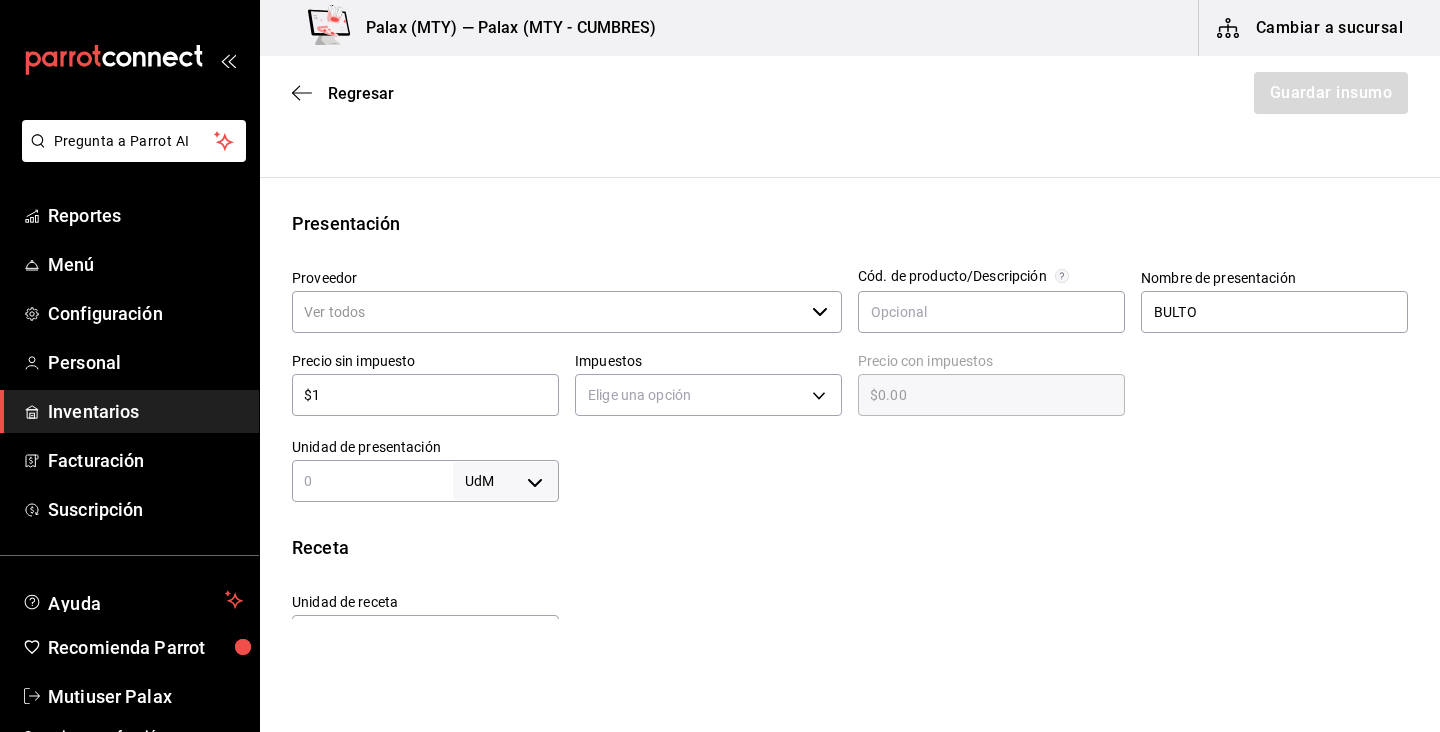 type on "$1.00" 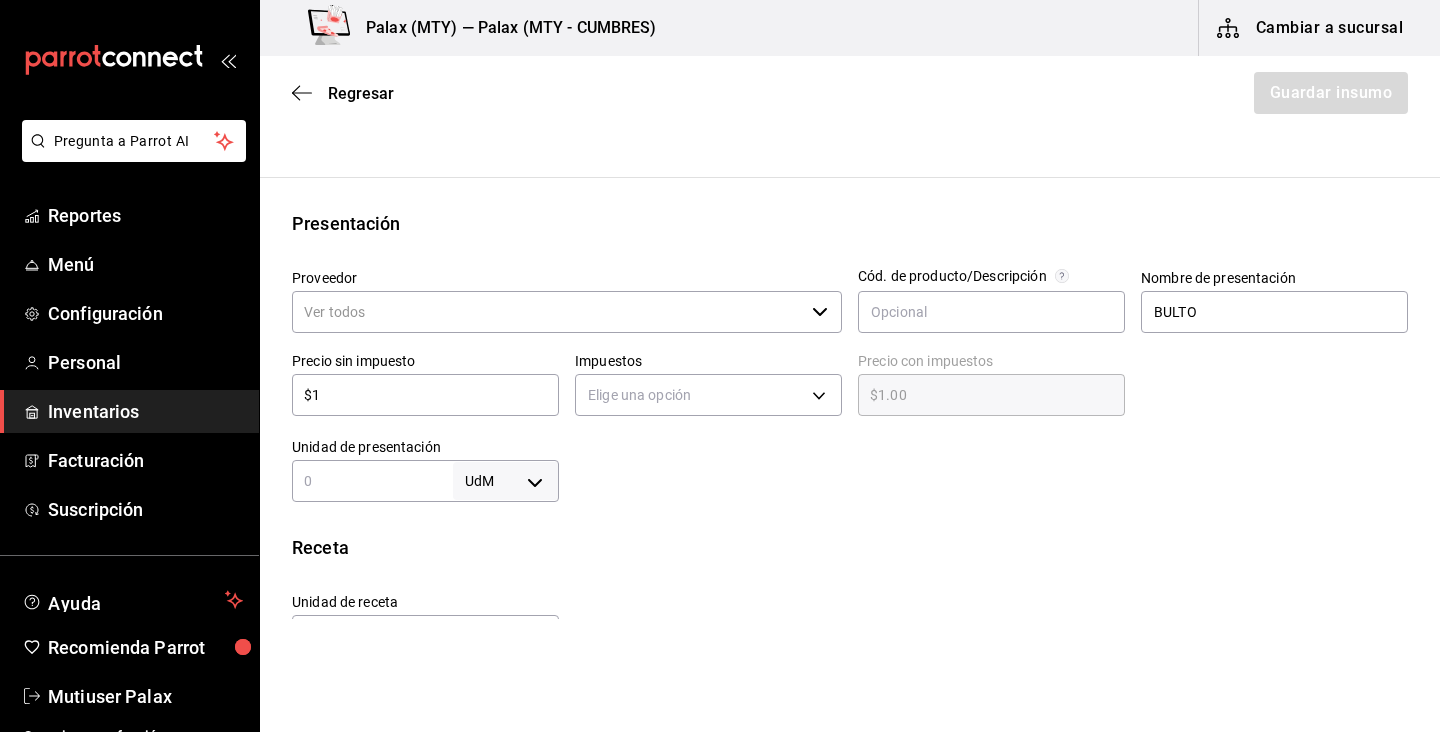 type on "$18" 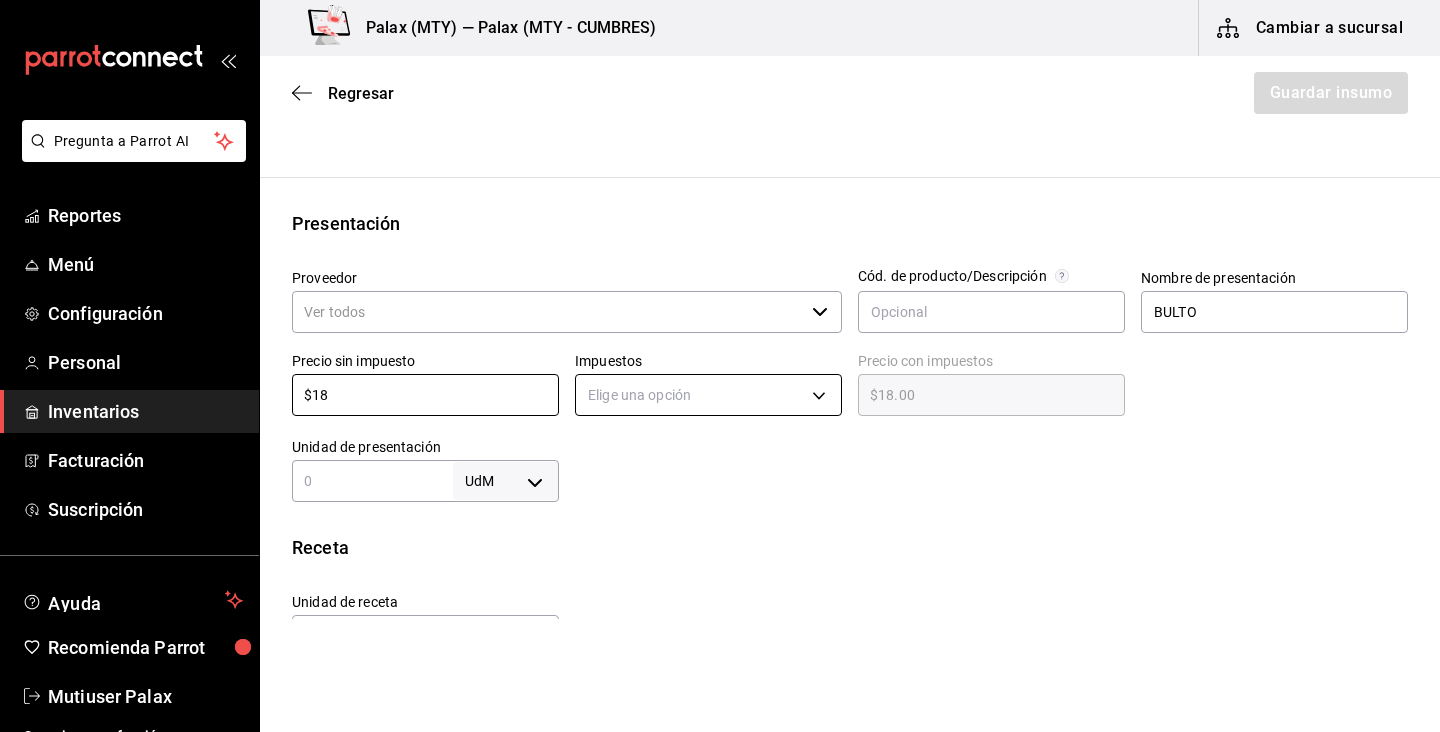 type on "$18" 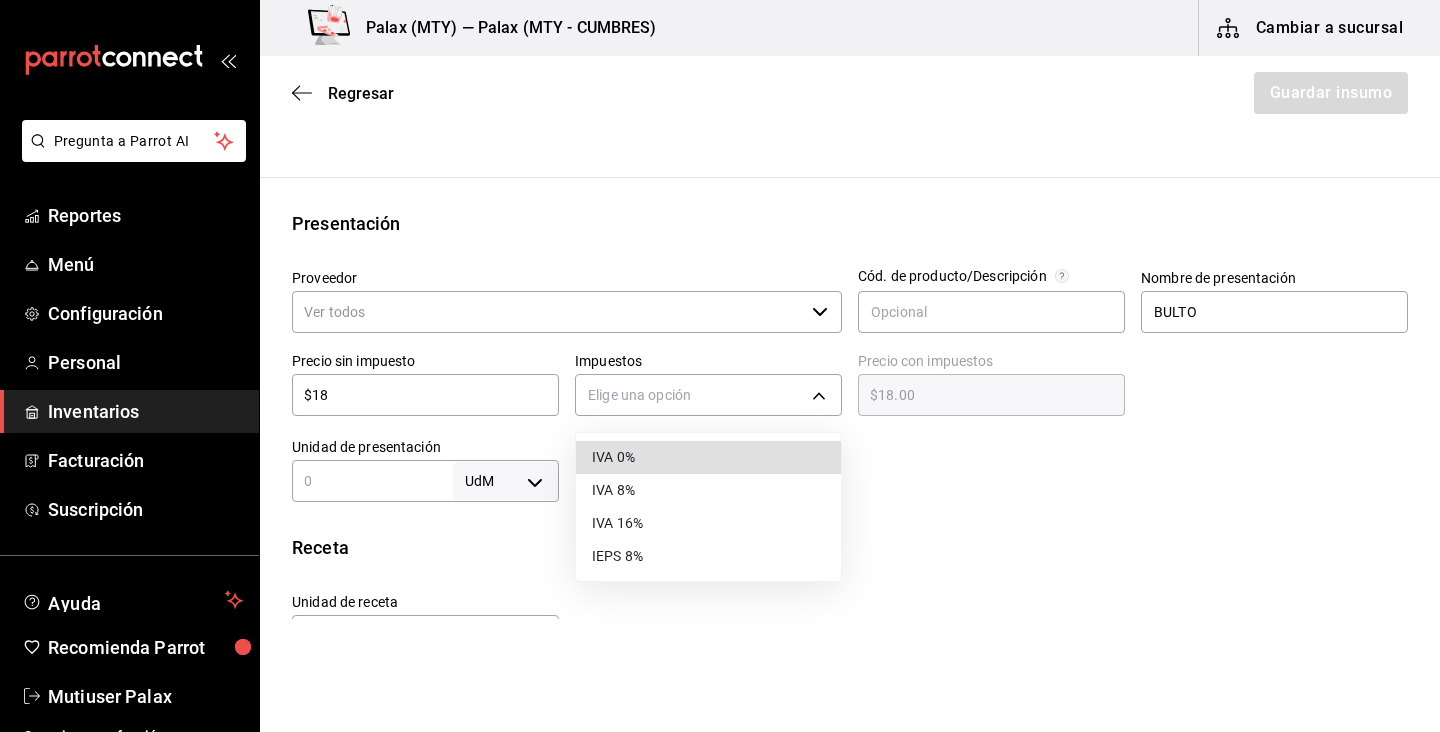 click on "IVA 0%" at bounding box center (708, 457) 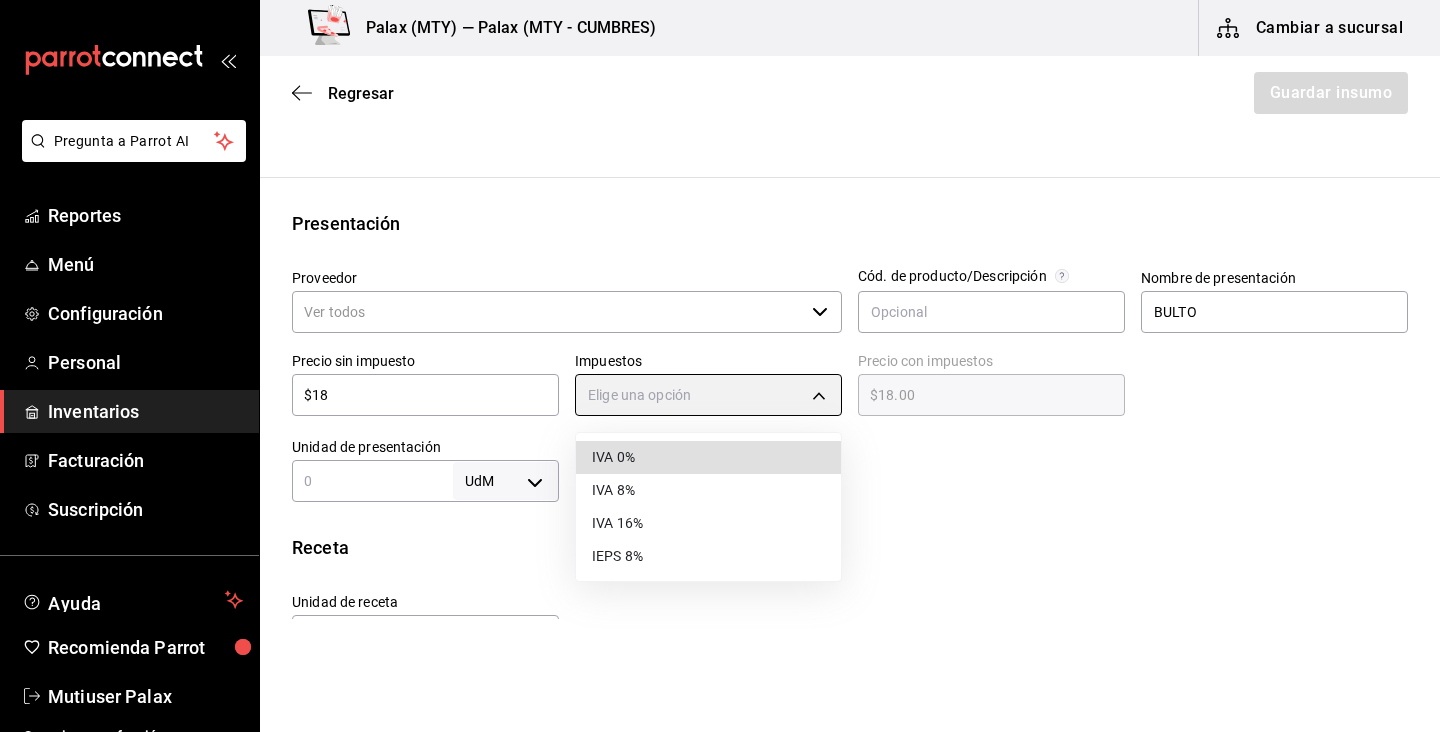 type on "IVA_0" 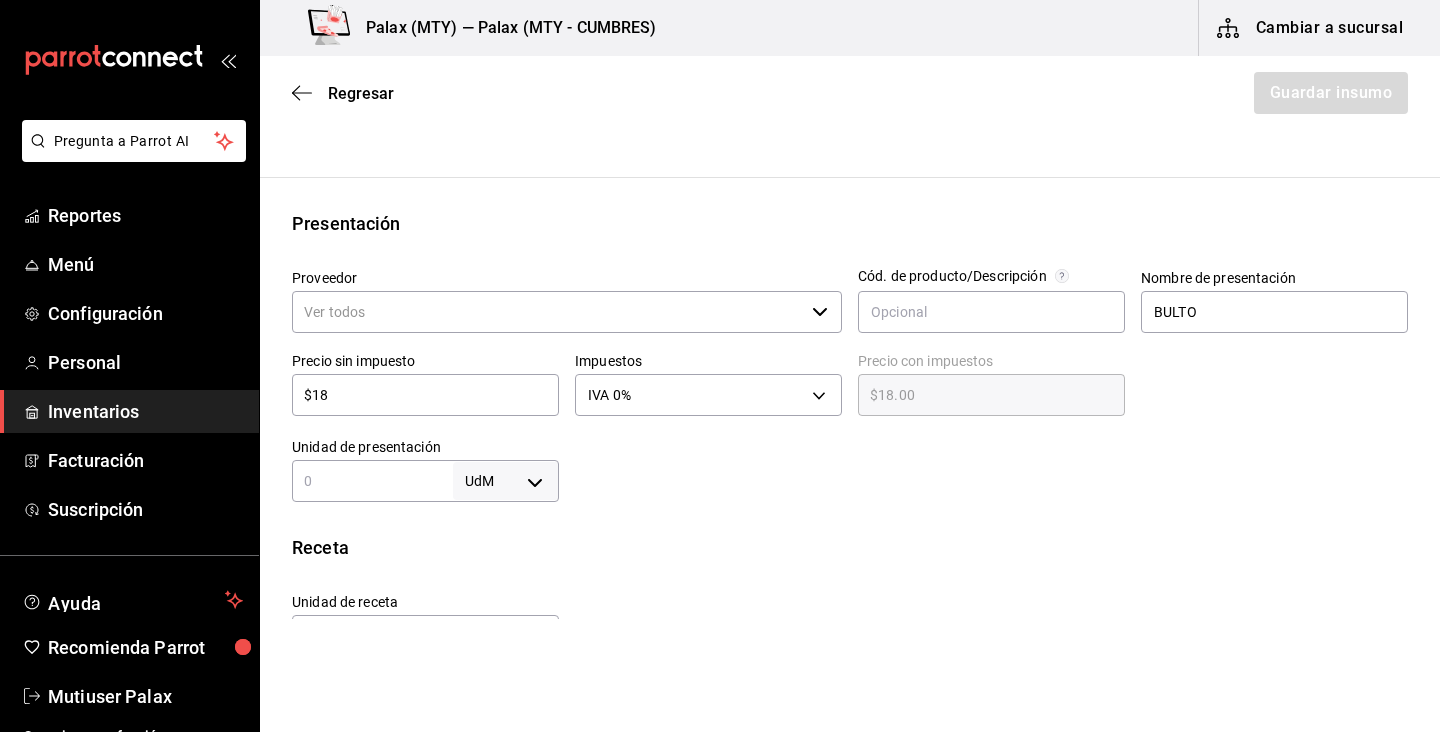 click at bounding box center (372, 481) 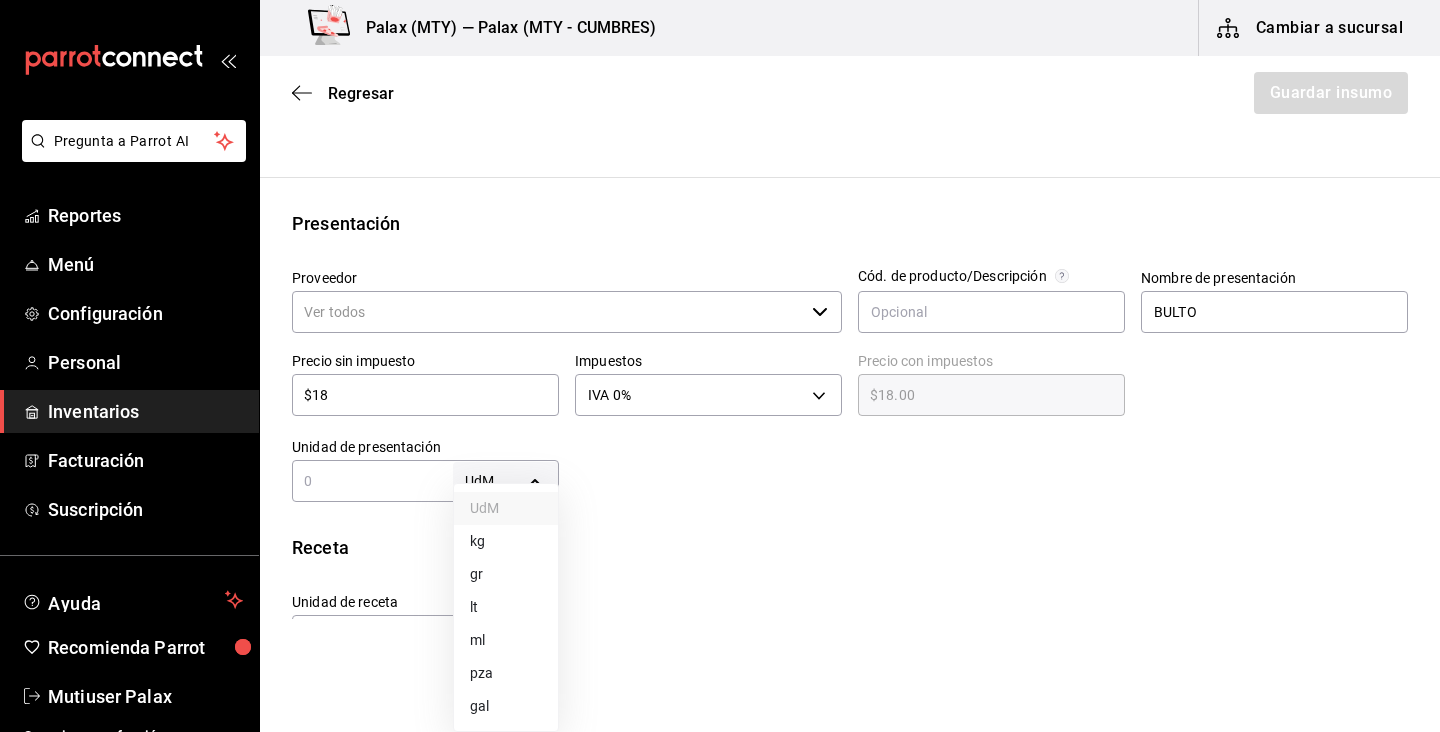 click on "Pregunta a Parrot AI Reportes   Menú   Configuración   Personal   Inventarios   Facturación   Suscripción   Ayuda Recomienda Parrot   Mutiuser Palax   Sugerir nueva función   Palax (MTY) — Palax (MTY - CUMBRES) Cambiar a sucursal Regresar Guardar insumo Insumo Nombre ARROZ Categoría de inventario abarrotes ​ Mínimo 0 ​ Ideal 25 ​ Insumo de producción Este insumo se produce con una receta de producción Presentación Proveedor ​ Cód. de producto/Descripción Nombre de presentación BULTO Precio sin impuesto $18 ​ Impuestos IVA 0% IVA_0 Precio con impuestos $18.00 ​ Unidad de presentación UdM ​ Receta Unidad de receta Elige una opción Factor de conversión ​ Ver ayuda de conversiones ¿La presentación (BULTO) viene en otra caja? Si No Presentaciones por caja ​ Sin definir Unidades de conteo GANA 1 MES GRATIS EN TU SUSCRIPCIÓN AQUÍ Pregunta a Parrot AI Reportes   Menú   Configuración   Personal   Inventarios   Facturación   Suscripción   Ayuda Recomienda Parrot       UdM kg" at bounding box center (720, 309) 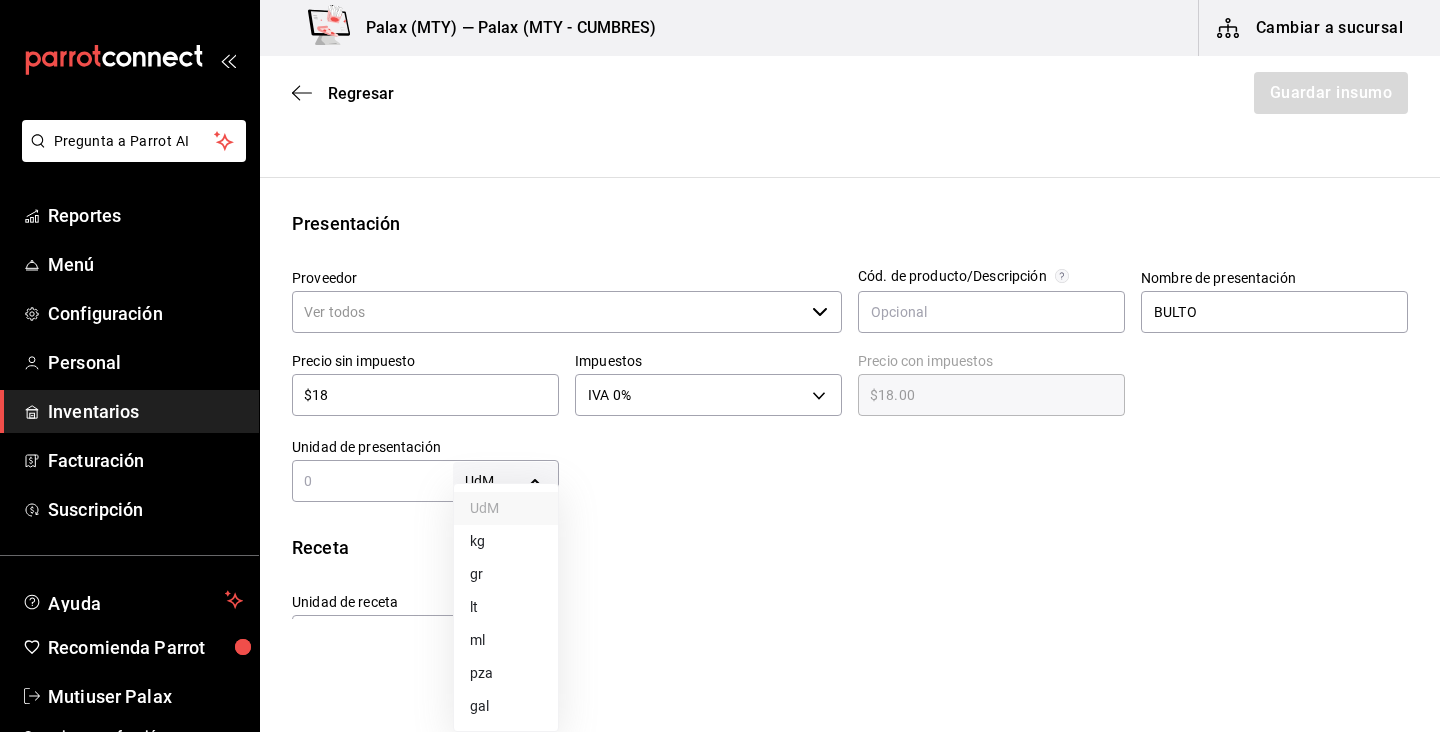 click on "kg" at bounding box center (506, 541) 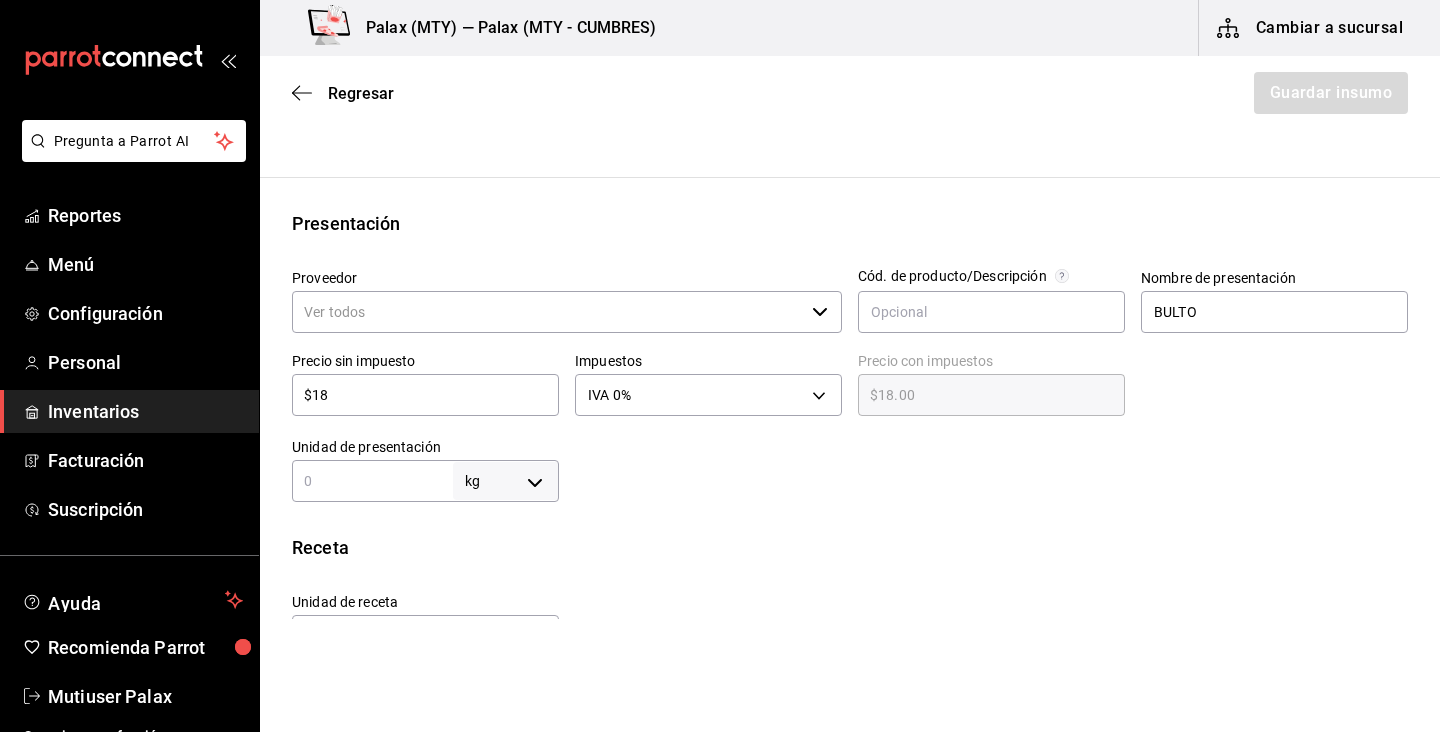 click on "Receta" at bounding box center (850, 547) 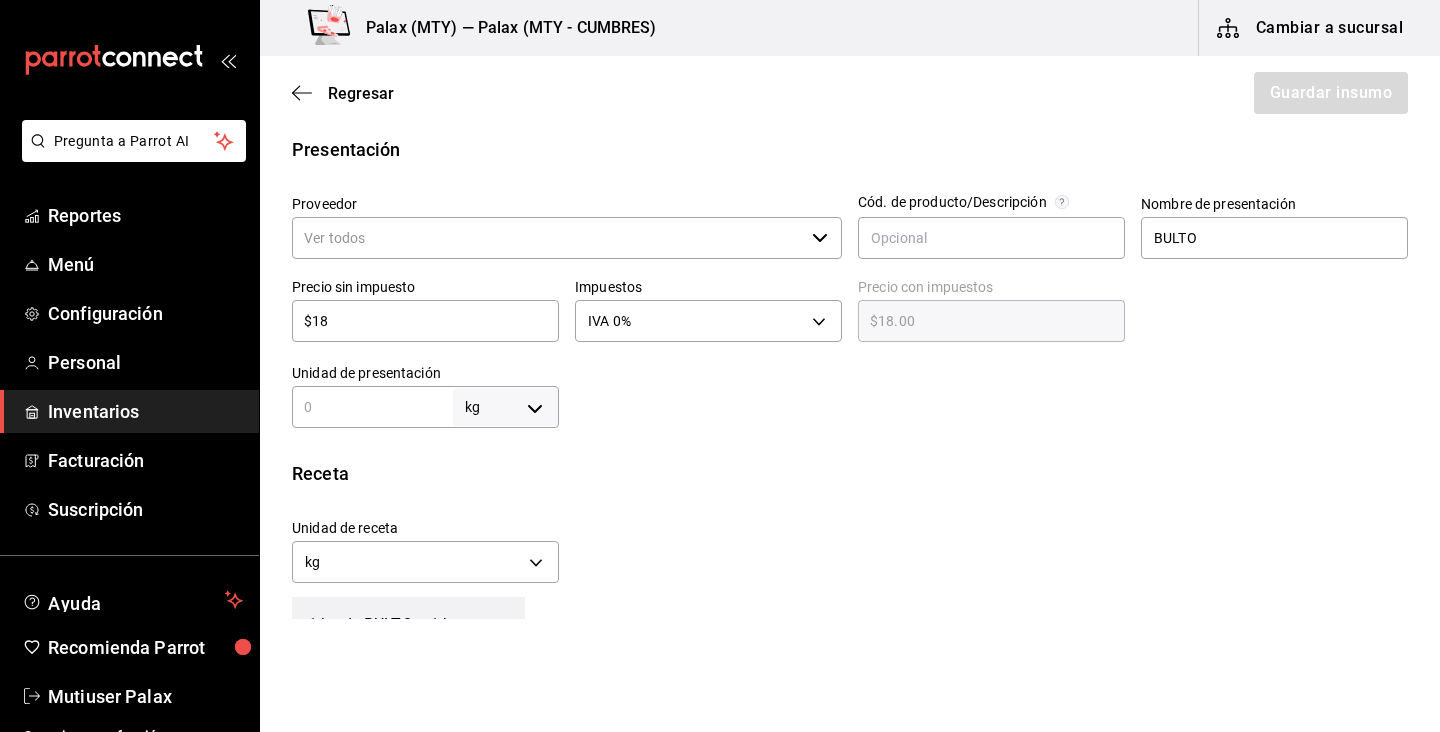 scroll, scrollTop: 392, scrollLeft: 0, axis: vertical 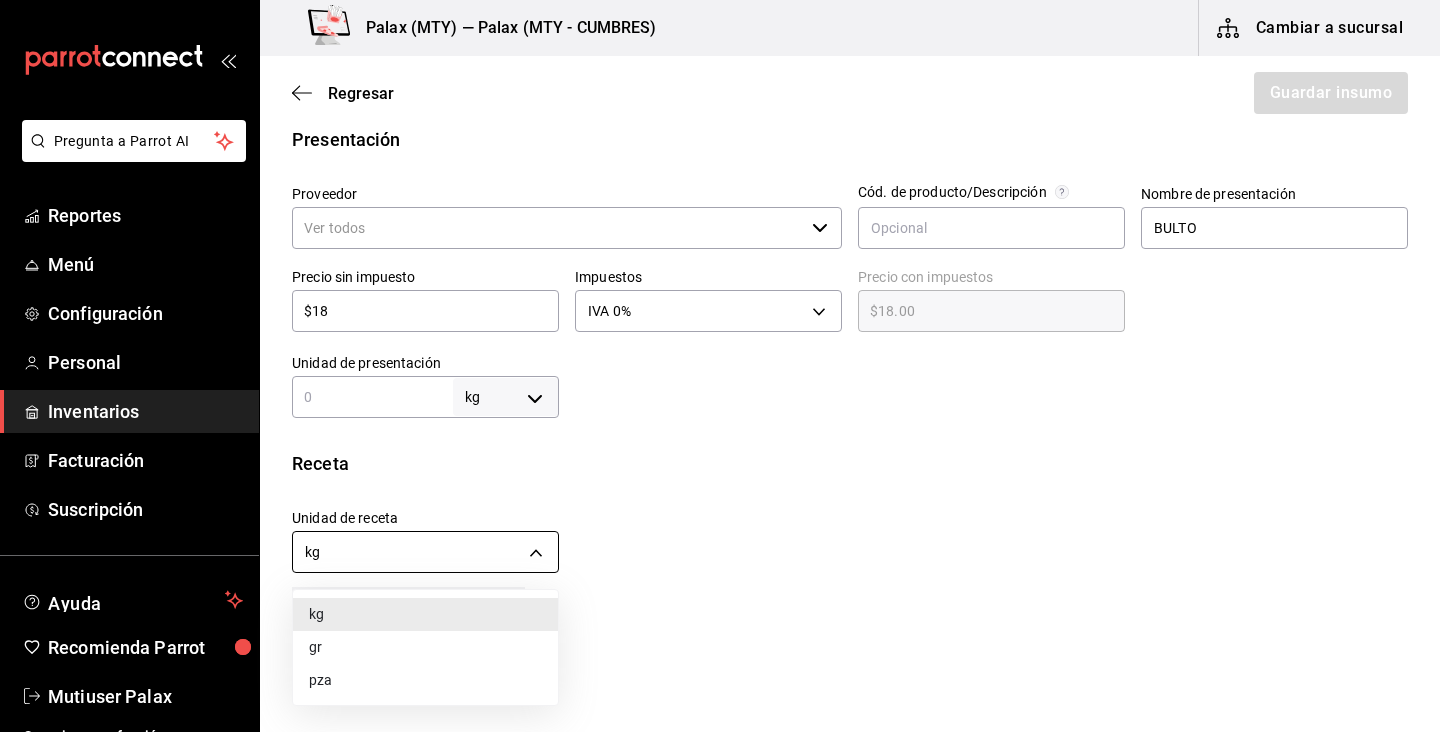 click on "Pregunta a Parrot AI Reportes   Menú   Configuración   Personal   Inventarios   Facturación   Suscripción   Ayuda Recomienda Parrot   Mutiuser Palax   Sugerir nueva función   Palax (MTY) — Palax (MTY - CUMBRES) Cambiar a sucursal Regresar Guardar insumo Insumo Nombre ARROZ Categoría de inventario abarrotes ​ Mínimo 0 ​ Ideal 25 ​ Insumo de producción Este insumo se produce con una receta de producción Presentación Proveedor ​ Cód. de producto/Descripción Nombre de presentación BULTO Precio sin impuesto $18 ​ Impuestos IVA 0% IVA_0 Precio con impuestos $18.00 ​ Unidad de presentación kg KILOGRAM ​ Receta Unidad de receta kg KILOGRAM Factor de conversión ​ 1 kg de BULTO = 1 kg receta Ver ayuda de conversiones ¿La presentación (BULTO) viene en otra caja? Si No Presentaciones por caja ​  BULTO de 0 kg Unidades de conteo kg BULTO (0 kg) GANA 1 MES GRATIS EN TU SUSCRIPCIÓN AQUÍ Pregunta a Parrot AI Reportes   Menú   Configuración   Personal   Inventarios   Facturación" at bounding box center (720, 309) 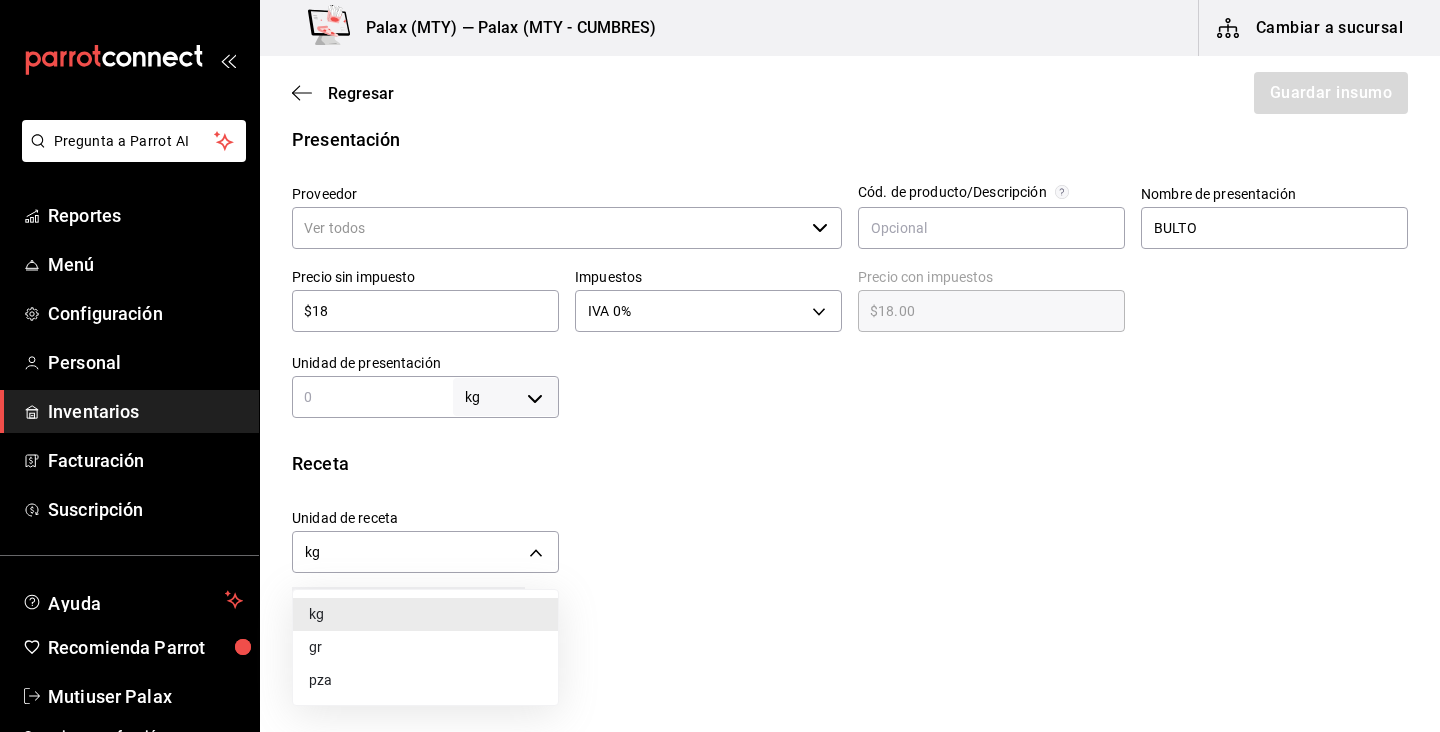 click on "gr" at bounding box center (425, 647) 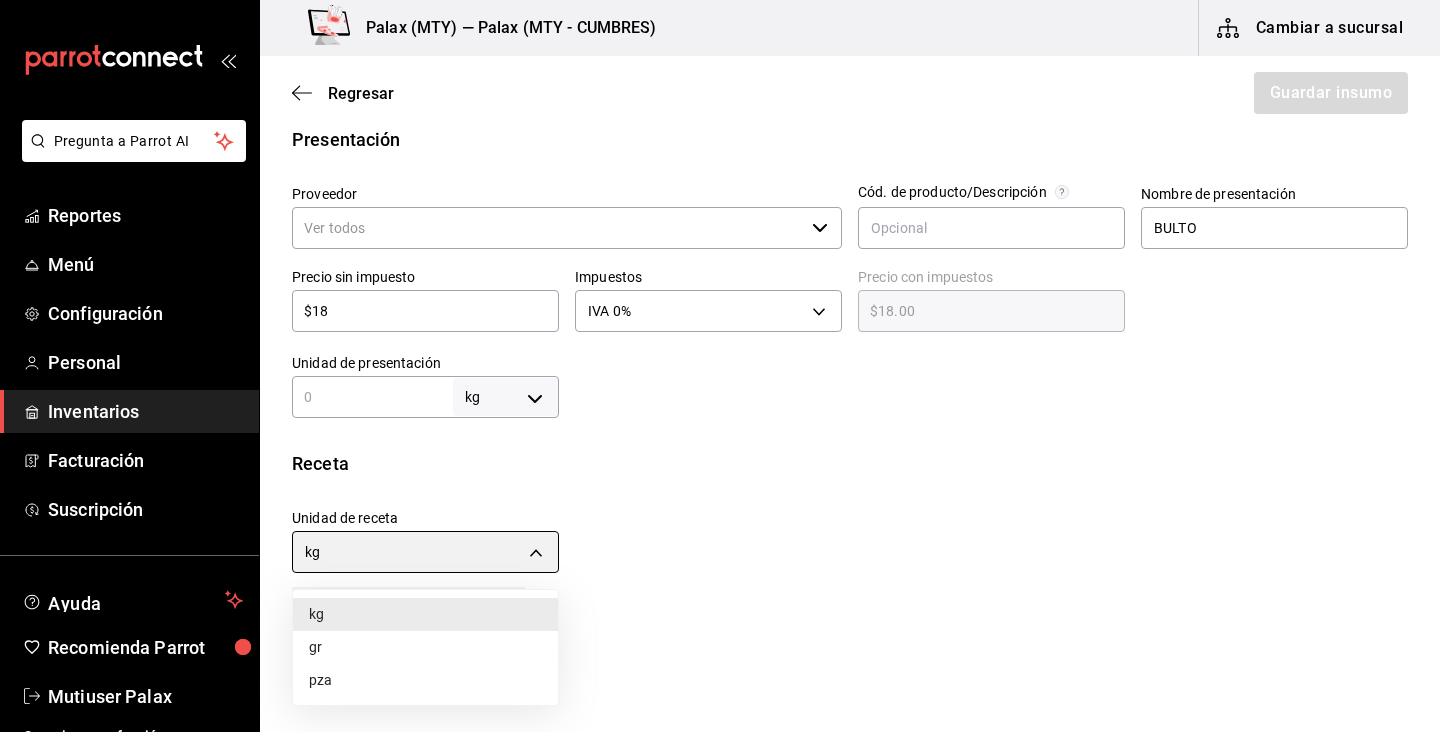 type on "GRAM" 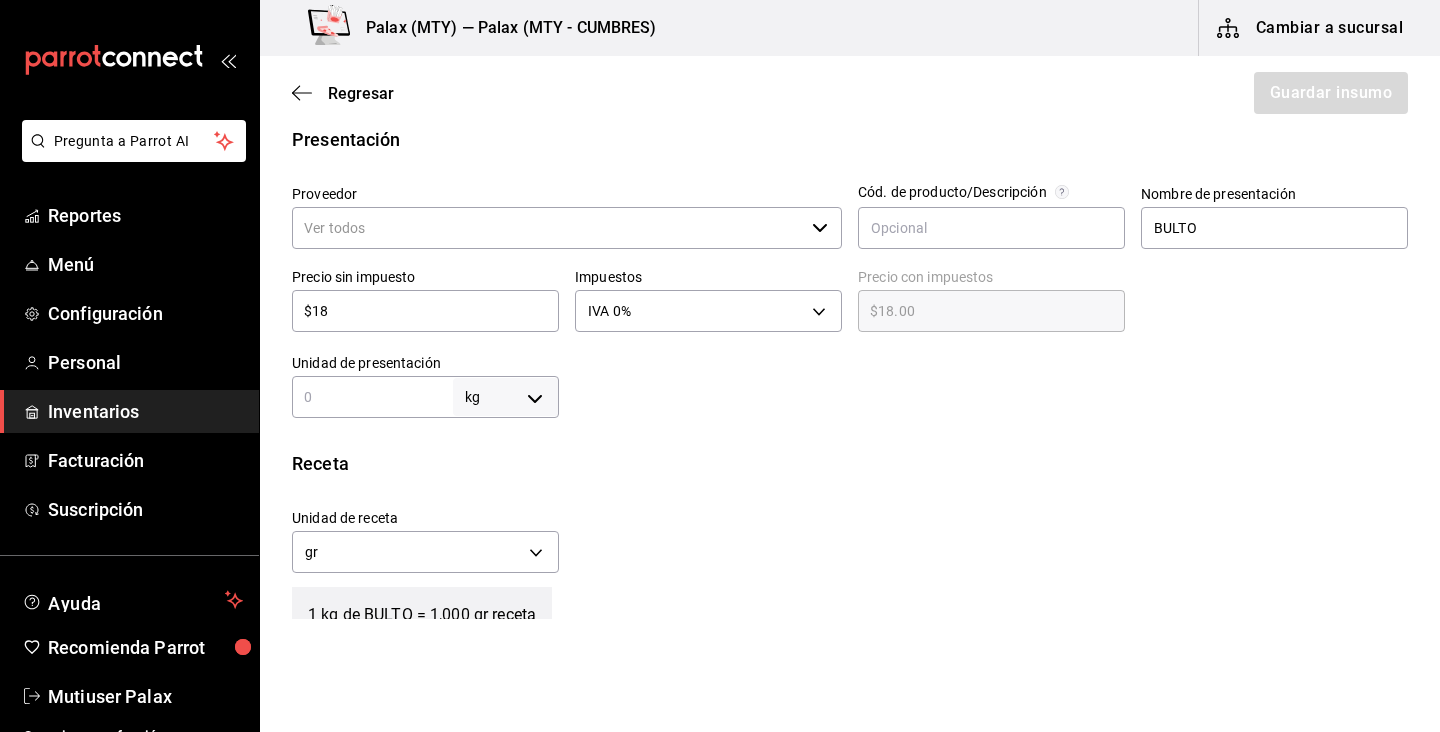 click on "Unidad de receta gr GRAM Factor de conversión ​" at bounding box center [842, 536] 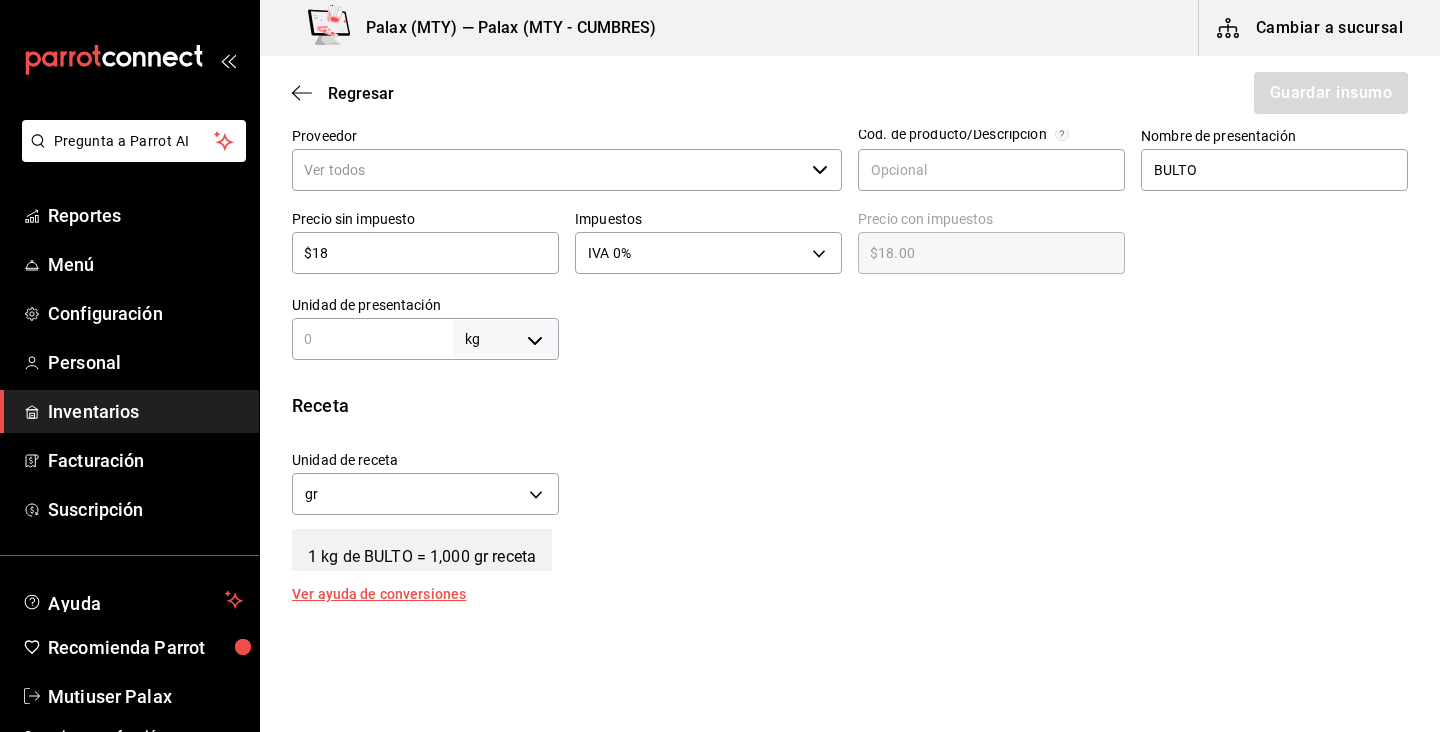 scroll, scrollTop: 463, scrollLeft: 0, axis: vertical 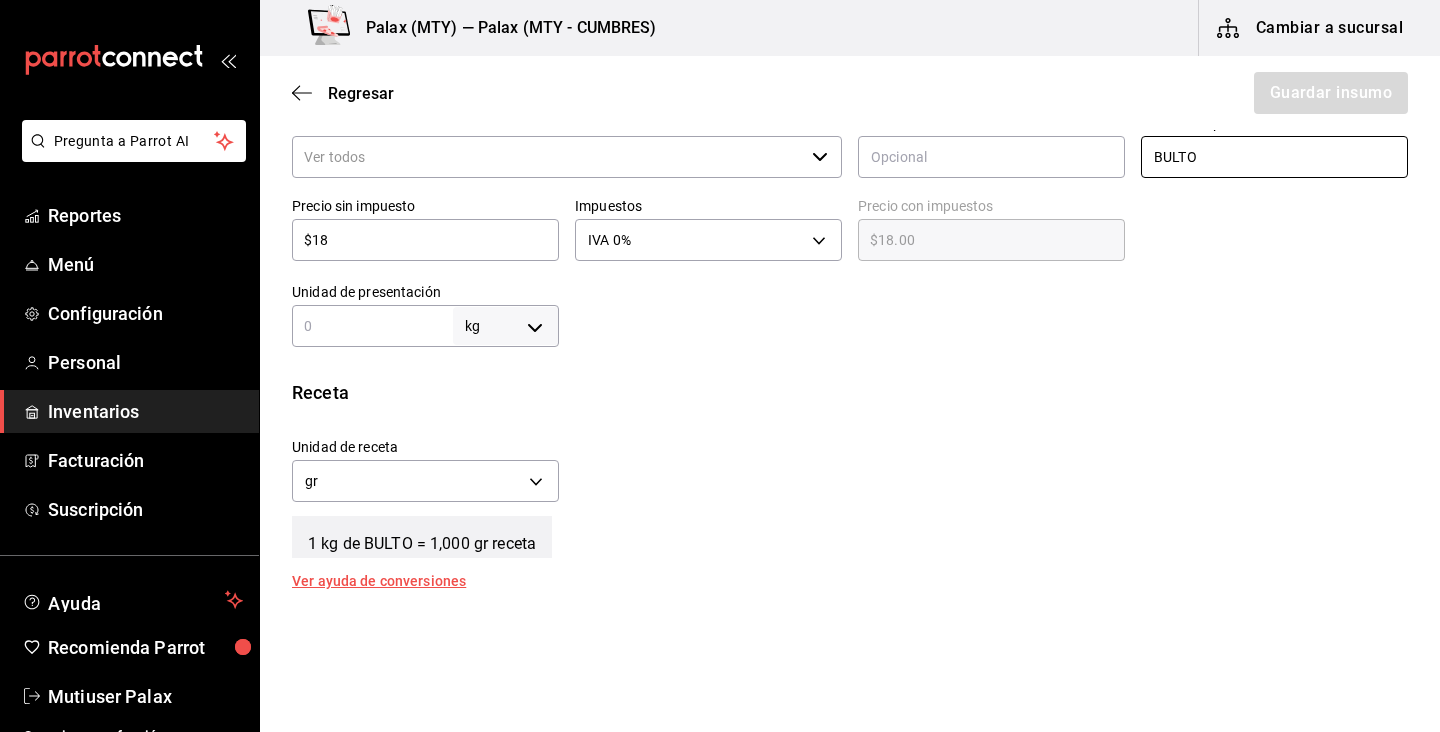 click on "BULTO" at bounding box center [1274, 157] 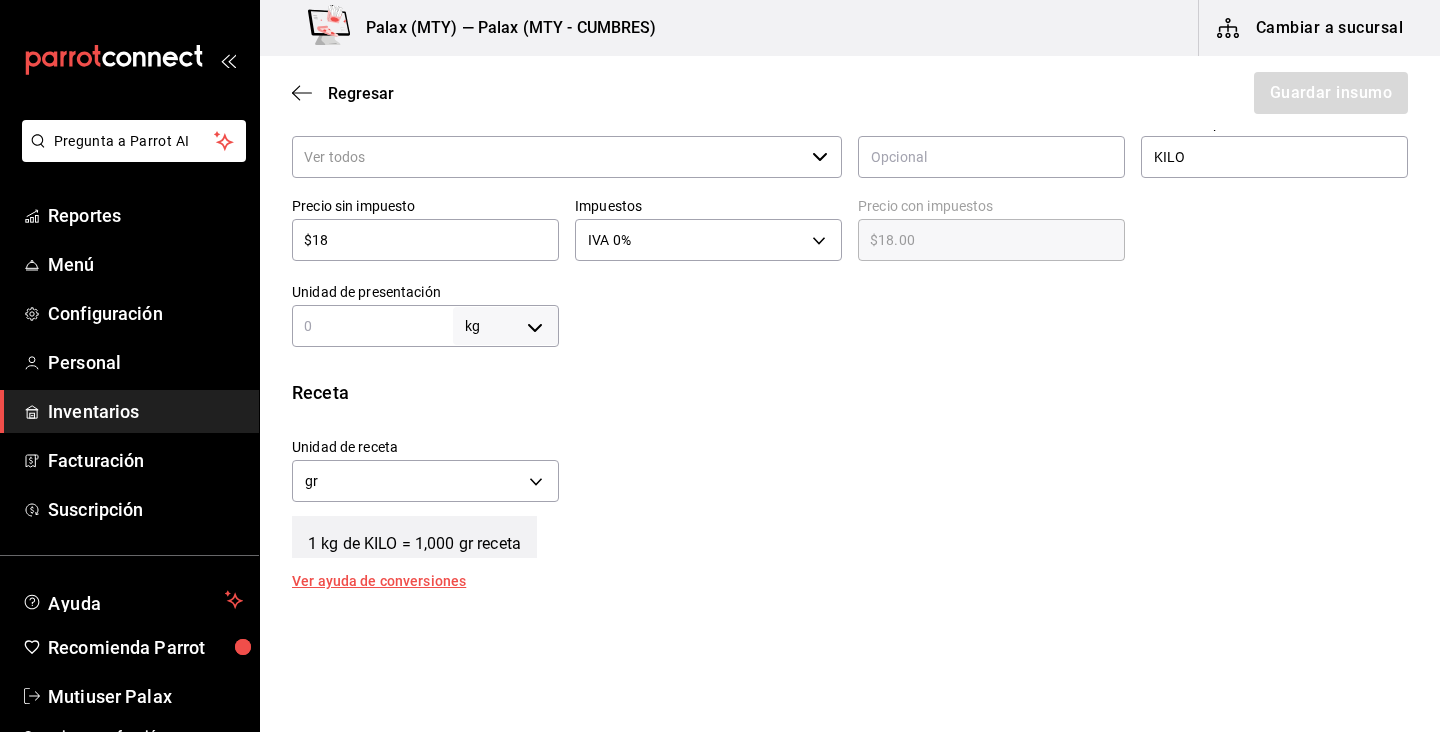 click at bounding box center [983, 307] 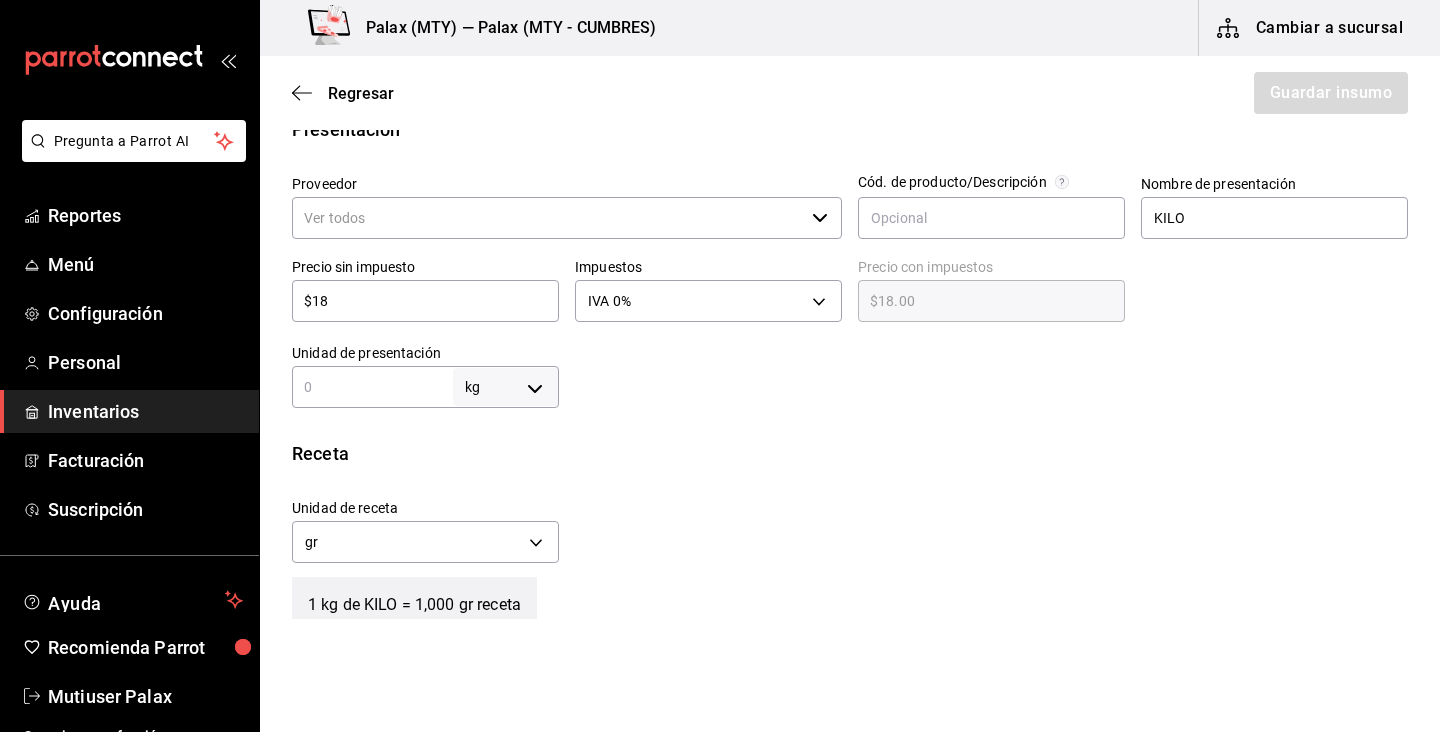 scroll, scrollTop: 398, scrollLeft: 0, axis: vertical 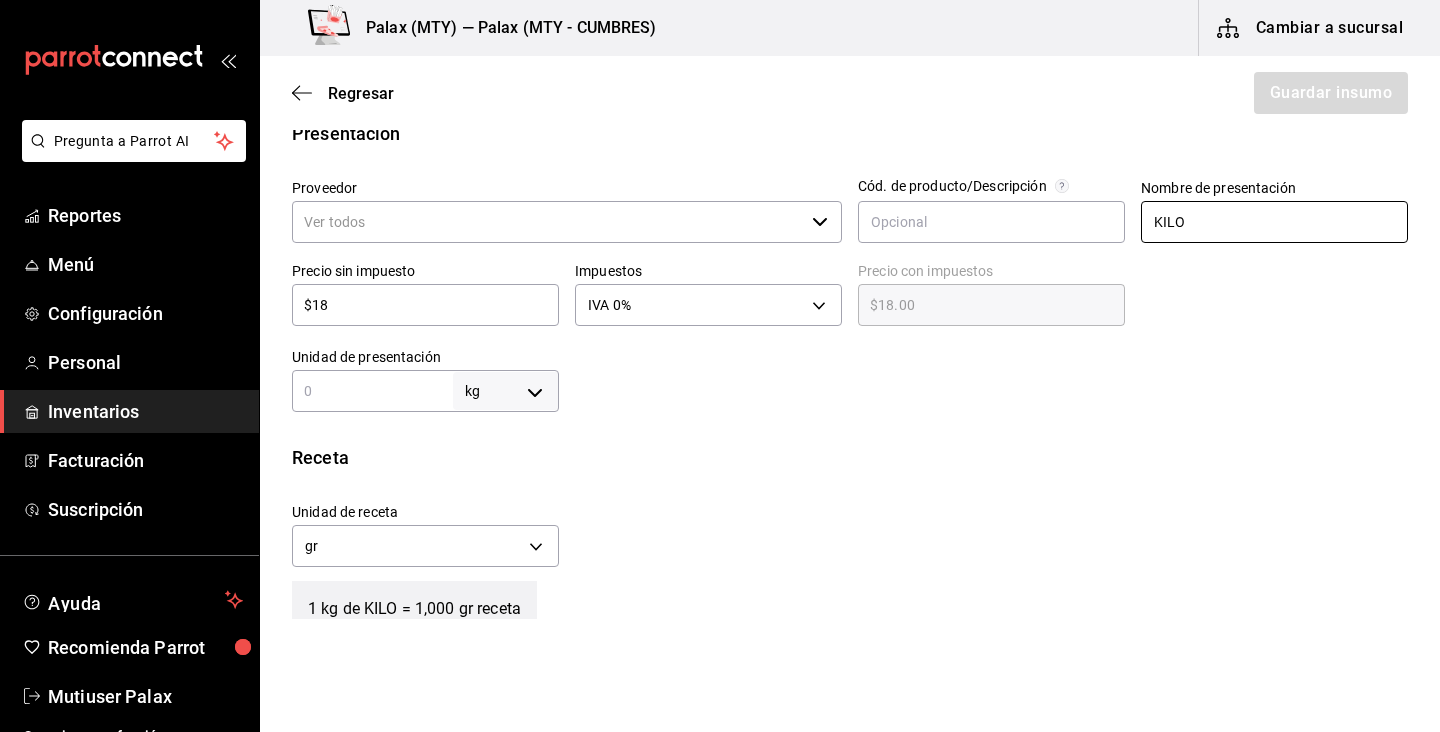 click on "KILO" at bounding box center (1274, 222) 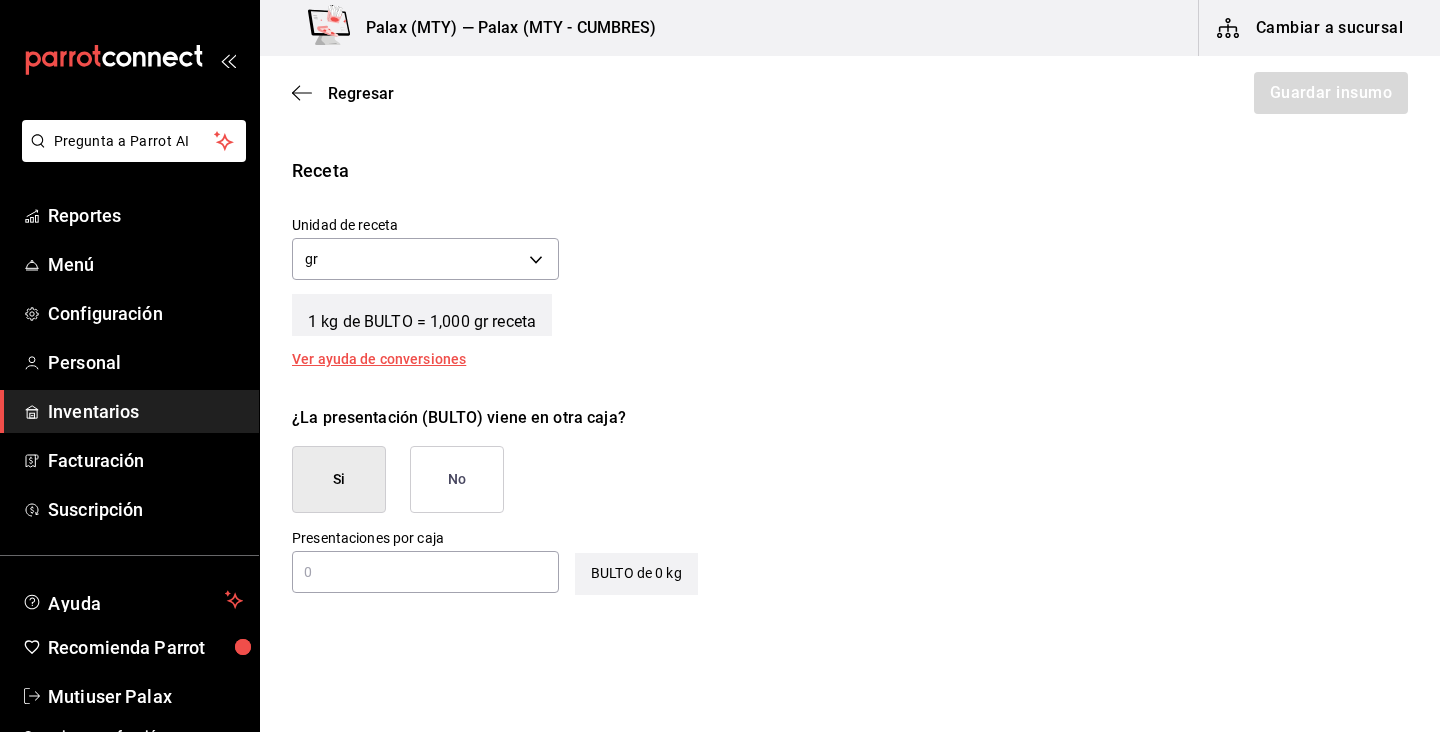 scroll, scrollTop: 719, scrollLeft: 0, axis: vertical 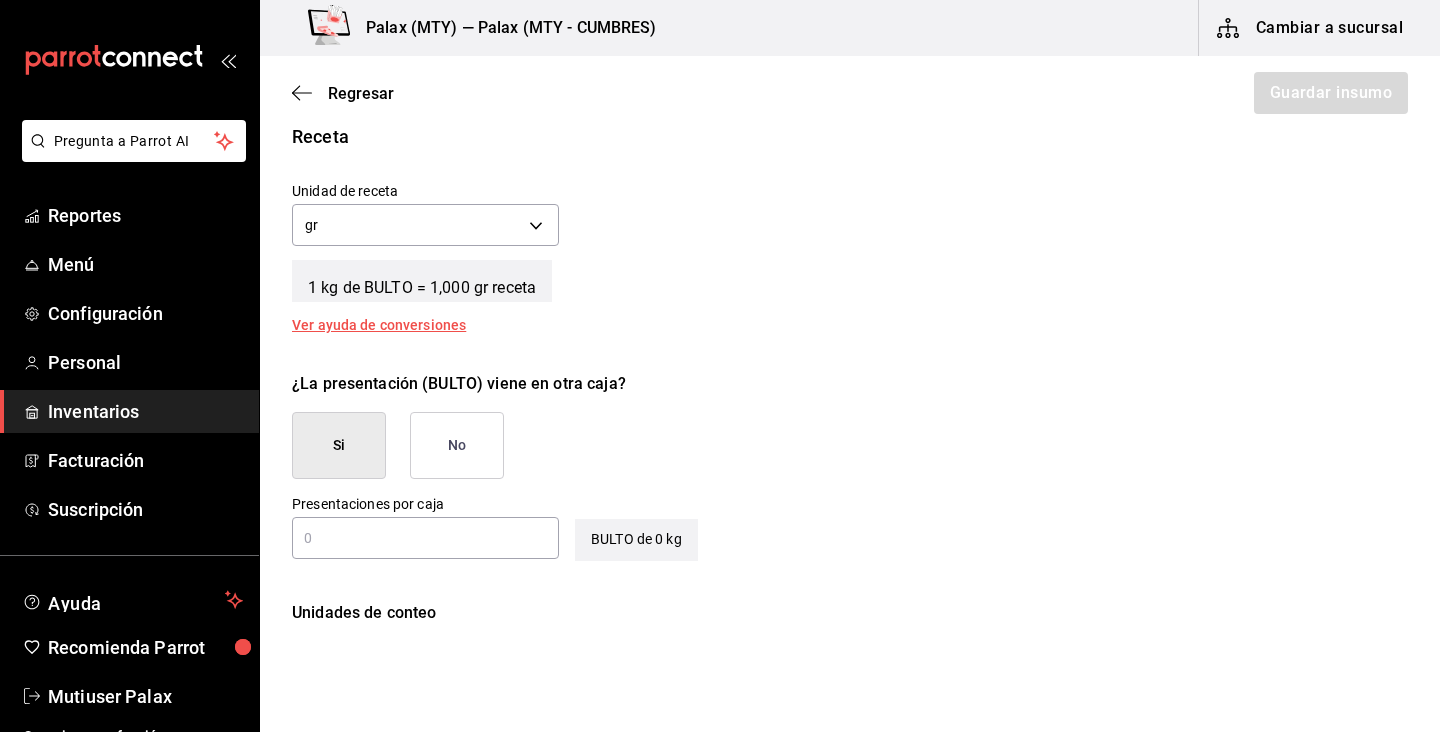 type on "BULTO" 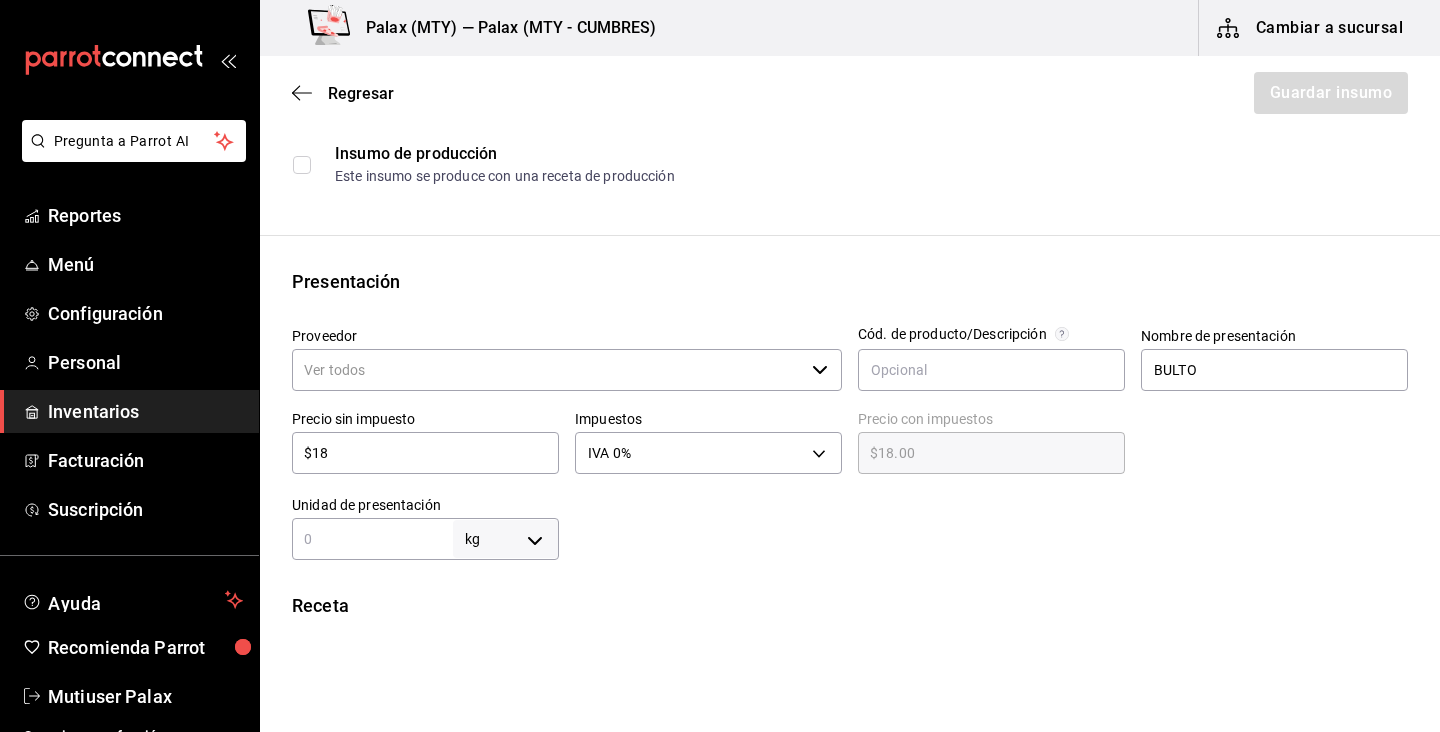 scroll, scrollTop: 212, scrollLeft: 0, axis: vertical 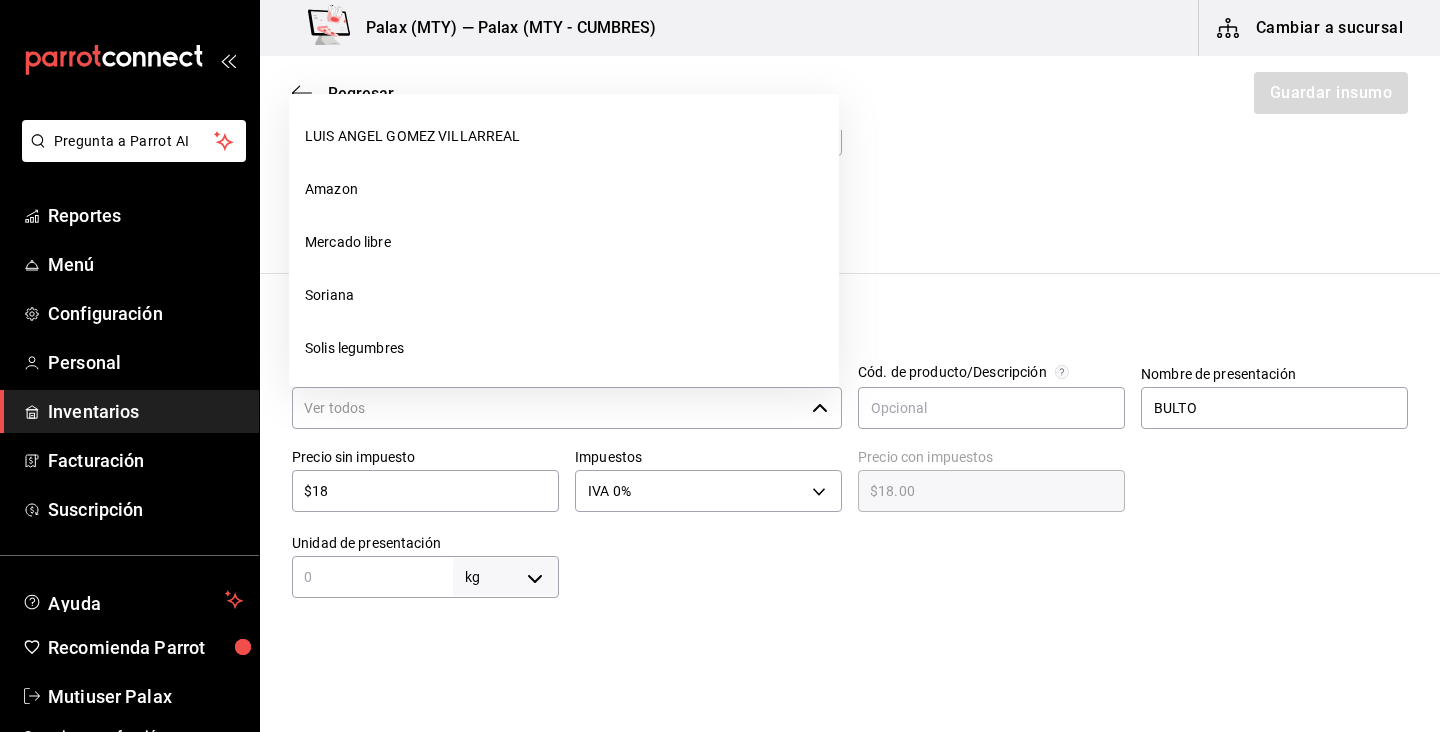 click on "Proveedor" at bounding box center (548, 408) 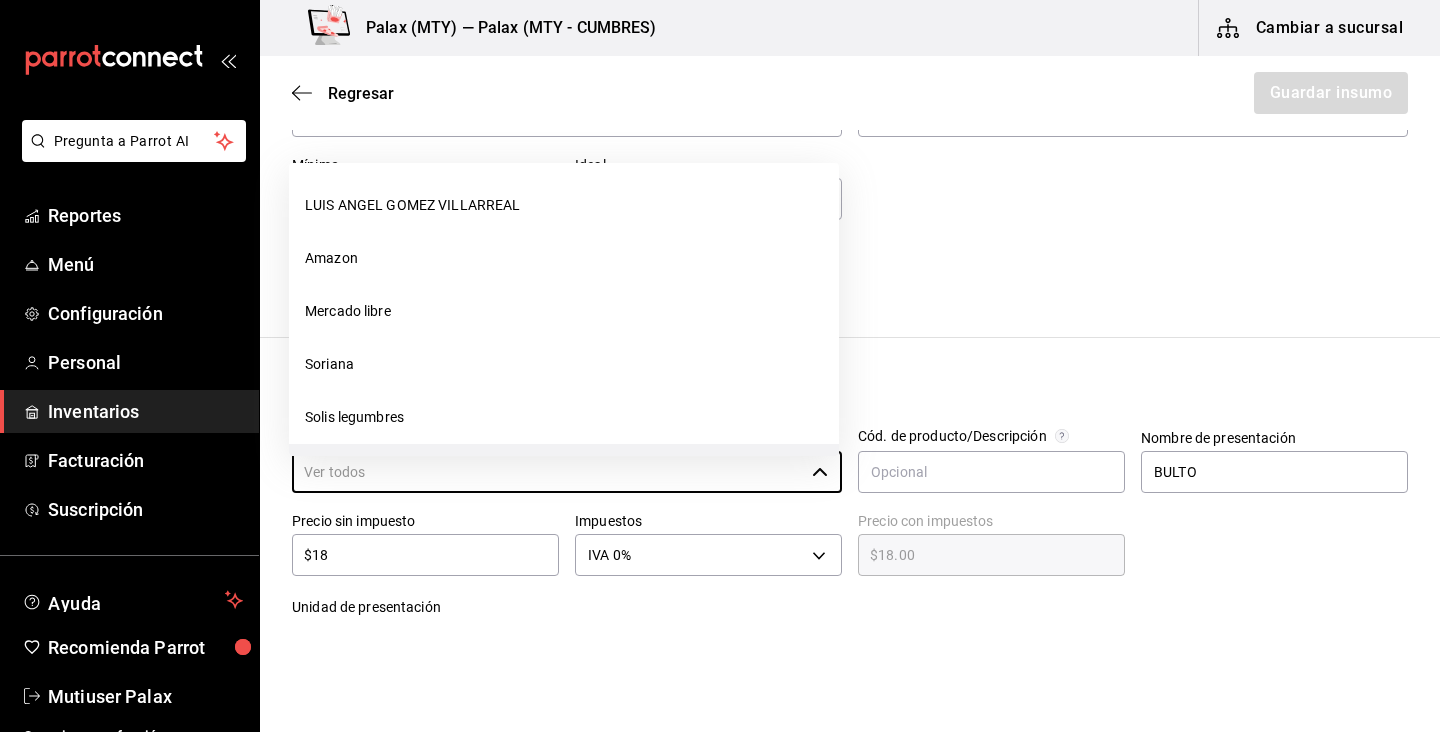 scroll, scrollTop: 121, scrollLeft: 0, axis: vertical 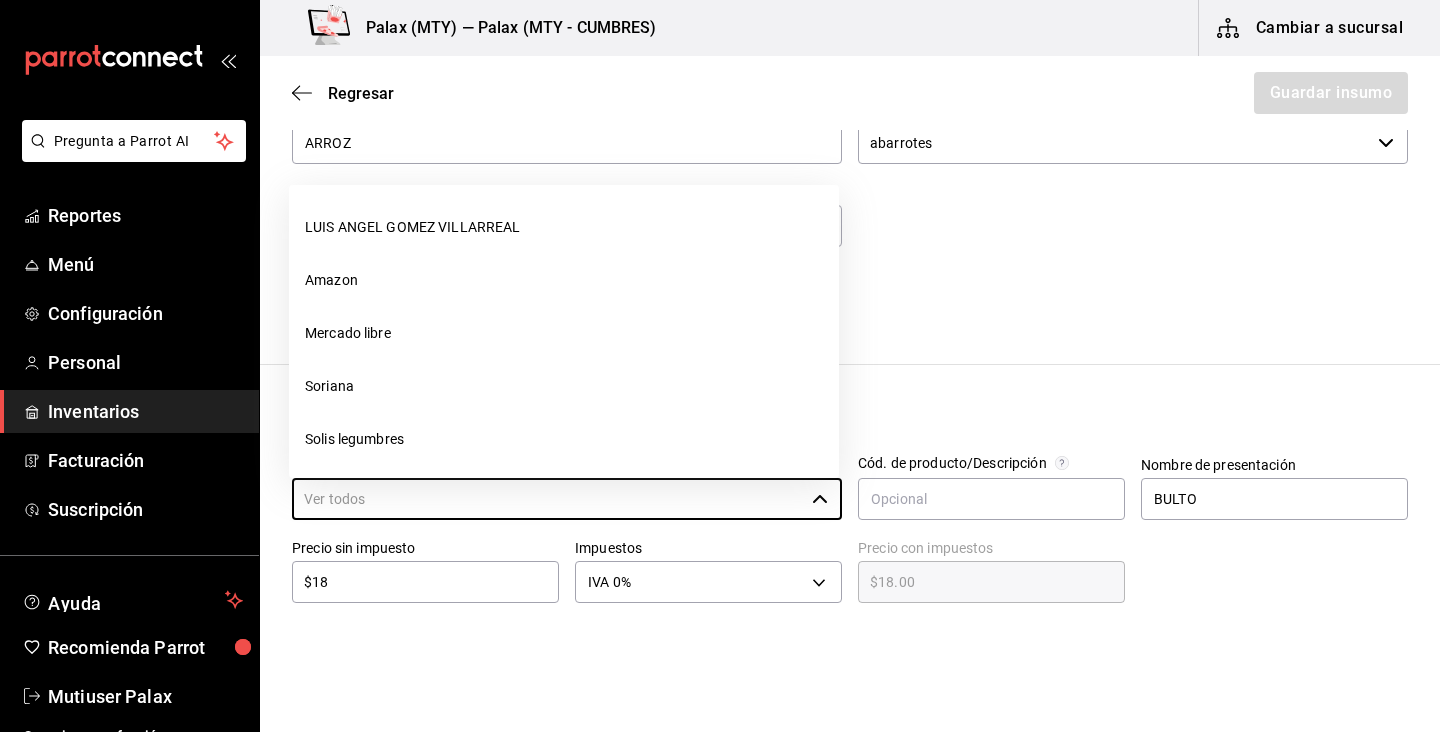 click on "Este insumo se produce con una receta de producción" at bounding box center (871, 305) 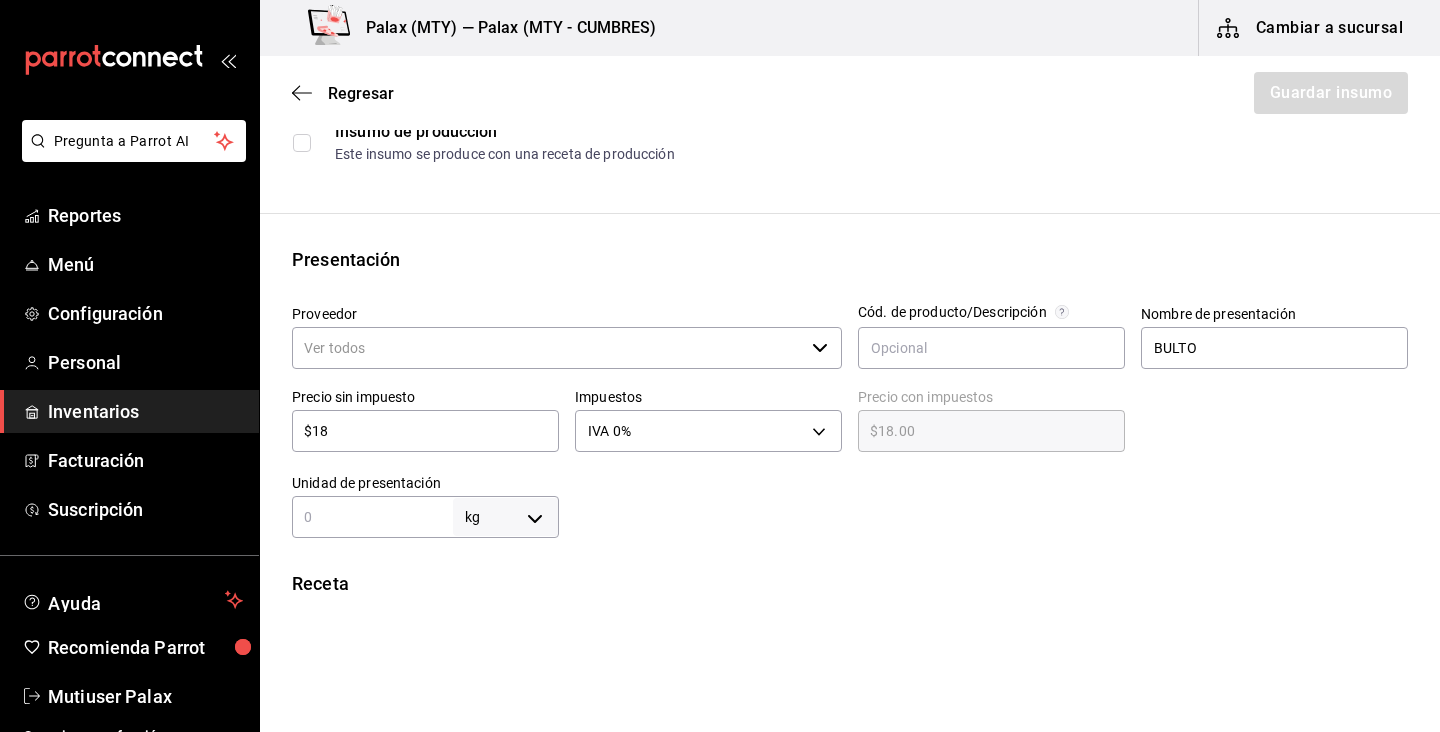 scroll, scrollTop: 375, scrollLeft: 0, axis: vertical 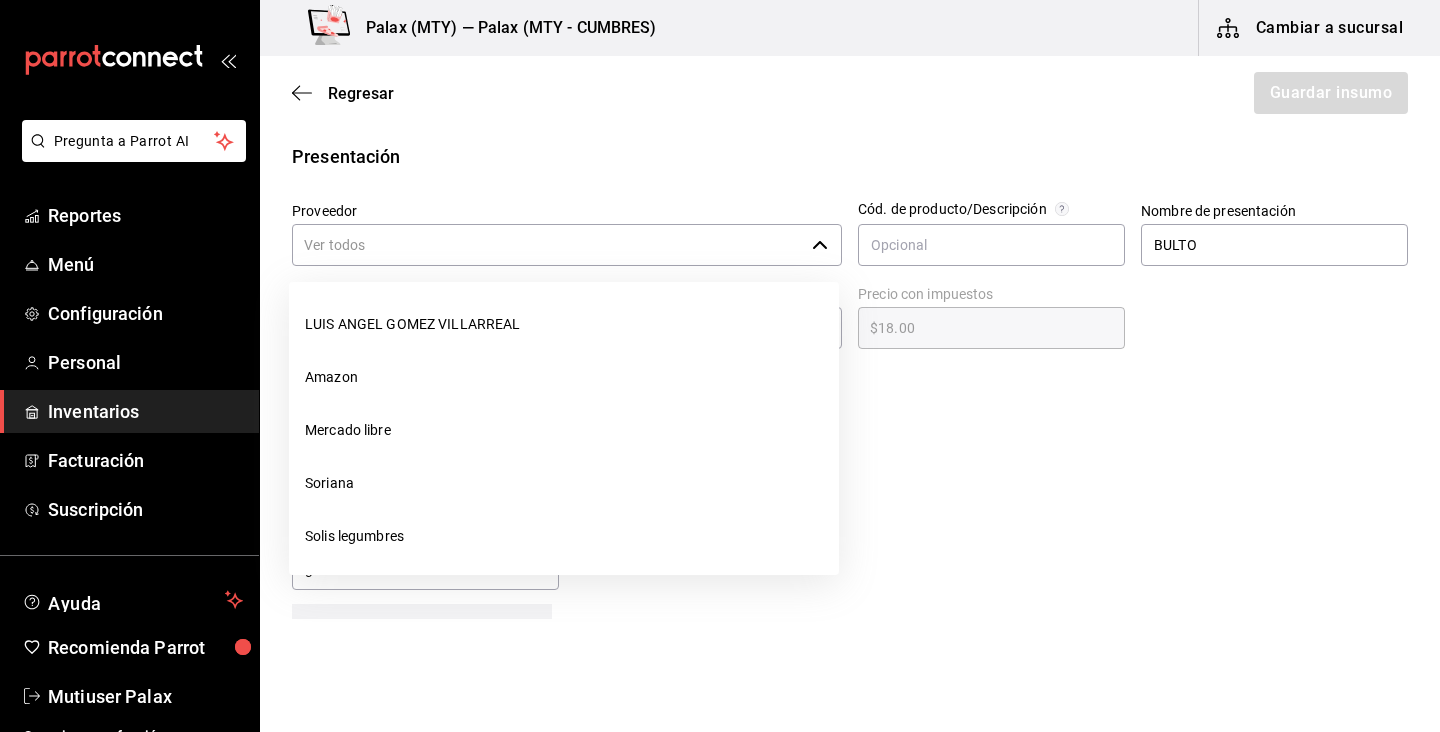 click on "Proveedor" at bounding box center (548, 245) 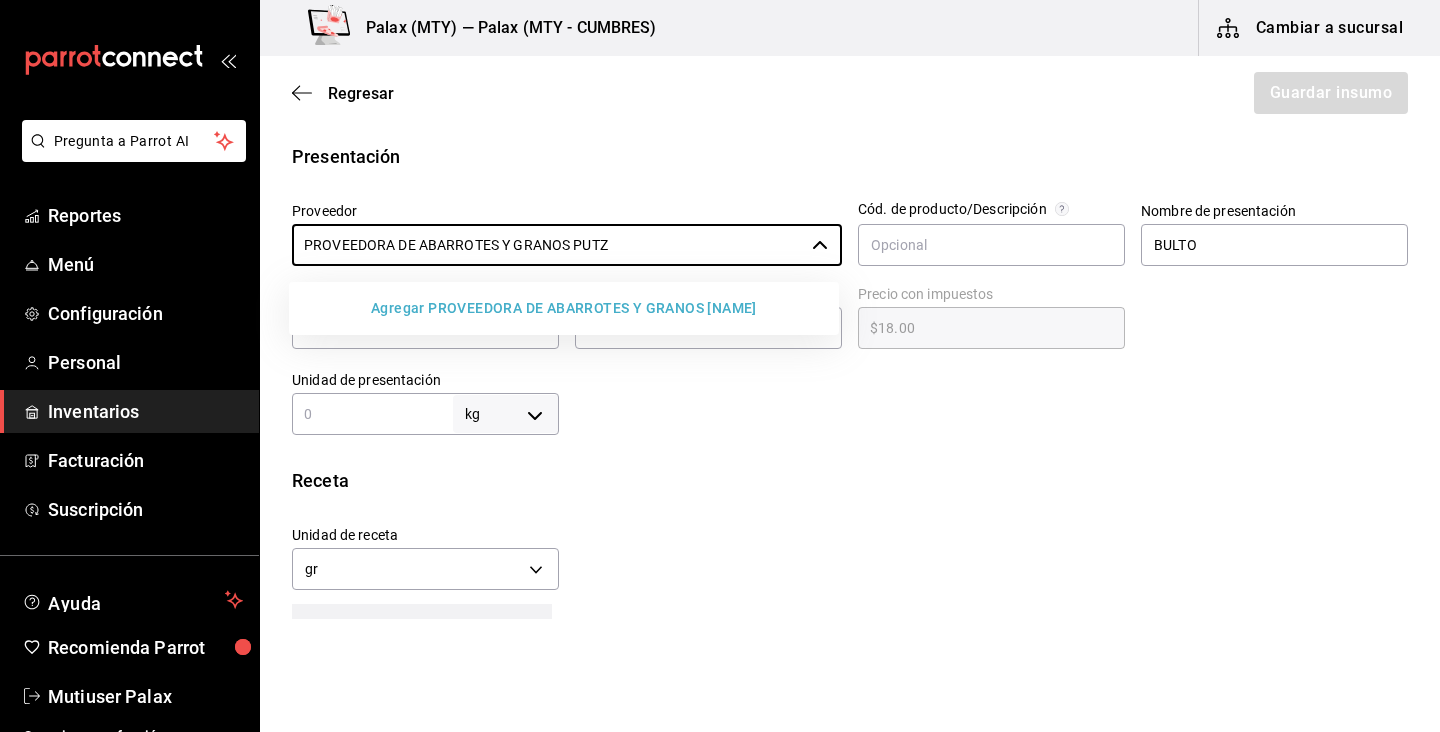 type on "PROVEEDORA DE ABARROTES Y GRANOS PUTZ" 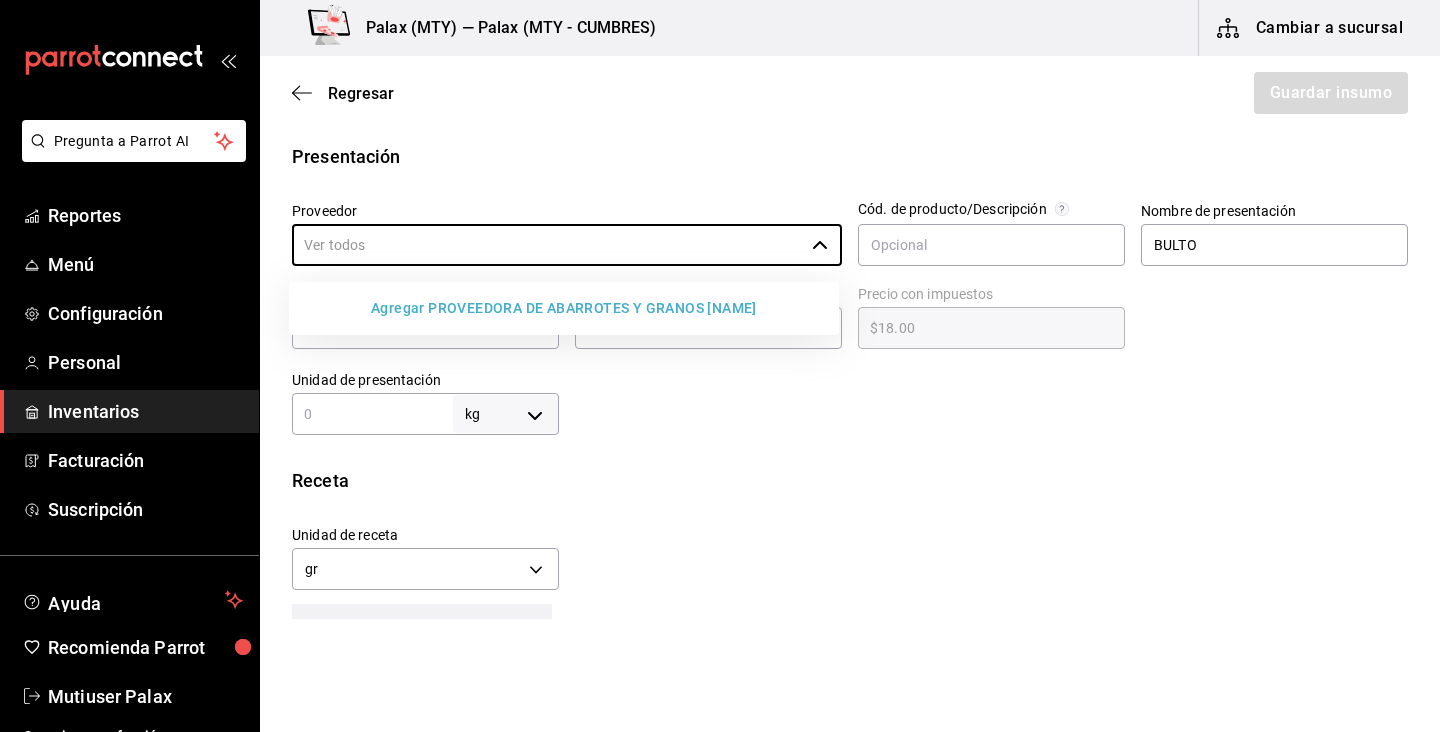 click on "Agregar PROVEEDORA DE ABARROTES Y GRANOS PUTZ" at bounding box center [564, 308] 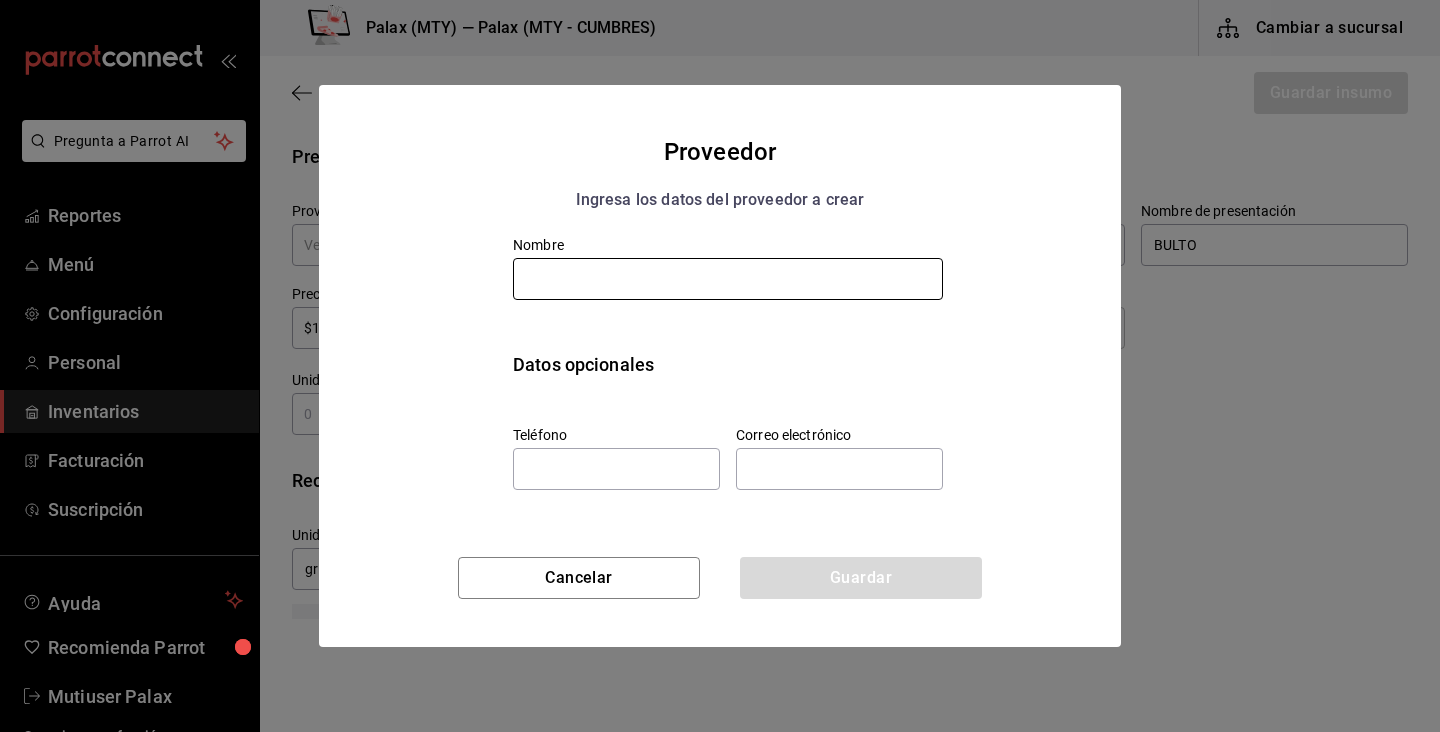 click at bounding box center (728, 279) 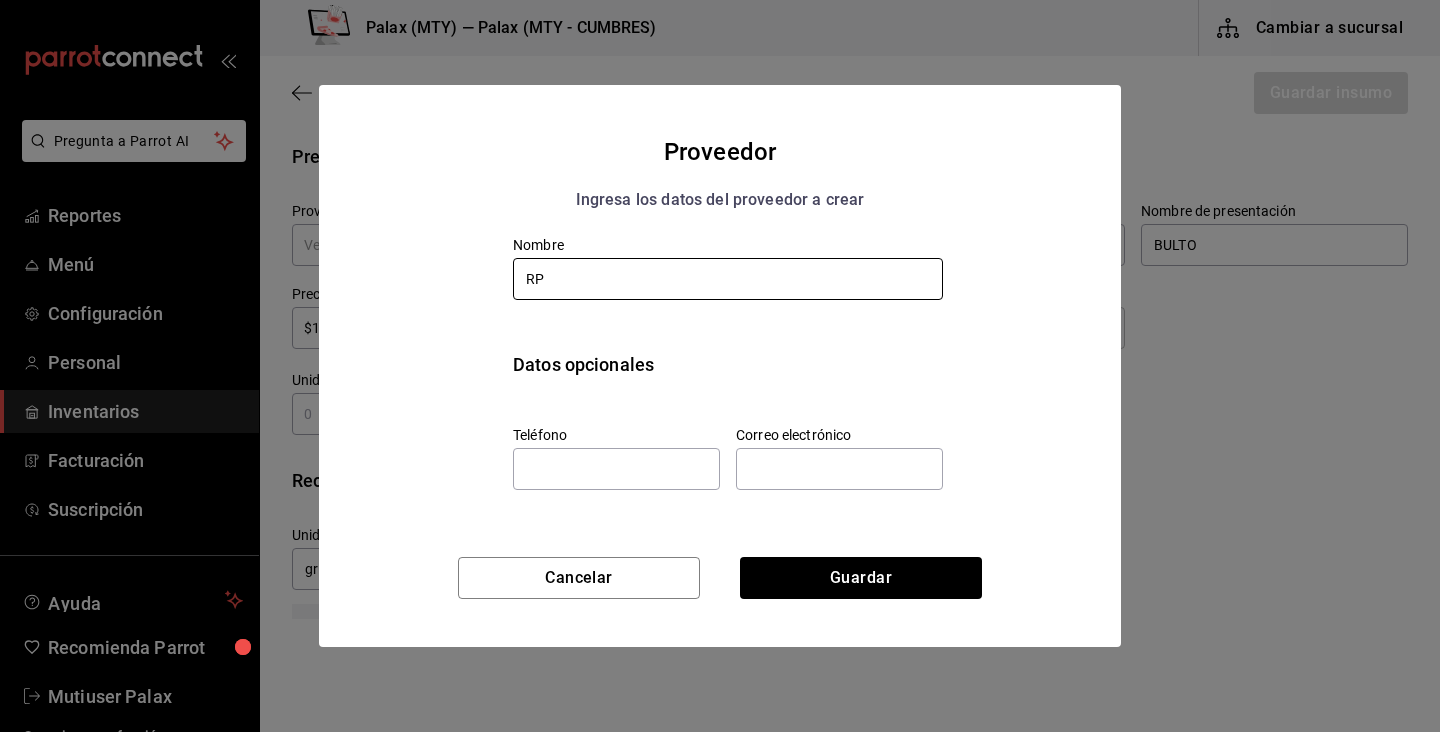 type on "R" 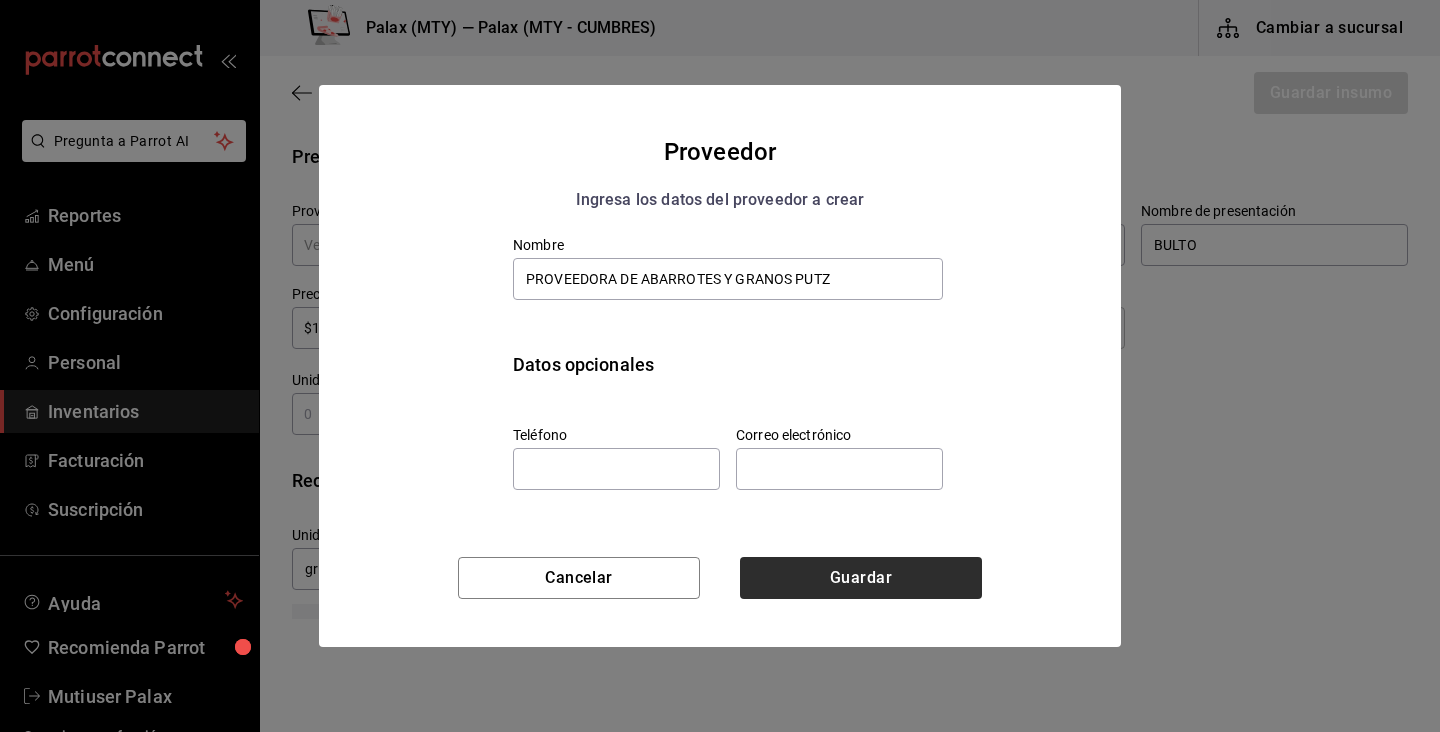 type on "PROVEEDORA DE ABARROTES Y GRANOS PUTZ" 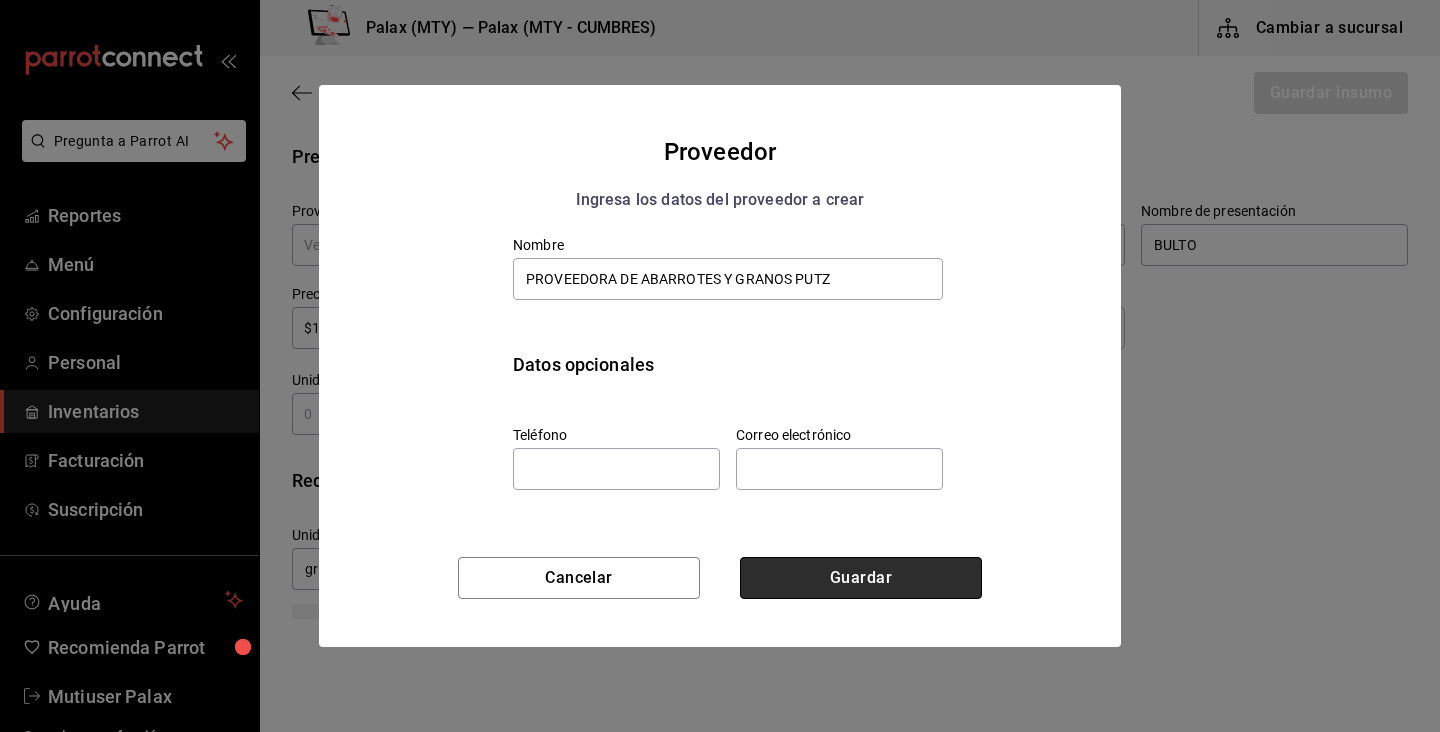 click on "Guardar" at bounding box center (861, 578) 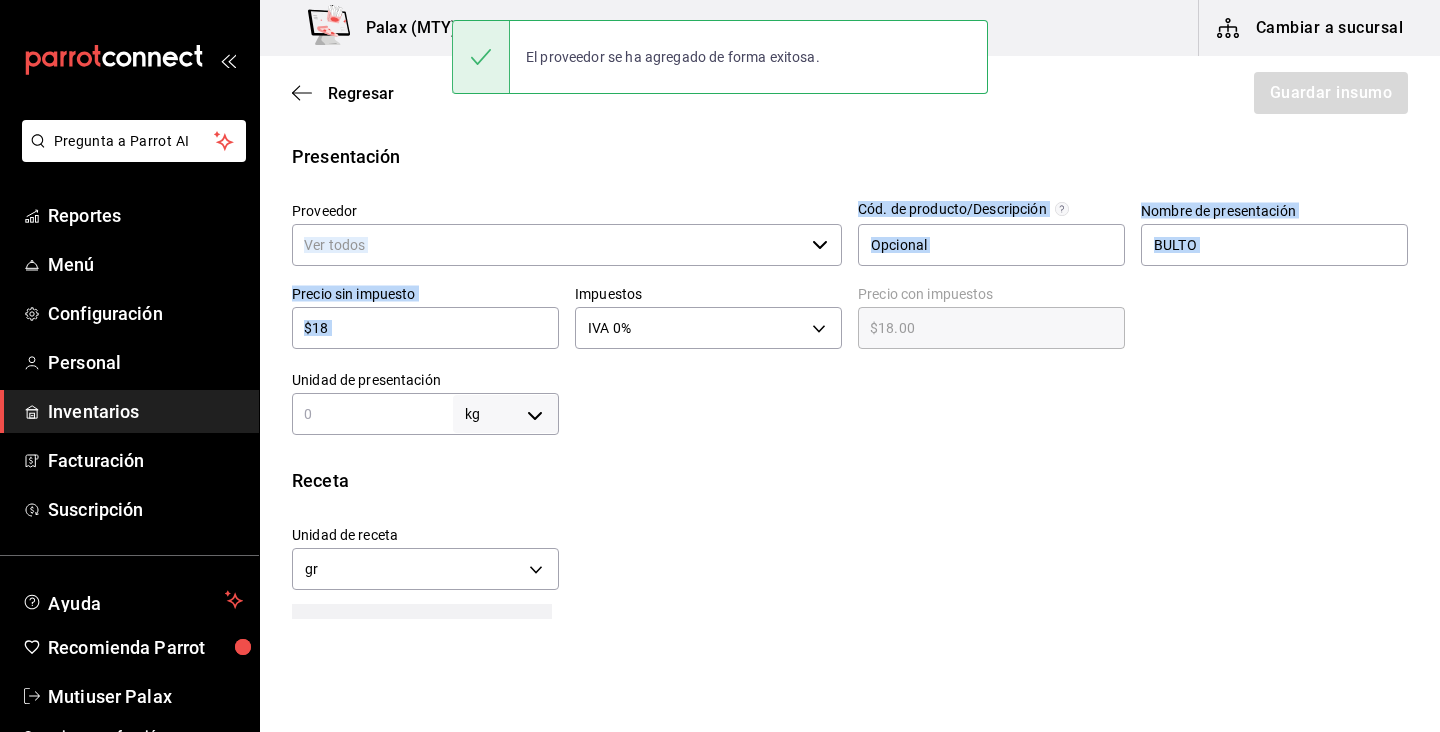 drag, startPoint x: 643, startPoint y: 273, endPoint x: 643, endPoint y: 259, distance: 14 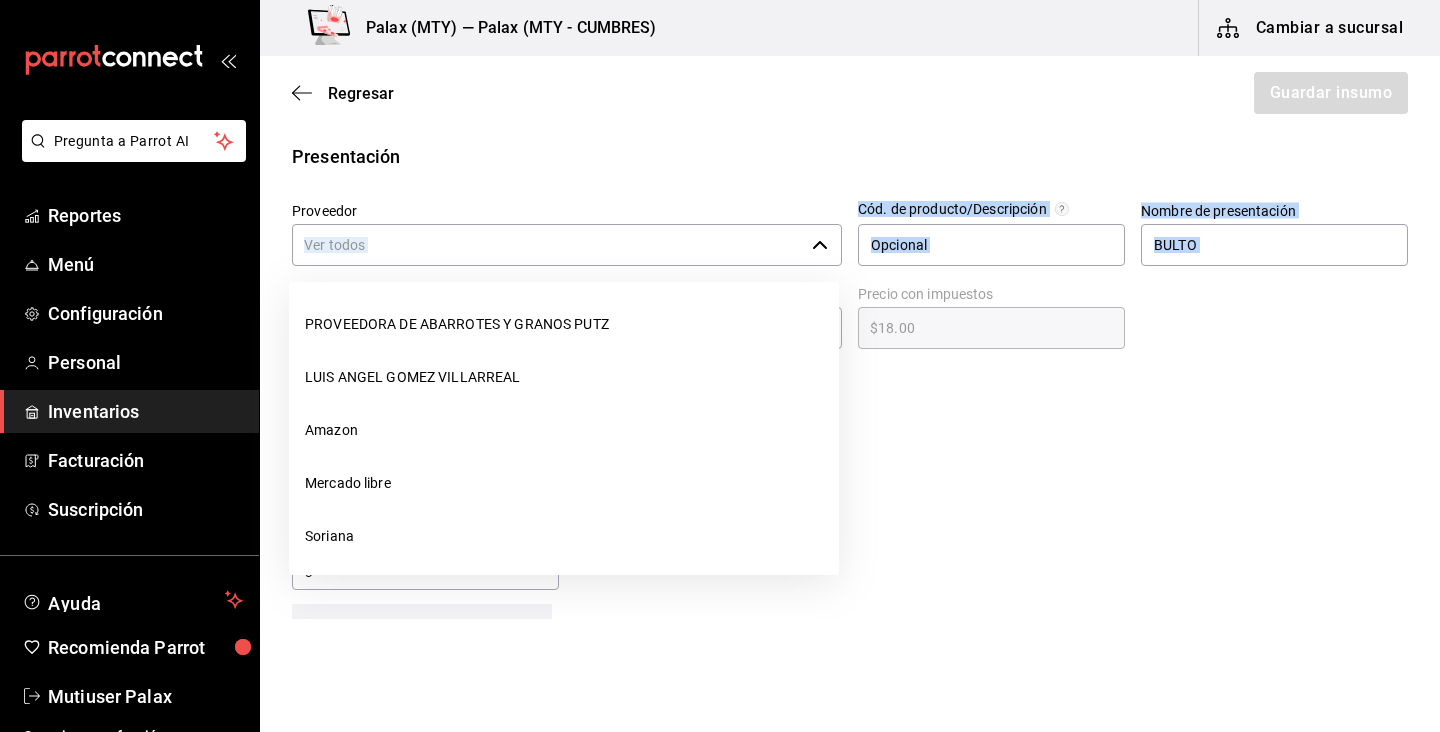 click on "Proveedor" at bounding box center (548, 245) 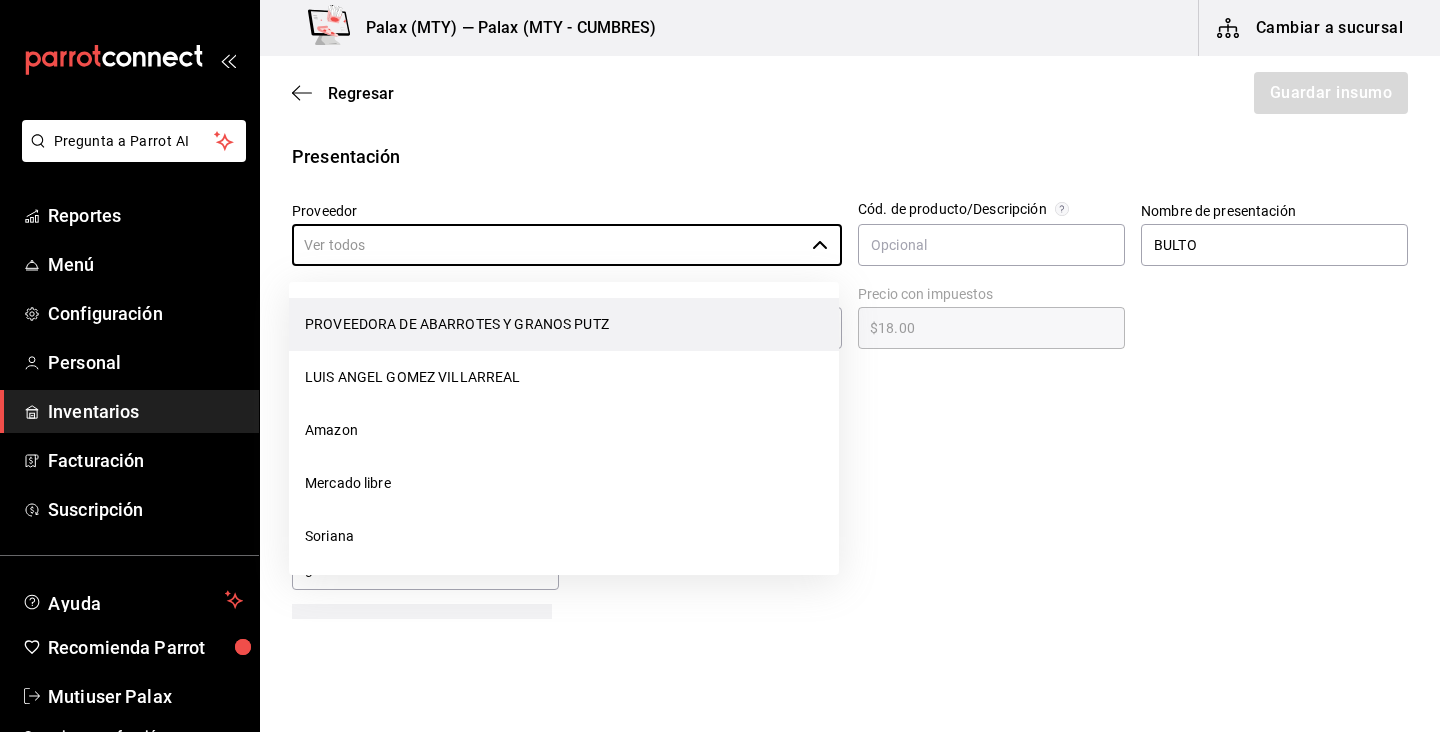 click on "PROVEEDORA DE ABARROTES Y GRANOS PUTZ" at bounding box center [564, 324] 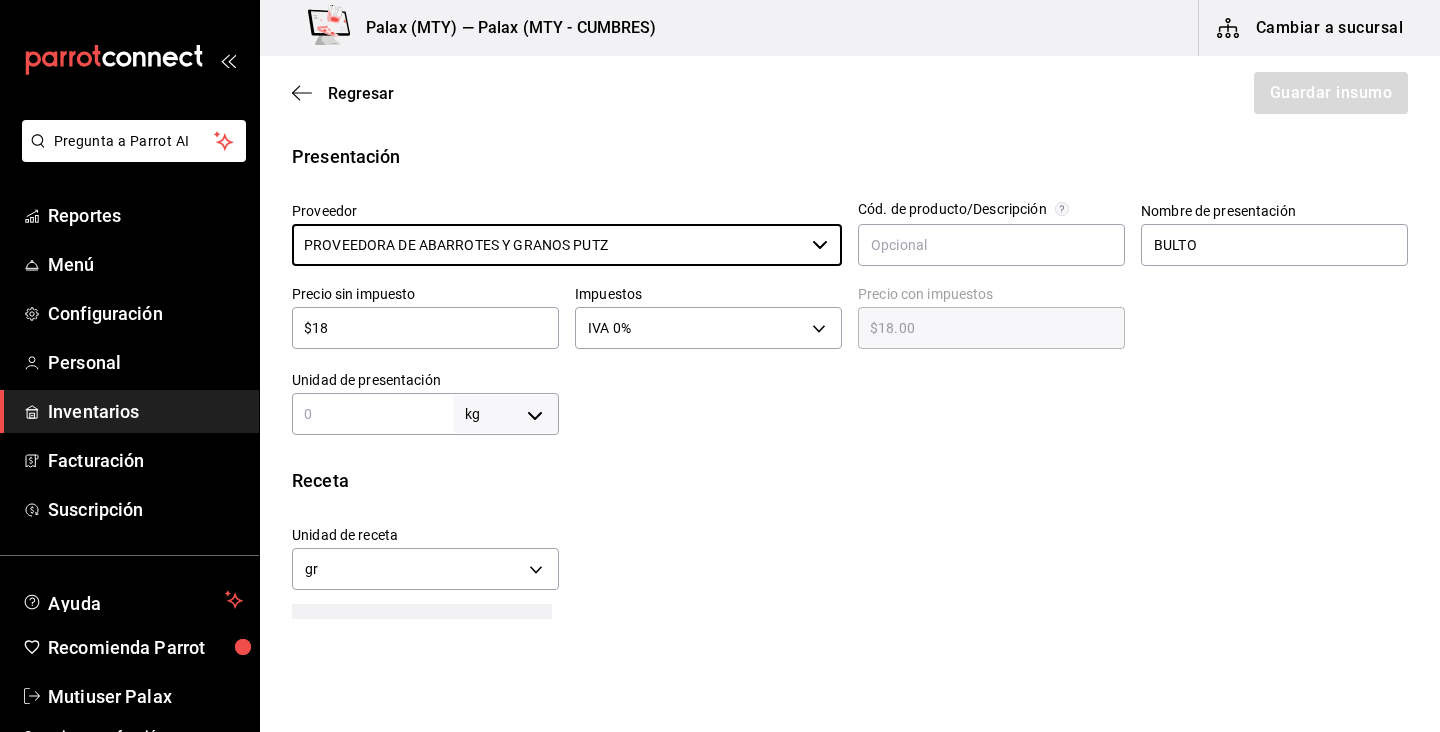 click on "Receta" at bounding box center (850, 480) 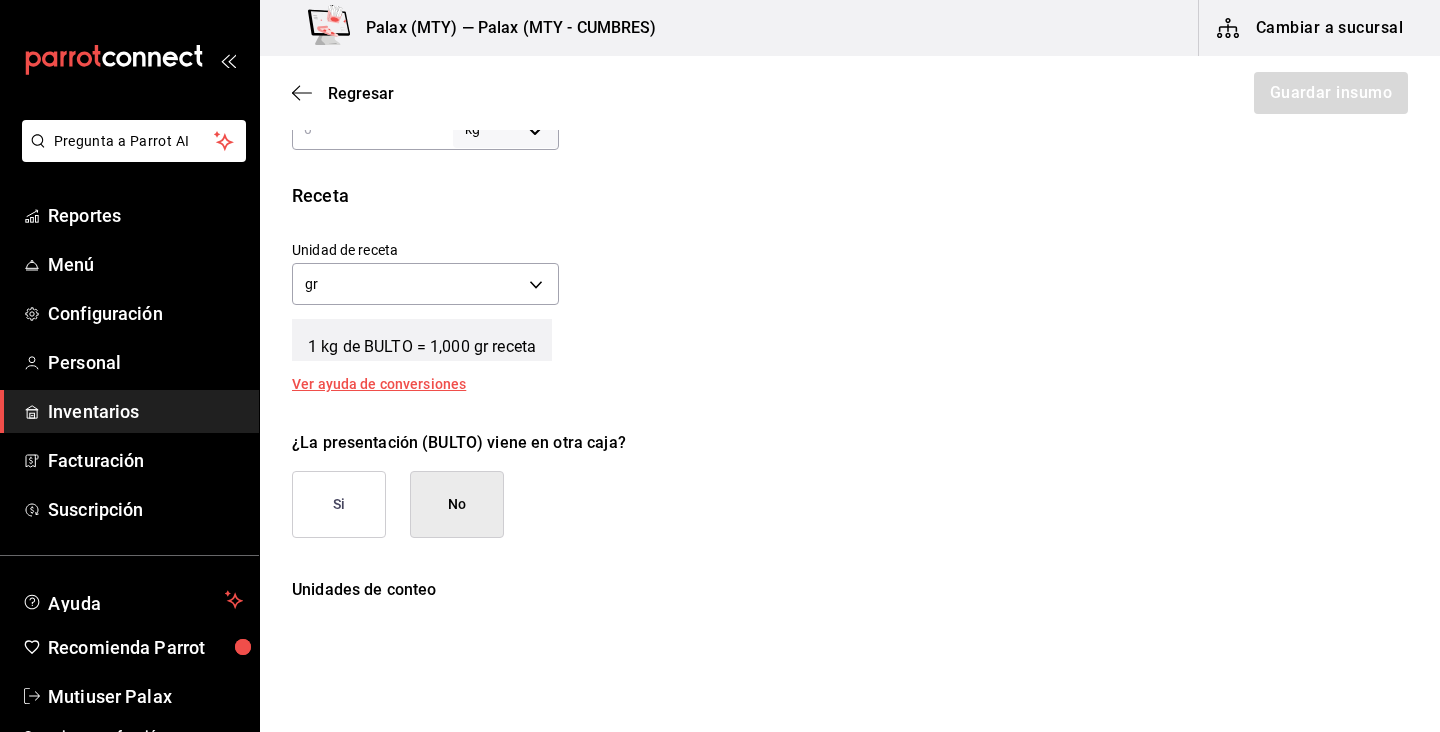 scroll, scrollTop: 683, scrollLeft: 0, axis: vertical 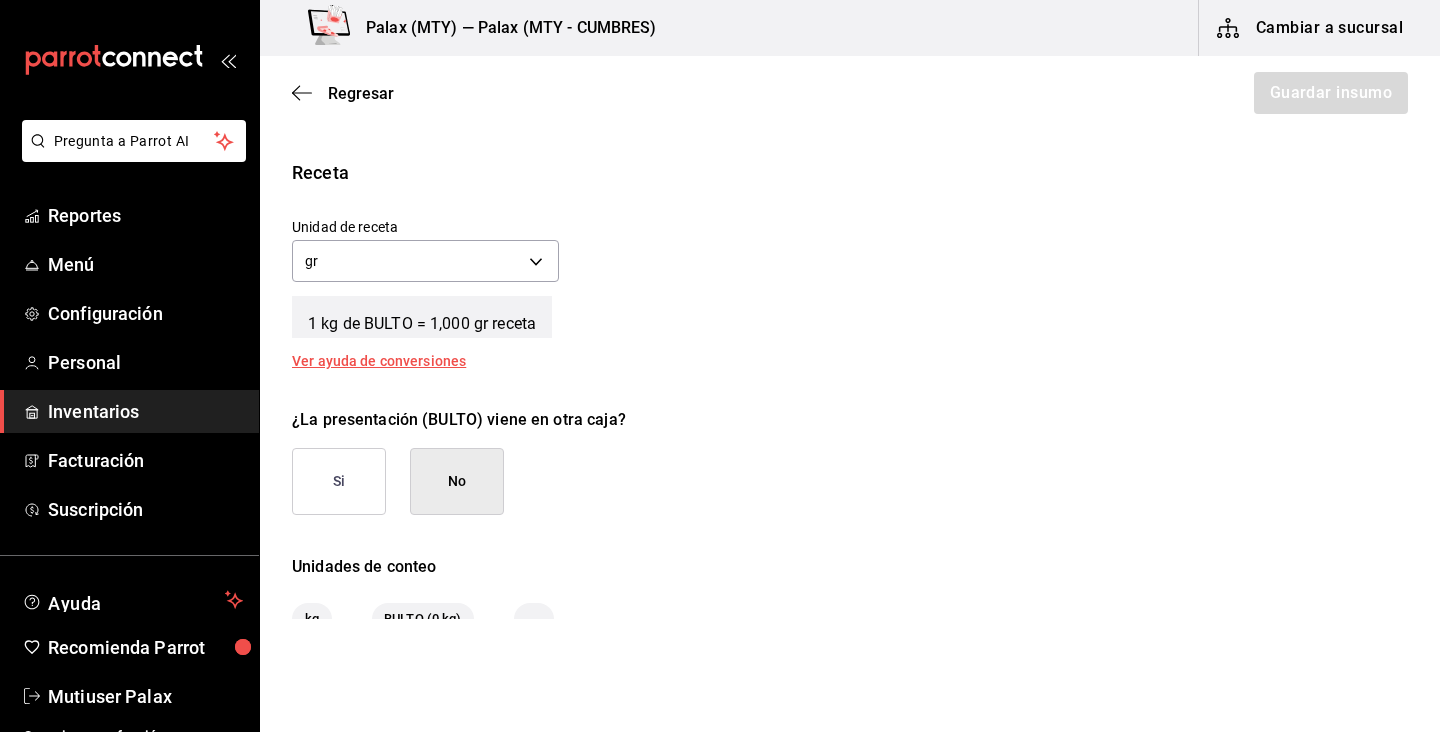 click on "No" at bounding box center (457, 481) 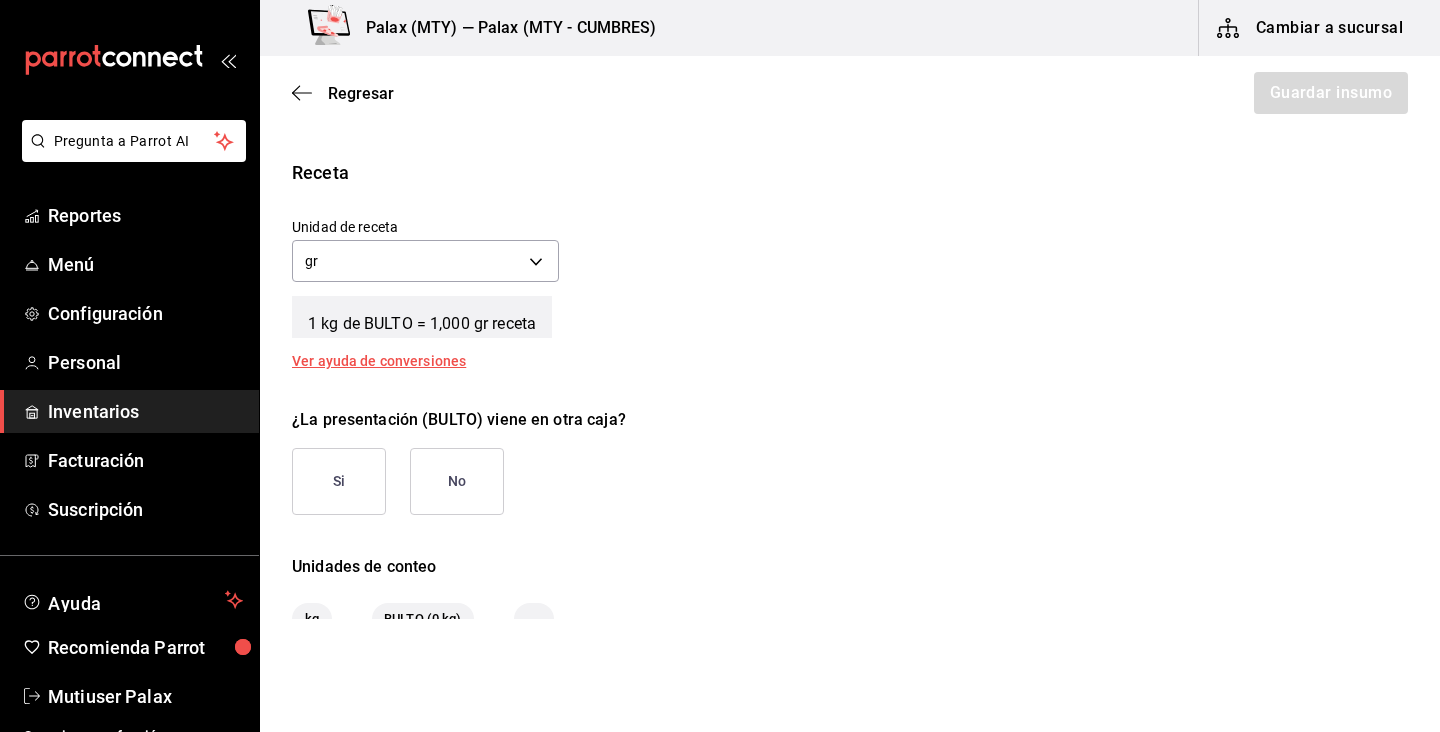click on "No" at bounding box center (457, 481) 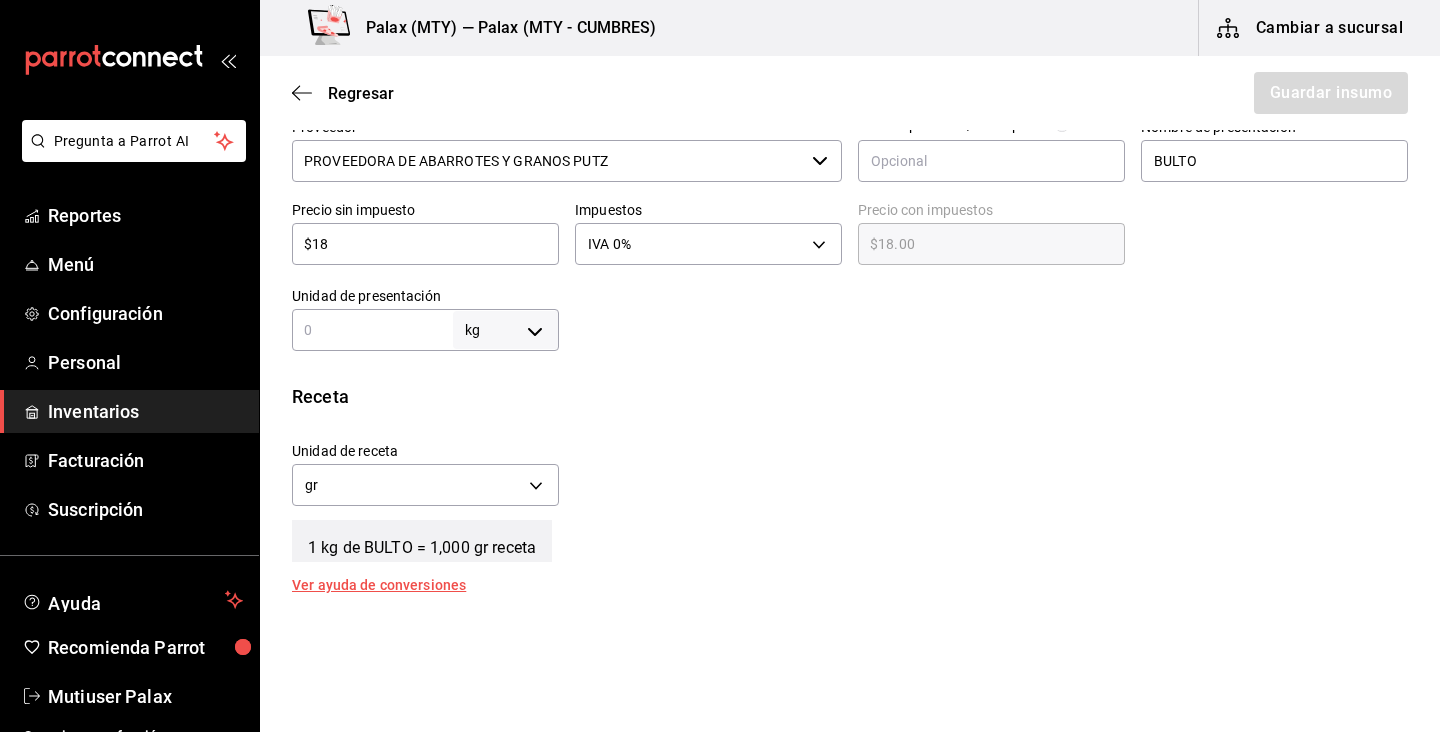 scroll, scrollTop: 441, scrollLeft: 0, axis: vertical 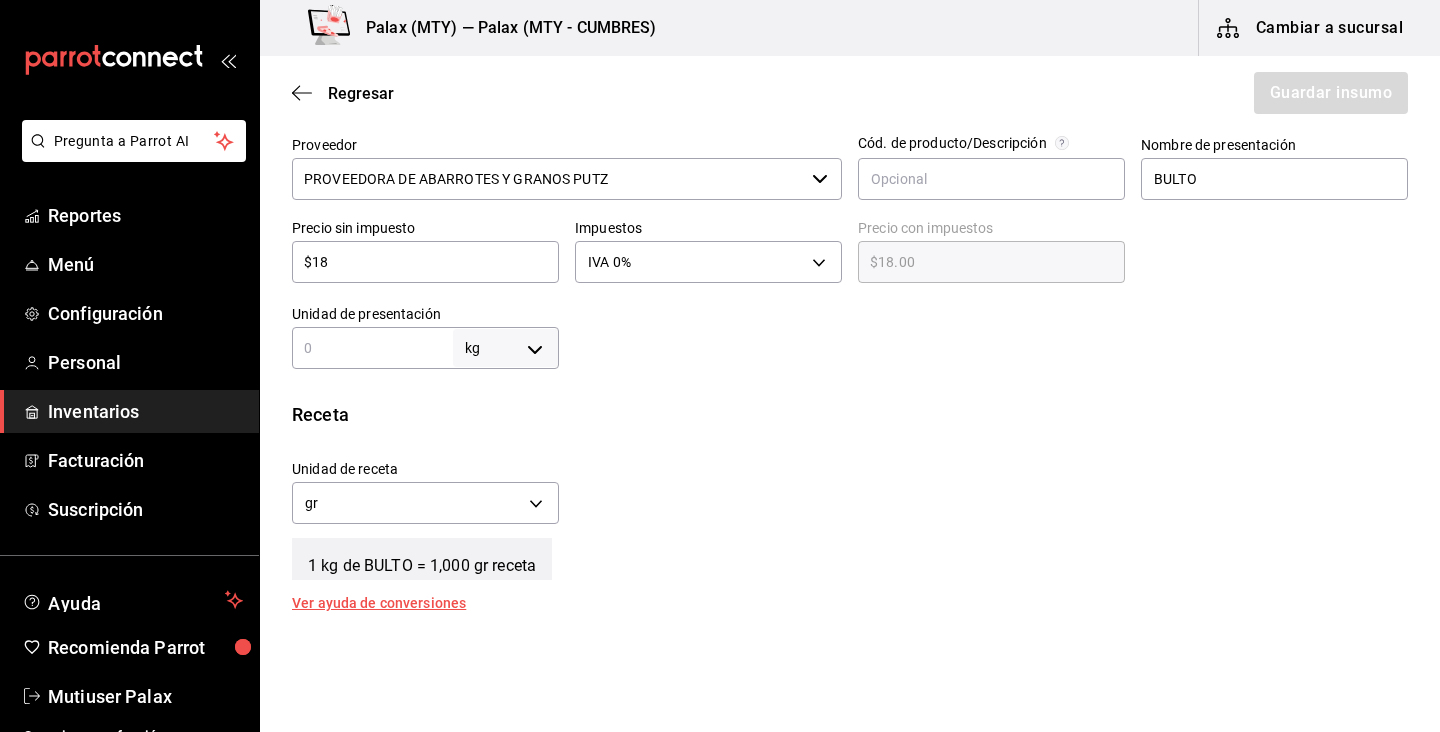 click at bounding box center (372, 348) 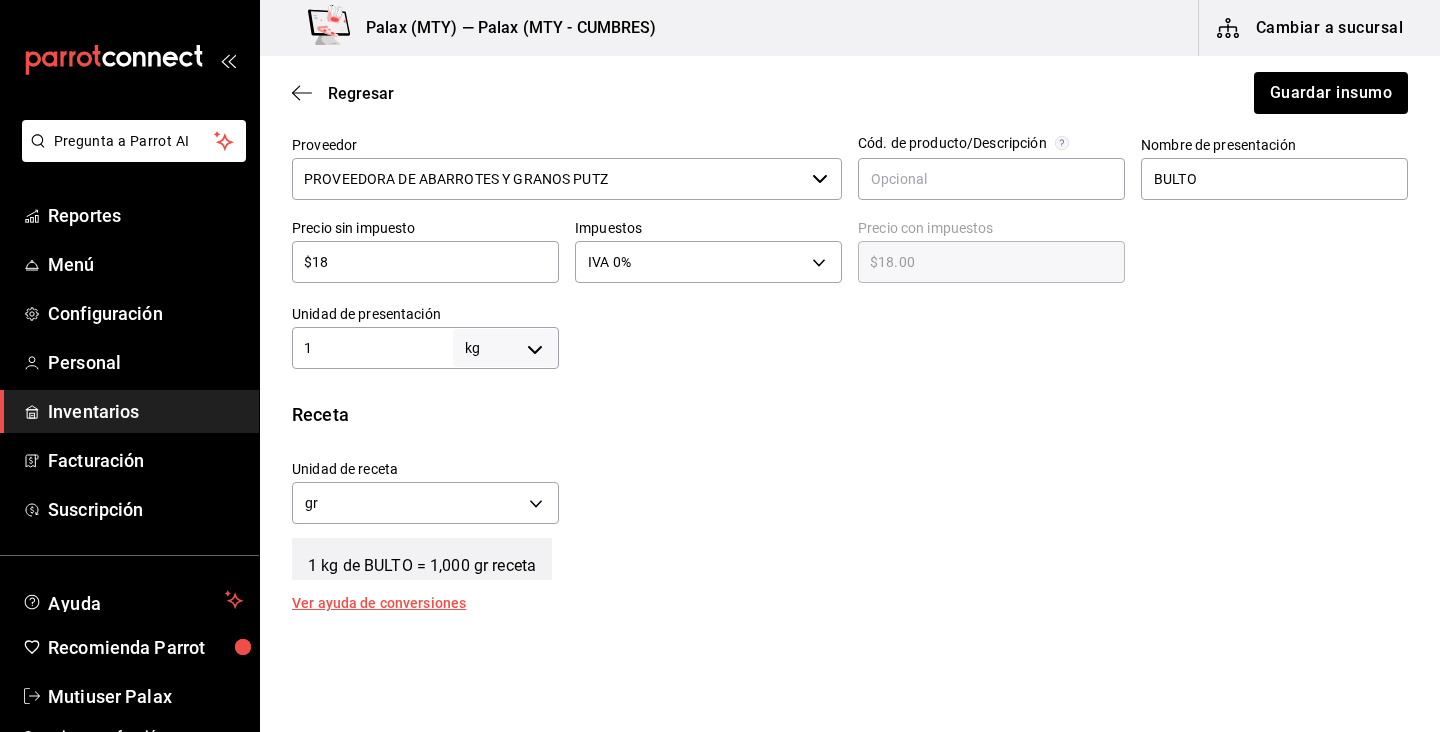 type on "1,000" 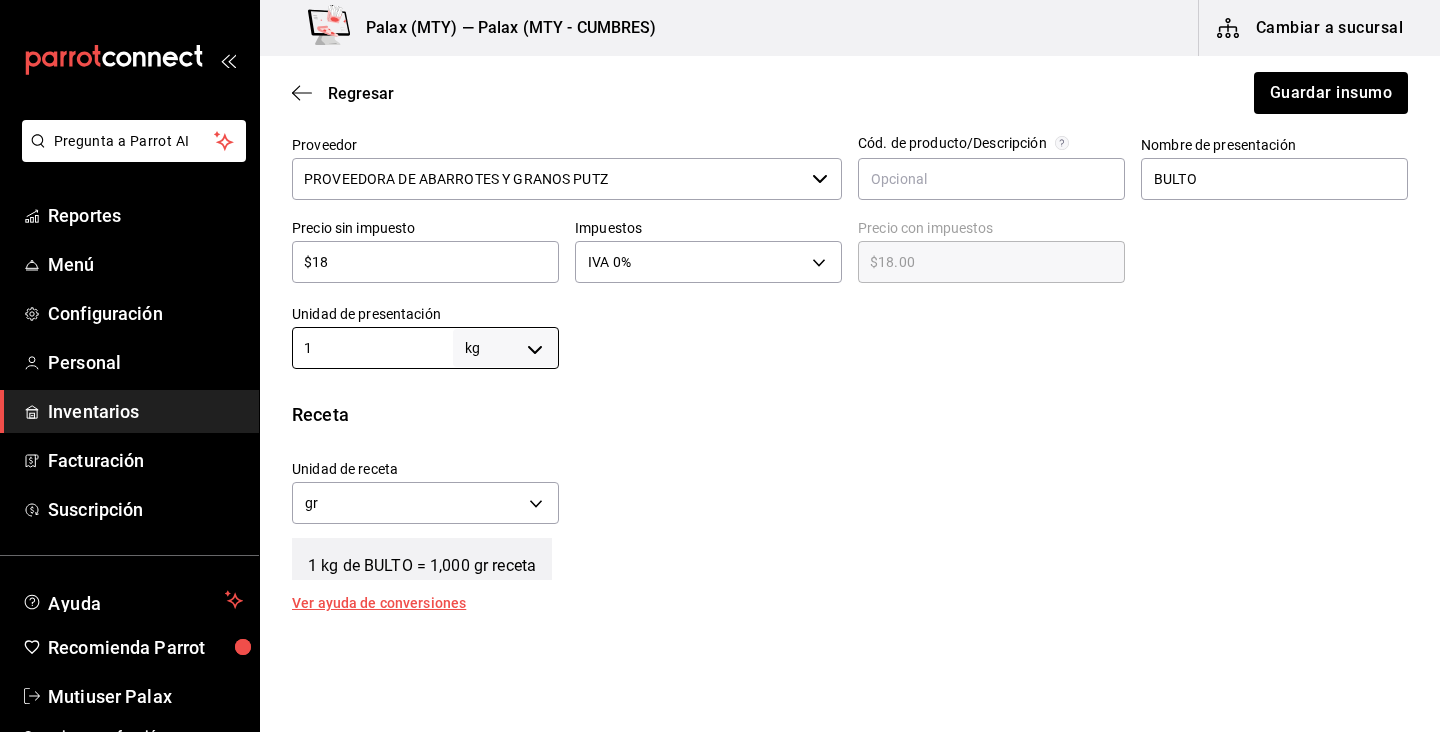 type on "1" 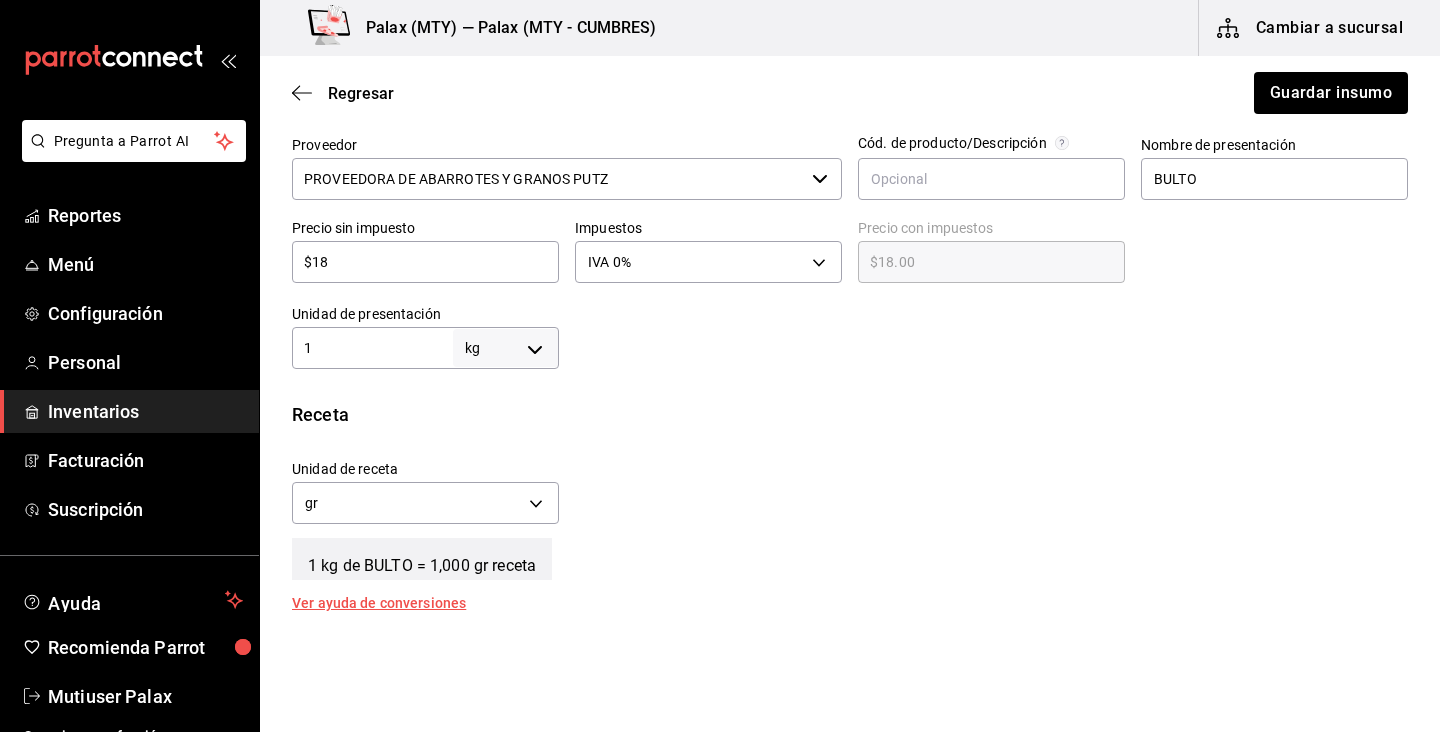 click on "Receta" at bounding box center [850, 414] 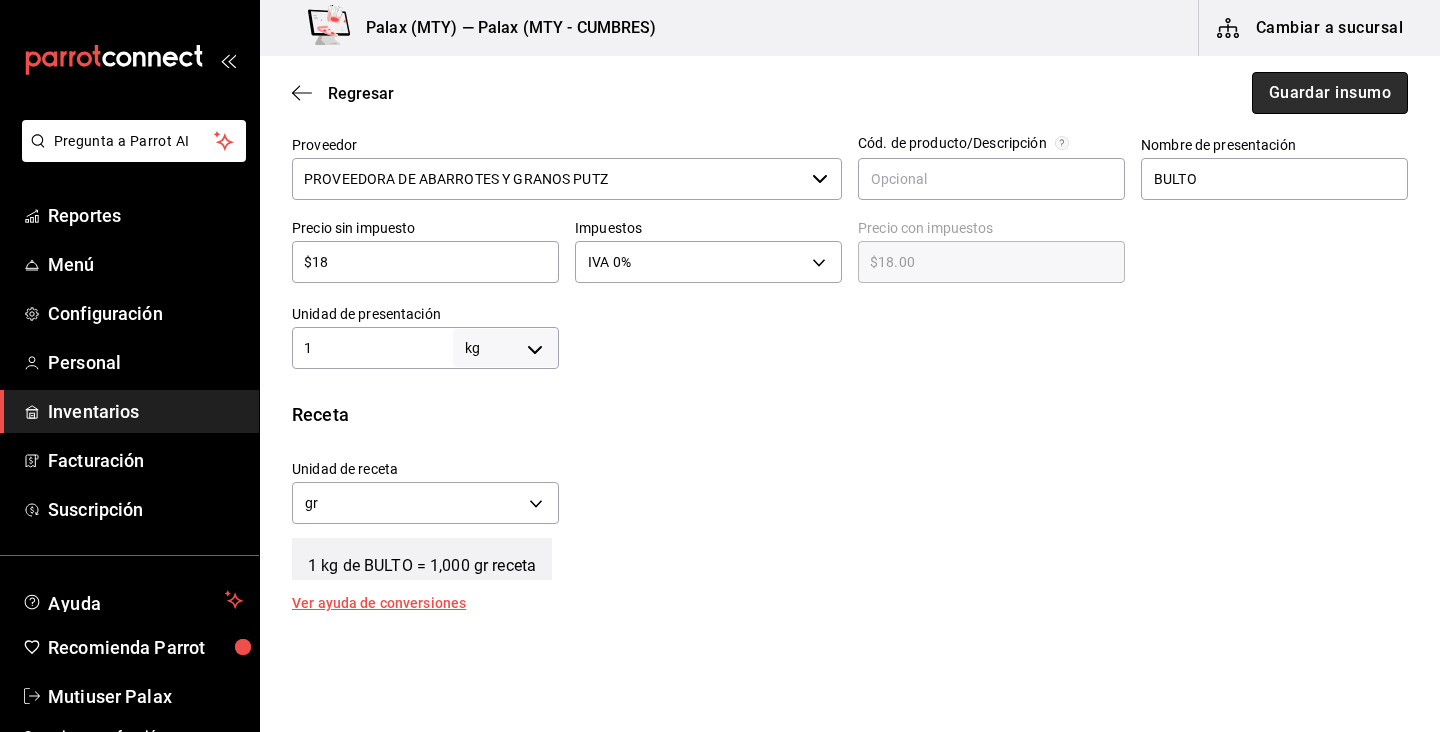 click on "Guardar insumo" at bounding box center (1330, 93) 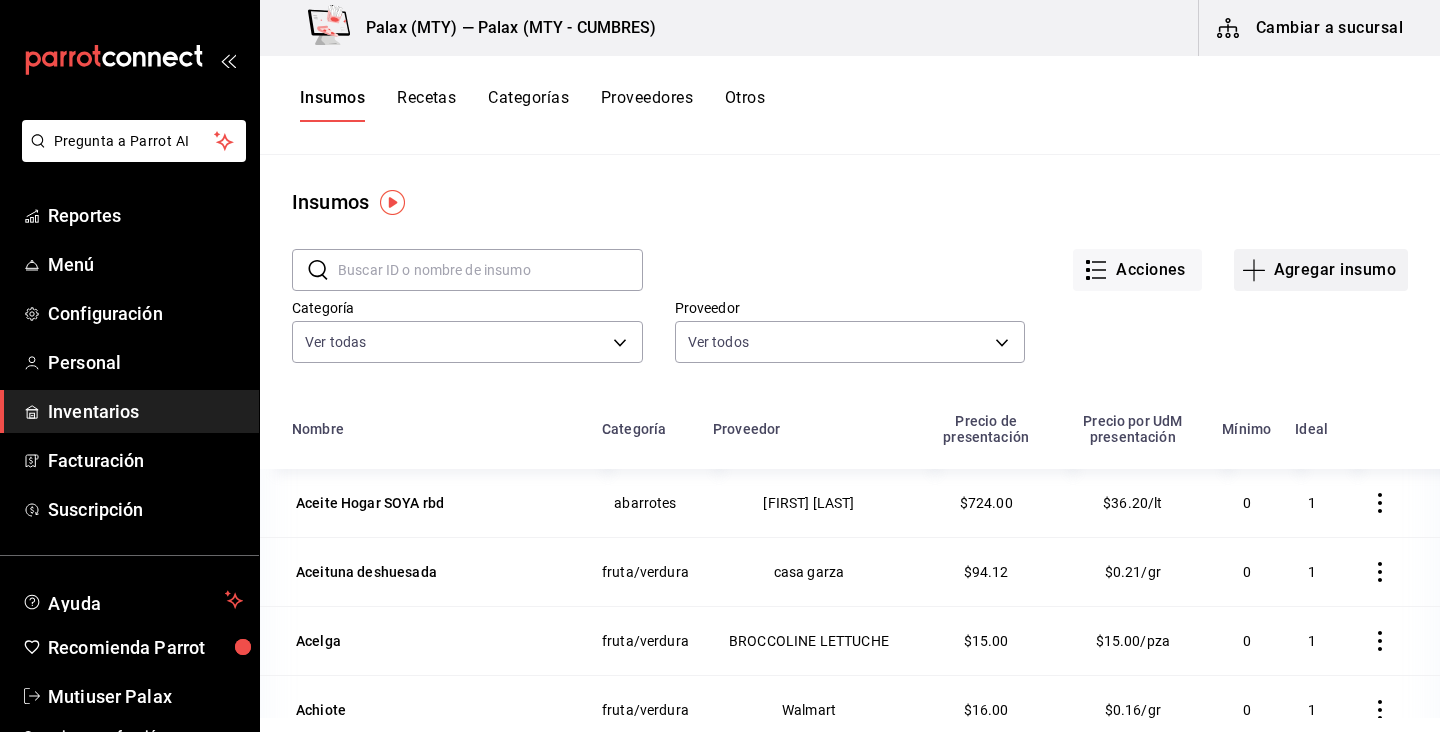 click on "Agregar insumo" at bounding box center [1321, 270] 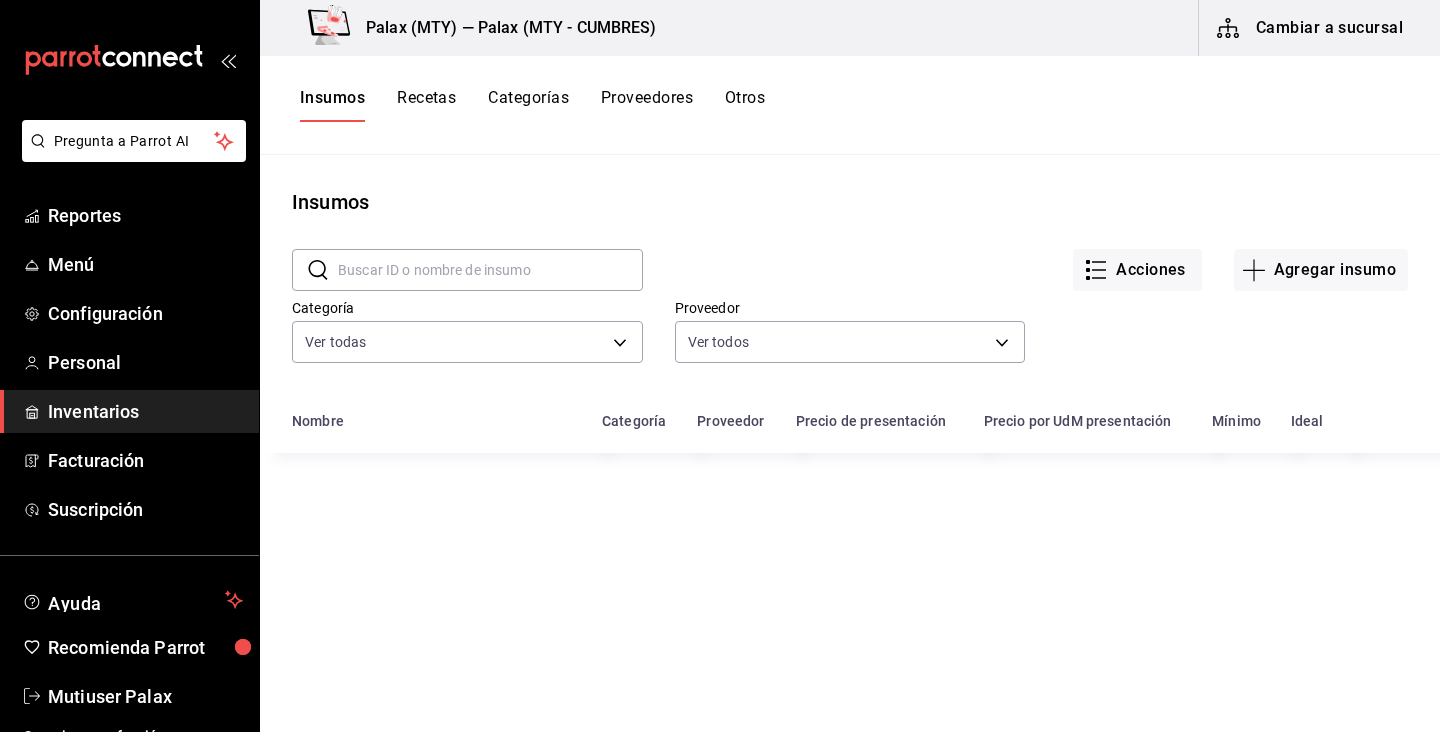 click at bounding box center [490, 270] 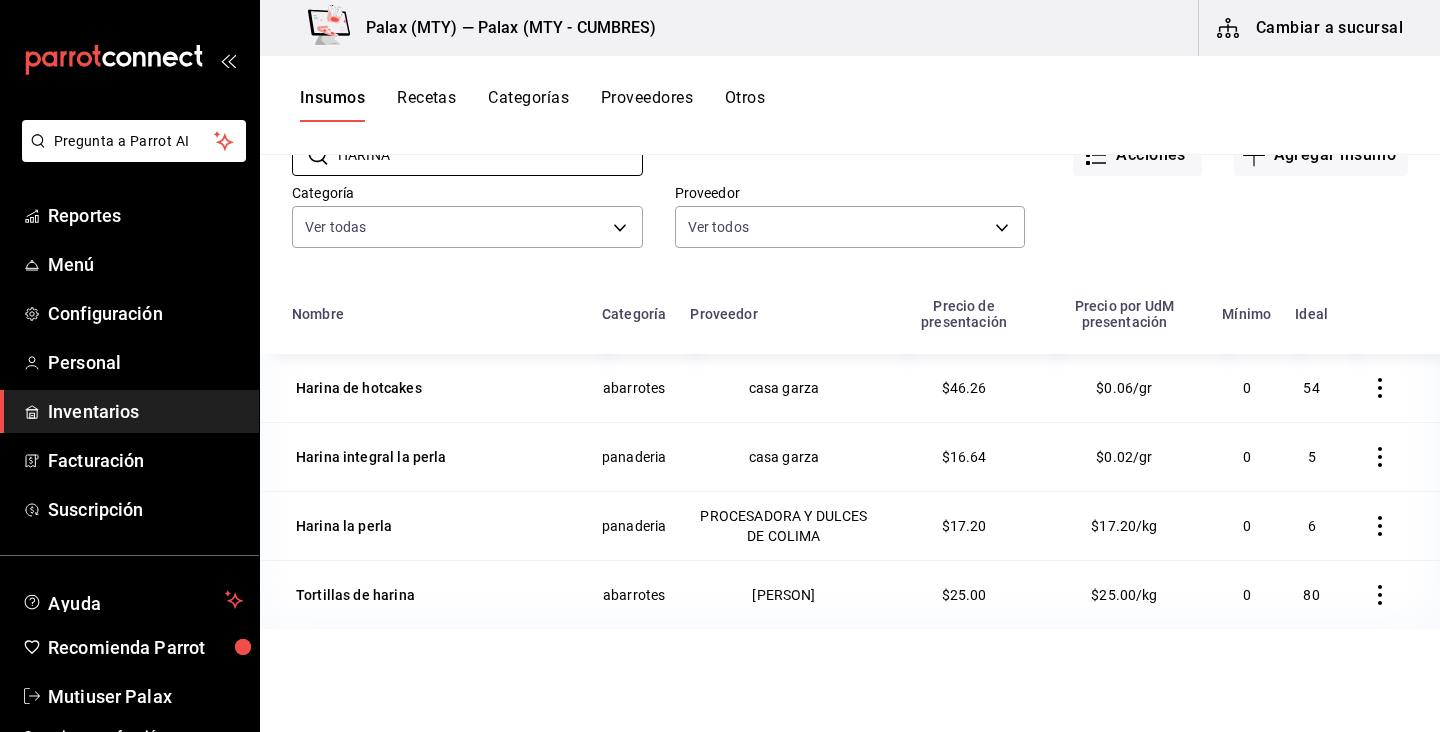 scroll, scrollTop: 104, scrollLeft: 0, axis: vertical 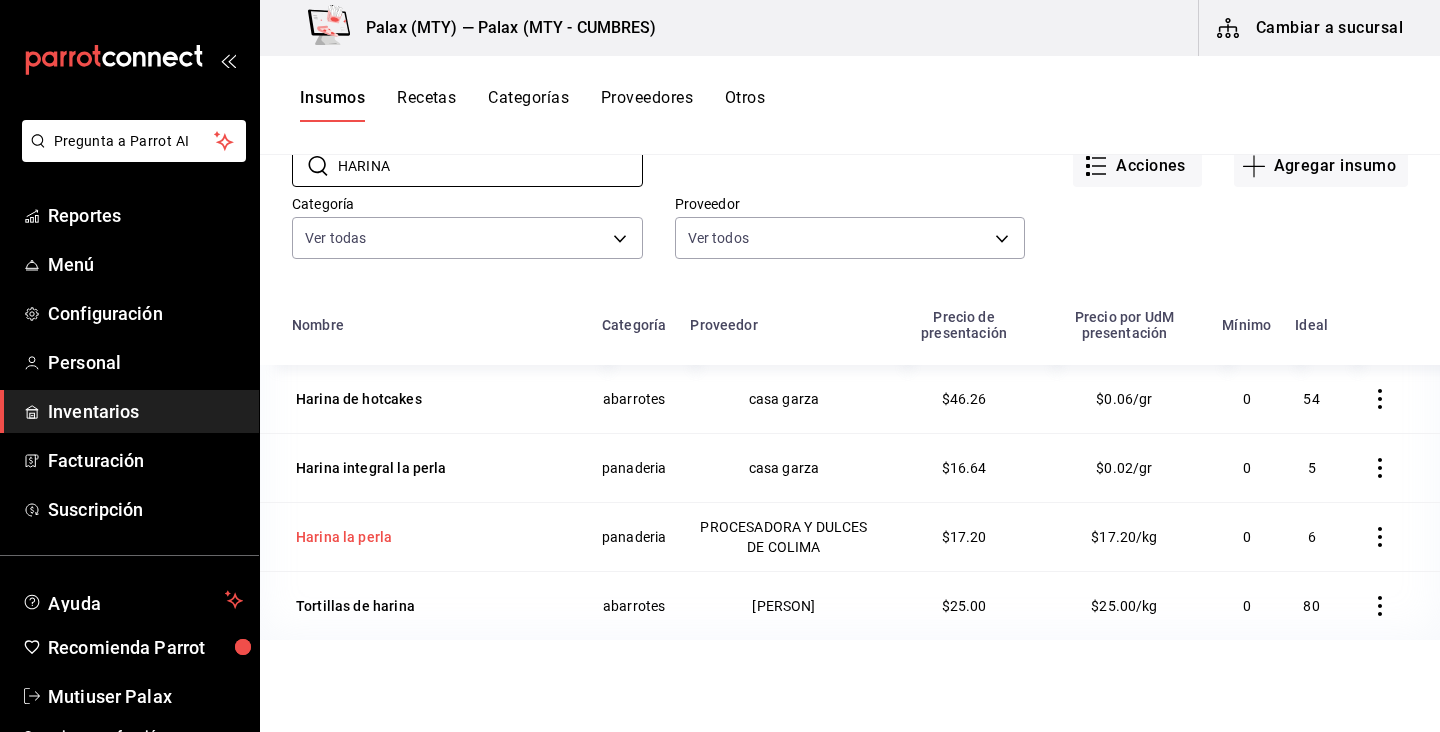 type on "HARINA" 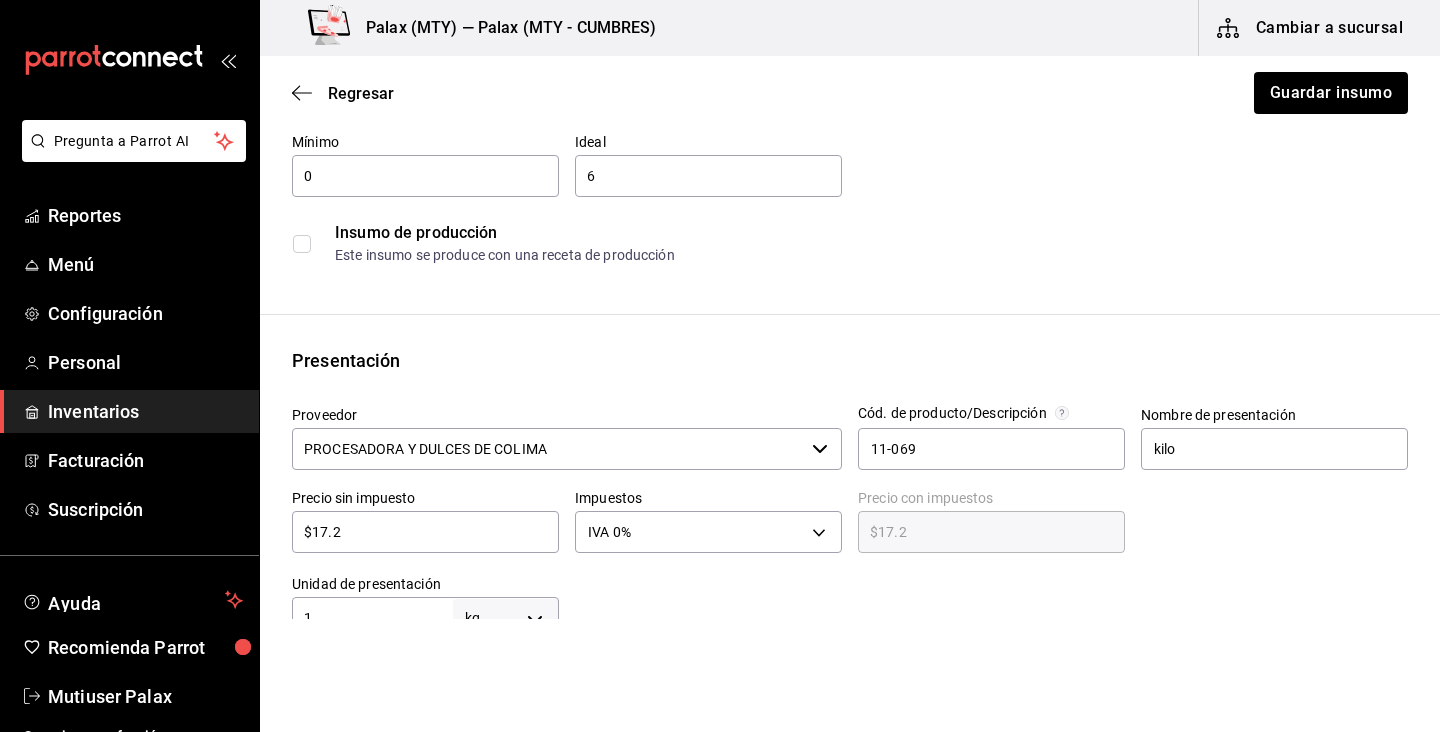 scroll, scrollTop: 194, scrollLeft: 0, axis: vertical 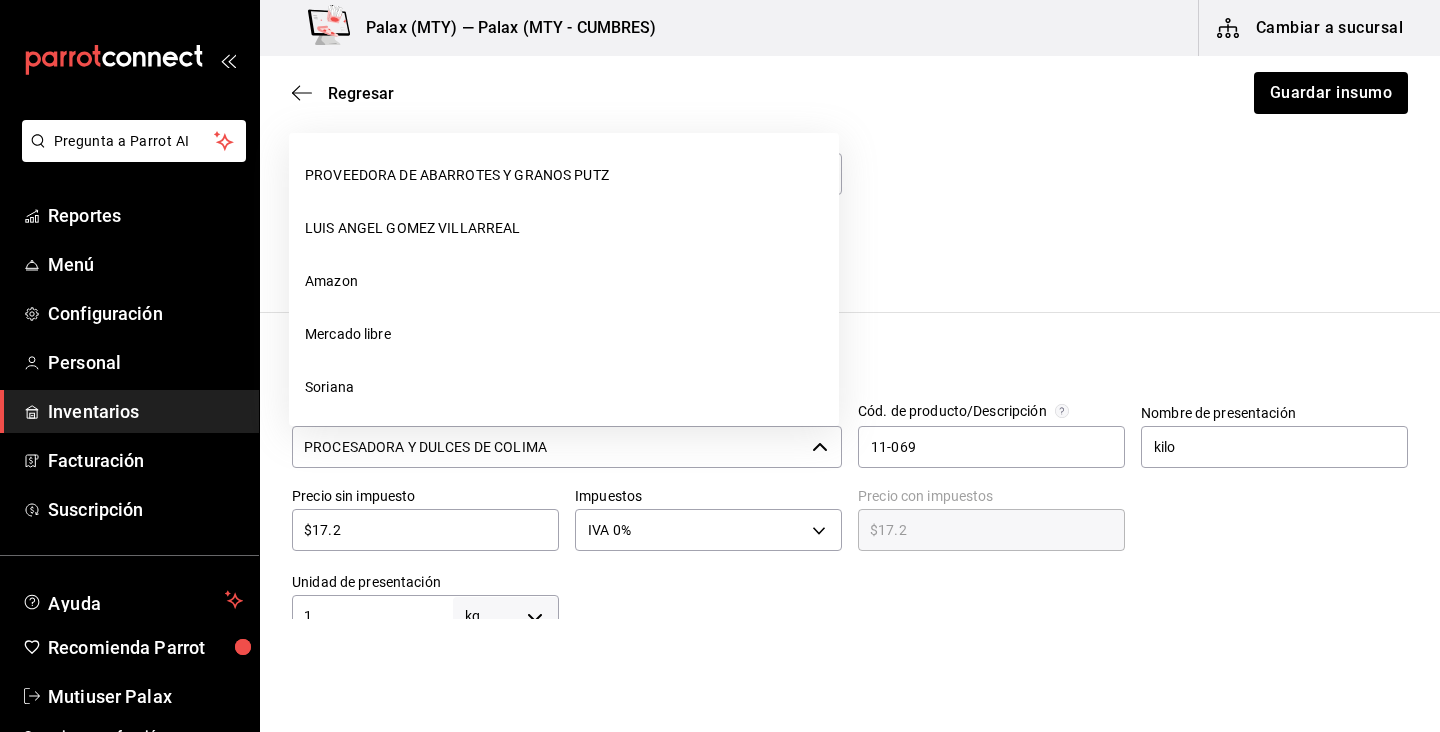 click 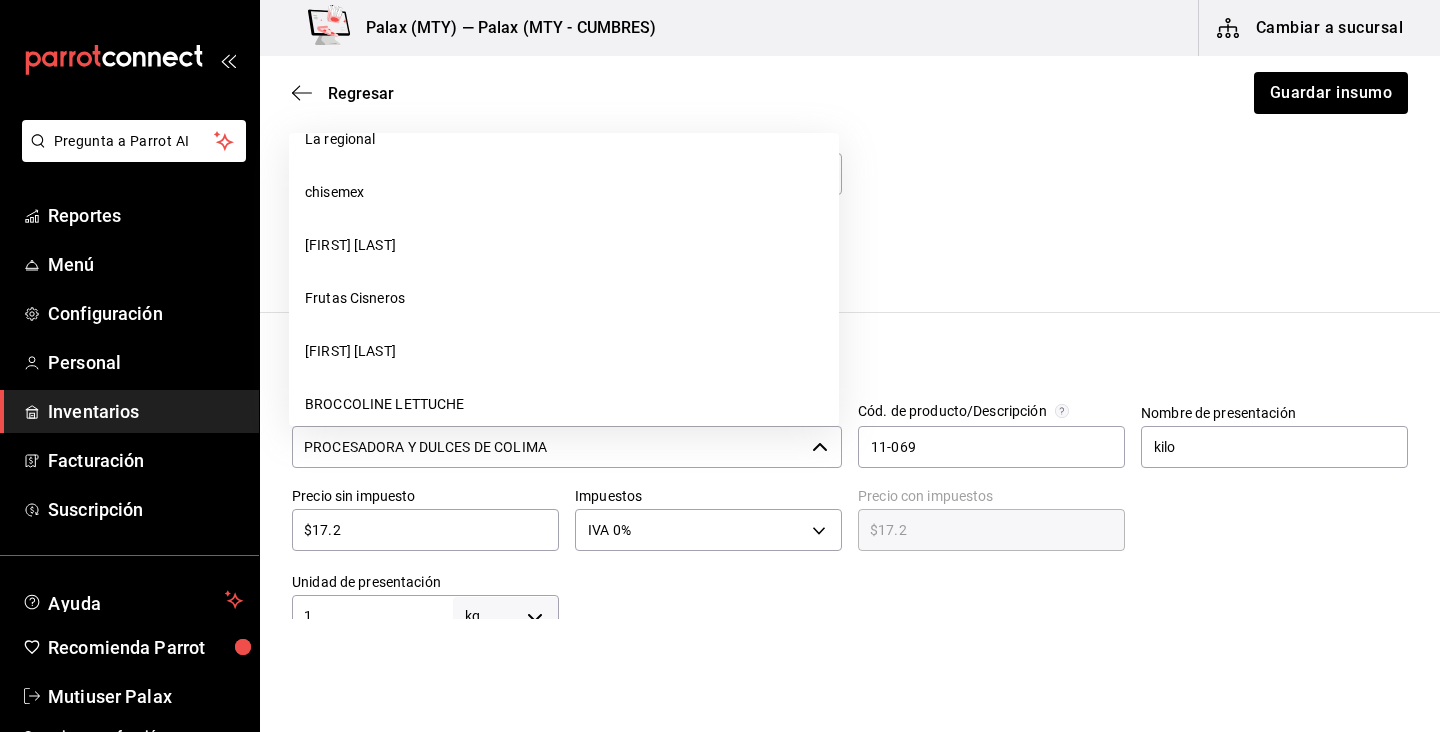 scroll, scrollTop: 987, scrollLeft: 0, axis: vertical 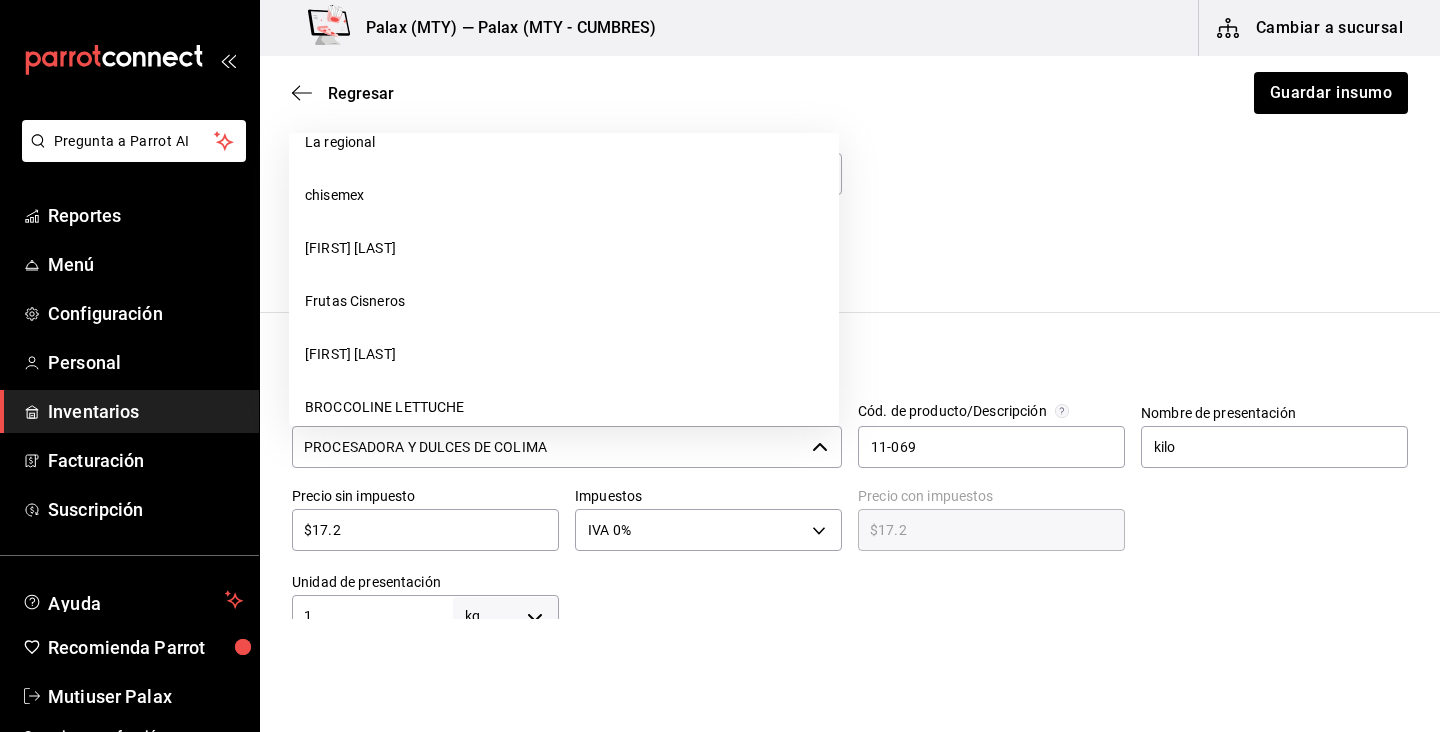 type on "Harina la perlaPPPP" 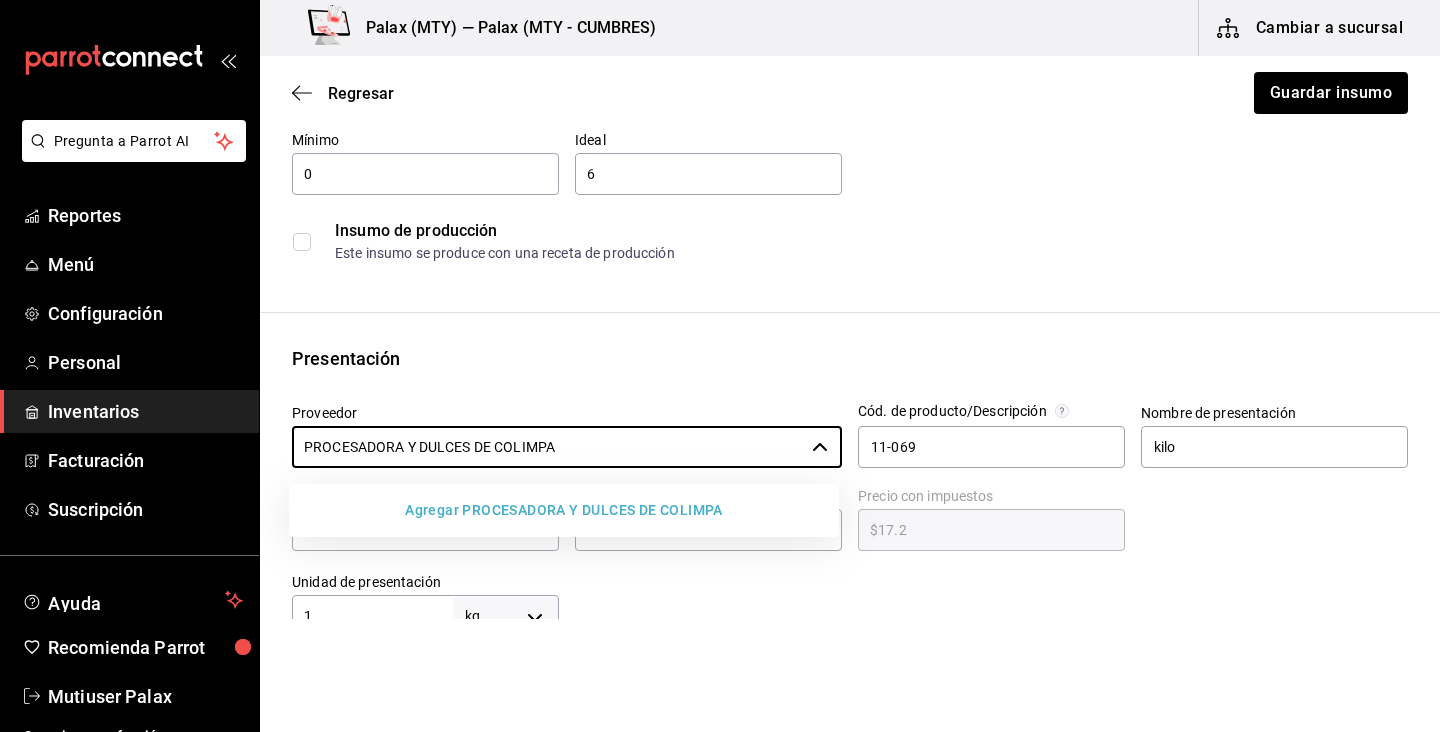 type on "PROCESADORA Y DULCES DE COLIMPPA" 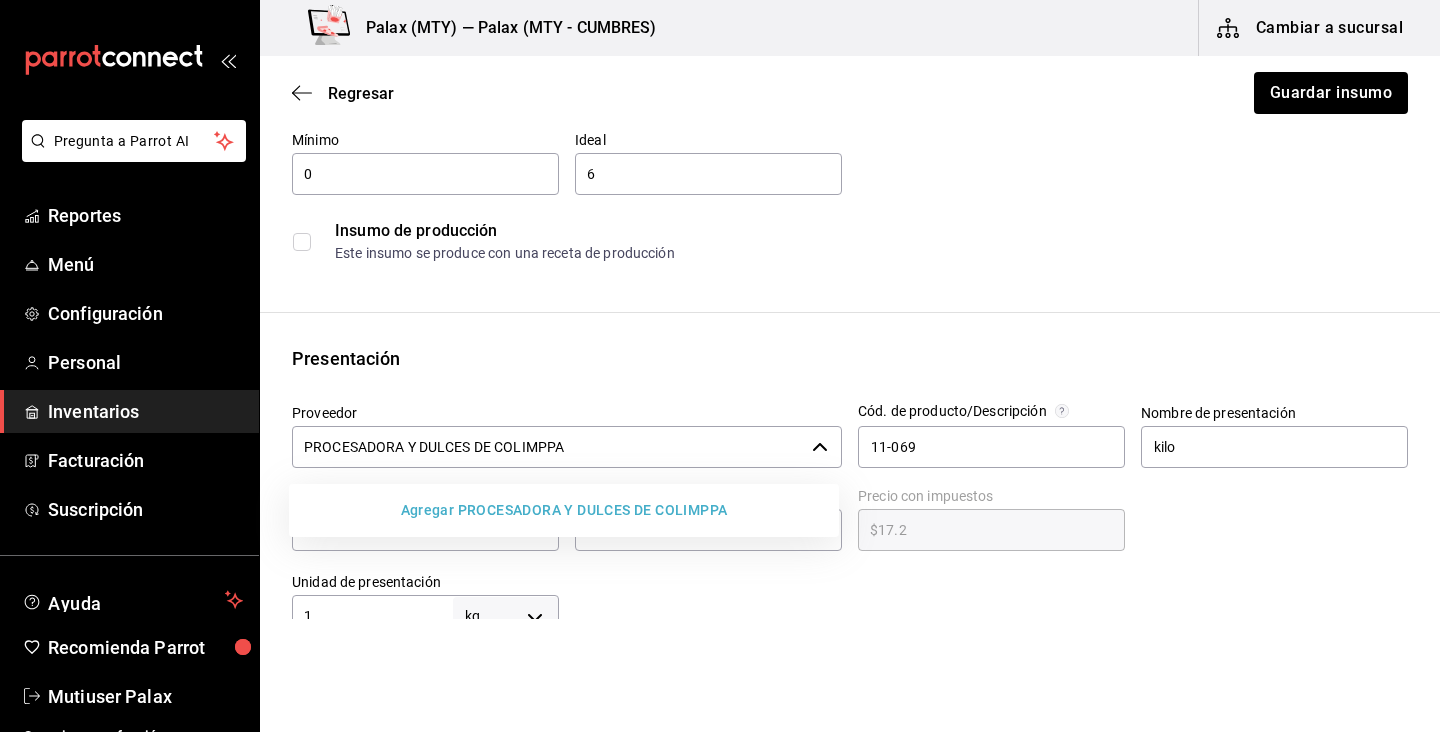 click 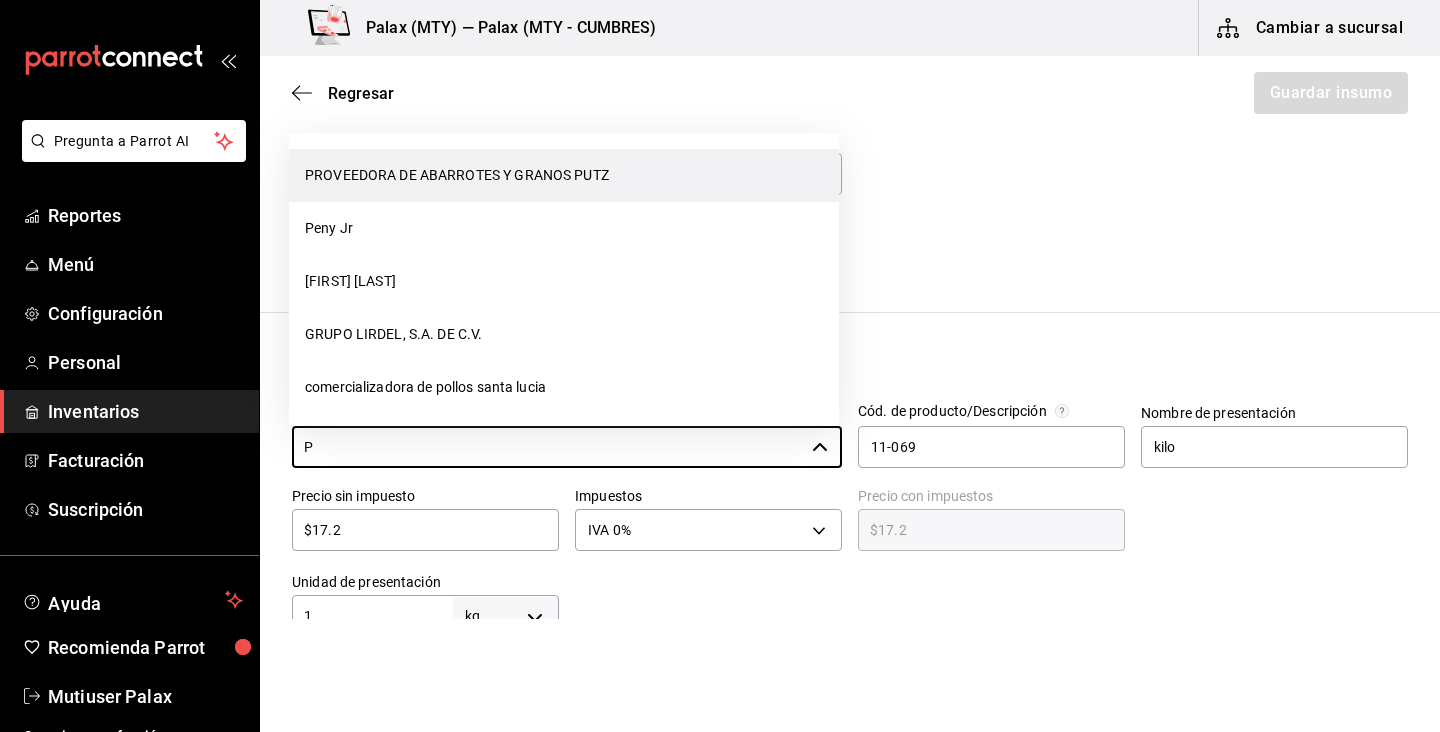 click on "PROVEEDORA DE ABARROTES Y GRANOS PUTZ" at bounding box center (564, 175) 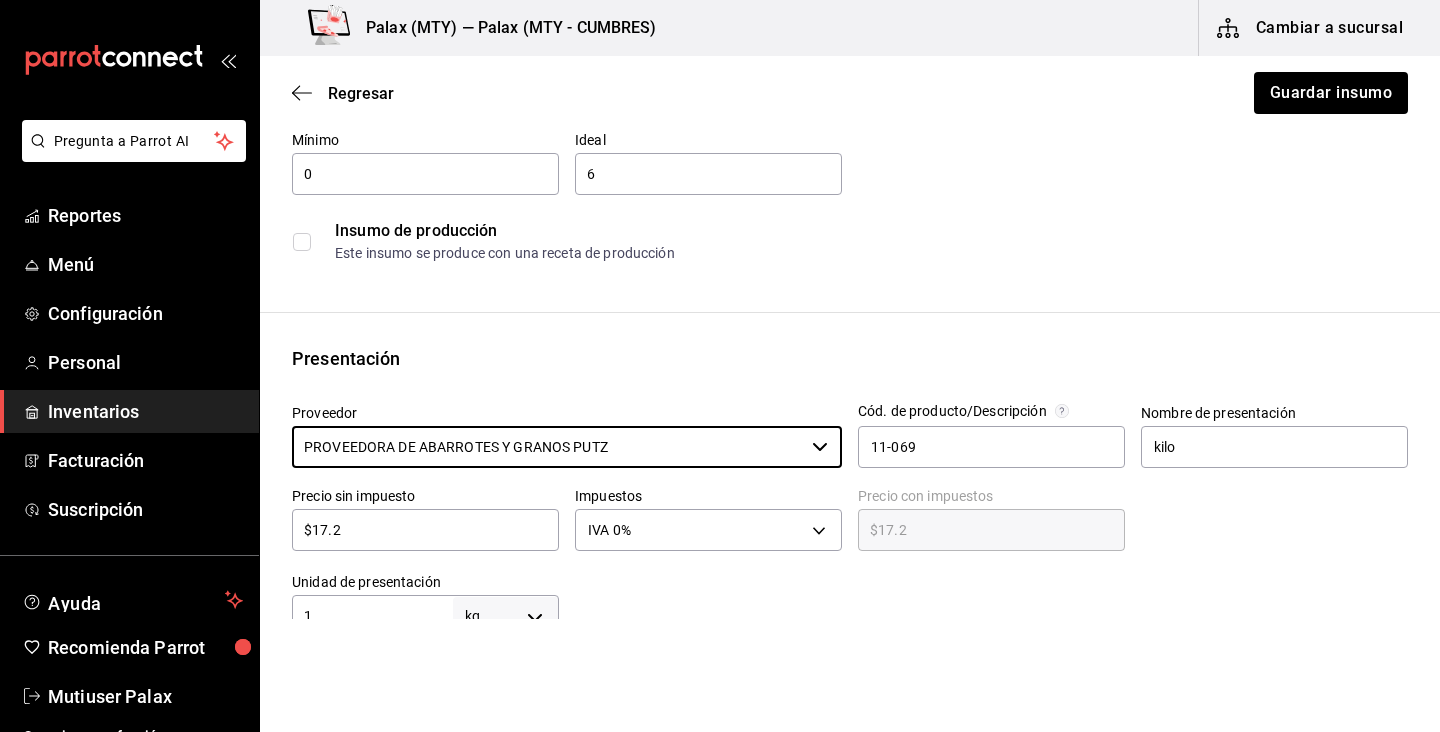 type on "PROVEEDORA DE ABARROTES Y GRANOS PUTZ" 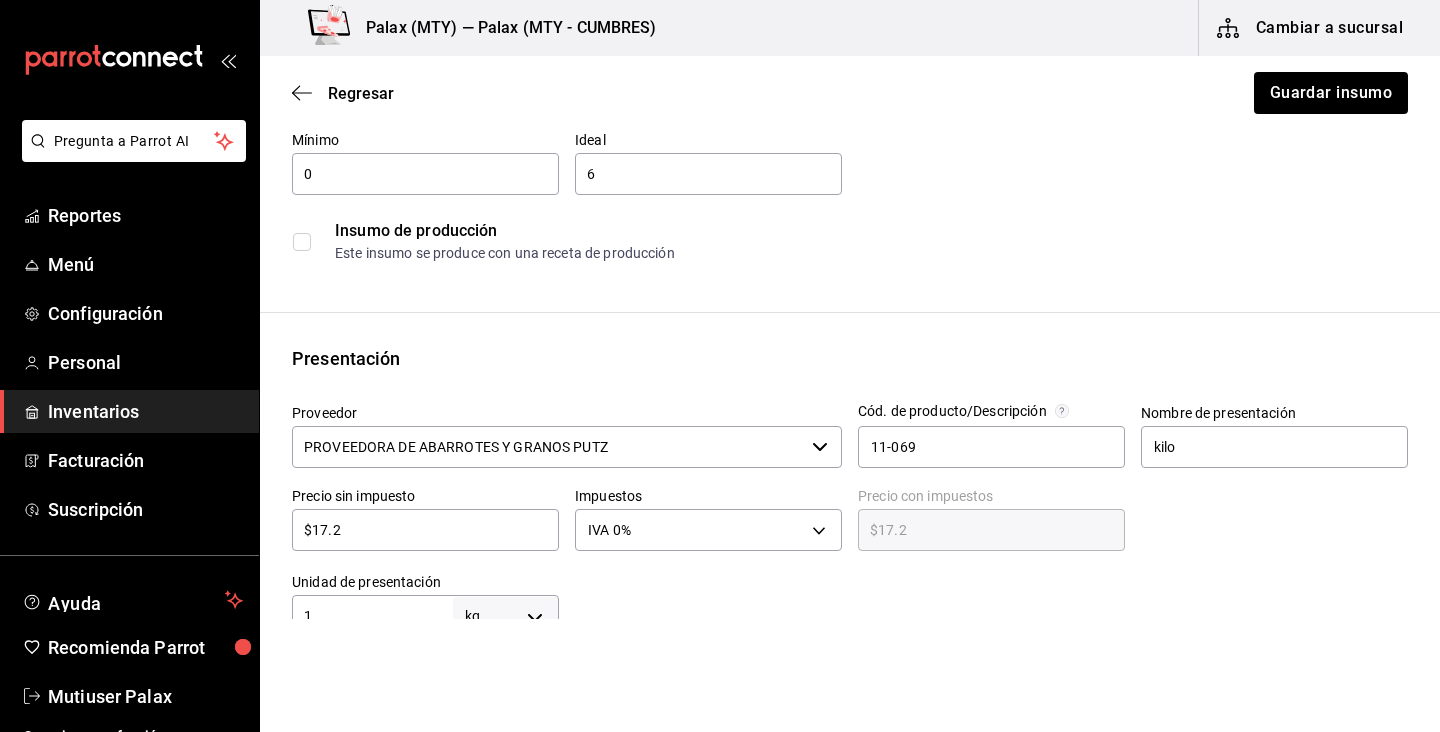 click on "$17.2" at bounding box center (425, 530) 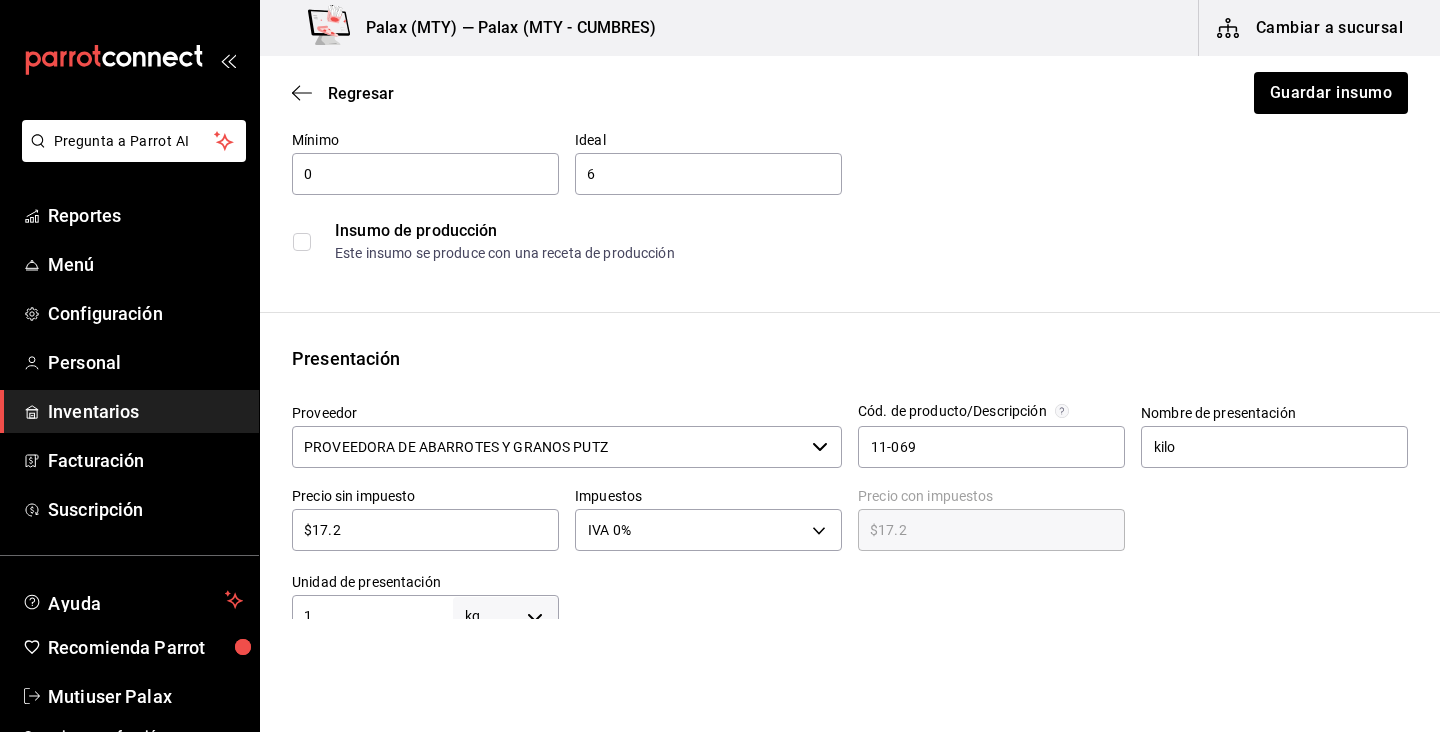type on "$17." 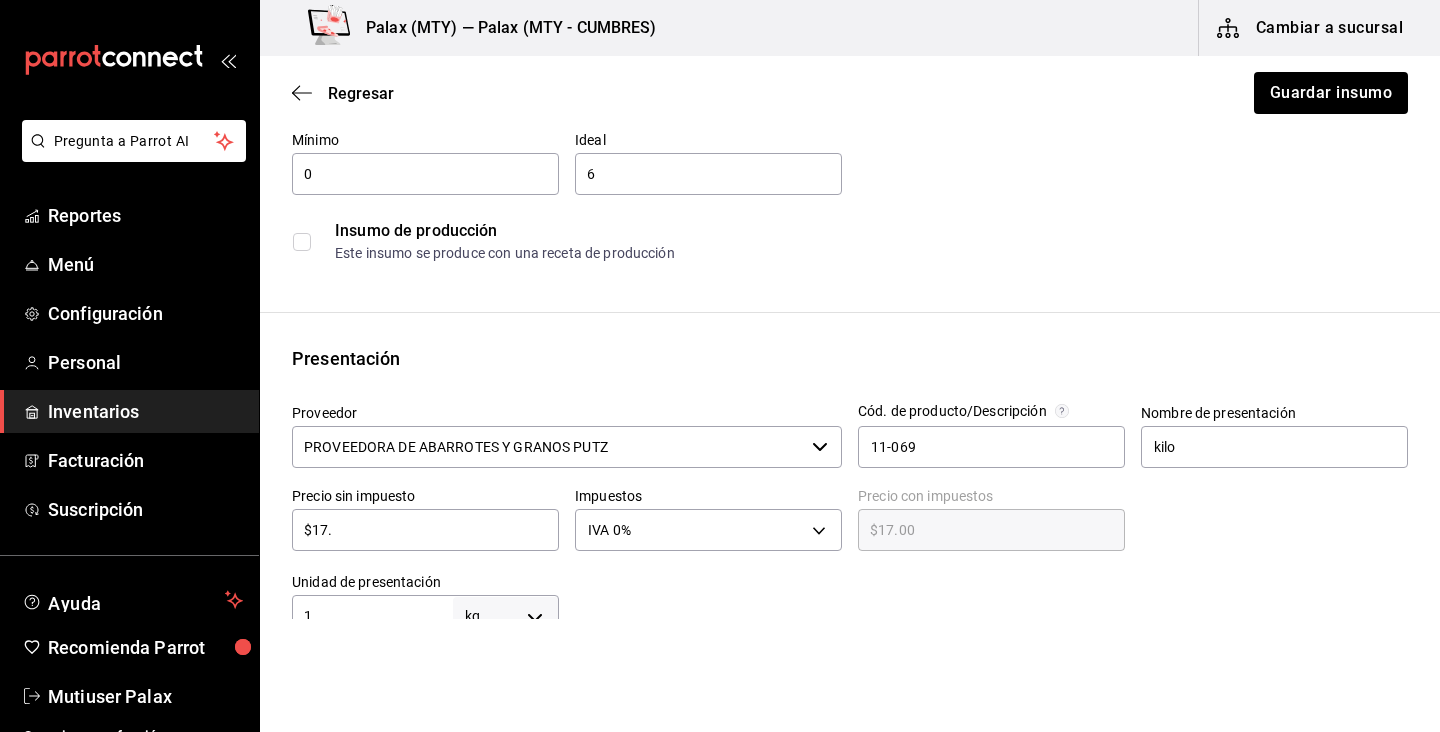 type on "$17.4" 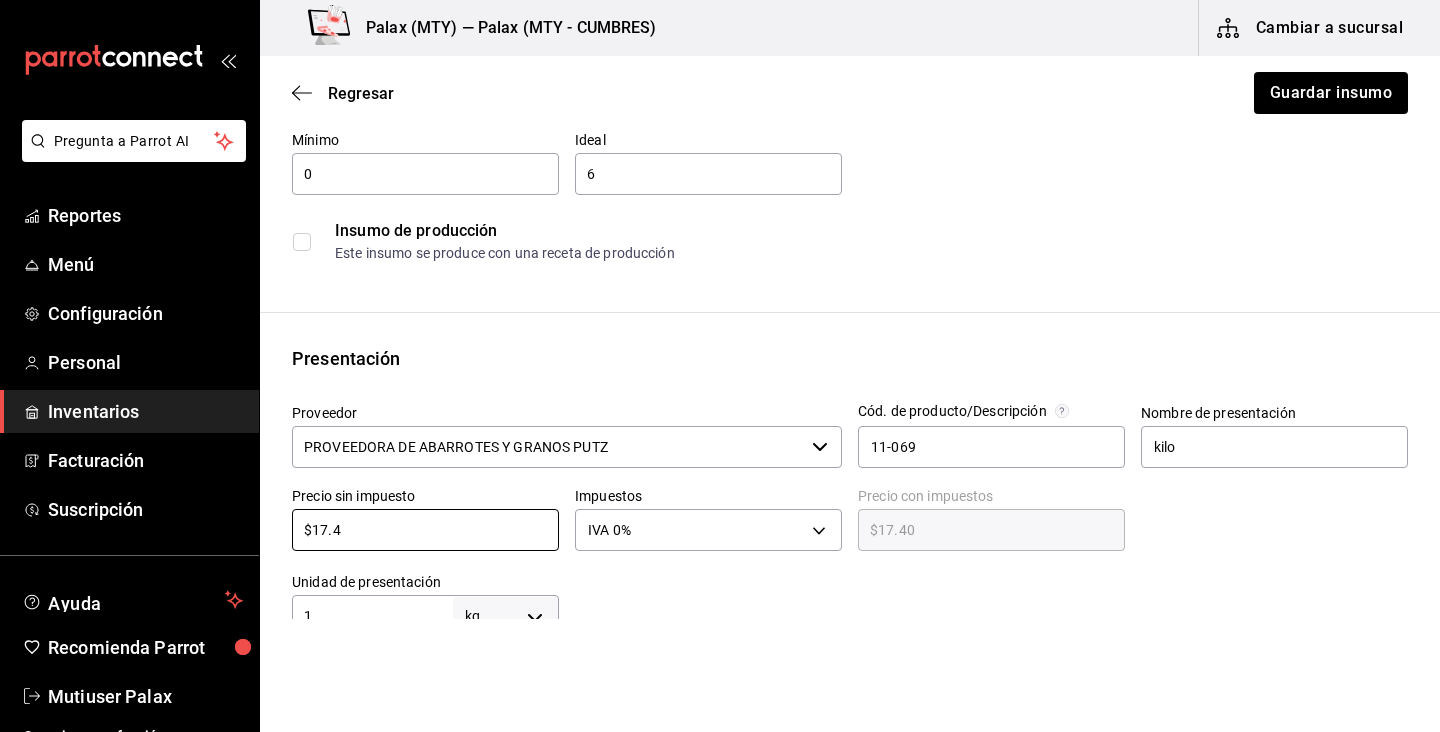 type on "$17.4" 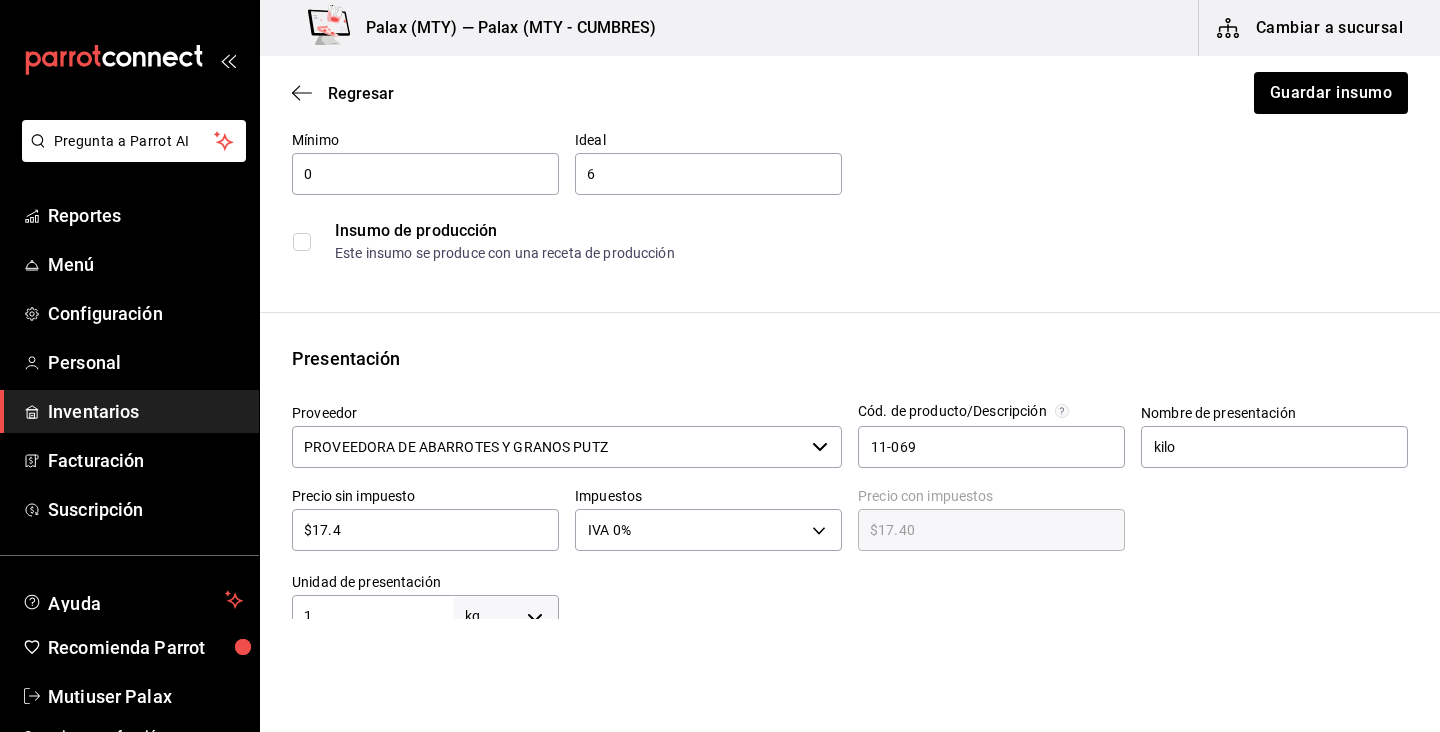click at bounding box center (983, 597) 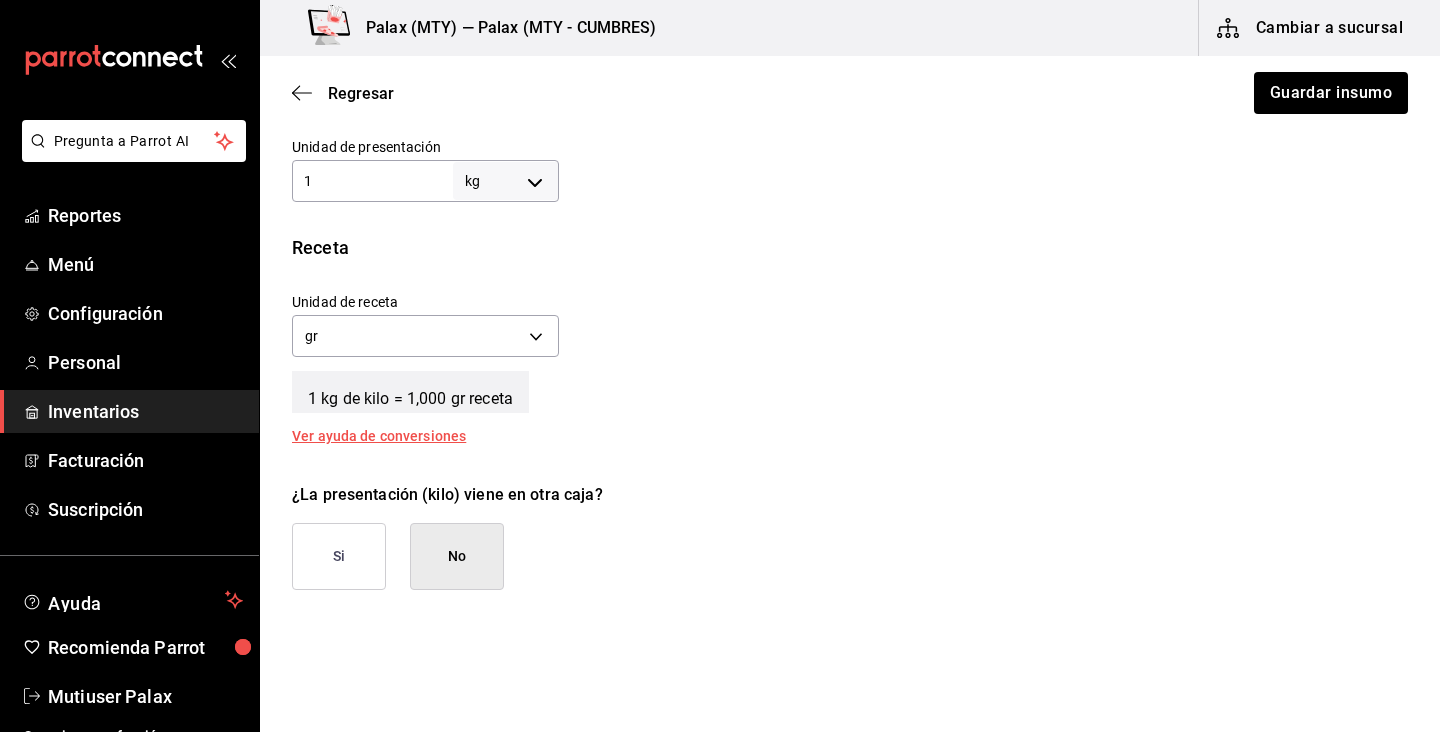 scroll, scrollTop: 837, scrollLeft: 0, axis: vertical 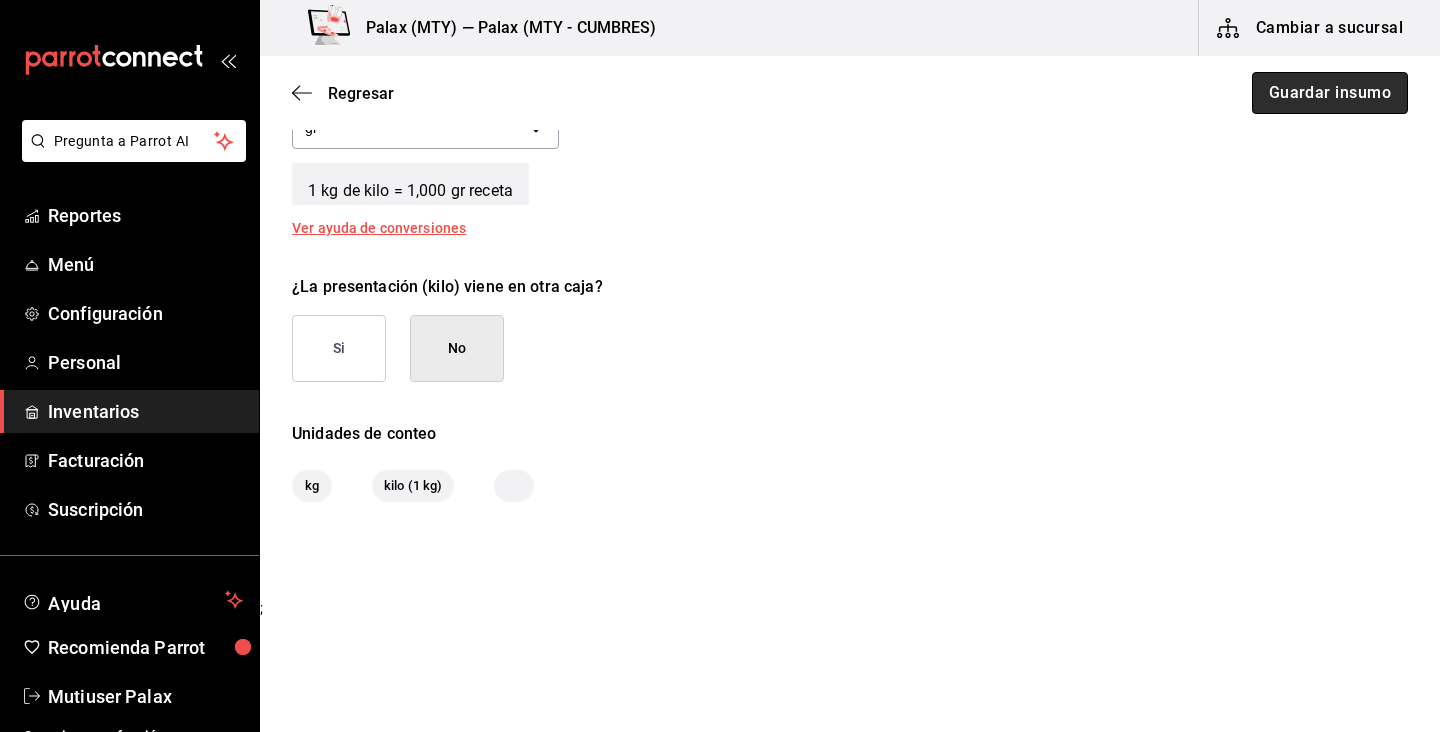 click on "Guardar insumo" at bounding box center (1330, 93) 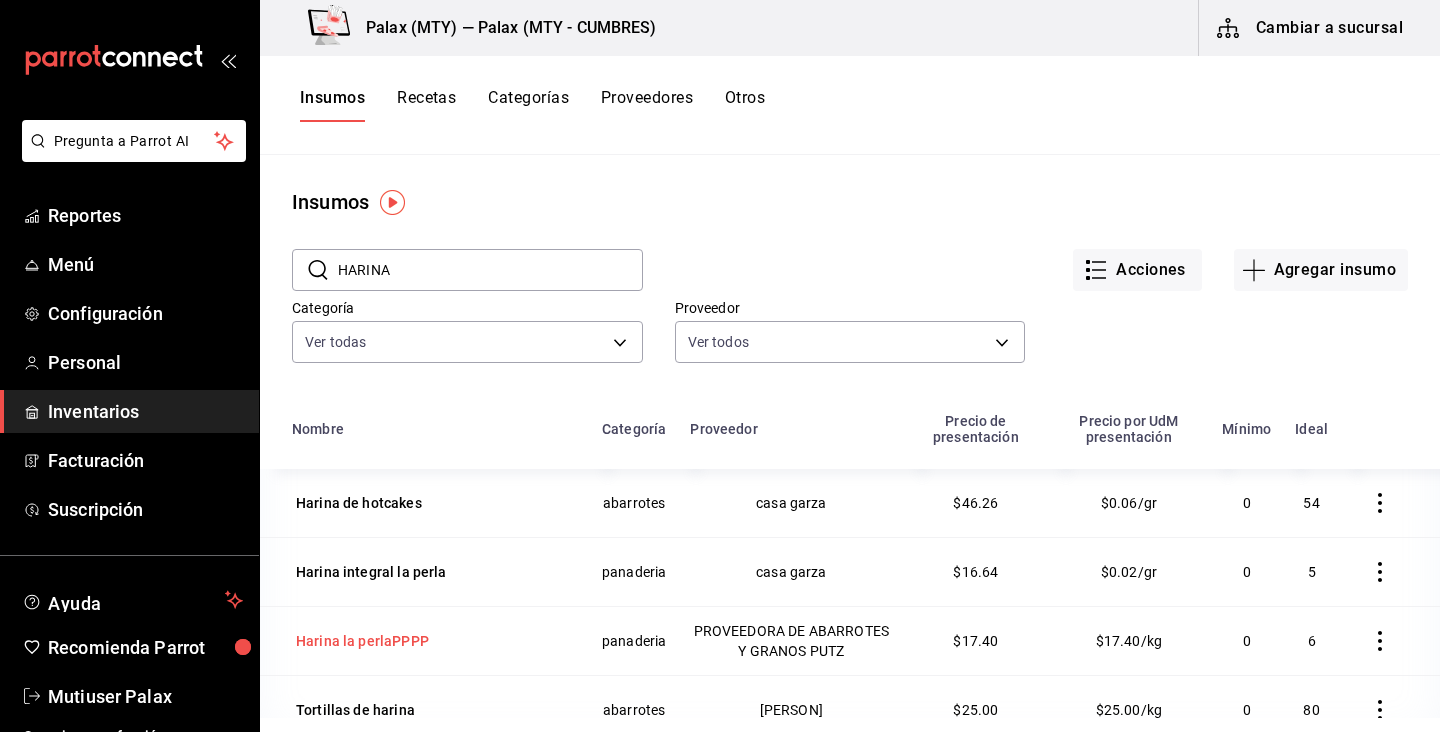 click on "Harina la perlaPPPP" at bounding box center (362, 641) 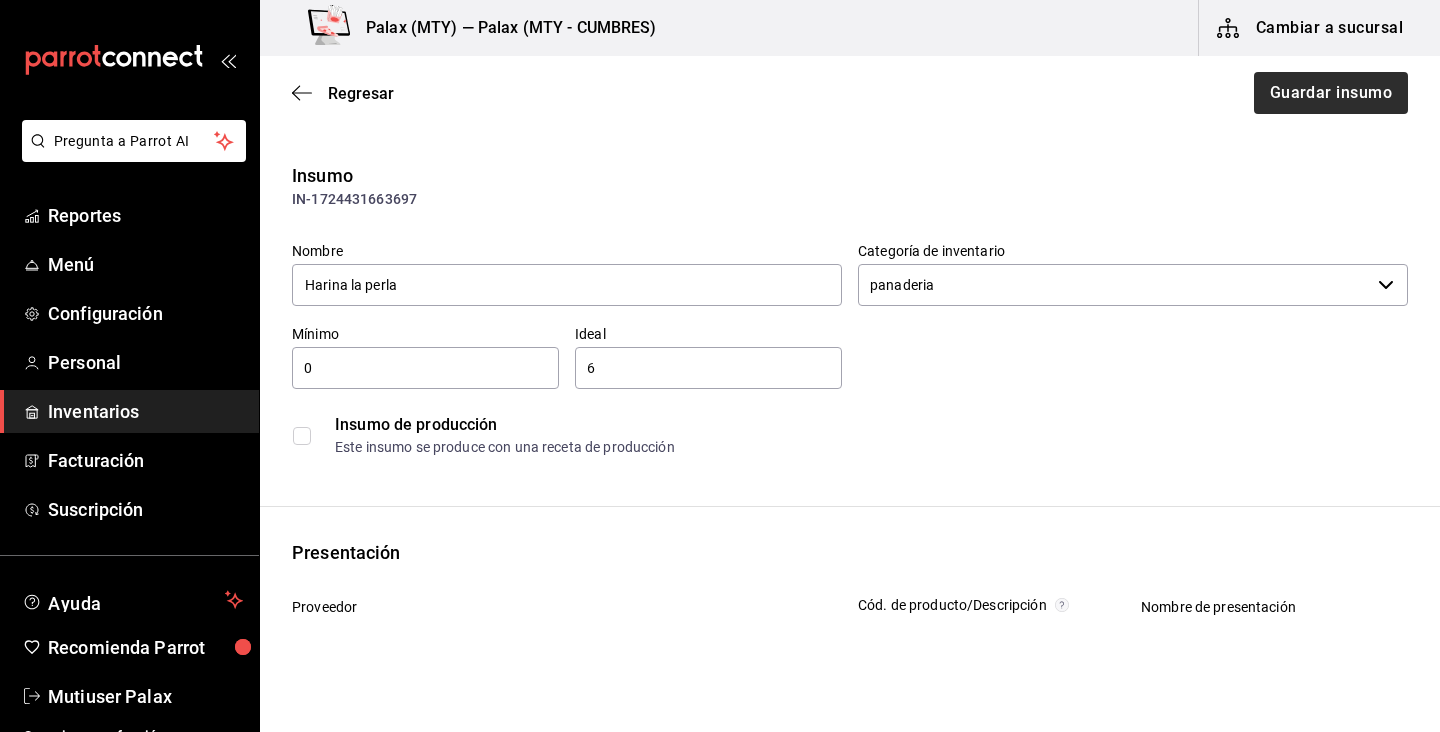 type on "Harina la perla" 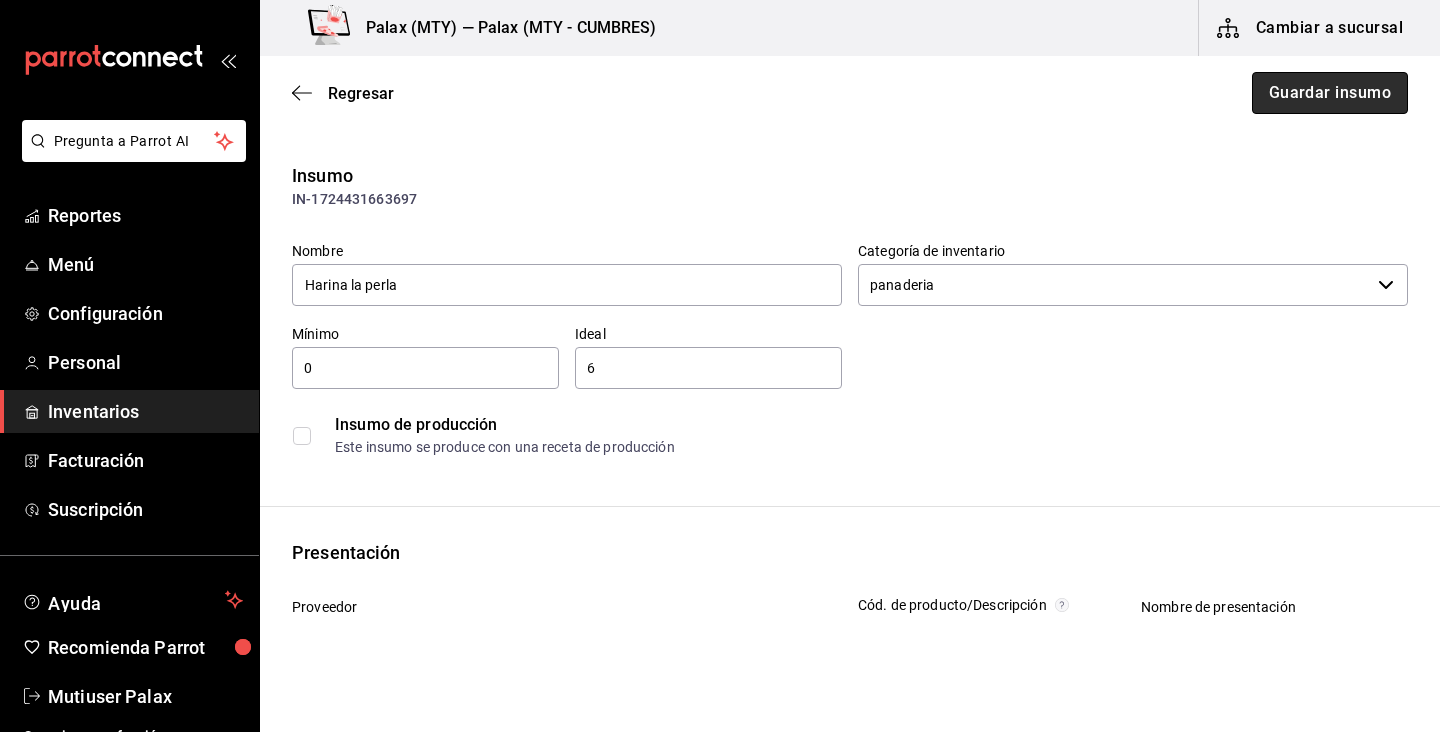 click on "Guardar insumo" at bounding box center [1330, 93] 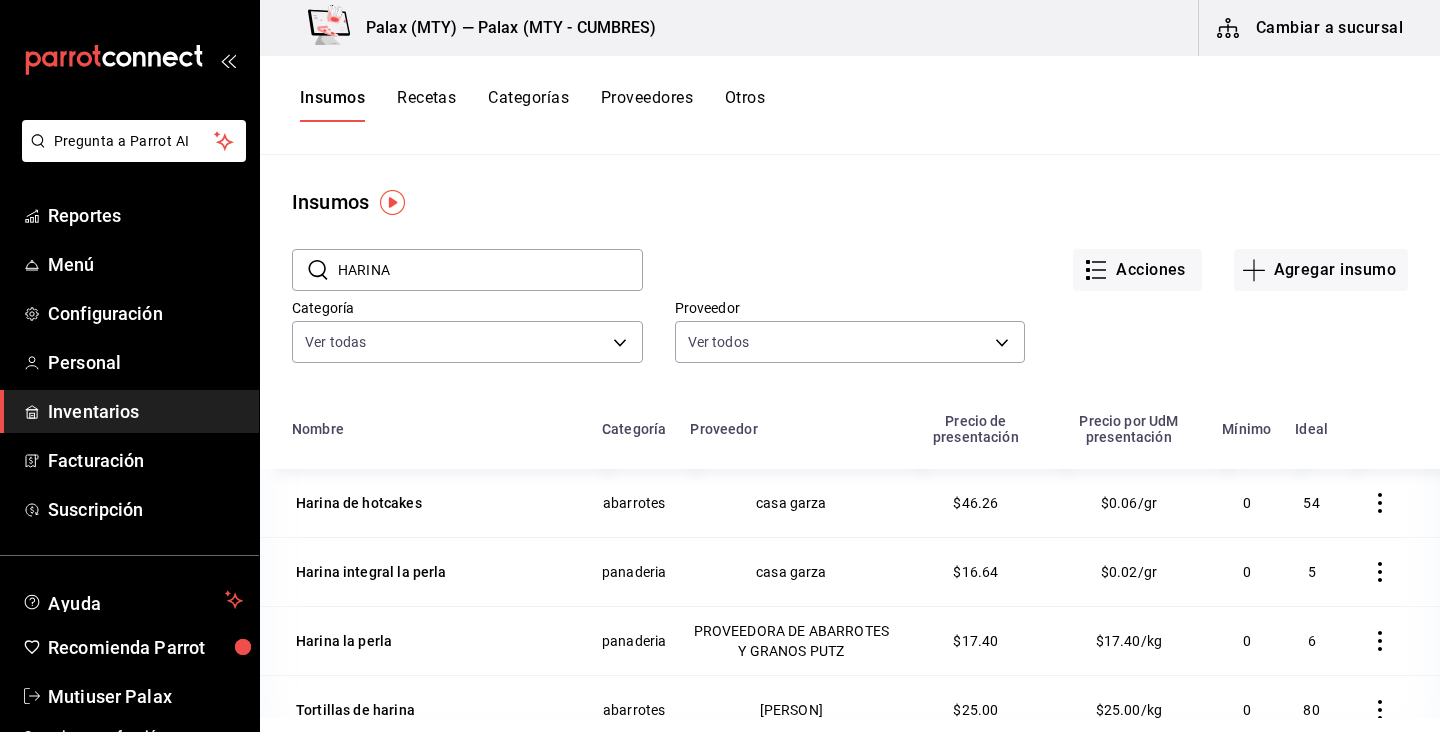 click on "HARINA" at bounding box center (490, 270) 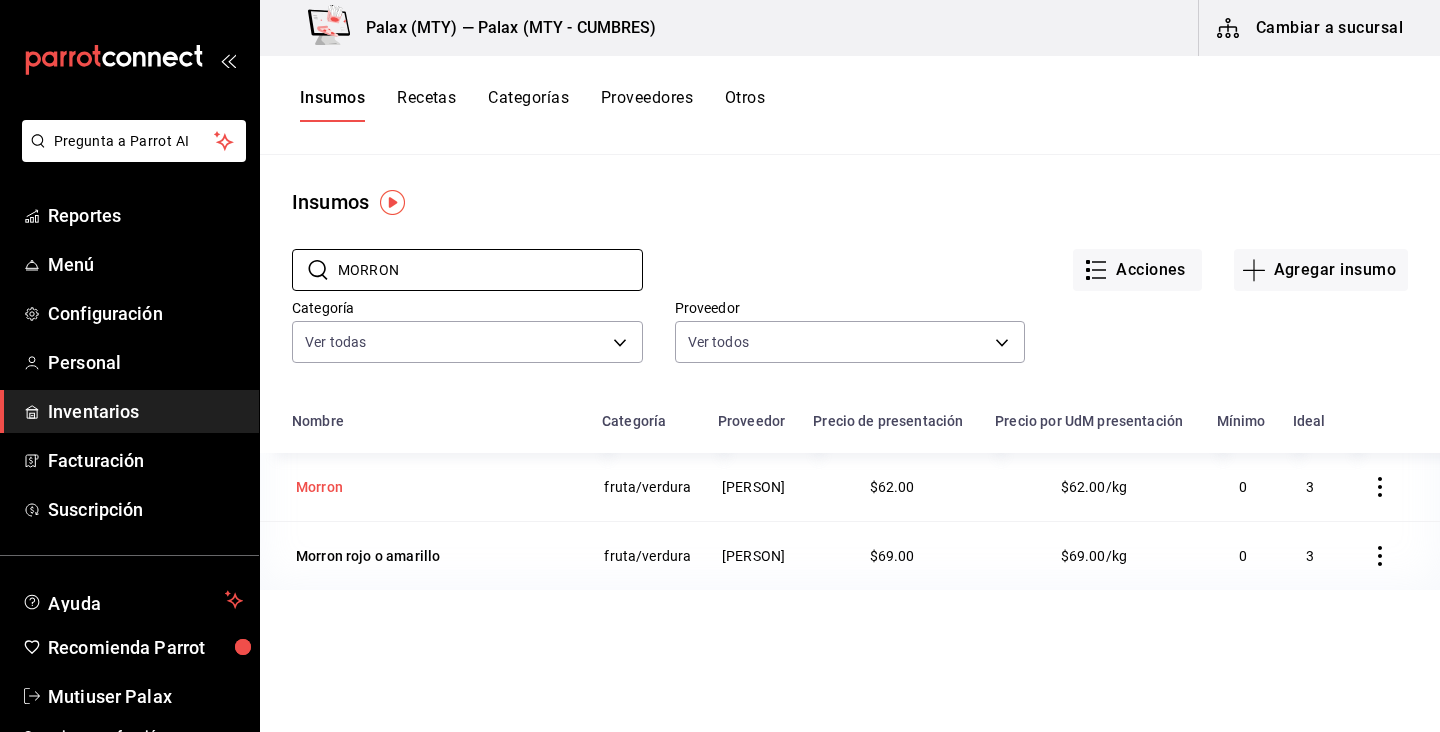 type on "MORRON" 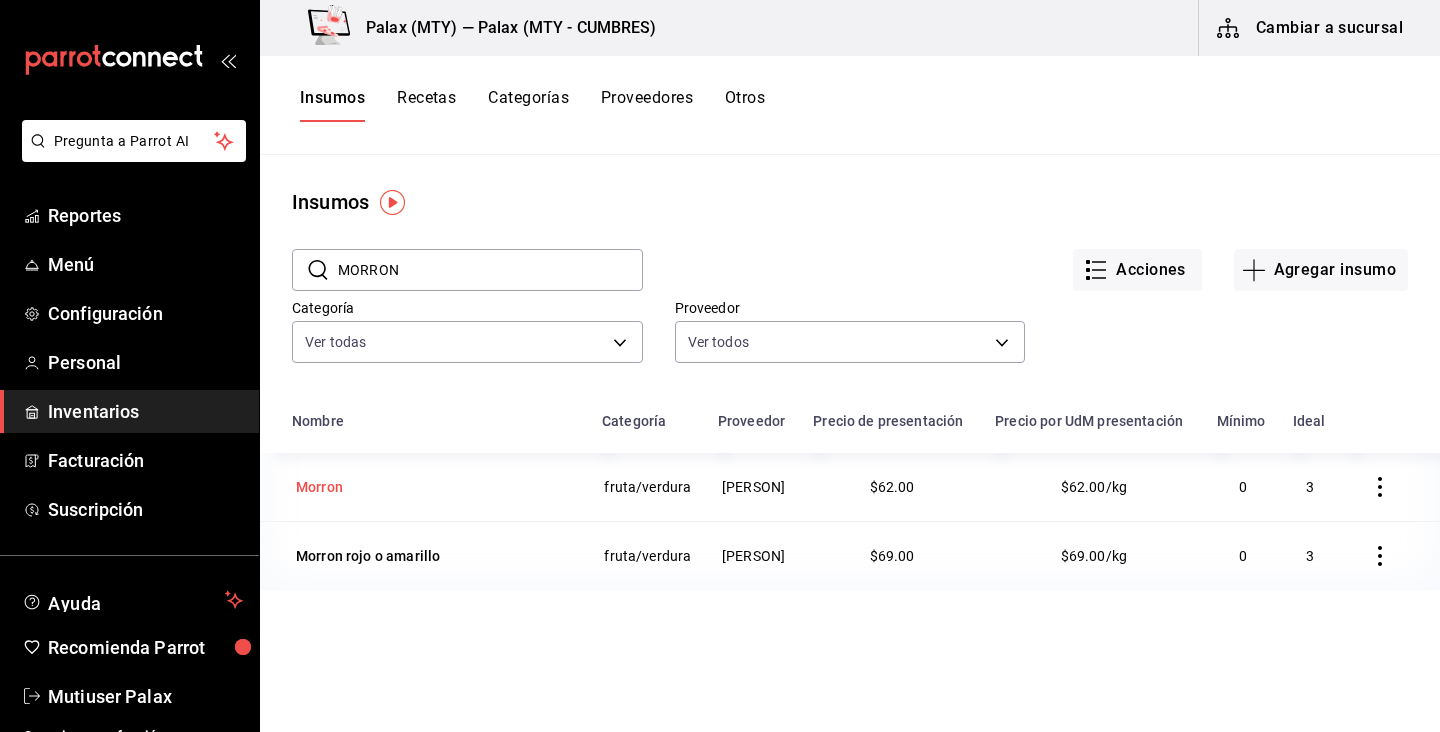 click on "Morron" at bounding box center (319, 487) 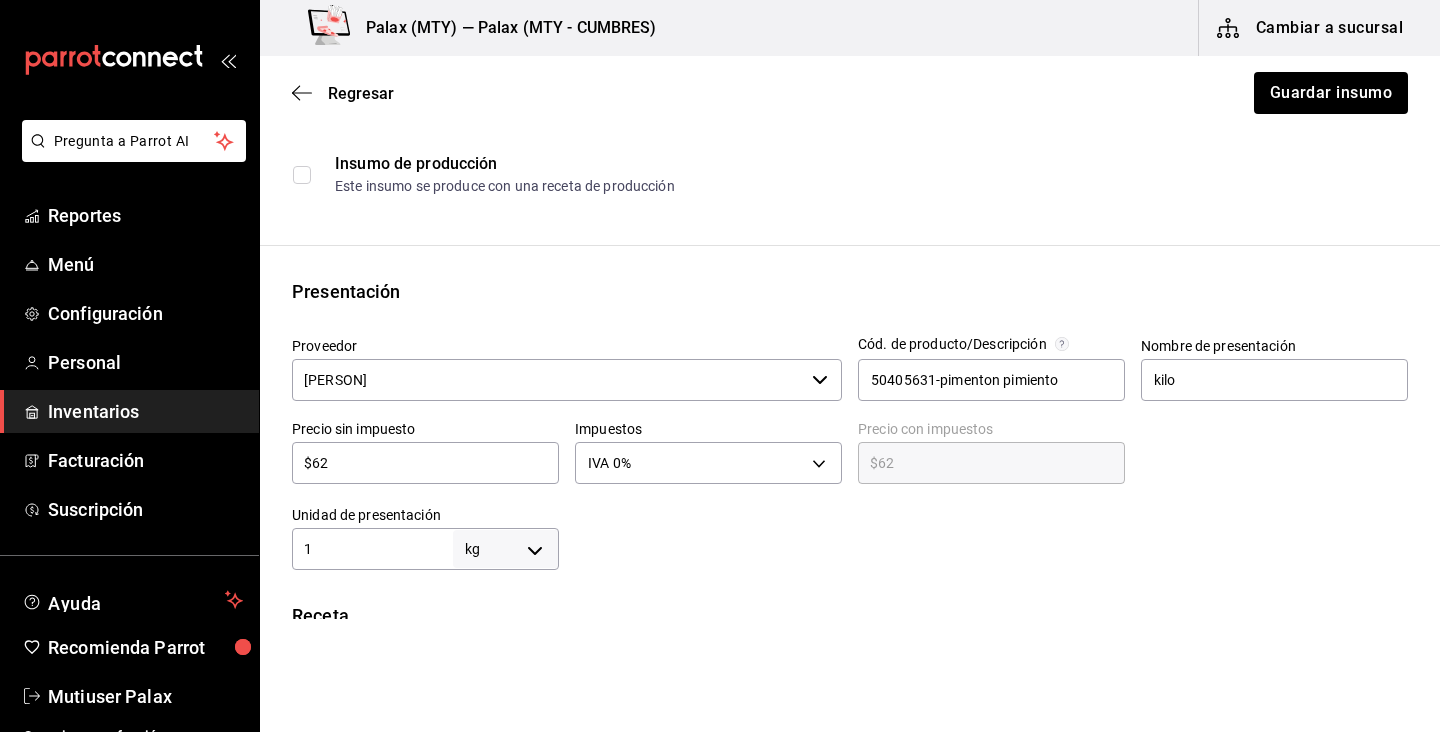 scroll, scrollTop: 278, scrollLeft: 0, axis: vertical 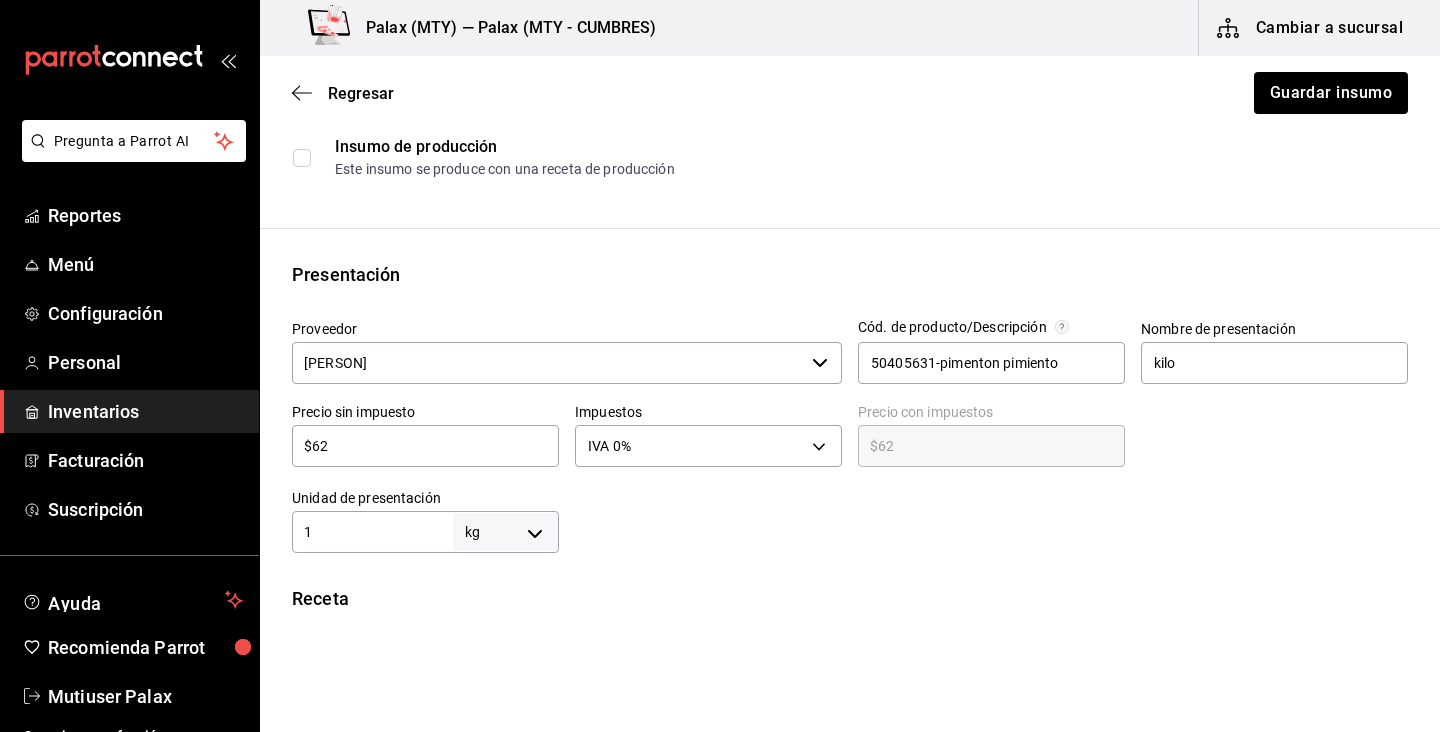 click on "$62" at bounding box center [425, 446] 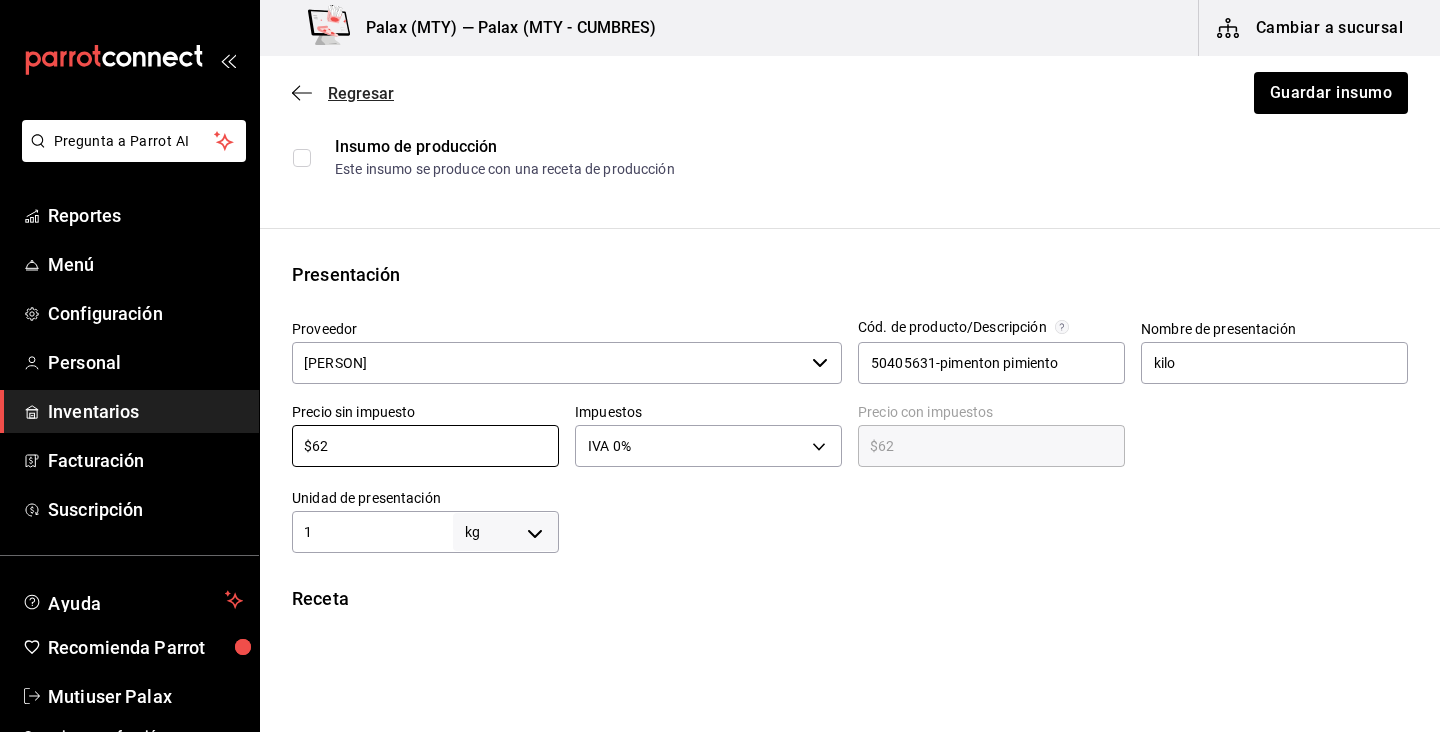 click 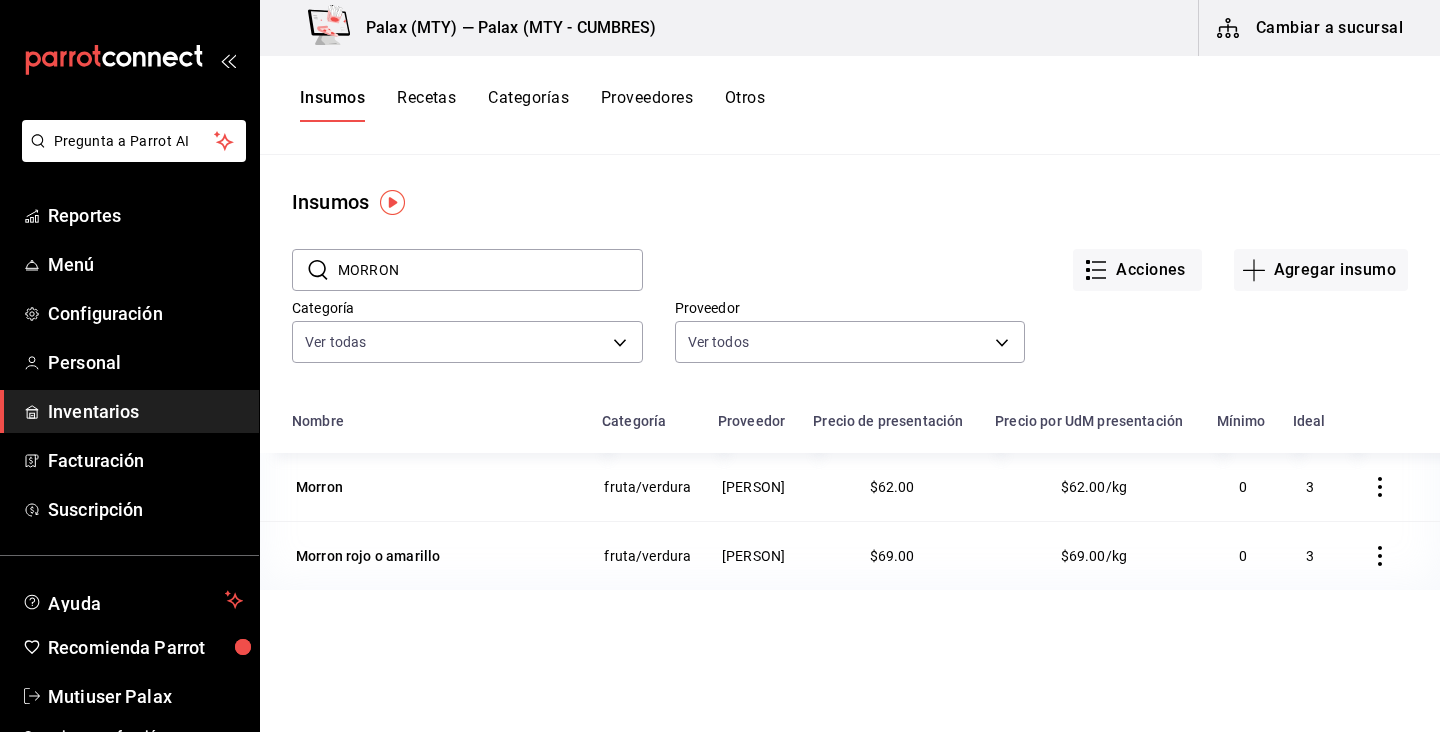 click on "MORRON" at bounding box center [490, 270] 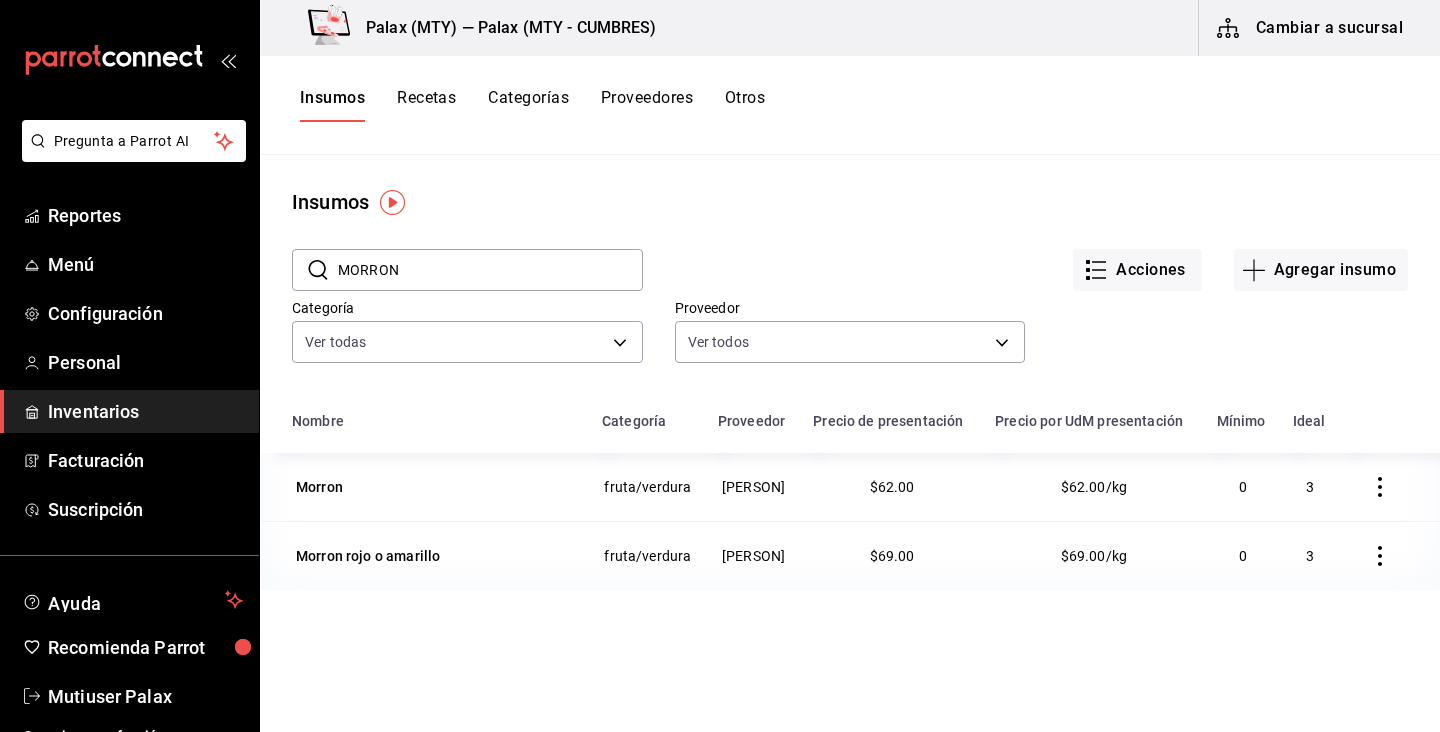 click on "MORRON" at bounding box center [490, 270] 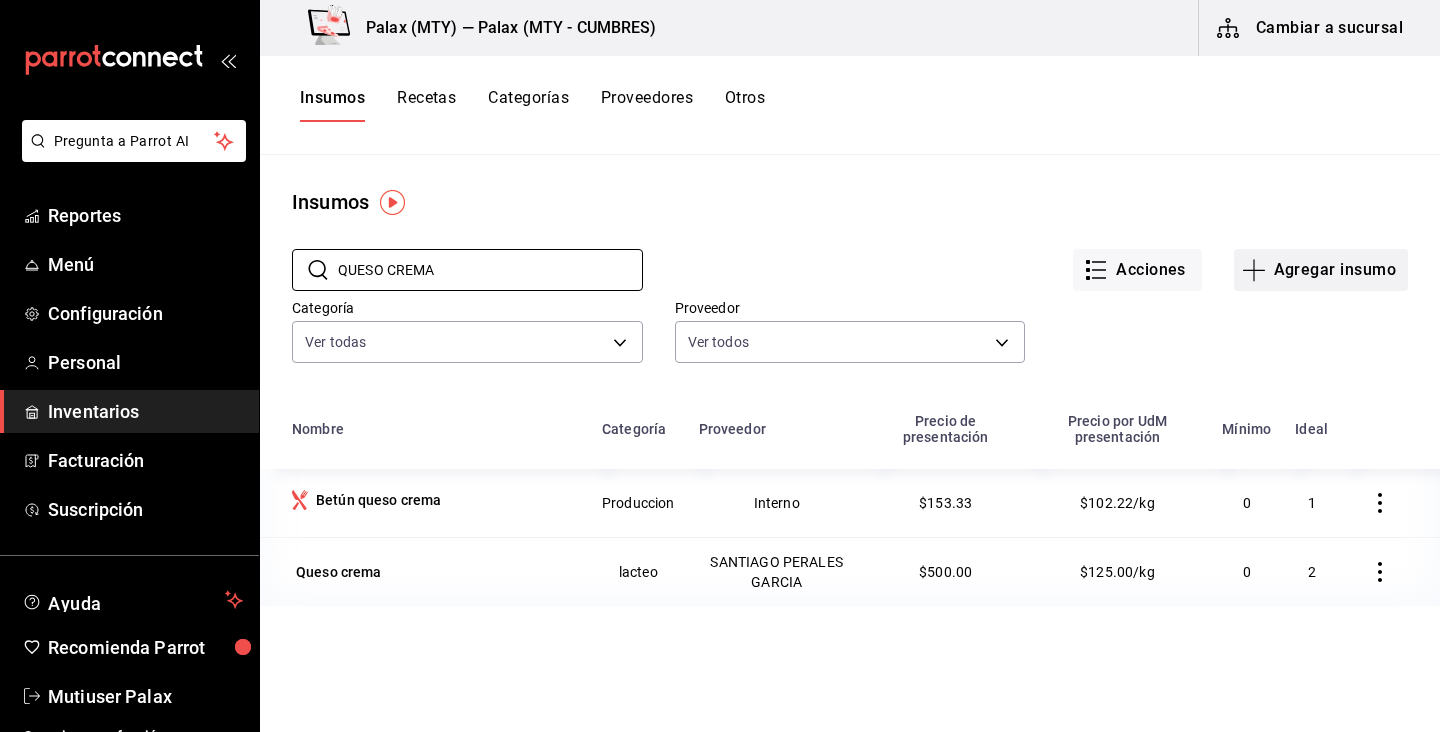 type on "QUESO CREMA" 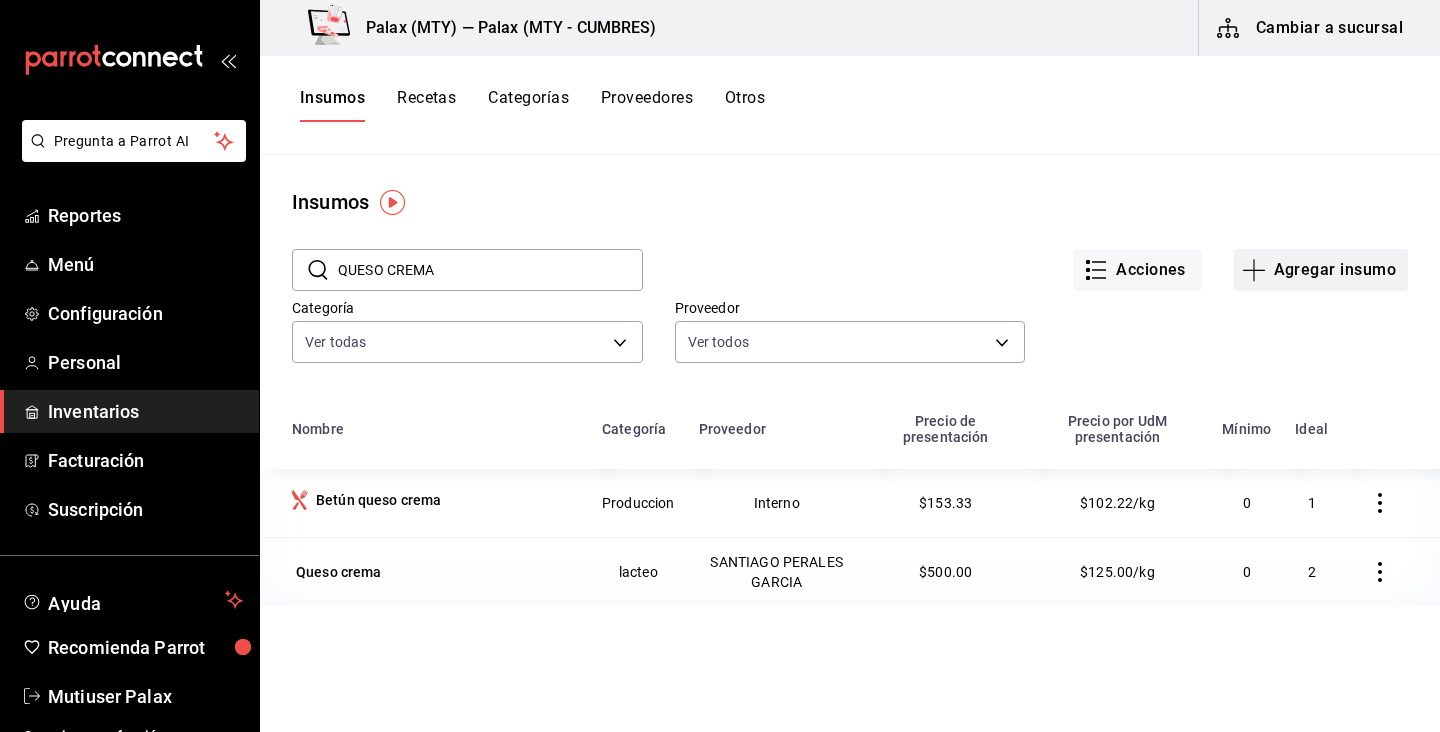 click on "Agregar insumo" at bounding box center [1321, 270] 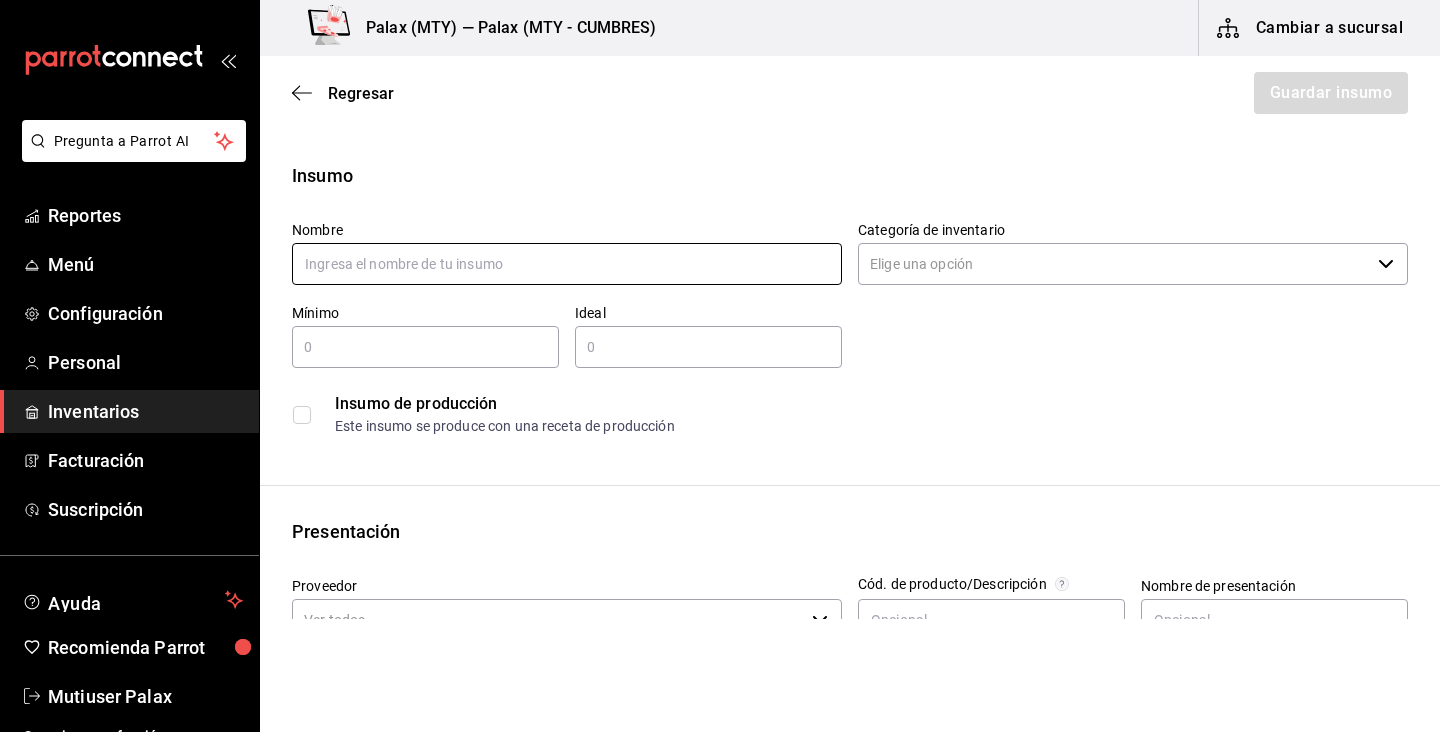 click at bounding box center (567, 264) 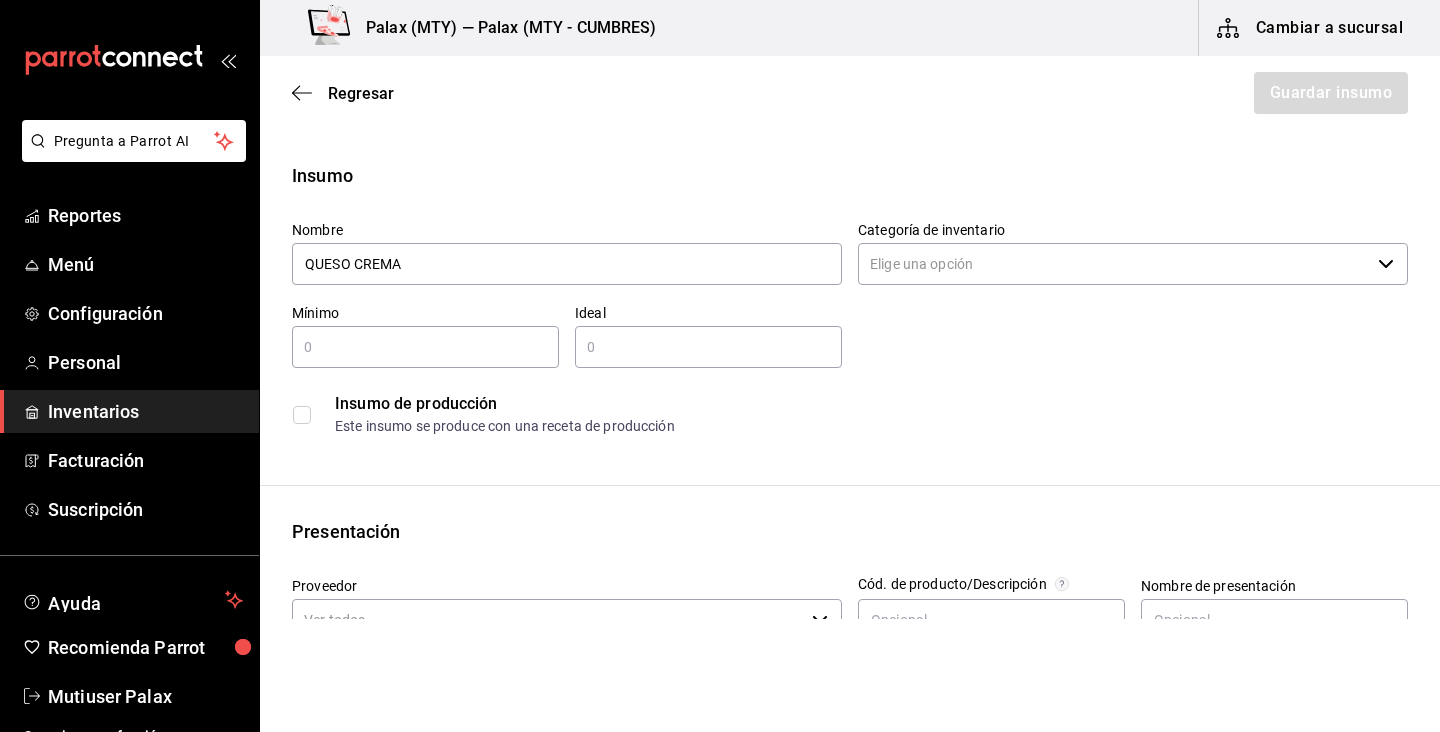 type on "QUESO CREMA" 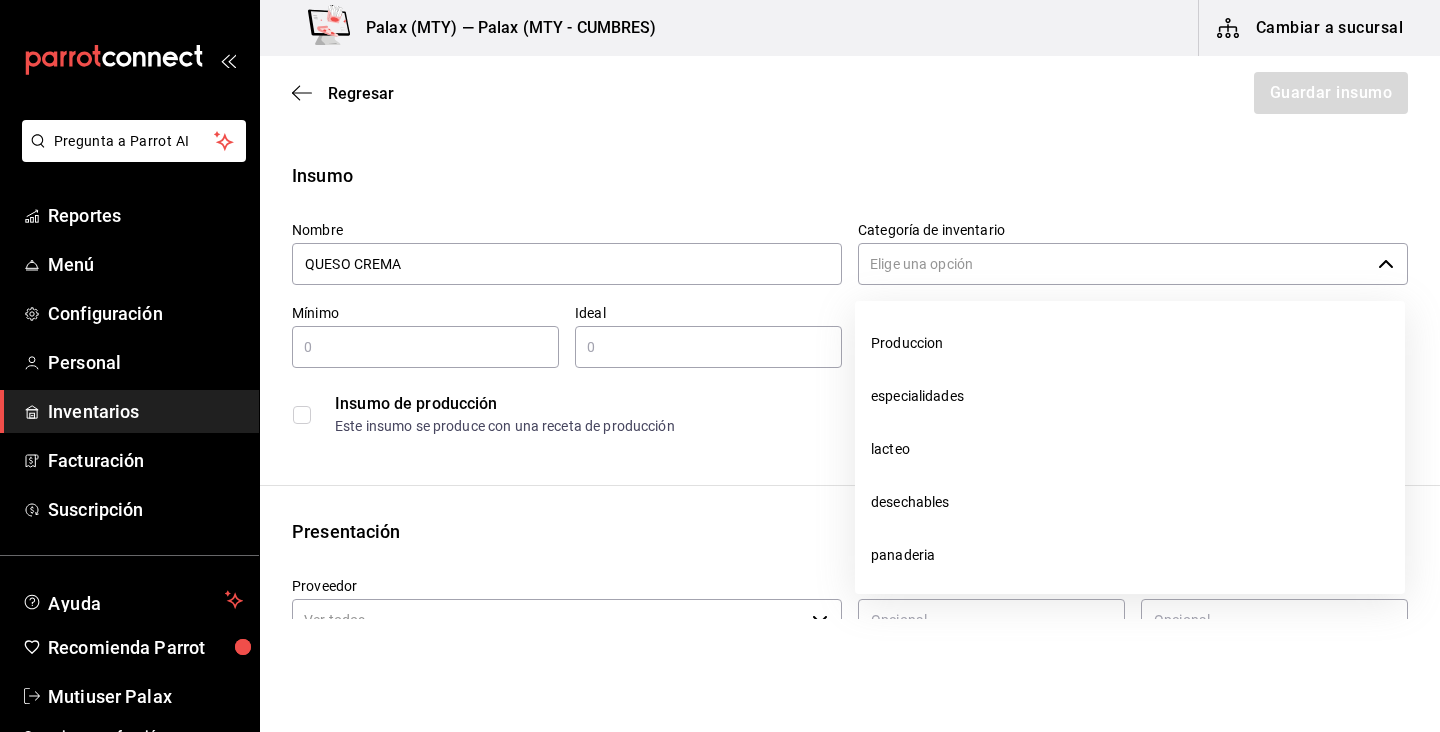 click on "Categoría de inventario" at bounding box center [1114, 264] 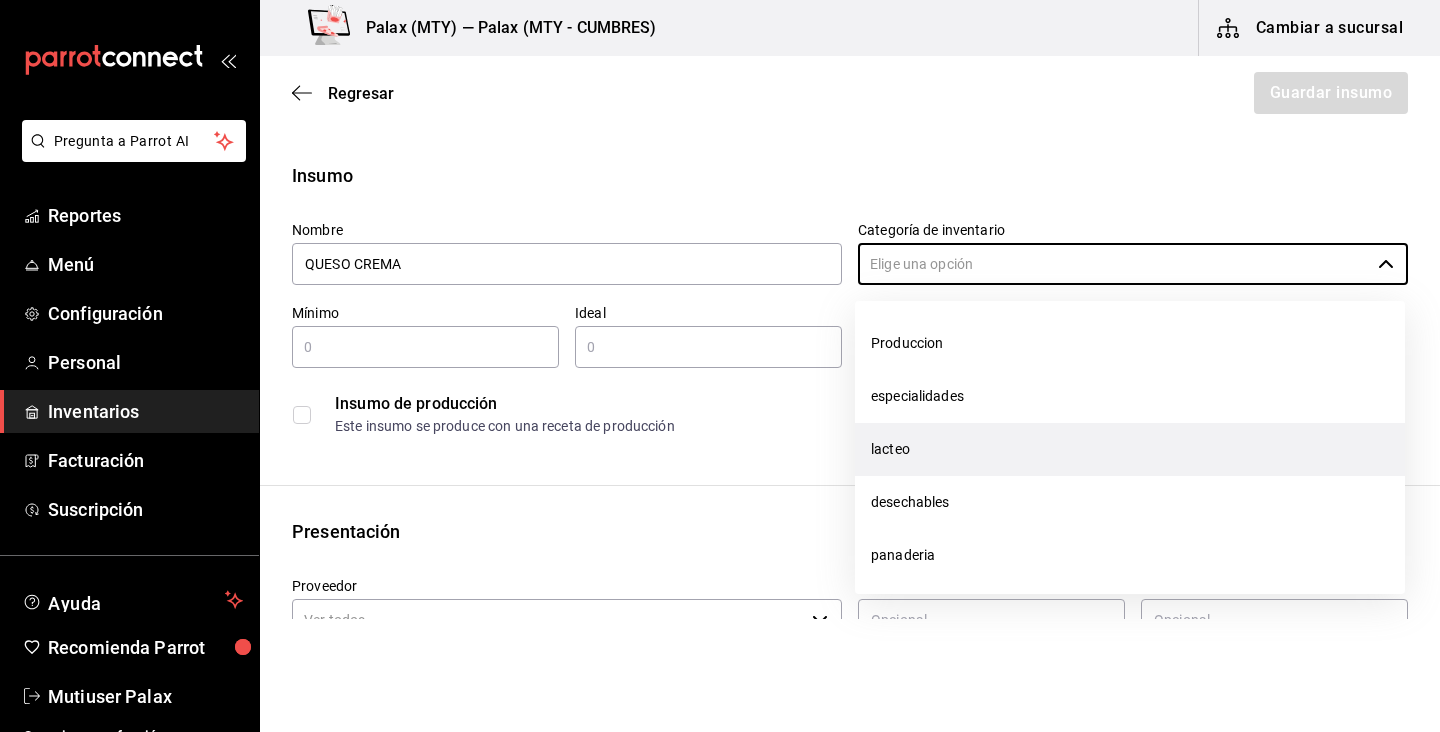 click on "lacteo" at bounding box center (1130, 449) 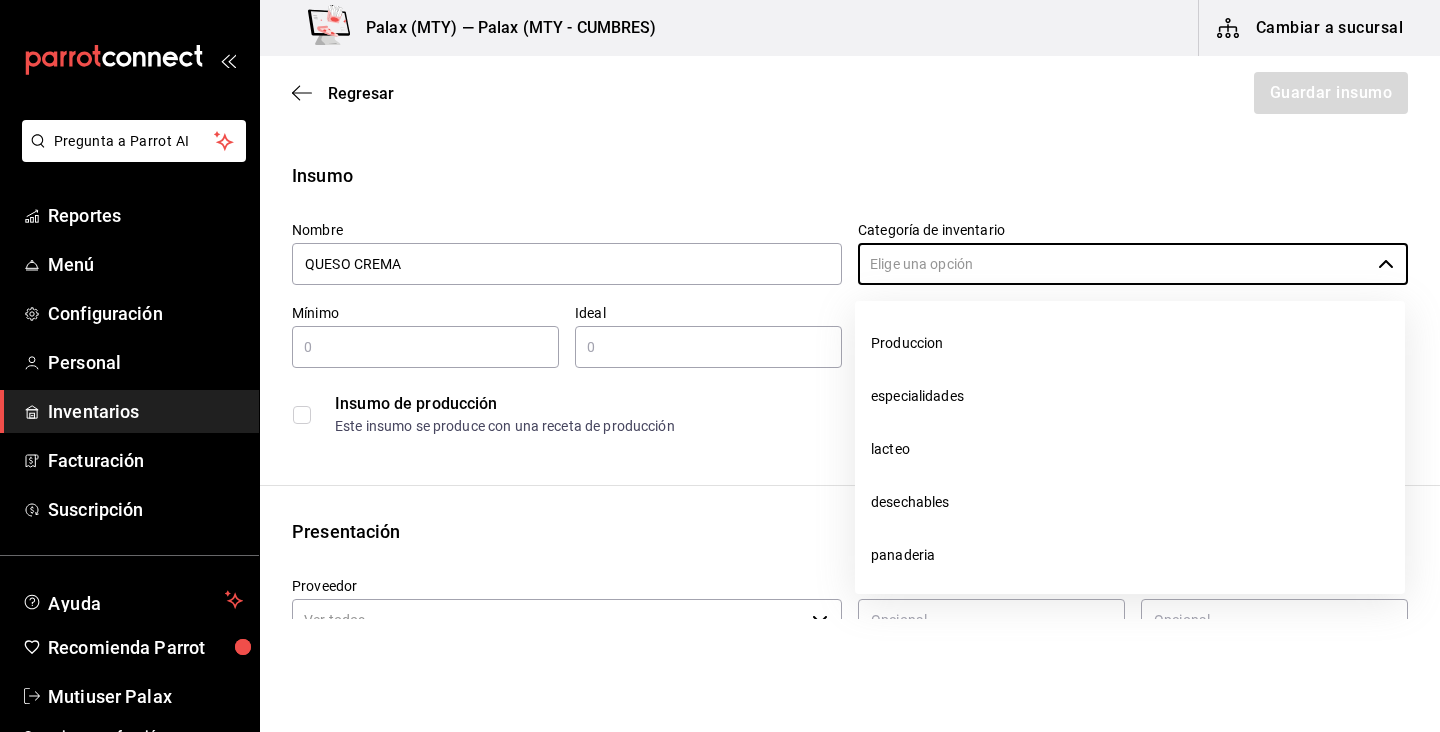 type on "lacteo" 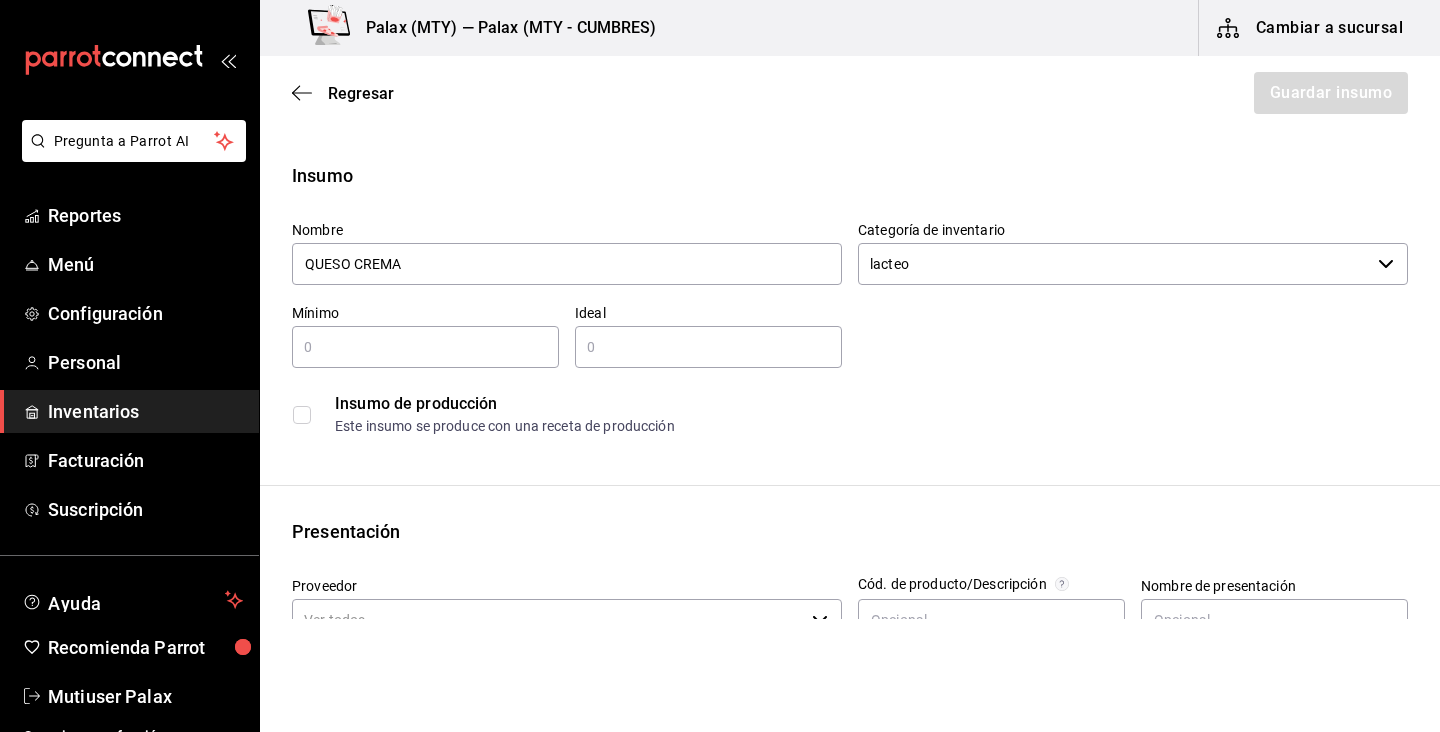 click at bounding box center [425, 347] 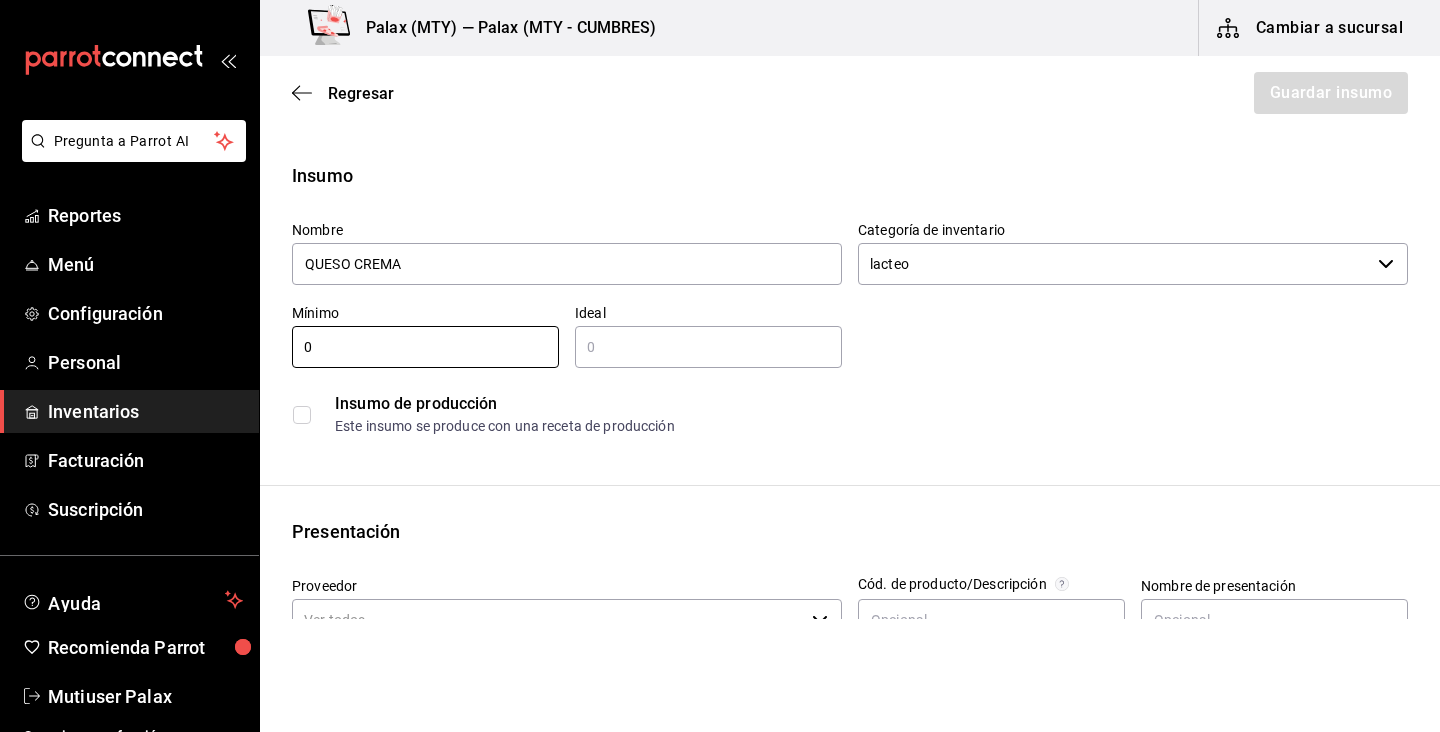 type on "0" 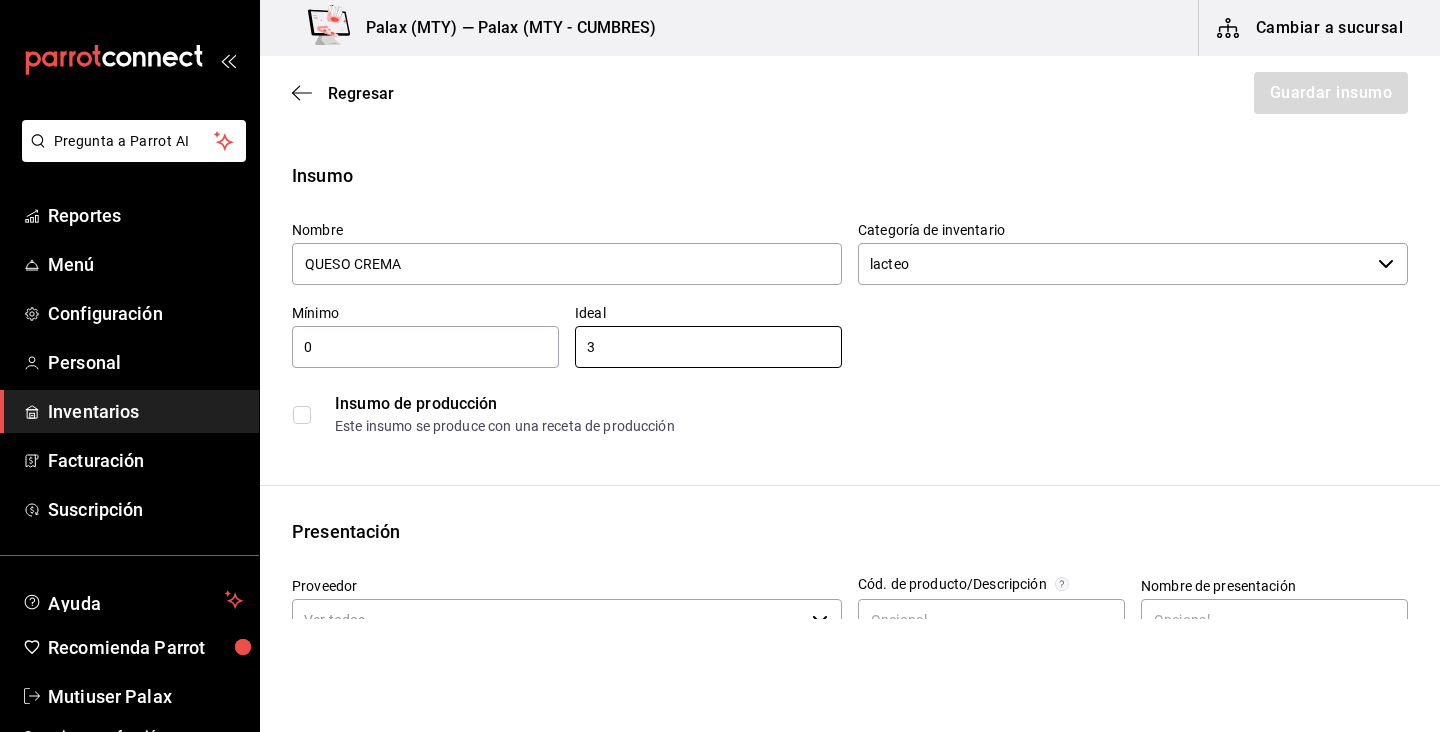 type on "3" 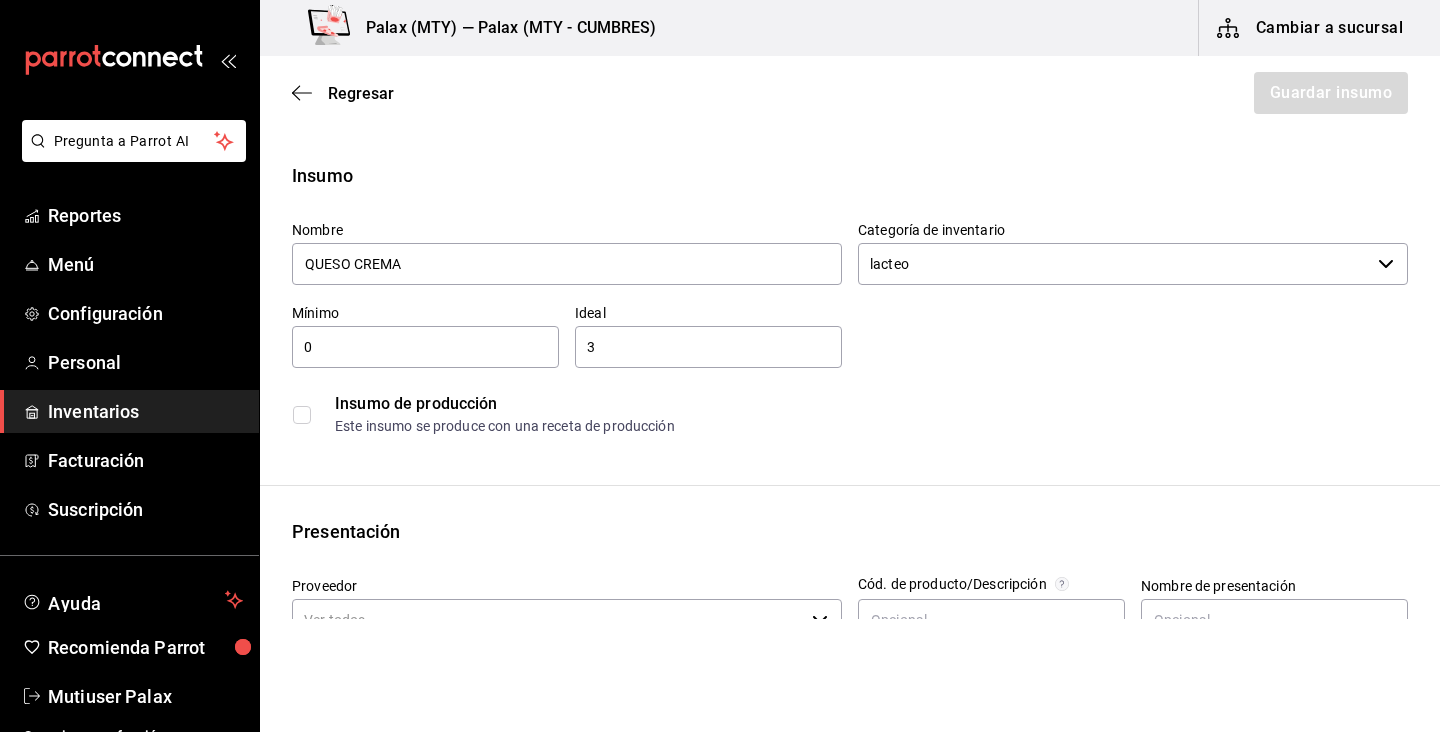 click on "Insumo de producción" at bounding box center (871, 404) 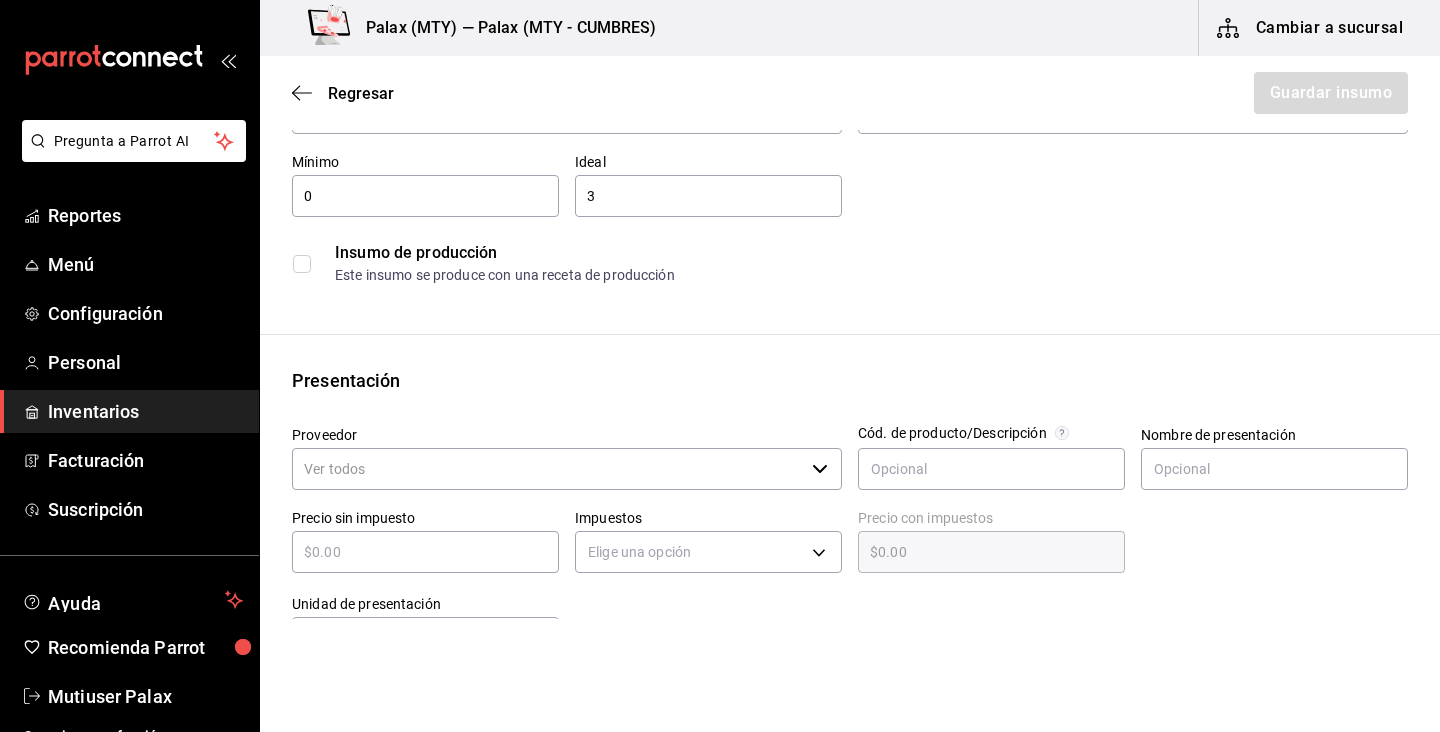 scroll, scrollTop: 161, scrollLeft: 0, axis: vertical 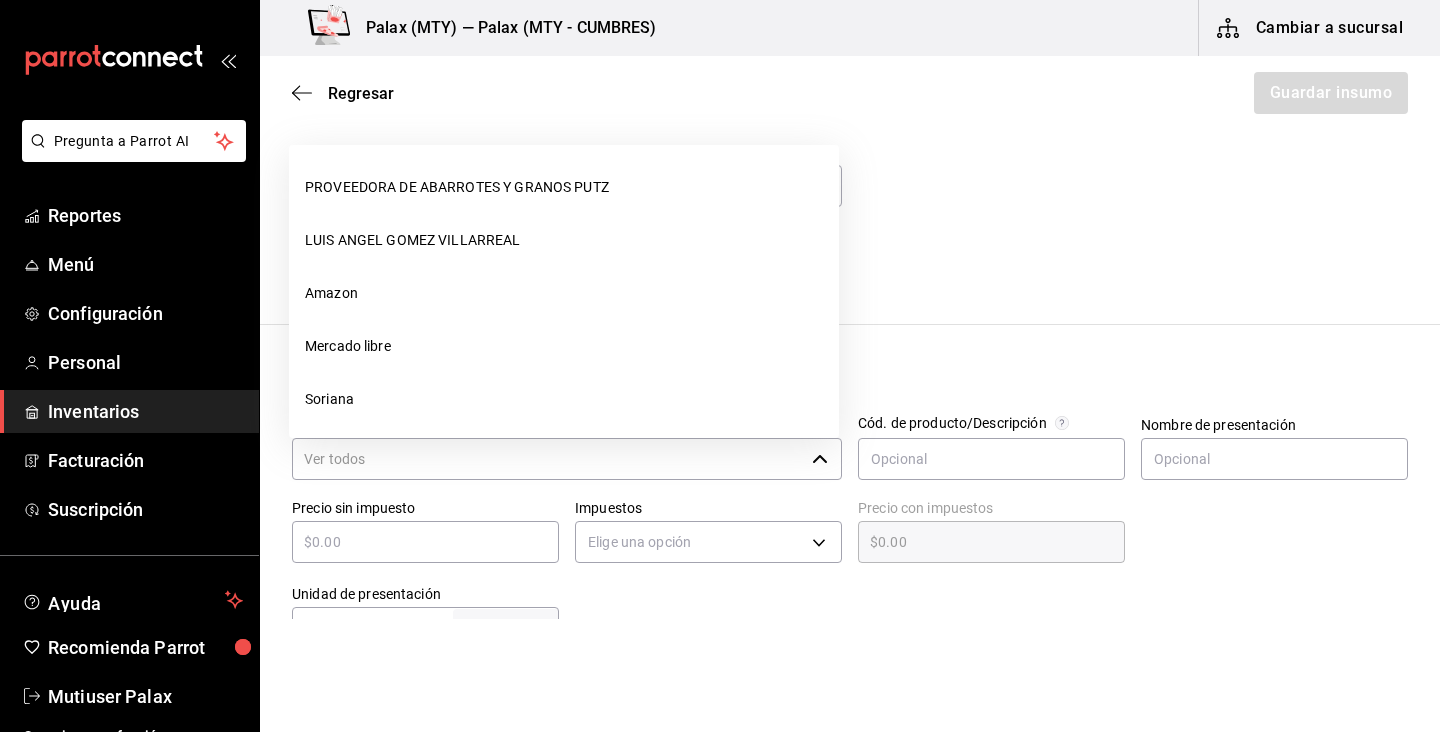 click on "Proveedor" at bounding box center (548, 459) 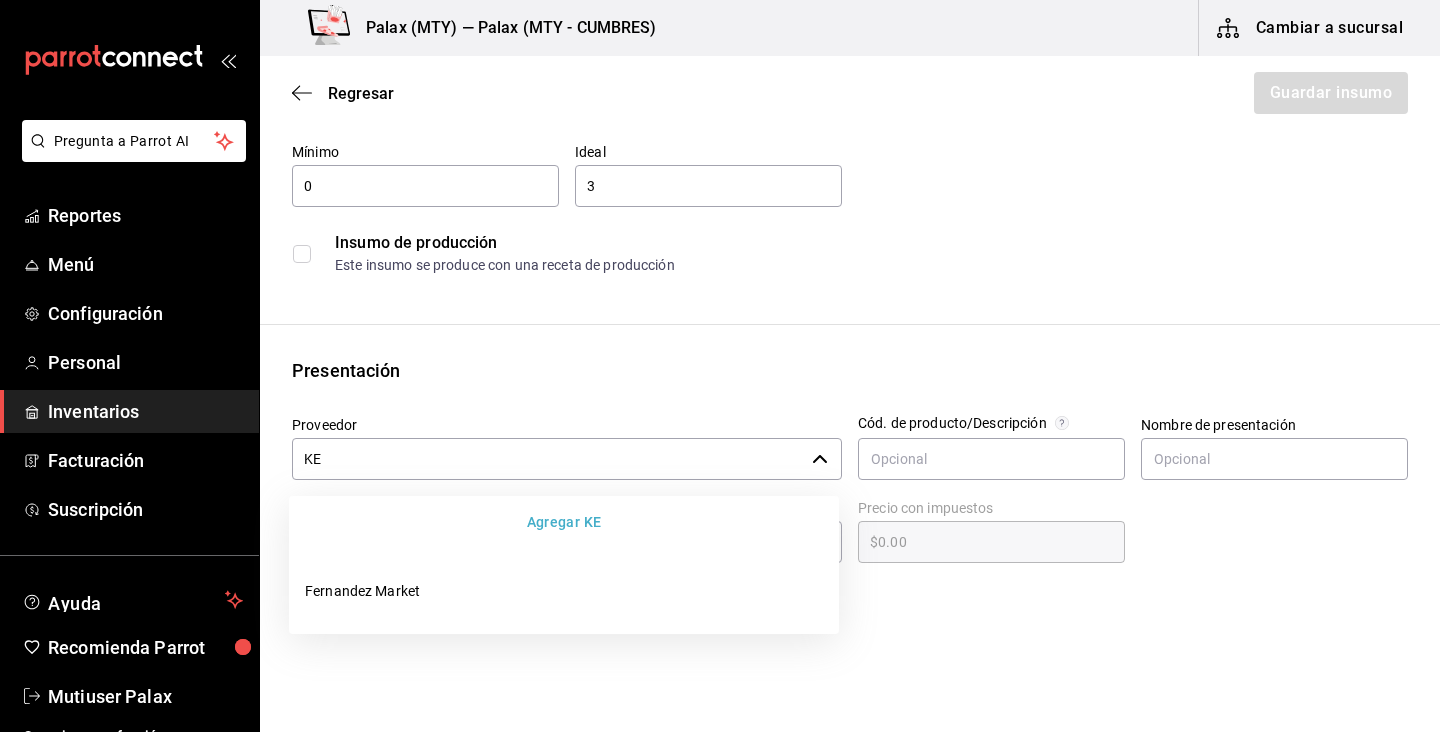 type on "K" 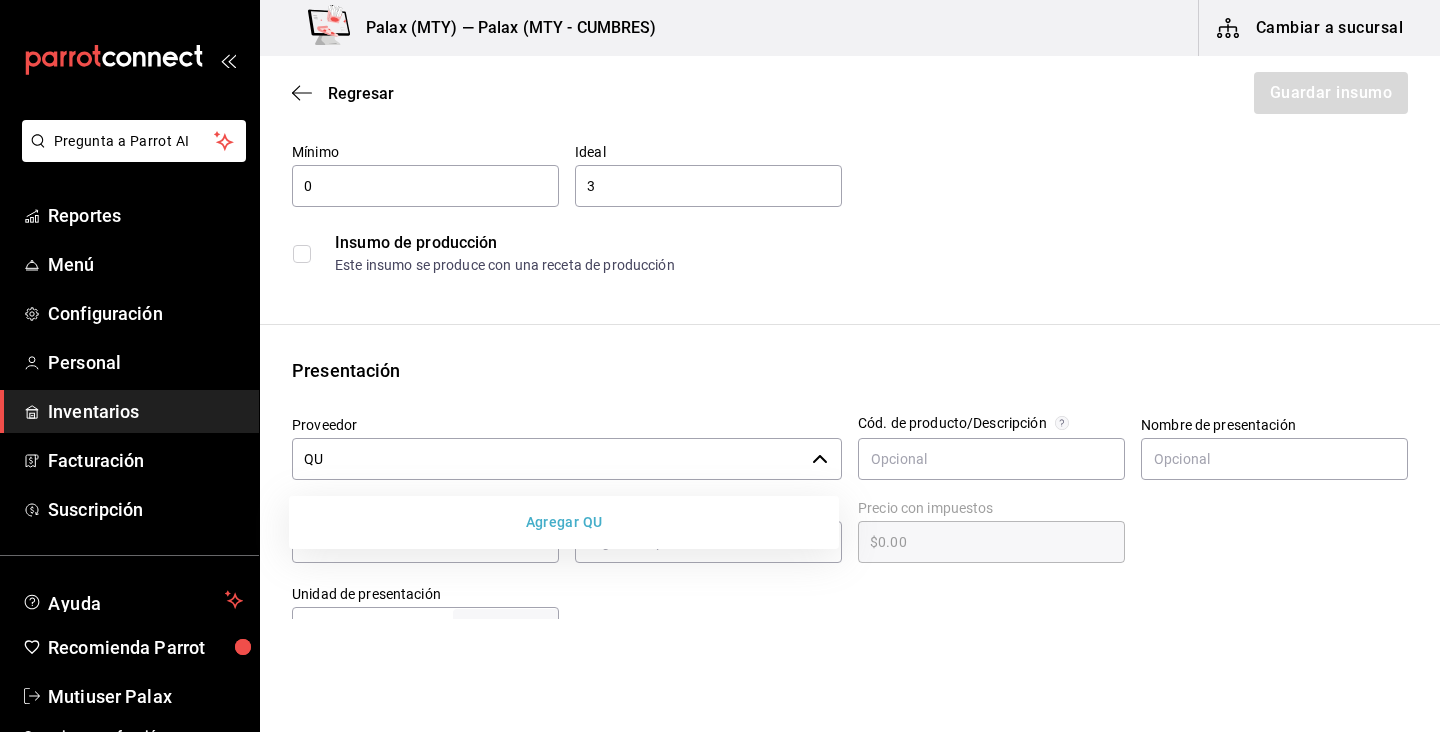 type on "Q" 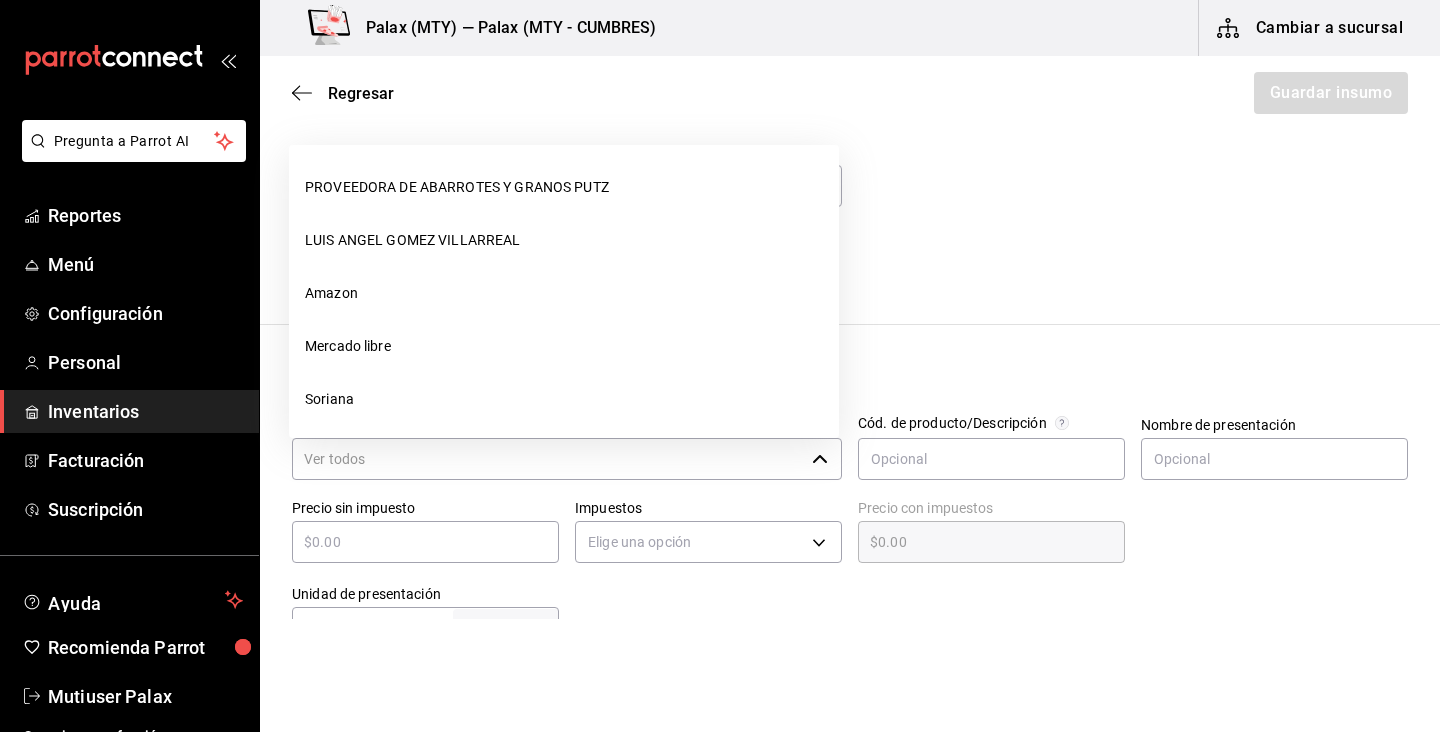 type on "Q" 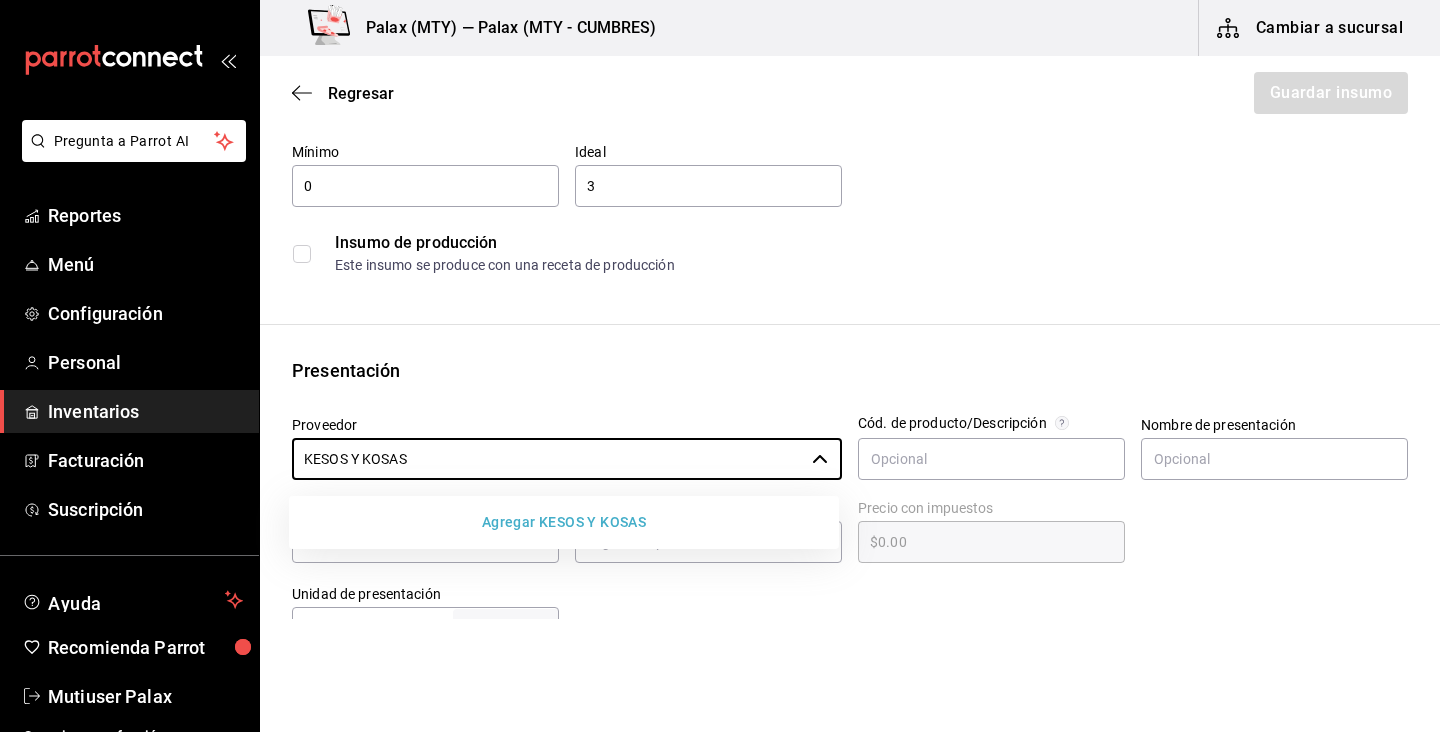type on "KESOS Y KOSAS" 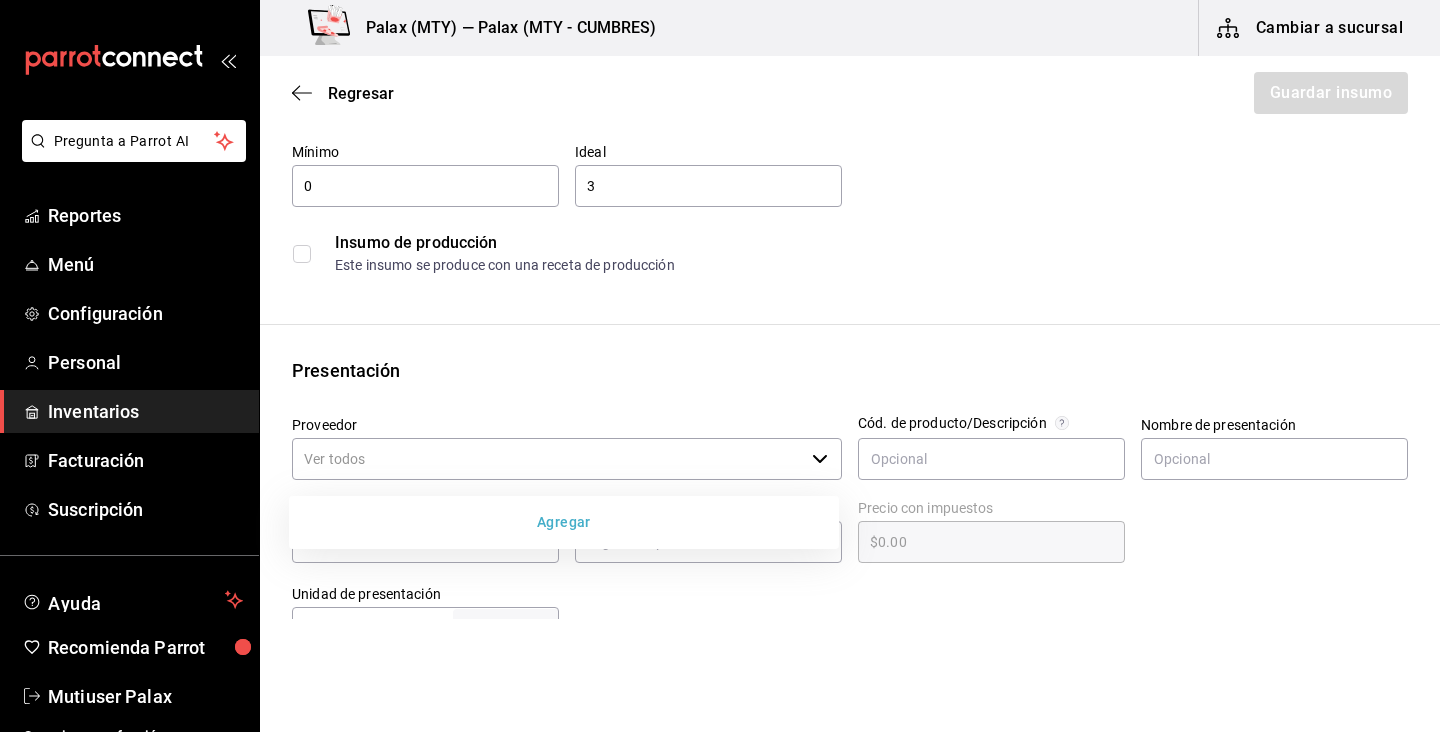 click on "Agregar" at bounding box center [564, 522] 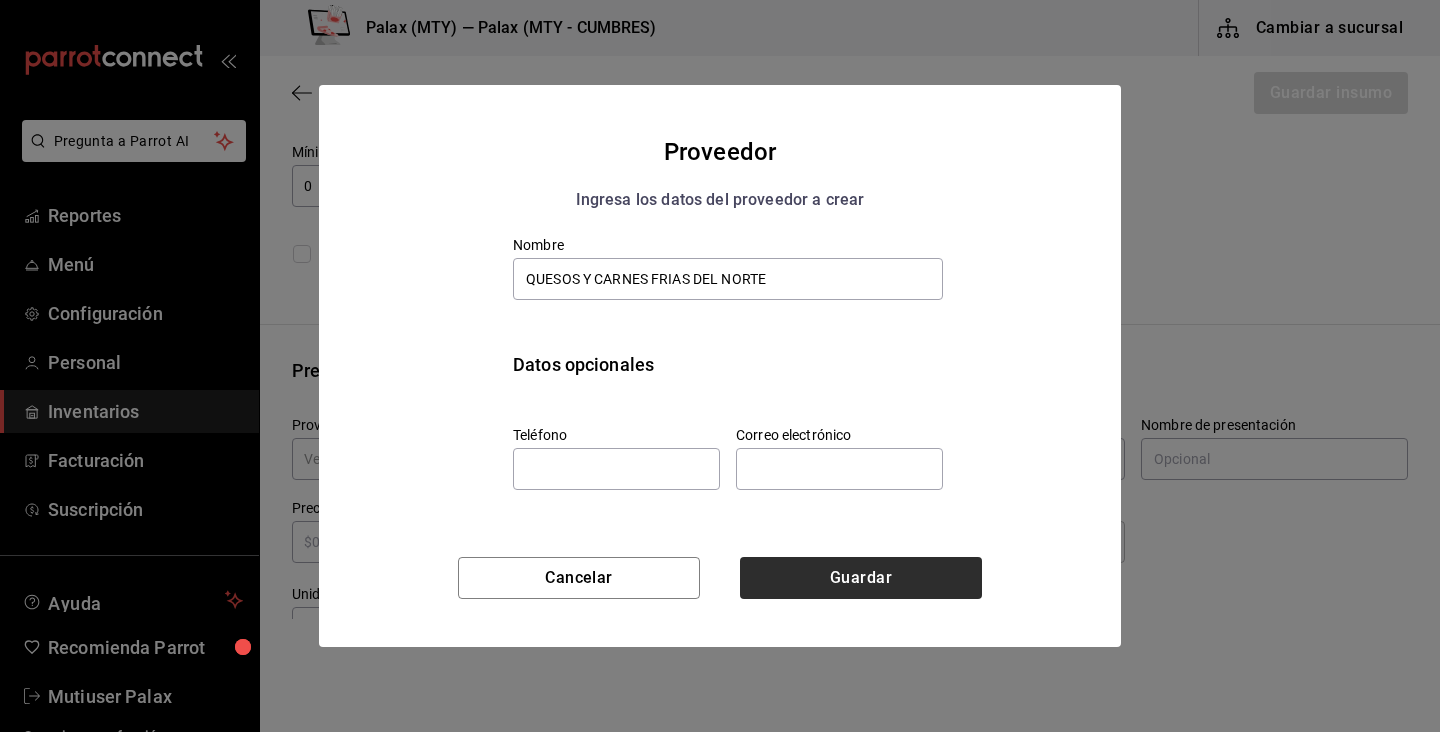 type on "QUESOS Y CARNES FRIAS DEL NORTE" 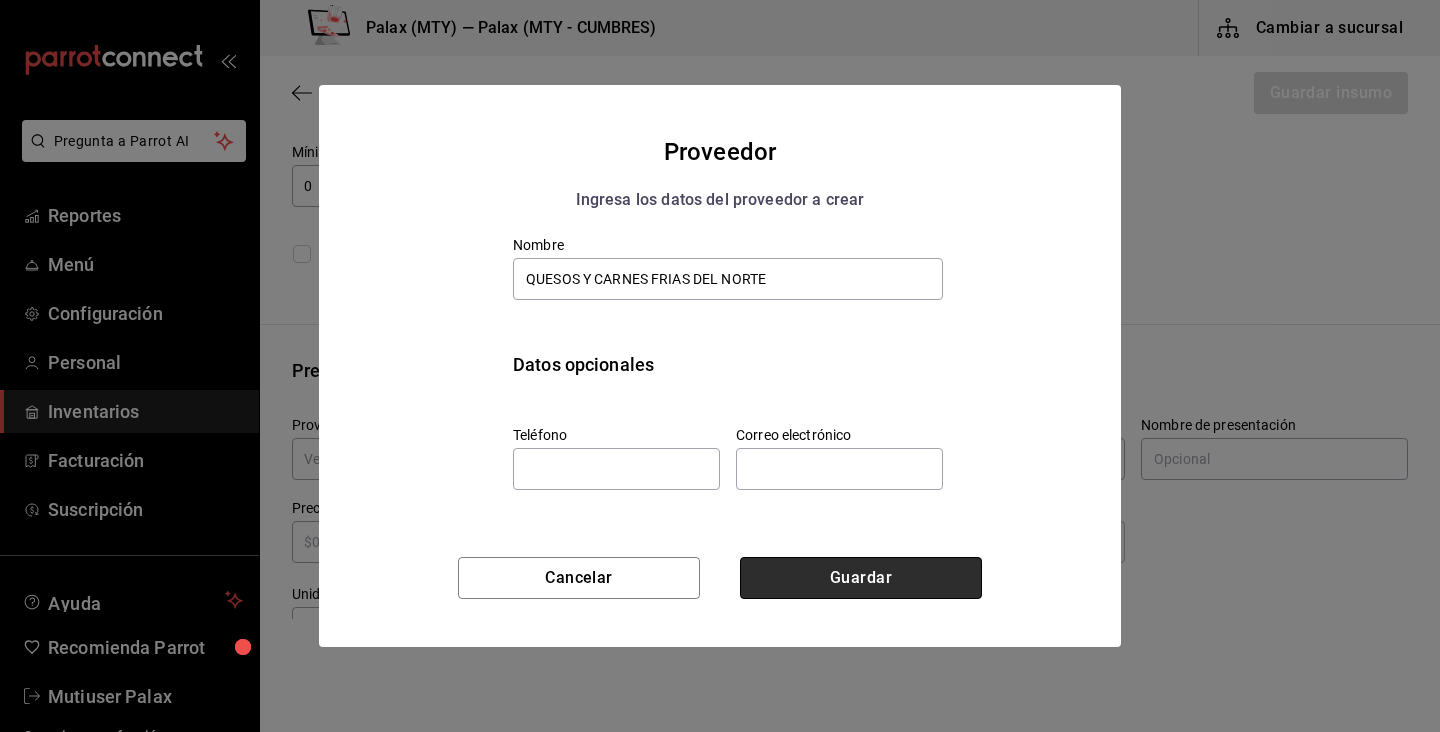 click on "Guardar" at bounding box center (861, 578) 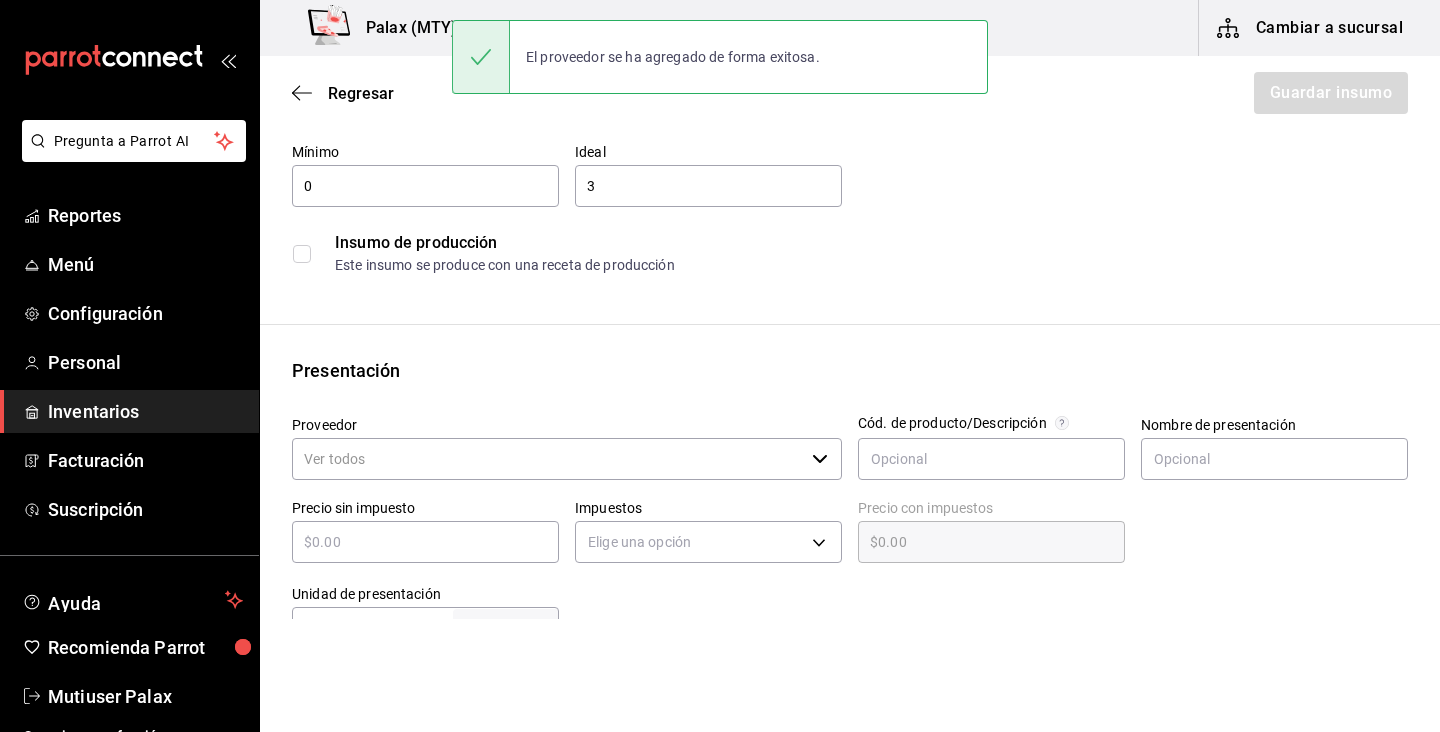 click on "Proveedor ​" at bounding box center (567, 449) 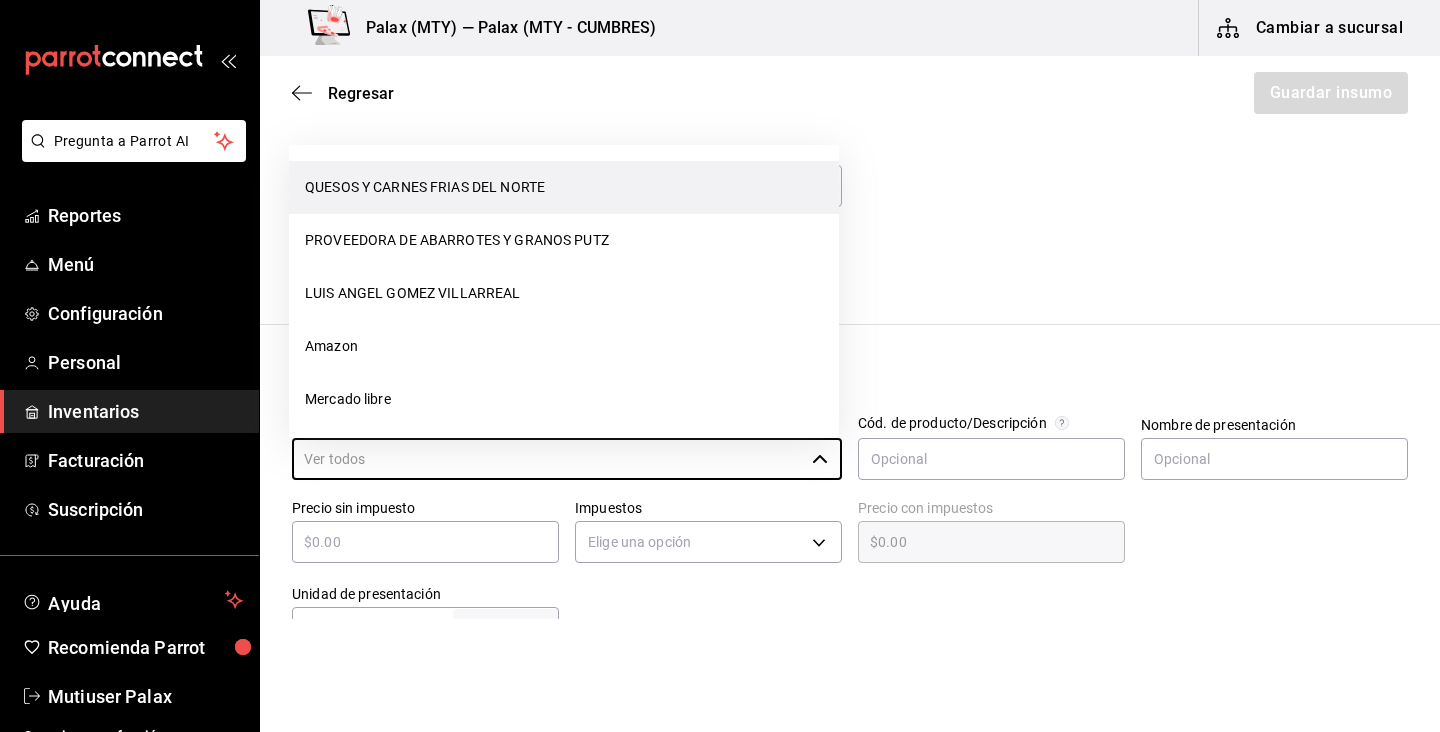 click on "QUESOS Y CARNES FRIAS DEL NORTE" at bounding box center (564, 187) 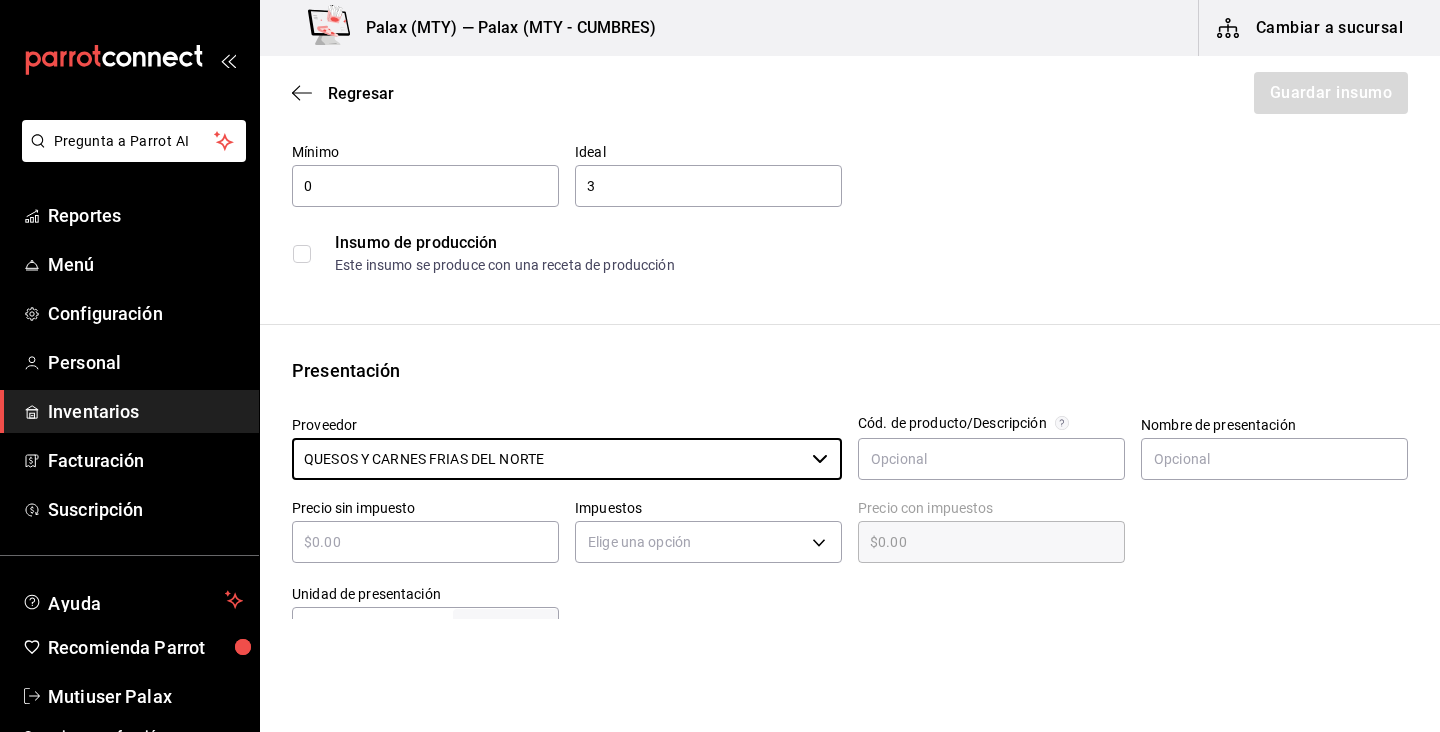 click on "Insumo Nombre QUESO CREMA Categoría de inventario lacteo ​ Mínimo 0 ​ Ideal 3 ​ Insumo de producción Este insumo se produce con una receta de producción Presentación Proveedor QUESOS Y CARNES FRIAS DEL NORTE ​ Cód. de producto/Descripción Nombre de presentación Precio sin impuesto ​ Impuestos Elige una opción Precio con impuestos $0.00 ​ Unidad de presentación UdM ​ Receta Unidad de receta Elige una opción Factor de conversión ​ Ver ayuda de conversiones ¿La presentación  viene en otra caja? Si No Presentaciones por caja ​ Sin definir Unidades de conteo" at bounding box center (850, 595) 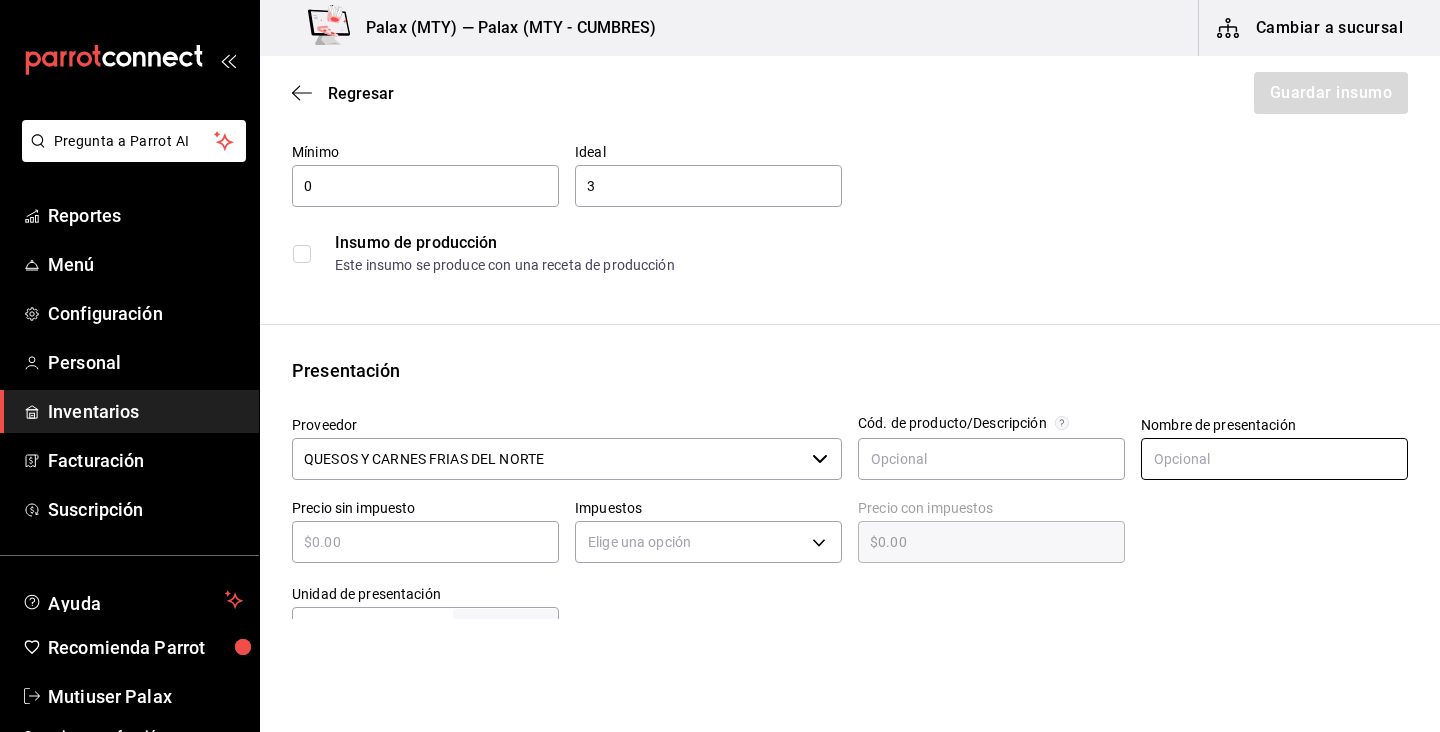 click at bounding box center [1274, 459] 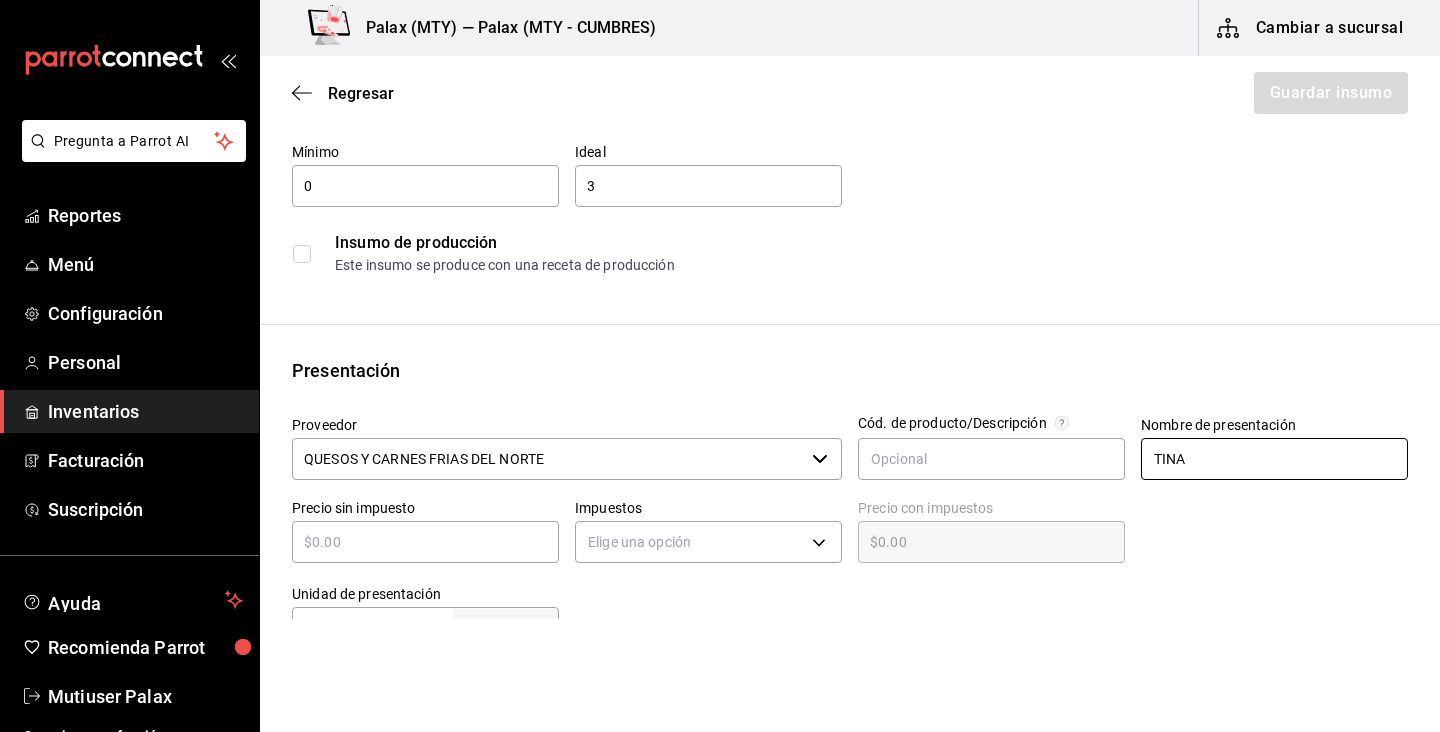 type on "TINA" 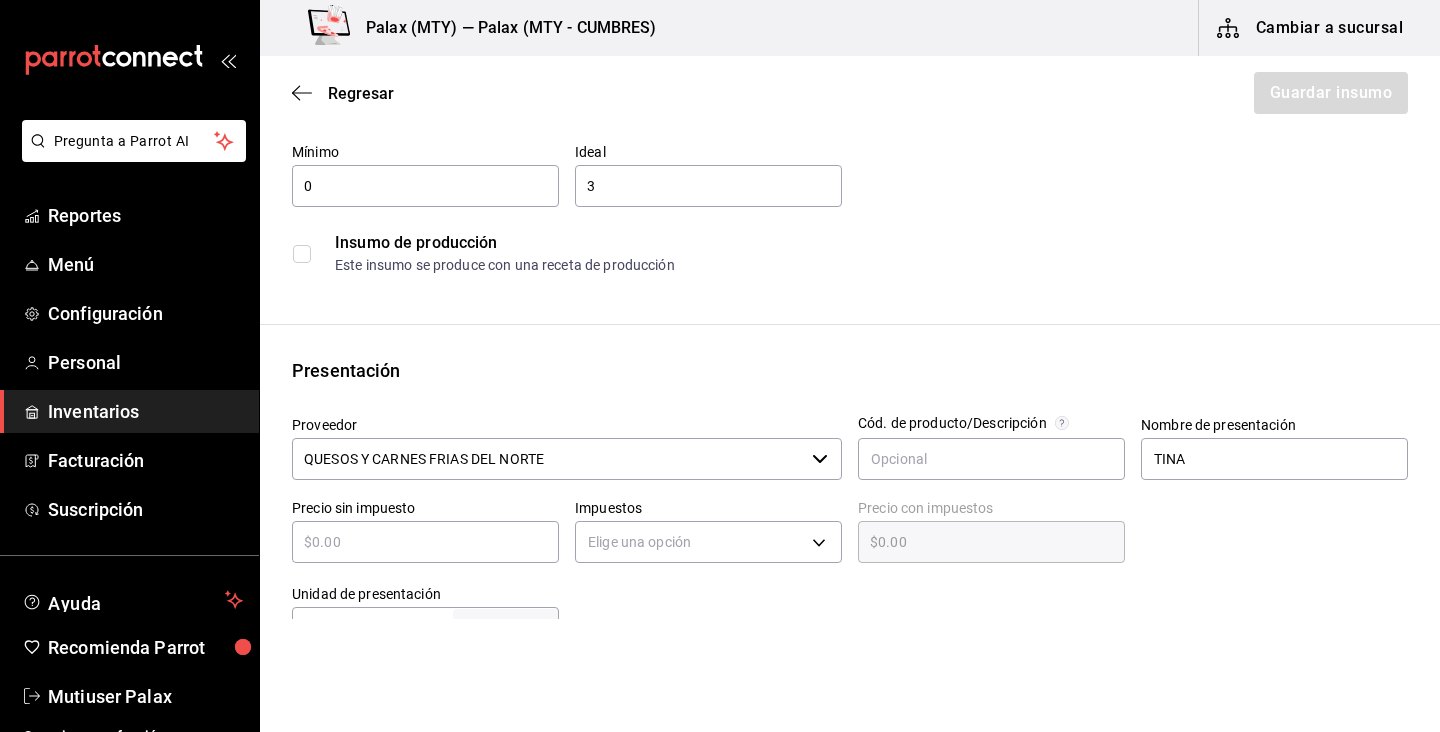 click on "​" at bounding box center [425, 542] 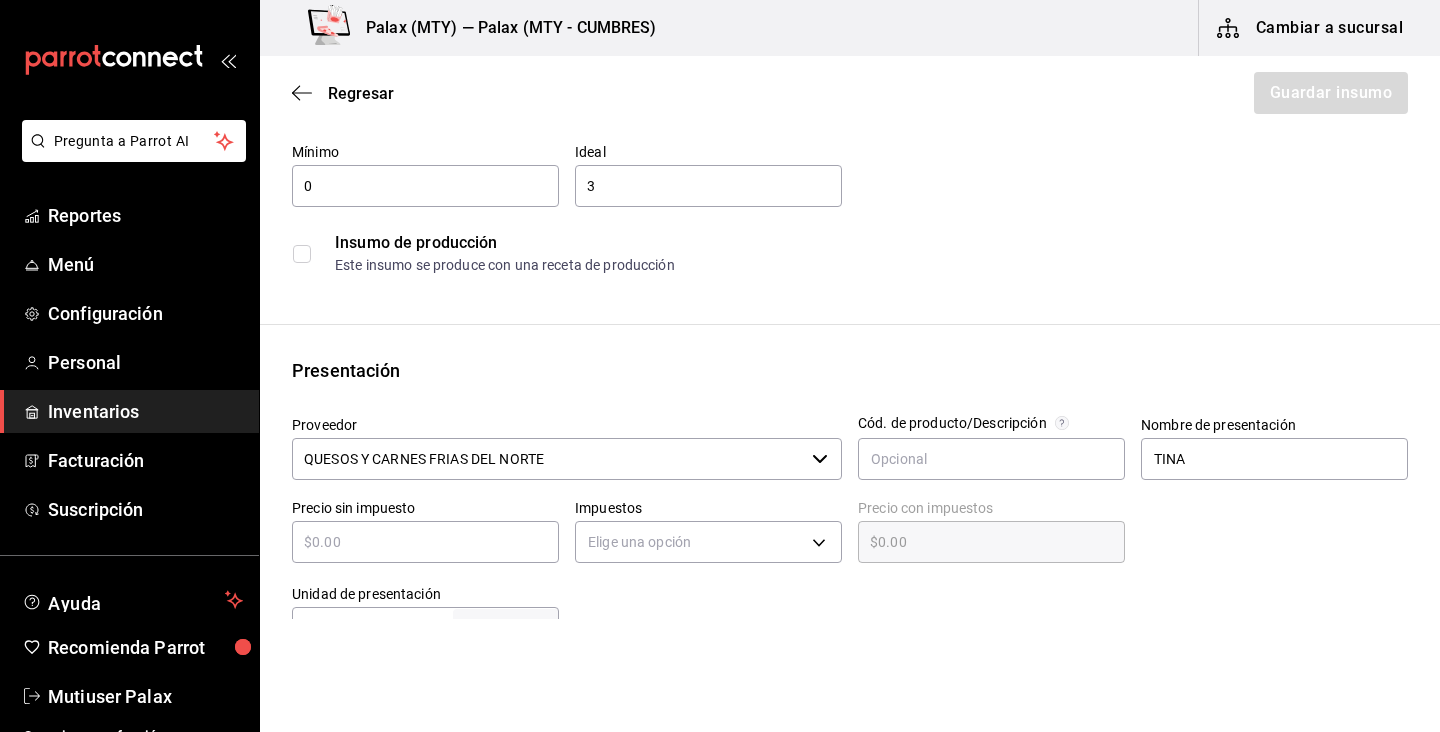 type on "$5" 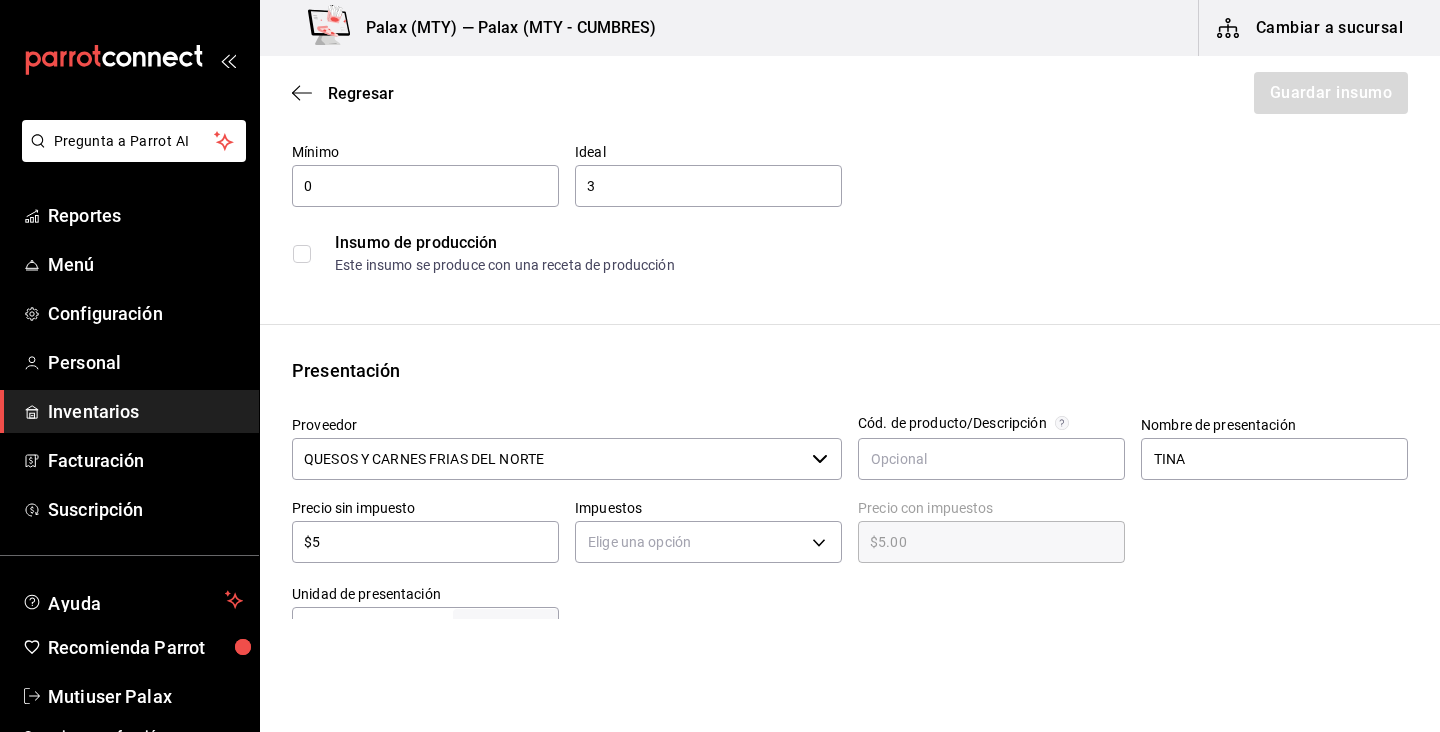 type on "$50" 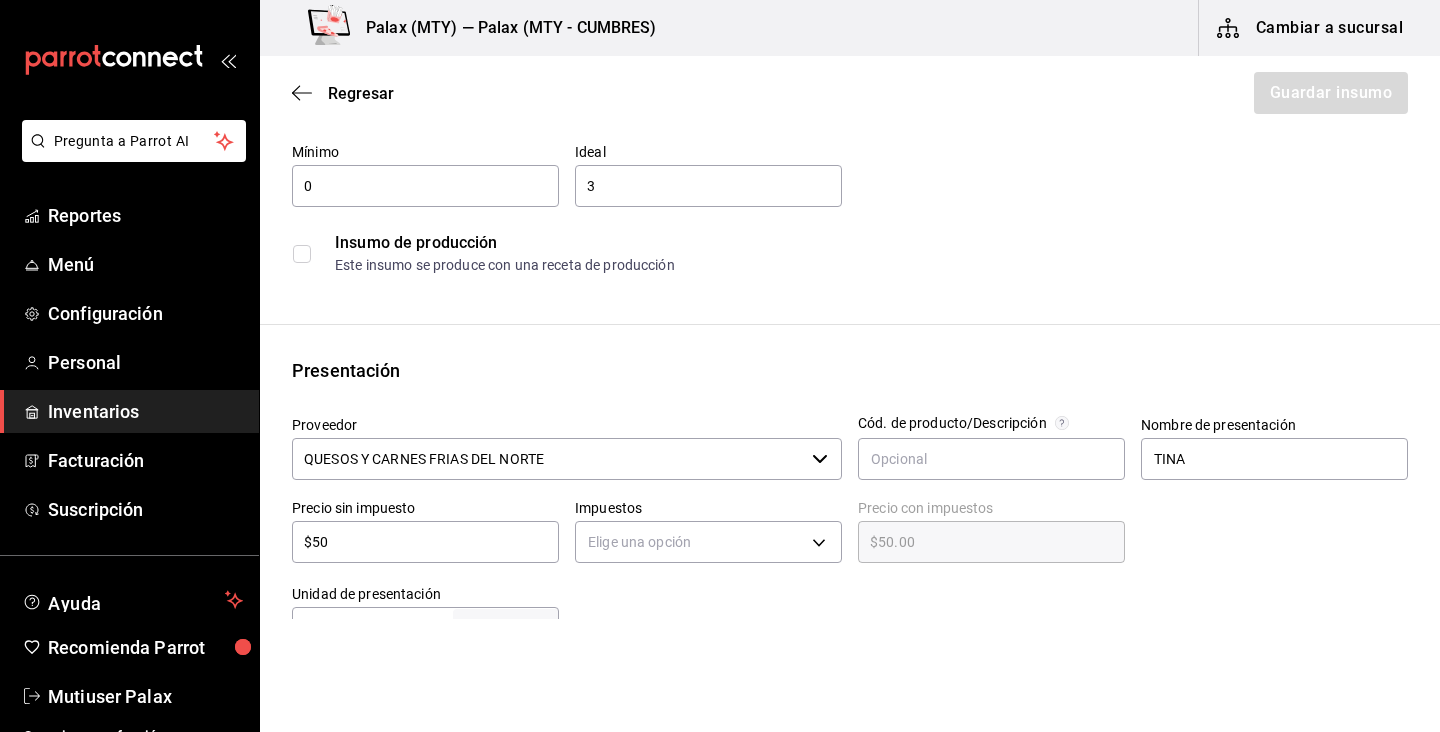 type on "$500" 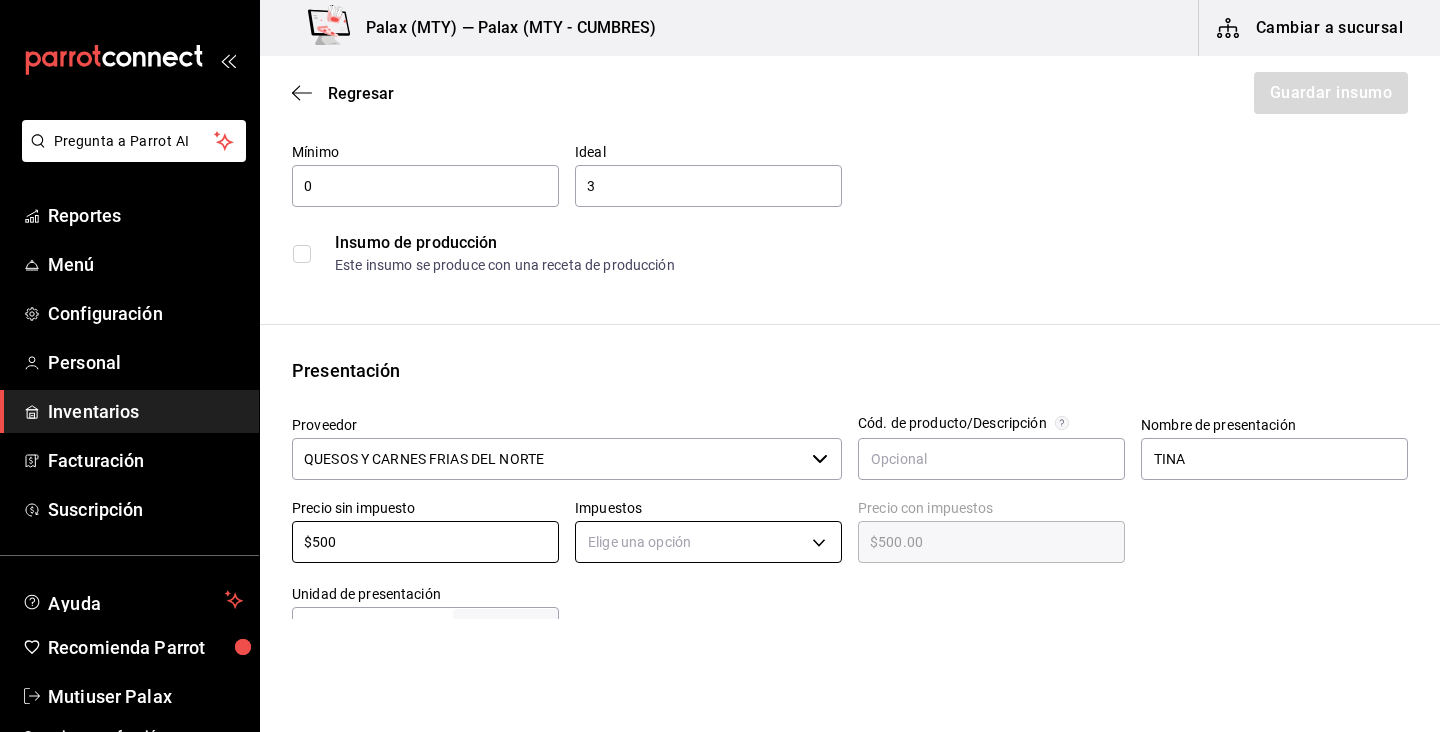 type on "$500" 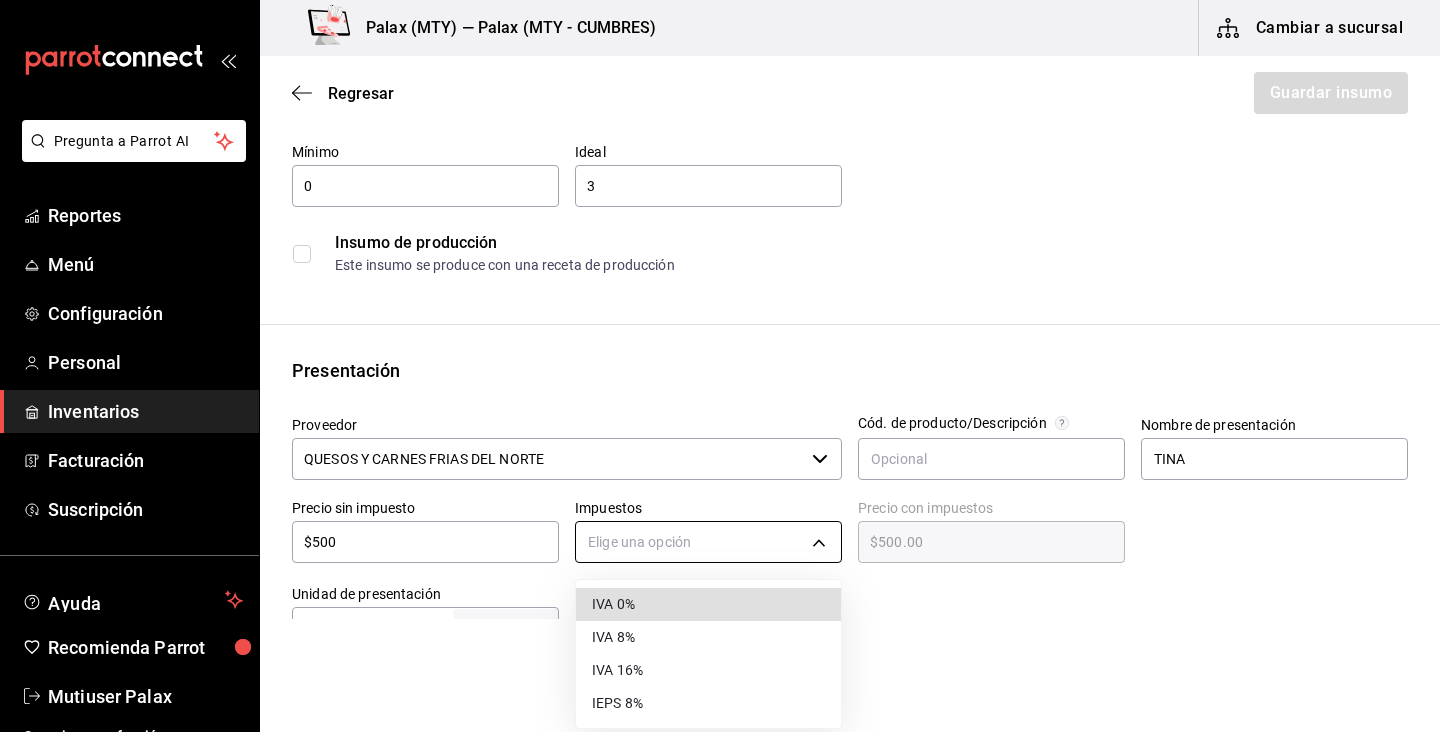 click on "Pregunta a Parrot AI Reportes   Menú   Configuración   Personal   Inventarios   Facturación   Suscripción   Ayuda Recomienda Parrot   Mutiuser Palax   Sugerir nueva función   Palax (MTY) — Palax (MTY - CUMBRES) Cambiar a sucursal Regresar Guardar insumo Insumo Nombre QUESO CREMA Categoría de inventario lacteo ​ Mínimo 0 ​ Ideal 3 ​ Insumo de producción Este insumo se produce con una receta de producción Presentación Proveedor QUESOS Y CARNES FRIAS DEL NORTE ​ Cód. de producto/Descripción Nombre de presentación TINA Precio sin impuesto $500 ​ Impuestos Elige una opción Precio con impuestos $500.00 ​ Unidad de presentación UdM ​ Receta Unidad de receta Elige una opción Factor de conversión ​ Ver ayuda de conversiones ¿La presentación (TINA) viene en otra caja? Si No Presentaciones por caja ​ Sin definir Unidades de conteo GANA 1 MES GRATIS EN TU SUSCRIPCIÓN AQUÍ Pregunta a Parrot AI Reportes   Menú   Configuración   Personal   Inventarios   Facturación   Suscripción" at bounding box center [720, 309] 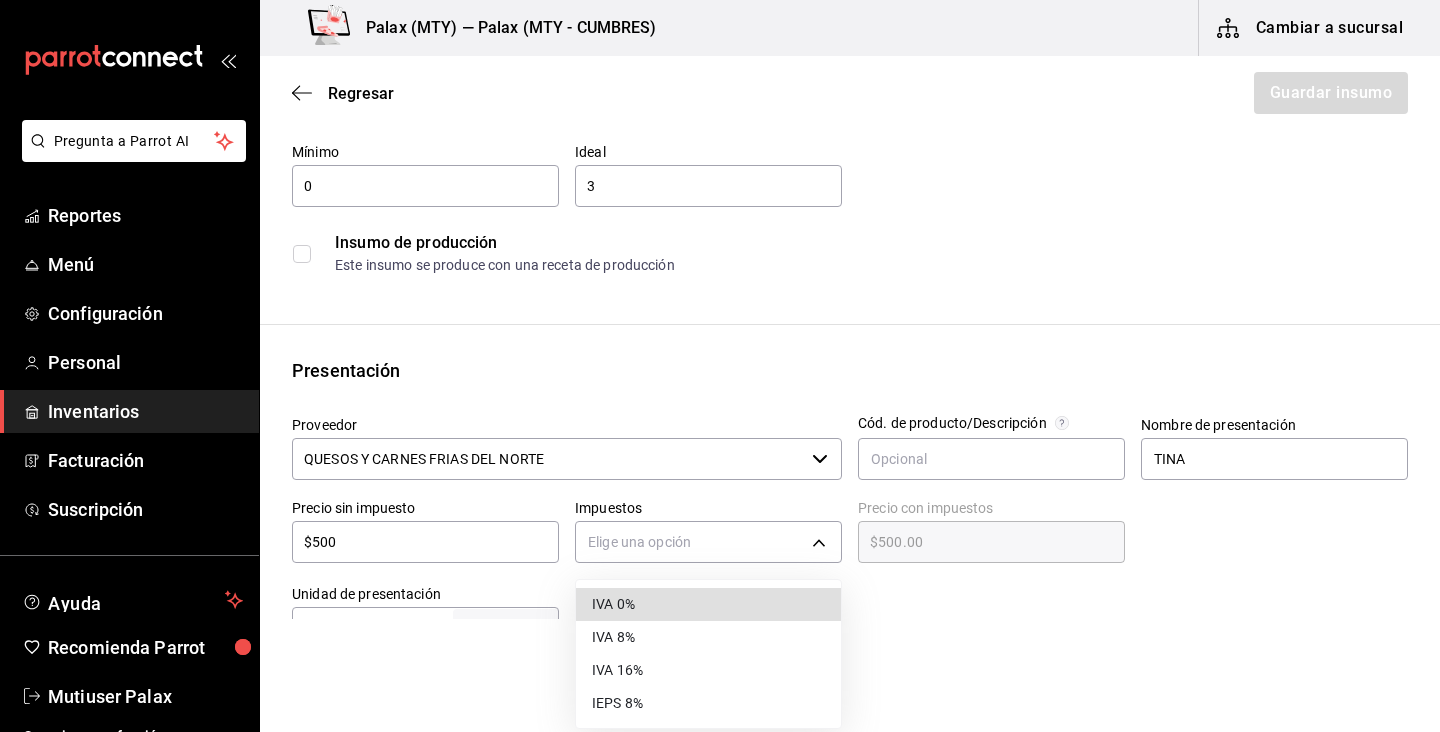 click on "IVA 0%" at bounding box center (708, 604) 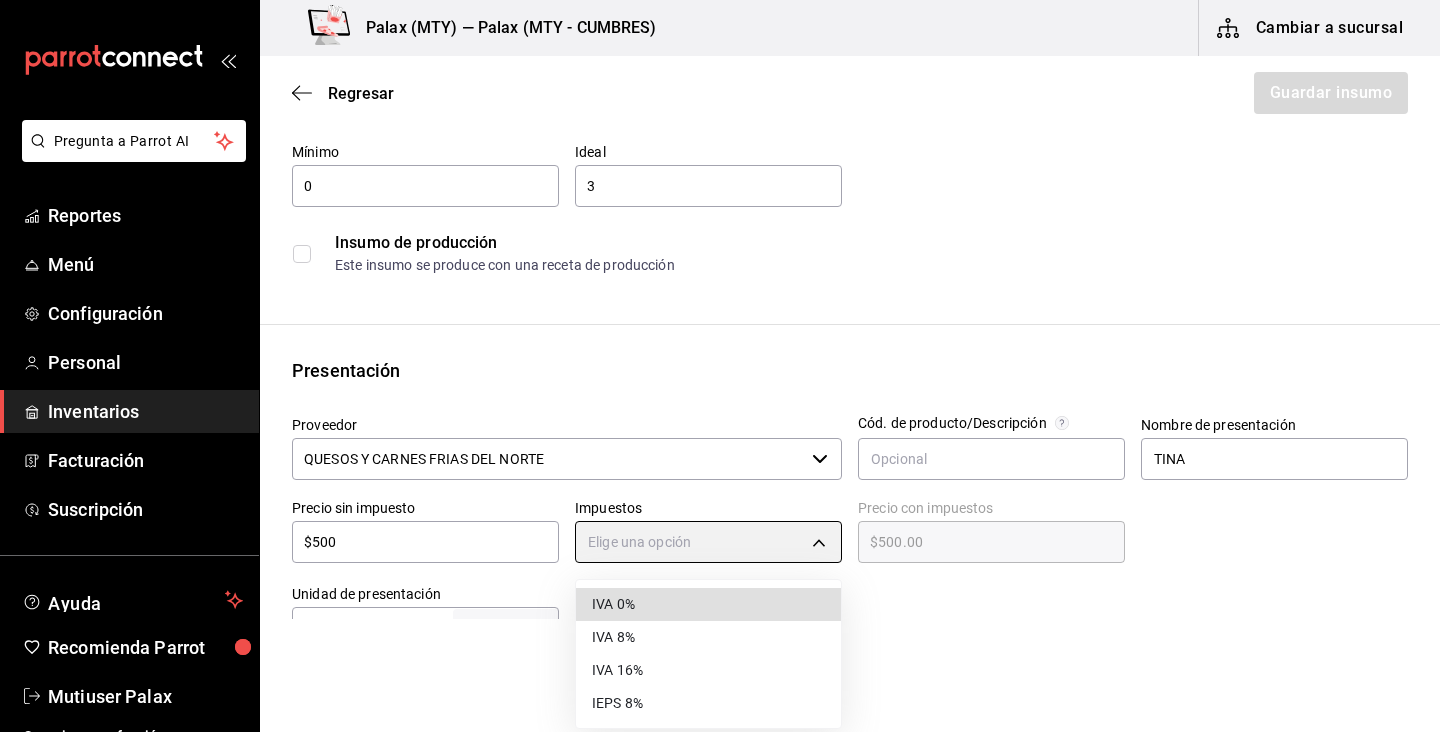 type on "IVA_0" 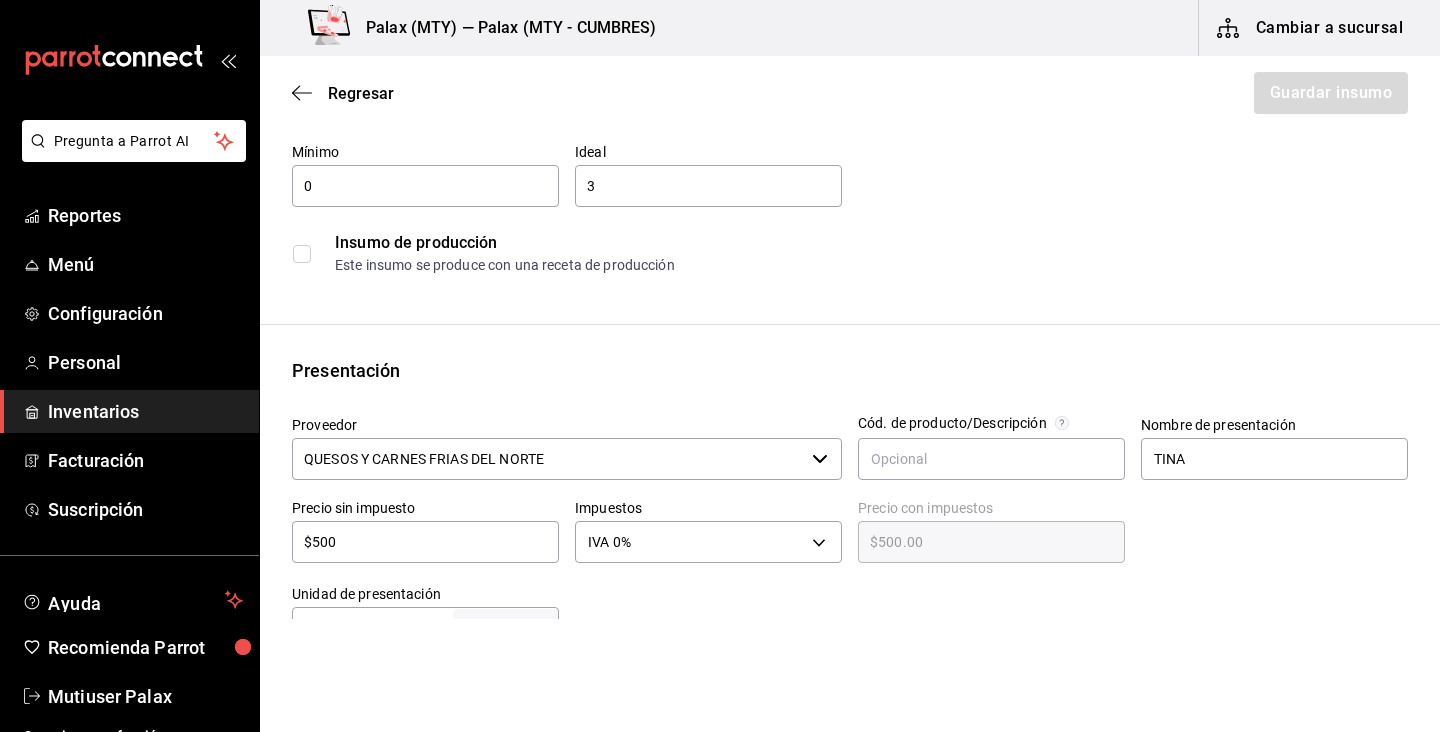 click at bounding box center [983, 609] 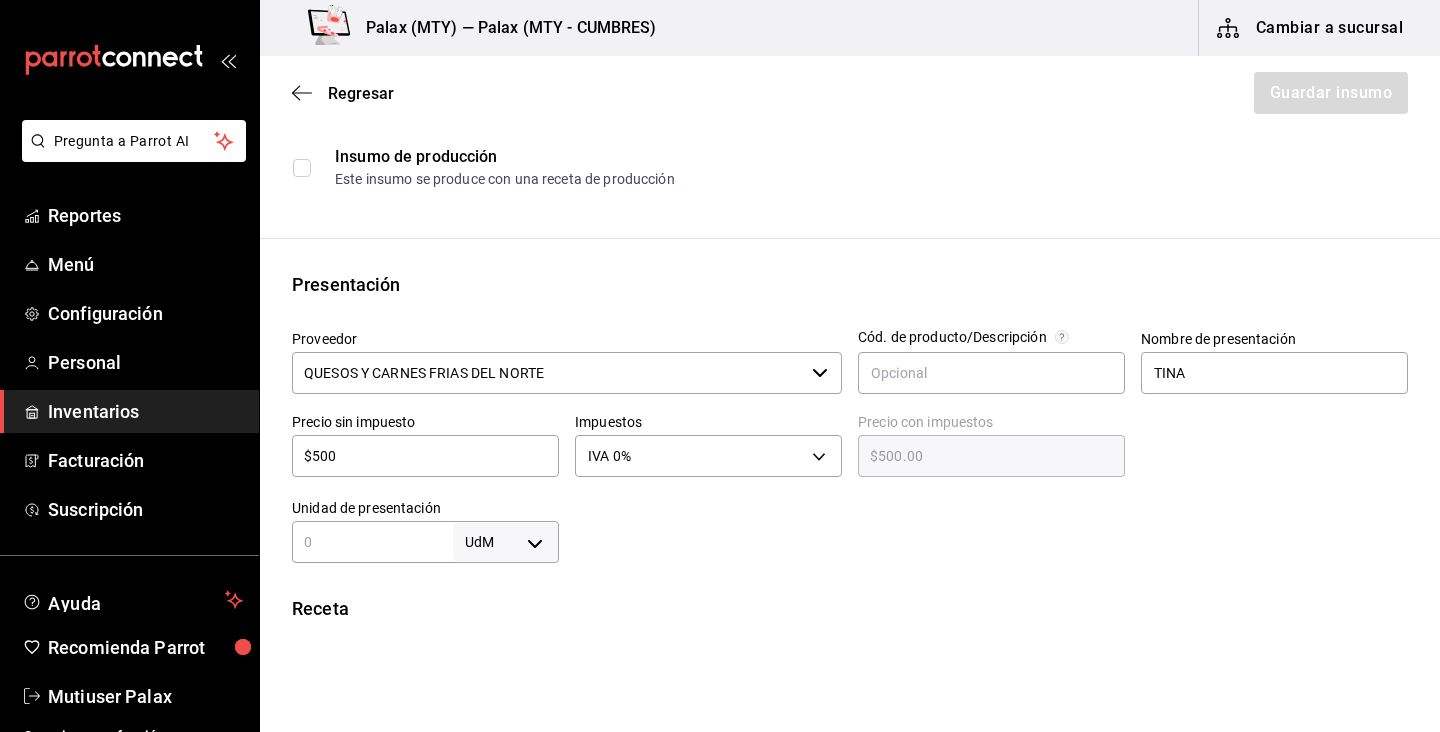scroll, scrollTop: 256, scrollLeft: 0, axis: vertical 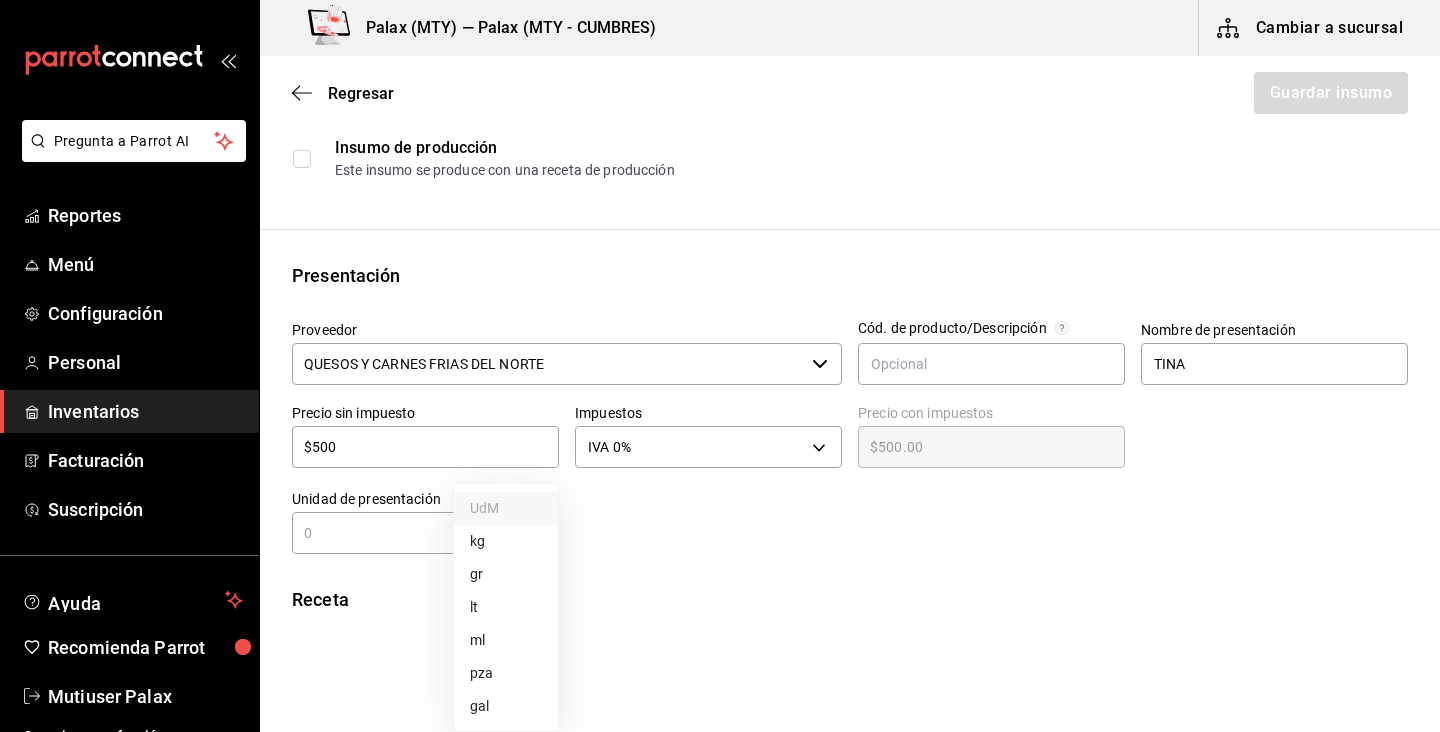 click on "Pregunta a Parrot AI Reportes   Menú   Configuración   Personal   Inventarios   Facturación   Suscripción   Ayuda Recomienda Parrot   Mutiuser Palax   Sugerir nueva función   Palax (MTY) — Palax (MTY - CUMBRES) Cambiar a sucursal Regresar Guardar insumo Insumo Nombre QUESO CREMA Categoría de inventario lacteo ​ Mínimo 0 ​ Ideal 3 ​ Insumo de producción Este insumo se produce con una receta de producción Presentación Proveedor QUESOS Y CARNES FRIAS DEL NORTE ​ Cód. de producto/Descripción Nombre de presentación TINA Precio sin impuesto $500 ​ Impuestos IVA 0% IVA_0 Precio con impuestos $500.00 ​ Unidad de presentación UdM ​ Receta Unidad de receta Elige una opción Factor de conversión ​ Ver ayuda de conversiones ¿La presentación (TINA) viene en otra caja? Si No Presentaciones por caja ​ Sin definir Unidades de conteo GANA 1 MES GRATIS EN TU SUSCRIPCIÓN AQUÍ Pregunta a Parrot AI Reportes   Menú   Configuración   Personal   Inventarios   Facturación   Suscripción" at bounding box center (720, 309) 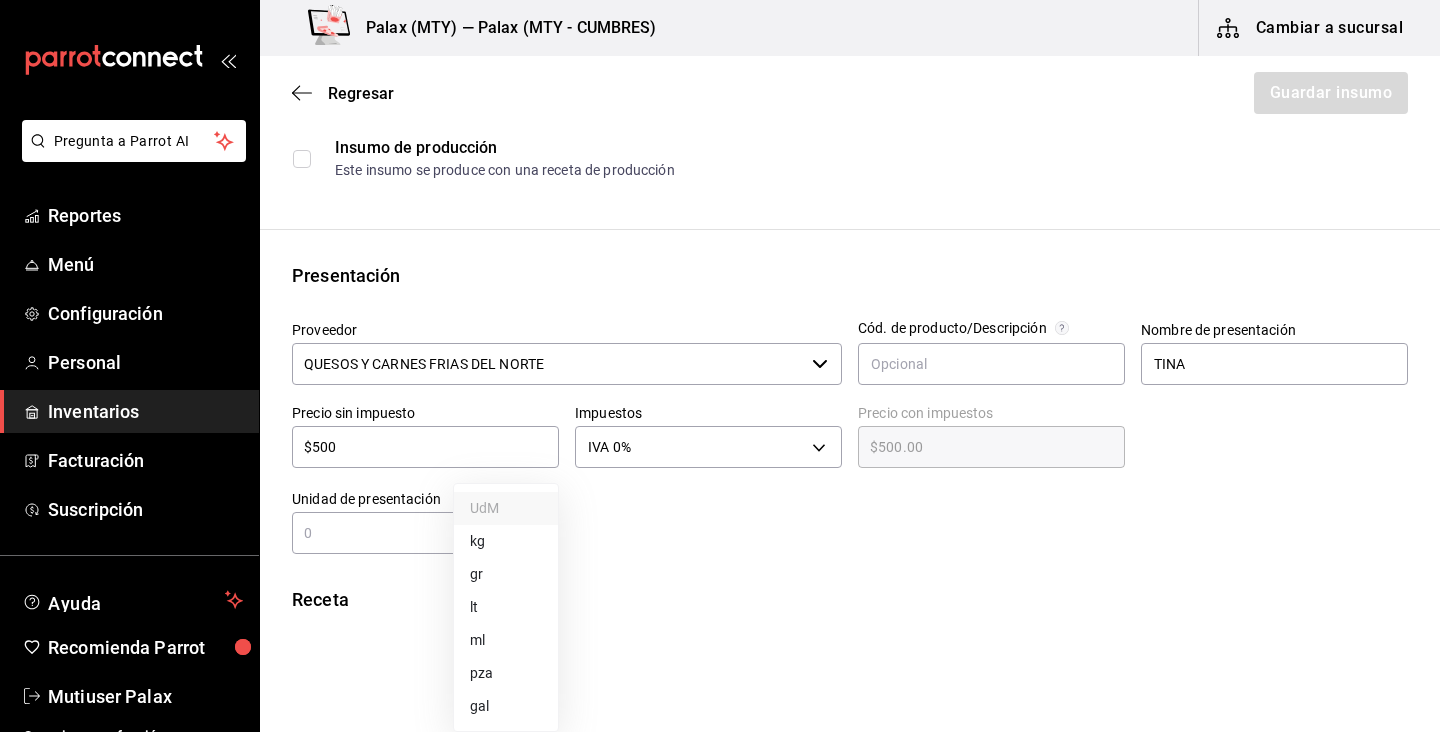 click on "pza" at bounding box center [506, 673] 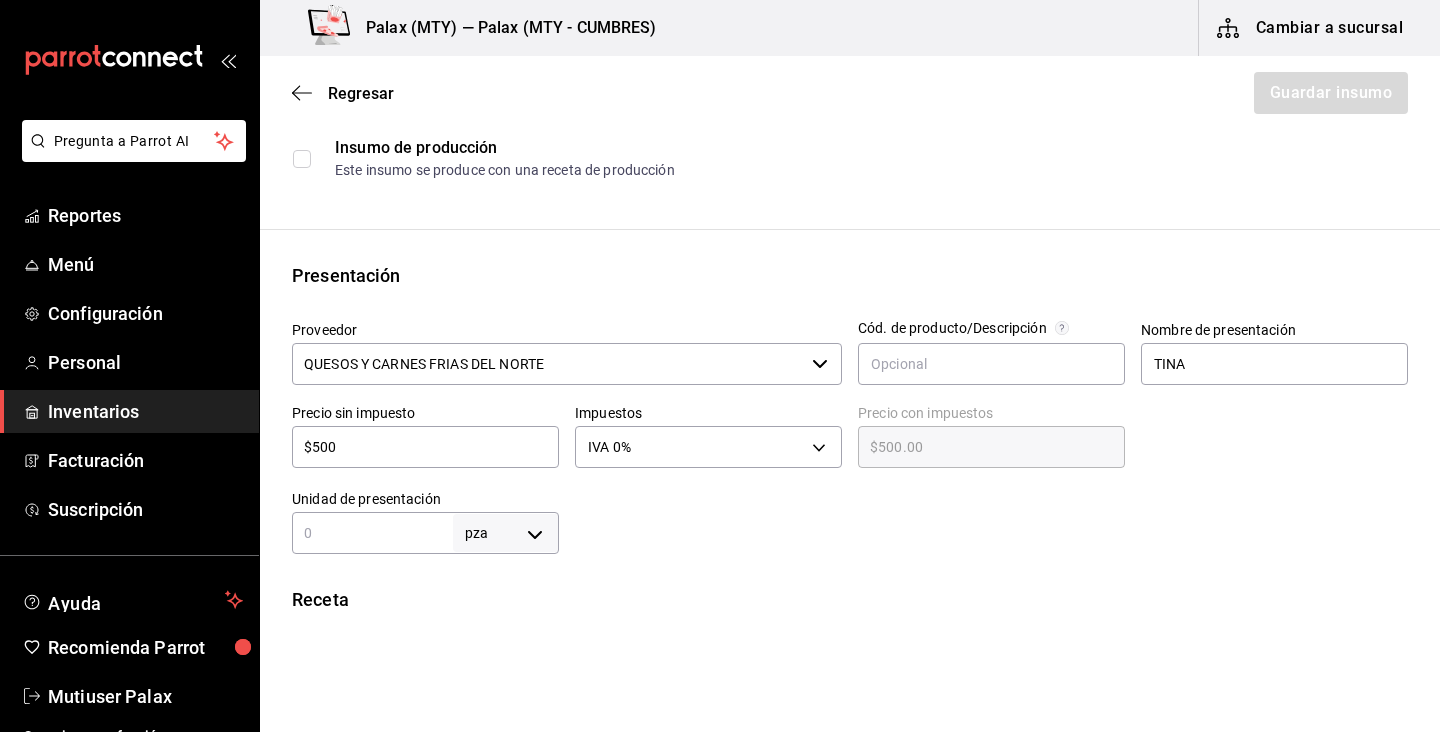 click at bounding box center [372, 533] 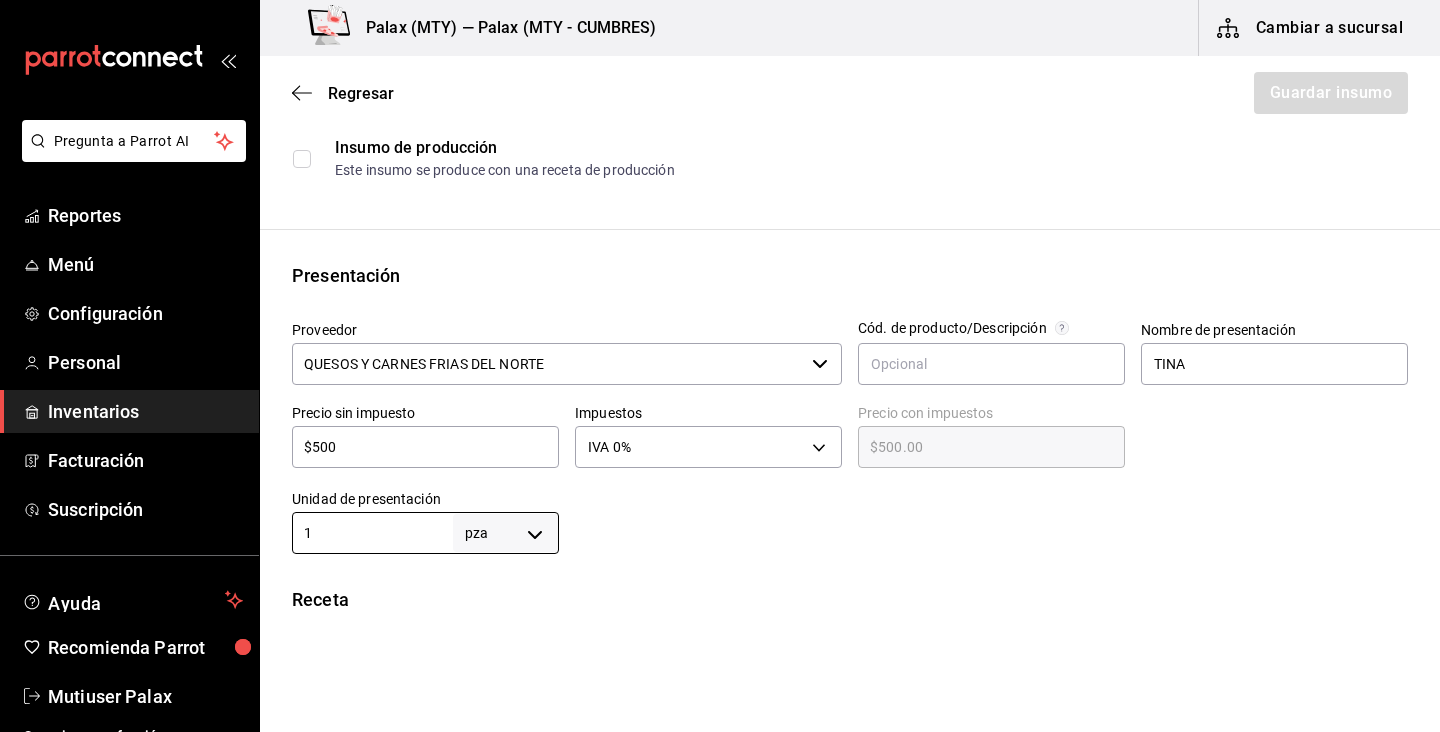 type on "1" 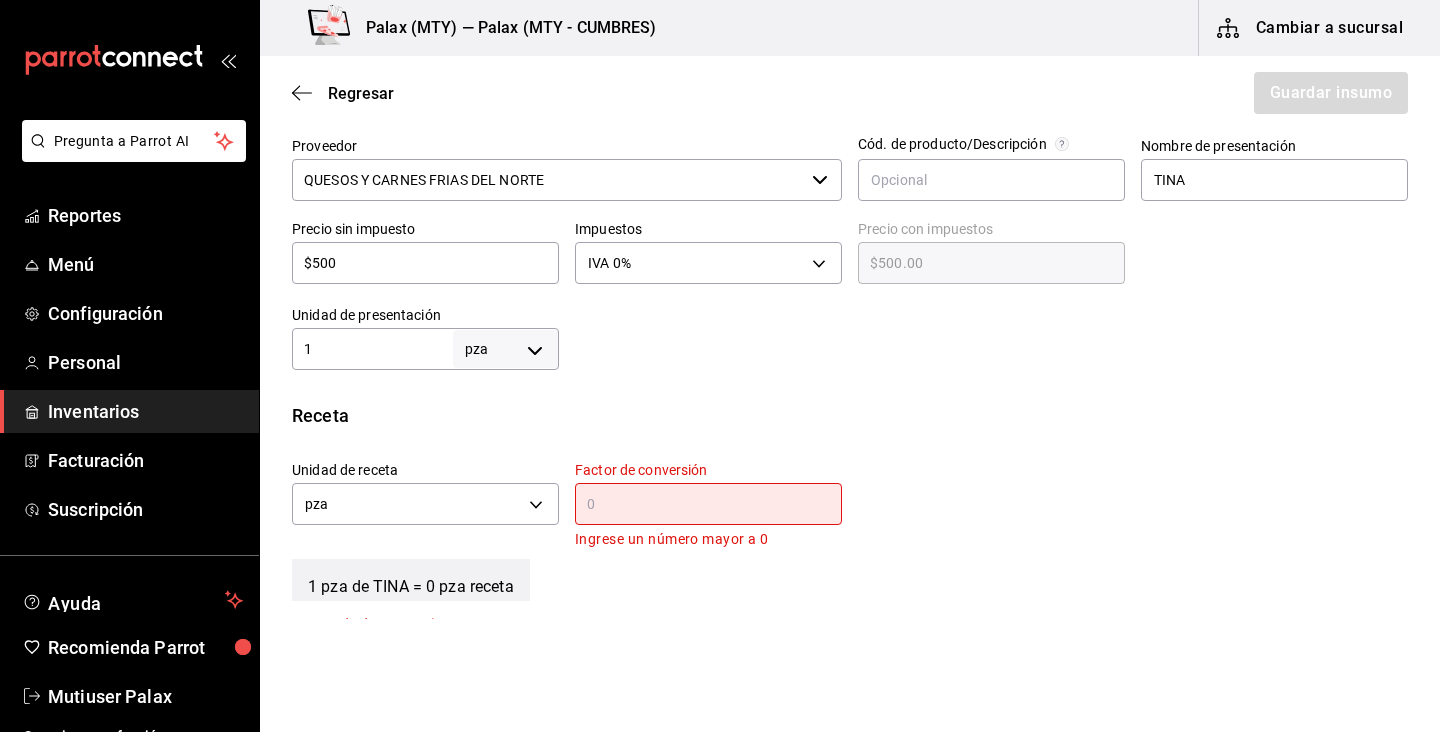 scroll, scrollTop: 447, scrollLeft: 0, axis: vertical 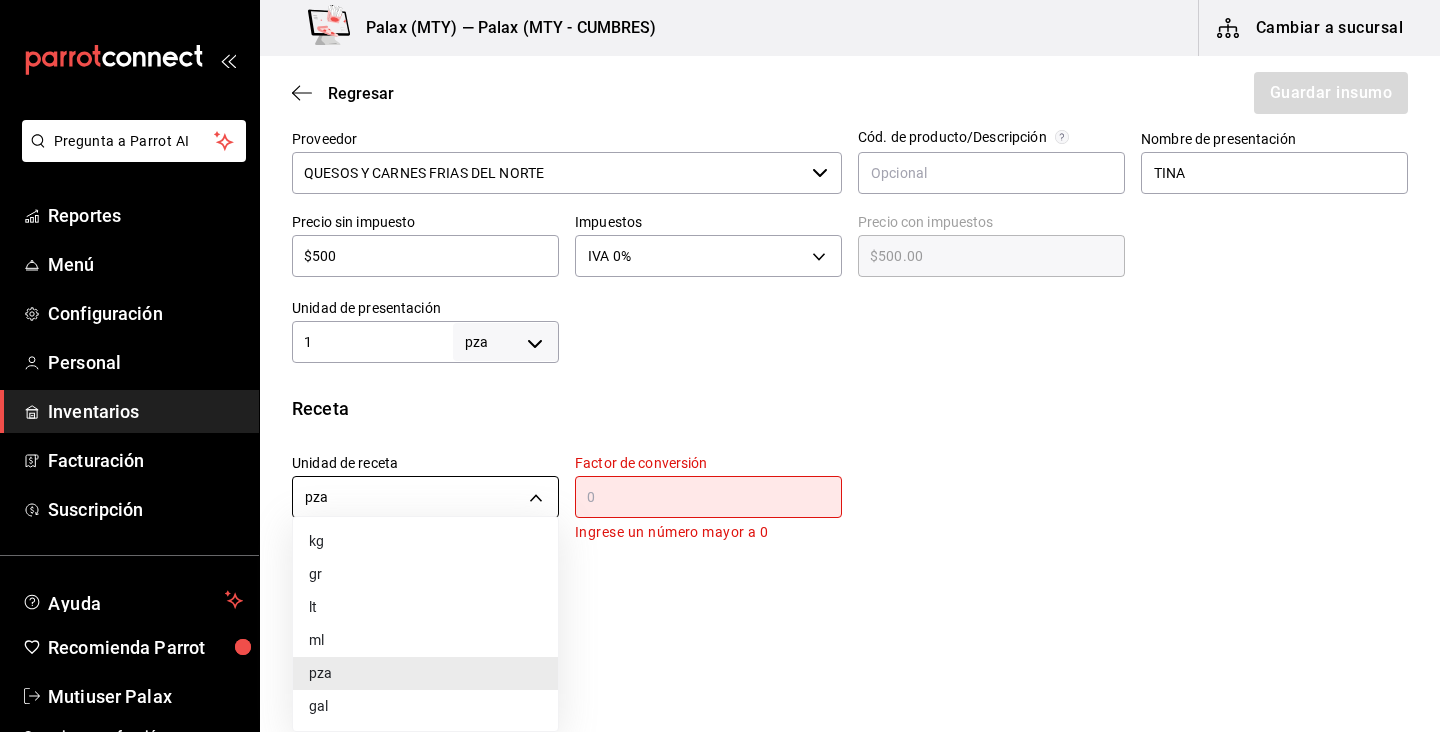 click on "Pregunta a Parrot AI Reportes   Menú   Configuración   Personal   Inventarios   Facturación   Suscripción   Ayuda Recomienda Parrot   Mutiuser Palax   Sugerir nueva función   Palax (MTY) — Palax (MTY - CUMBRES) Cambiar a sucursal Regresar Guardar insumo Insumo Nombre QUESO CREMA Categoría de inventario lacteo ​ Mínimo 0 ​ Ideal 3 ​ Insumo de producción Este insumo se produce con una receta de producción Presentación Proveedor QUESOS Y CARNES FRIAS DEL NORTE ​ Cód. de producto/Descripción Nombre de presentación TINA Precio sin impuesto $500 ​ Impuestos IVA 0% IVA_0 Precio con impuestos $500.00 ​ Unidad de presentación 1 pza UNIT ​ Receta Unidad de receta pza UNIT Factor de conversión ​ Ingrese un número mayor a 0 1 pza de TINA = 0 pza receta Ver ayuda de conversiones ¿La presentación (TINA) viene en otra caja? Si No Presentaciones por caja ​  TINA de 1 pza Unidades de conteo pza TINA (1 pza) GANA 1 MES GRATIS EN TU SUSCRIPCIÓN AQUÍ Pregunta a Parrot AI Reportes   Menú" at bounding box center [720, 309] 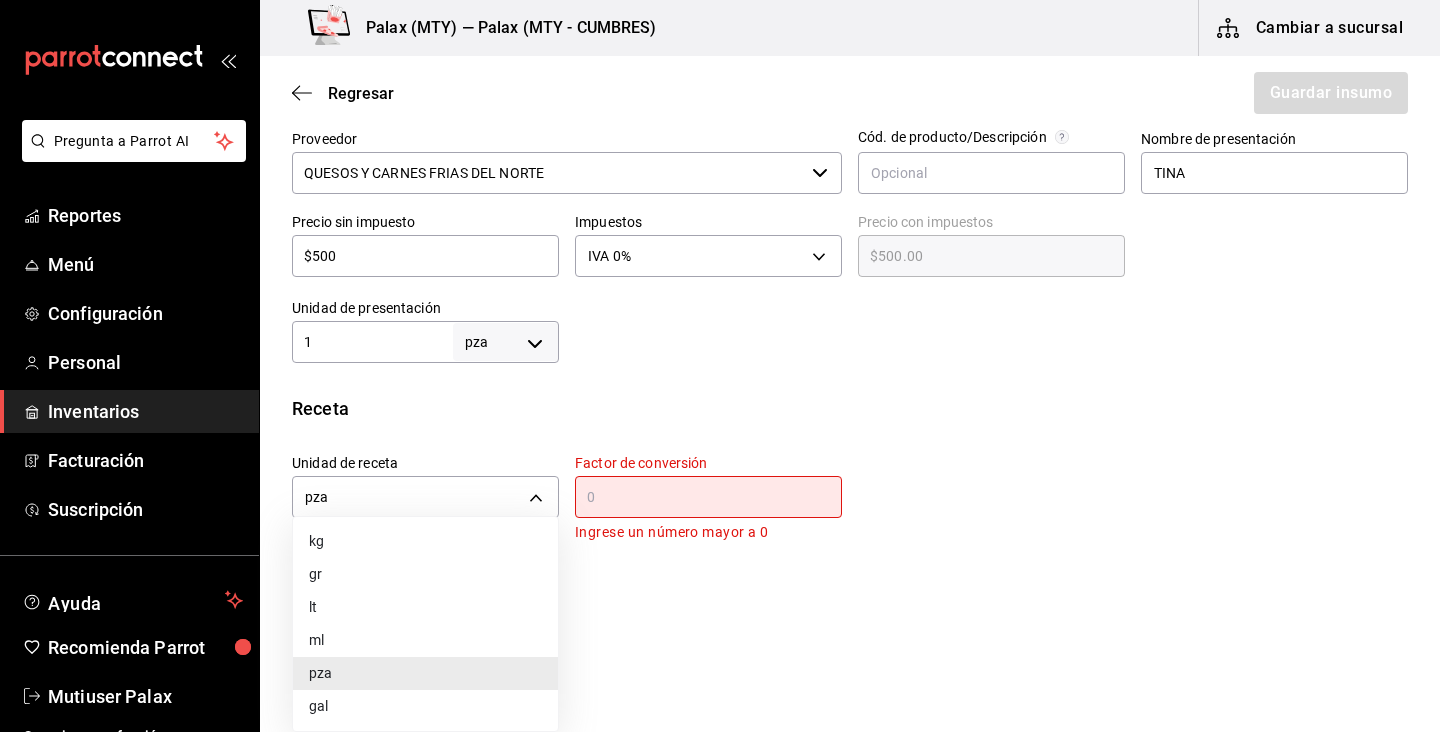 click on "gr" at bounding box center [425, 574] 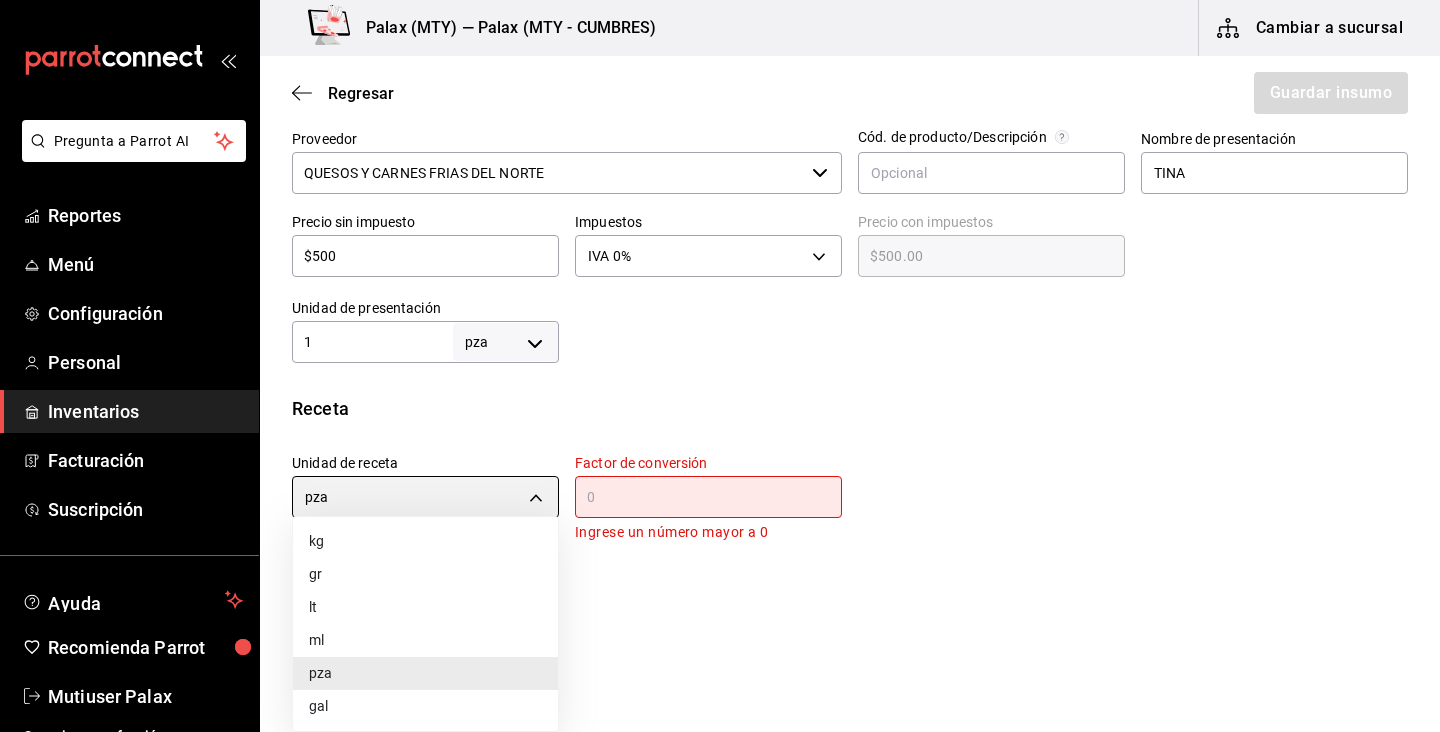 type on "GRAM" 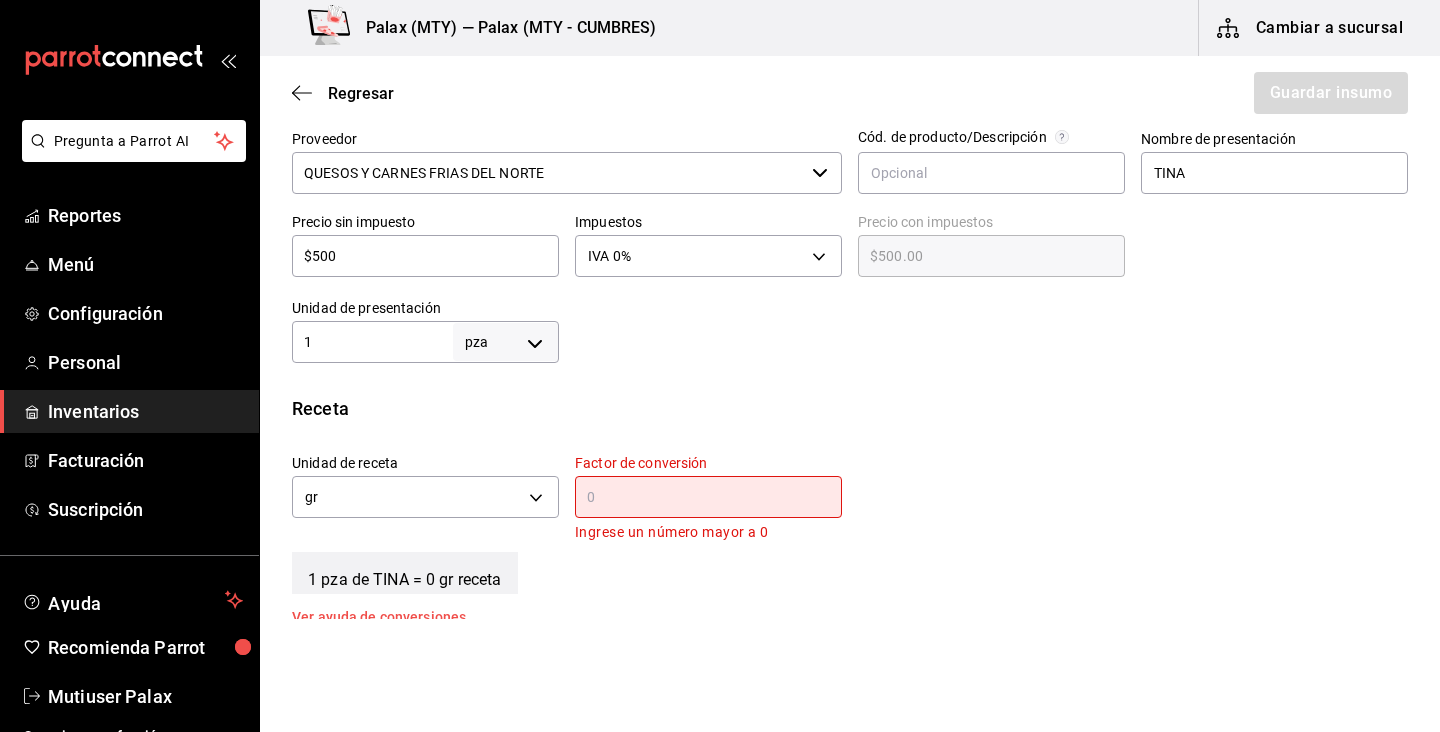 click at bounding box center [708, 497] 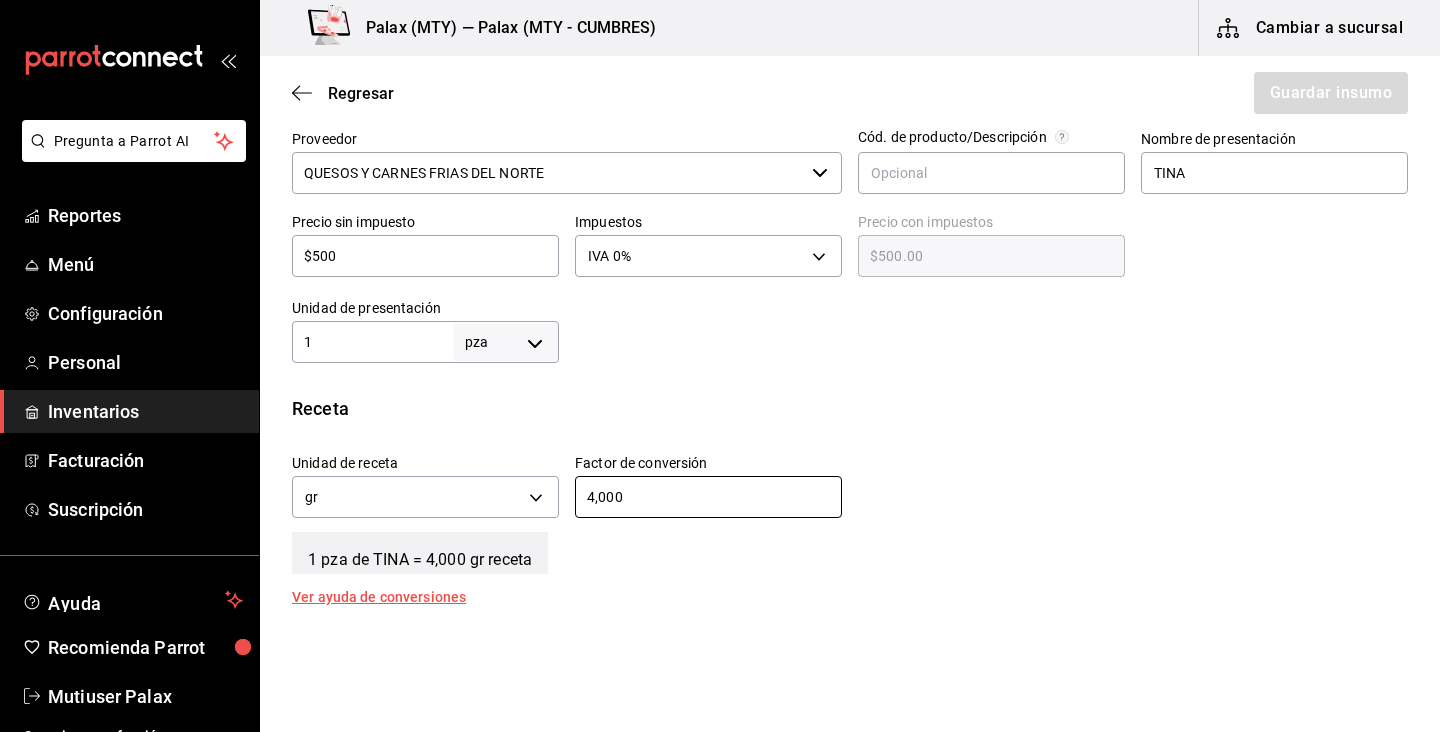 type on "4,000" 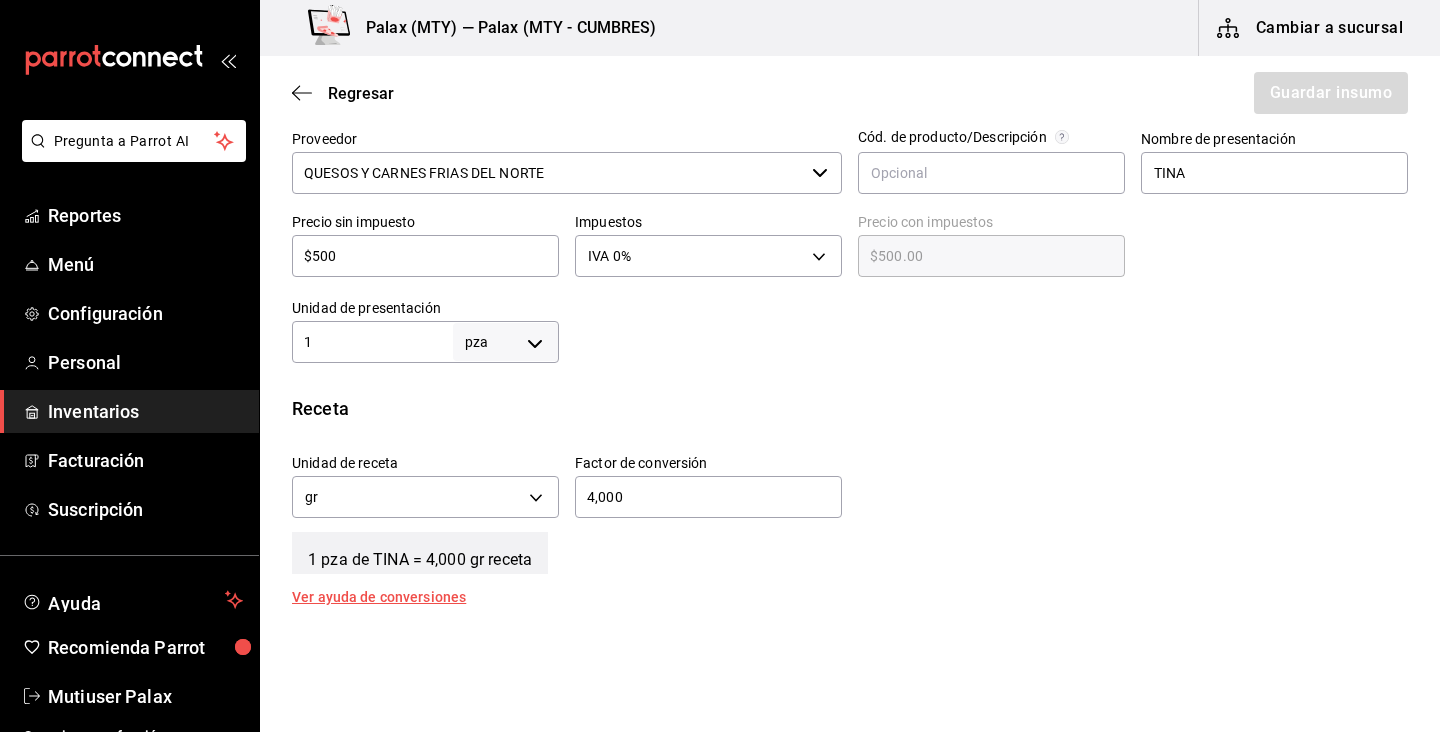 click on "Unidad de receta gr GRAM Factor de conversión 4,000 ​" at bounding box center (842, 481) 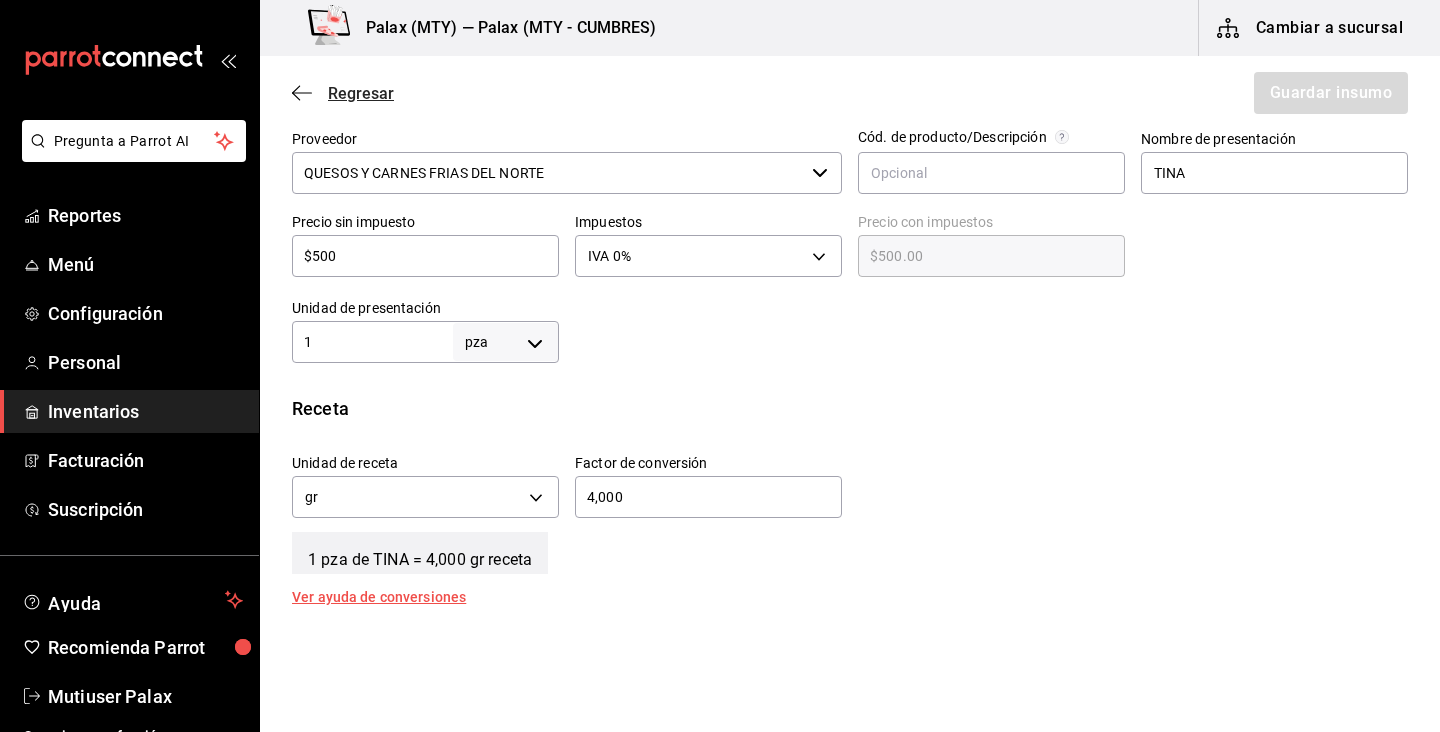 click on "Regresar" at bounding box center [361, 93] 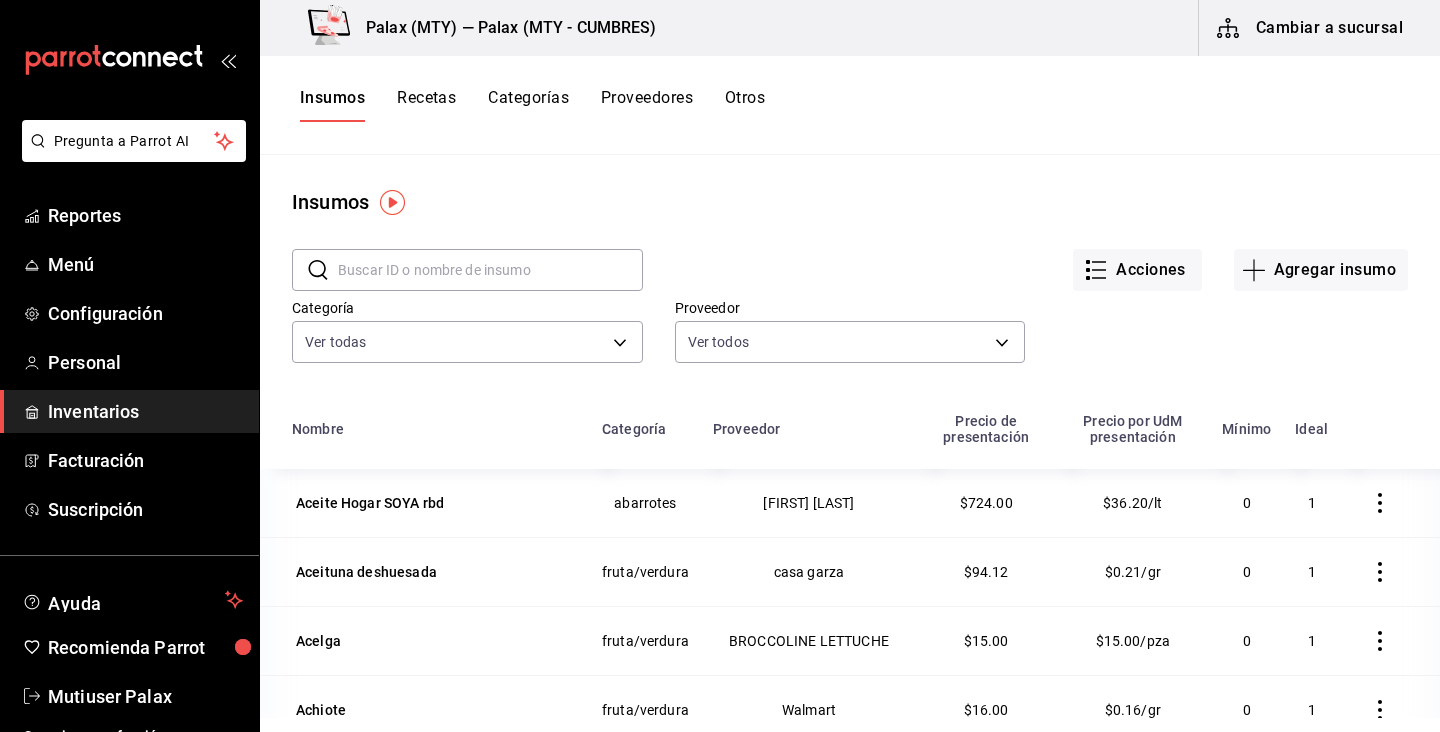 click at bounding box center [490, 270] 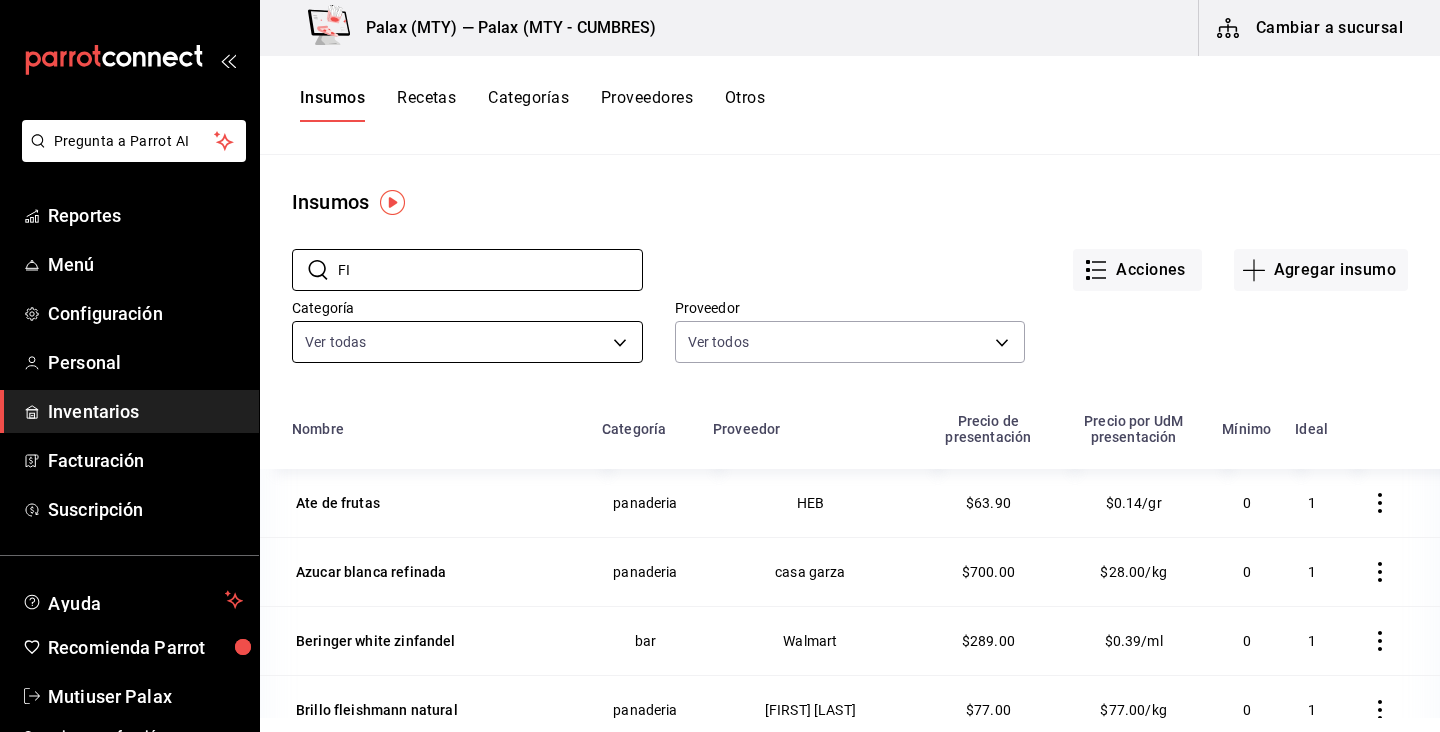 type on "FILETE" 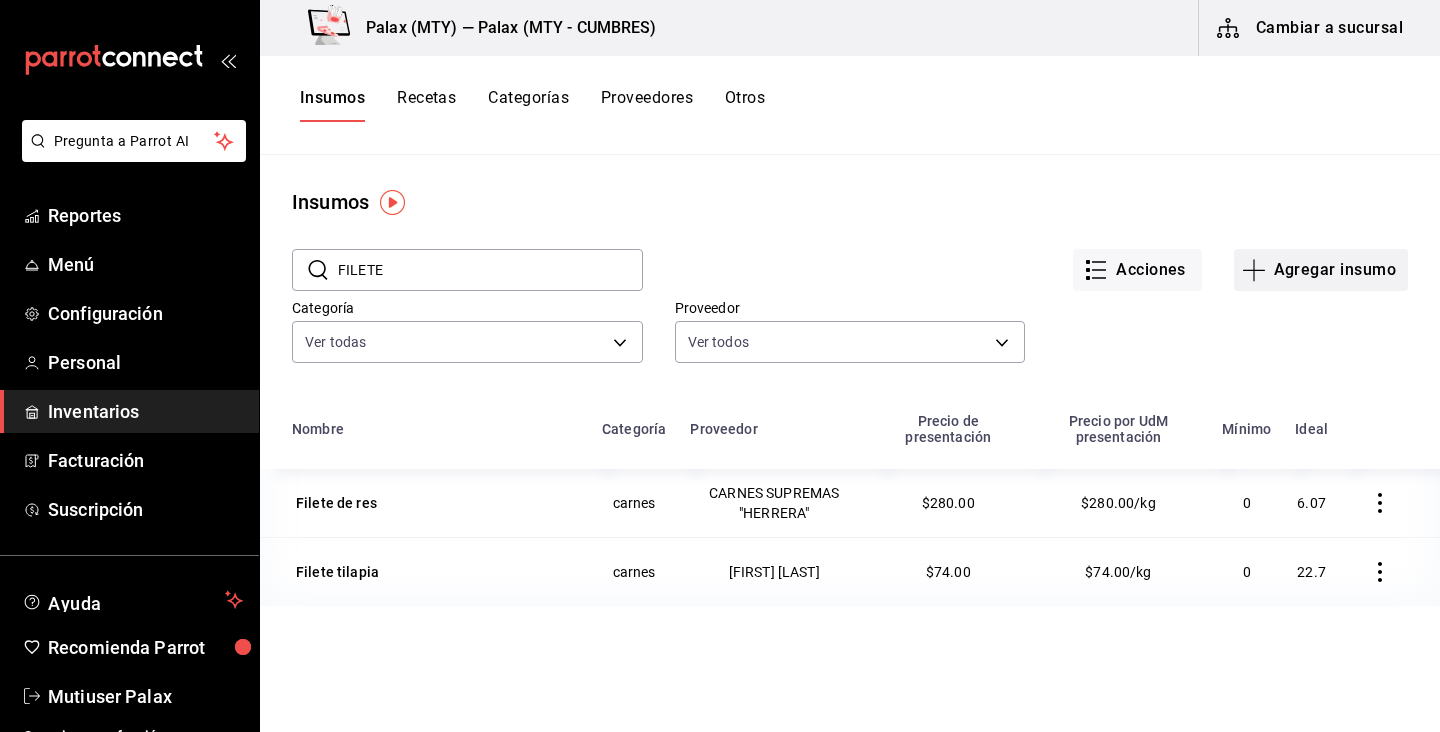 click on "Agregar insumo" at bounding box center [1321, 270] 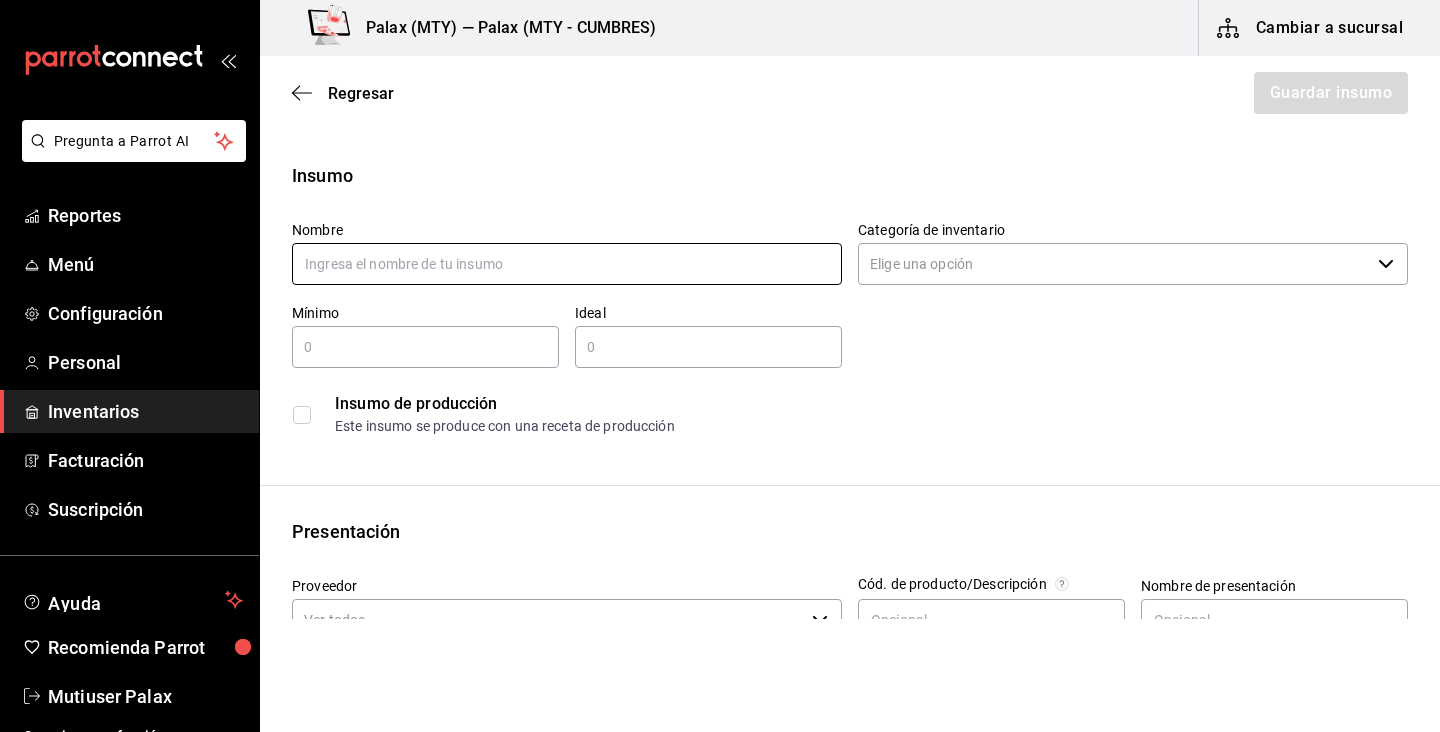 click at bounding box center [567, 264] 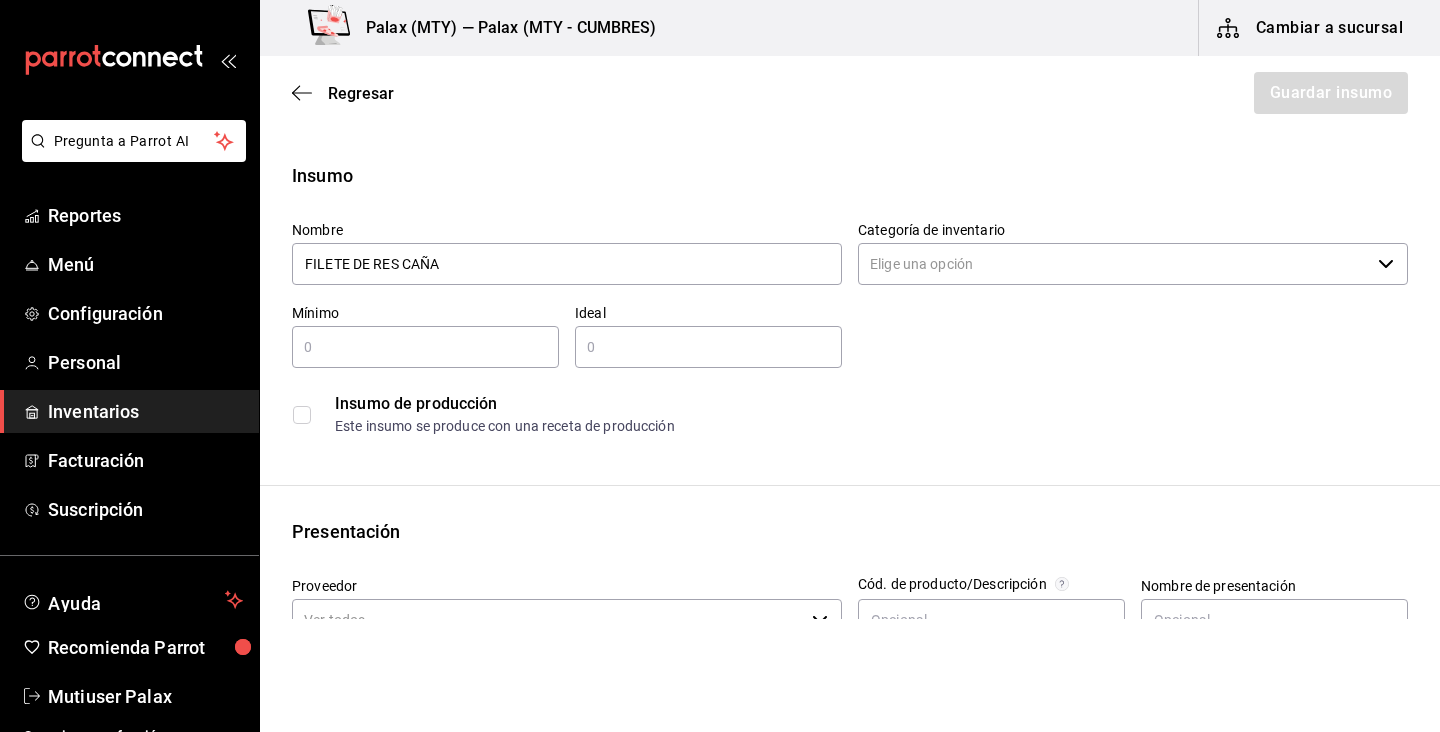 type on "FILETE DE RES CAÑA" 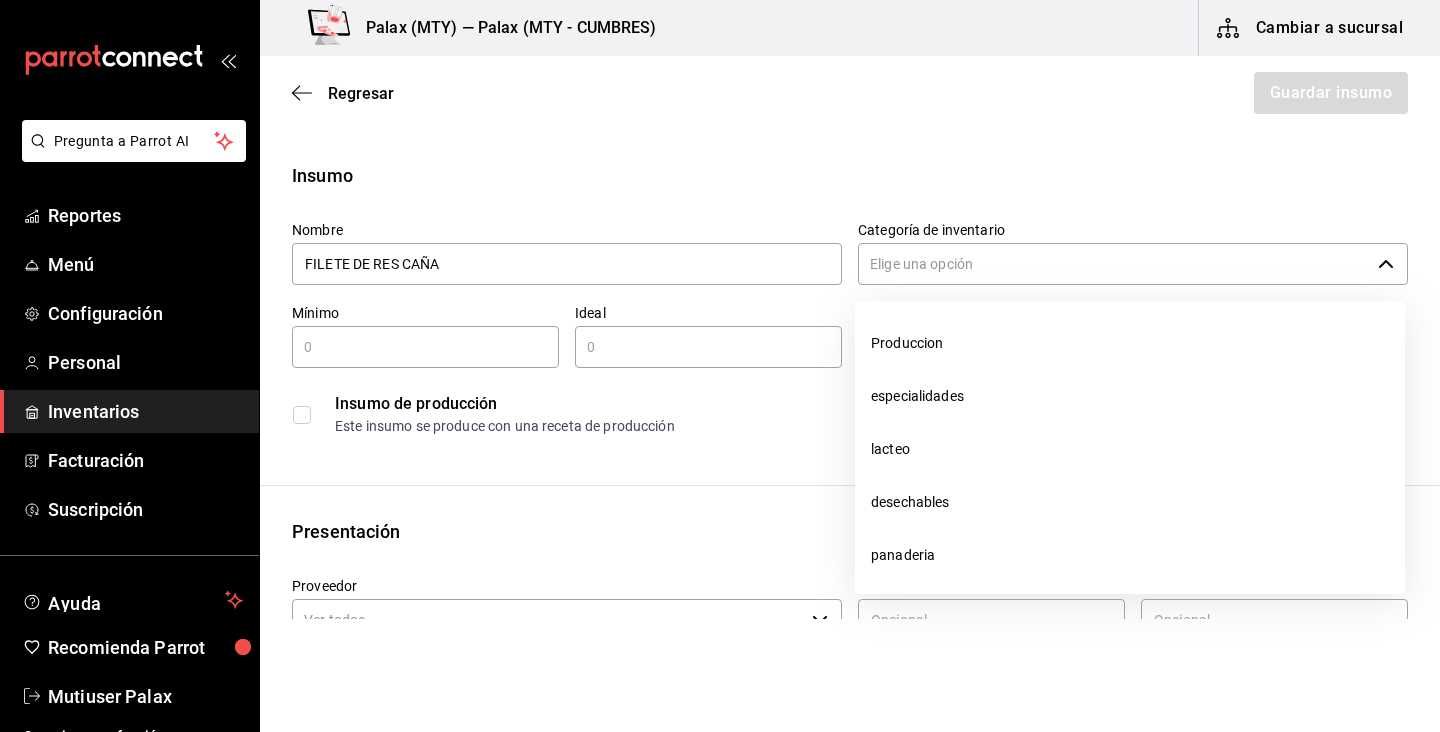 click on "Categoría de inventario" at bounding box center [1114, 264] 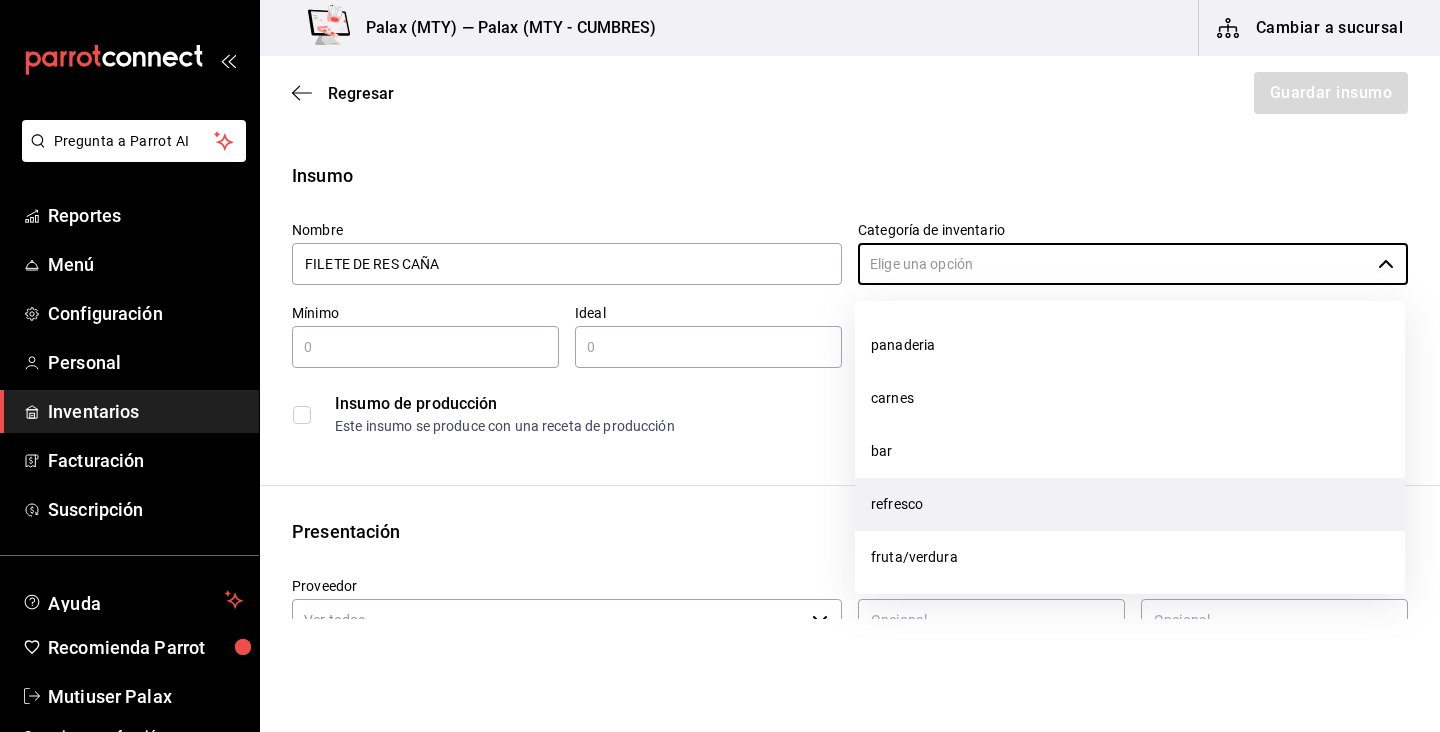 scroll, scrollTop: 209, scrollLeft: 0, axis: vertical 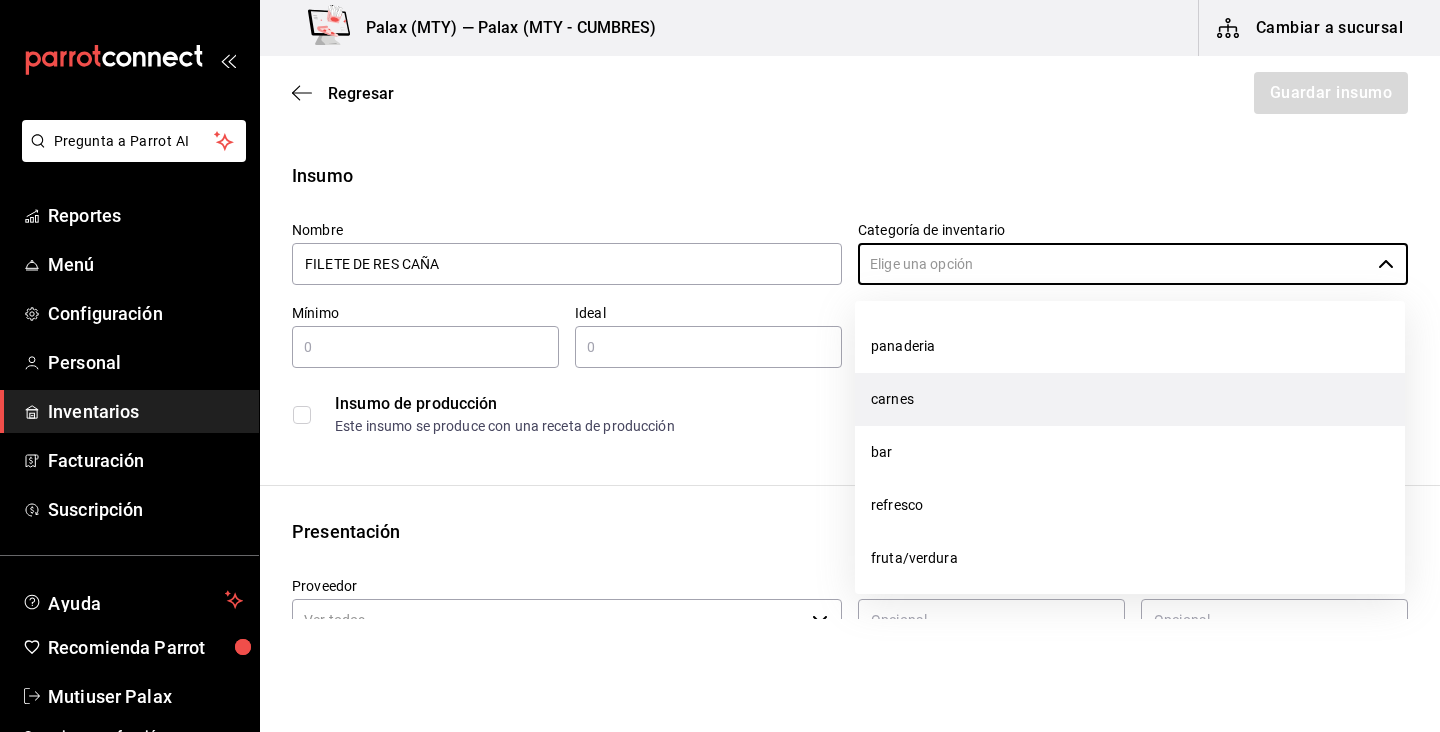 click on "carnes" at bounding box center (1130, 399) 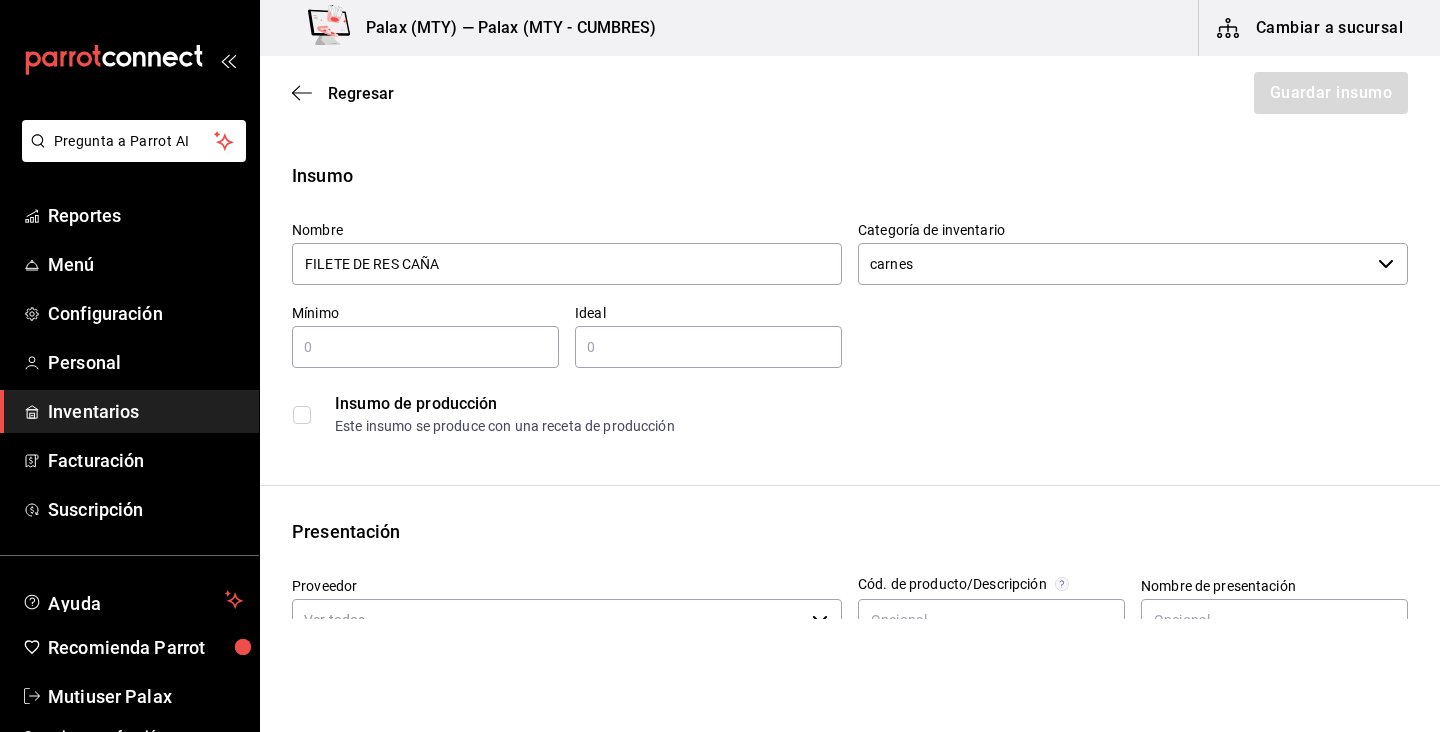 click on "​" at bounding box center (425, 347) 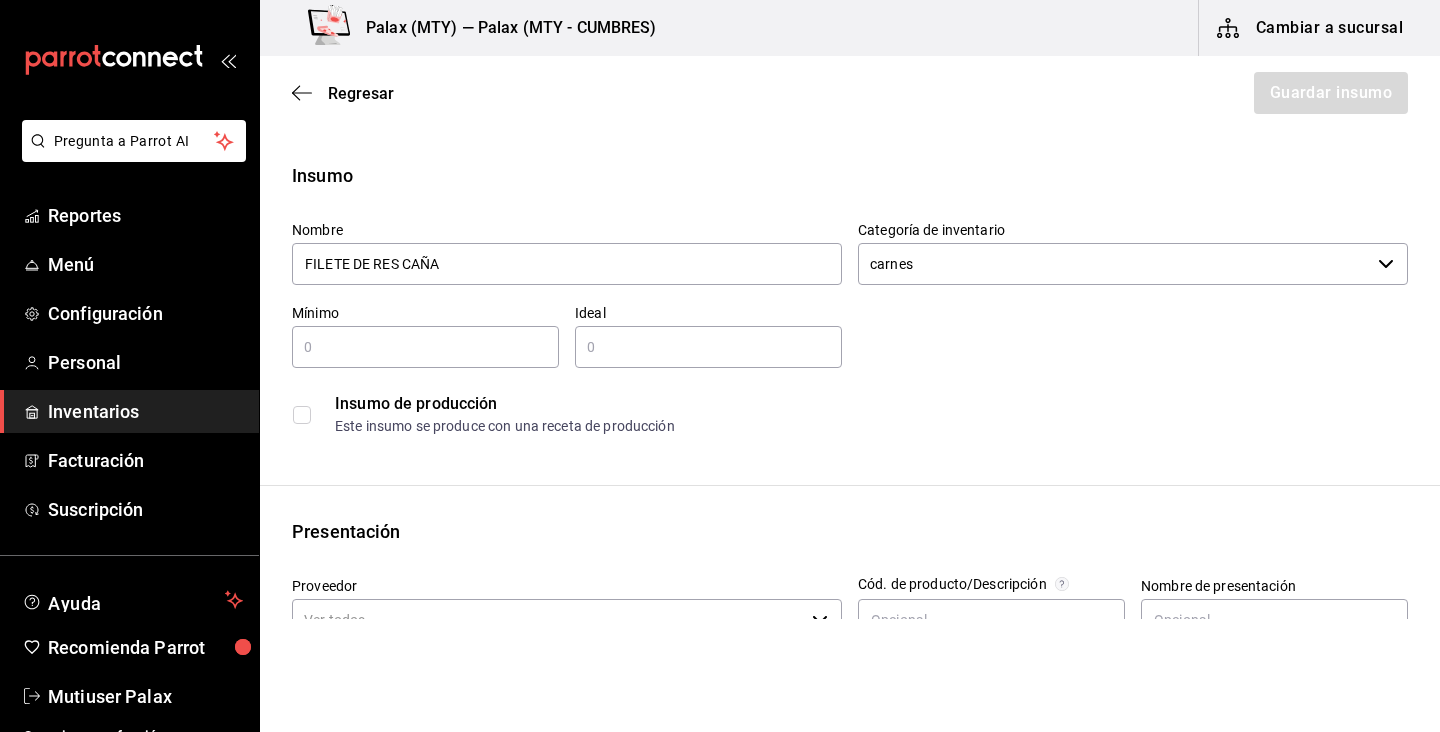 type on "2" 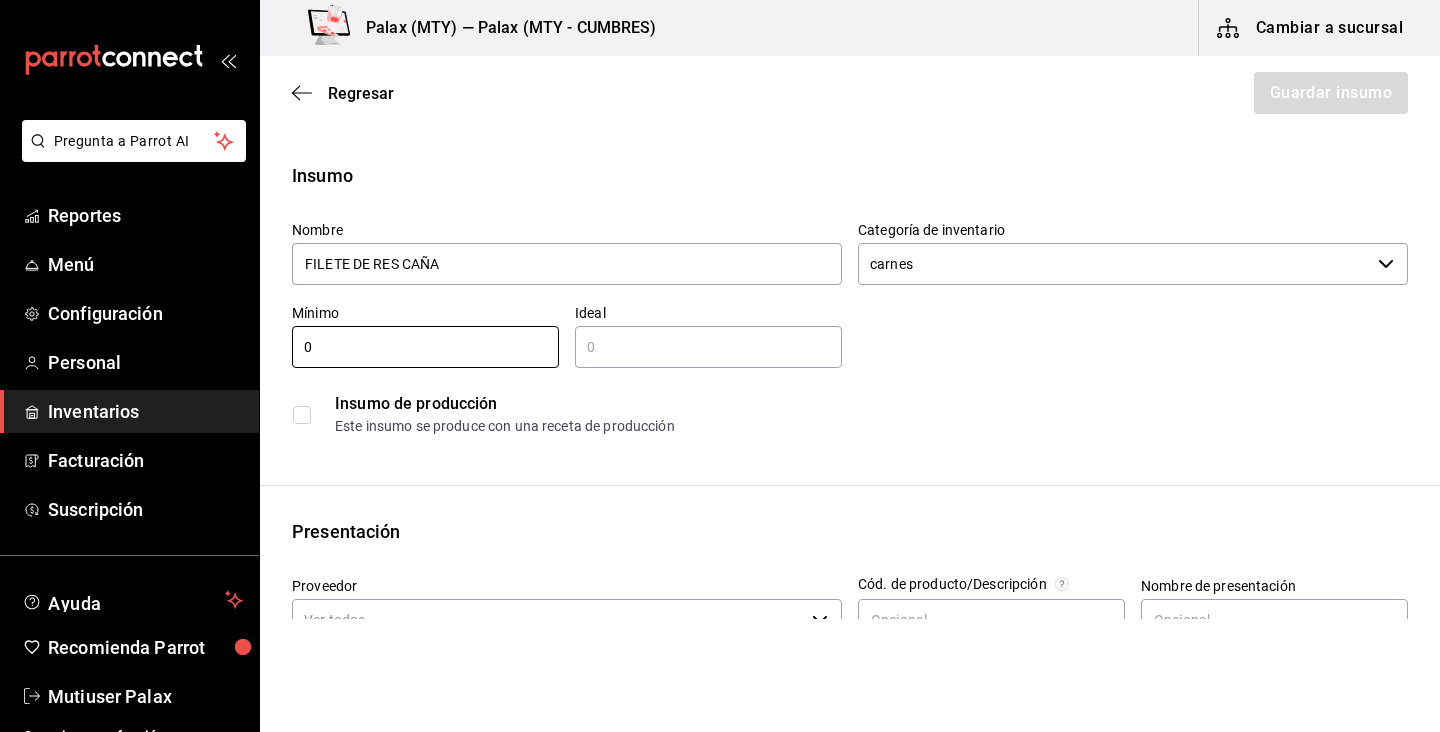 type on "0" 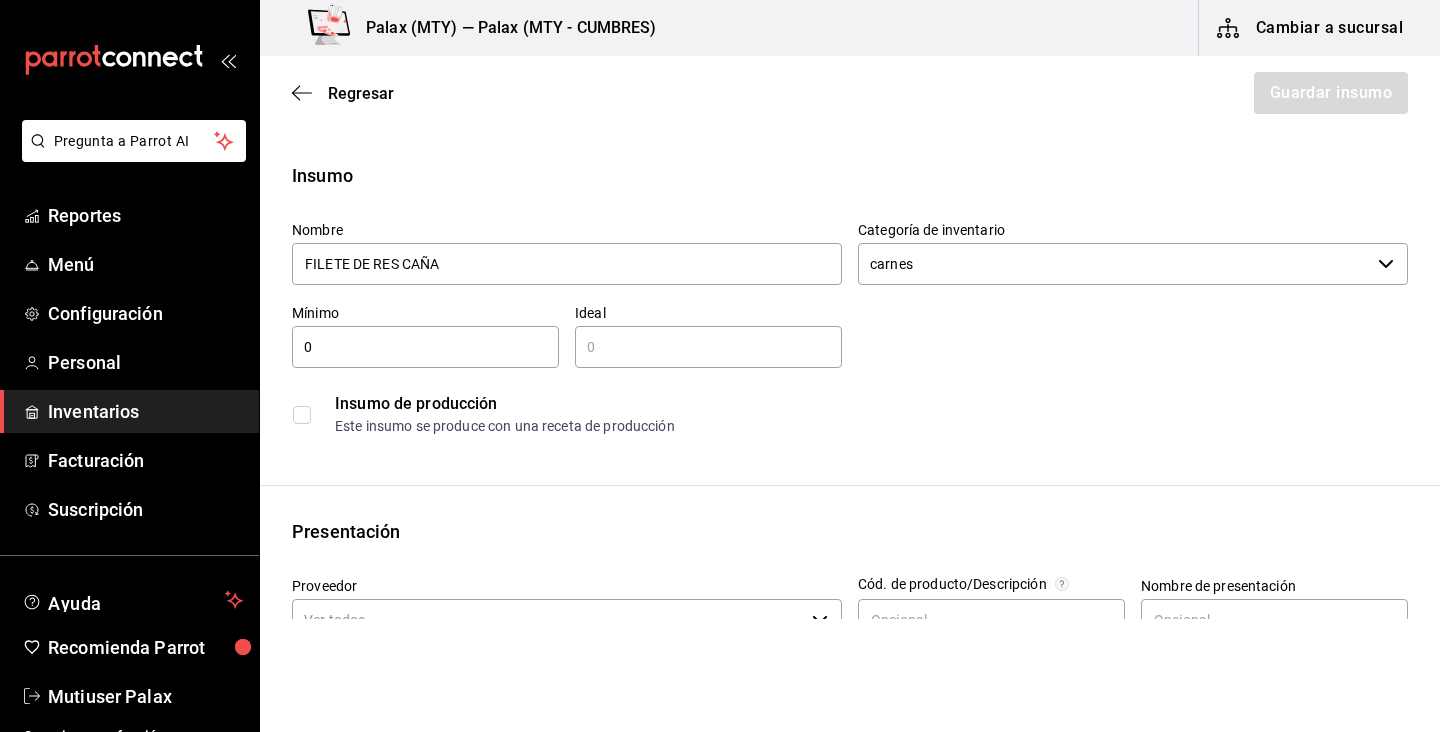 click at bounding box center (708, 347) 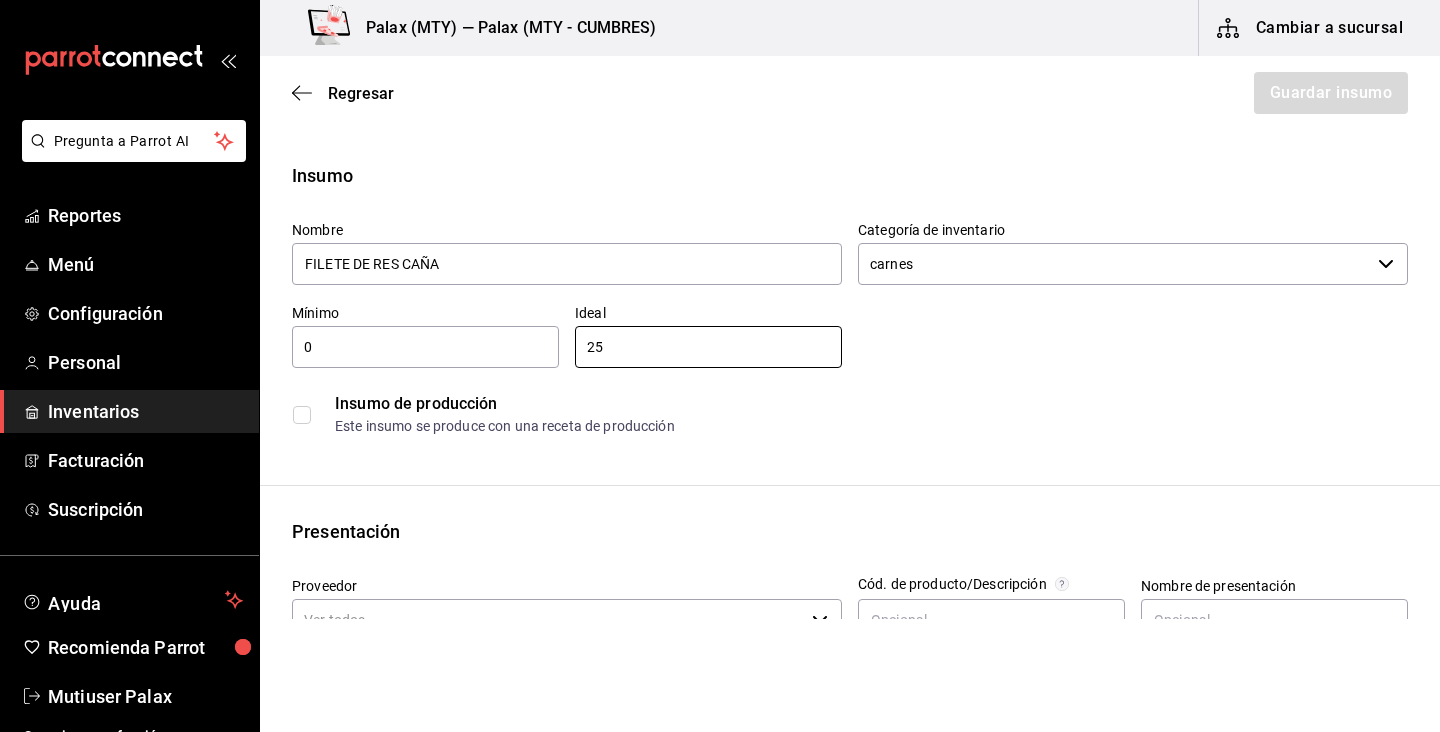 type on "25" 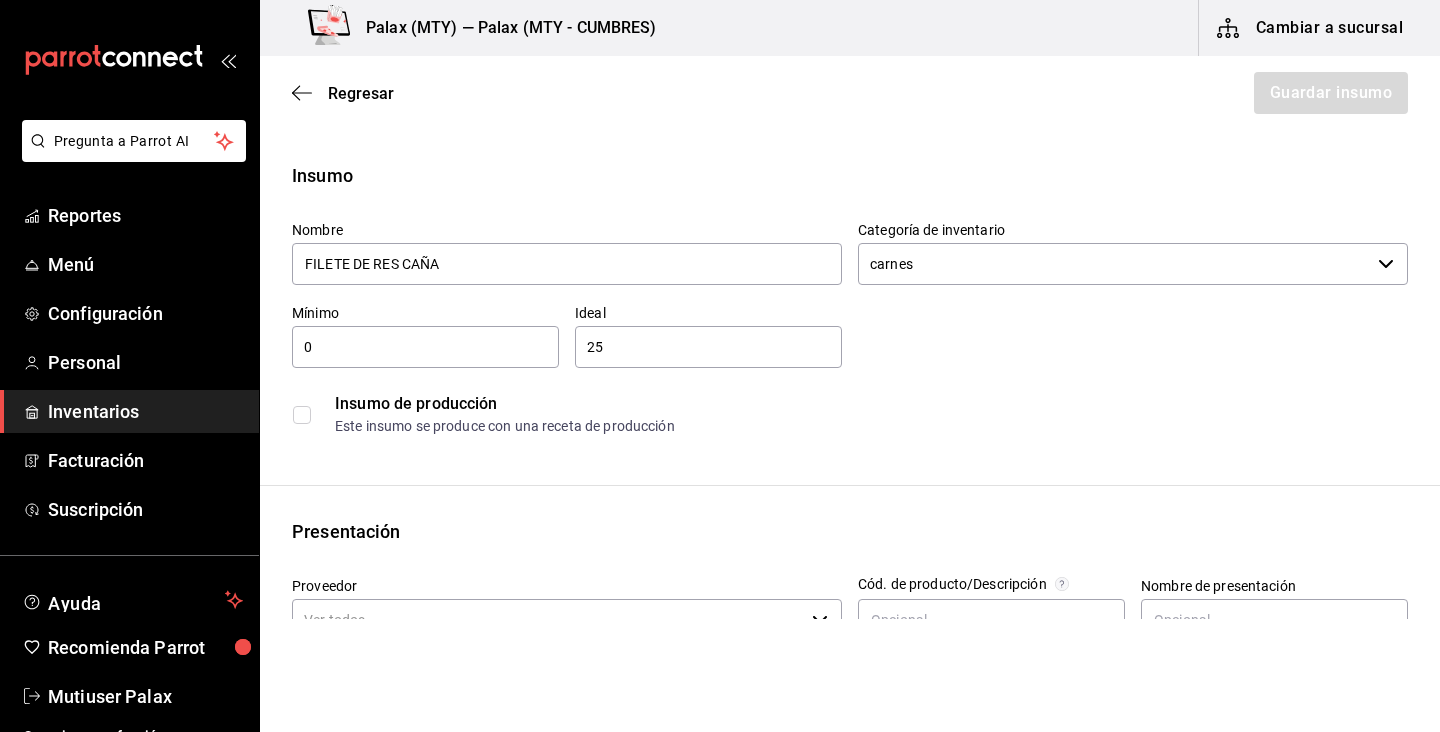 click on "Este insumo se produce con una receta de producción" at bounding box center [871, 426] 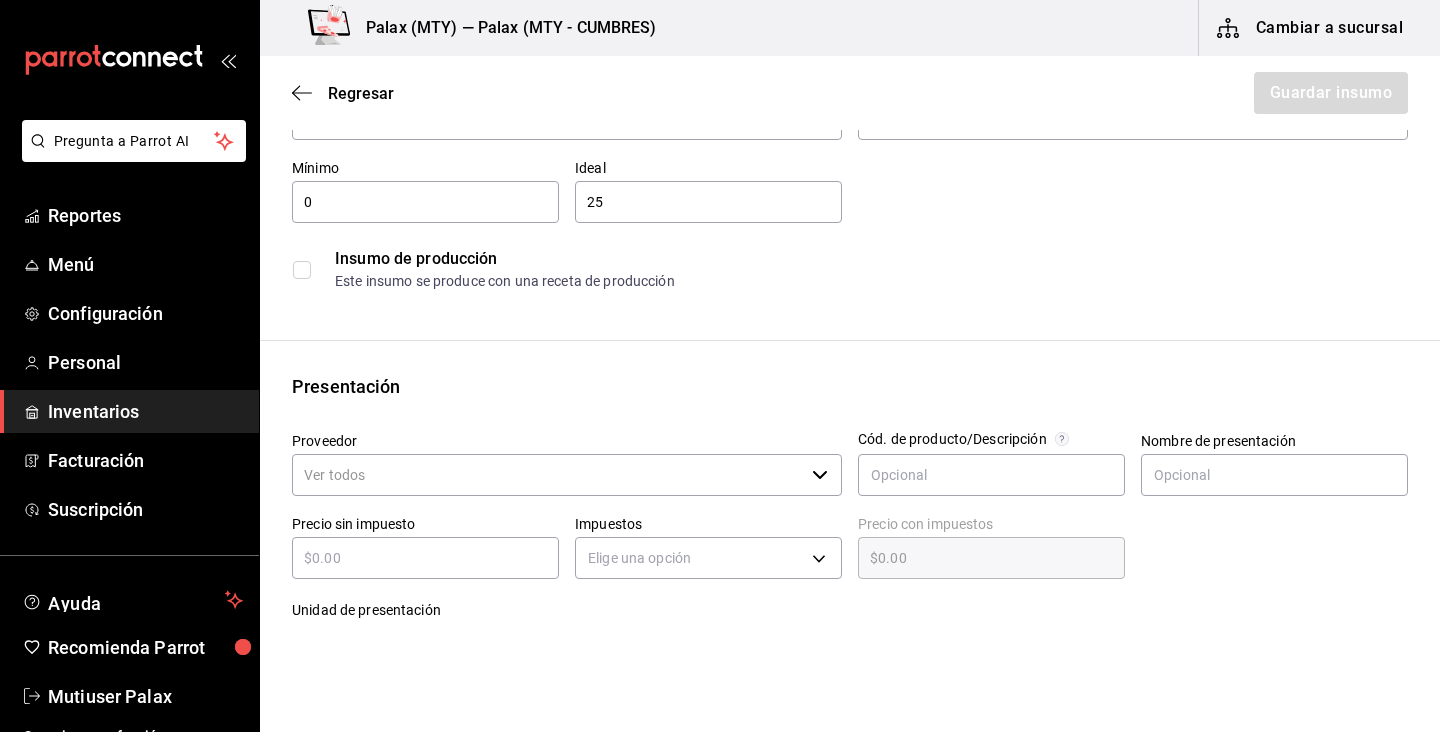 scroll, scrollTop: 162, scrollLeft: 0, axis: vertical 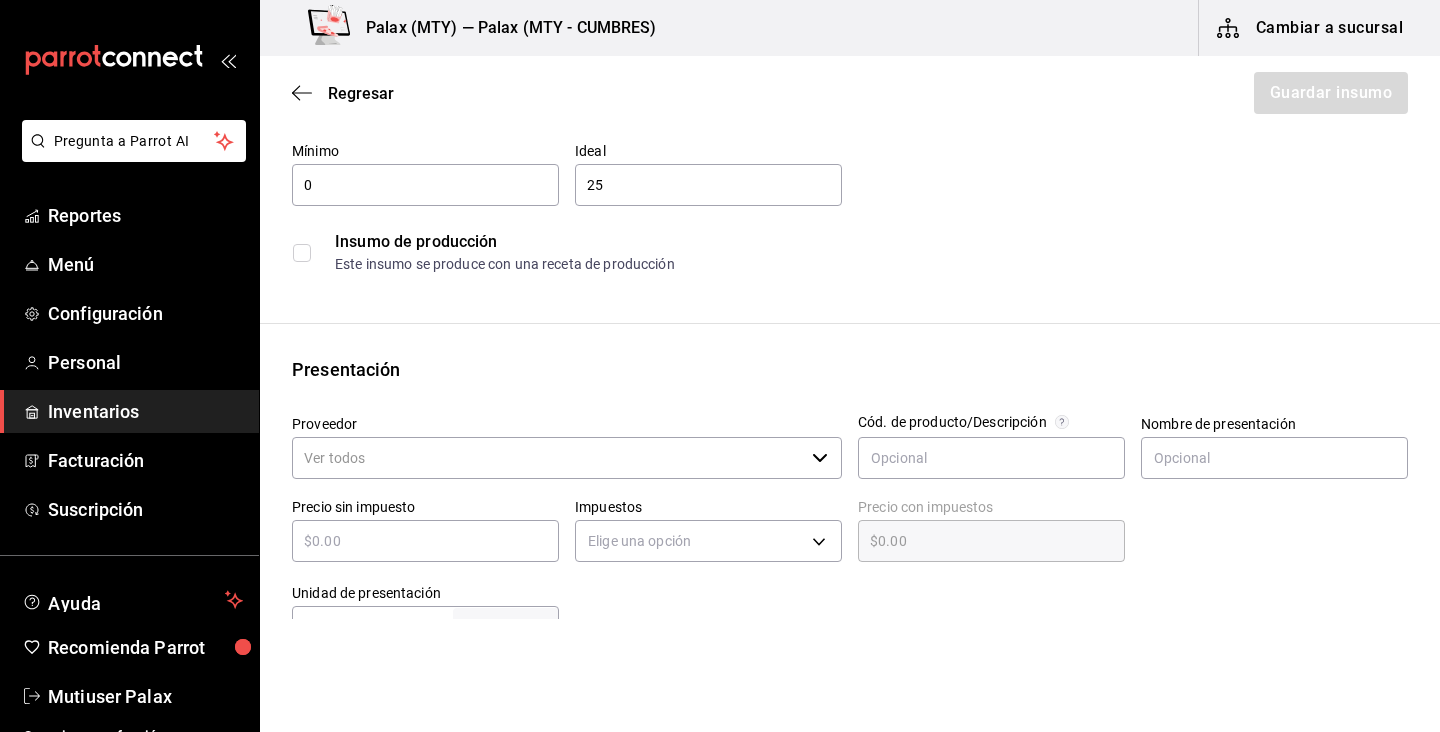 click on "Proveedor" at bounding box center [548, 458] 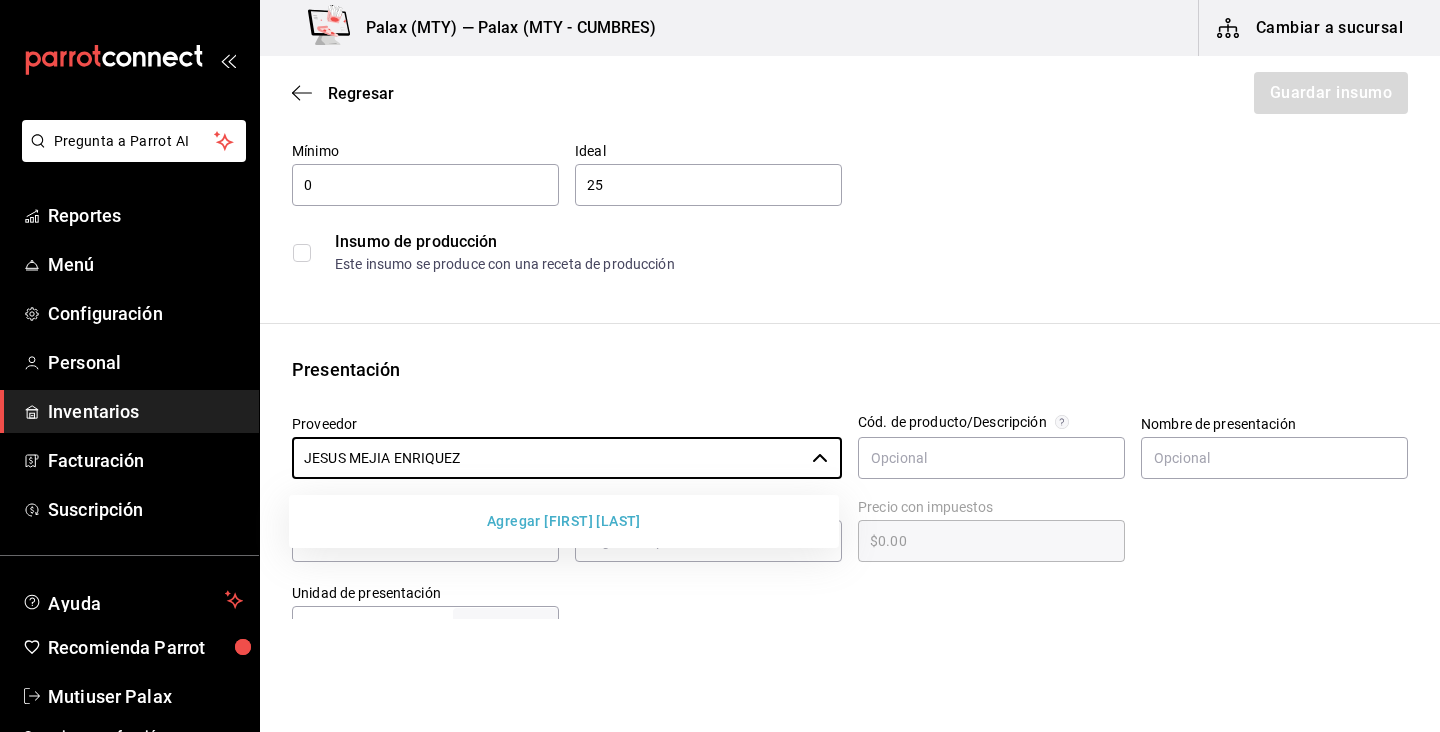 type on "JESUS MEJIA ENRIQUEZ" 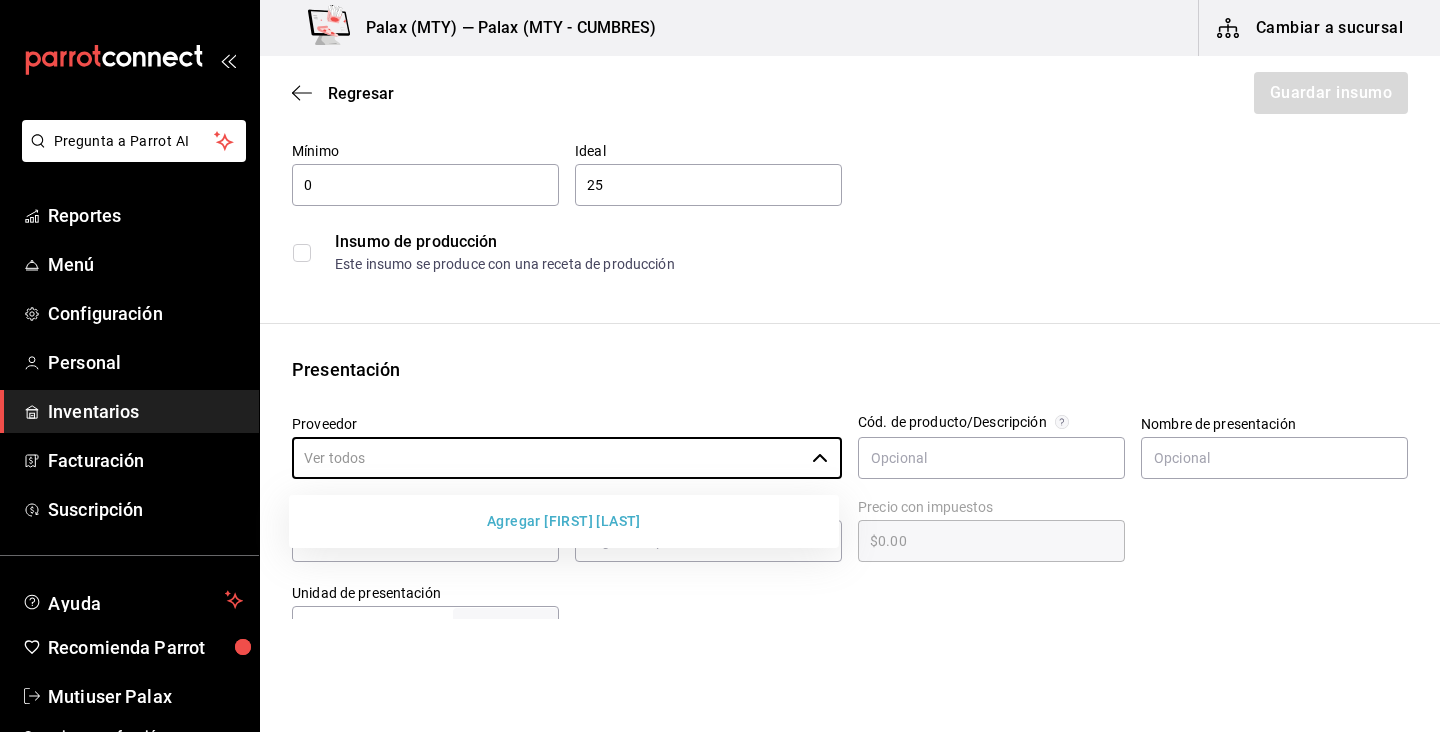 click on "Agregar JESUS MEJIA ENRIQUEZ" at bounding box center (564, 521) 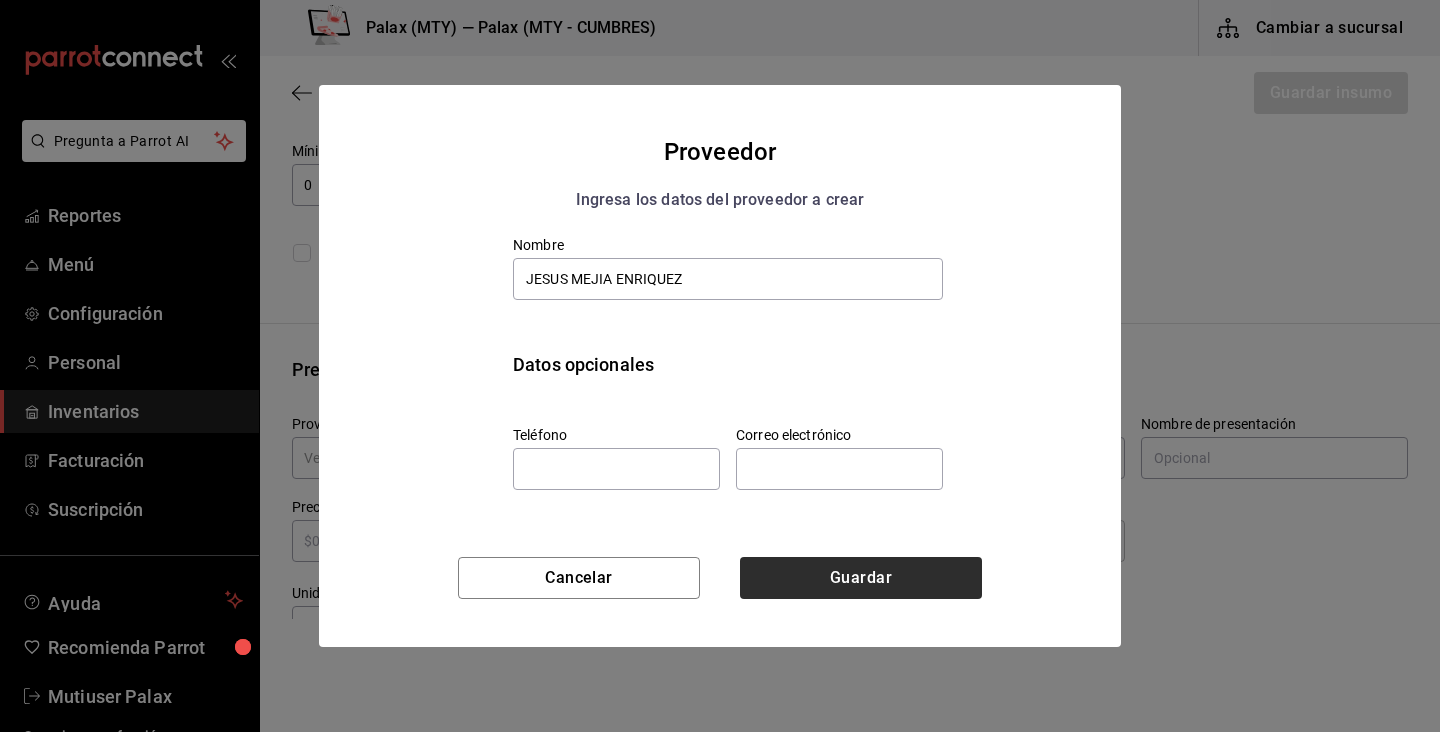 type on "JESUS MEJIA ENRIQUEZ" 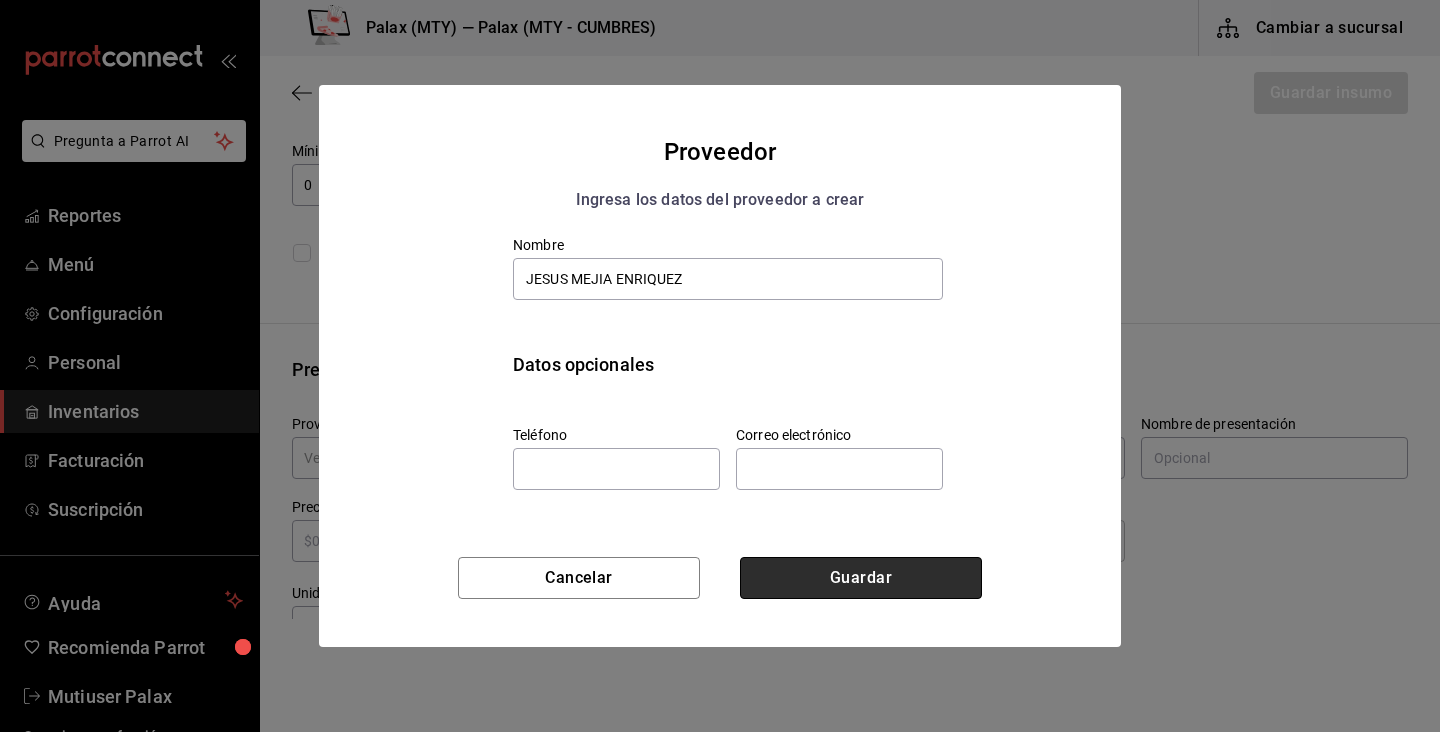 click on "Guardar" at bounding box center (861, 578) 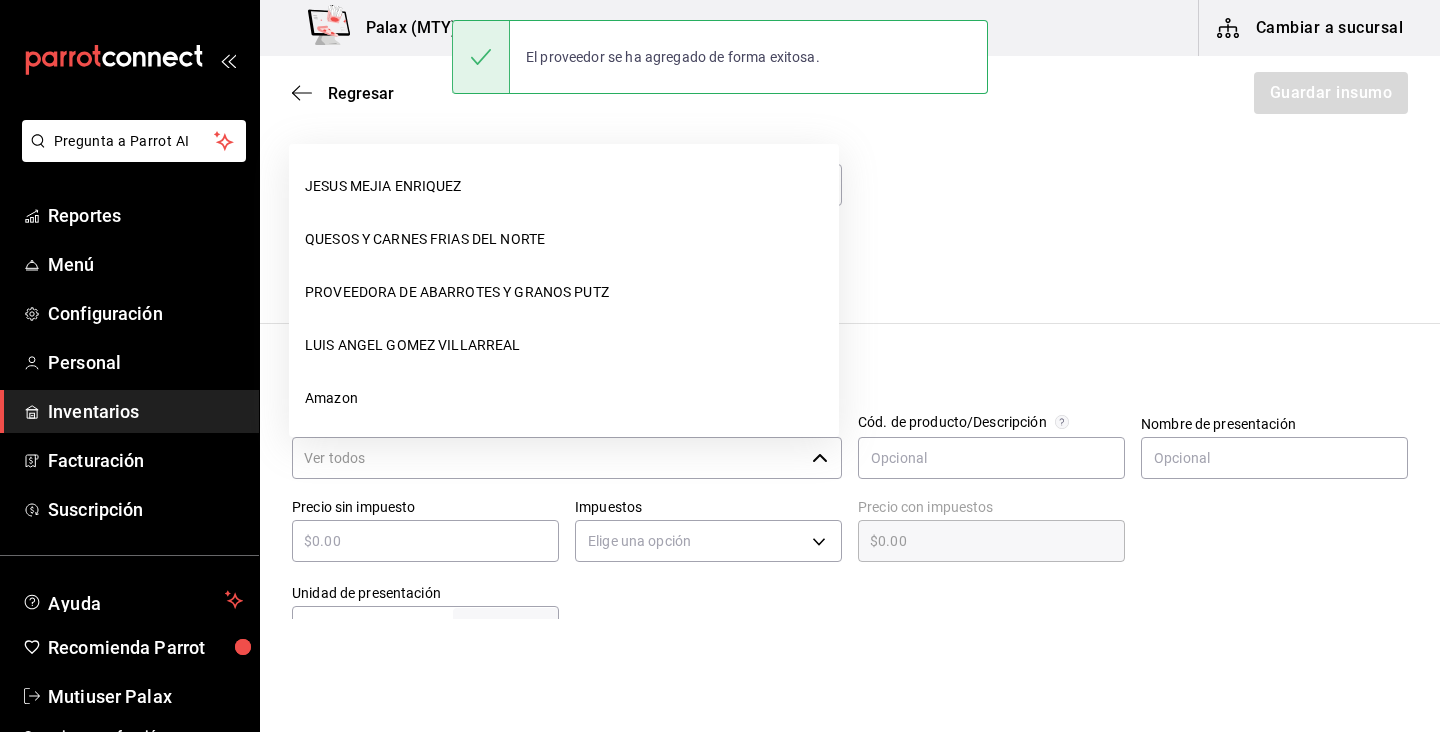 click on "Proveedor" at bounding box center (548, 458) 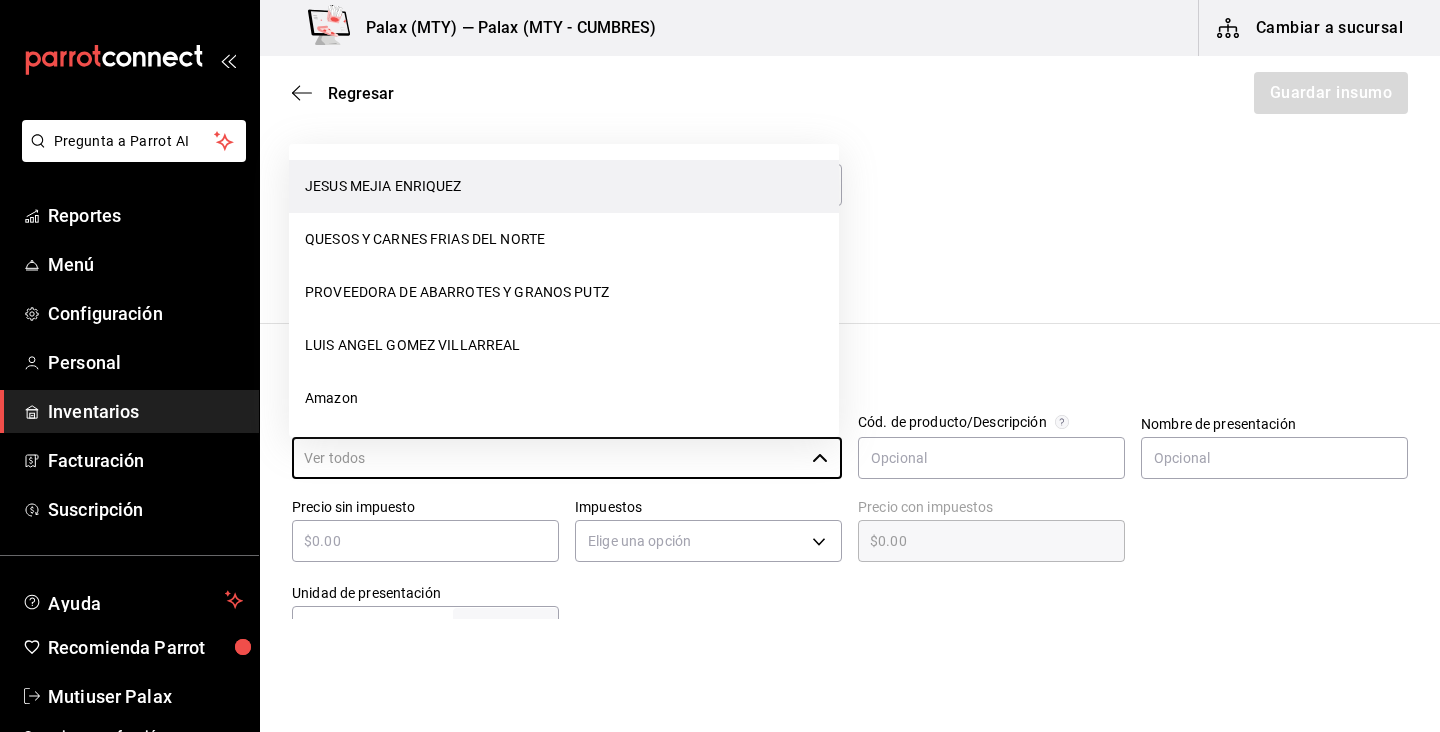 click on "JESUS MEJIA ENRIQUEZ" at bounding box center [564, 186] 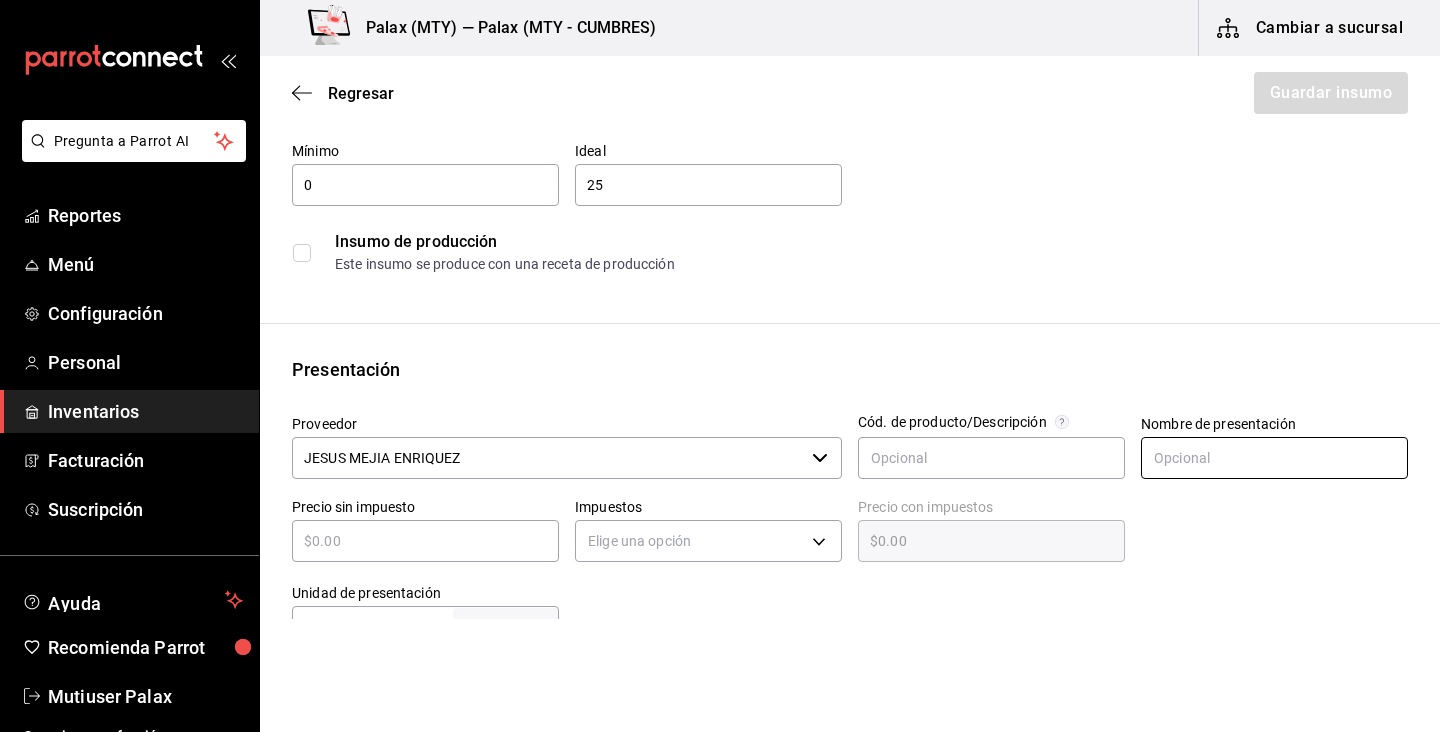 click at bounding box center (1274, 458) 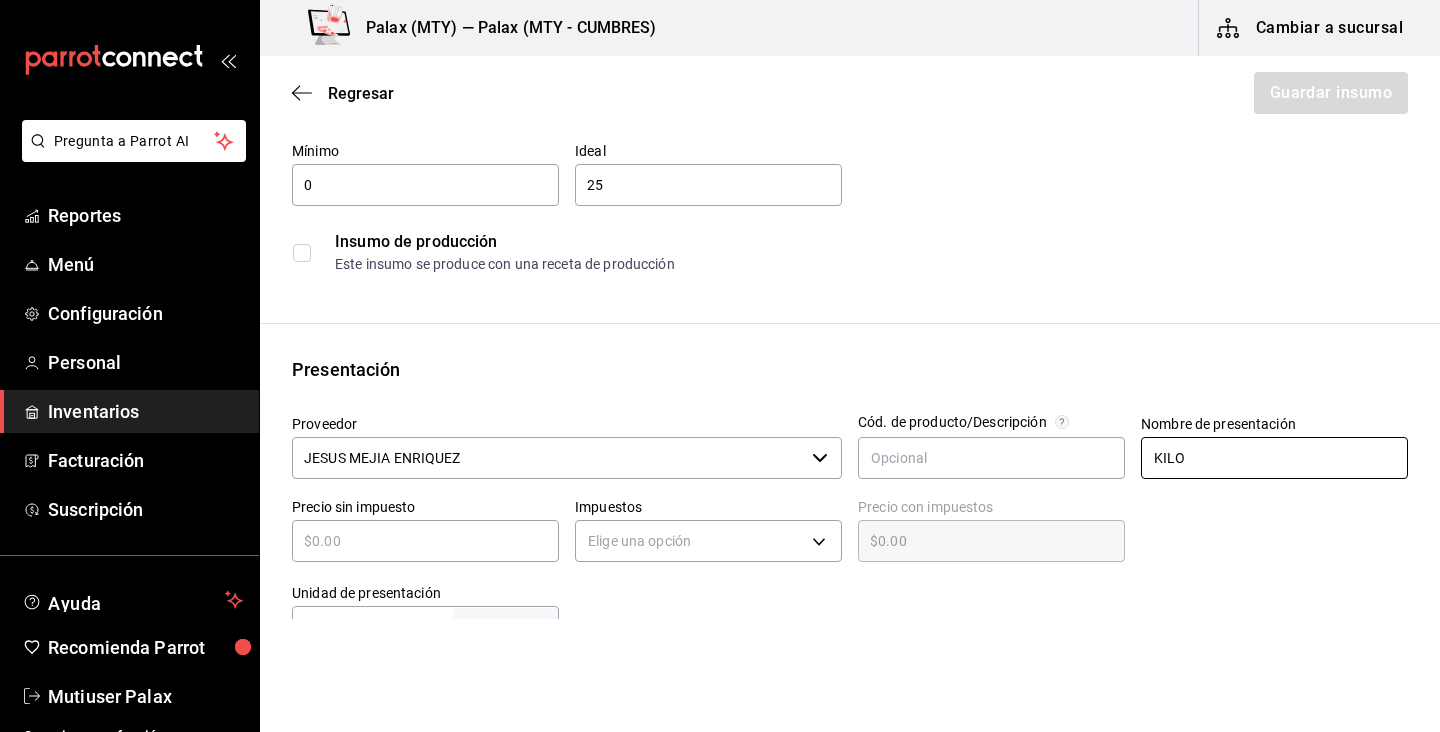 type on "KILO" 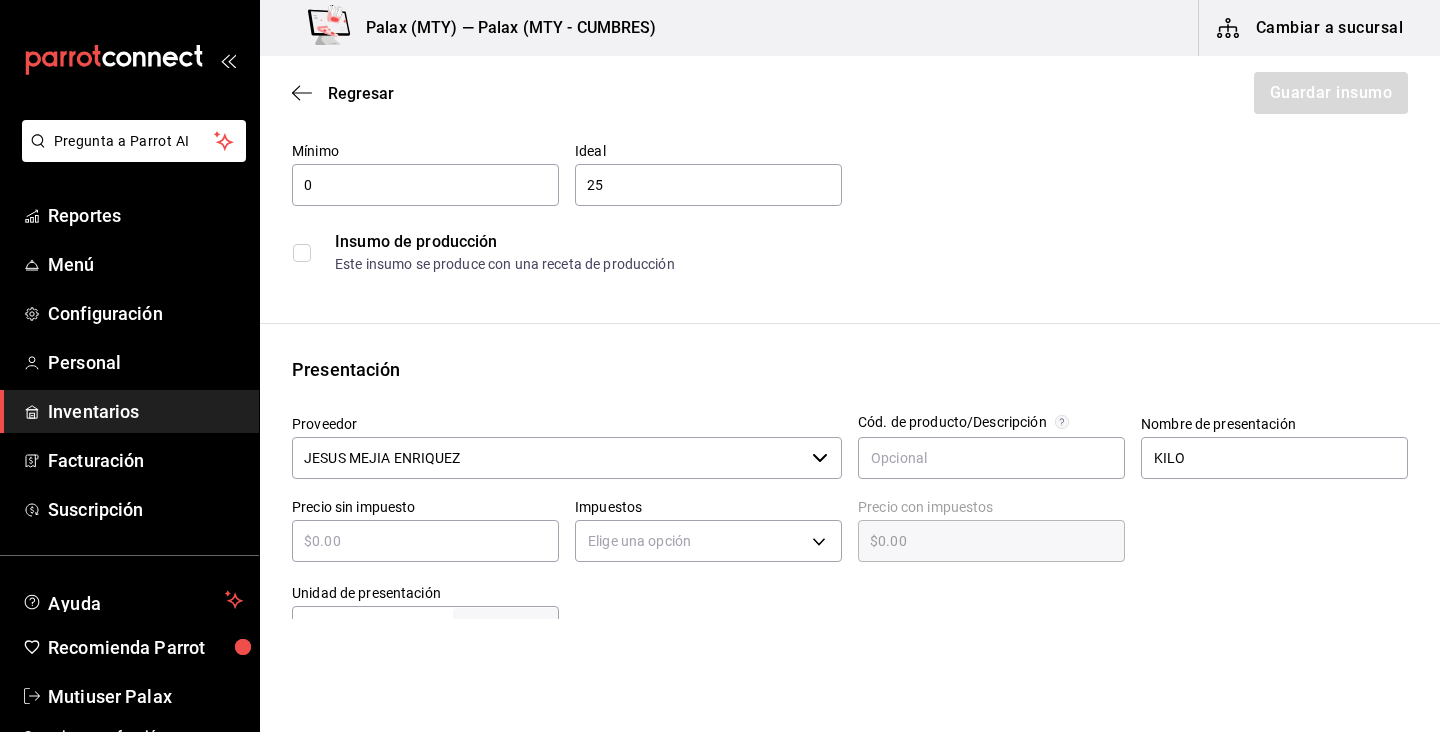 click at bounding box center (983, 608) 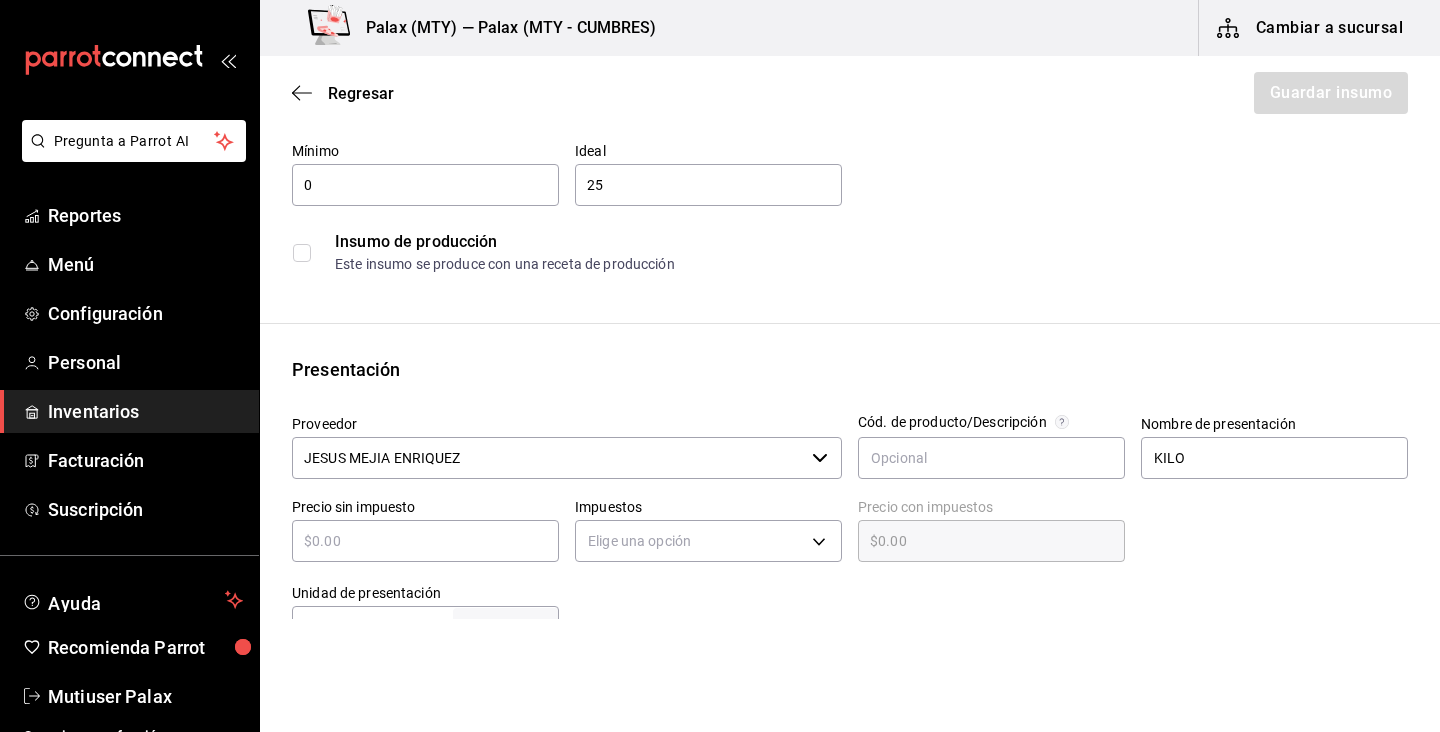 click at bounding box center [425, 541] 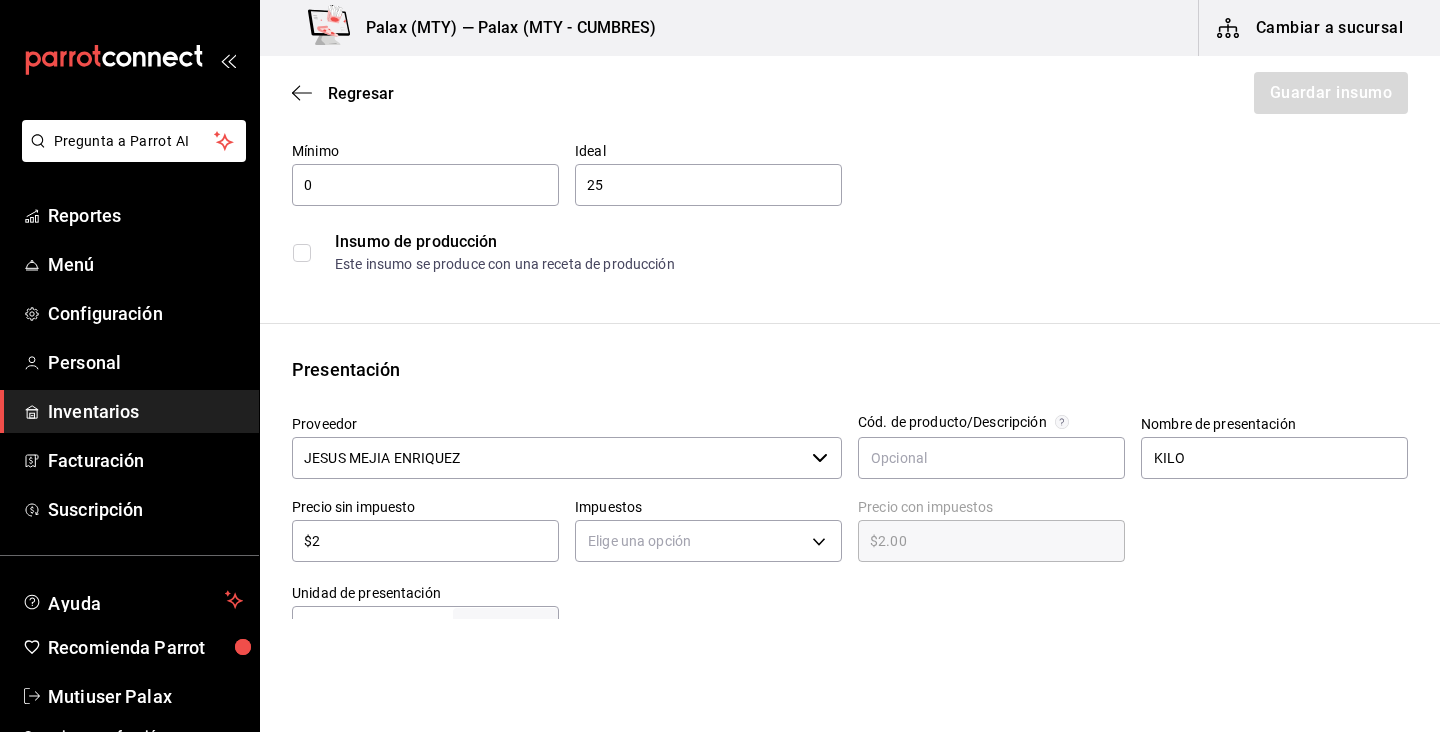type on "$26" 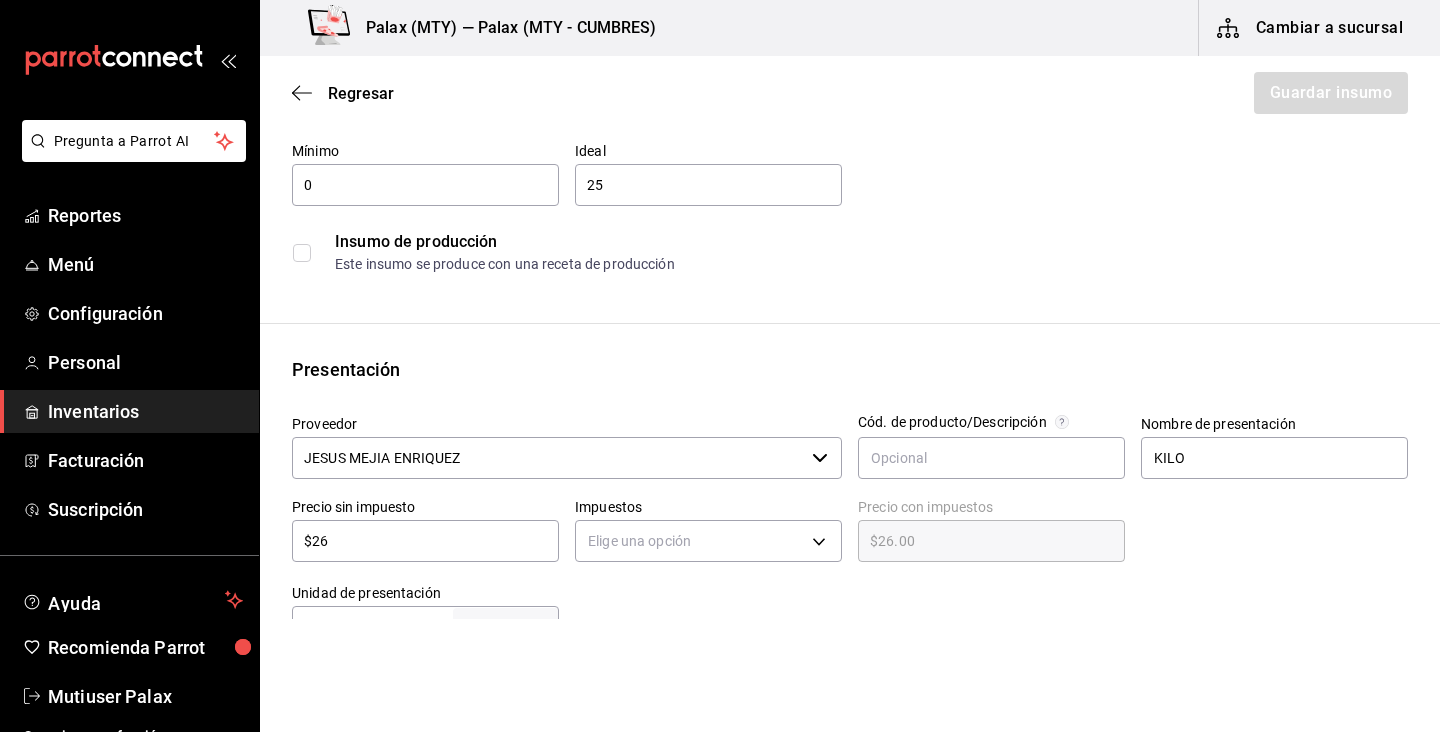 type on "$263" 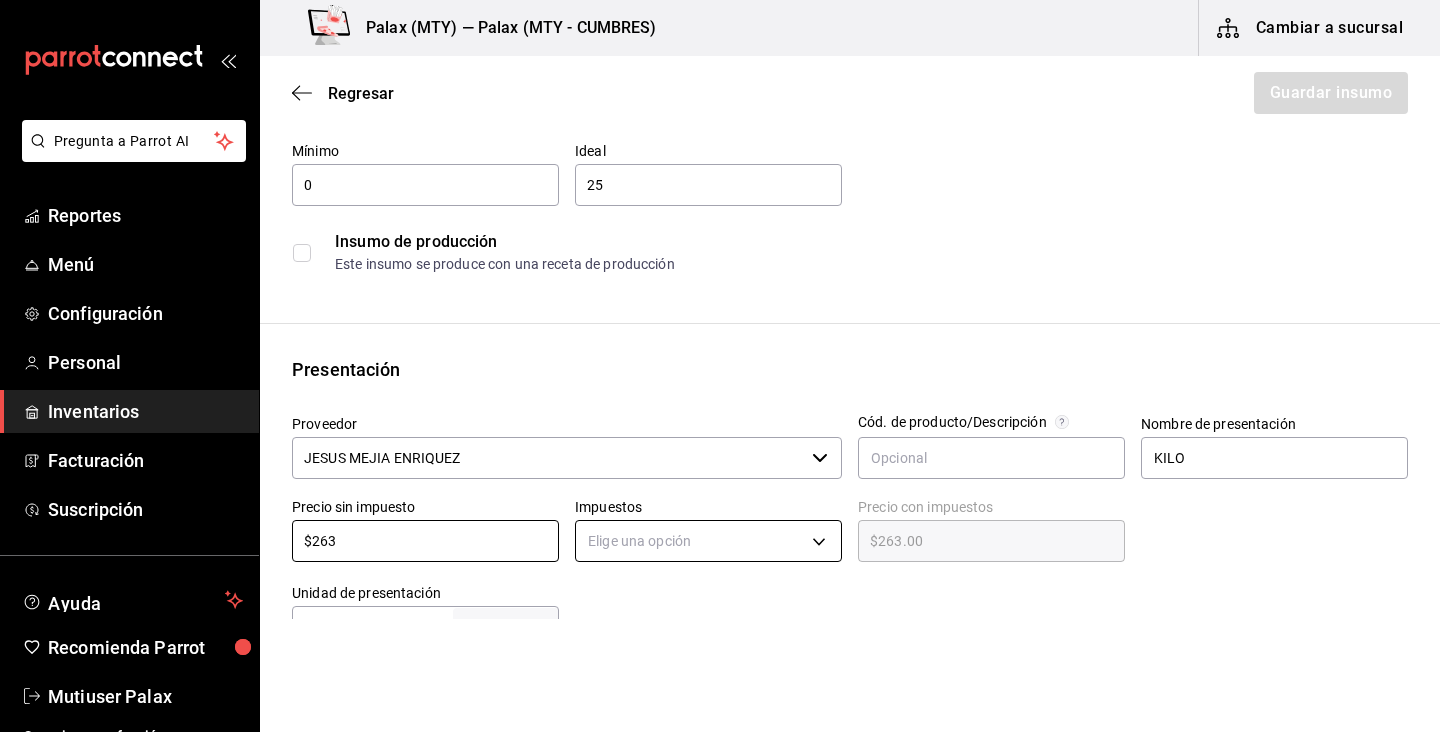 type on "$263" 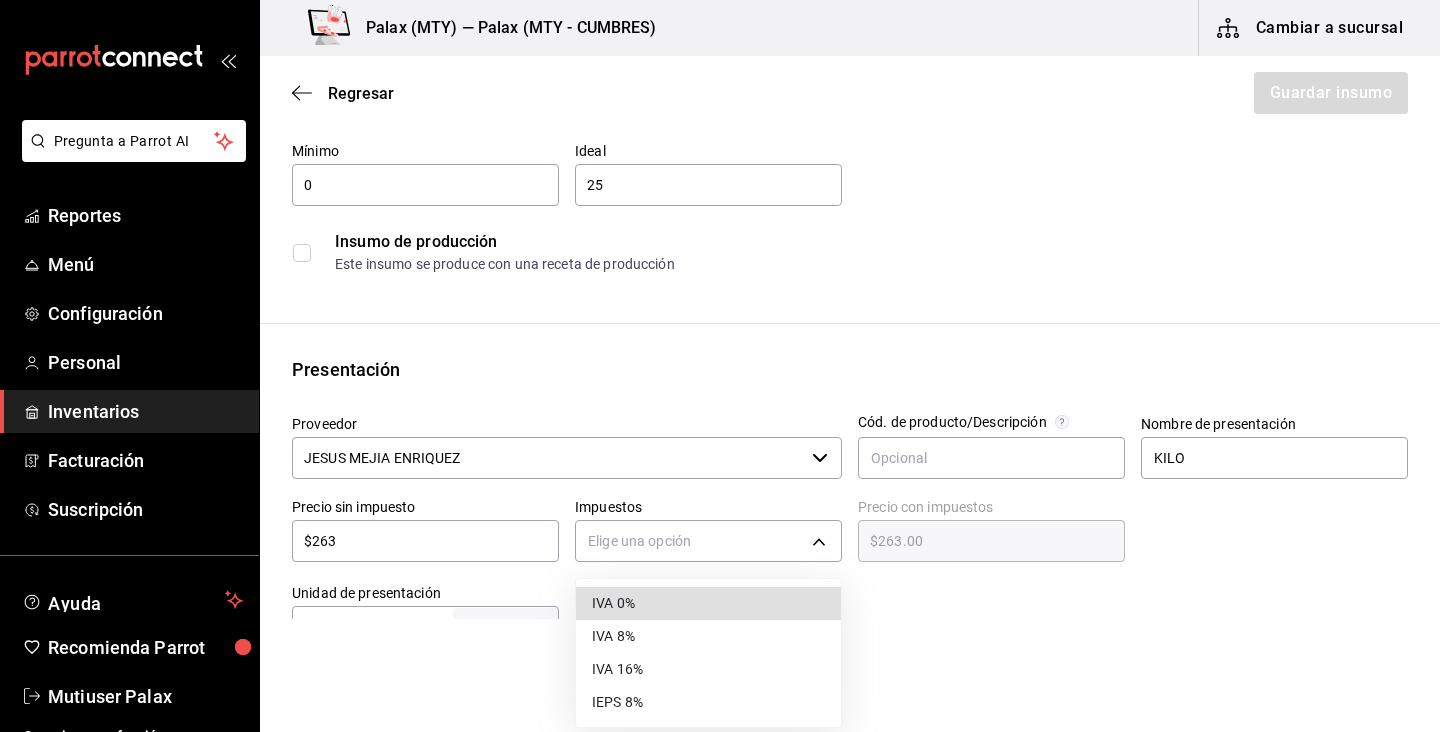 click on "IVA 0%" at bounding box center [708, 603] 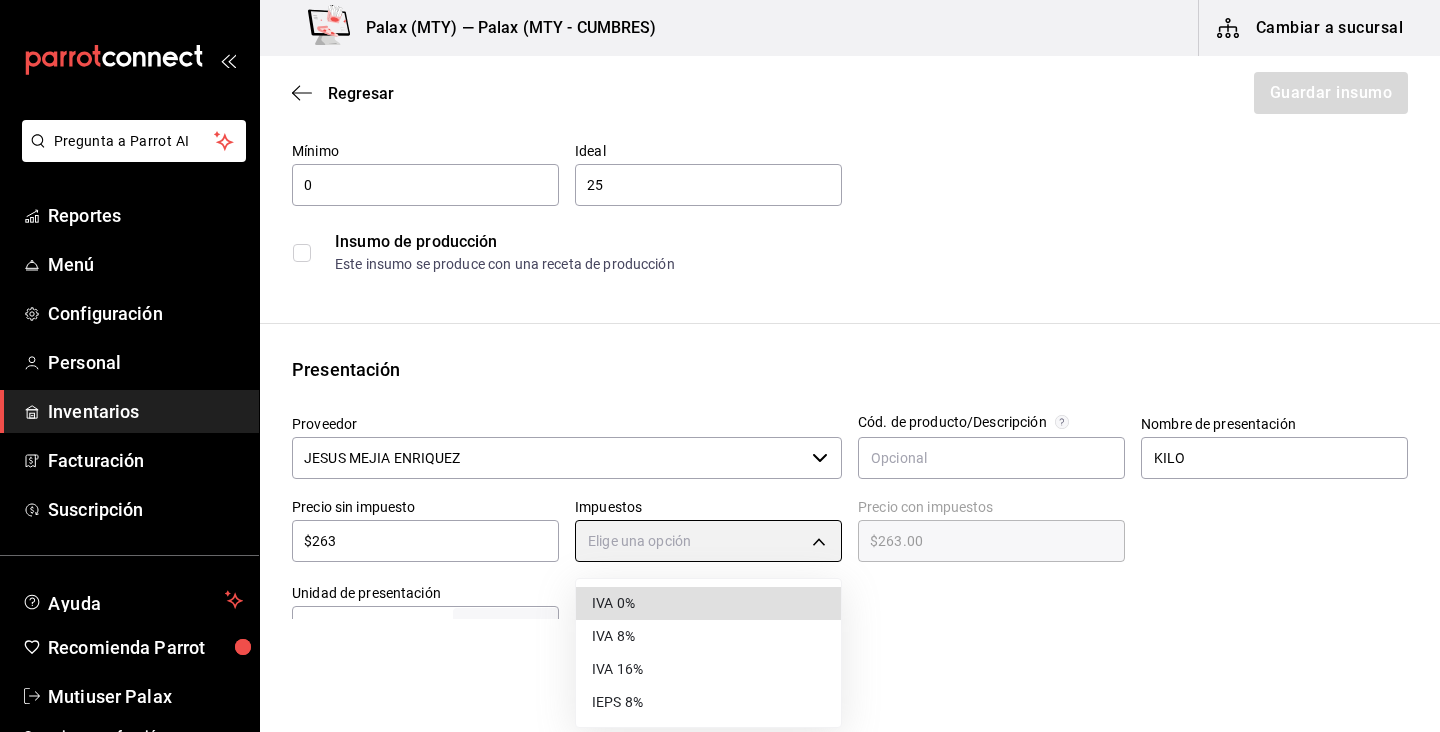 type on "IVA_0" 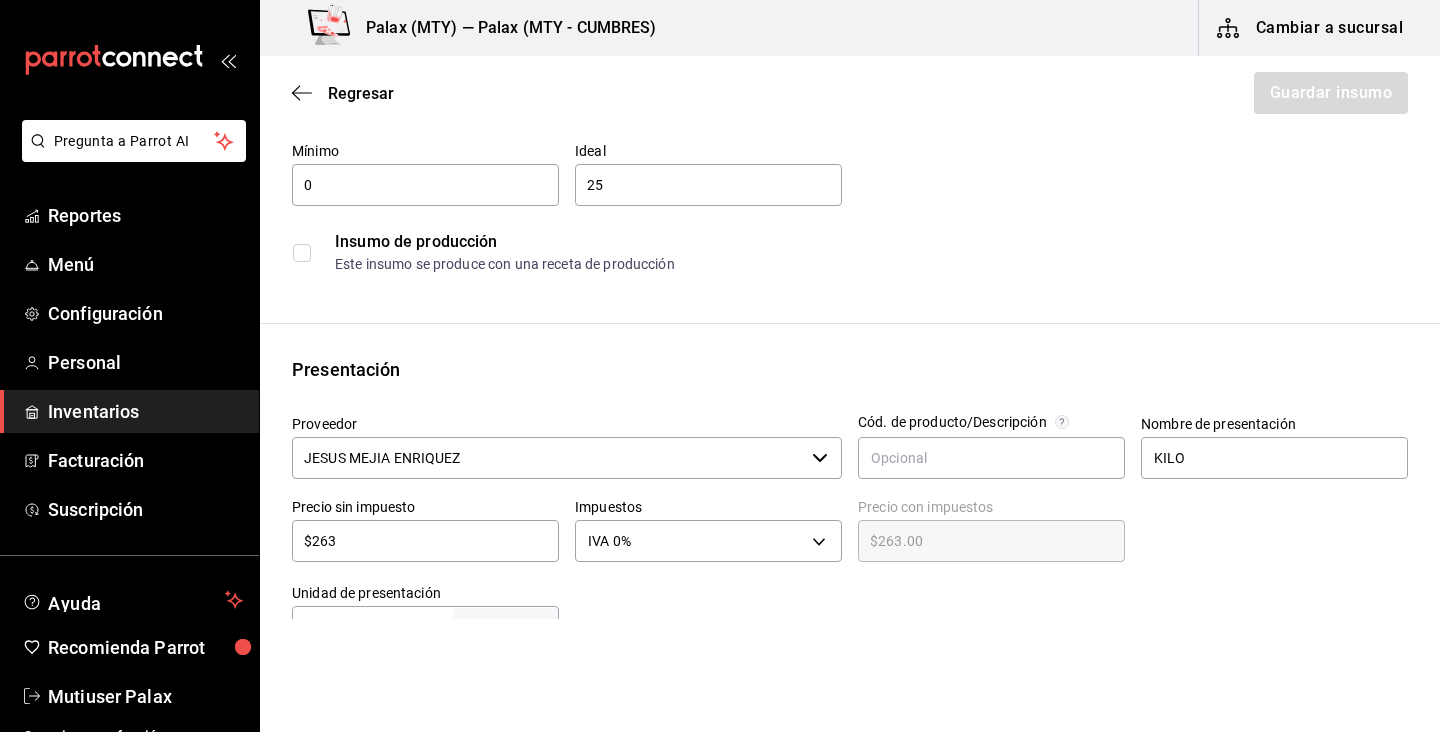 click at bounding box center (983, 608) 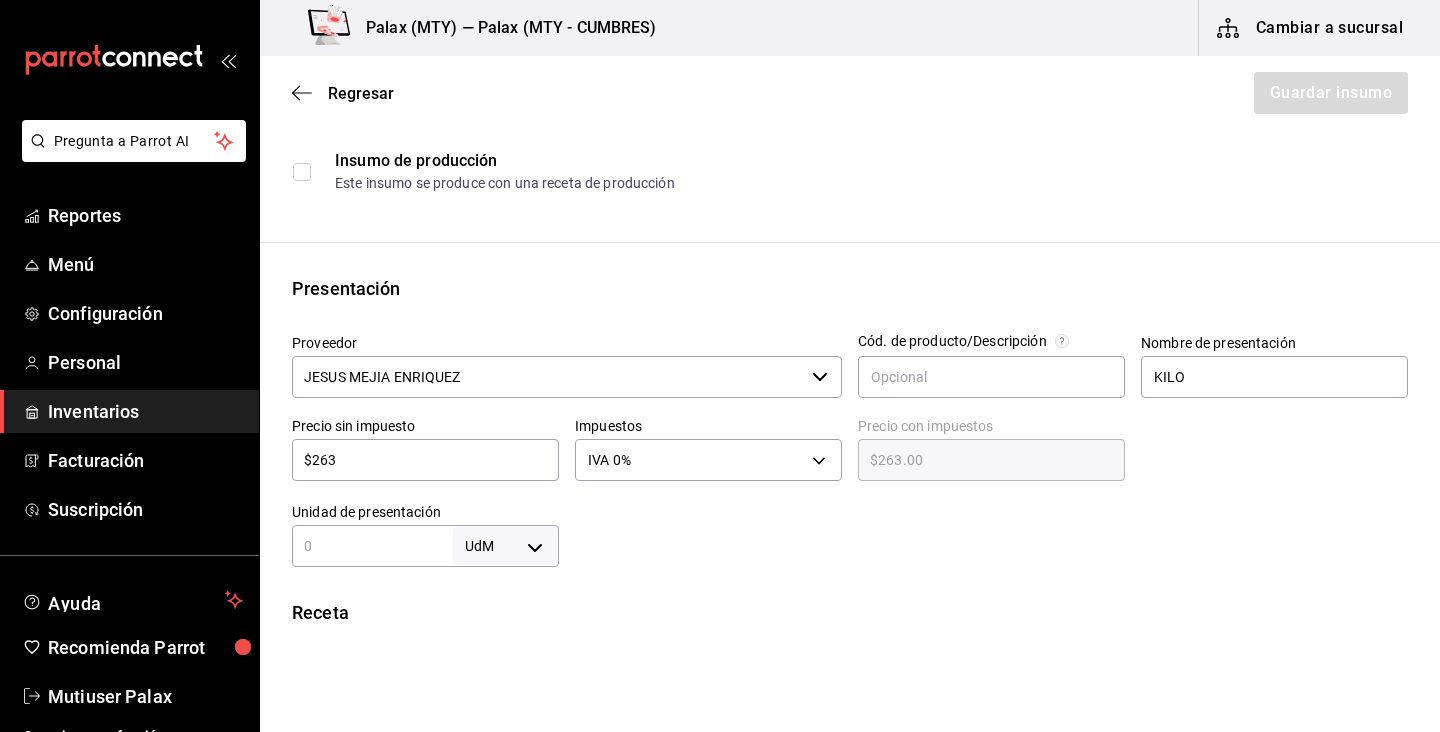 scroll, scrollTop: 259, scrollLeft: 0, axis: vertical 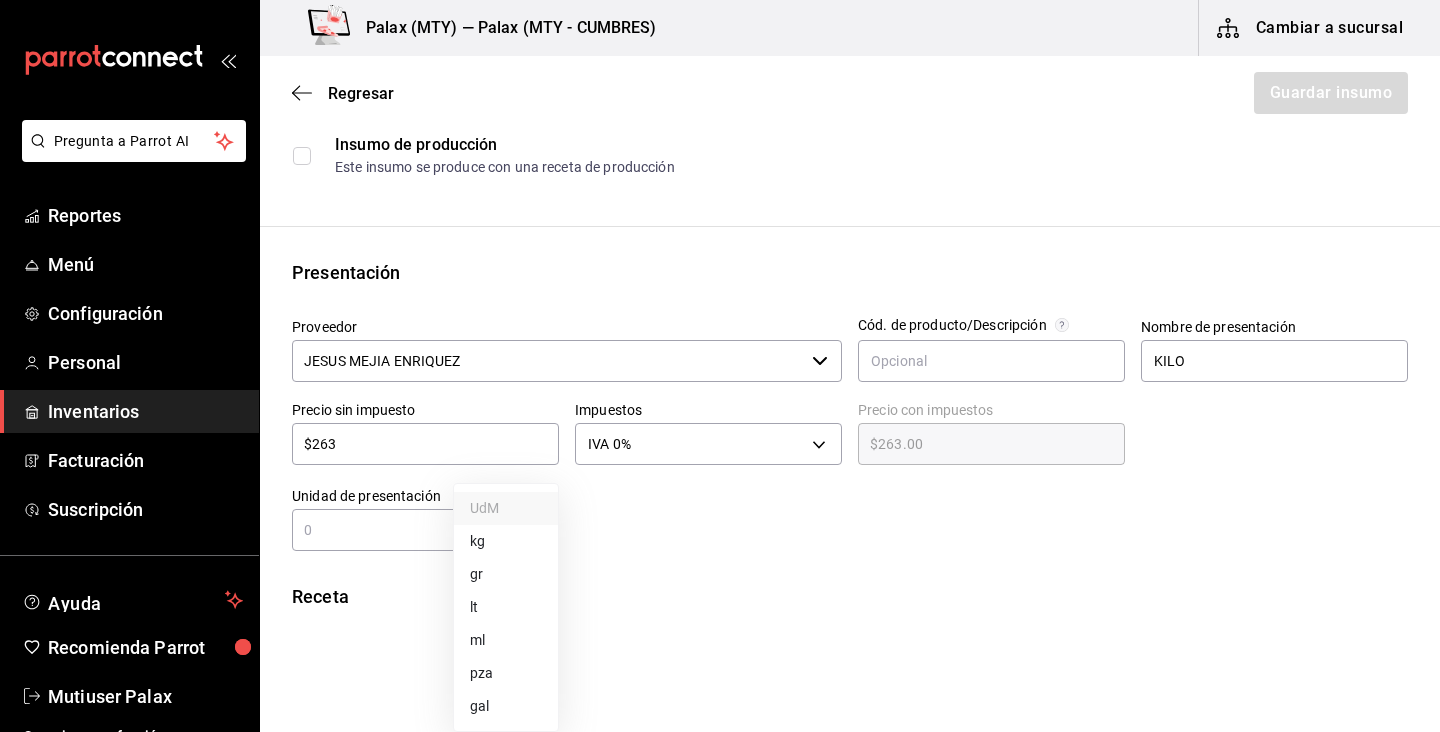 click on "Pregunta a Parrot AI Reportes   Menú   Configuración   Personal   Inventarios   Facturación   Suscripción   Ayuda Recomienda Parrot   Mutiuser Palax   Sugerir nueva función   Palax (MTY) — Palax (MTY - CUMBRES) Cambiar a sucursal Regresar Guardar insumo Insumo Nombre FILETE DE RES CAÑA Categoría de inventario carnes ​ Mínimo 0 ​ Ideal 25 ​ Insumo de producción Este insumo se produce con una receta de producción Presentación Proveedor JESUS MEJIA ENRIQUEZ ​ Cód. de producto/Descripción Nombre de presentación KILO Precio sin impuesto $263 ​ Impuestos IVA 0% IVA_0 Precio con impuestos $263.00 ​ Unidad de presentación UdM ​ Receta Unidad de receta Elige una opción Factor de conversión ​ Ver ayuda de conversiones ¿La presentación (KILO) viene en otra caja? Si No Presentaciones por caja ​ Sin definir Unidades de conteo GANA 1 MES GRATIS EN TU SUSCRIPCIÓN AQUÍ Ver video tutorial Ir a video Pregunta a Parrot AI Reportes   Menú   Configuración   Personal   Inventarios" at bounding box center [720, 309] 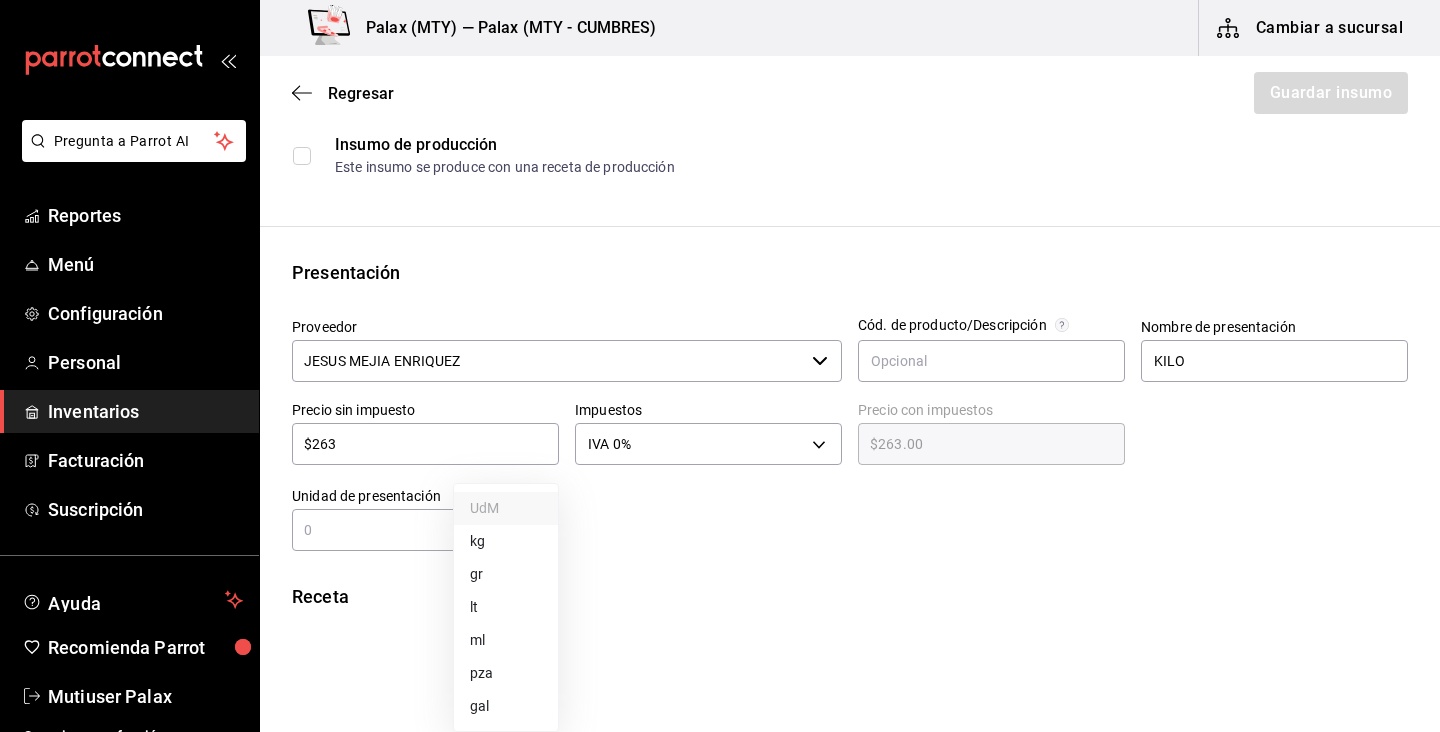 click on "kg" at bounding box center [506, 541] 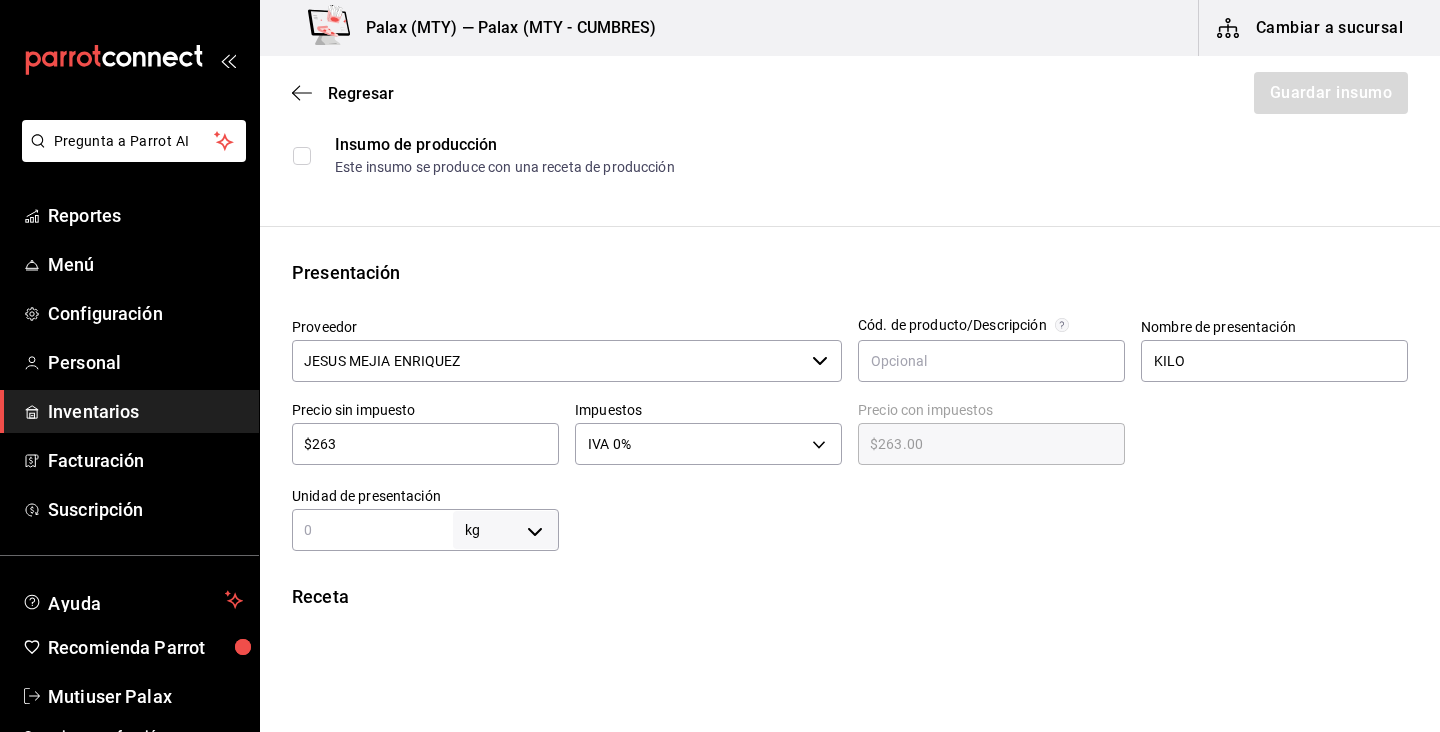 click at bounding box center [372, 530] 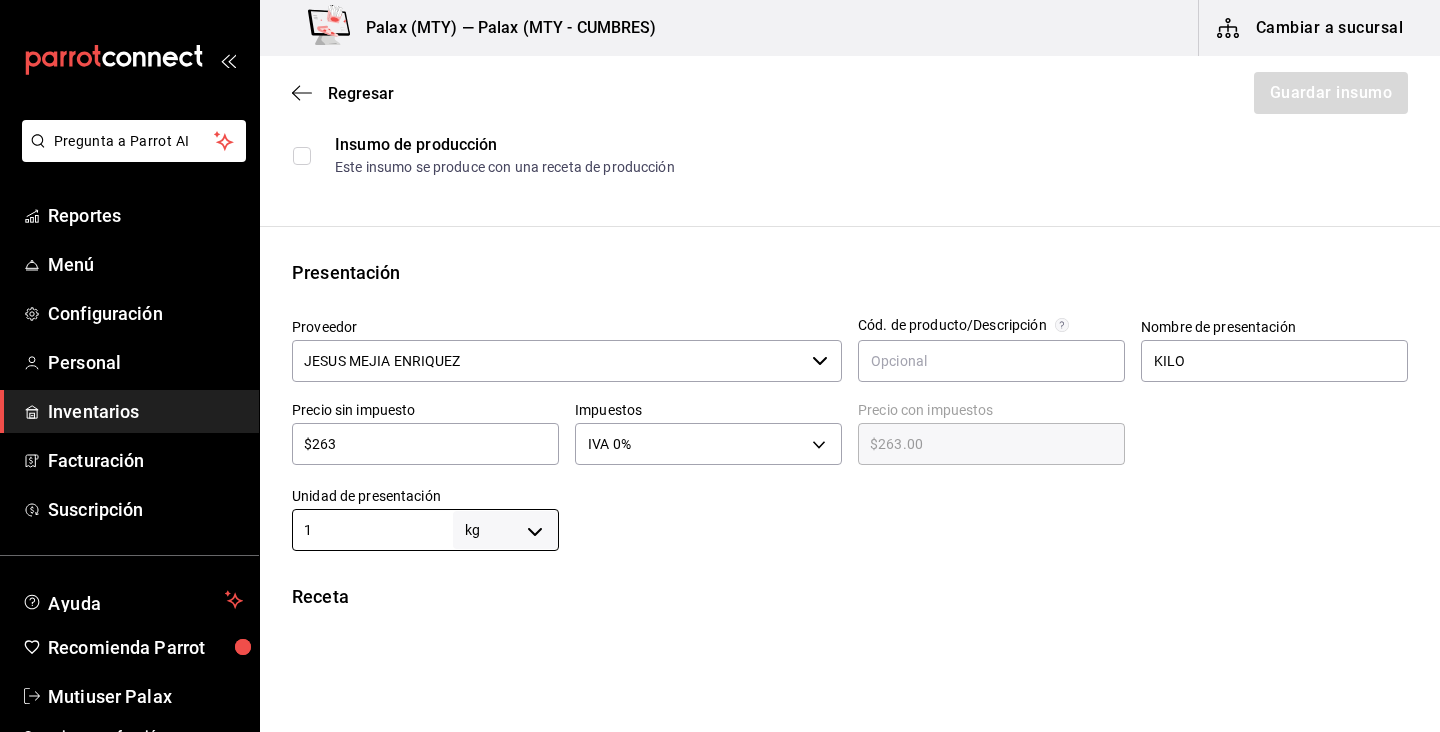 type on "1" 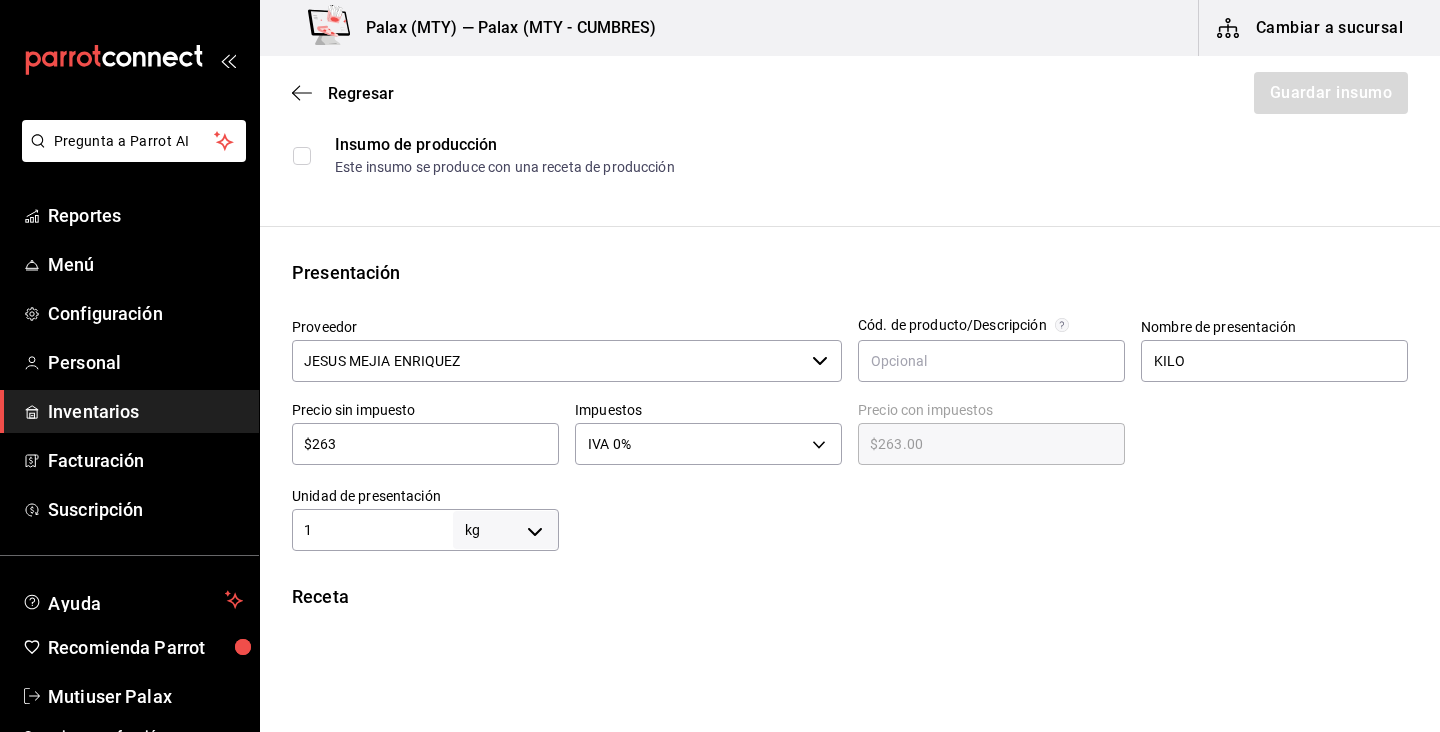 click on "Receta" at bounding box center [850, 596] 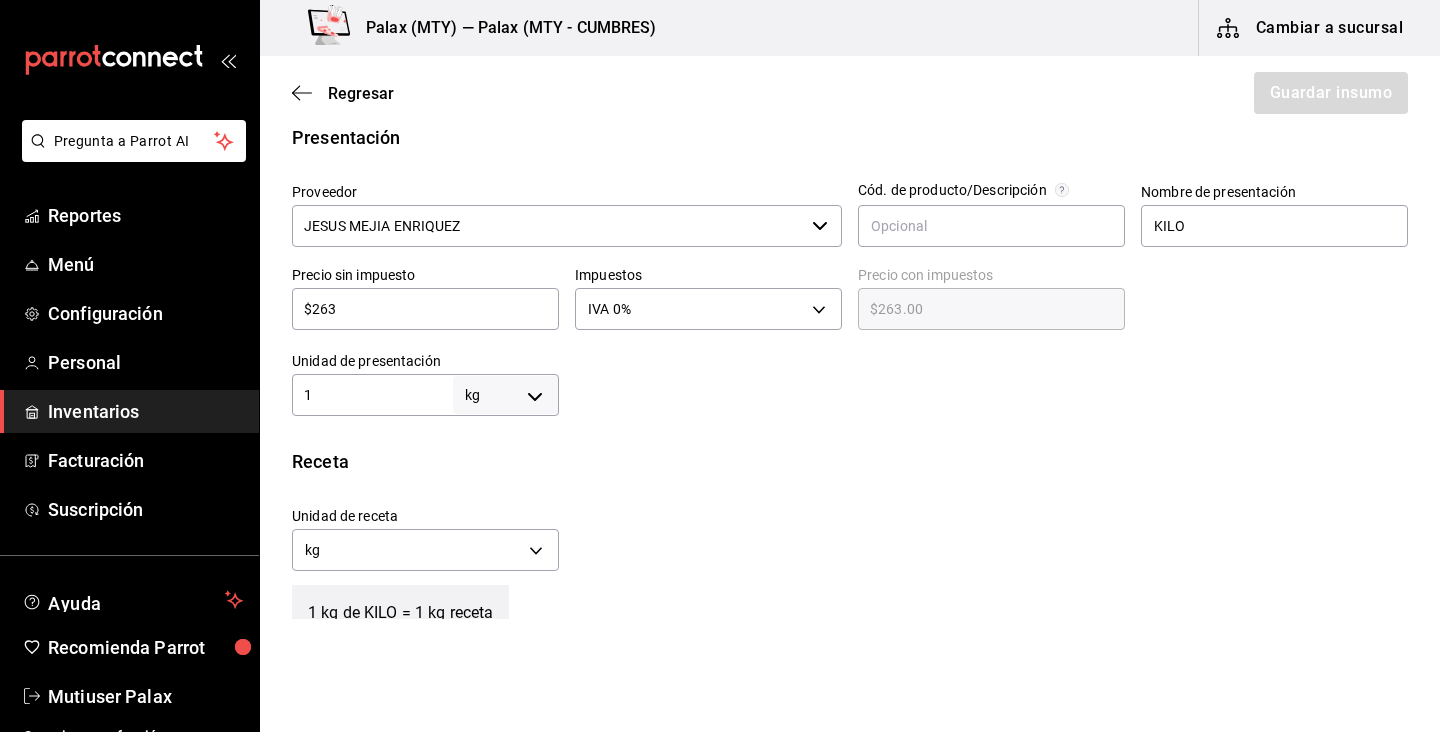 scroll, scrollTop: 407, scrollLeft: 0, axis: vertical 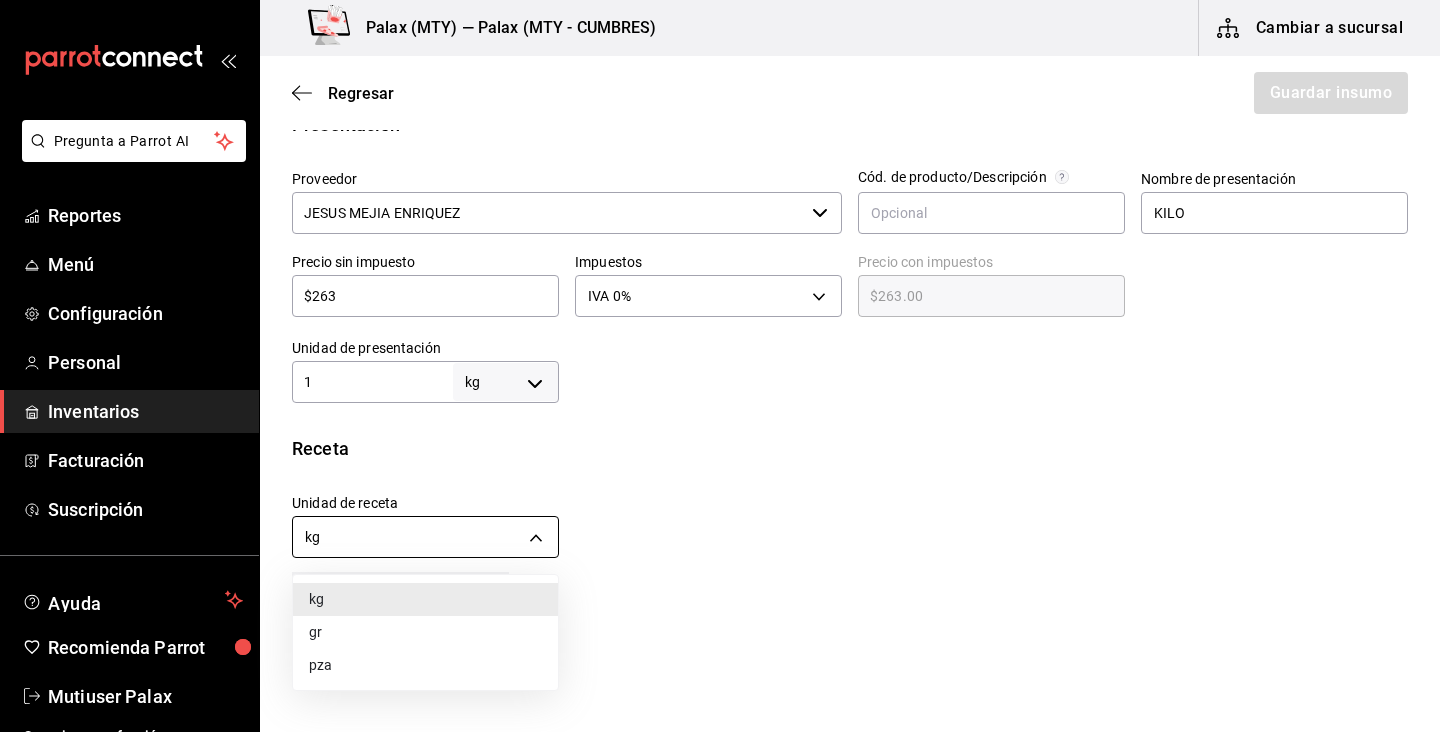 click on "Pregunta a Parrot AI Reportes   Menú   Configuración   Personal   Inventarios   Facturación   Suscripción   Ayuda Recomienda Parrot   Mutiuser Palax   Sugerir nueva función   Palax (MTY) — Palax (MTY - CUMBRES) Cambiar a sucursal Regresar Guardar insumo Insumo Nombre FILETE DE RES CAÑA Categoría de inventario carnes ​ Mínimo 0 ​ Ideal 25 ​ Insumo de producción Este insumo se produce con una receta de producción Presentación Proveedor JESUS MEJIA ENRIQUEZ ​ Cód. de producto/Descripción Nombre de presentación KILO Precio sin impuesto $263 ​ Impuestos IVA 0% IVA_0 Precio con impuestos $263.00 ​ Unidad de presentación 1 kg KILOGRAM ​ Receta Unidad de receta kg KILOGRAM Factor de conversión 1 ​ 1 kg de KILO = 1 kg receta Ver ayuda de conversiones ¿La presentación (KILO) viene en otra caja? Si No Presentaciones por caja ​  KILO de 1 kg Unidades de conteo kg KILO (1 kg) GANA 1 MES GRATIS EN TU SUSCRIPCIÓN AQUÍ Ver video tutorial Ir a video Pregunta a Parrot AI Reportes   Menú" at bounding box center [720, 309] 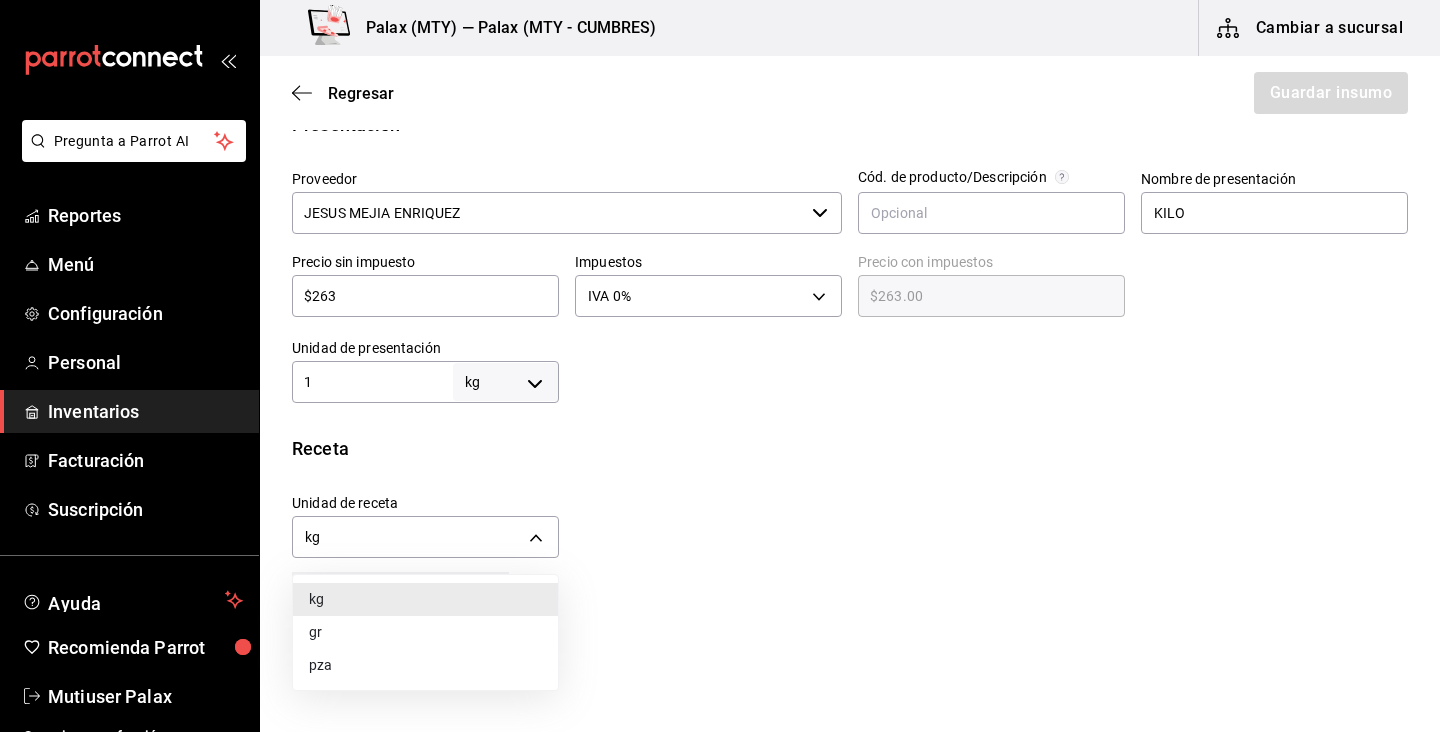 click on "gr" at bounding box center (425, 632) 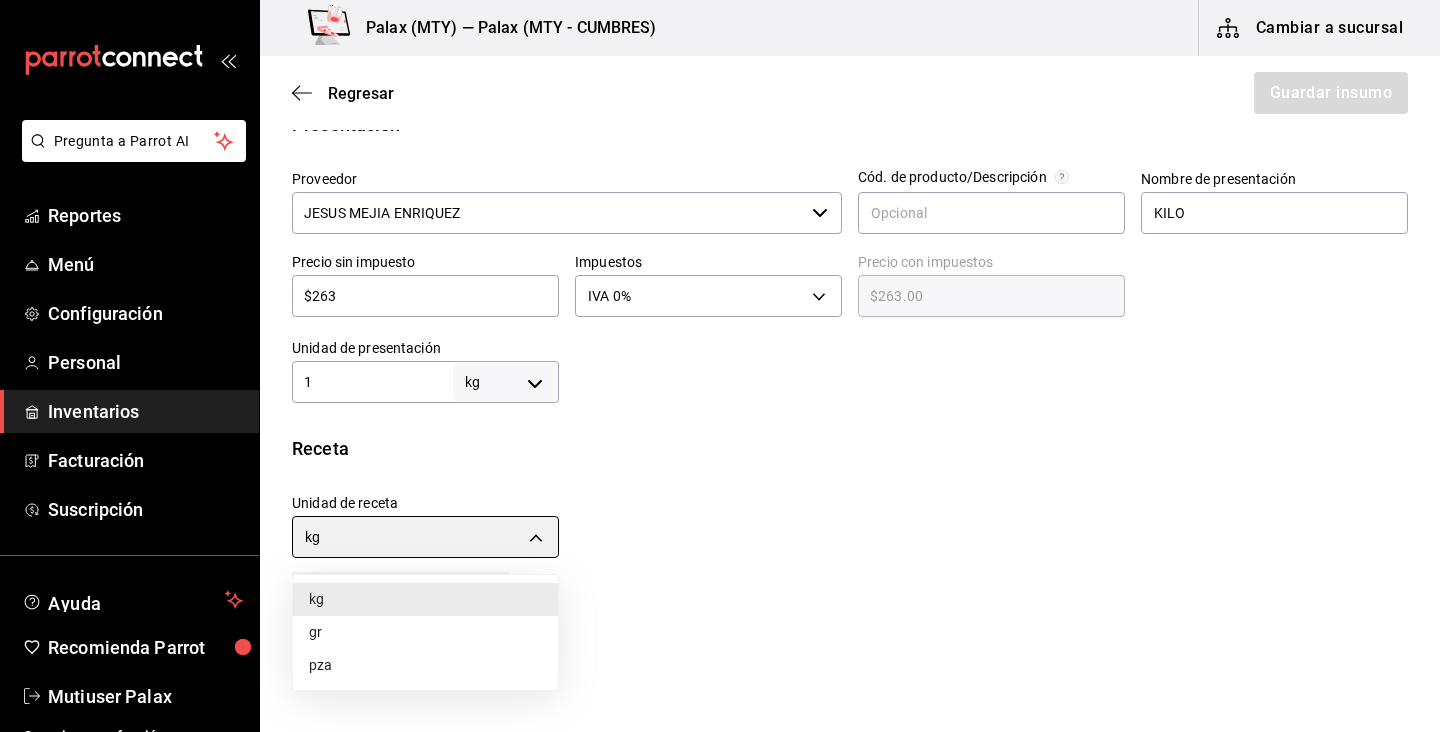type on "GRAM" 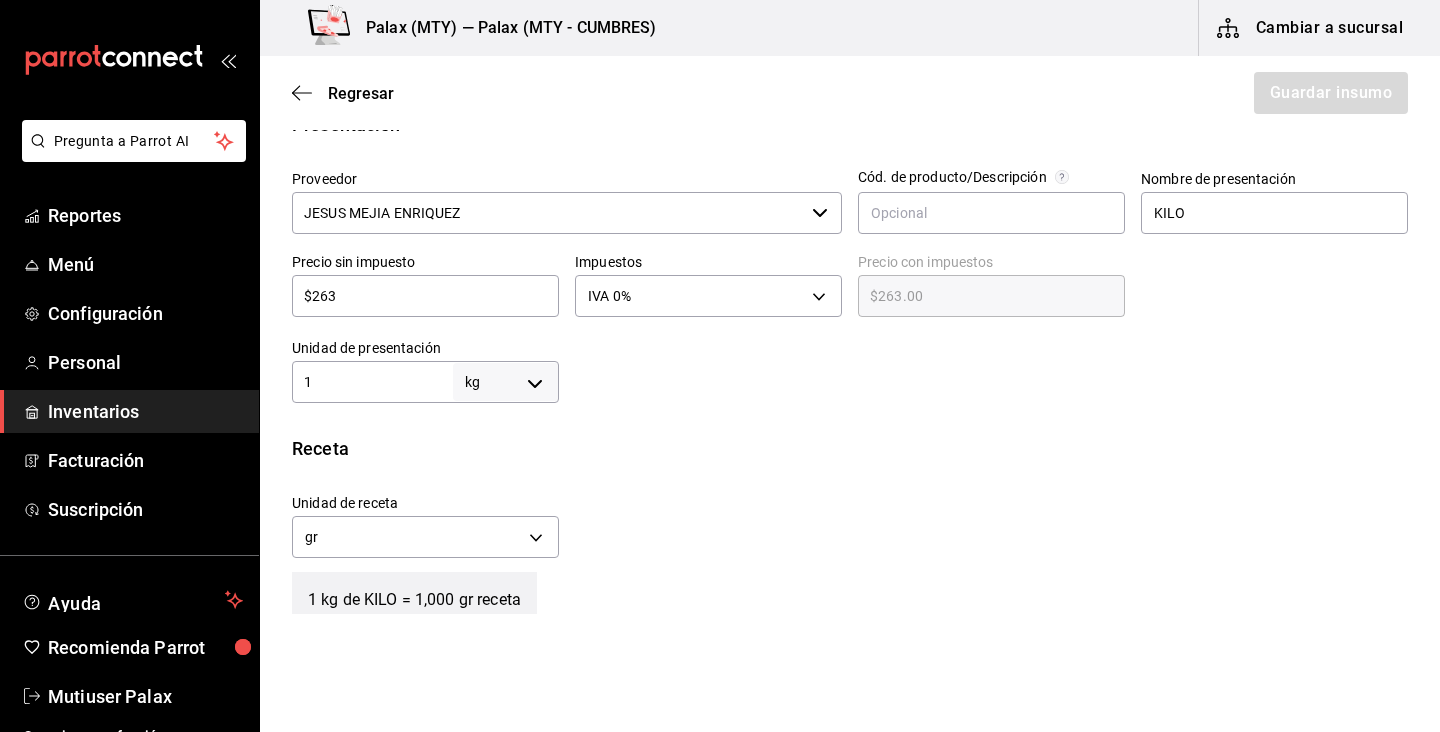 click on "Unidad de receta gr GRAM Factor de conversión 1,000 ​" at bounding box center [842, 521] 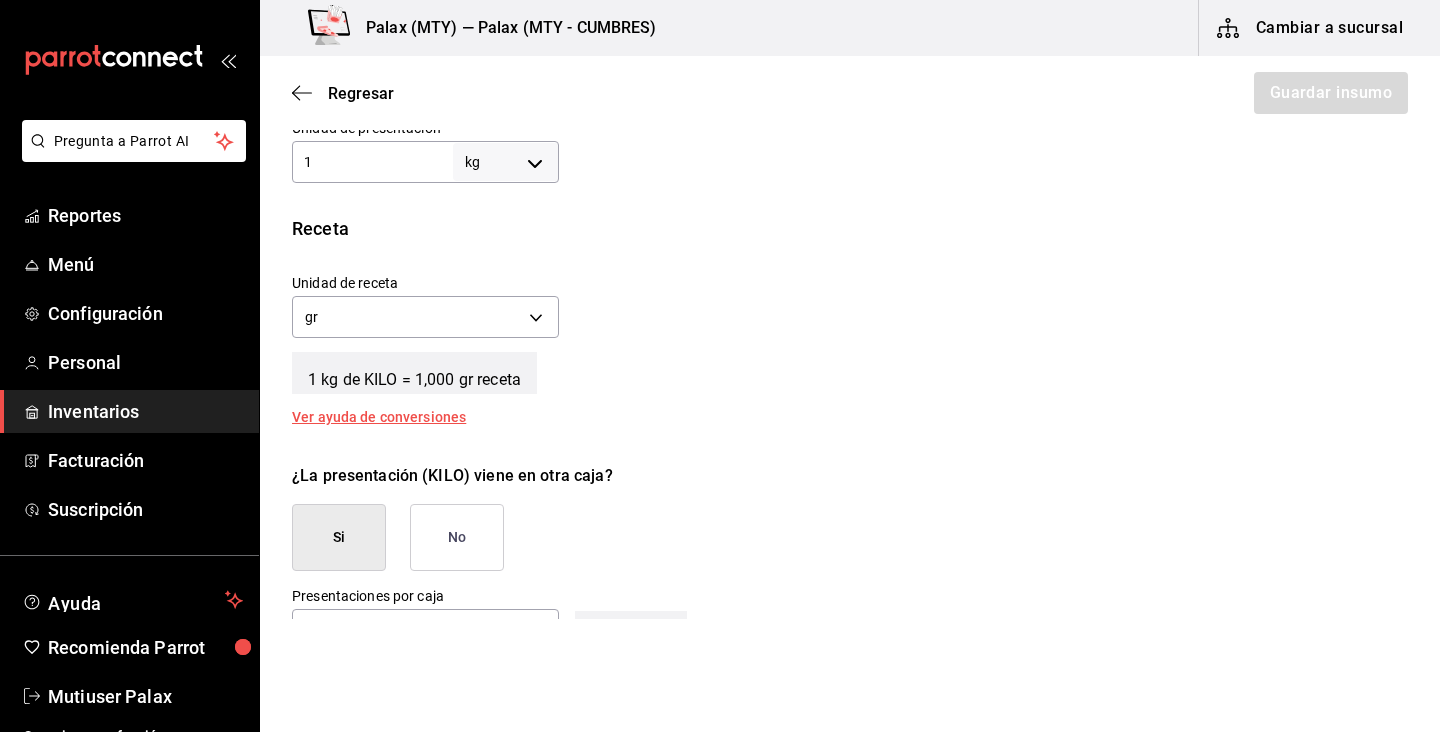 scroll, scrollTop: 631, scrollLeft: 0, axis: vertical 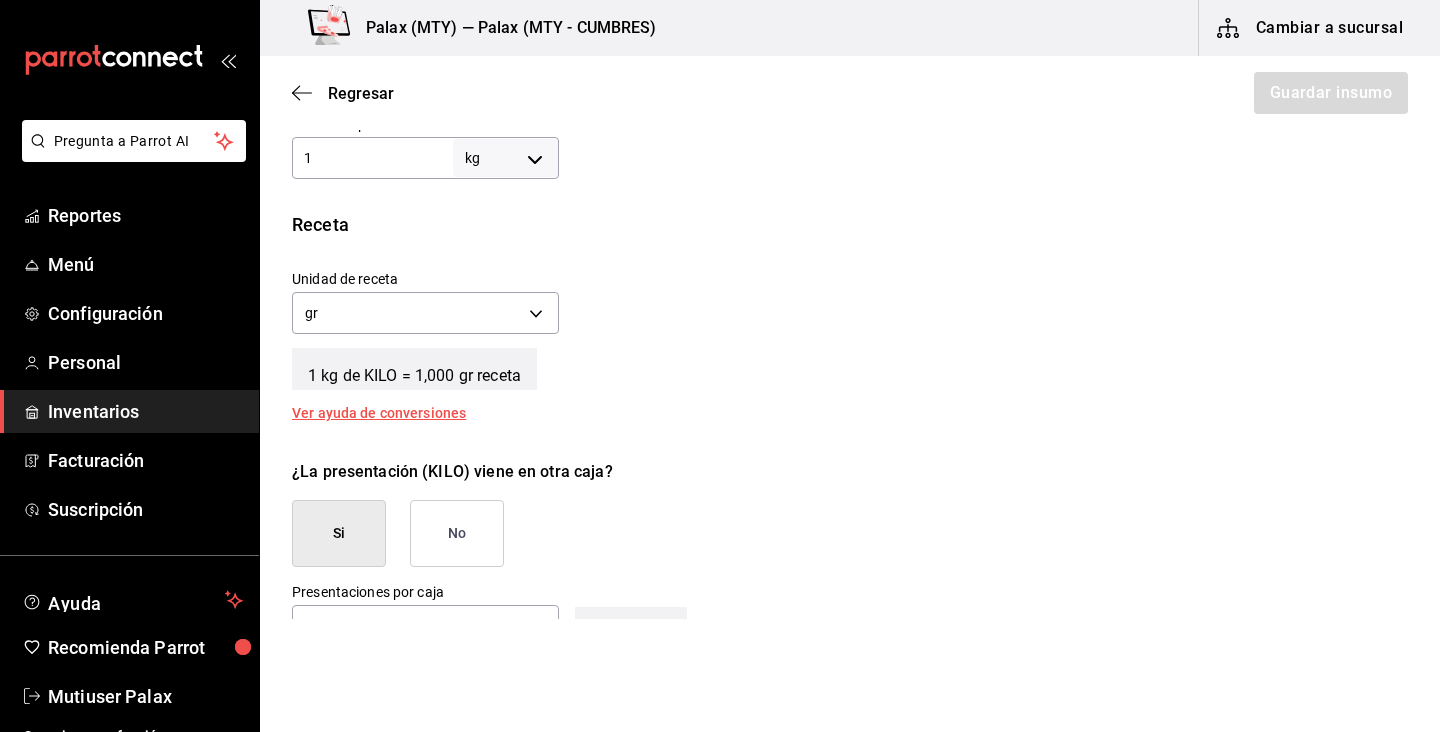 click on "No" at bounding box center (457, 533) 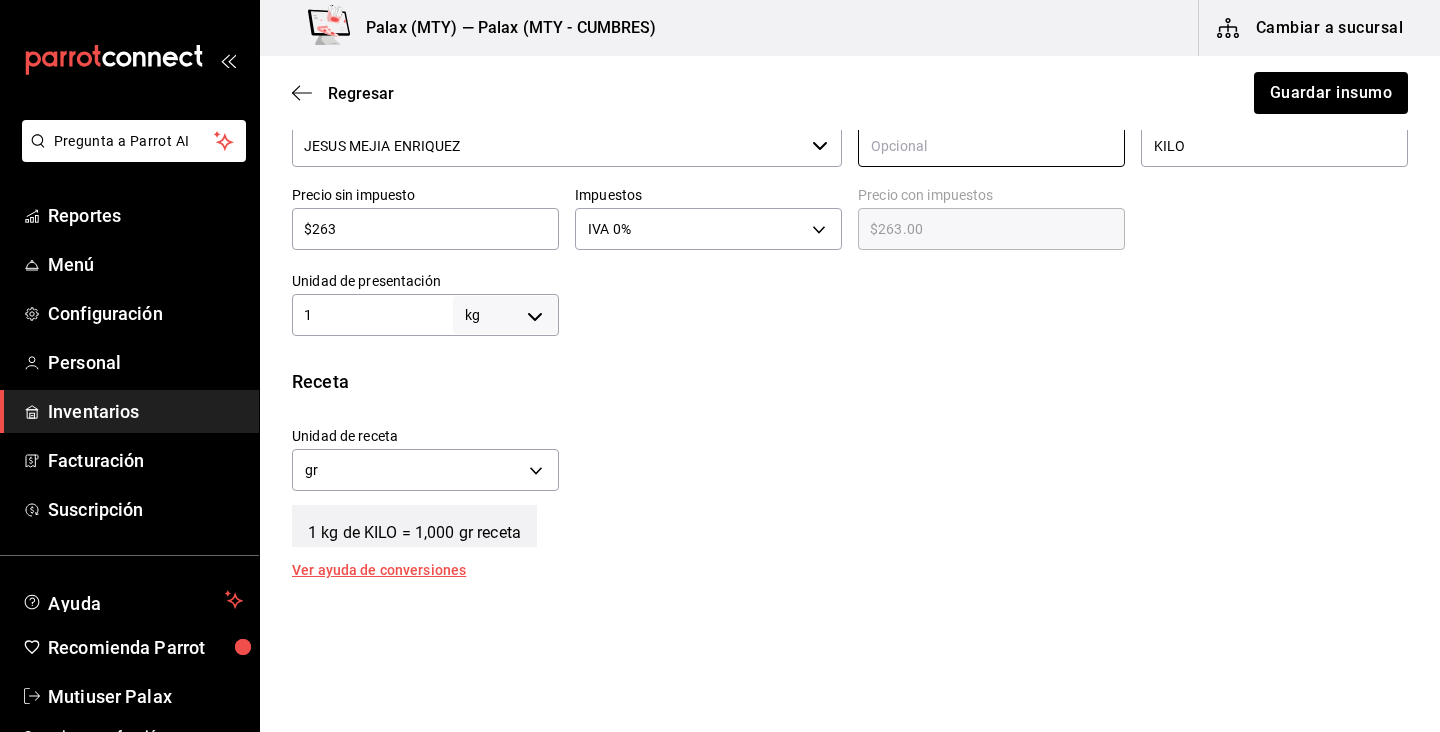 scroll, scrollTop: 414, scrollLeft: 0, axis: vertical 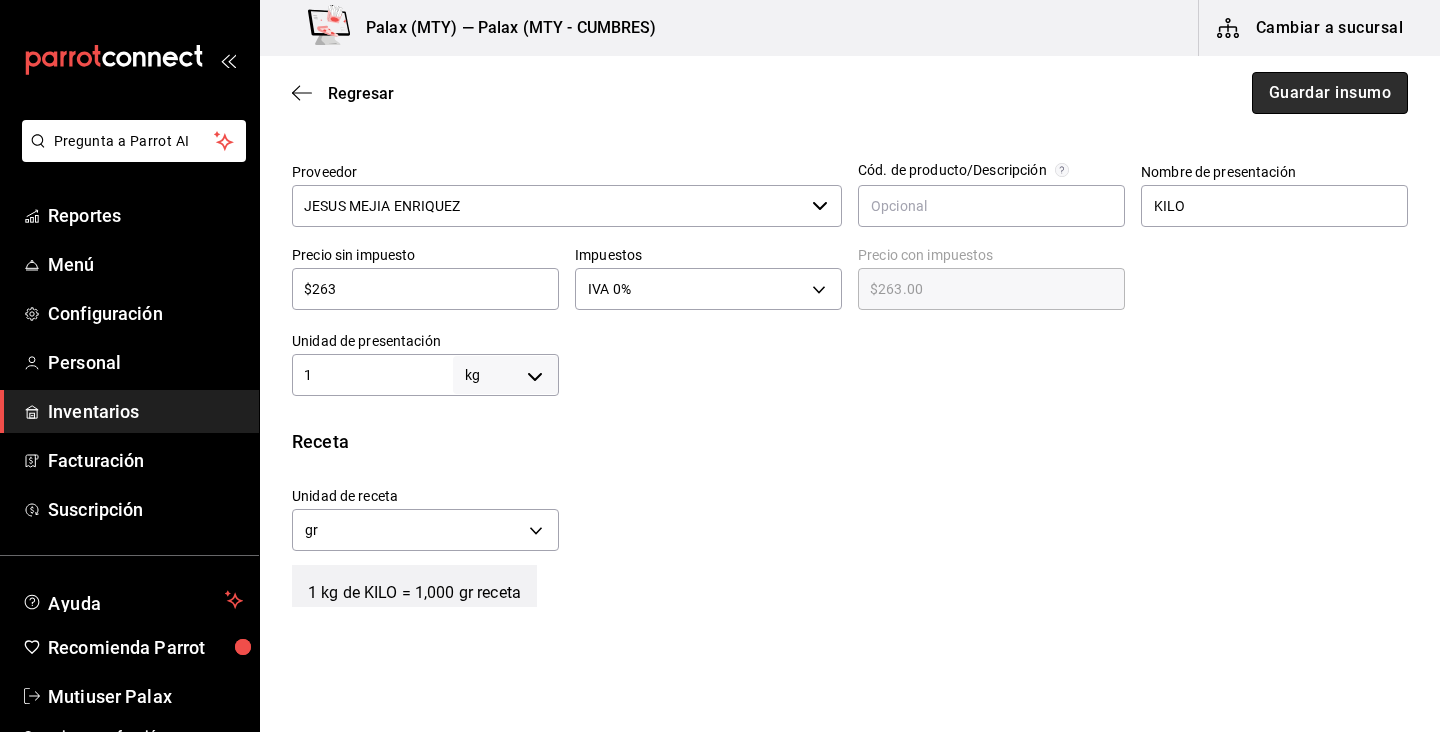 click on "Guardar insumo" at bounding box center [1330, 93] 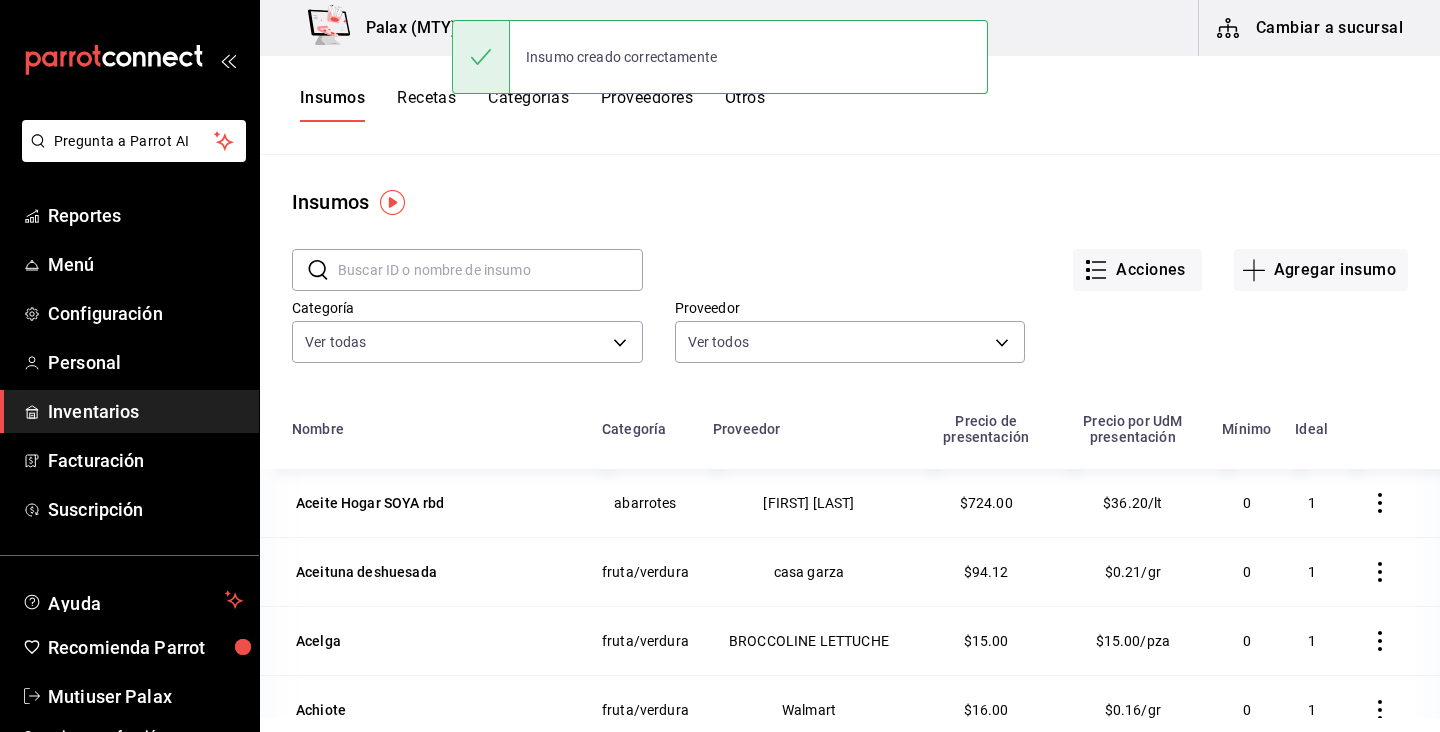 click at bounding box center (490, 270) 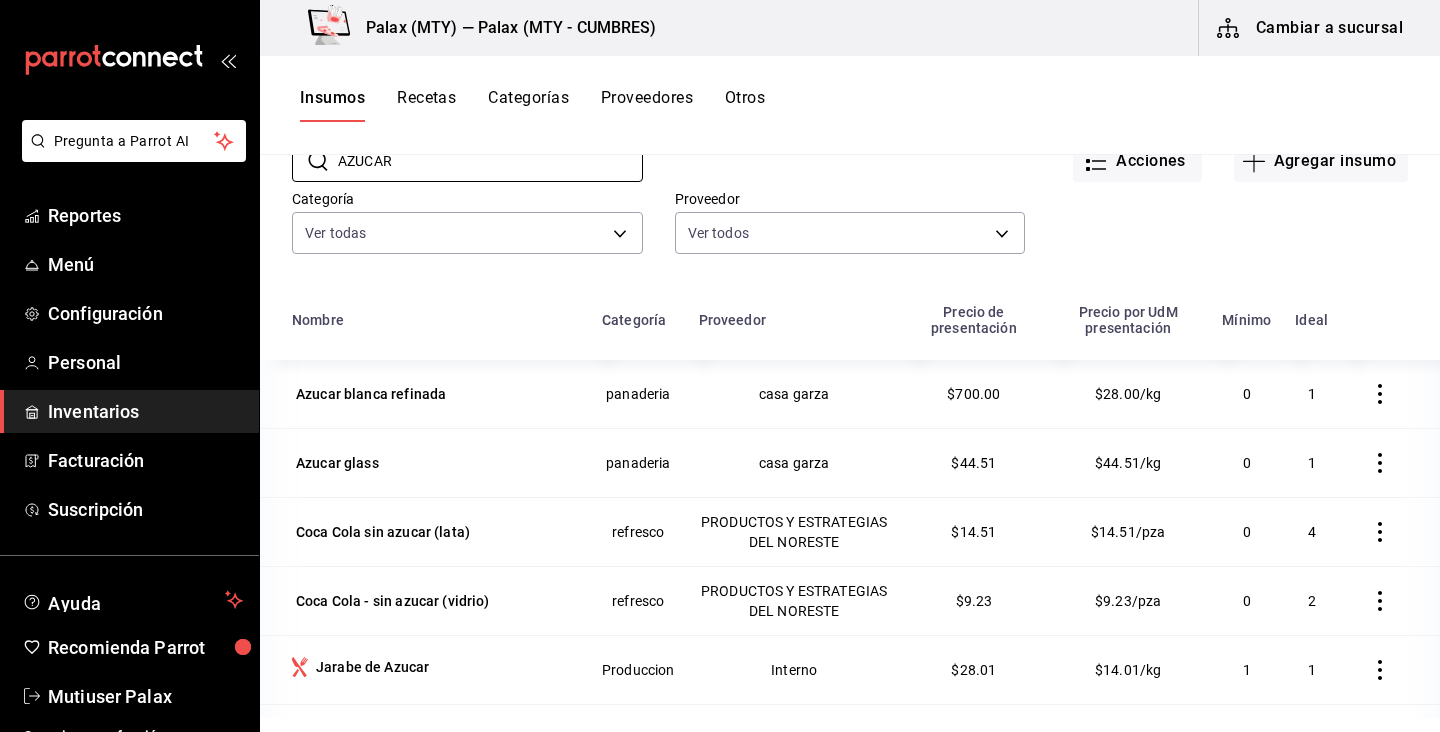 scroll, scrollTop: 96, scrollLeft: 0, axis: vertical 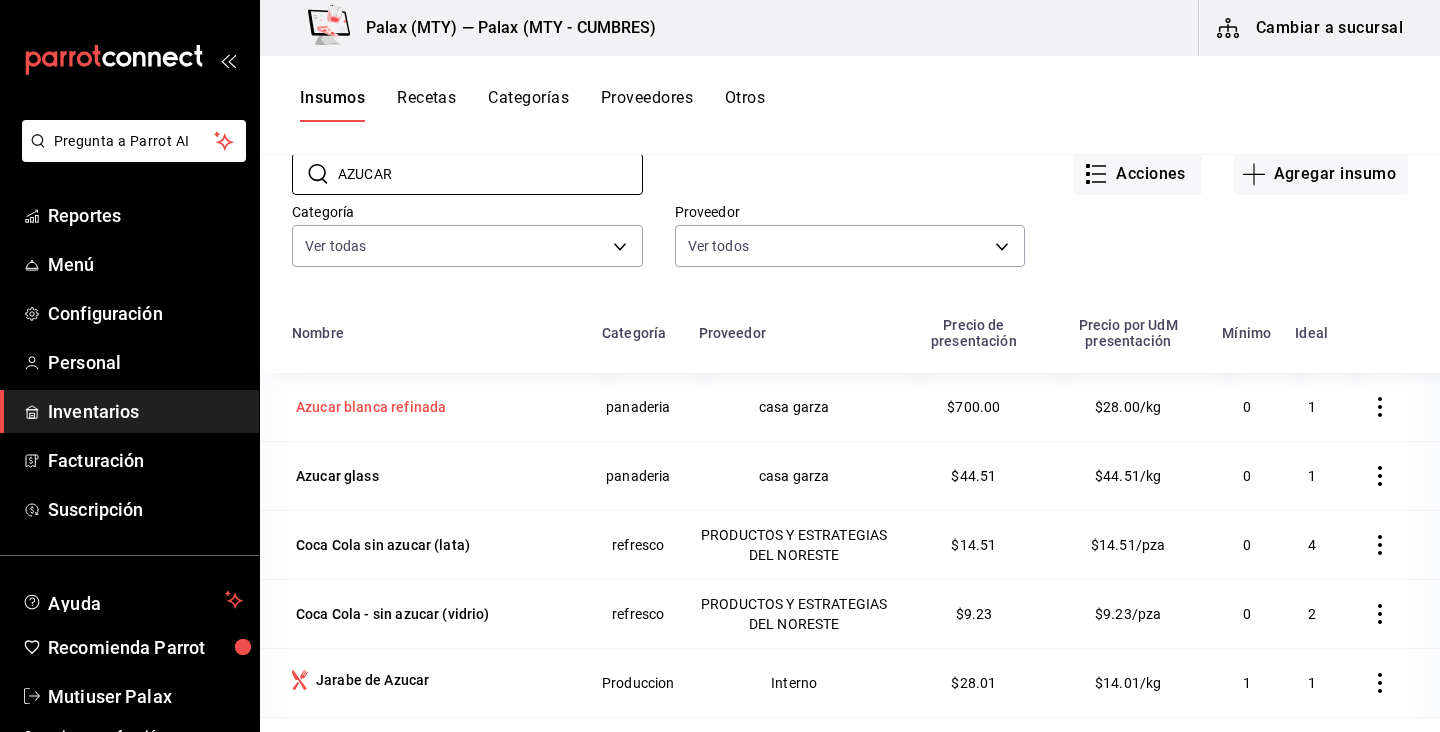 type on "AZUCAR" 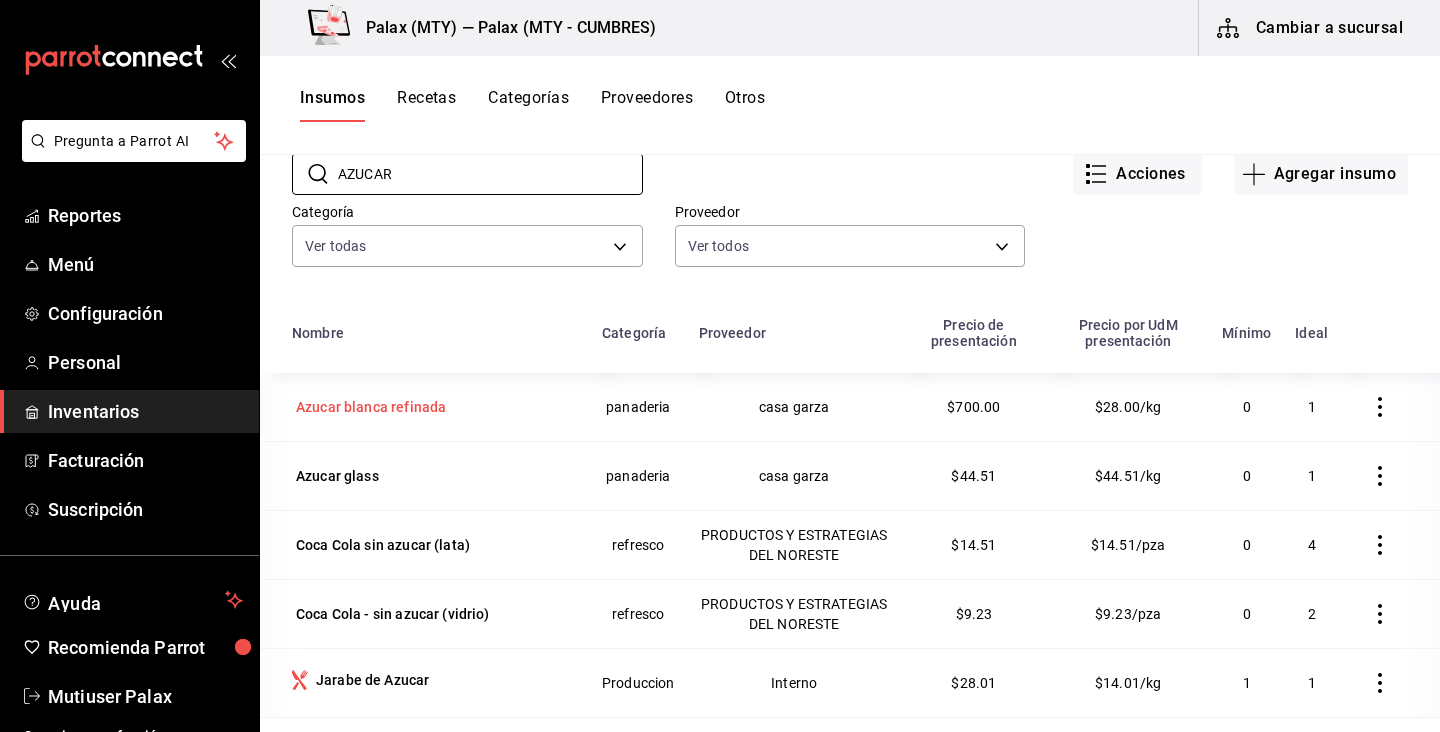 click on "Azucar blanca refinada" at bounding box center [371, 407] 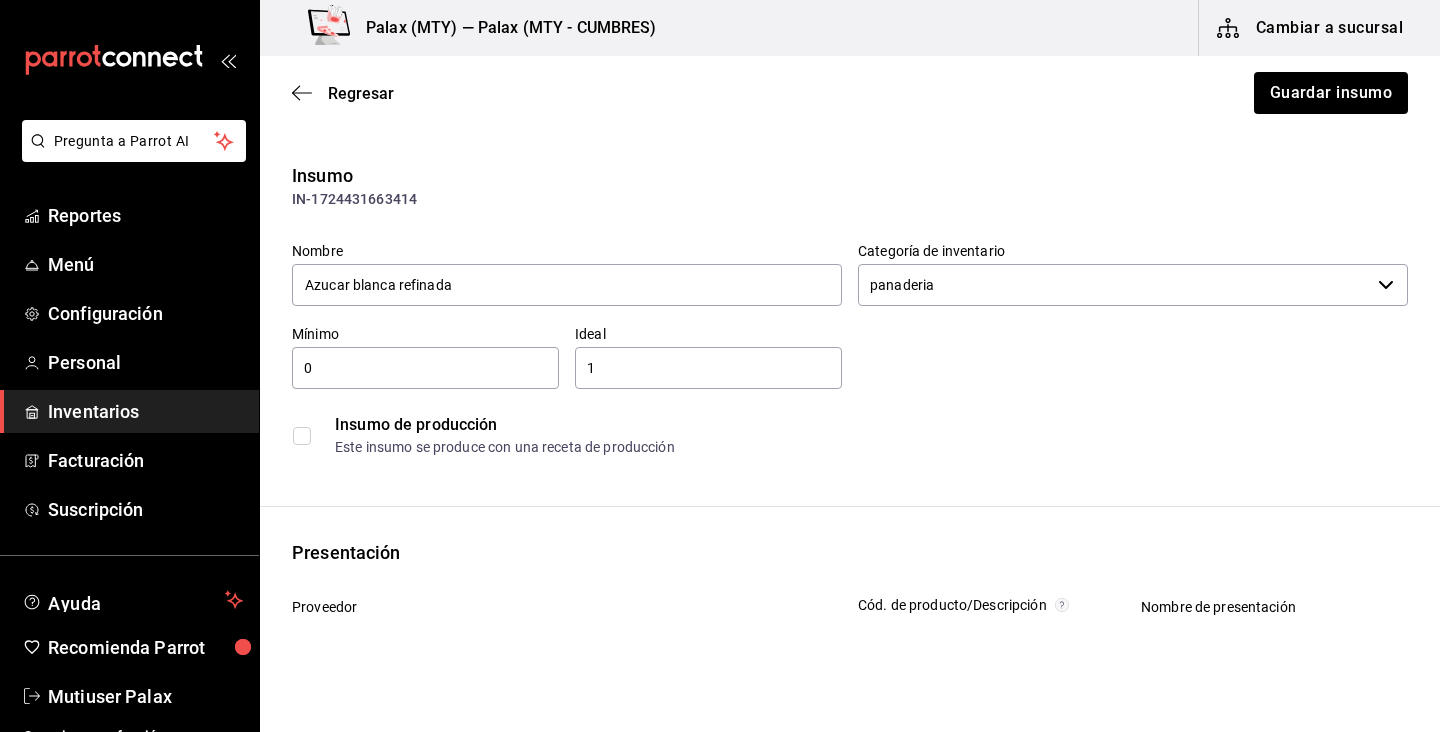 type on "casa garza" 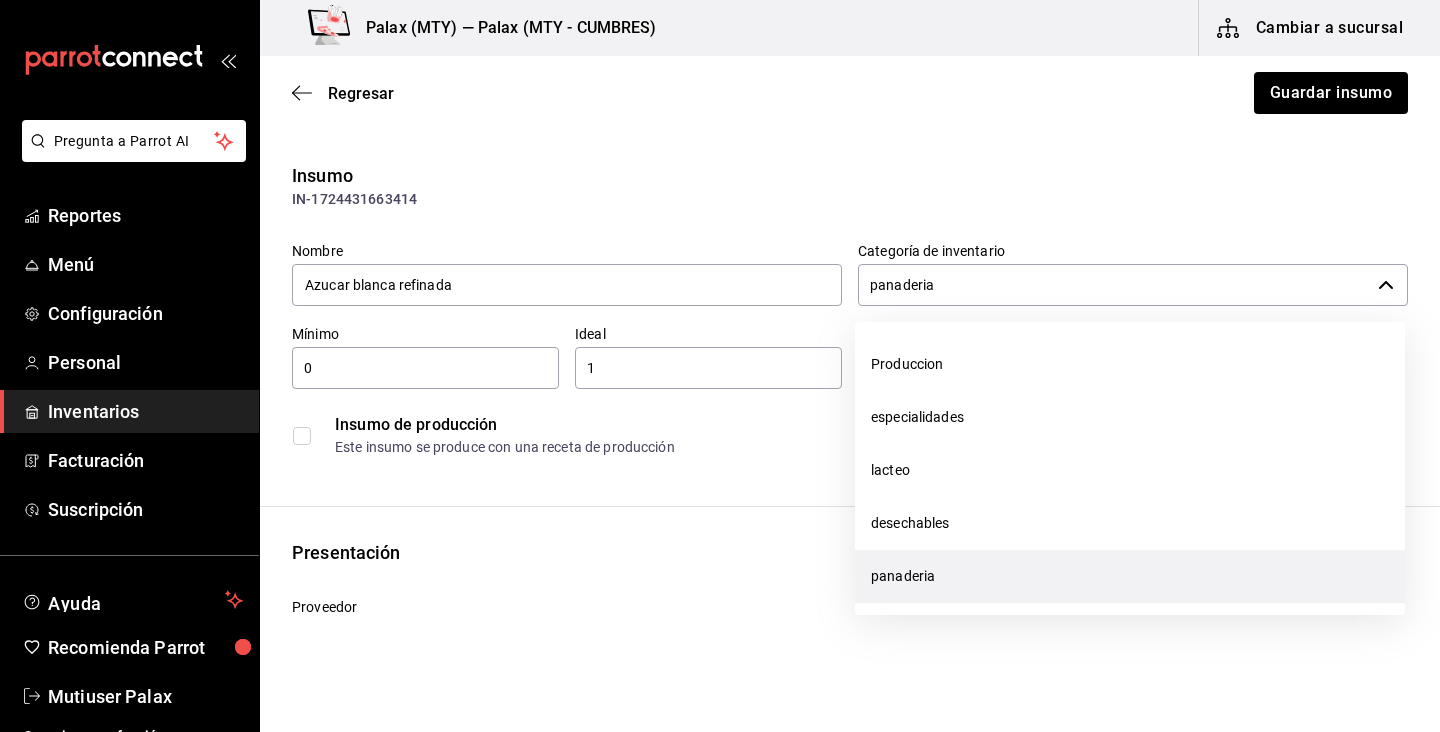 click on "panaderia" at bounding box center [1114, 285] 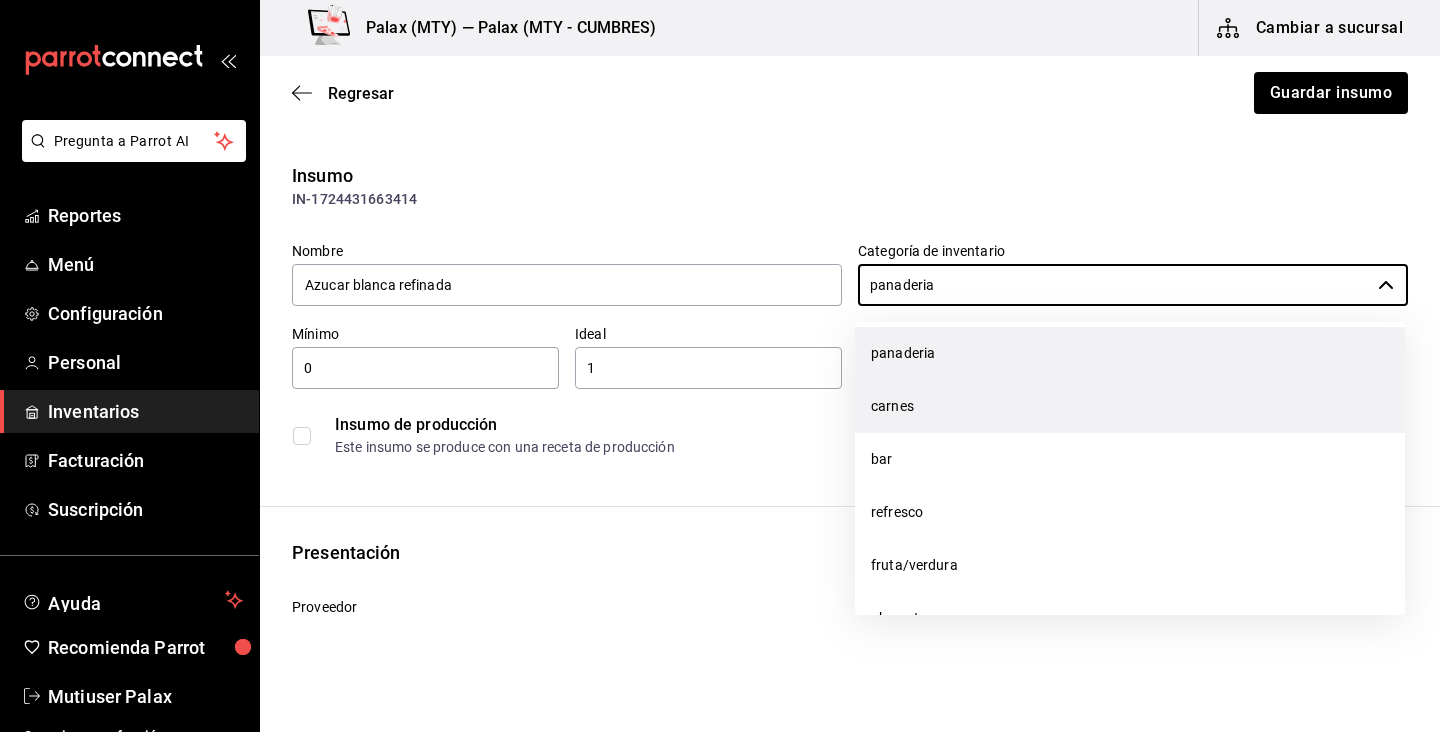 scroll, scrollTop: 269, scrollLeft: 0, axis: vertical 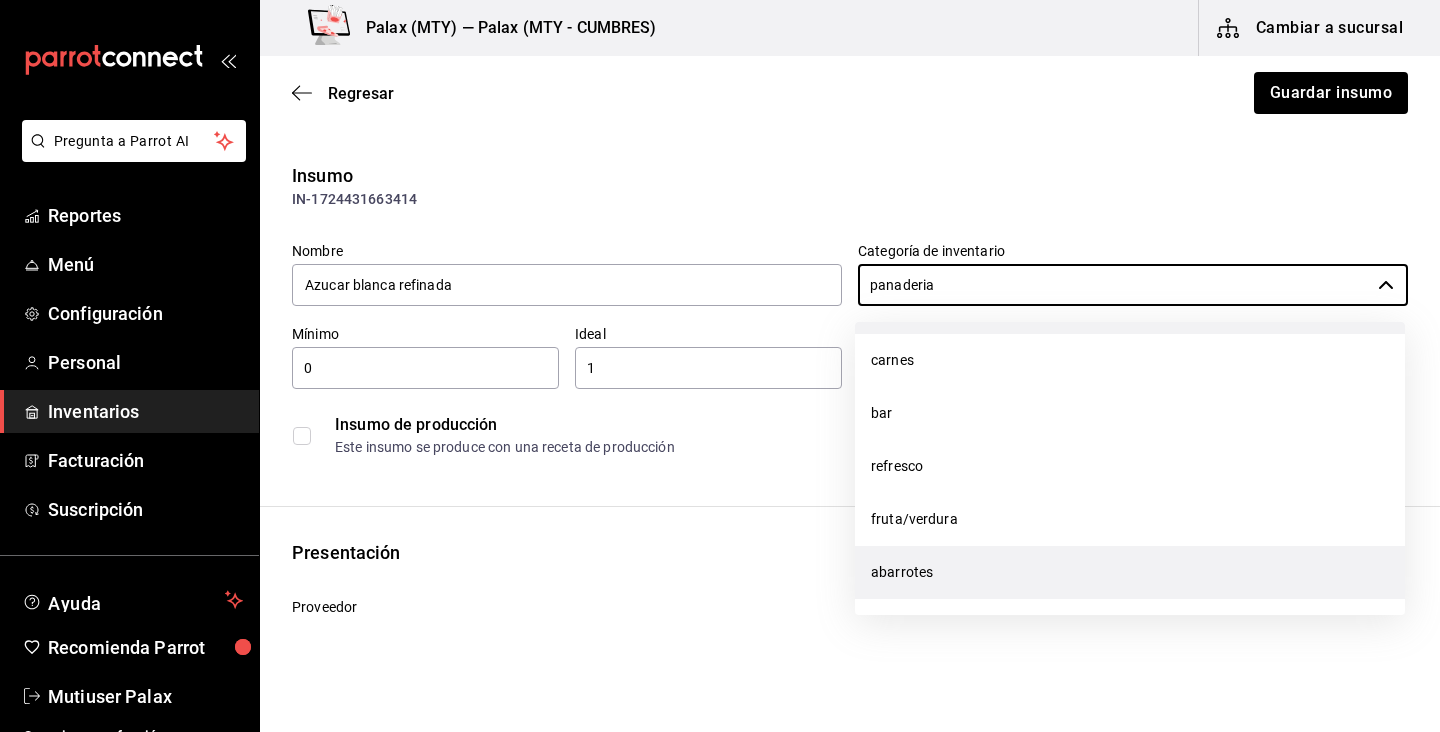 click on "abarrotes" at bounding box center (1130, 572) 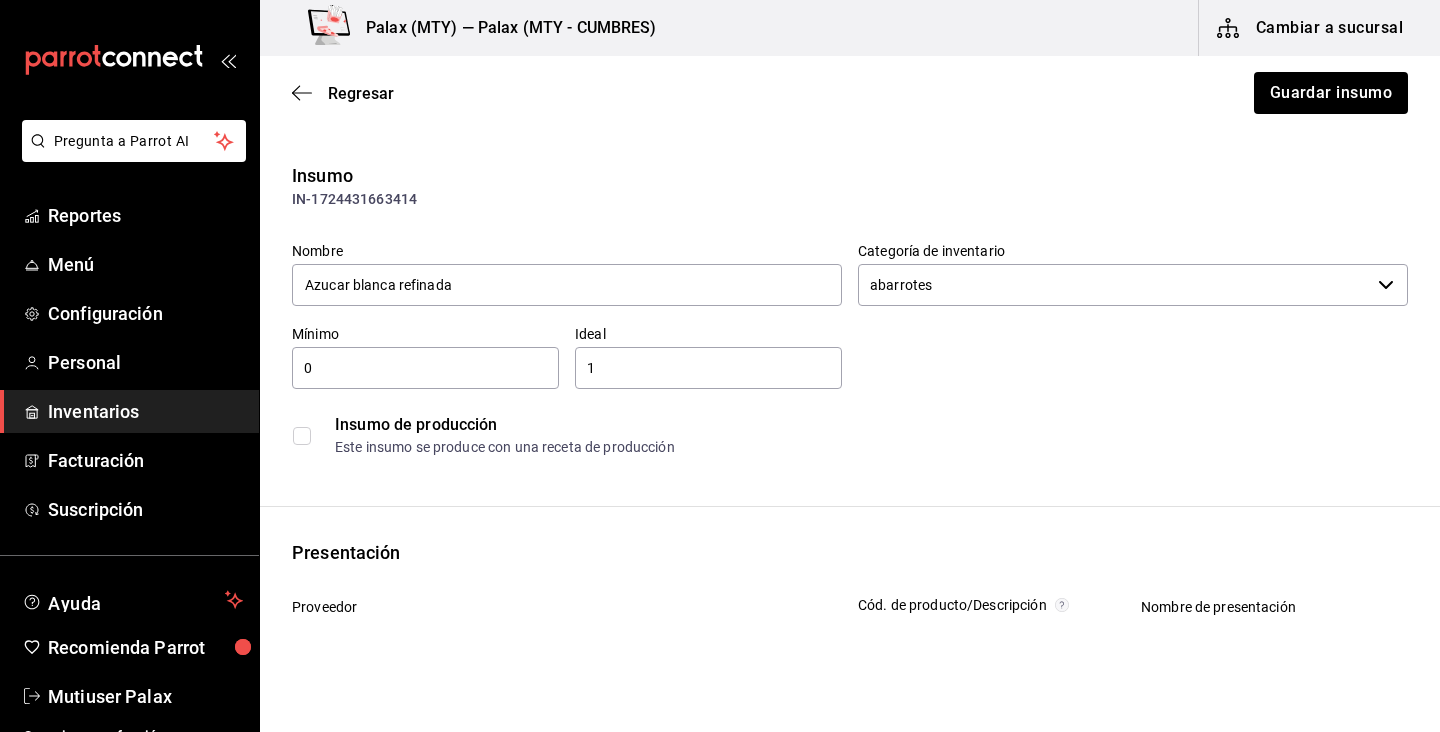 click on "Insumo de producción" at bounding box center (871, 425) 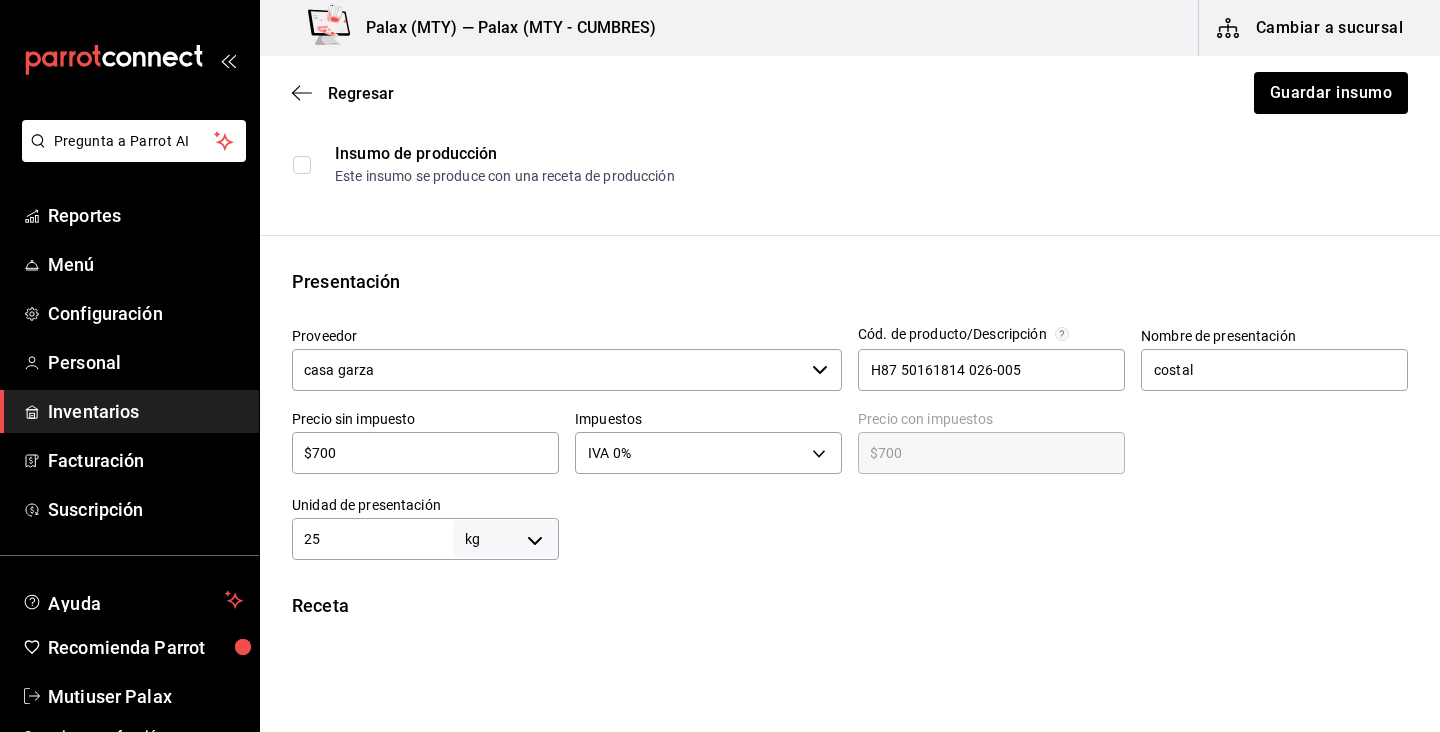 scroll, scrollTop: 294, scrollLeft: 0, axis: vertical 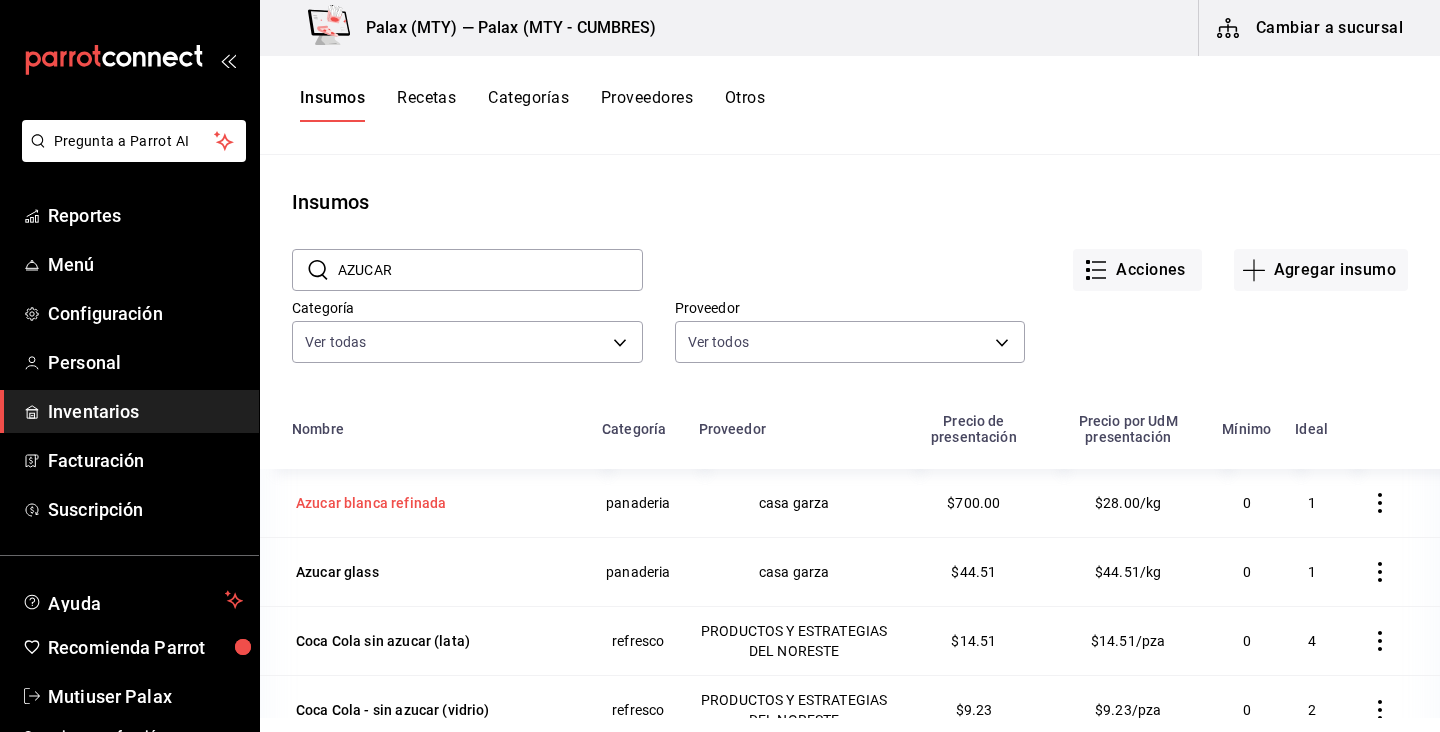 click on "Azucar blanca refinada" at bounding box center (371, 503) 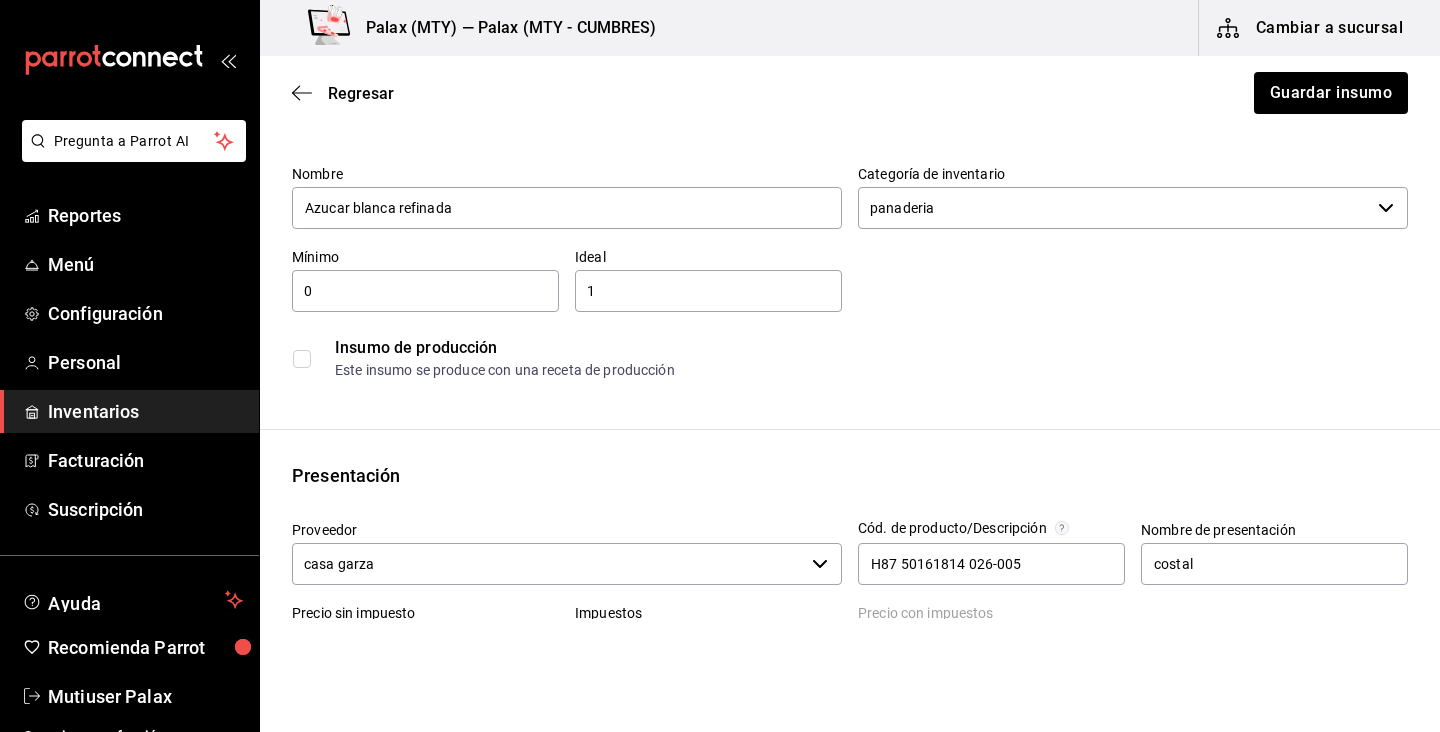 scroll, scrollTop: 76, scrollLeft: 0, axis: vertical 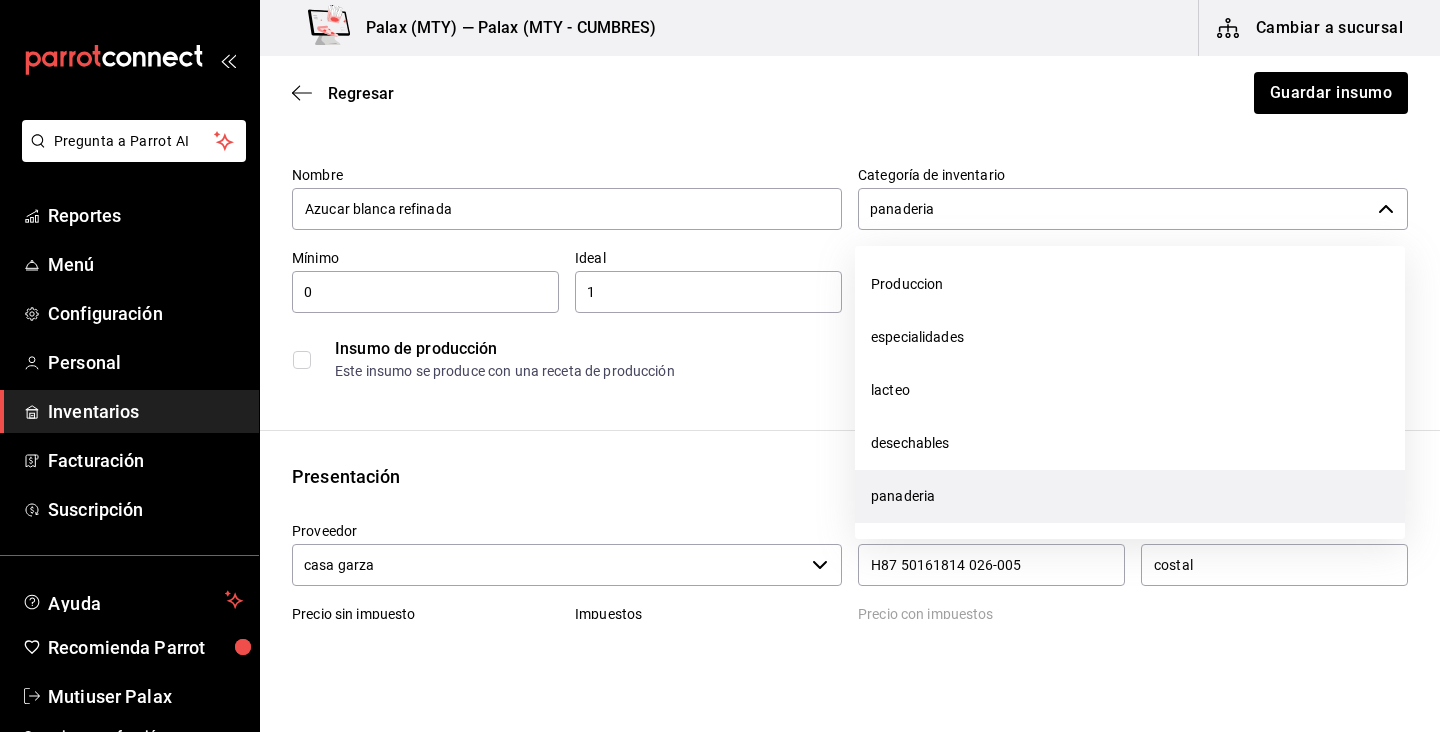 click on "panaderia" at bounding box center (1114, 209) 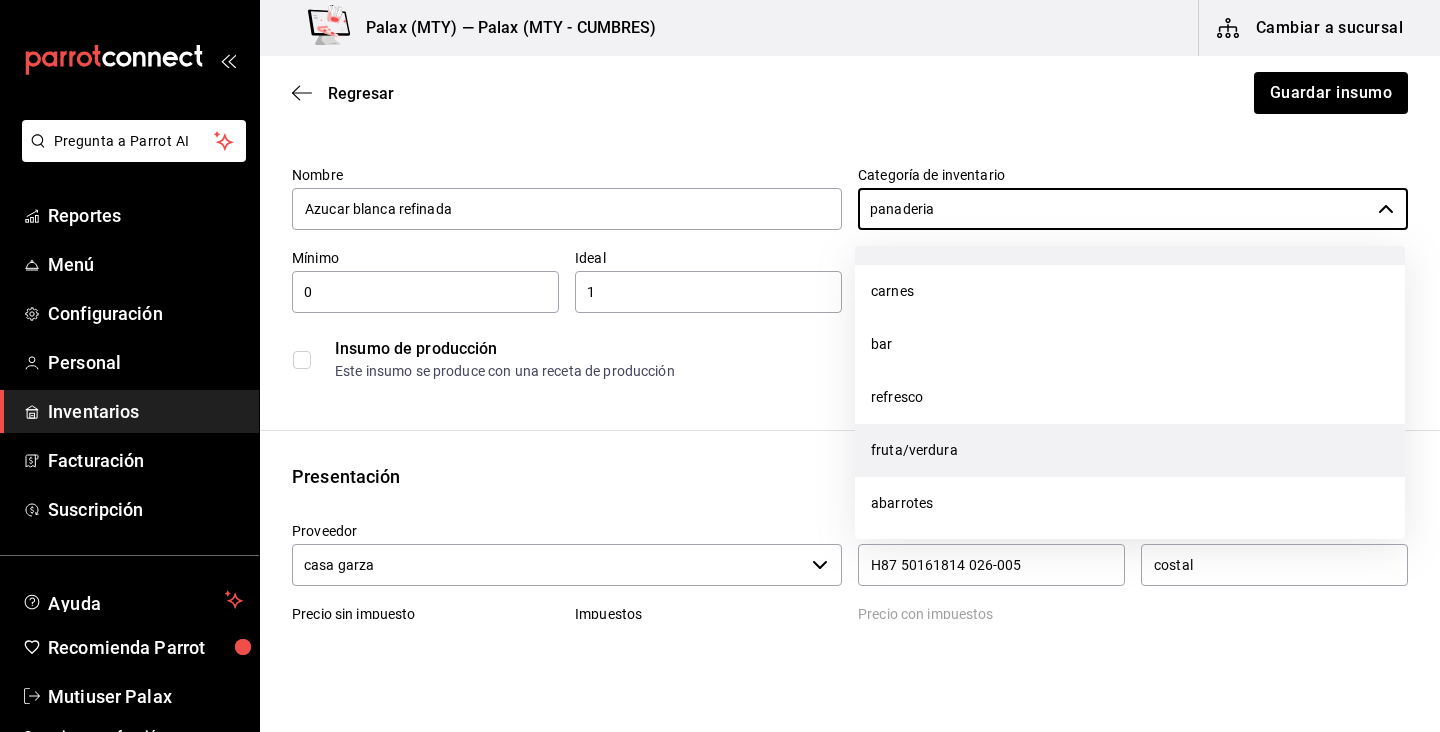 scroll, scrollTop: 269, scrollLeft: 0, axis: vertical 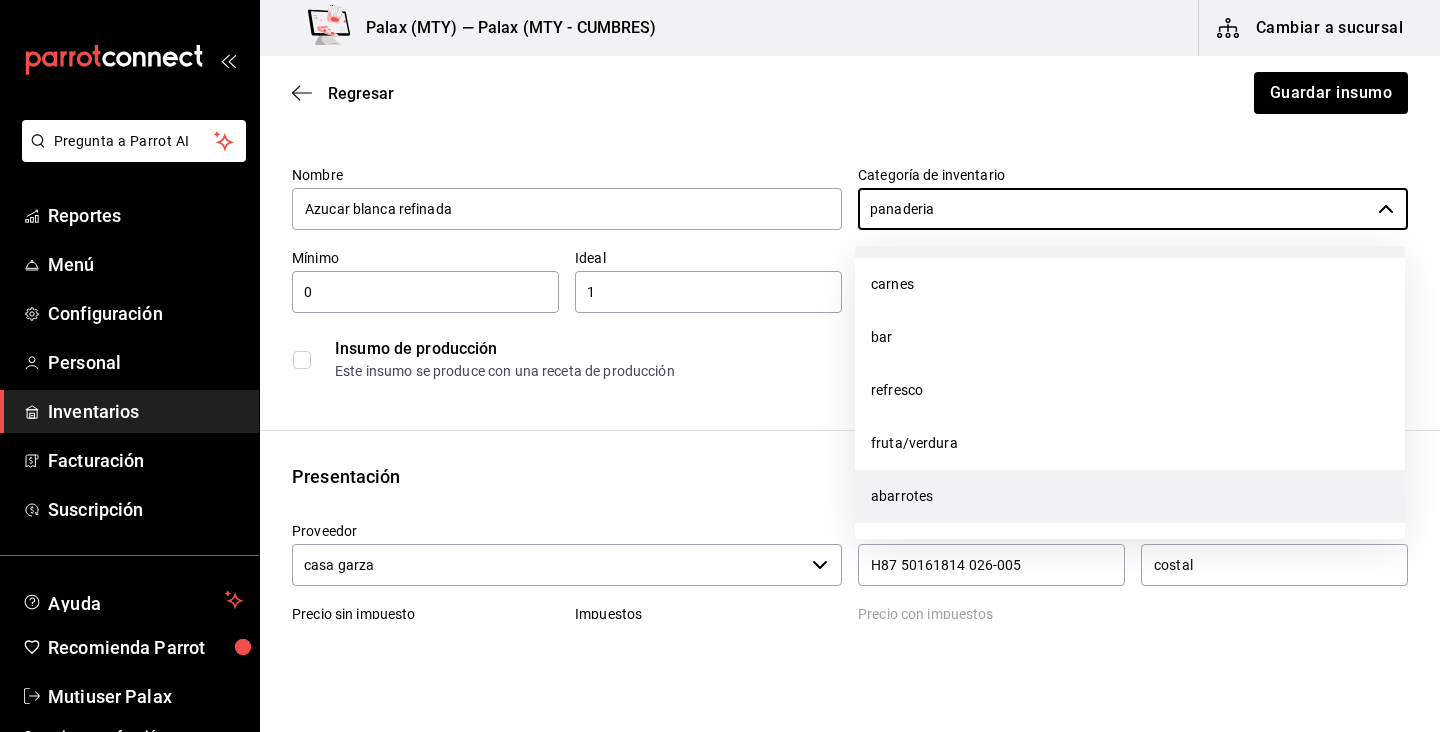 click on "abarrotes" at bounding box center (1130, 496) 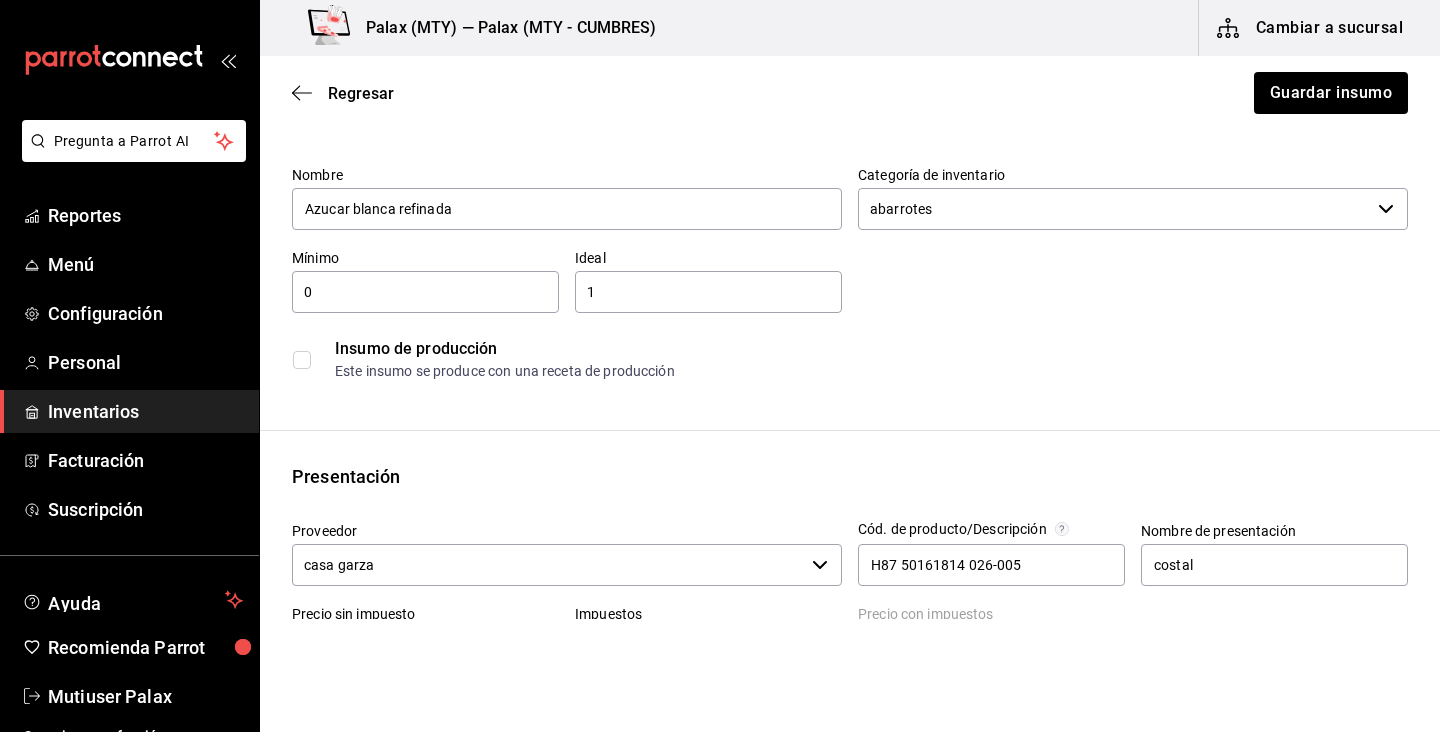 click on "Insumo IN-1724431663414 Nombre Azucar blanca refinada Categoría de inventario abarrotes ​ Mínimo 0 ​ Ideal 1 ​ Insumo de producción Este insumo se produce con una receta de producción Presentación Proveedor casa garza ​ Cód. de producto/Descripción H87 50161814 026-005 Nombre de presentación costal Precio sin impuesto $700 ​ Impuestos IVA 0% IVA_0 Precio con impuestos $700 ​ Unidad de presentación 25 kg KILOGRAM ​ Receta Unidad de receta gr GRAM Factor de conversión 25,000 ​ 1 kg de costal   = 1,000 gr receta Ver ayuda de conversiones ¿La presentación (costal  ) viene en otra caja? Si No Unidades de conteo kg costal   (25 kg)" at bounding box center (850, 674) 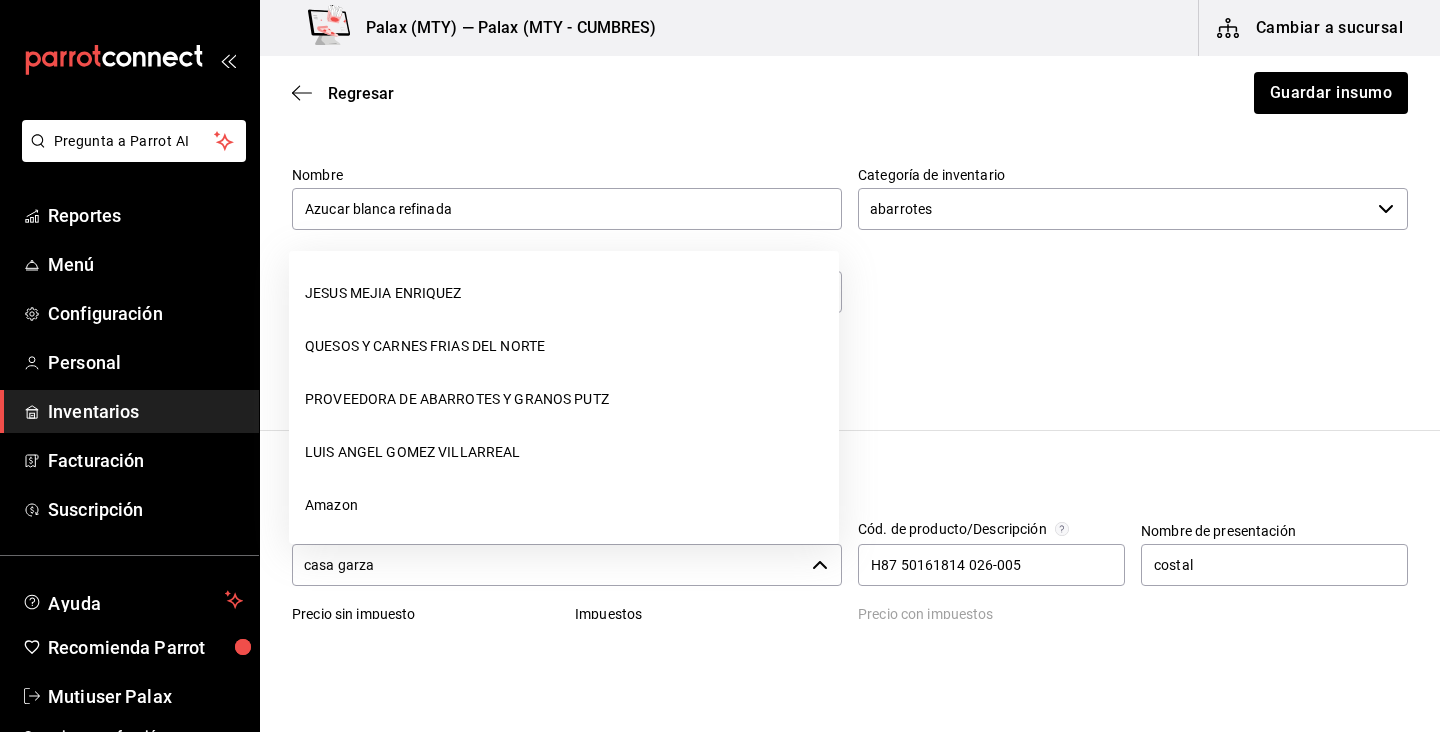 click 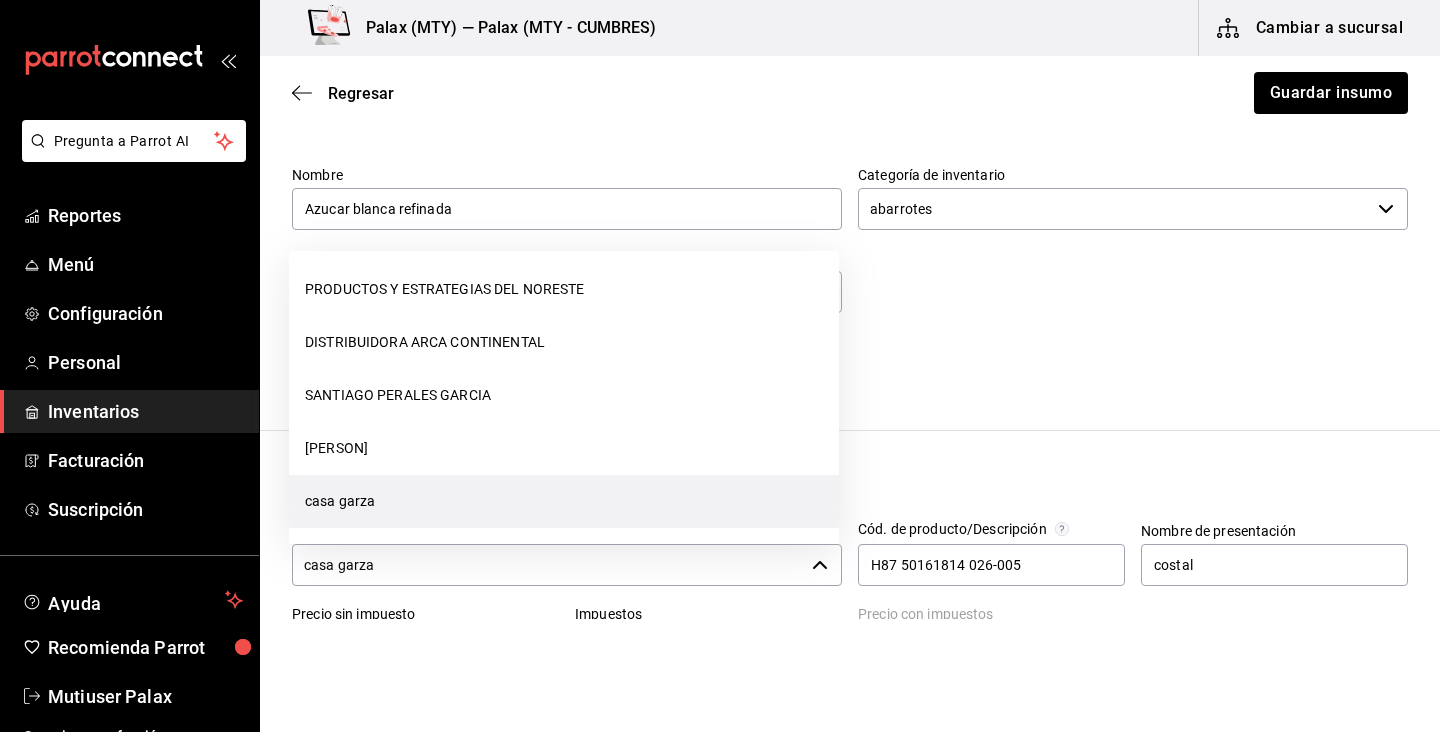 click on "casa garza" at bounding box center (548, 565) 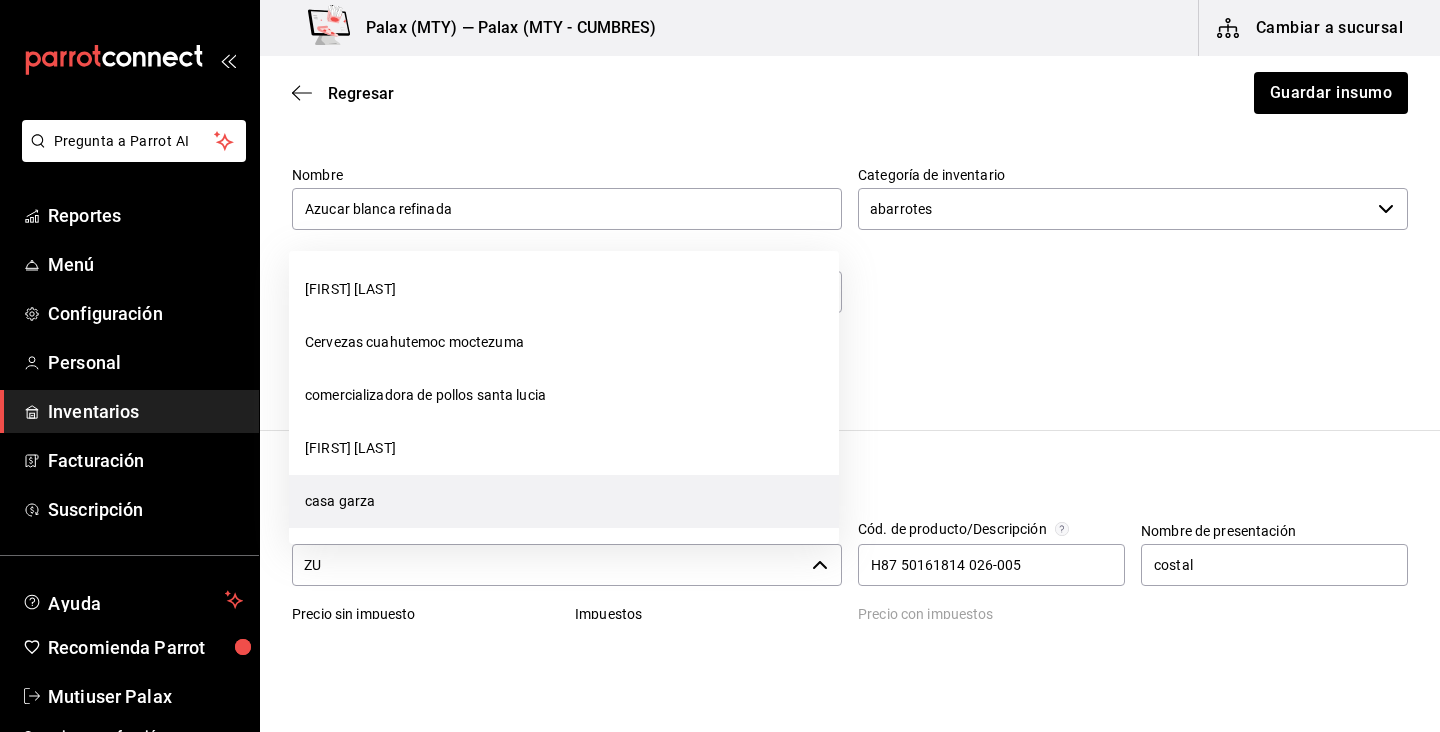 scroll, scrollTop: 0, scrollLeft: 0, axis: both 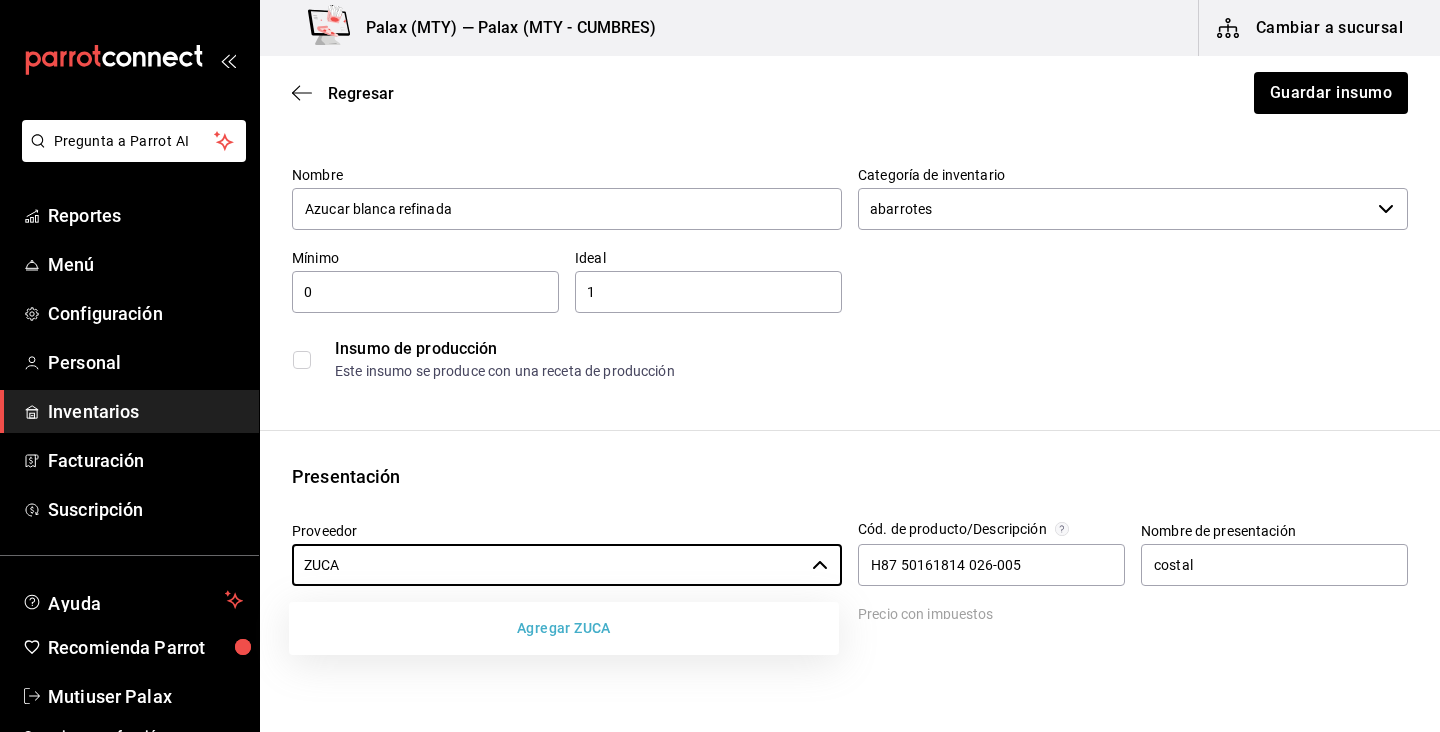 type on "casa garza" 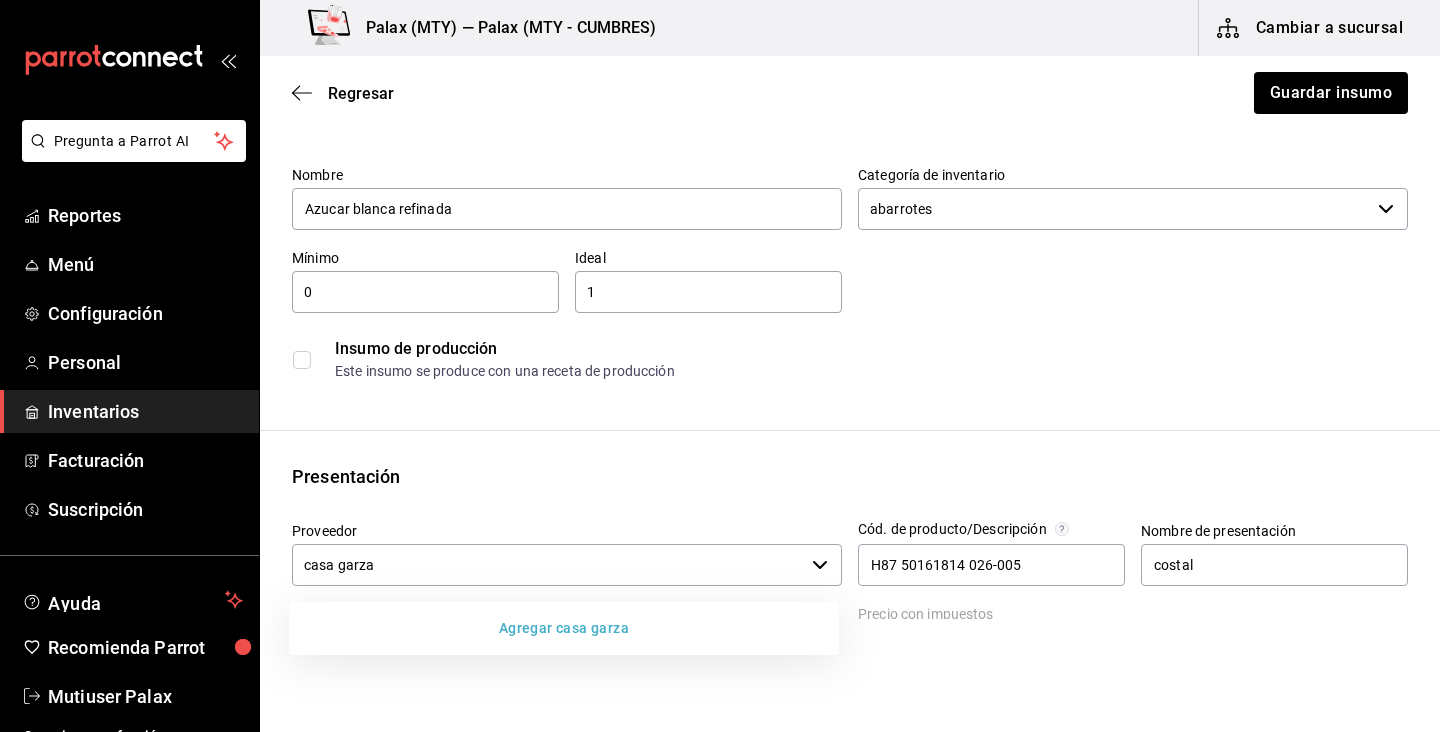 click on "Agregar casa garza" at bounding box center [564, 628] 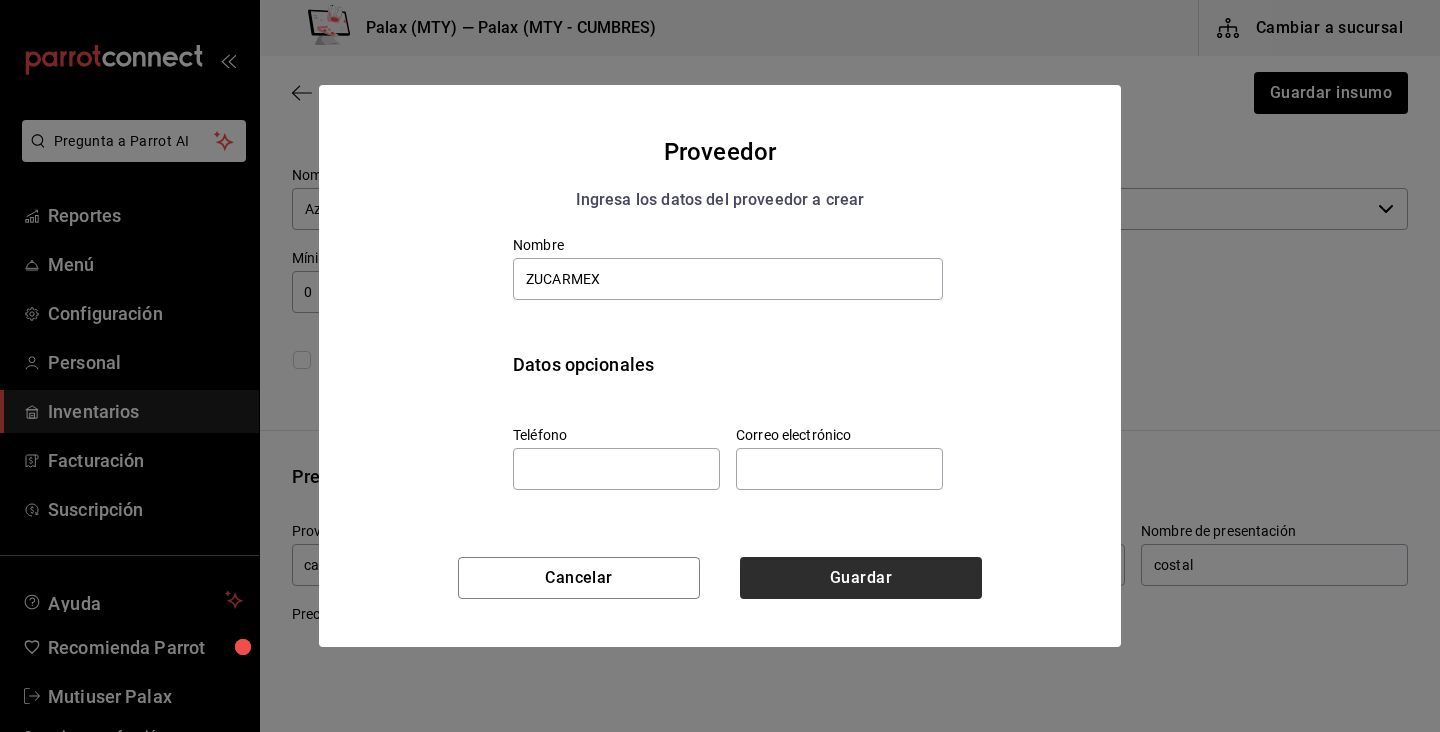 type on "ZUCARMEX" 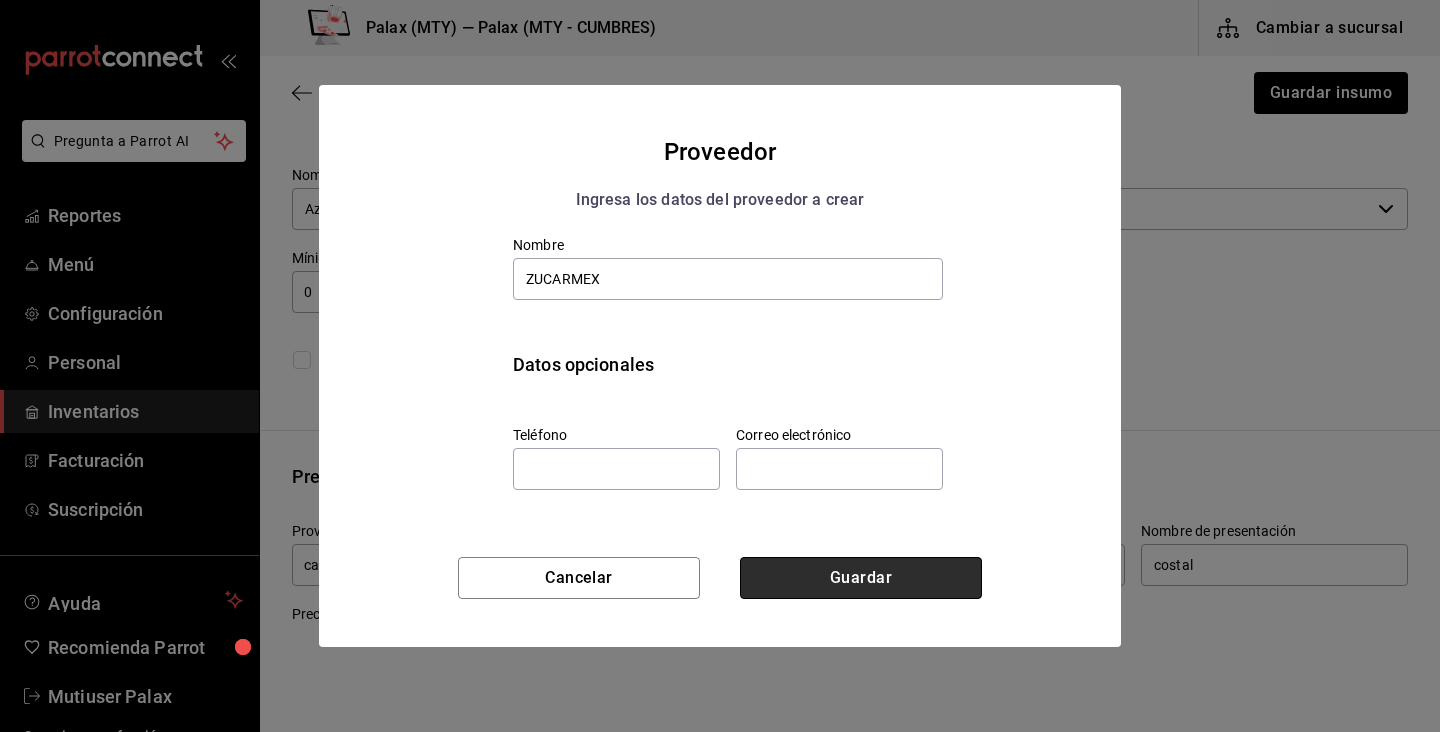 click on "Guardar" at bounding box center (861, 578) 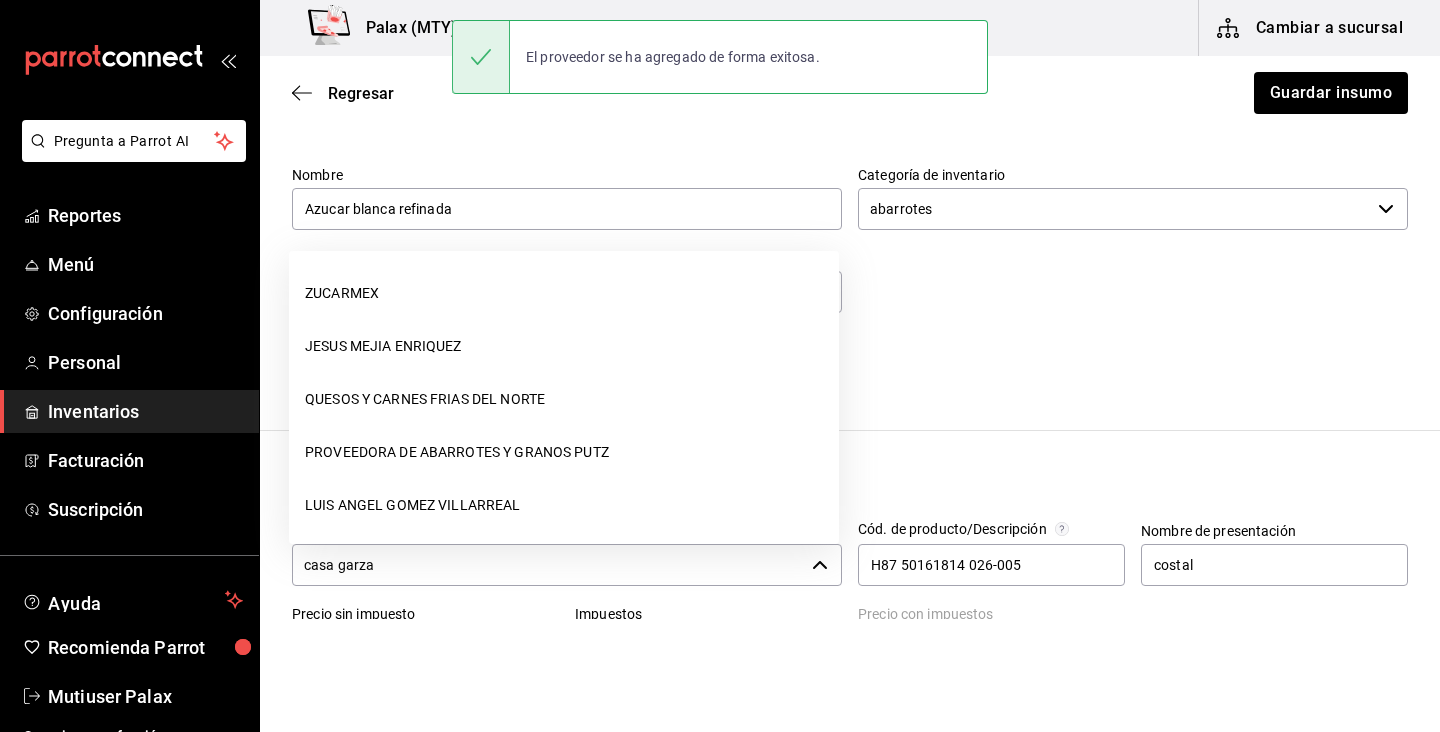 click on "casa garza" at bounding box center [548, 565] 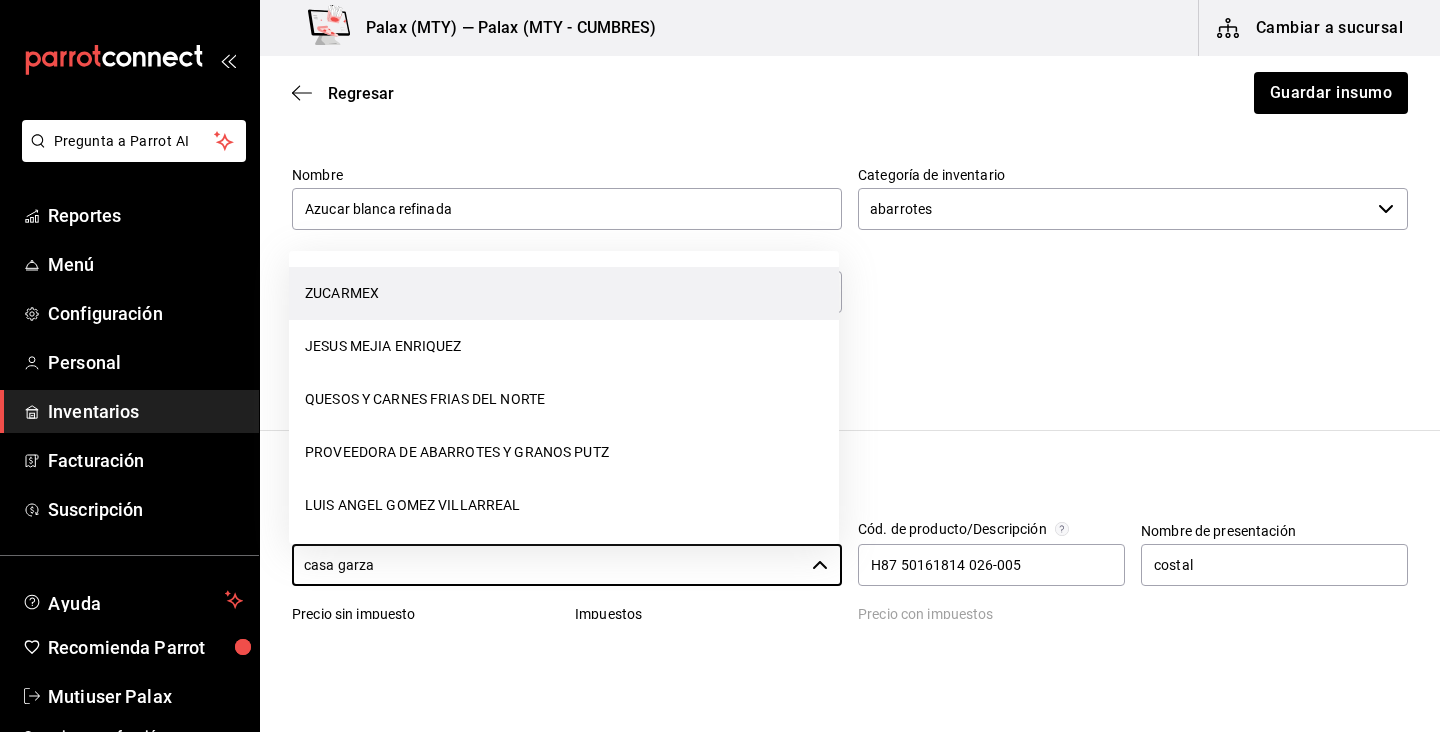 click on "ZUCARMEX" at bounding box center [564, 293] 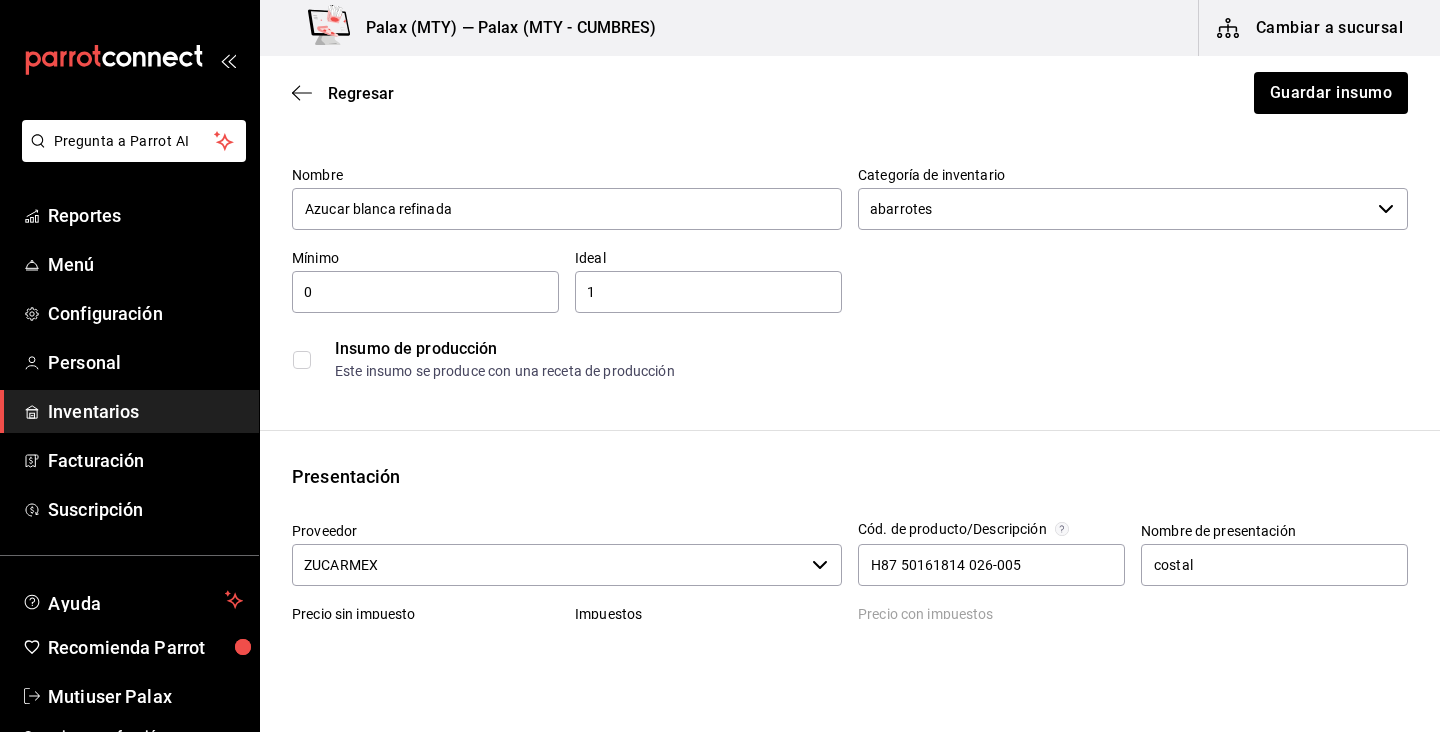 click at bounding box center [850, 430] 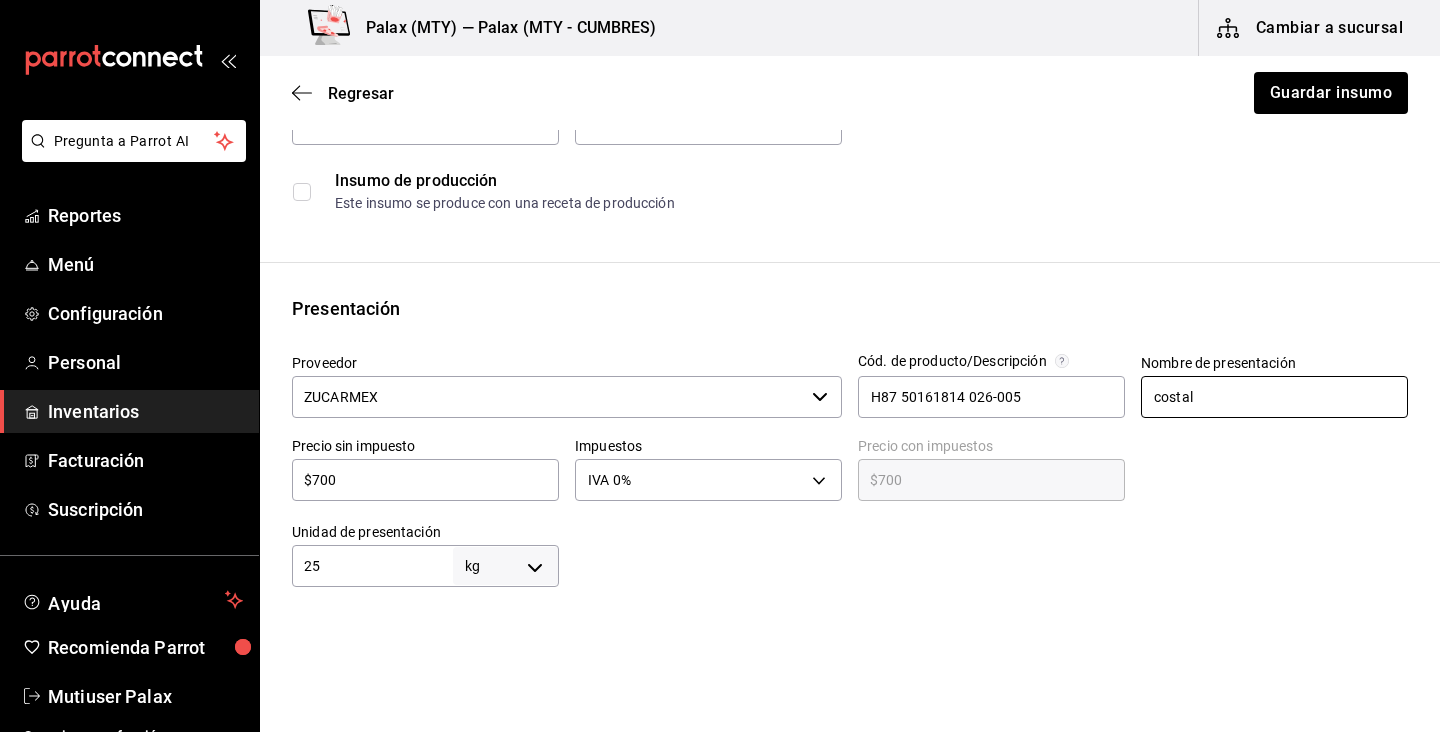 scroll, scrollTop: 250, scrollLeft: 0, axis: vertical 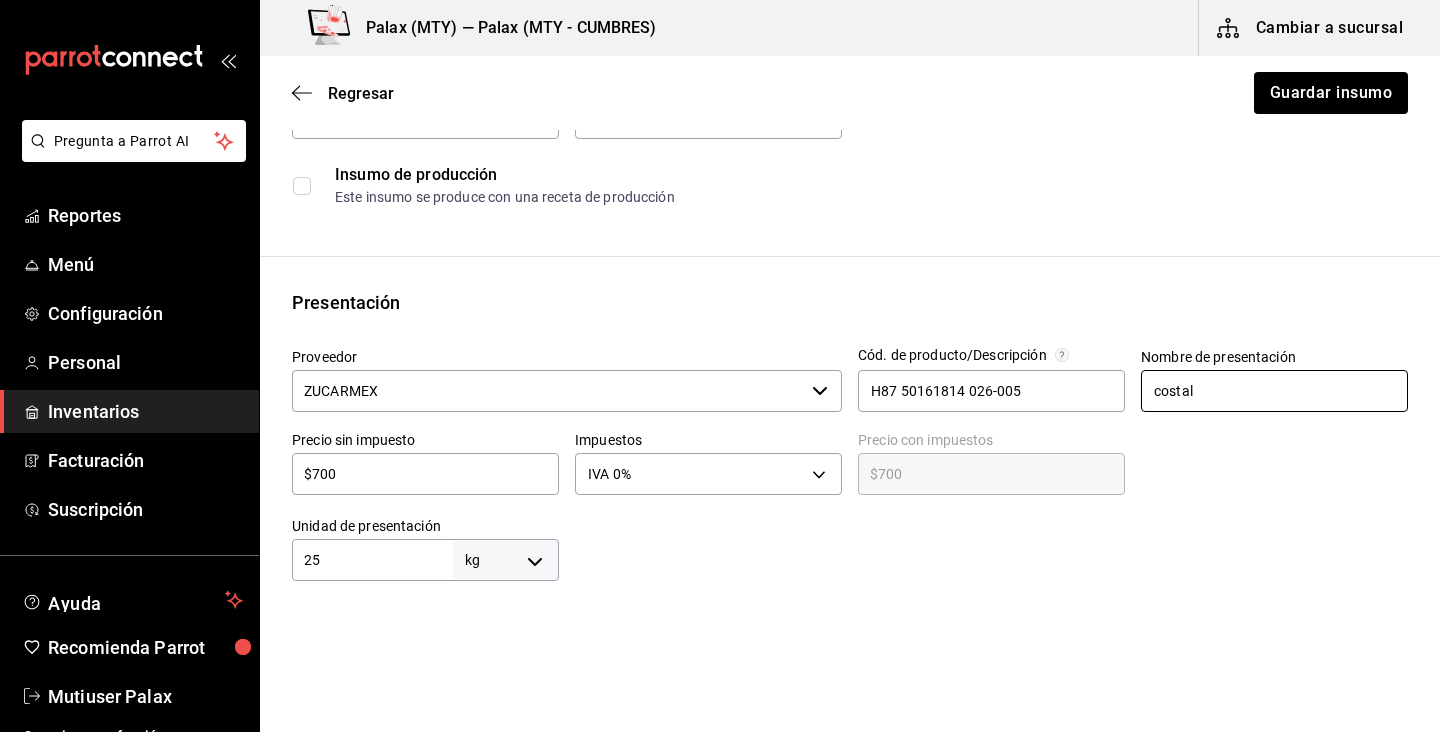 click on "costal" at bounding box center [1274, 391] 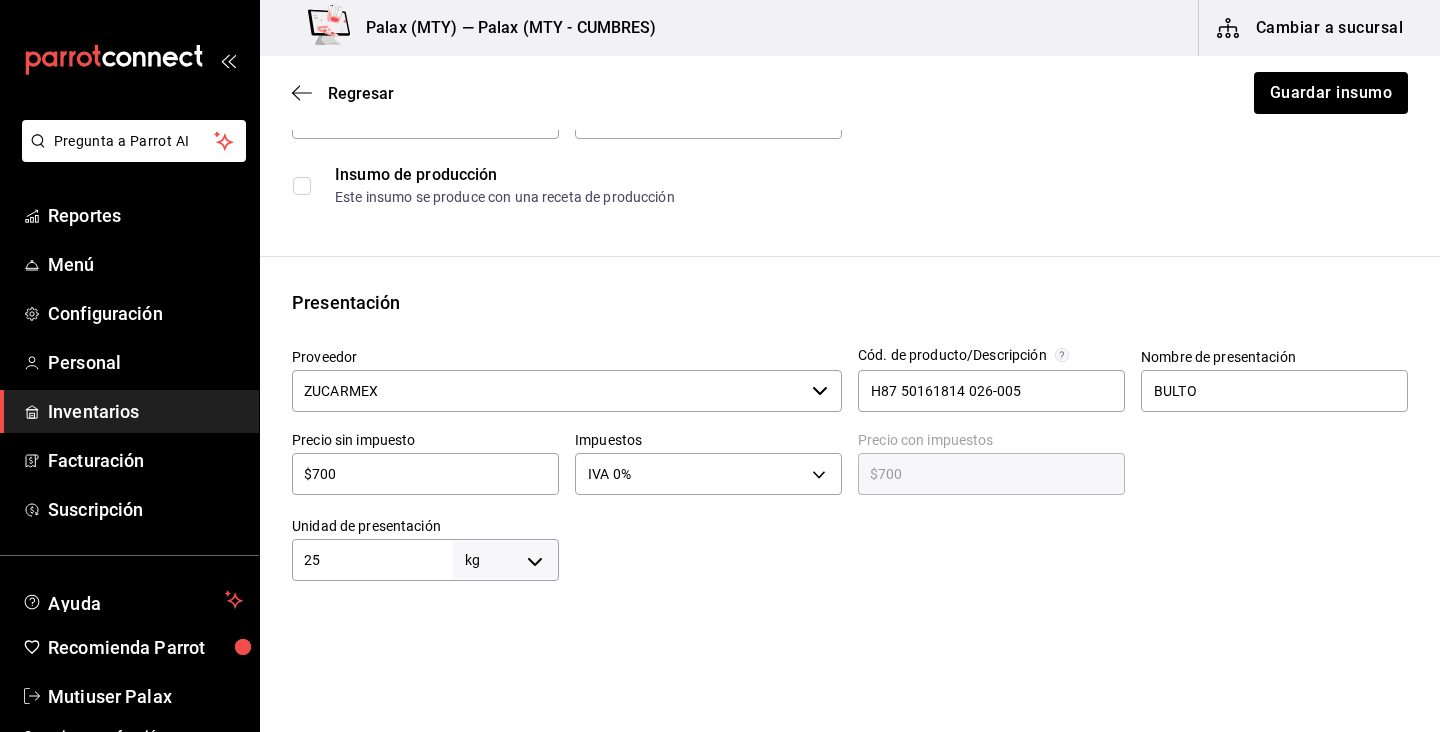 click at bounding box center [983, 541] 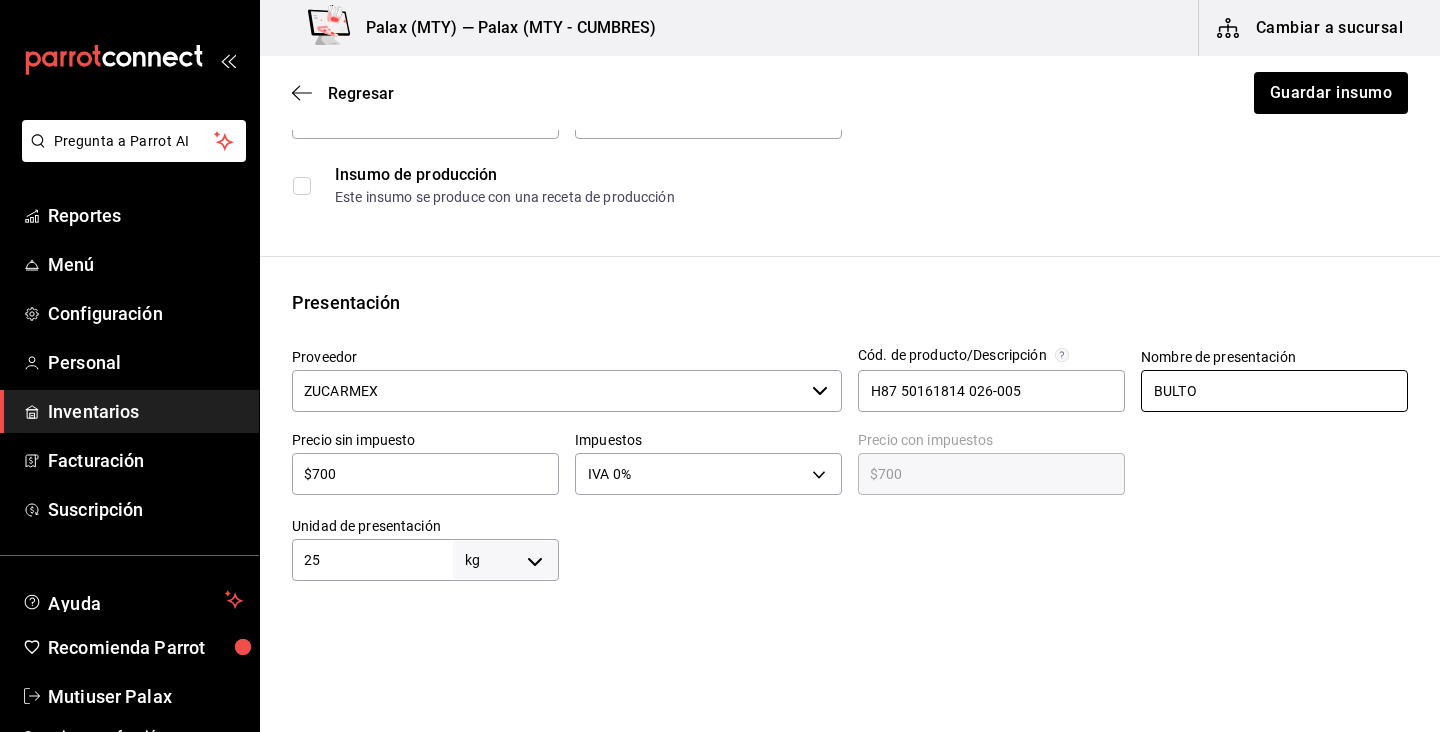 click on "BULTO" at bounding box center [1274, 391] 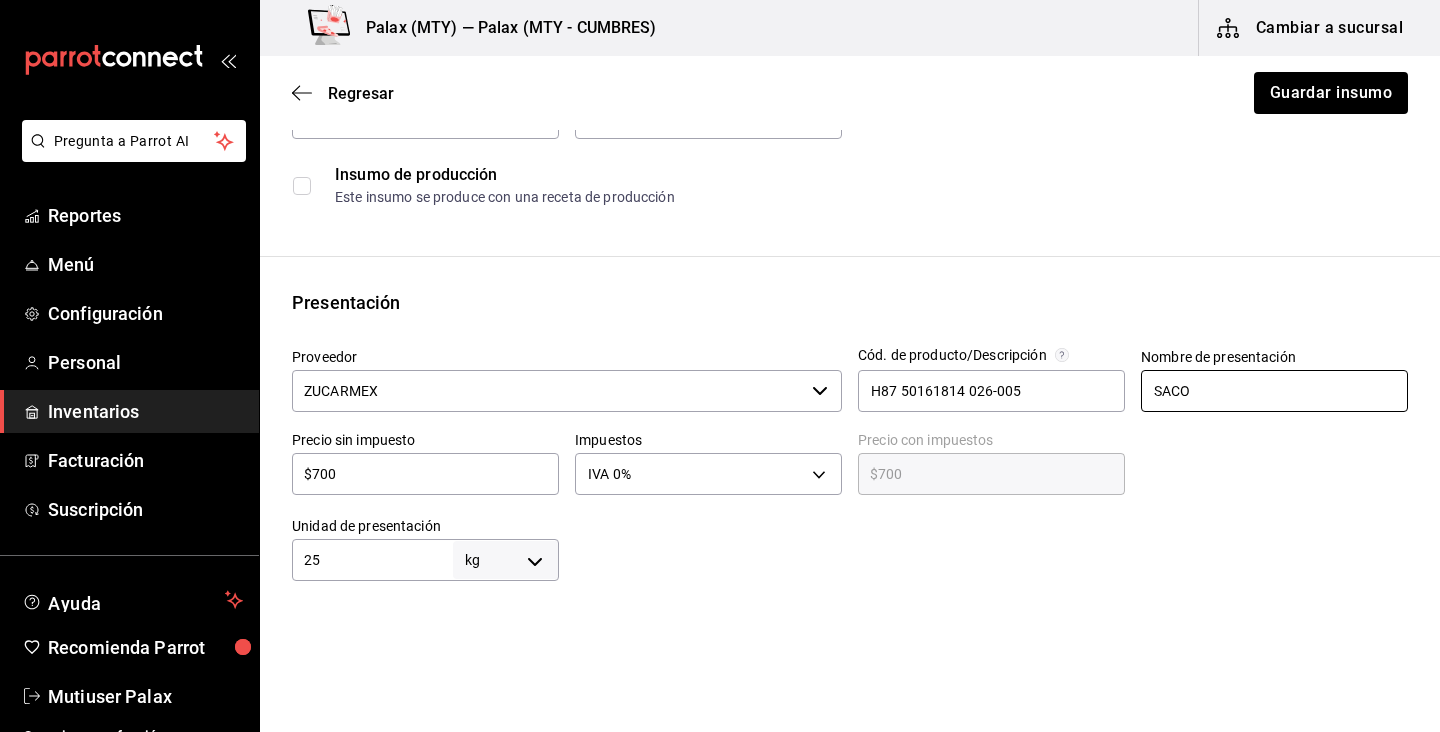 type on "SACO" 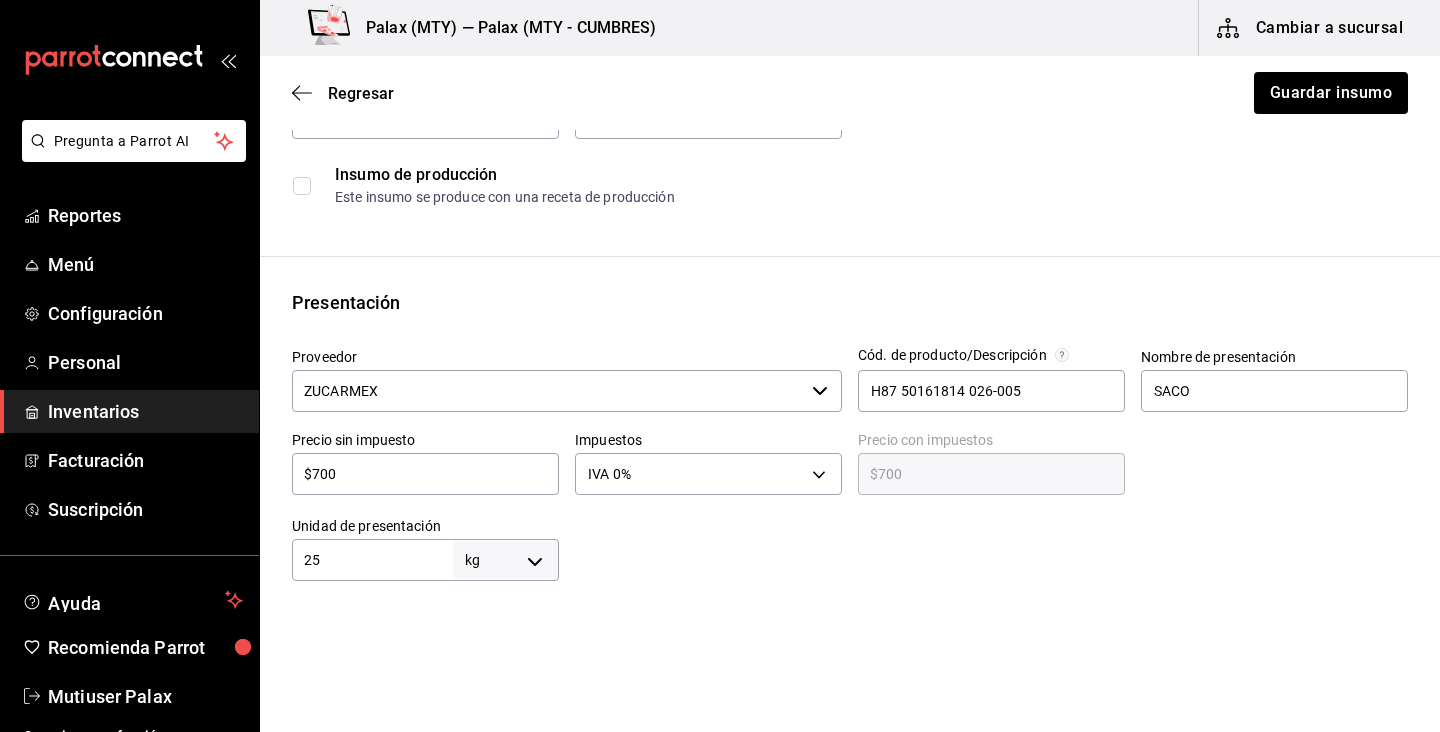 click at bounding box center [983, 541] 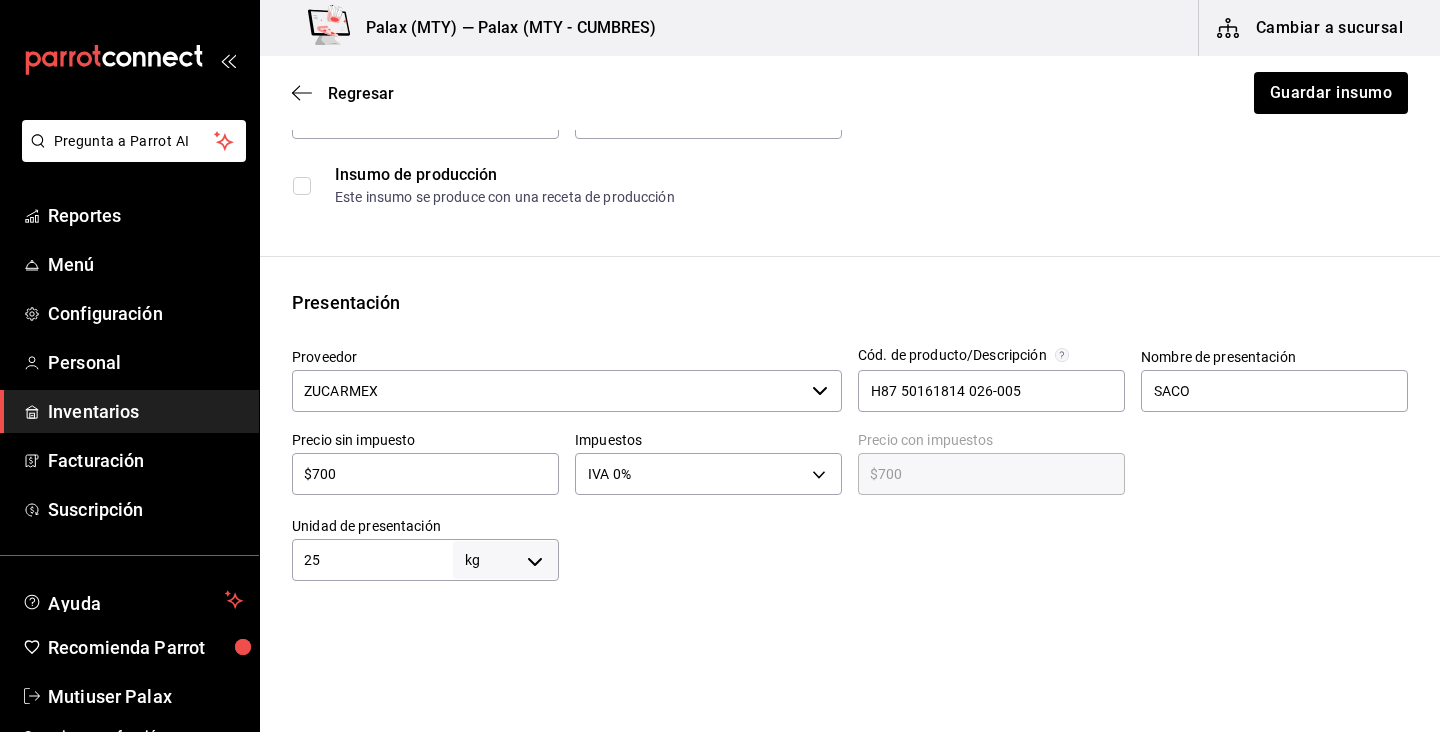 click on "$700" at bounding box center (425, 474) 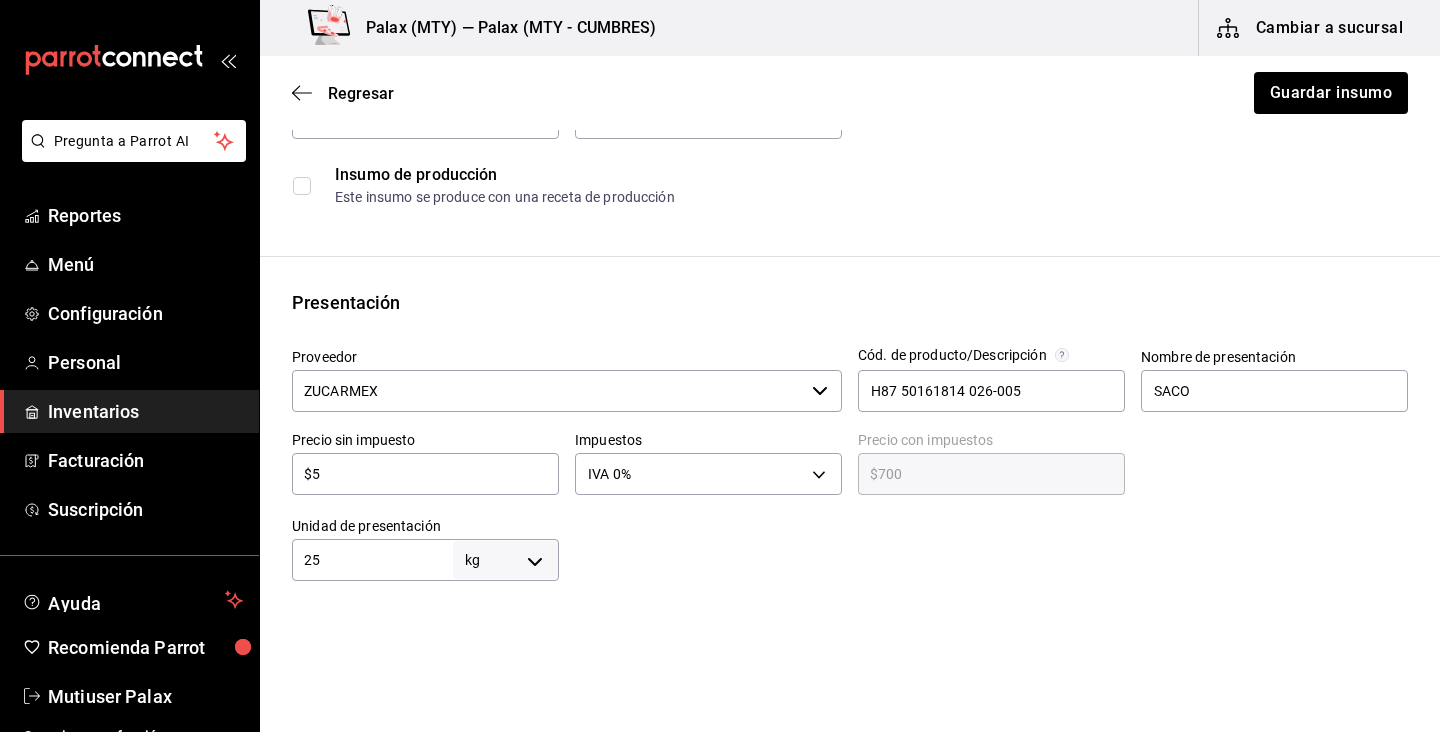 type on "$5.00" 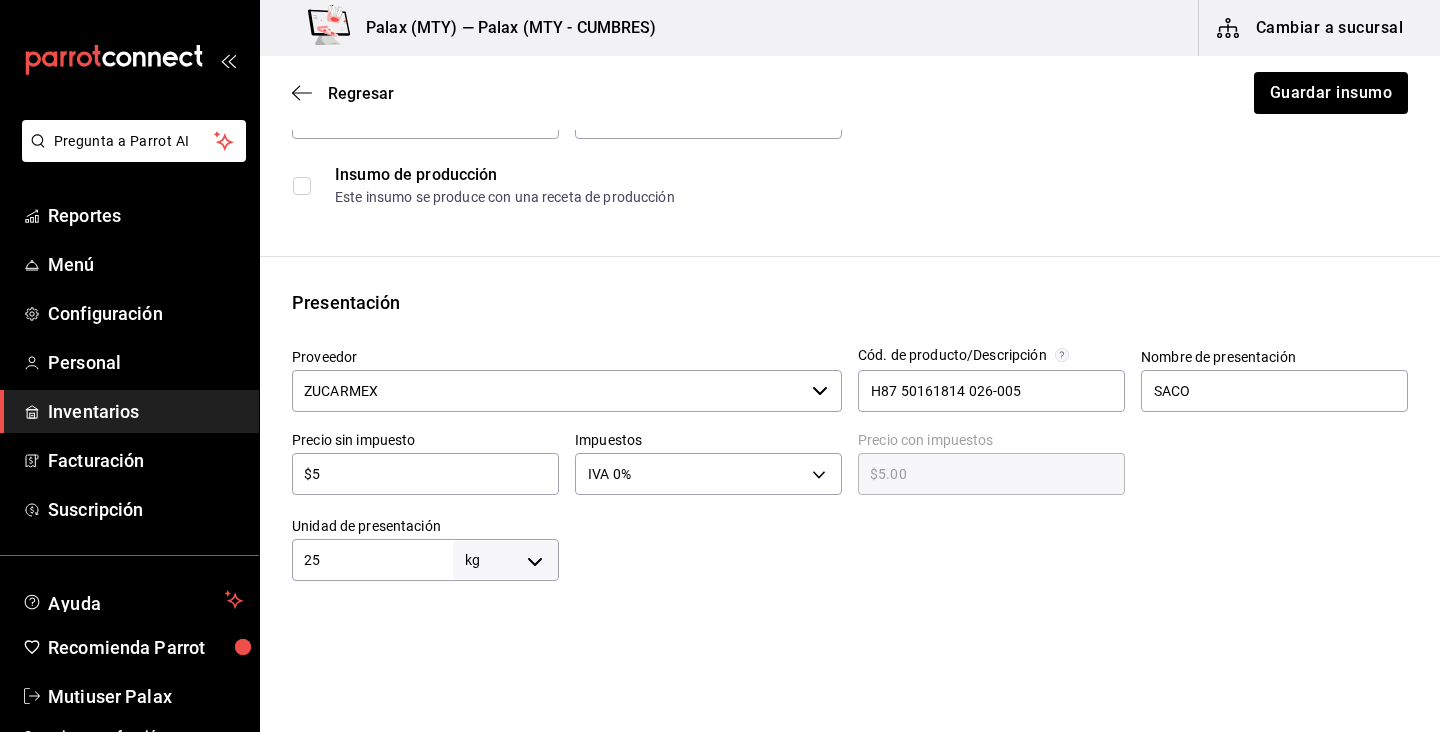 type on "$50" 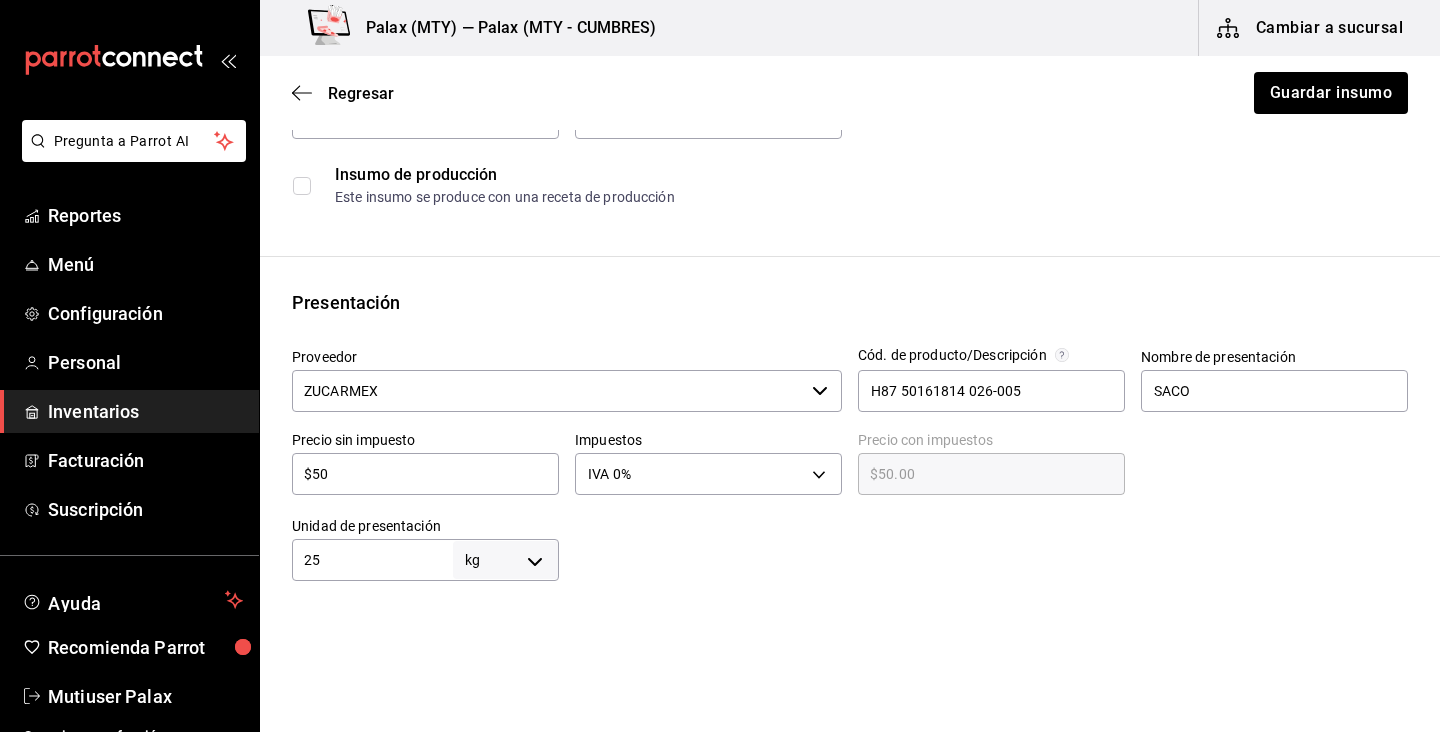 type on "$508" 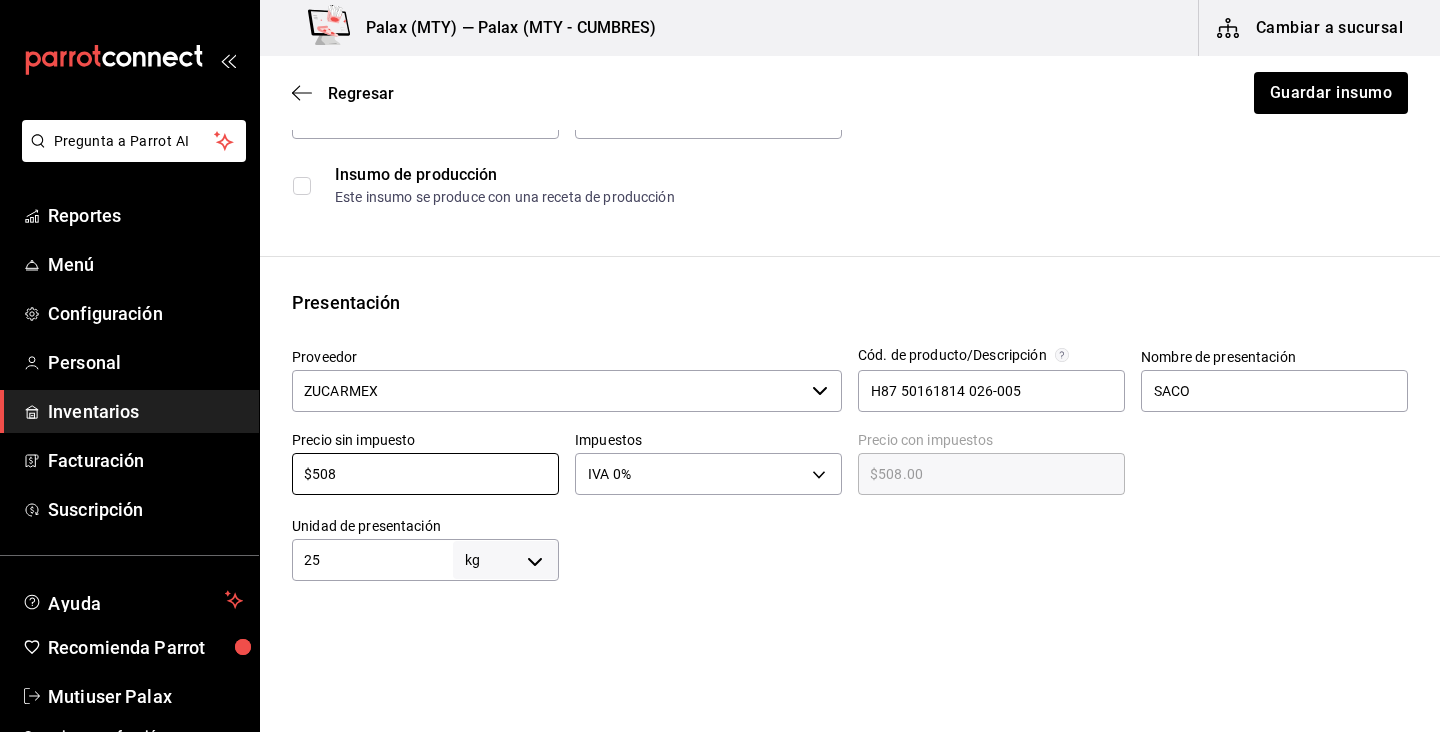 type on "$508" 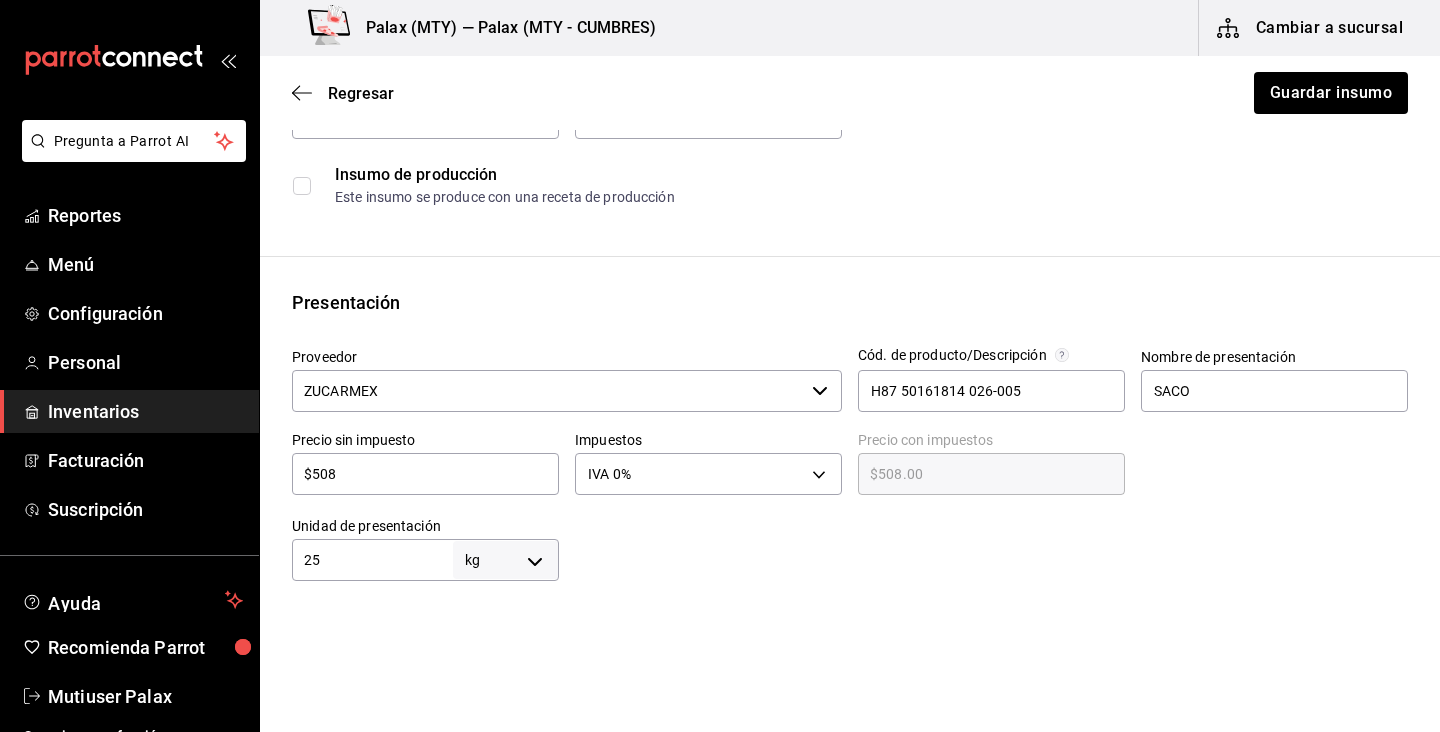 click on "Insumo IN-1724431663414 Nombre Azucar blanca refinada Categoría de inventario abarrotes ​ Mínimo 0 ​ Ideal 1 ​ Insumo de producción Este insumo se produce con una receta de producción Presentación Proveedor ZUCARMEX ​ Cód. de producto/Descripción H87 50161814 026-005 Nombre de presentación SACO Precio sin impuesto $508 ​ Impuestos IVA 0% IVA_0 Precio con impuestos $508.00 ​ Unidad de presentación 25 kg KILOGRAM ​ Receta Unidad de receta gr GRAM Factor de conversión 25,000 ​ 1 kg de SACO   = 1,000 gr receta Ver ayuda de conversiones ¿La presentación (SACO  ) viene en otra caja? Si No Unidades de conteo kg SACO   (25 kg)" at bounding box center [850, 500] 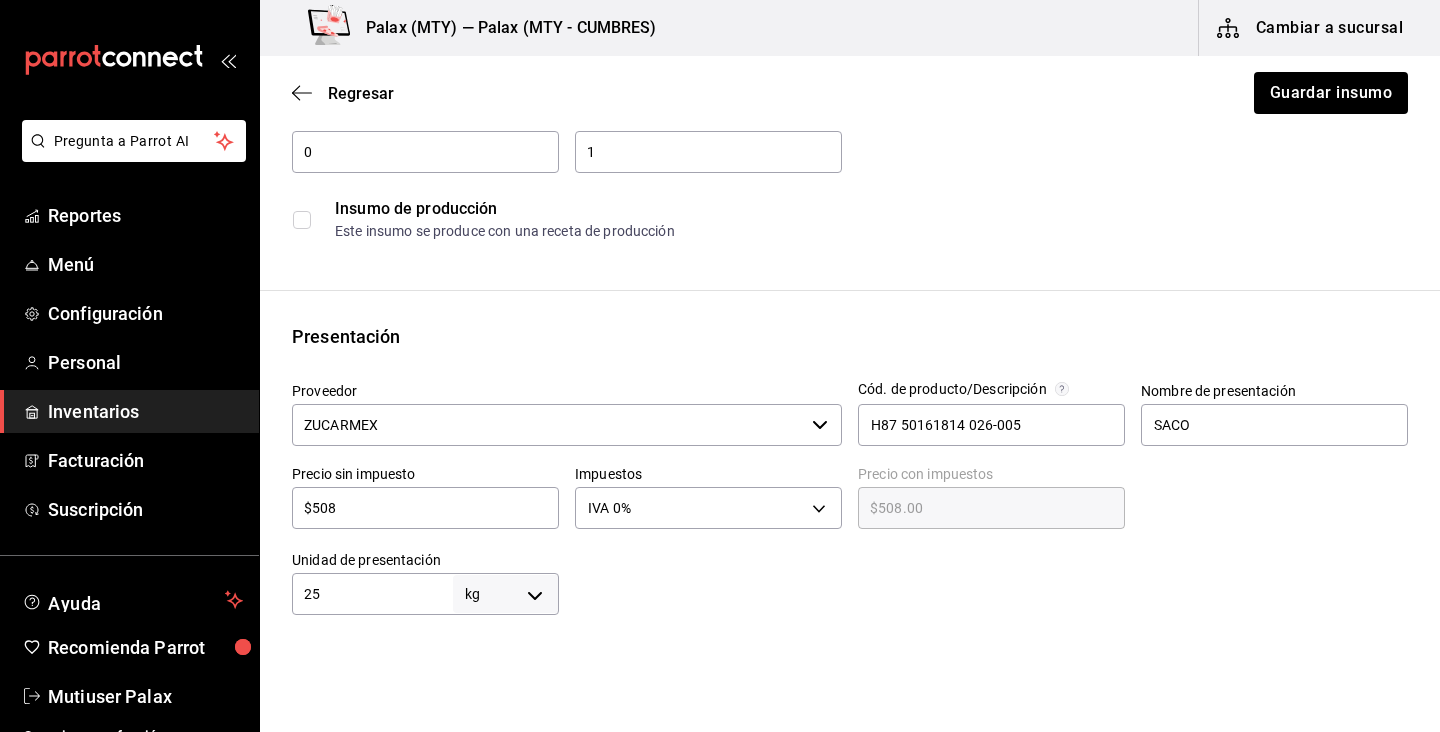 scroll, scrollTop: 212, scrollLeft: 0, axis: vertical 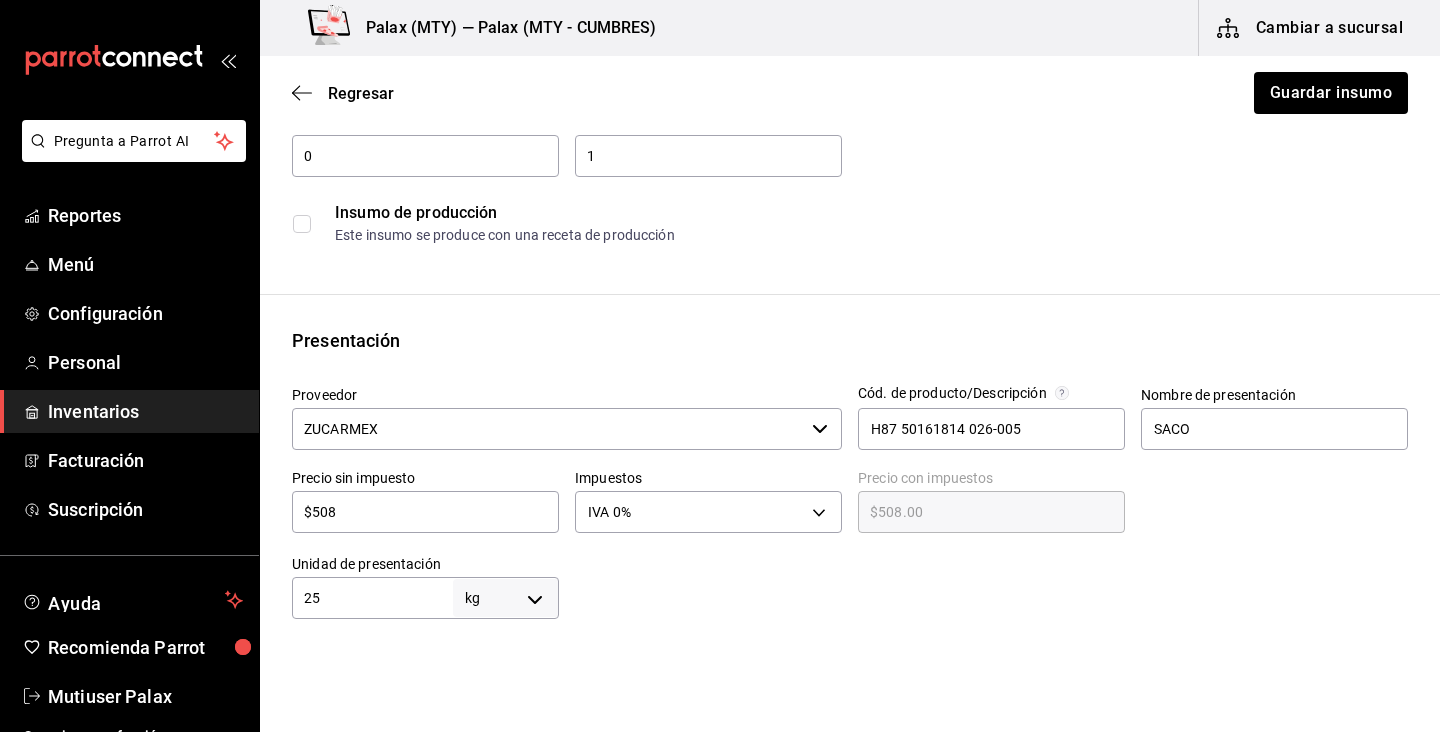 click at bounding box center [1114, 102] 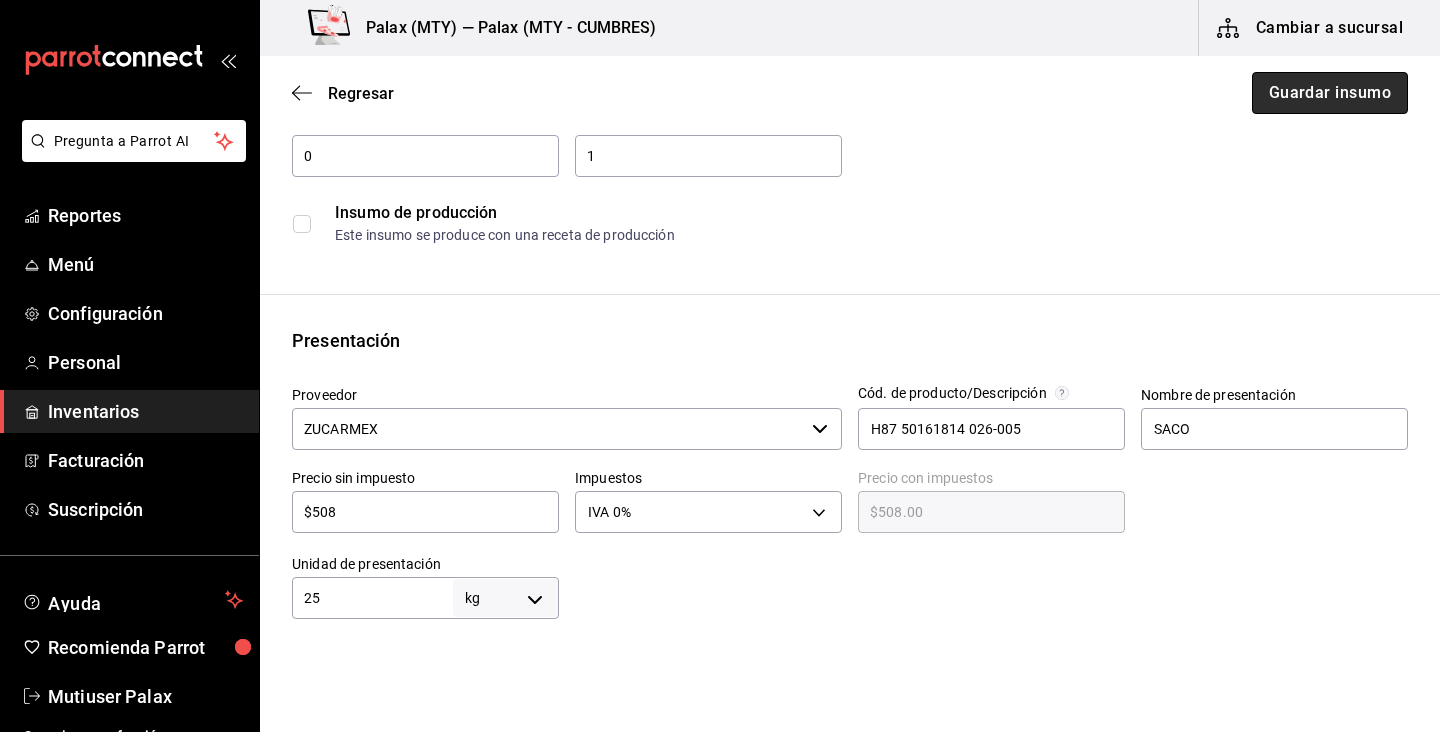 click on "Guardar insumo" at bounding box center [1330, 93] 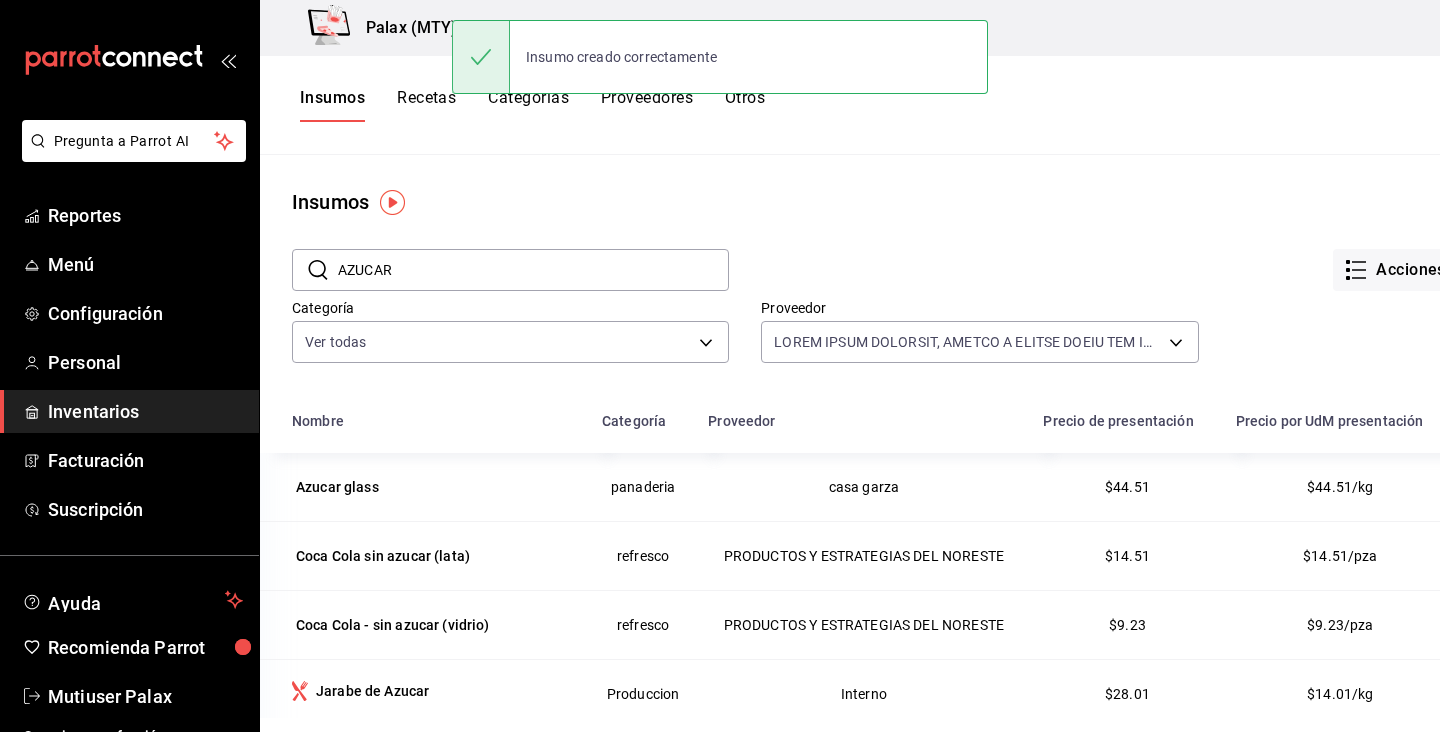 click on "AZUCAR" at bounding box center (533, 270) 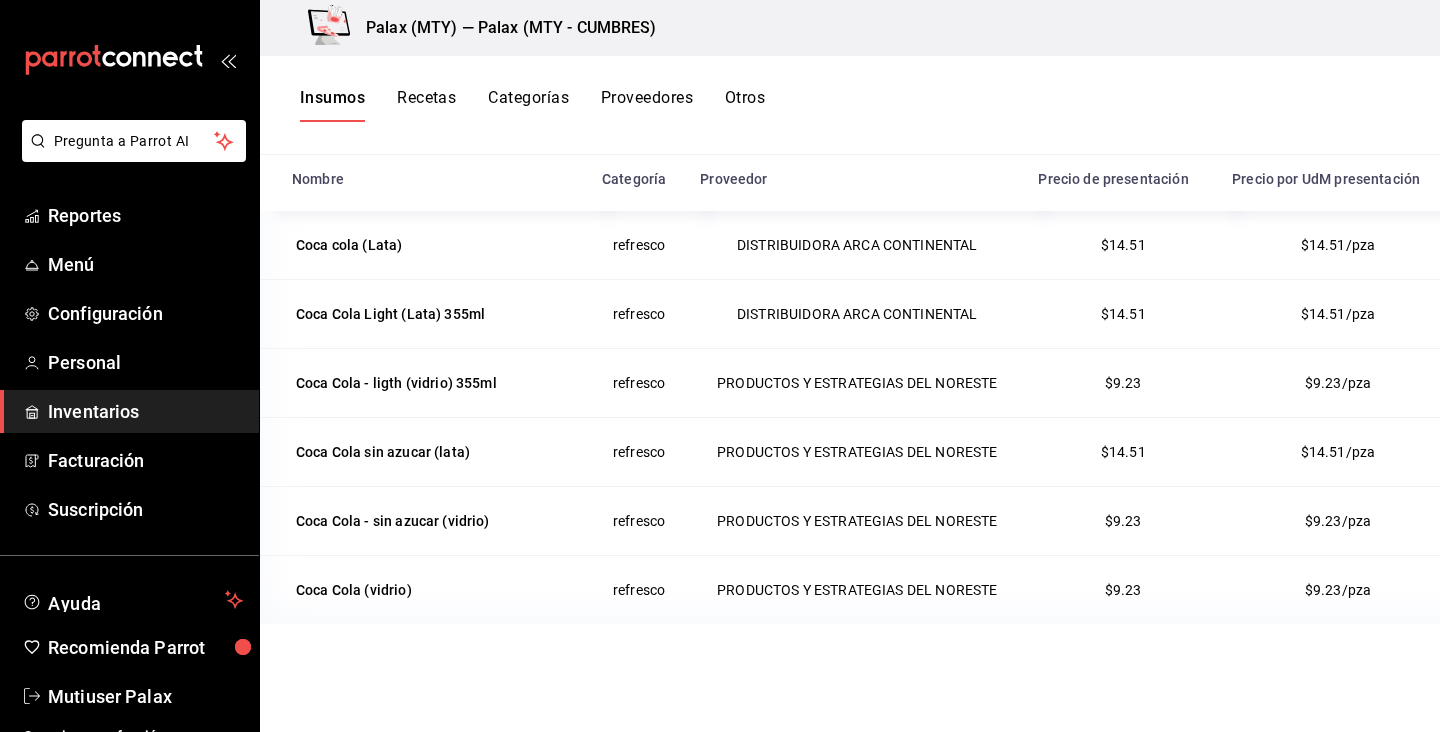 scroll, scrollTop: 246, scrollLeft: 0, axis: vertical 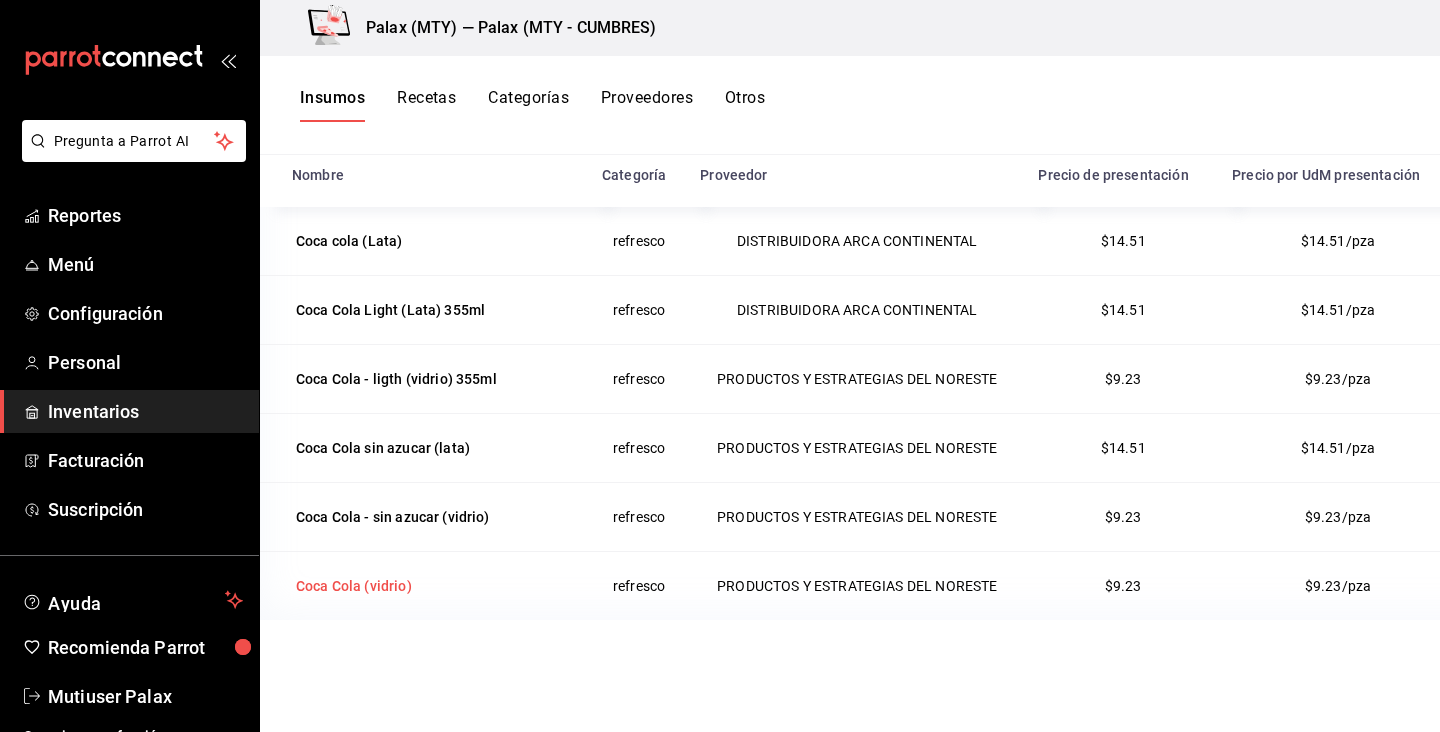 type on "COCA" 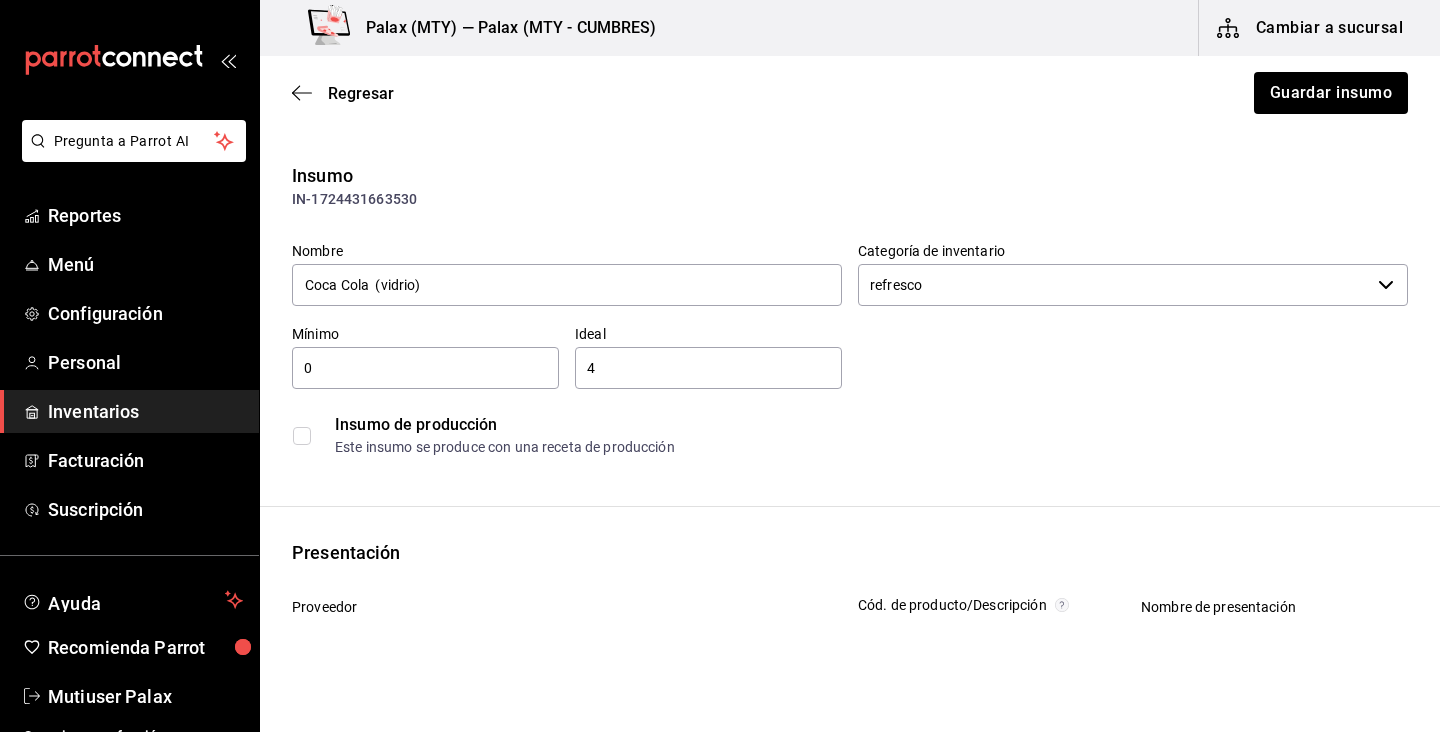 click on "Nombre Coca Cola  (vidrio) Categoría de inventario refresco ​ Mínimo 0 ​ Ideal 4 ​ Insumo de producción Este insumo se produce con una receta de producción" at bounding box center (842, 346) 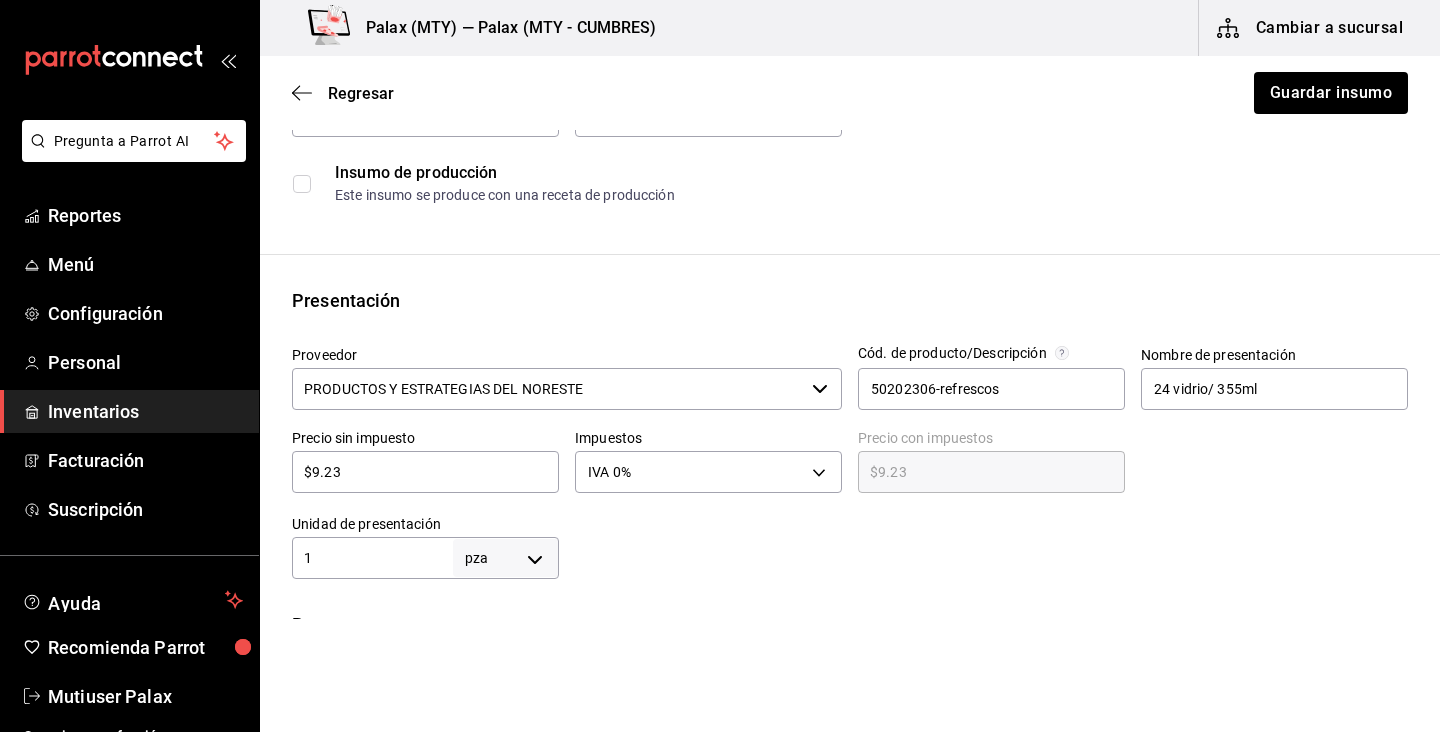 scroll, scrollTop: 258, scrollLeft: 0, axis: vertical 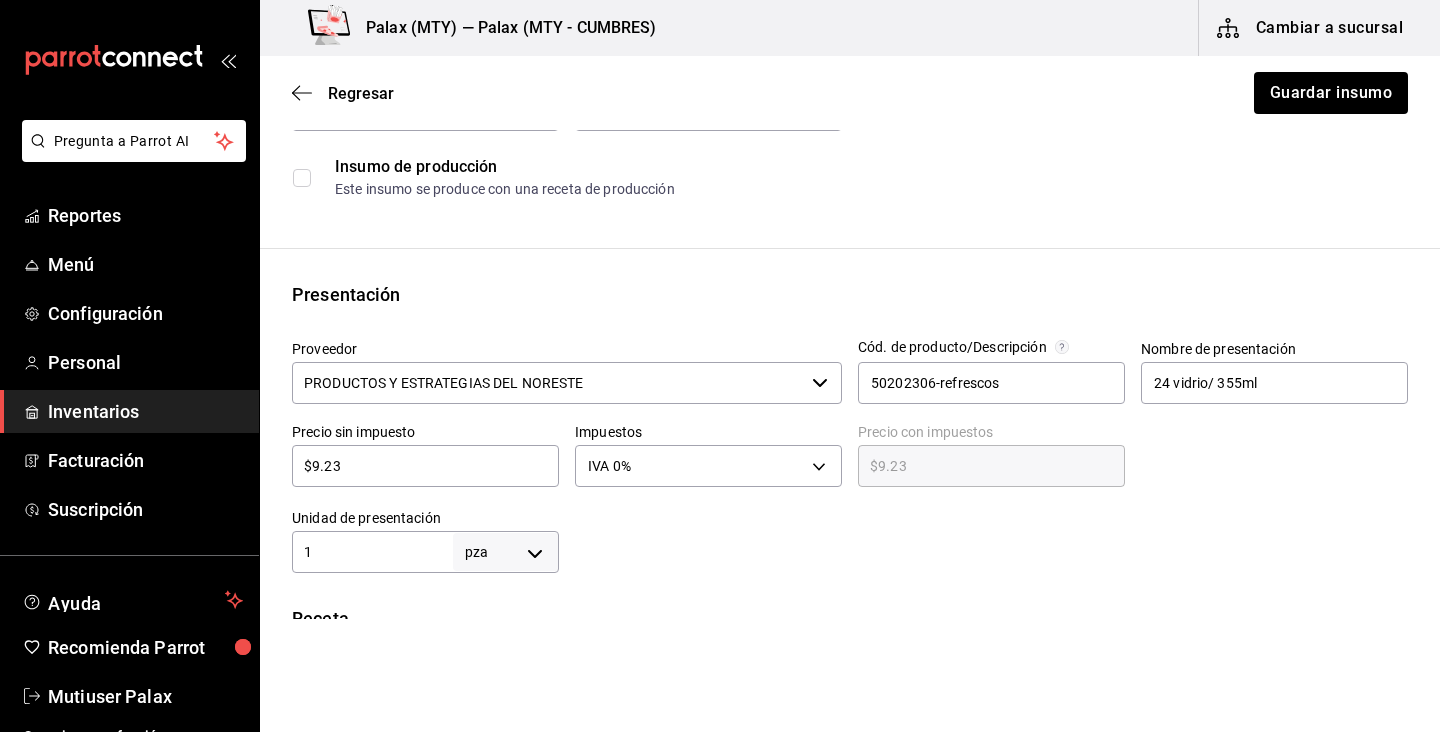 click on "$9.23" at bounding box center [425, 466] 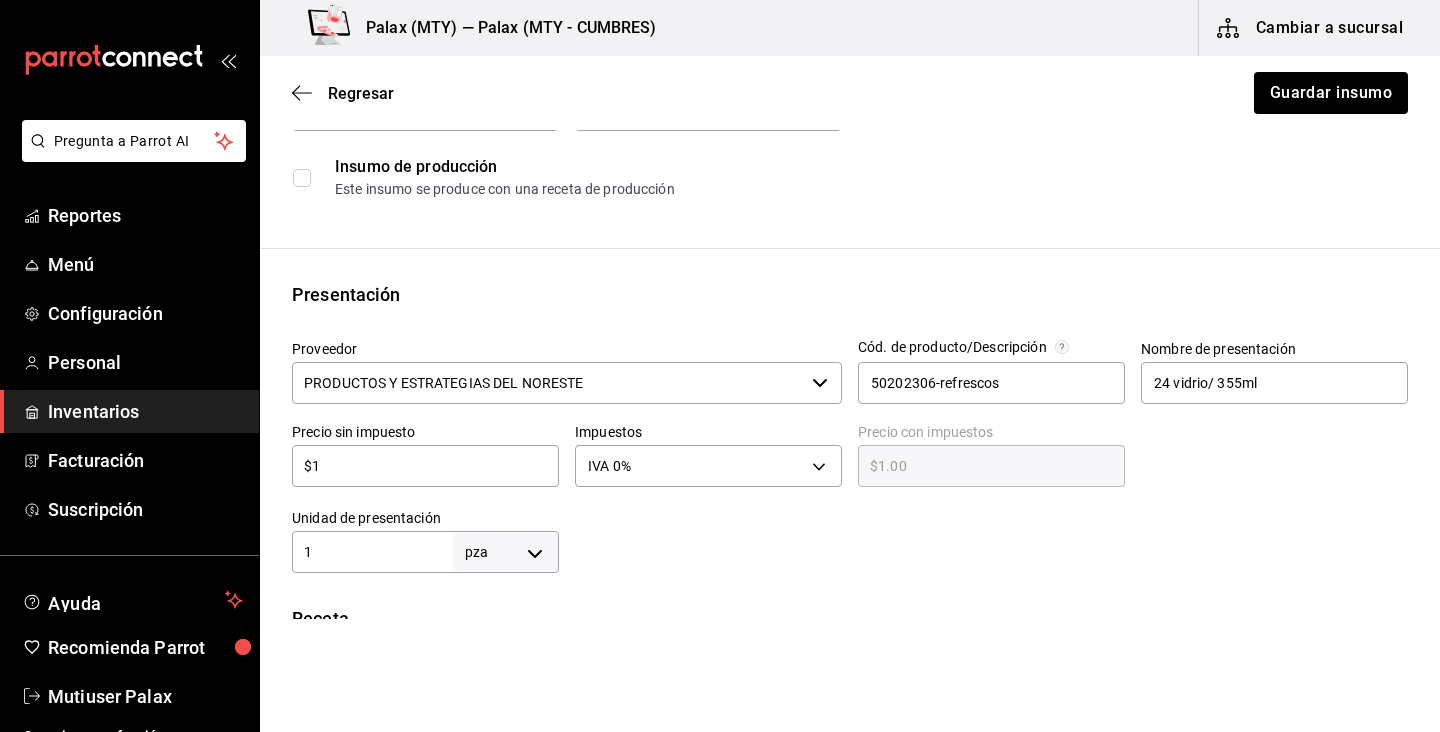 type on "$1" 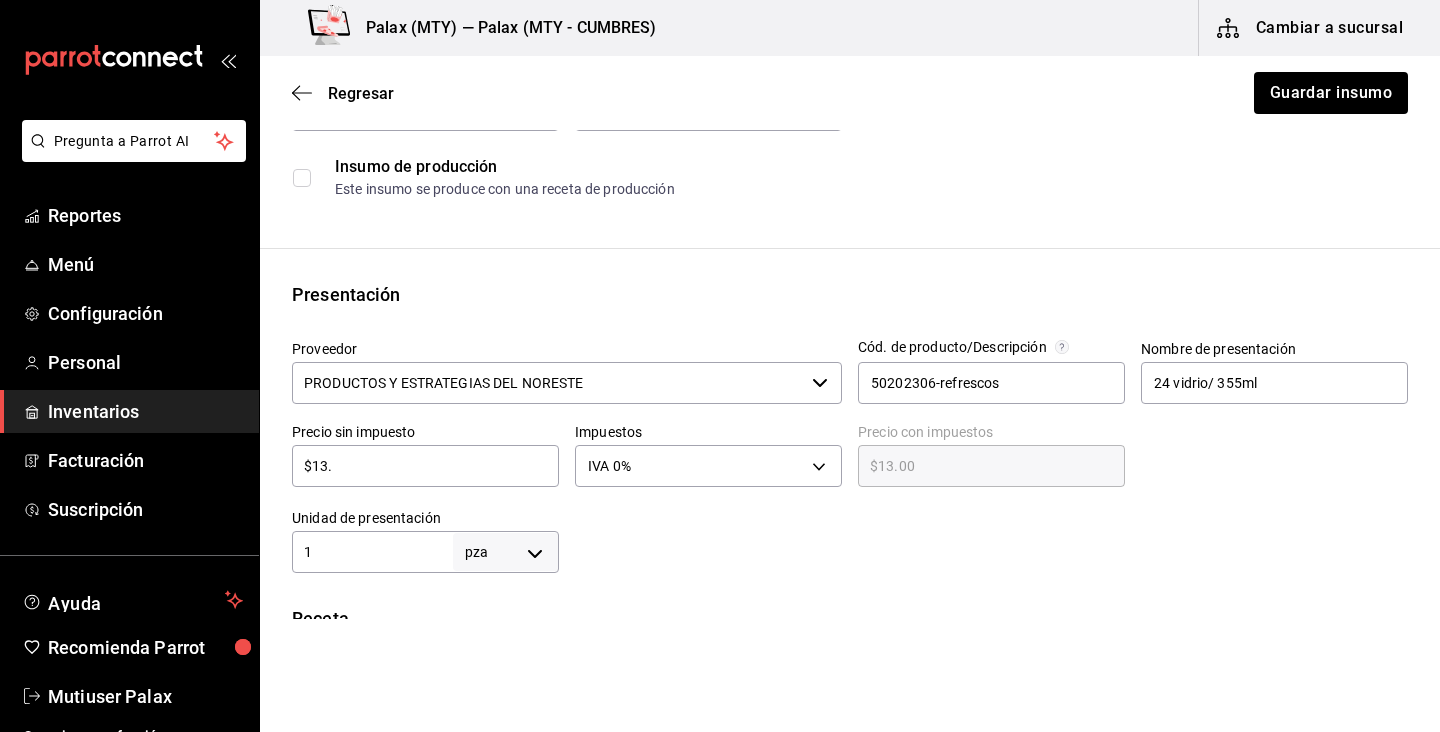 type on "$13.1" 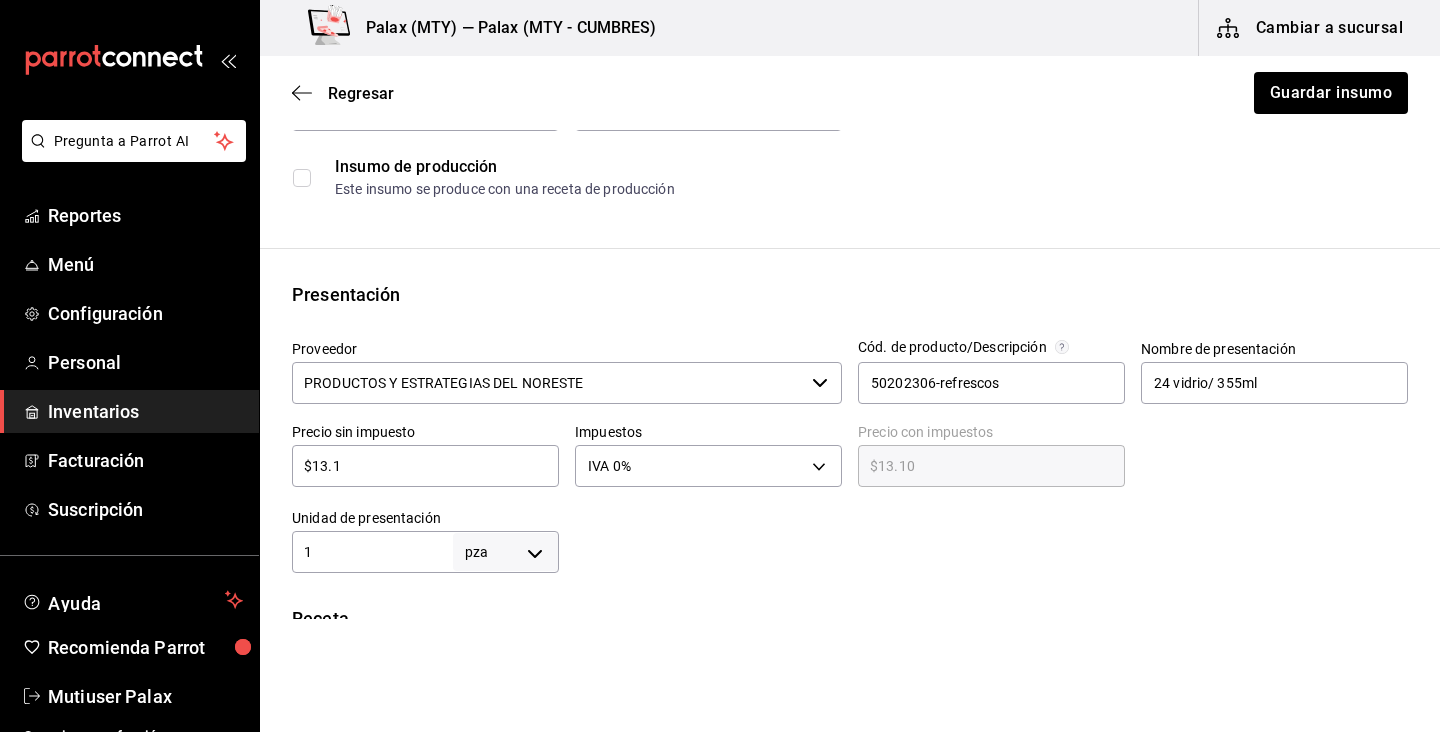 type on "$13.11" 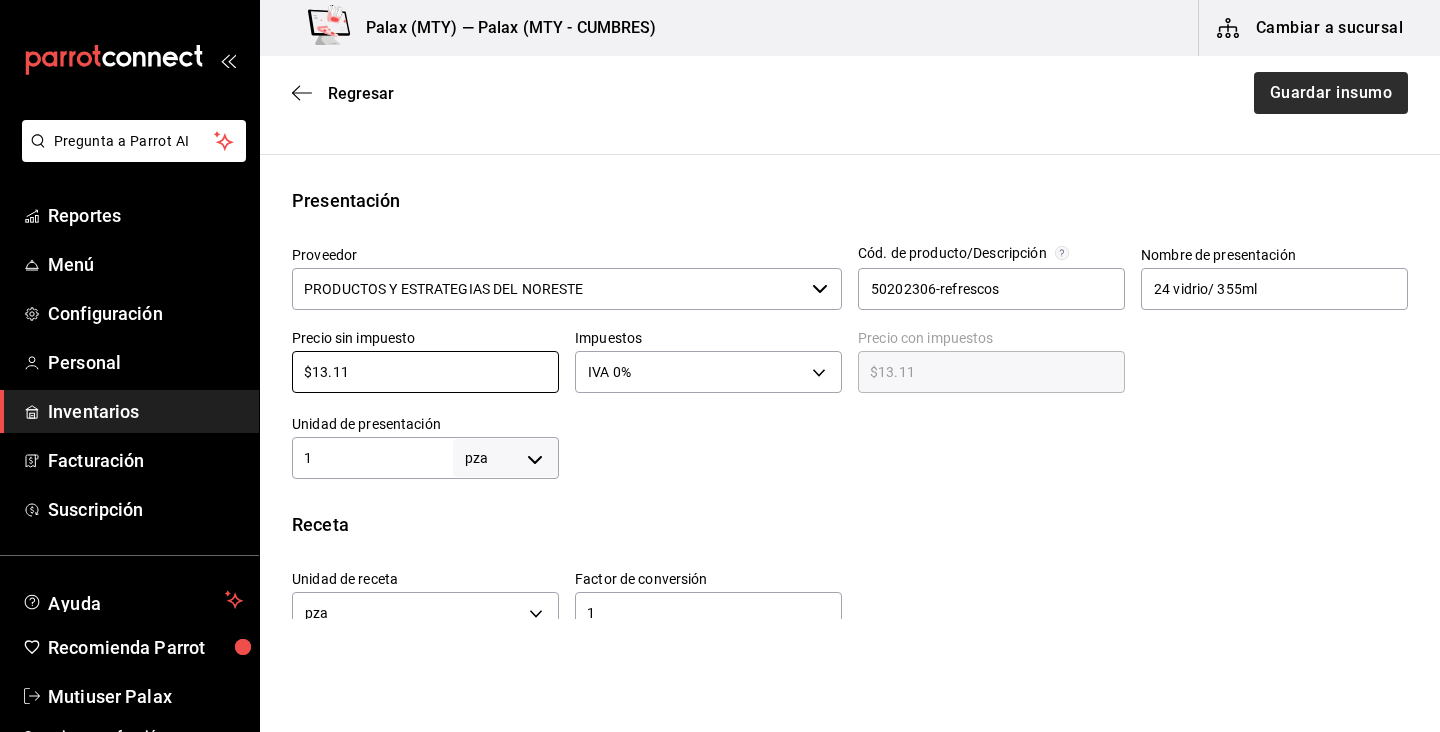 scroll, scrollTop: 310, scrollLeft: 0, axis: vertical 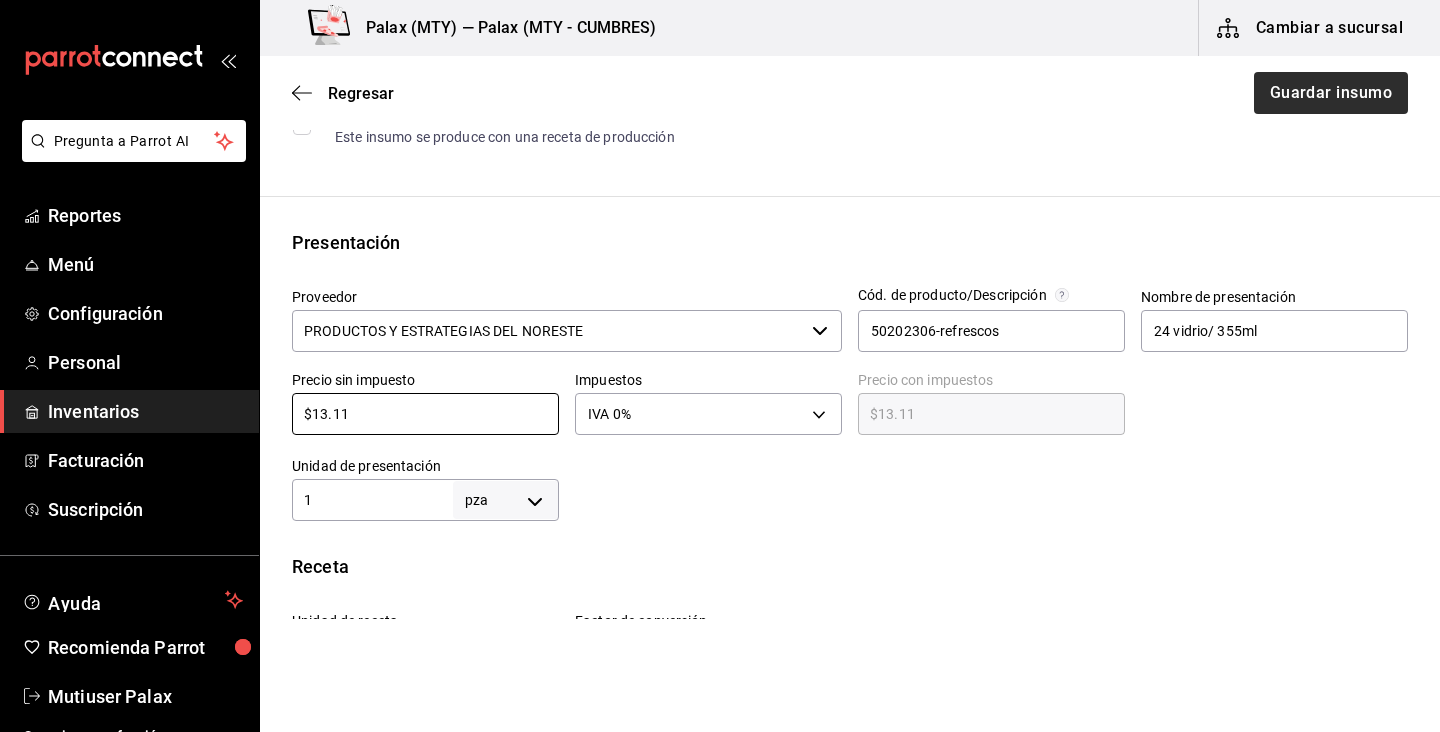 type on "$13.11" 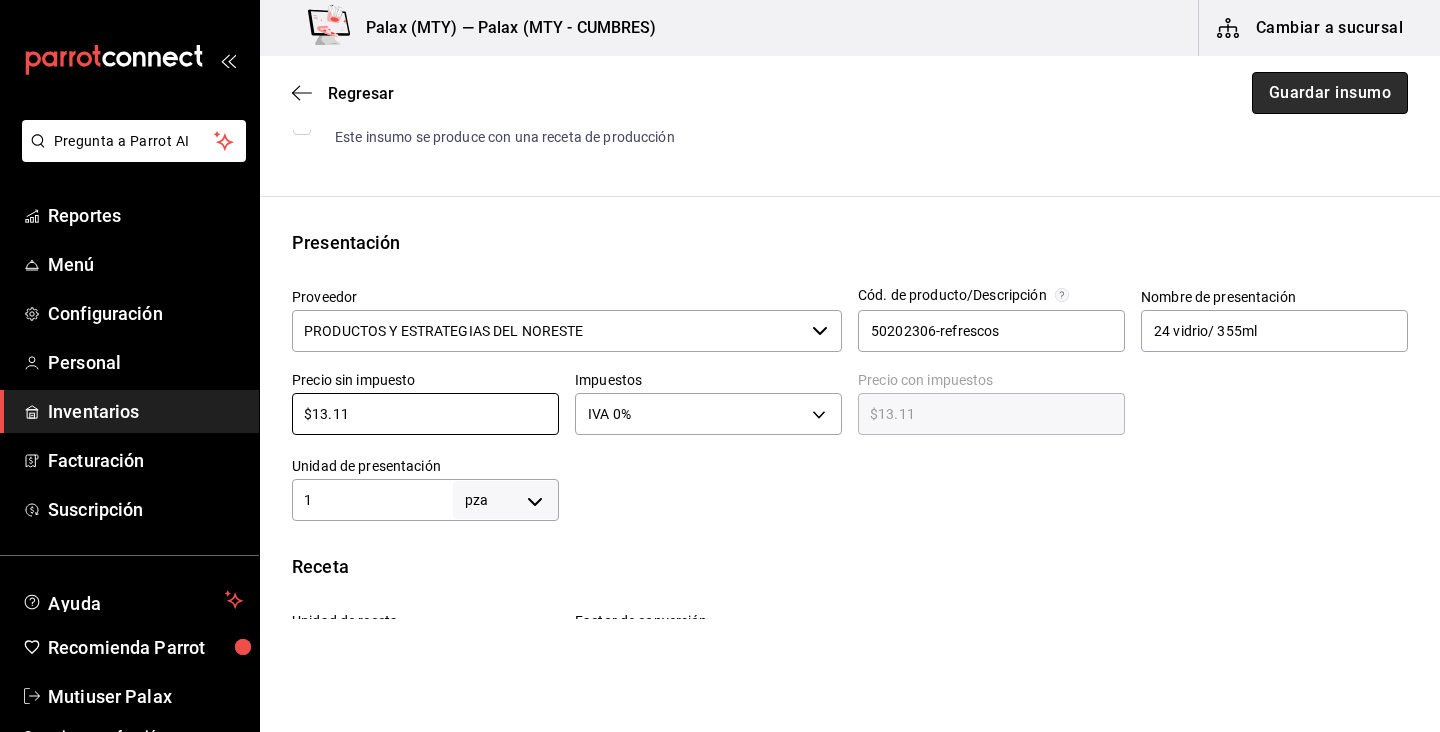 click on "Guardar insumo" at bounding box center [1330, 93] 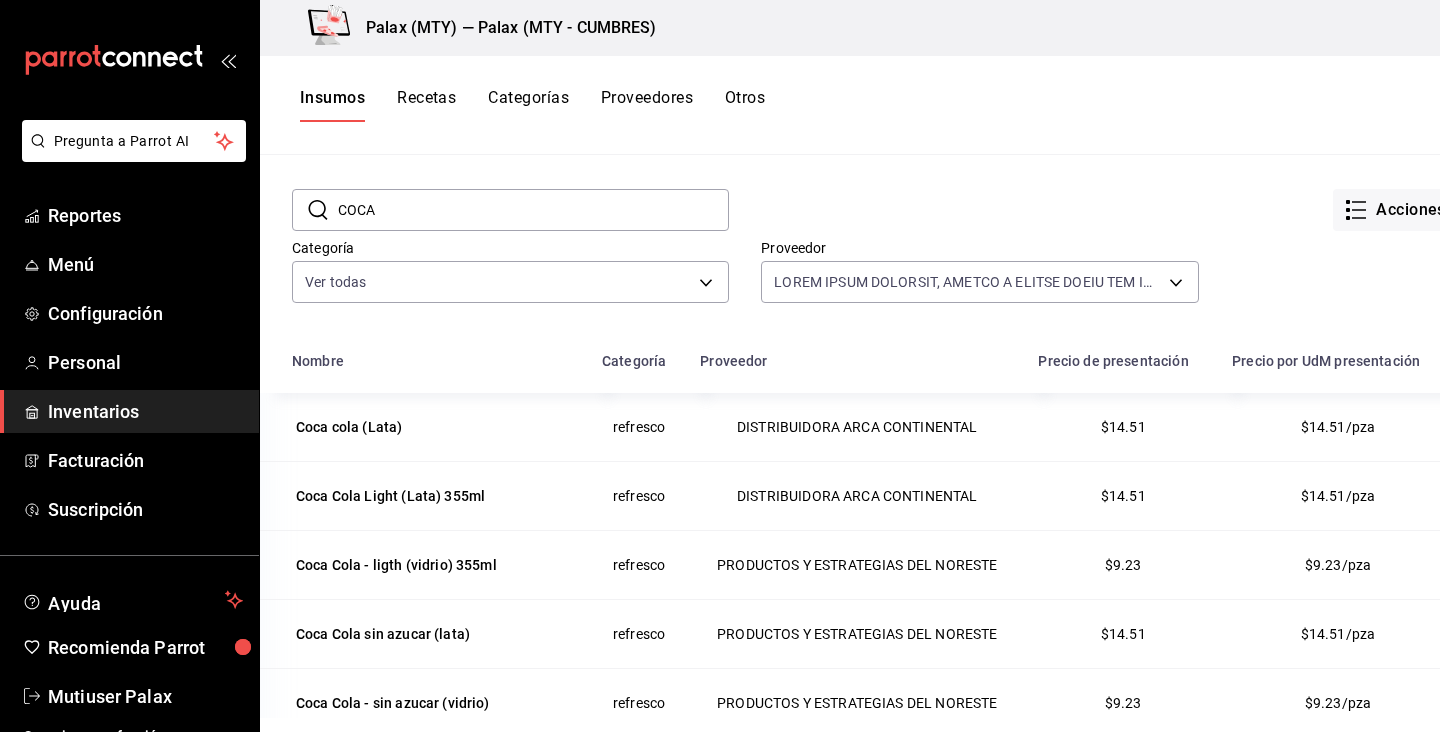 scroll, scrollTop: 0, scrollLeft: 0, axis: both 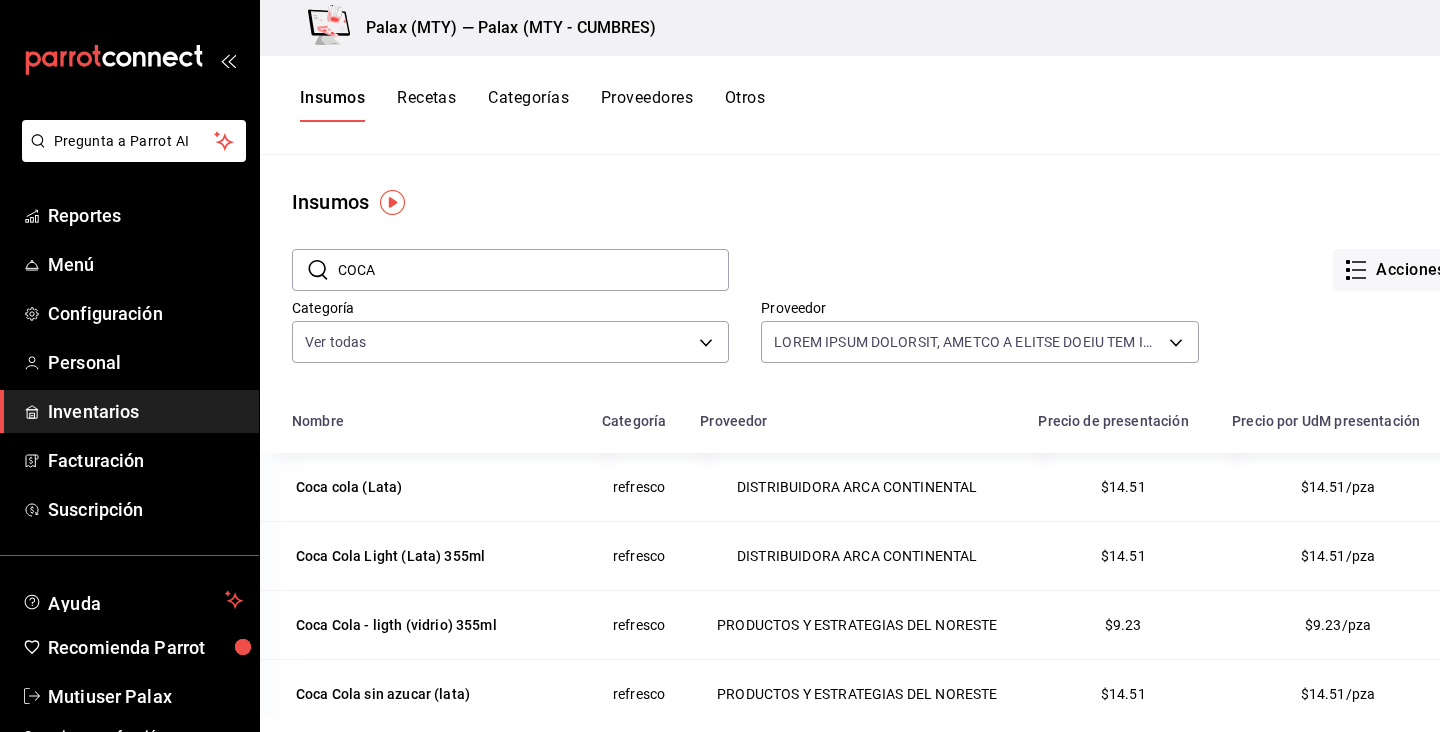 click on "COCA" at bounding box center (533, 270) 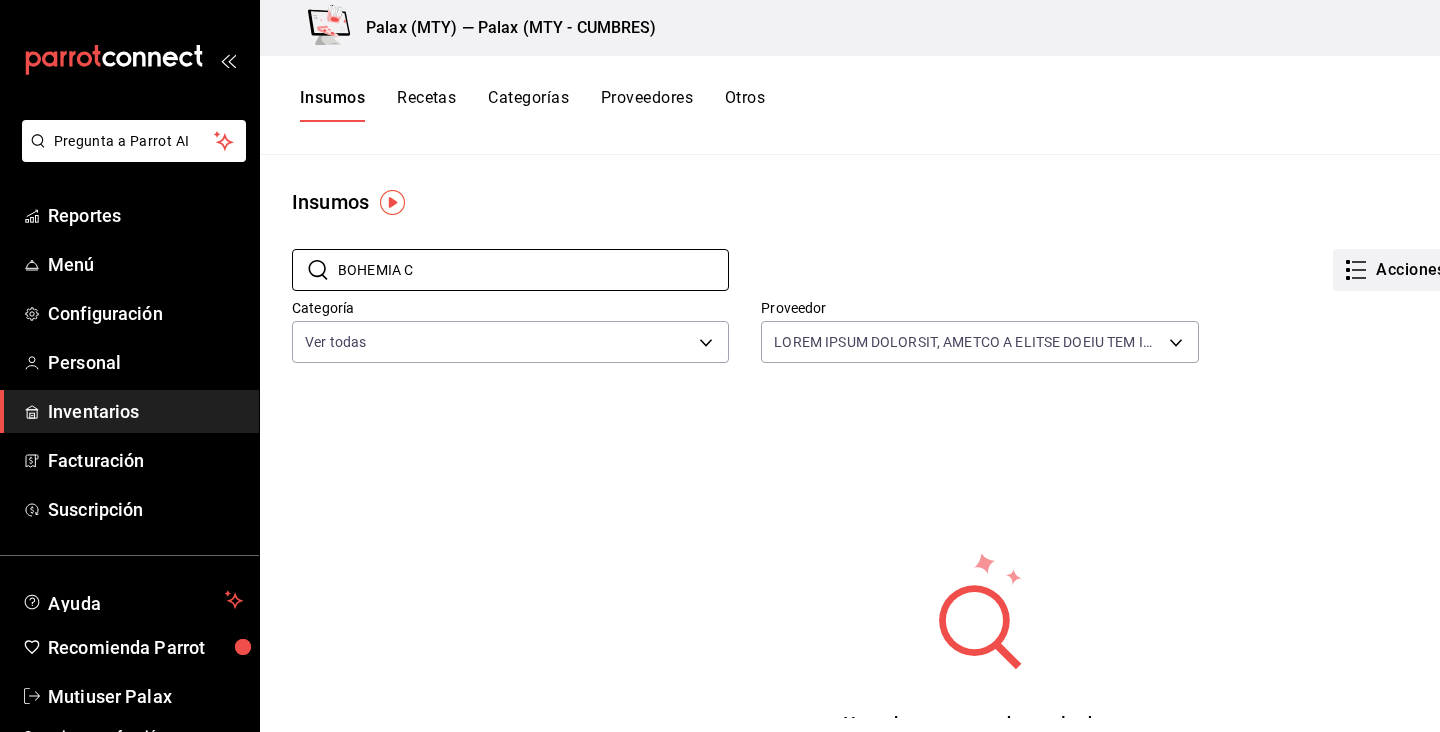 type on "BOHEMIA C" 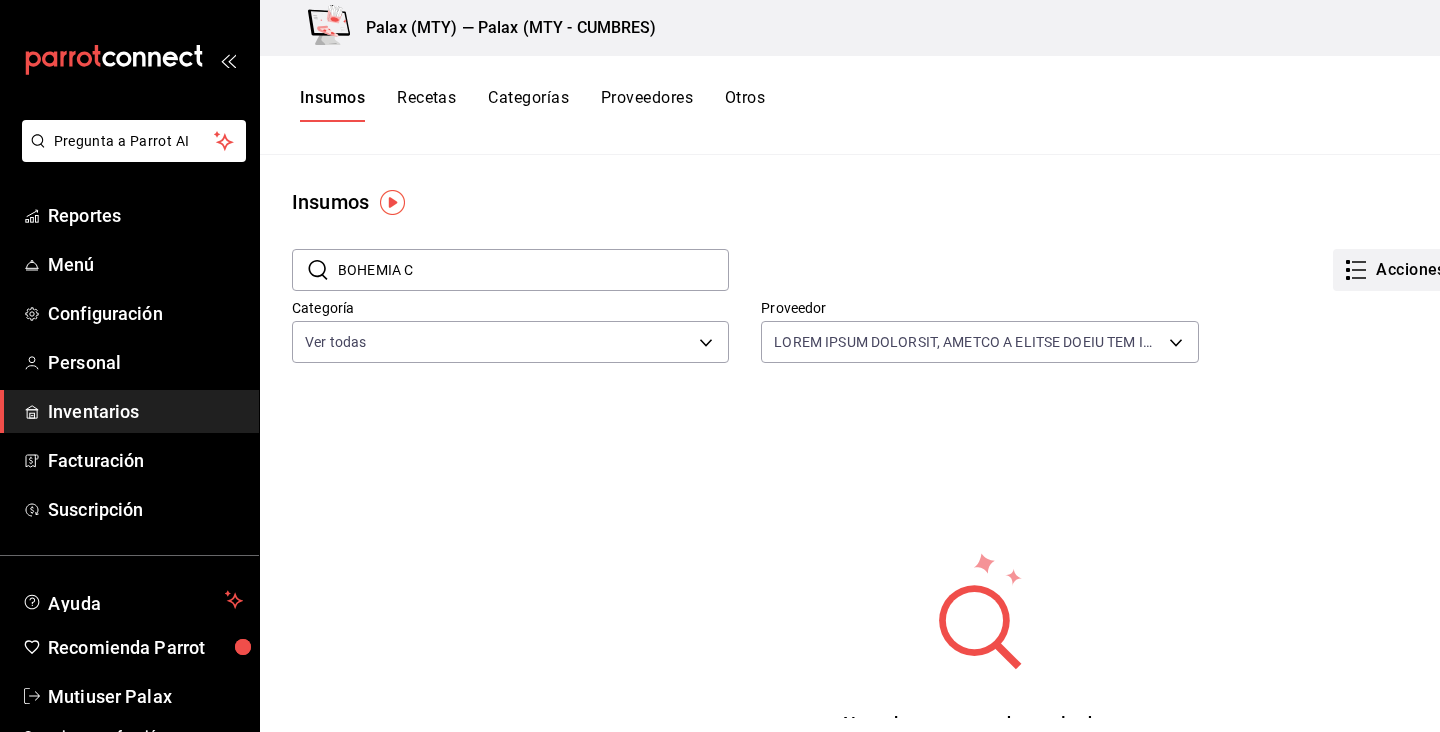 click 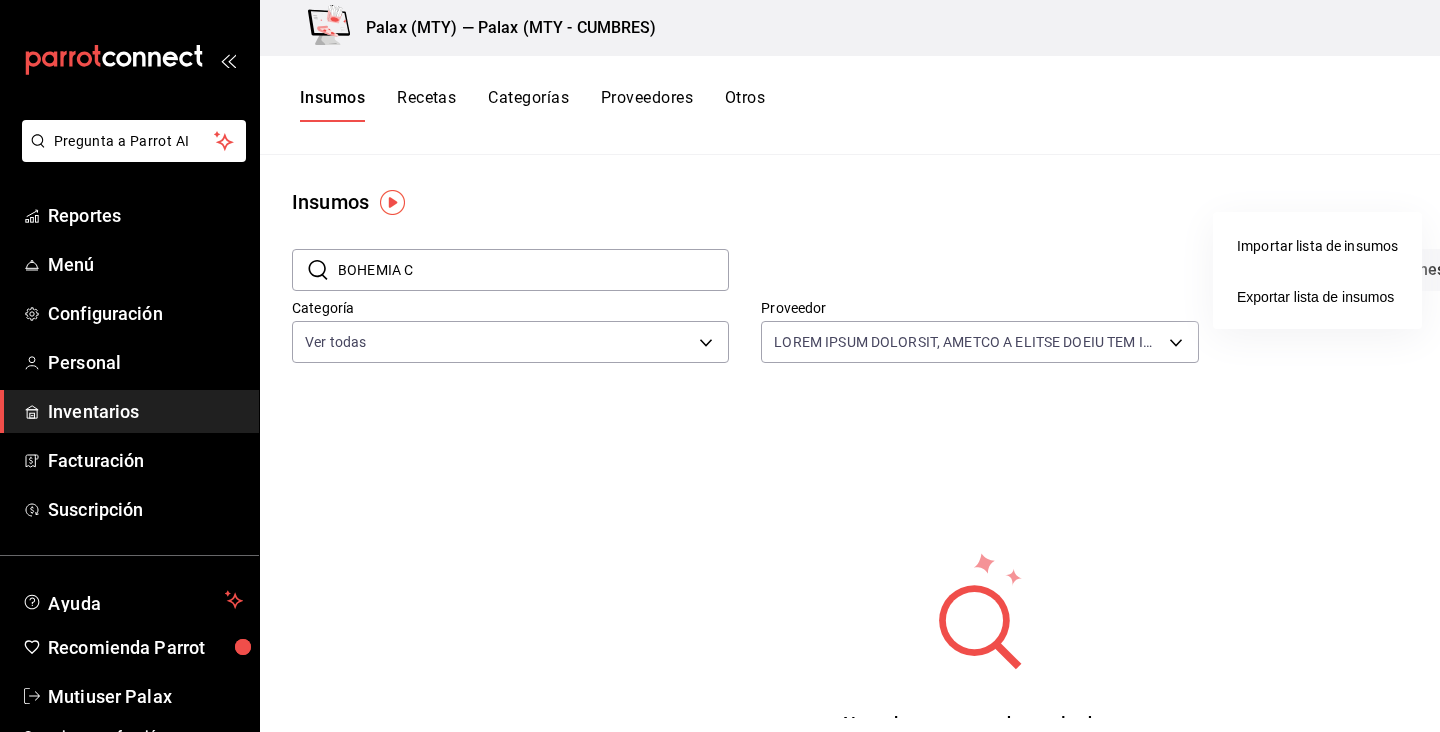 click at bounding box center [720, 366] 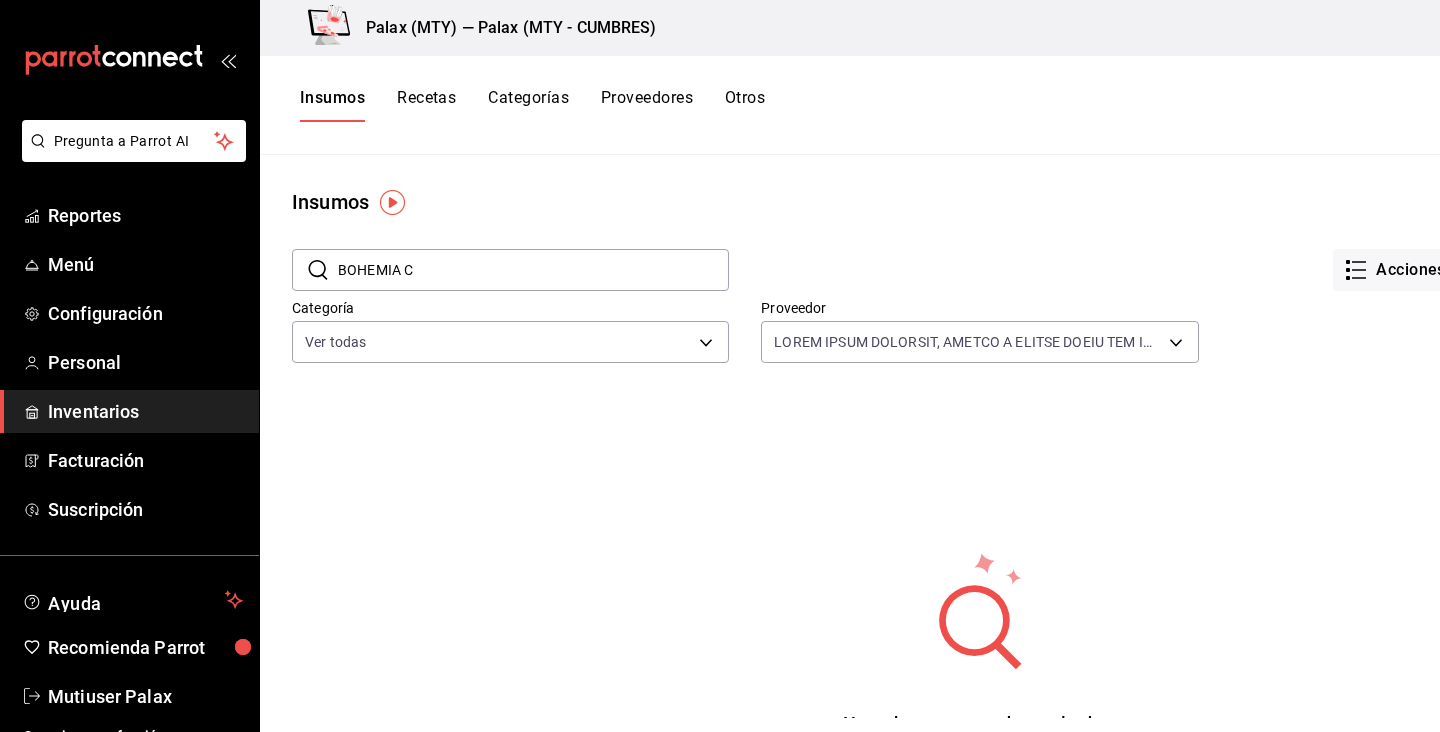 click on "Insumos" at bounding box center (332, 105) 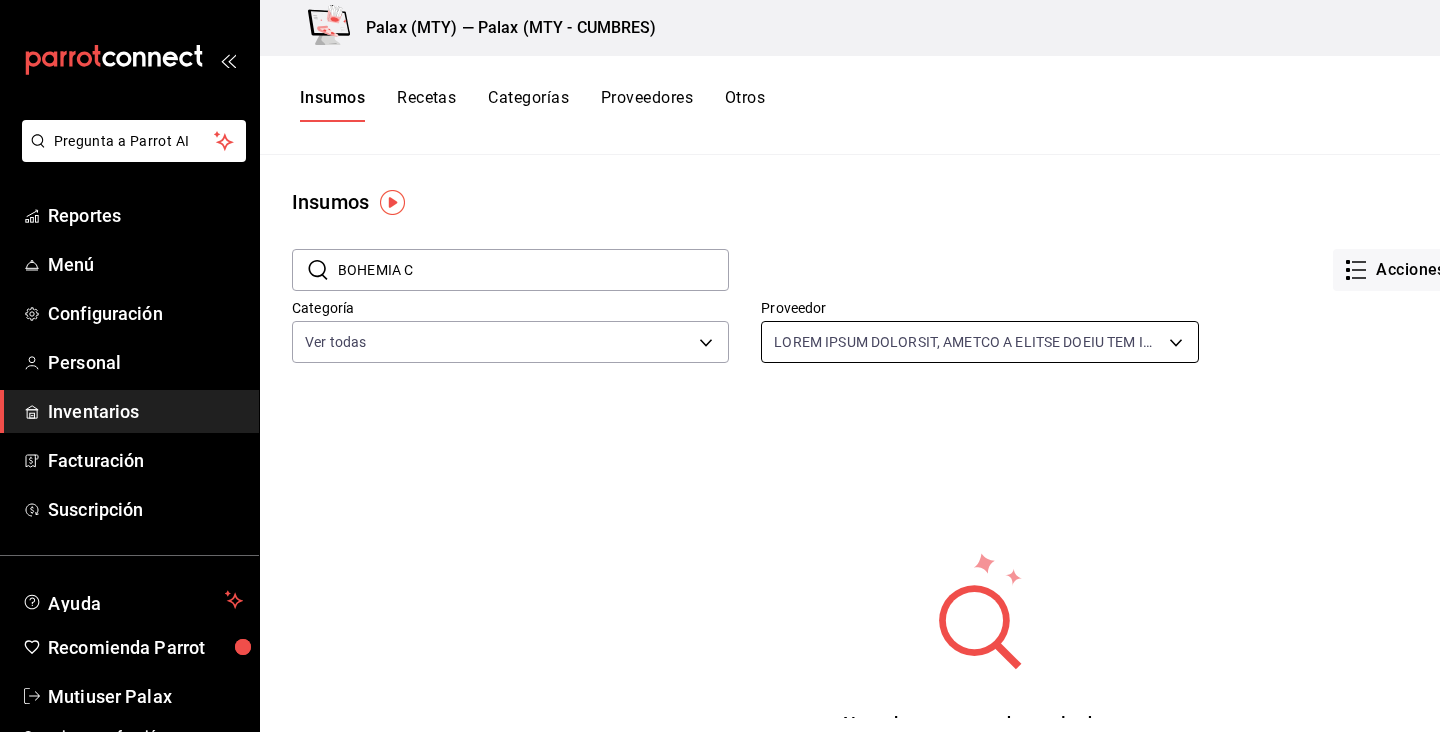 click on "Pregunta a Parrot AI Reportes   Menú   Configuración   Personal   Inventarios   Facturación   Suscripción   Ayuda Recomienda Parrot   Mutiuser Palax   Sugerir nueva función   Palax (MTY) — Palax (MTY - CUMBRES) Cambiar a sucursal Insumos Recetas Categorías Proveedores Otros Insumos ​ BOHEMIA C ​ Acciones Agregar insumo Categoría Ver todas 1bd5924b-a116-43cc-a1f3-b2230b5d895a,295ba39c-74a3-434c-af72-f852c590be20,861d8c7b-bc93-4875-acc2-796e211b2c27,8cc70f9a-ddf4-445b-9667-85d8a9692a84,5d8a14b9-bf3b-4005-bb9f-8a8c2547c405,5c9ac129-6de3-4aed-a2ca-27dd8f42c079,419ed886-a751-4737-a18c-9a15b863b12b,604daf49-e175-4efc-9e9e-d5d5b0c3c47a,96fe7b55-ffce-4600-b8a9-e1eb0c902baa,3fb0f05f-effb-4fb5-92d4-c405cfc0e9e0 Proveedor No se han encontrado resultados. Parece que no podemos encontrar ningún resultado basado en su búsqueda, intenta de nuevo. GANA 1 MES GRATIS EN TU SUSCRIPCIÓN AQUÍ Ver video tutorial Ir a video Pregunta a Parrot AI Reportes   Menú   Configuración   Personal   Inventarios       Ayuda" at bounding box center [720, 359] 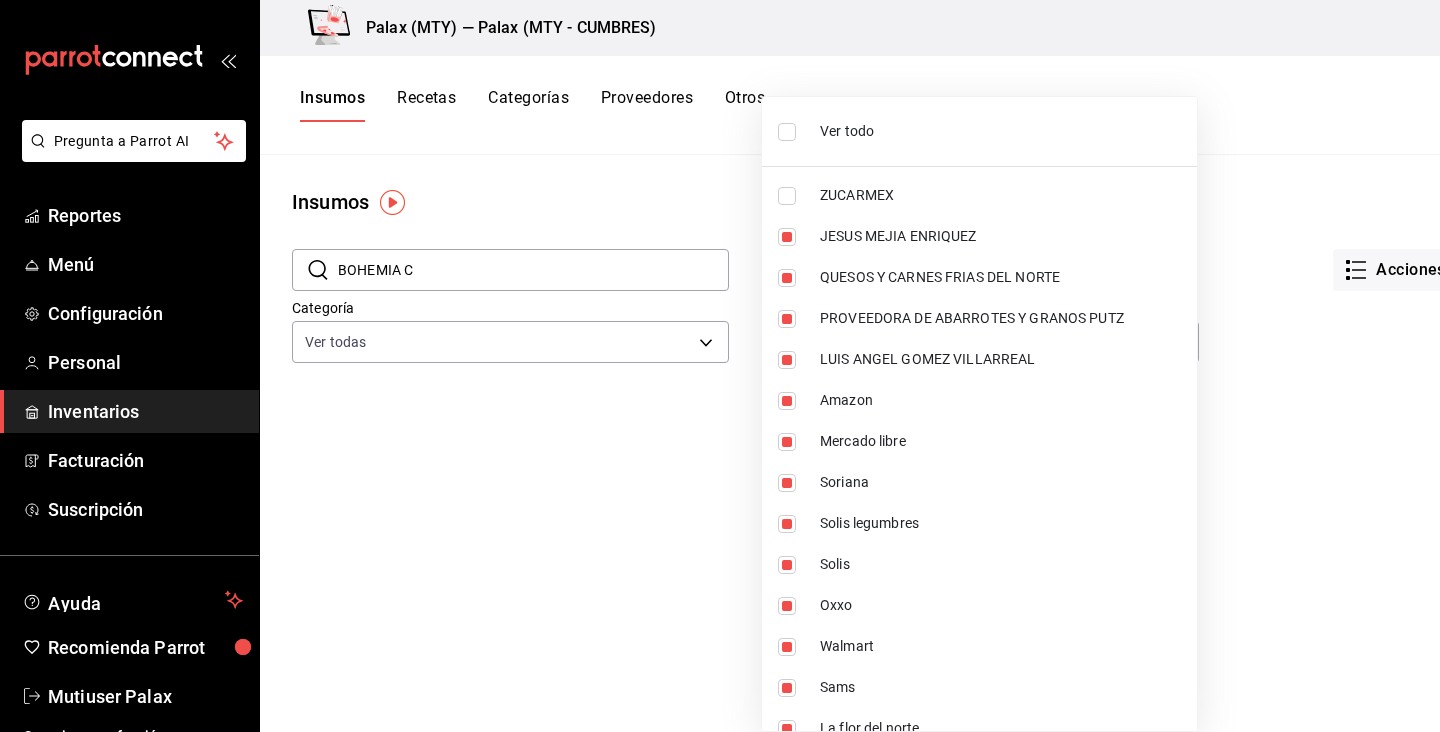 click at bounding box center [720, 366] 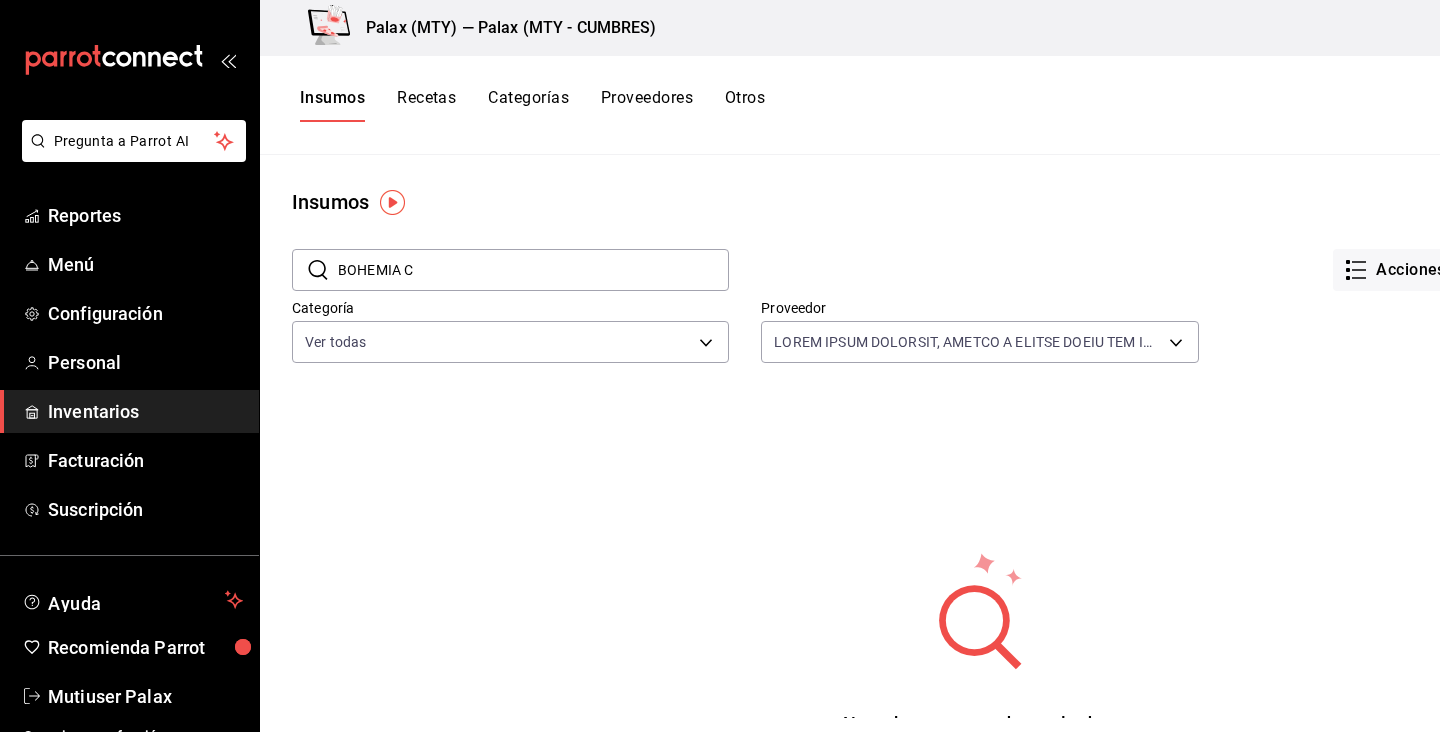 click on "Insumos" at bounding box center [332, 105] 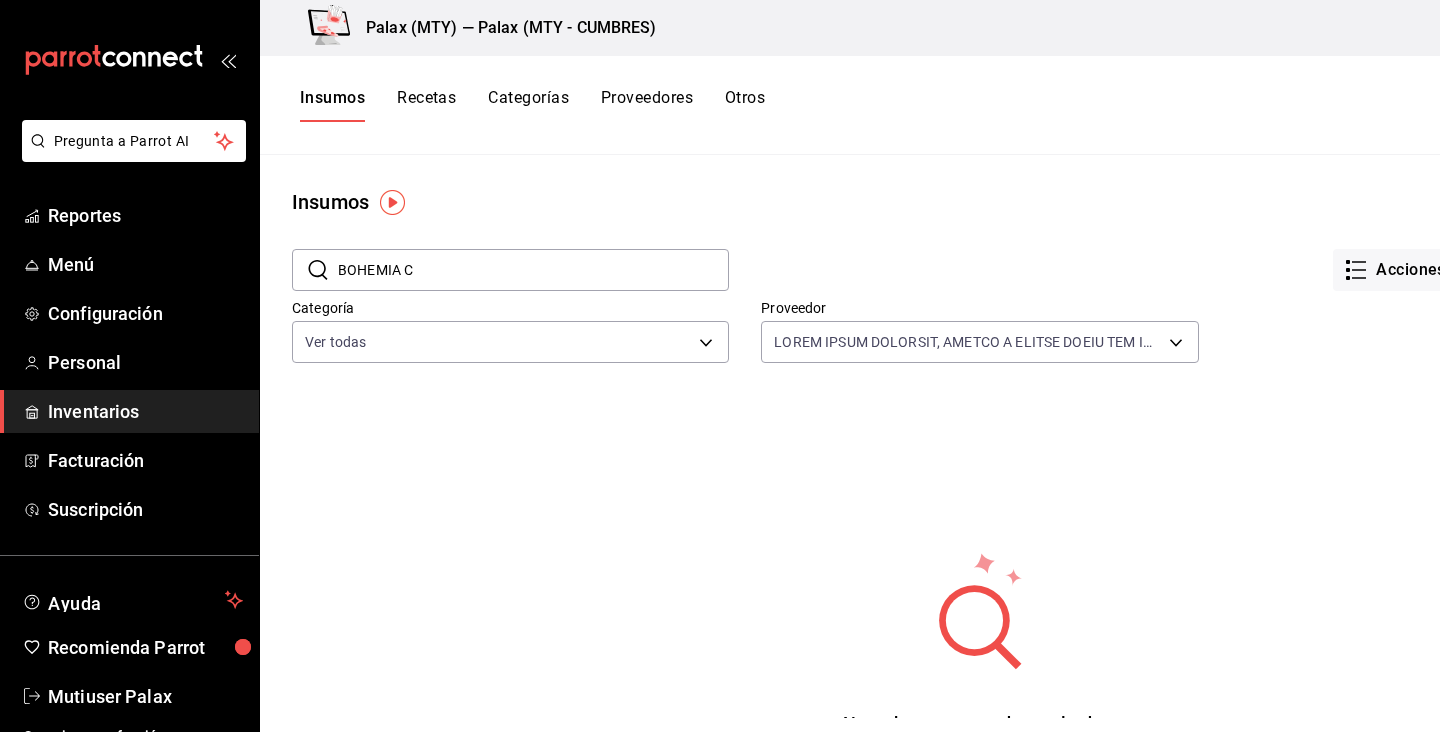 click on "BOHEMIA C" at bounding box center (533, 270) 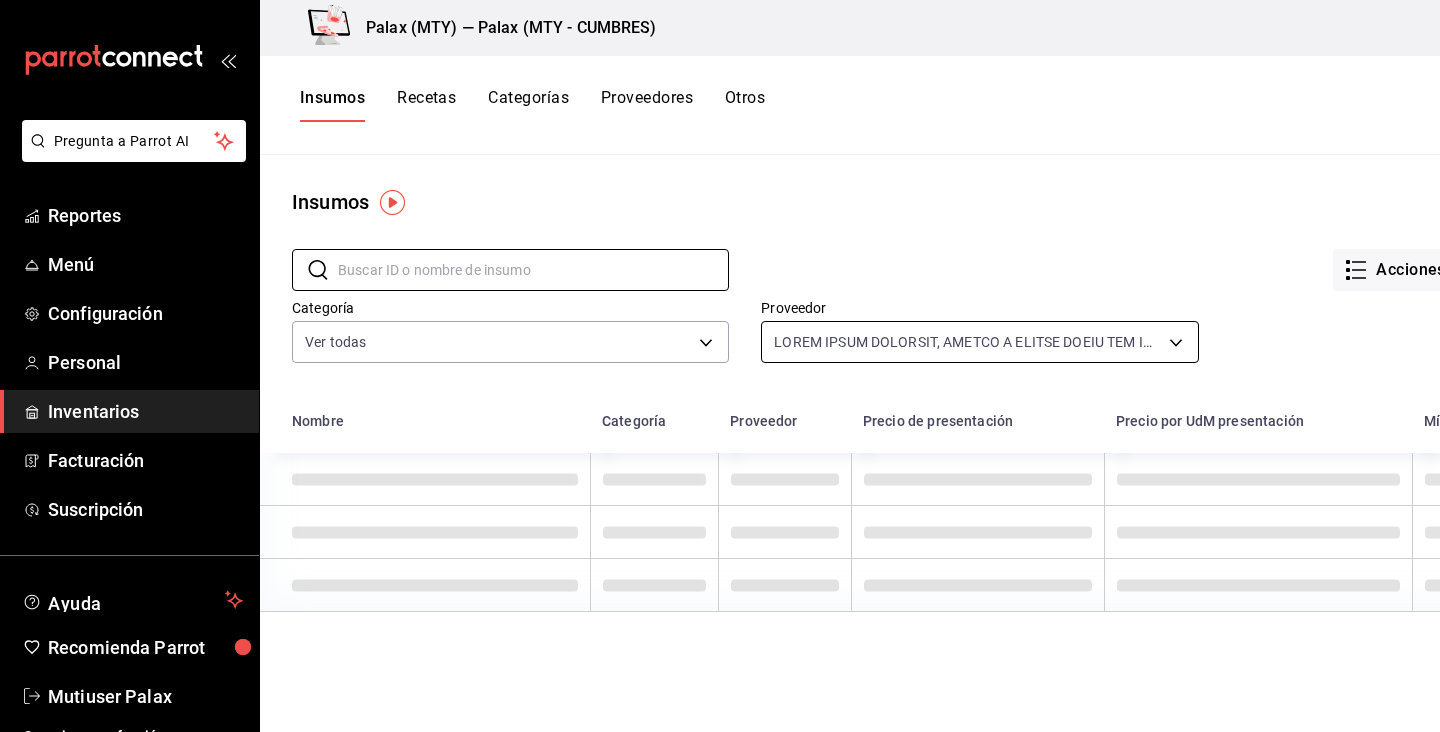 type 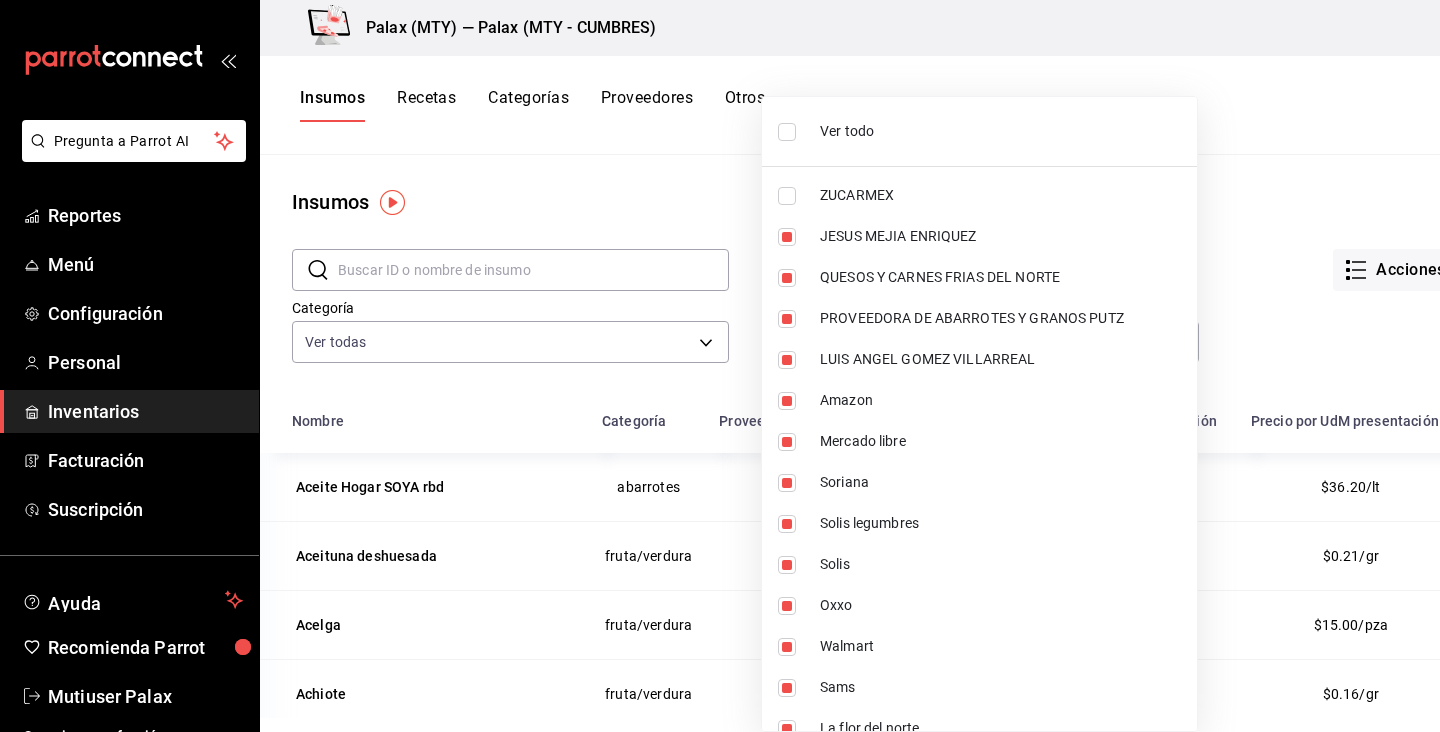 click on "ZUCARMEX" at bounding box center [1000, 195] 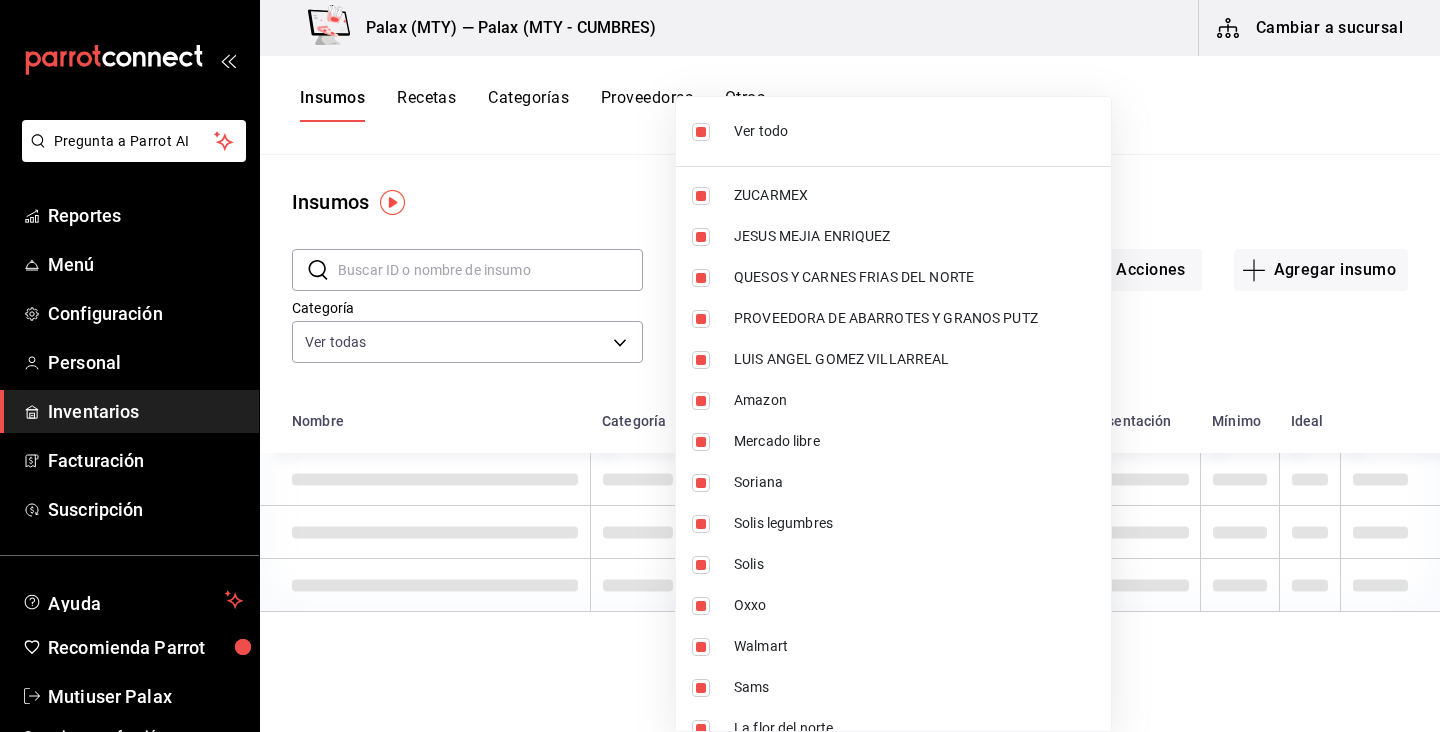 click at bounding box center [720, 366] 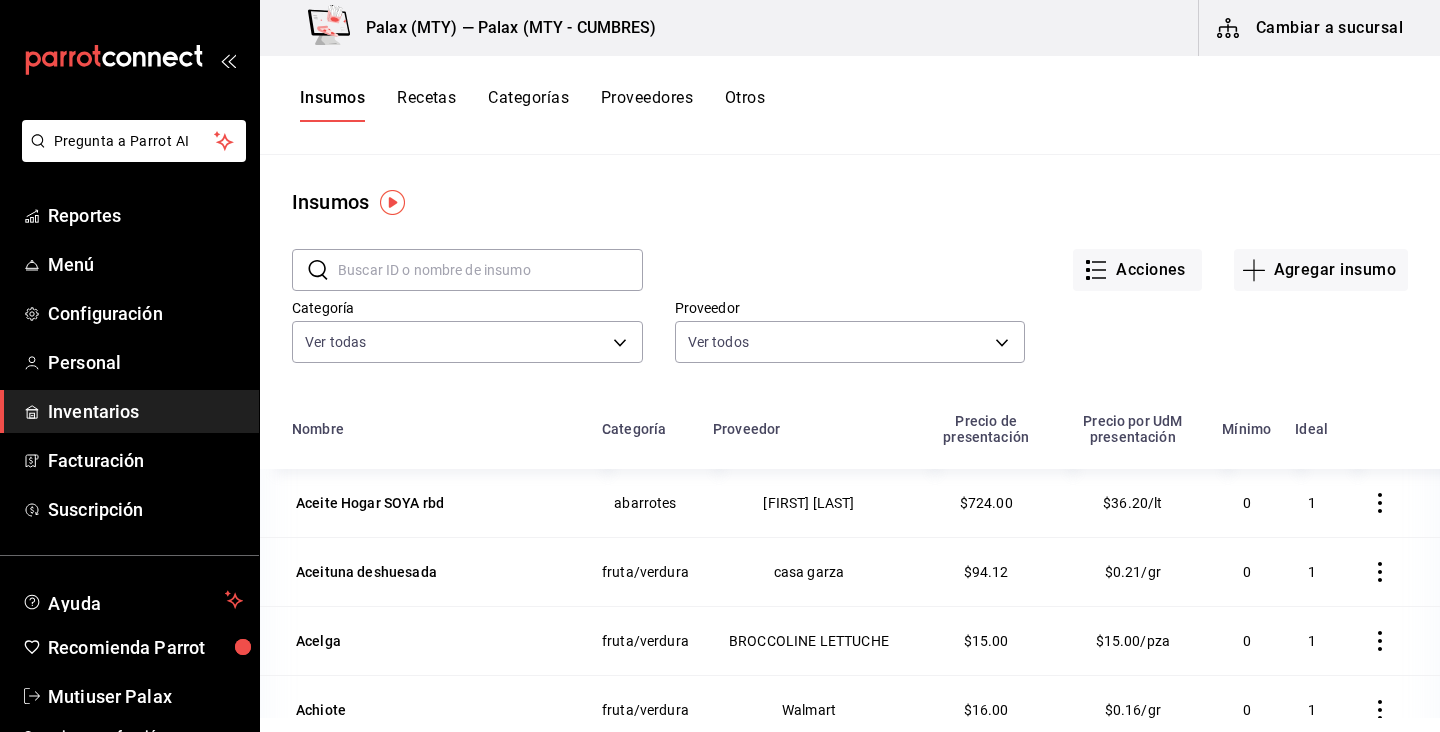 click at bounding box center [490, 270] 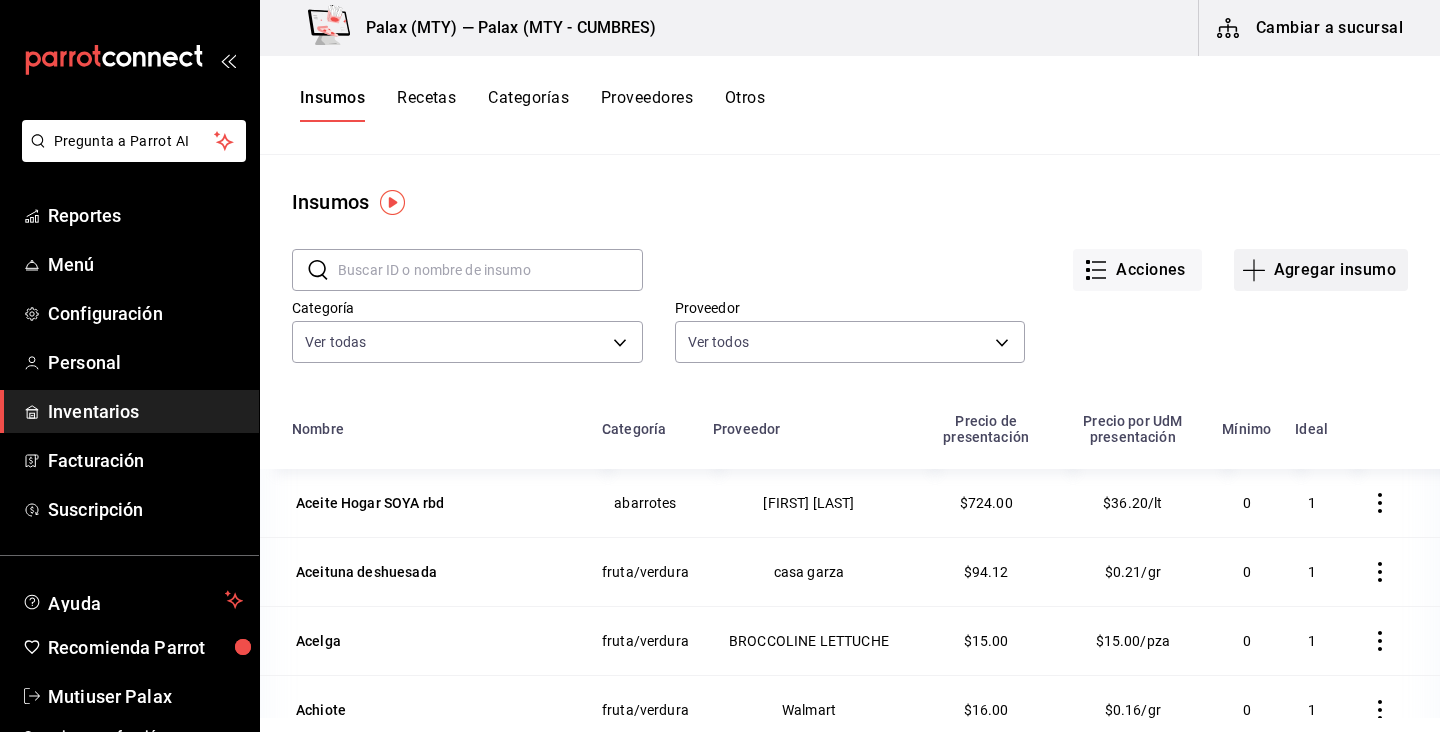 click on "Agregar insumo" at bounding box center (1321, 270) 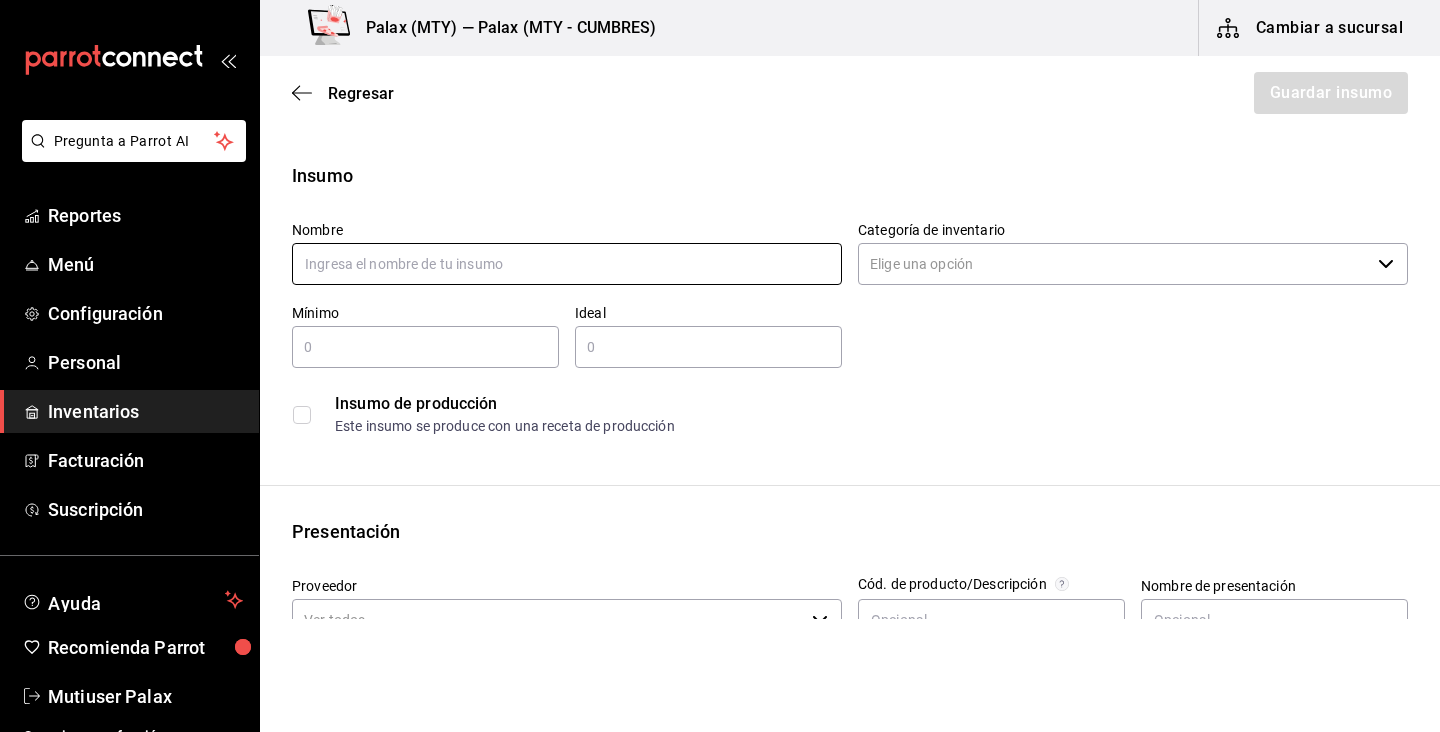 click at bounding box center (567, 264) 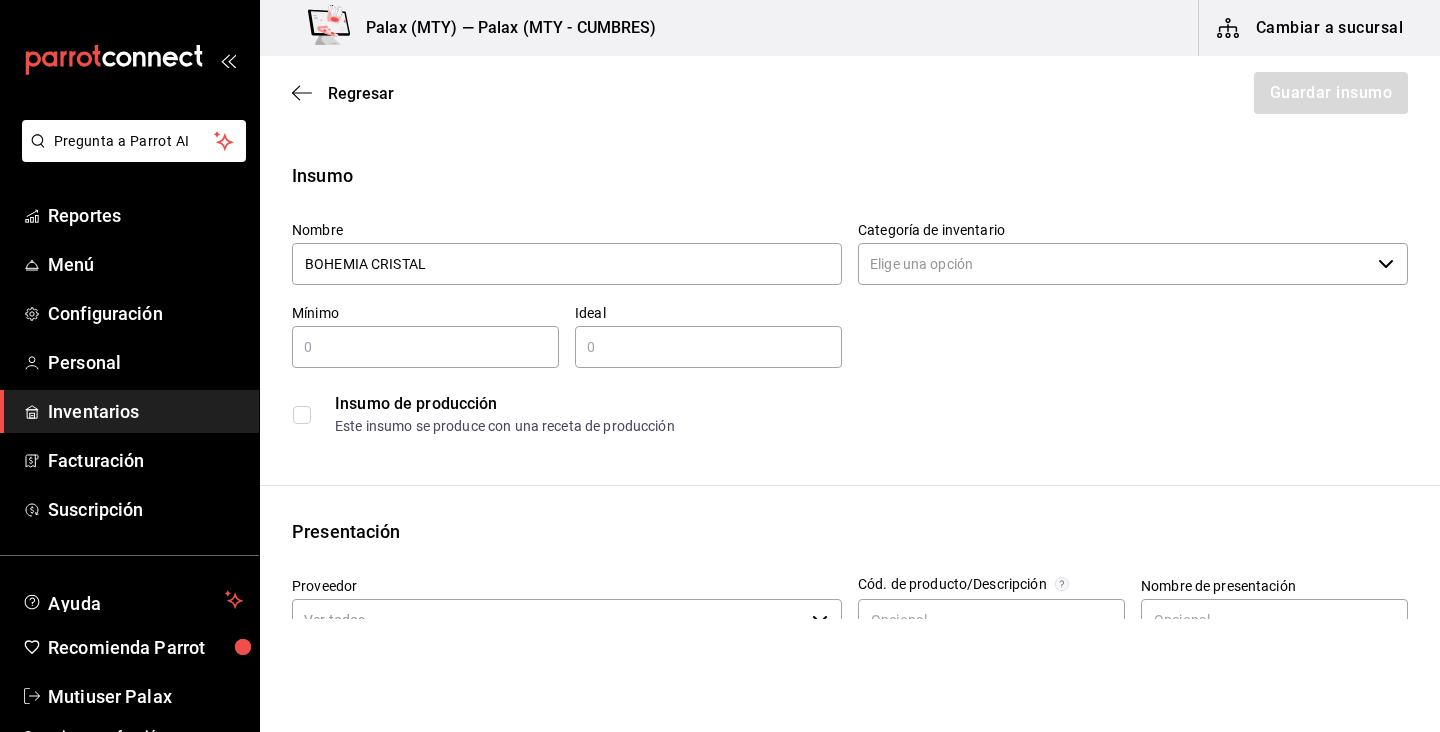 type on "BOHEMIA CRISTAL" 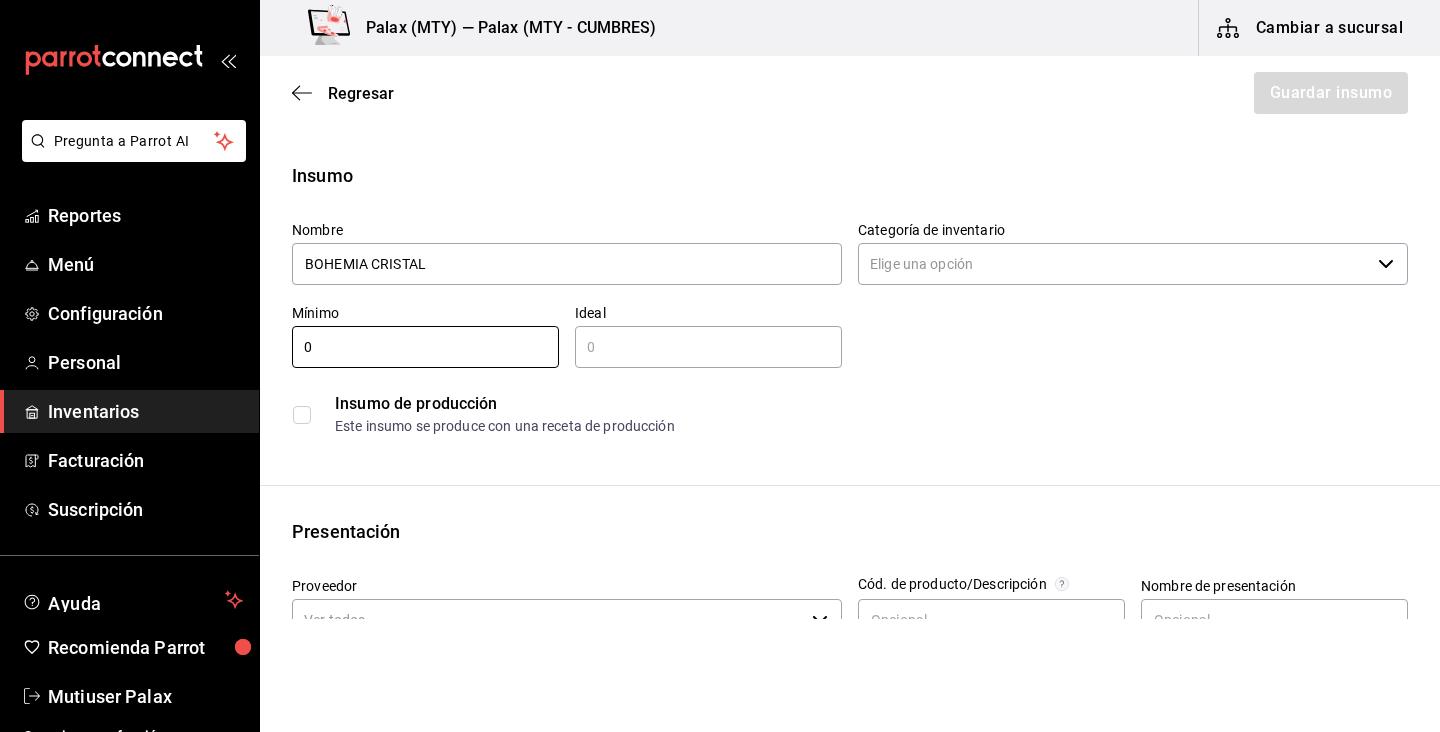 type on "0" 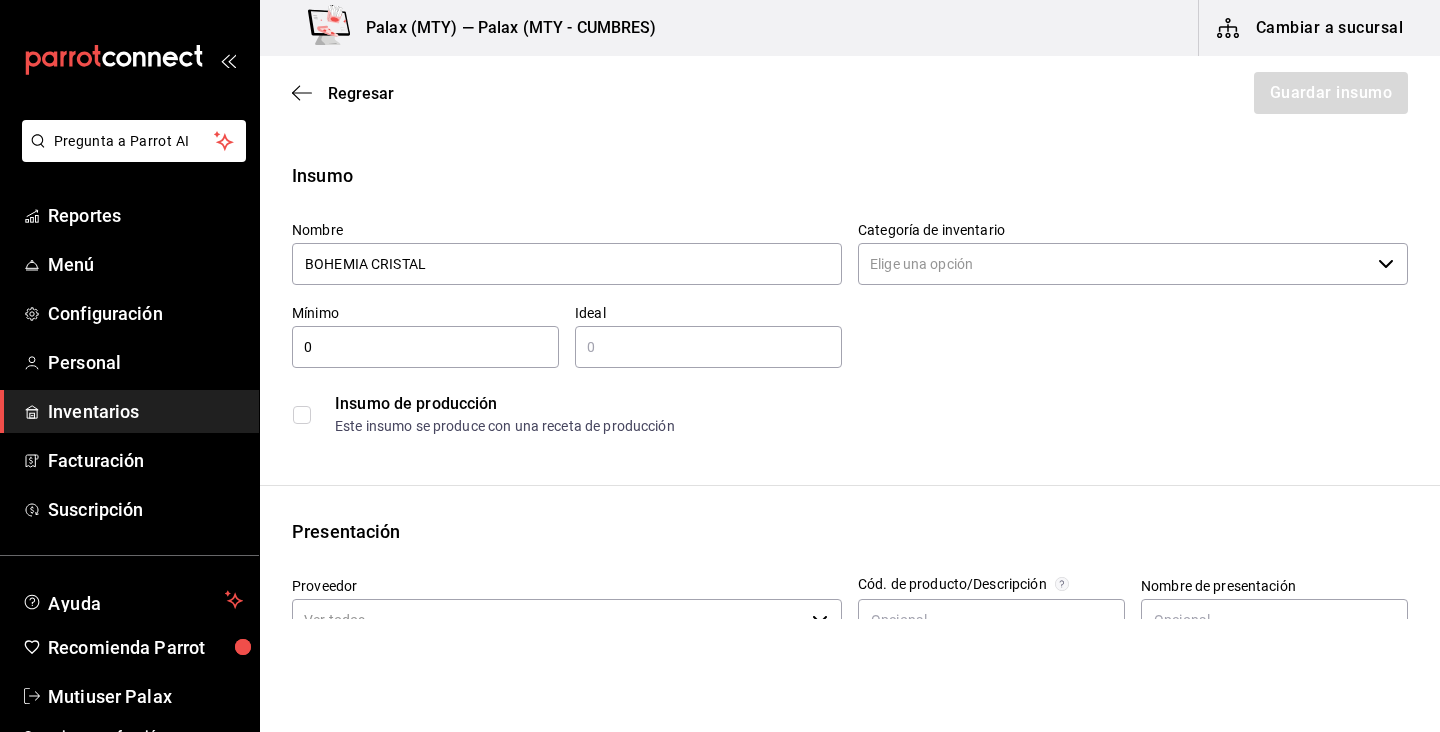 click at bounding box center [708, 347] 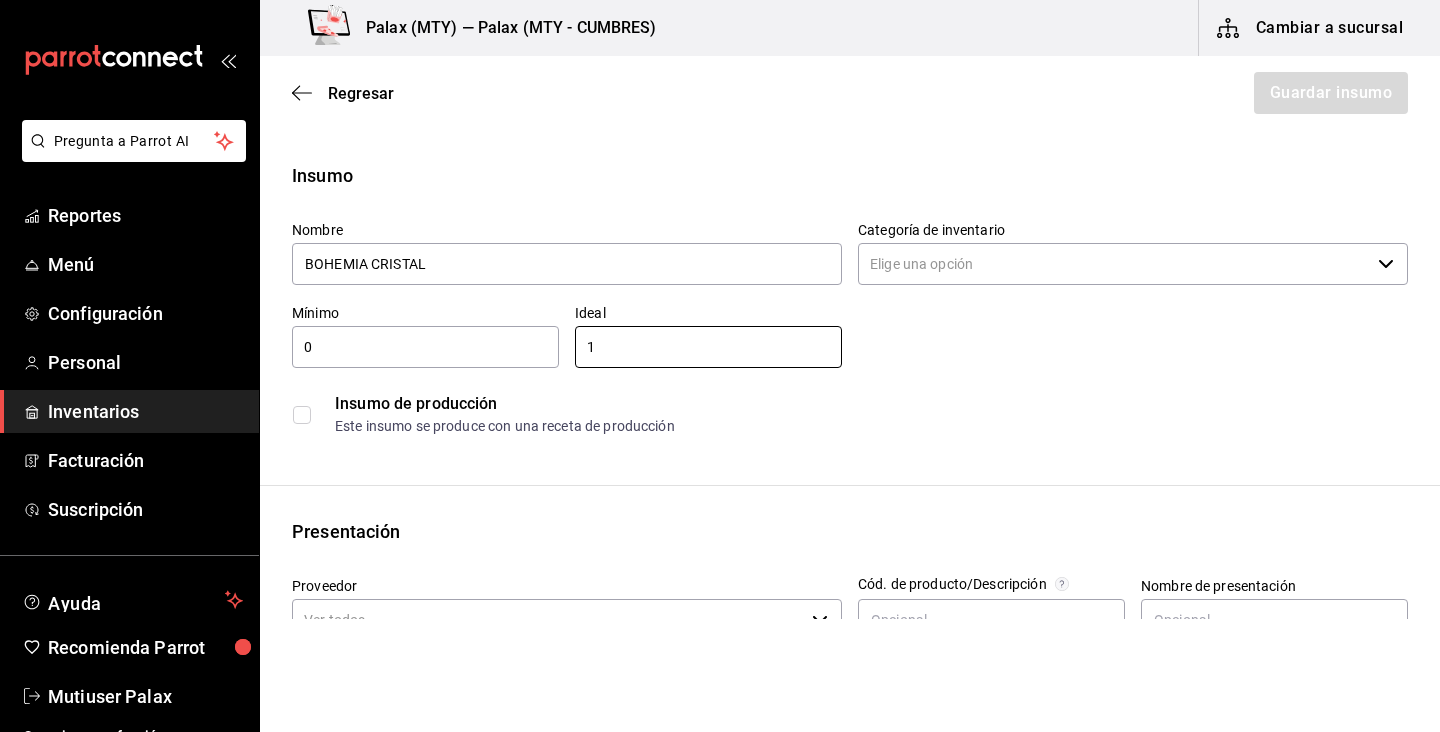 type on "1" 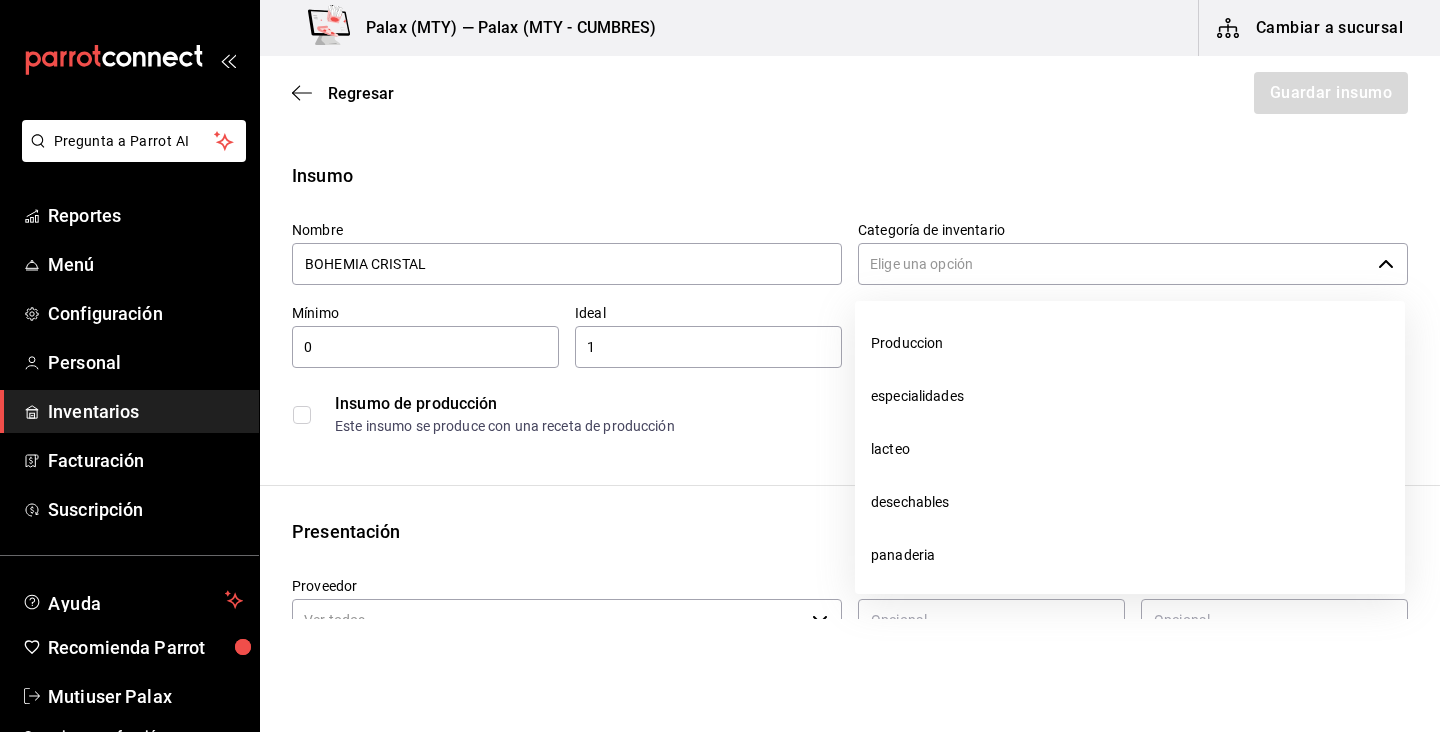click on "Categoría de inventario" at bounding box center (1114, 264) 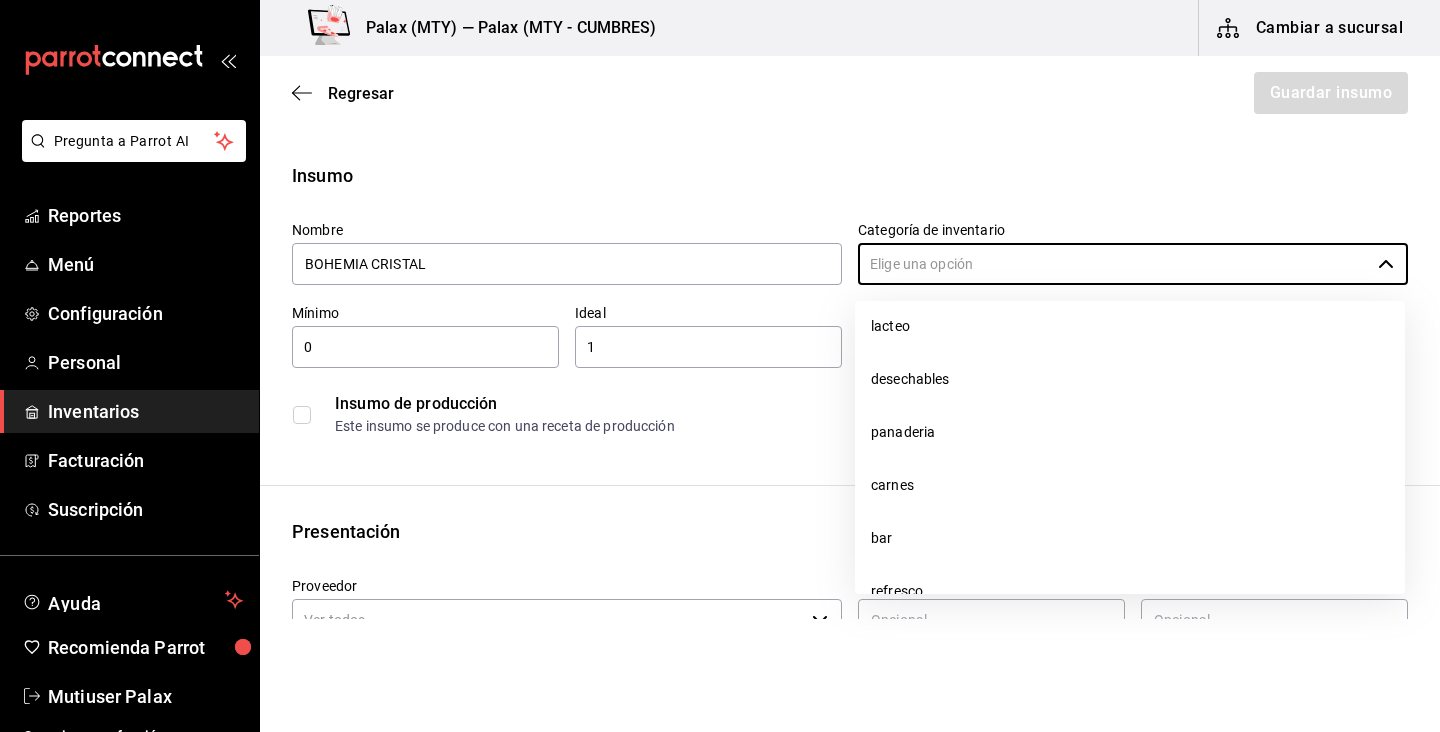 scroll, scrollTop: 124, scrollLeft: 0, axis: vertical 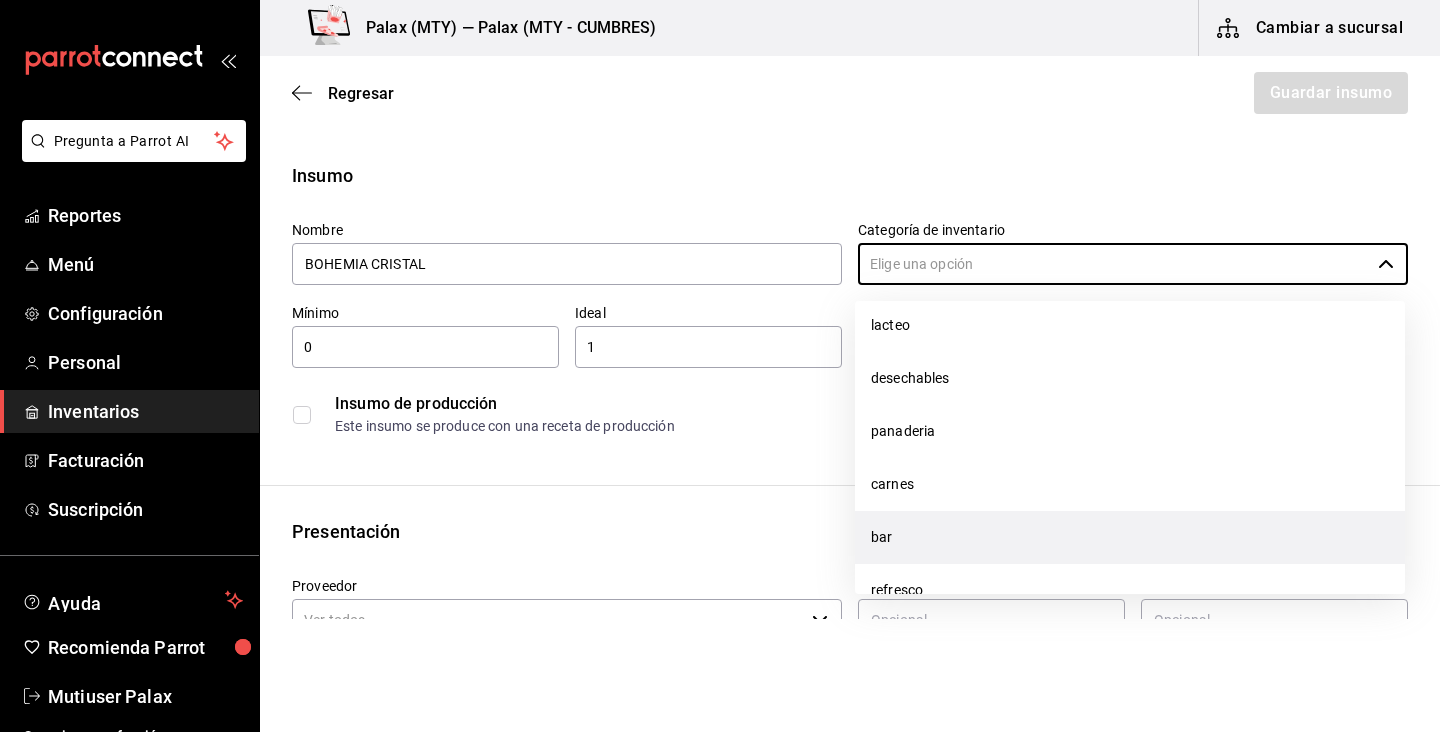 click on "bar" at bounding box center [1130, 537] 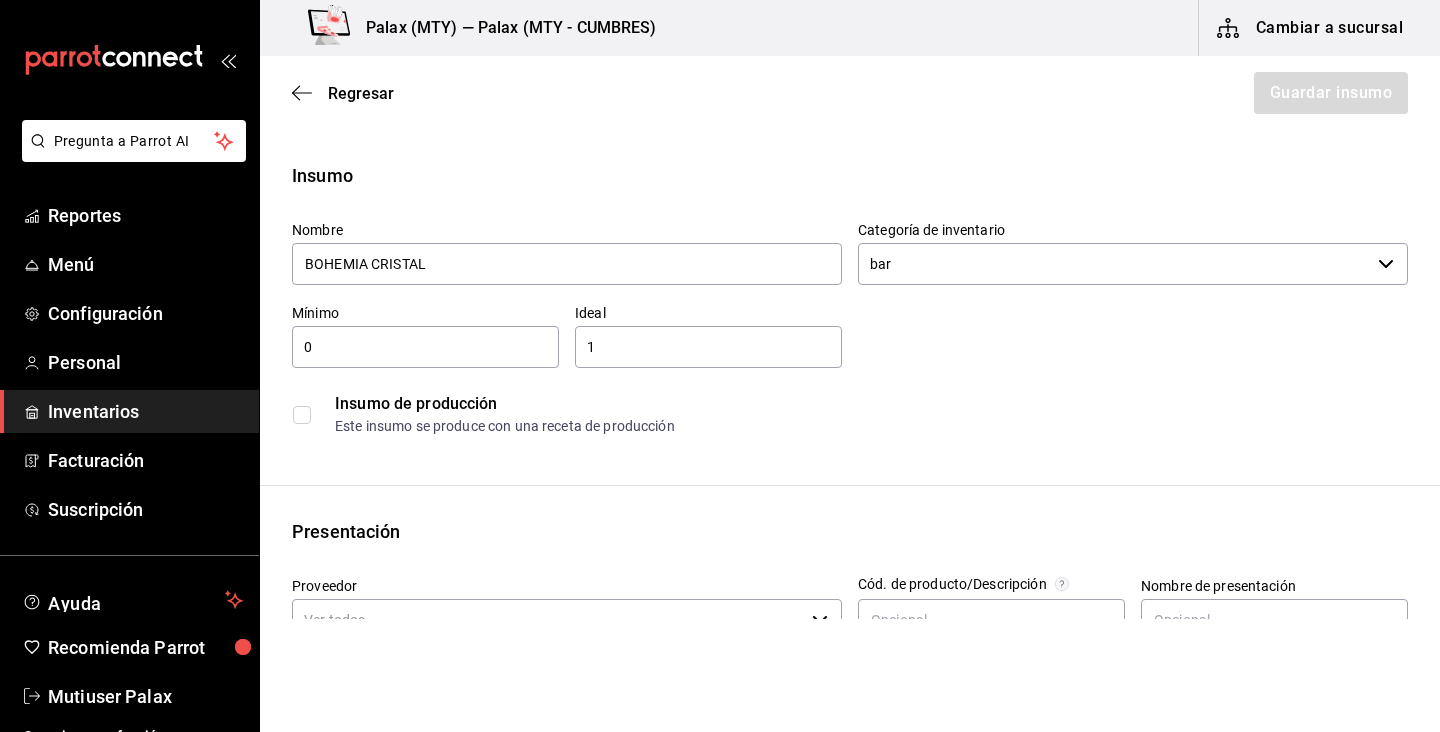 click on "Insumo de producción Este insumo se produce con una receta de producción" at bounding box center [850, 414] 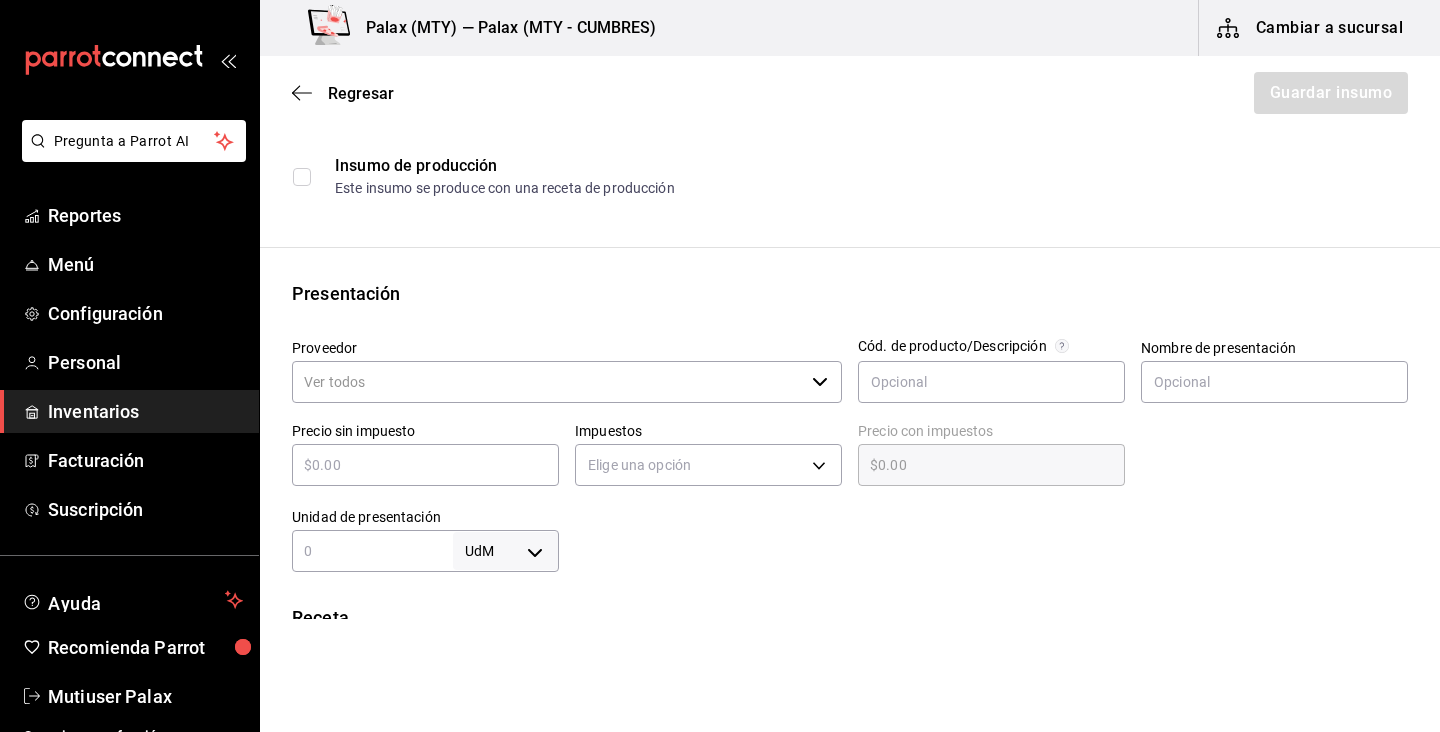 scroll, scrollTop: 240, scrollLeft: 0, axis: vertical 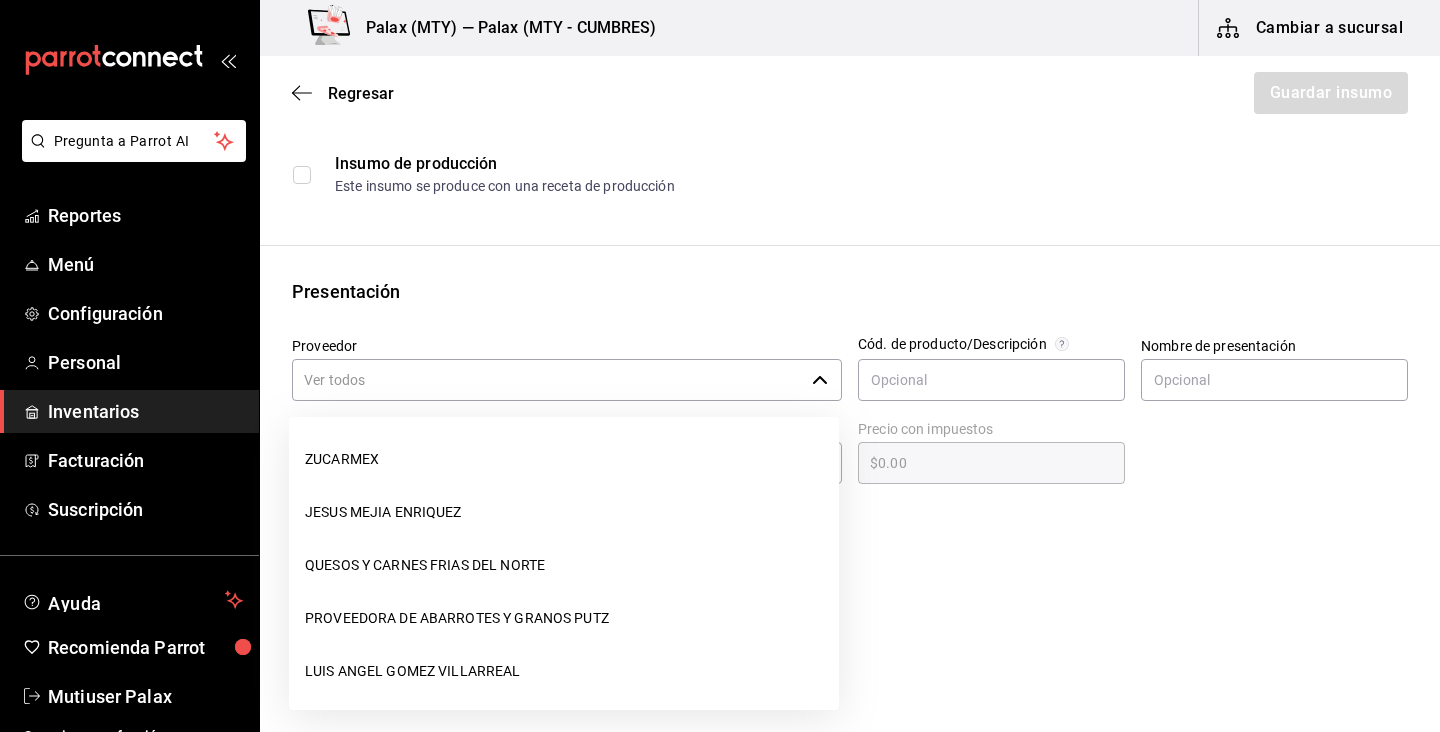 click on "Proveedor" at bounding box center (548, 380) 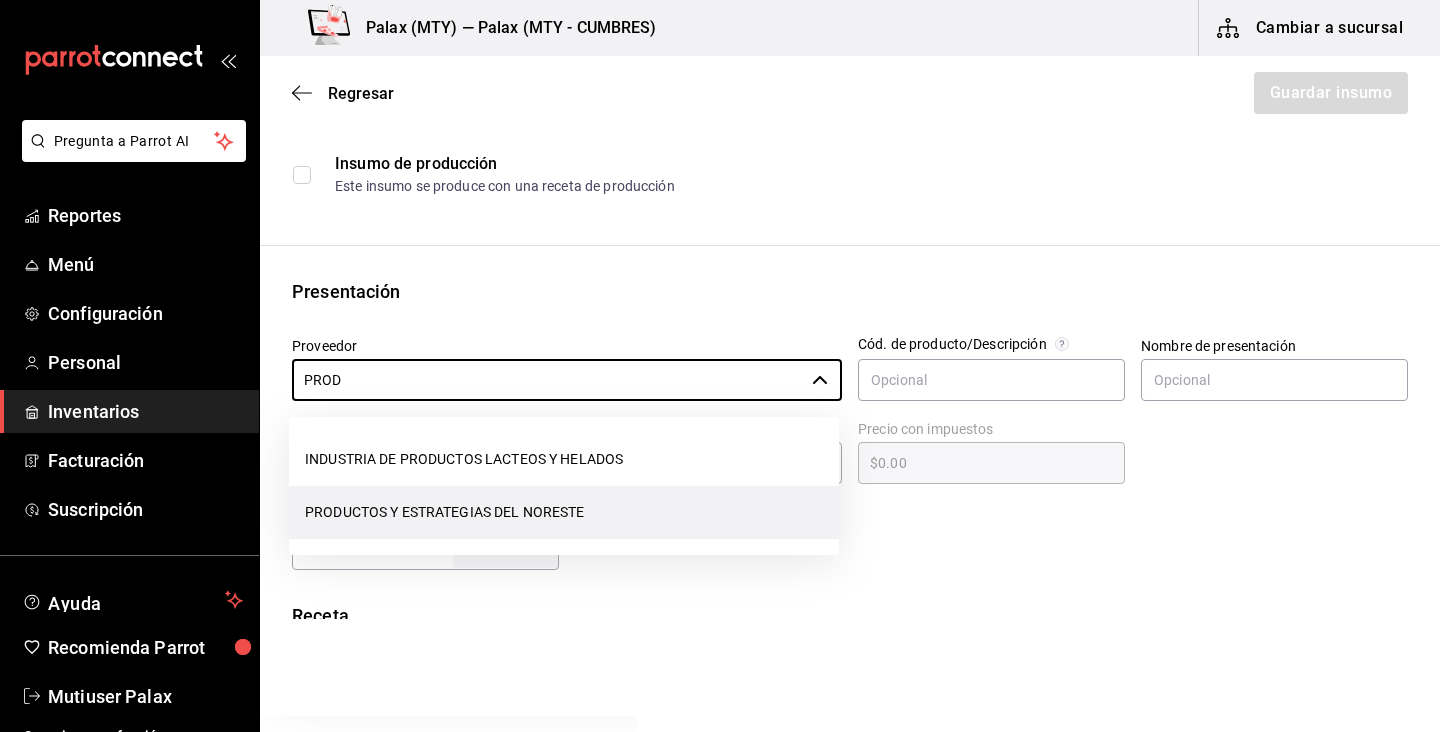 click on "PRODUCTOS Y ESTRATEGIAS DEL NORESTE" at bounding box center [564, 512] 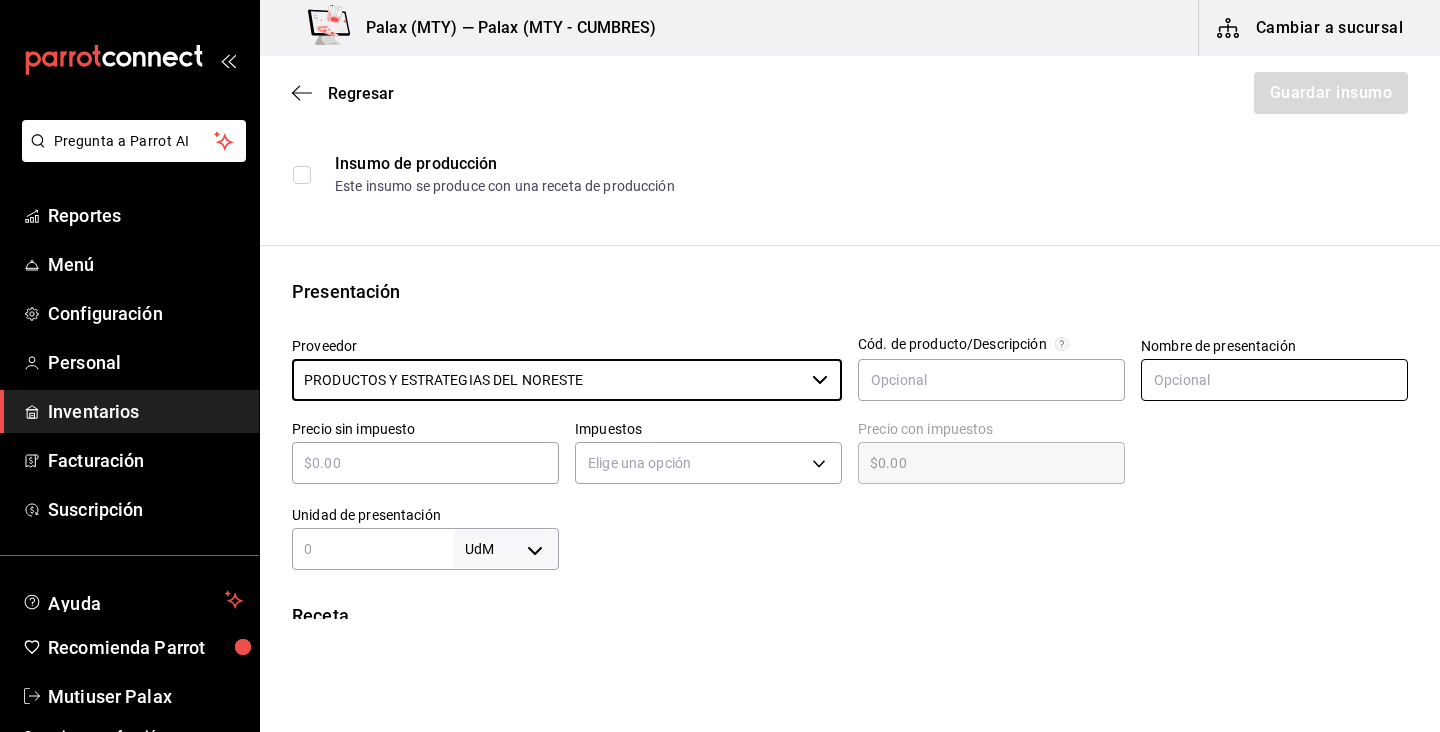 type on "PRODUCTOS Y ESTRATEGIAS DEL NORESTE" 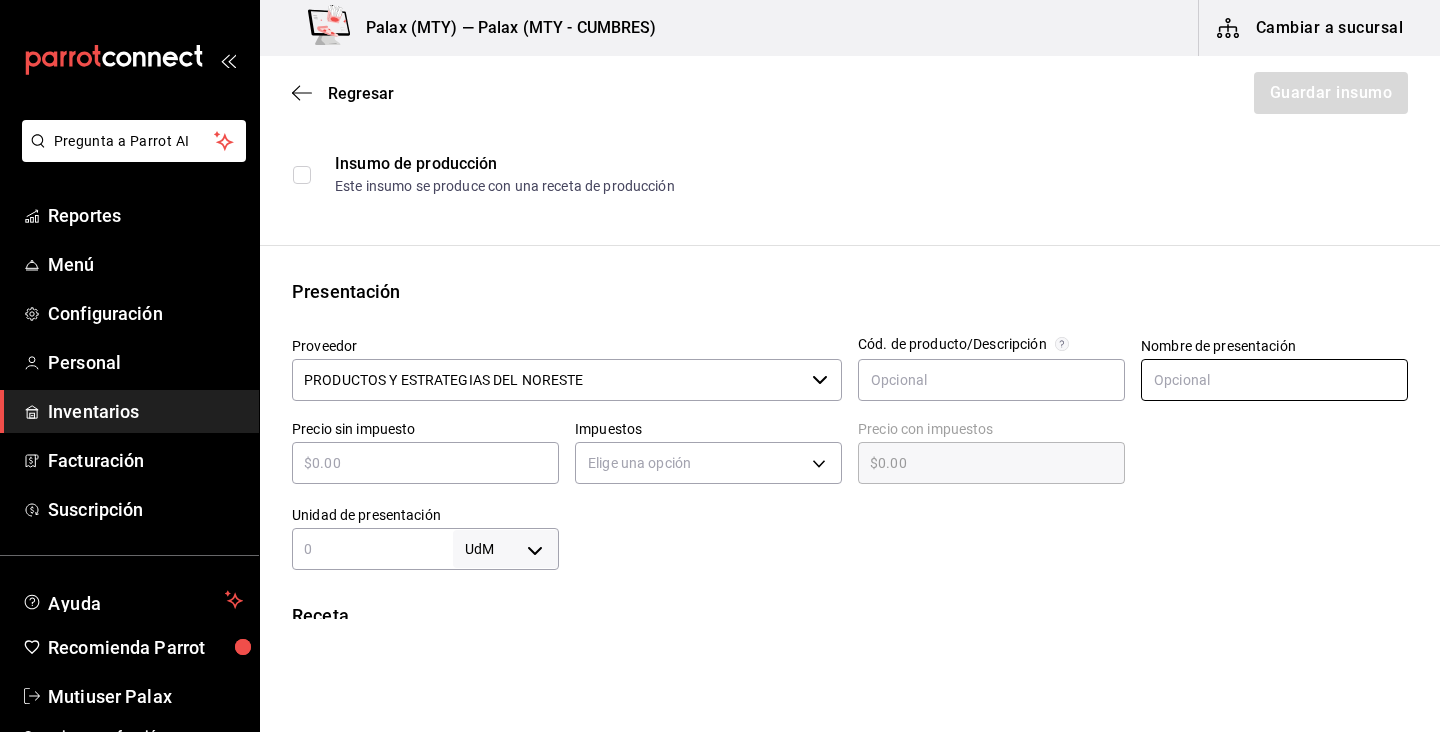 click at bounding box center (1274, 380) 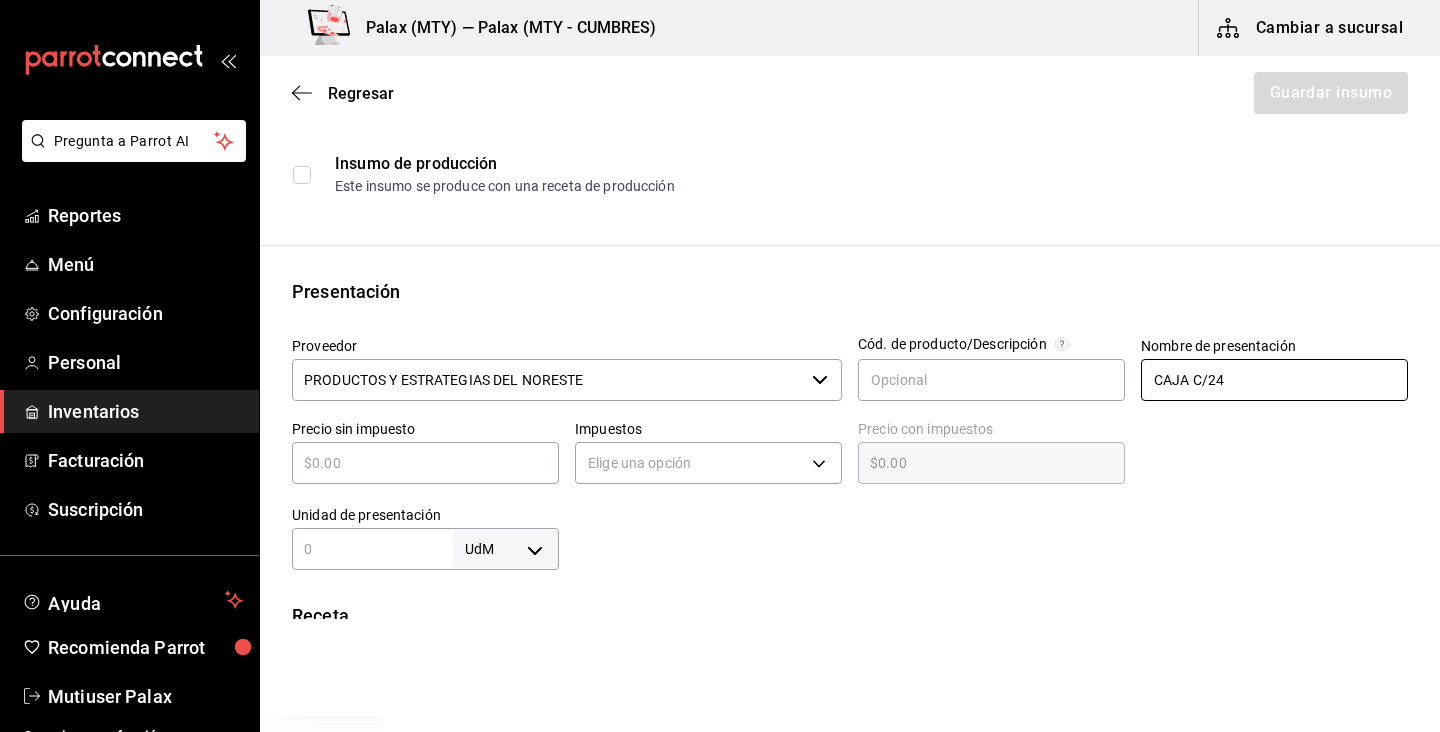 type on "CAJA C/24" 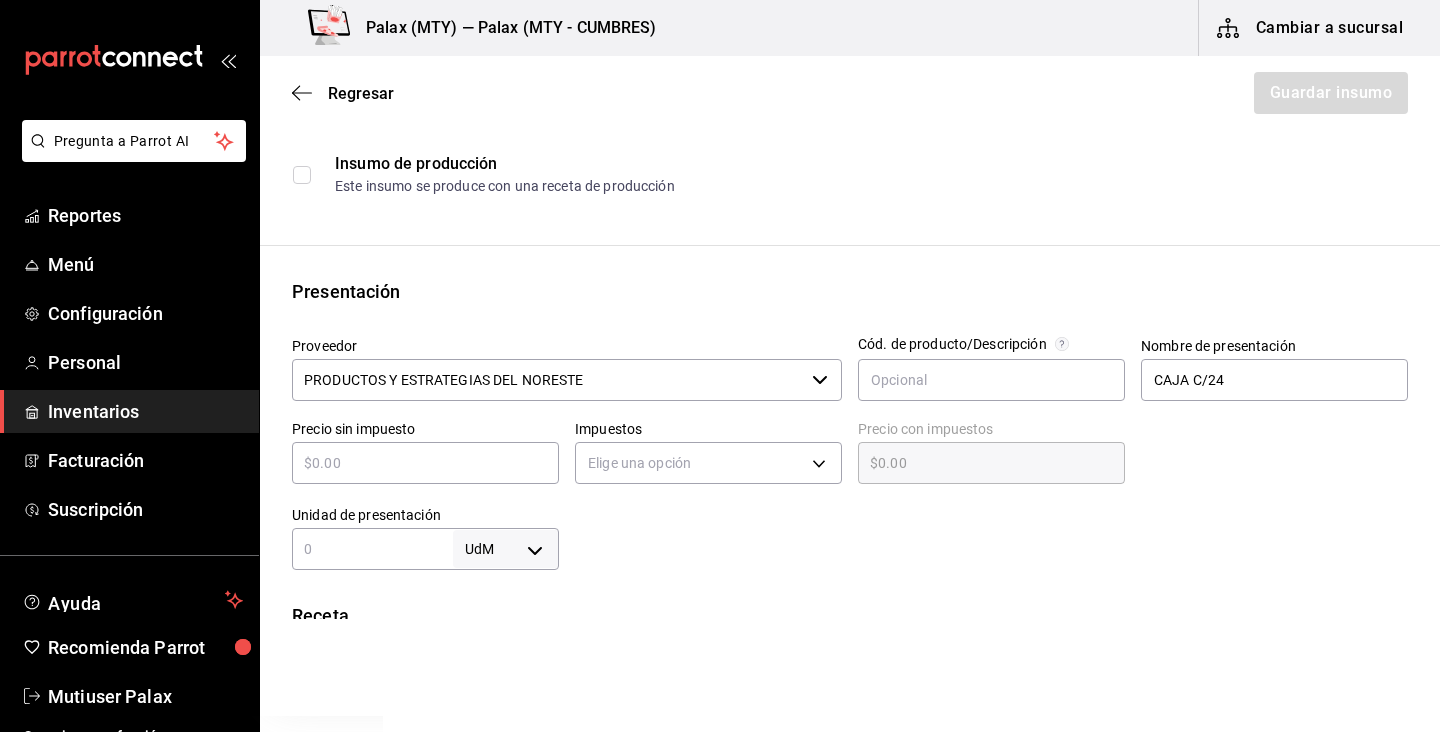 click at bounding box center [1266, 447] 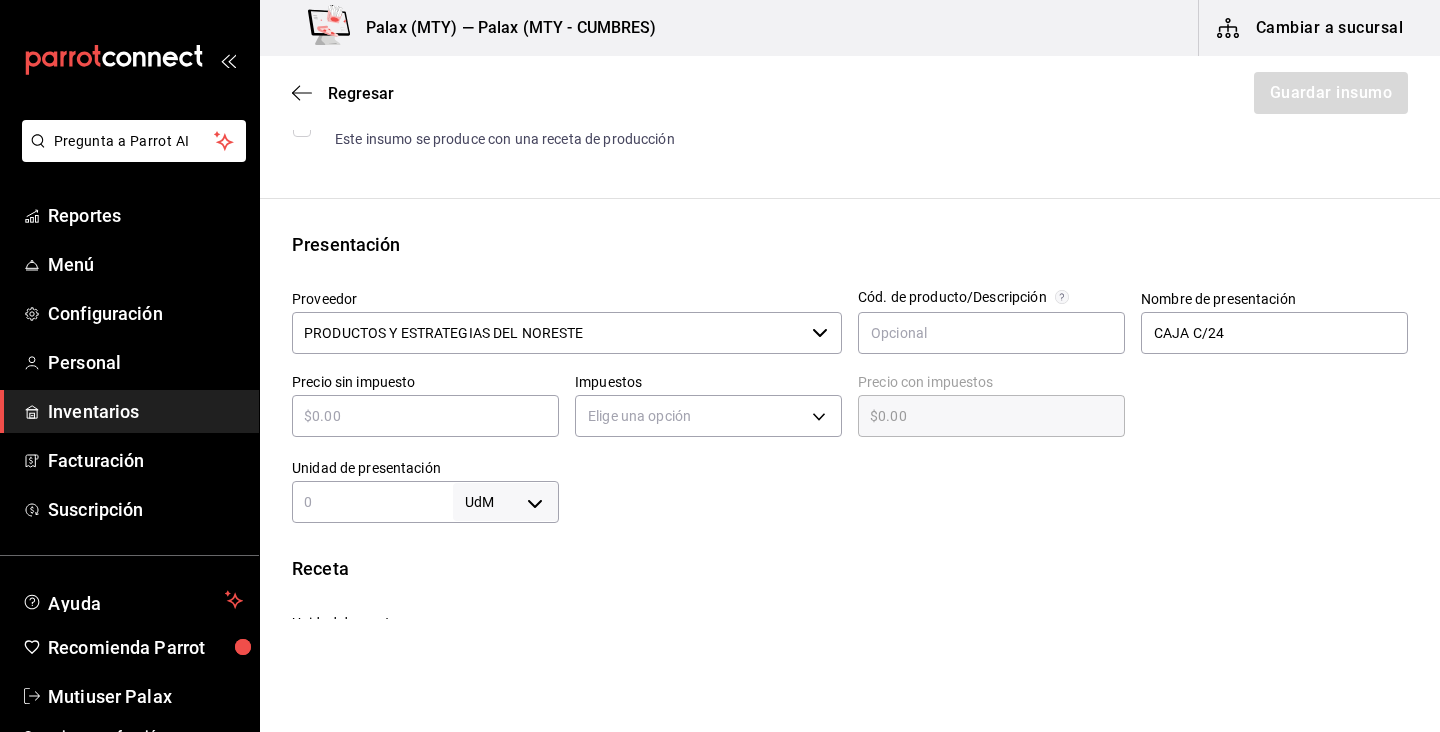 click at bounding box center (425, 416) 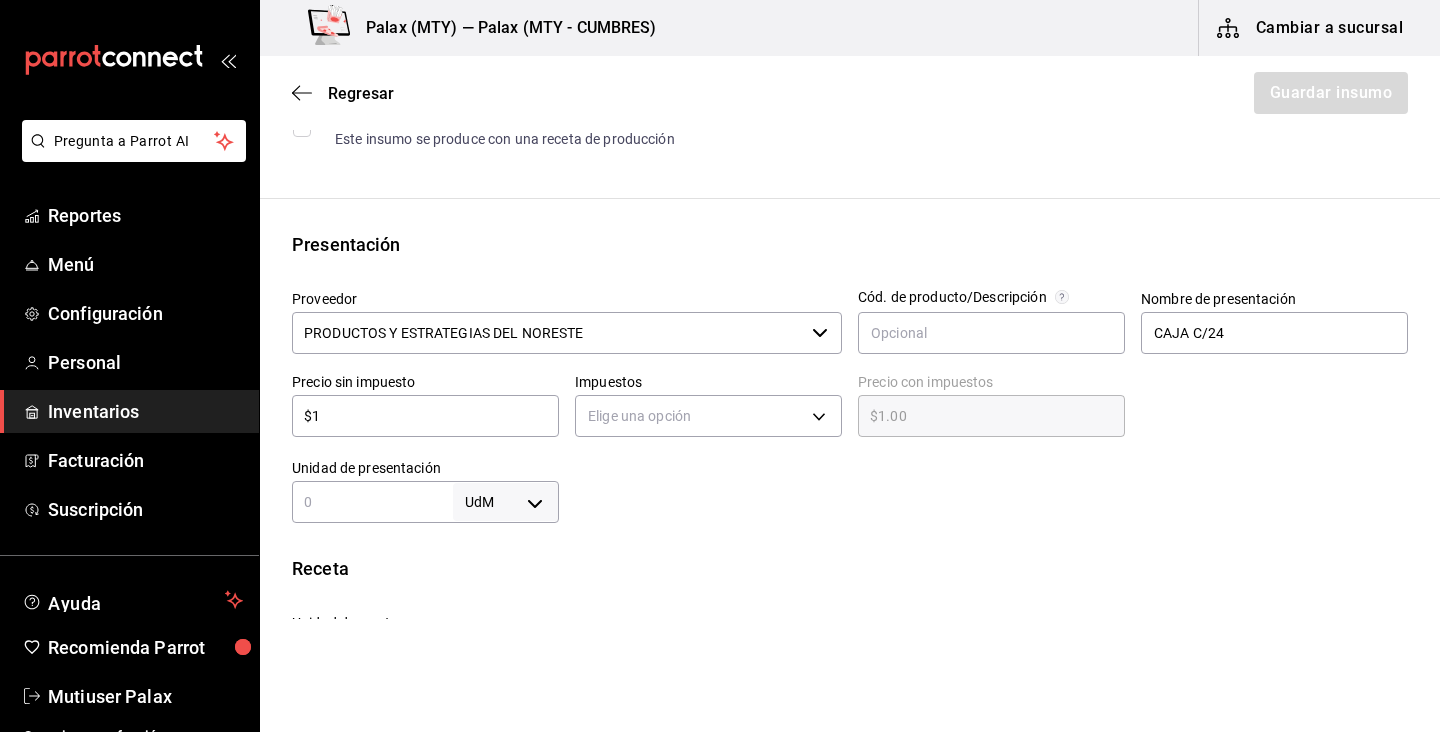 type on "$16" 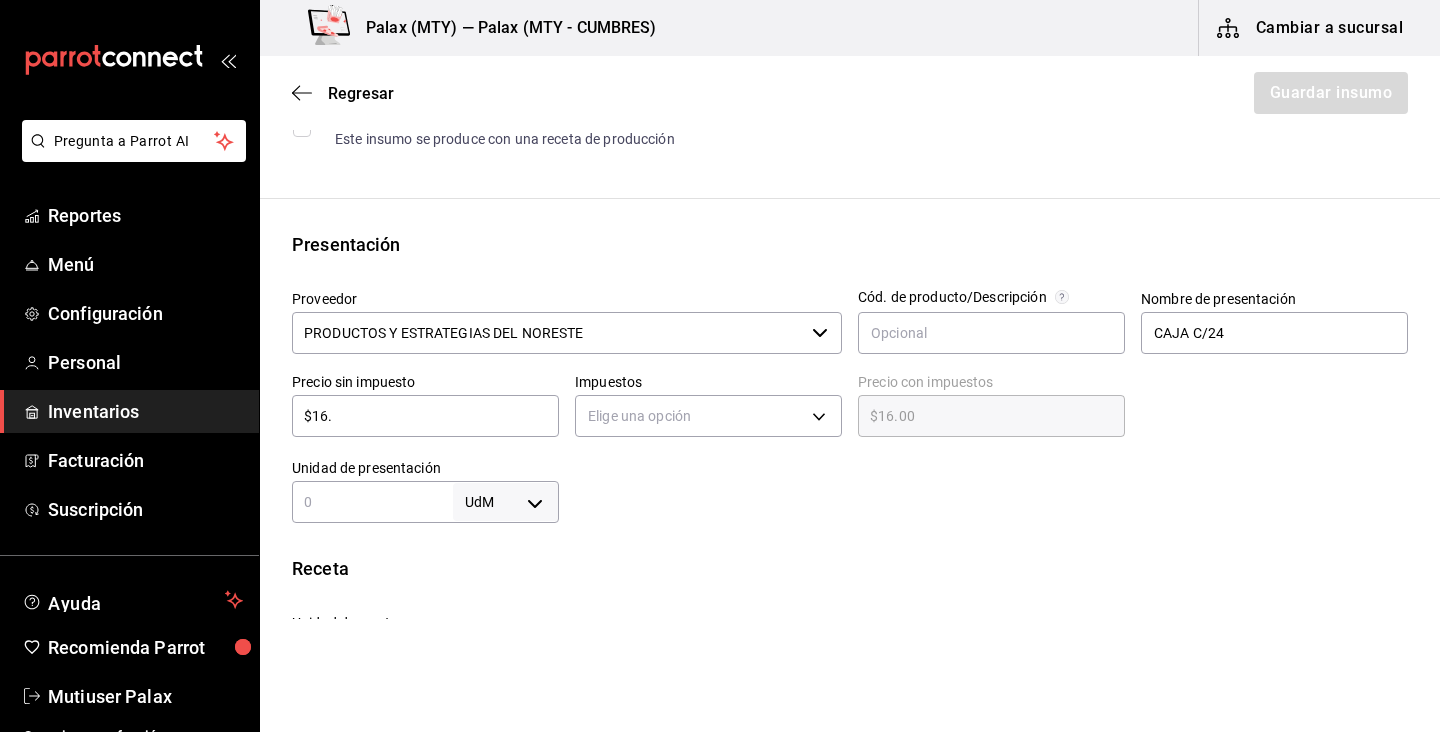 type on "$16.8" 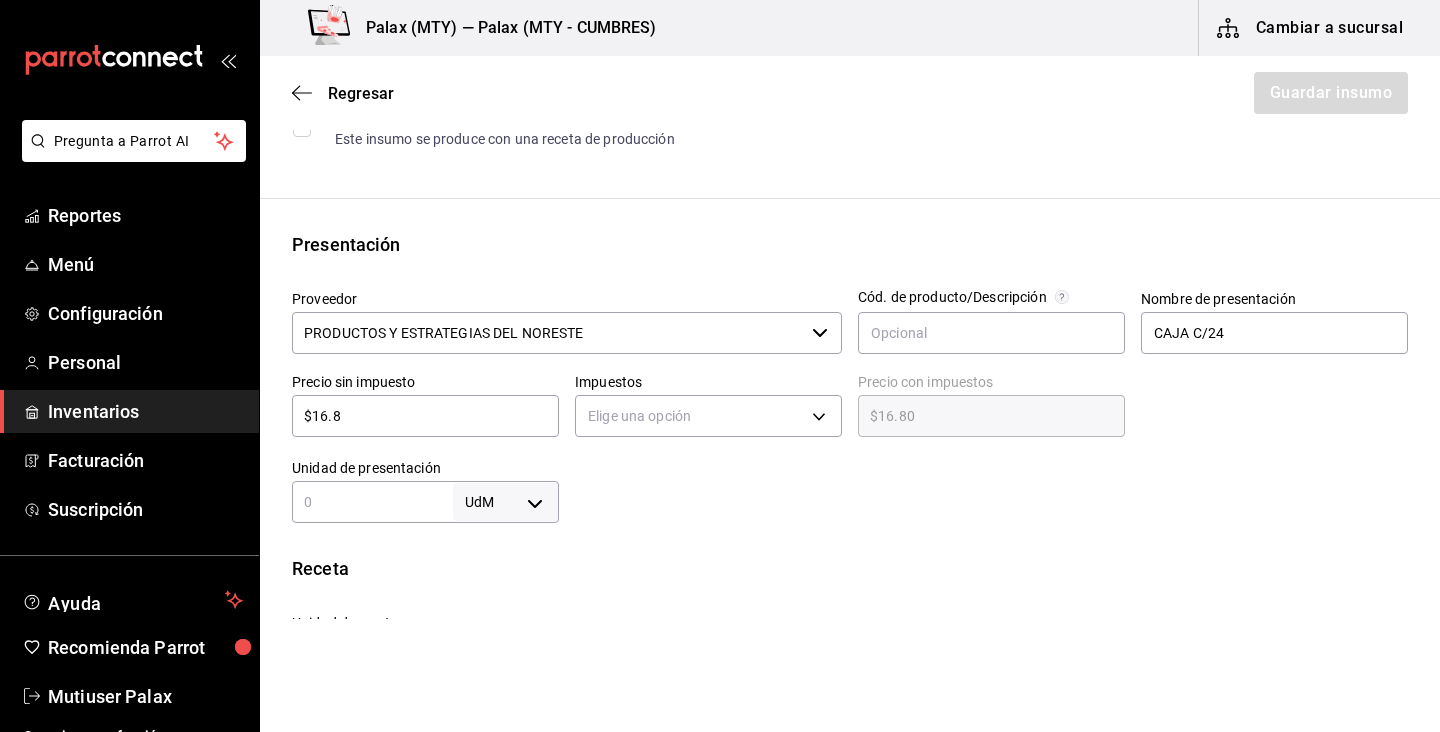 type on "$16.88" 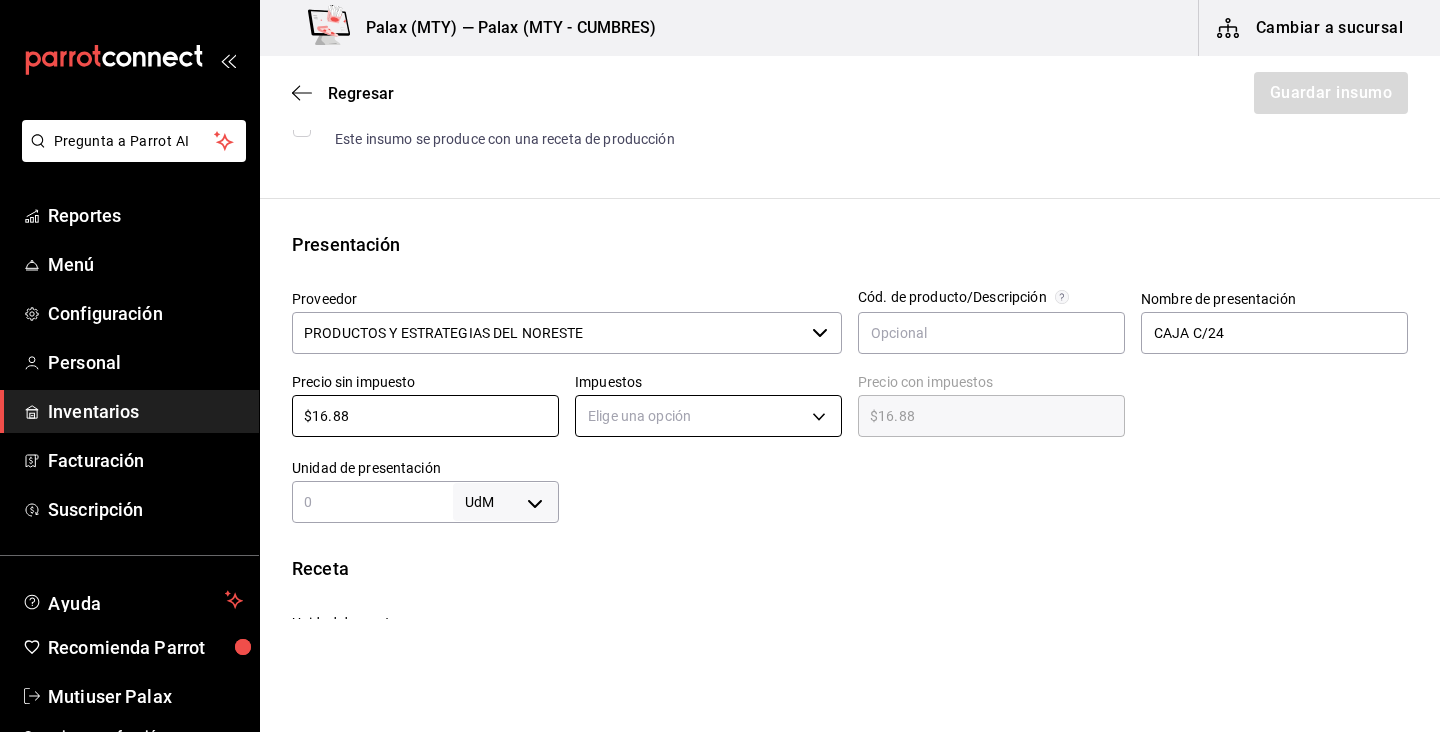 type on "$16.88" 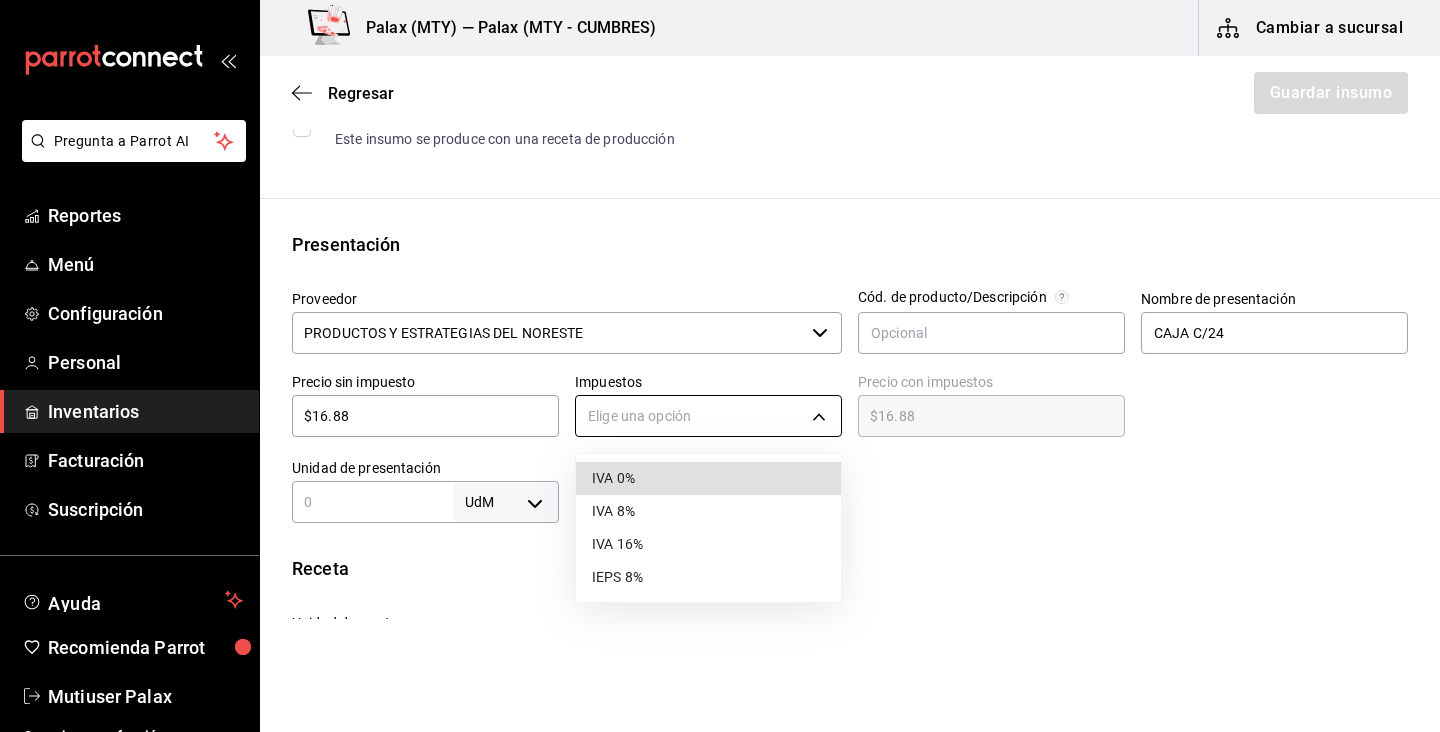 click on "Pregunta a Parrot AI Reportes   Menú   Configuración   Personal   Inventarios   Facturación   Suscripción   Ayuda Recomienda Parrot   Mutiuser Palax   Sugerir nueva función   Palax (MTY) — Palax (MTY - CUMBRES) Cambiar a sucursal Regresar Guardar insumo Insumo Nombre BOHEMIA CRISTAL Categoría de inventario bar ​ Mínimo 0 ​ Ideal 1 ​ Insumo de producción Este insumo se produce con una receta de producción Presentación Proveedor PRODUCTOS Y ESTRATEGIAS DEL NORESTE ​ Cód. de producto/Descripción Nombre de presentación CAJA C/24 Precio sin impuesto $16.88 ​ Impuestos Elige una opción Precio con impuestos $16.88 ​ Unidad de presentación UdM ​ Receta Unidad de receta Elige una opción Factor de conversión ​ Ver ayuda de conversiones ¿La presentación (CAJA C/24 ) viene en otra caja? Si No Presentaciones por caja ​ Sin definir Unidades de conteo GANA 1 MES GRATIS EN TU SUSCRIPCIÓN AQUÍ Pregunta a Parrot AI Reportes   Menú   Configuración   Personal   Inventarios       Ayuda" at bounding box center [720, 309] 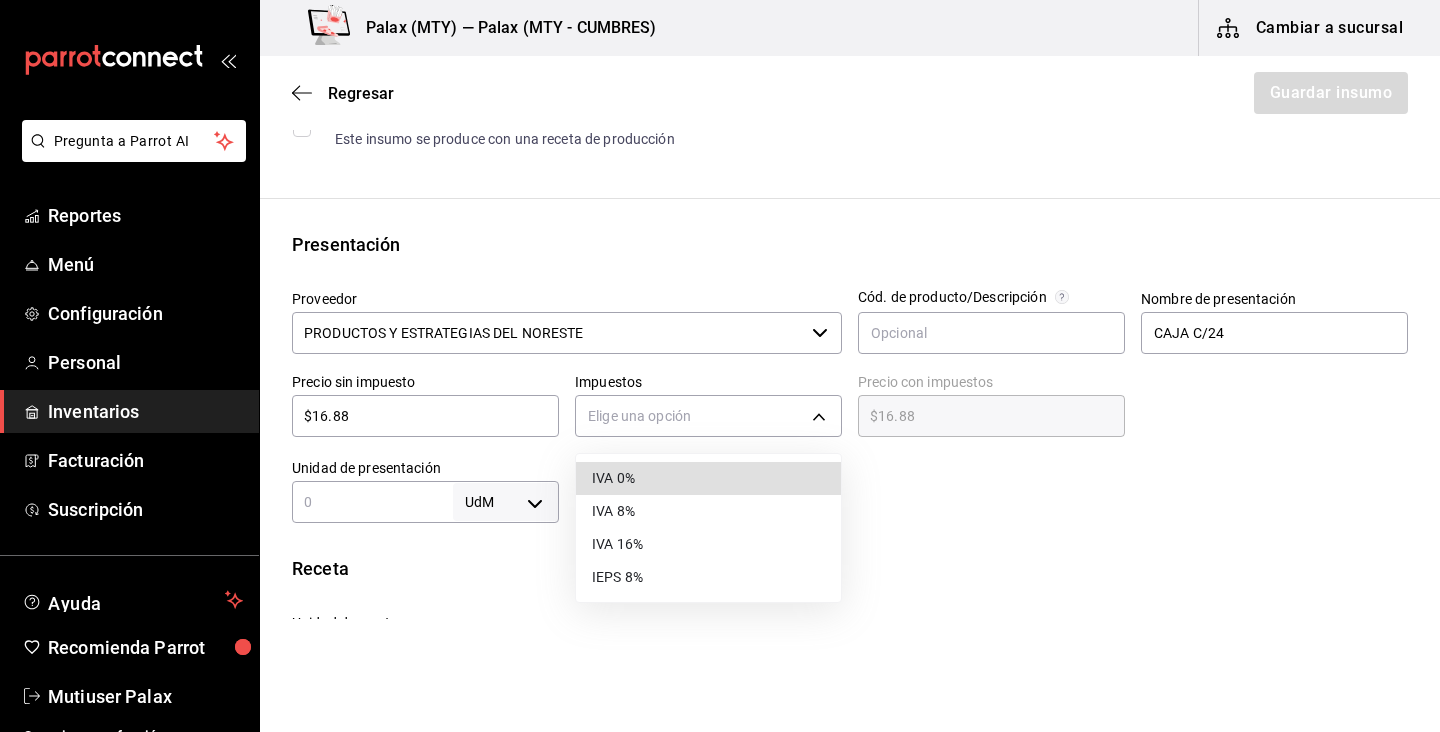 click on "IVA 0%" at bounding box center (708, 478) 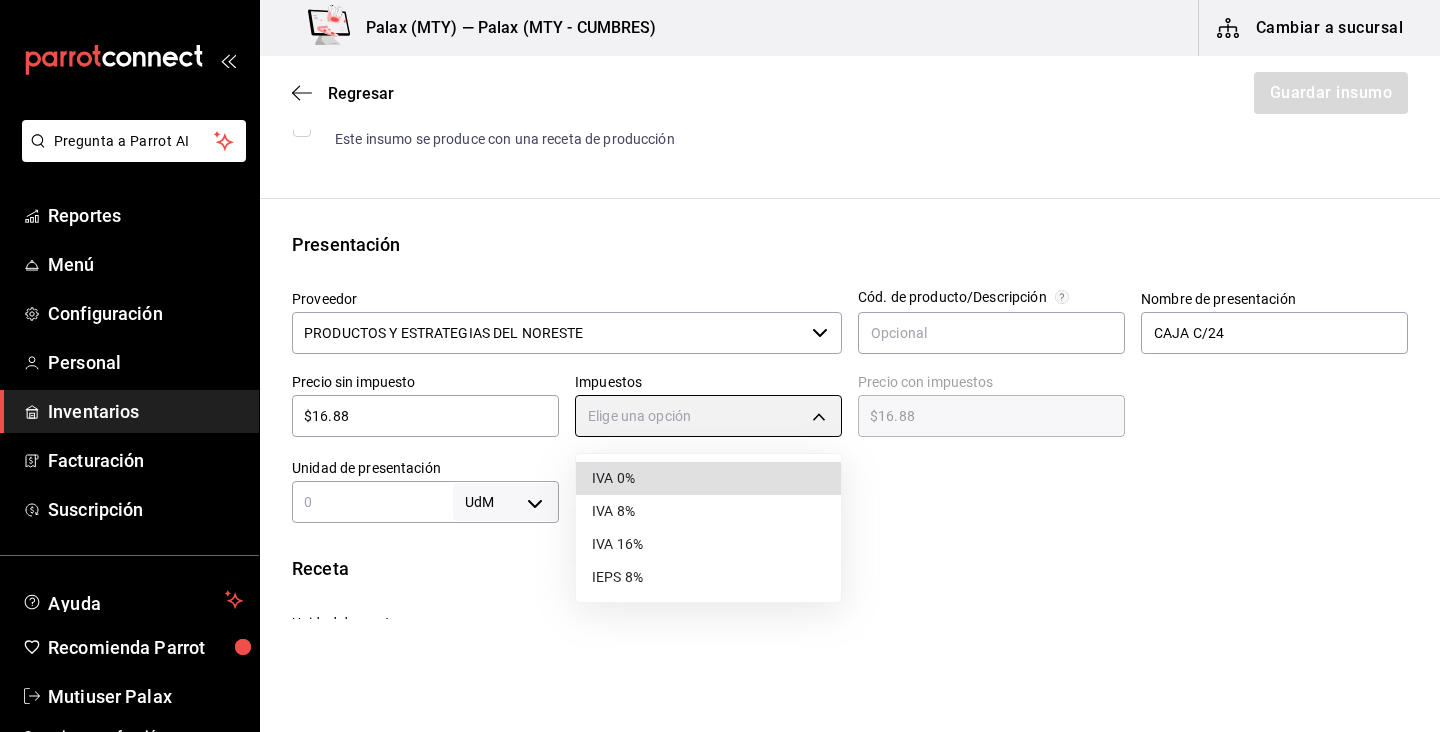 type on "IVA_0" 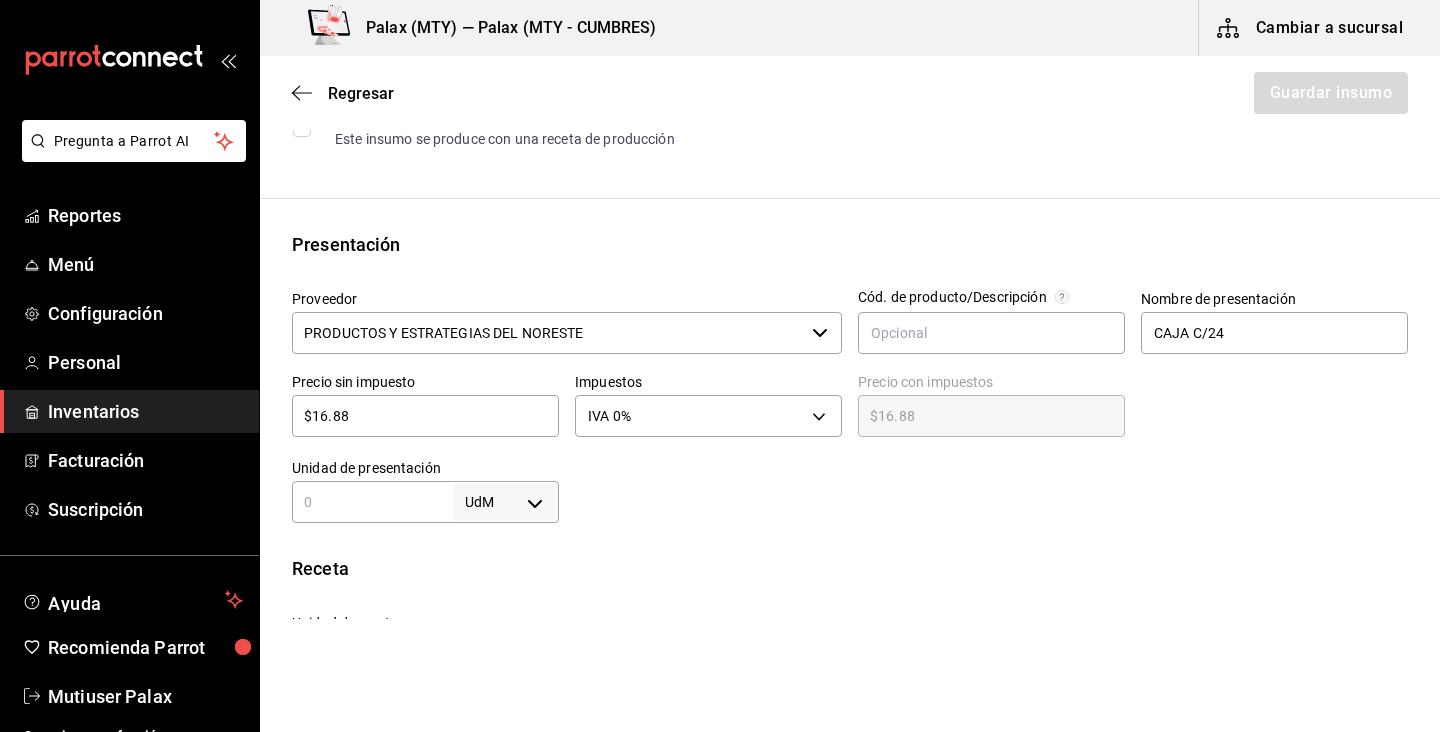 click on "Pregunta a Parrot AI Reportes   Menú   Configuración   Personal   Inventarios   Facturación   Suscripción   Ayuda Recomienda Parrot   Mutiuser Palax   Sugerir nueva función   Palax (MTY) — Palax (MTY - CUMBRES) Cambiar a sucursal Regresar Guardar insumo Insumo Nombre BOHEMIA CRISTAL Categoría de inventario bar ​ Mínimo 0 ​ Ideal 1 ​ Insumo de producción Este insumo se produce con una receta de producción Presentación Proveedor PRODUCTOS Y ESTRATEGIAS DEL NORESTE ​ Cód. de producto/Descripción Nombre de presentación CAJA C/24 Precio sin impuesto $16.88 ​ Impuestos IVA 0% IVA_0 Precio con impuestos $16.88 ​ Unidad de presentación UdM ​ Receta Unidad de receta Elige una opción Factor de conversión ​ Ver ayuda de conversiones ¿La presentación (CAJA C/24 ) viene en otra caja? Si No Presentaciones por caja ​ Sin definir Unidades de conteo GANA 1 MES GRATIS EN TU SUSCRIPCIÓN AQUÍ Pregunta a Parrot AI Reportes   Menú   Configuración   Personal   Inventarios   Facturación" at bounding box center (720, 309) 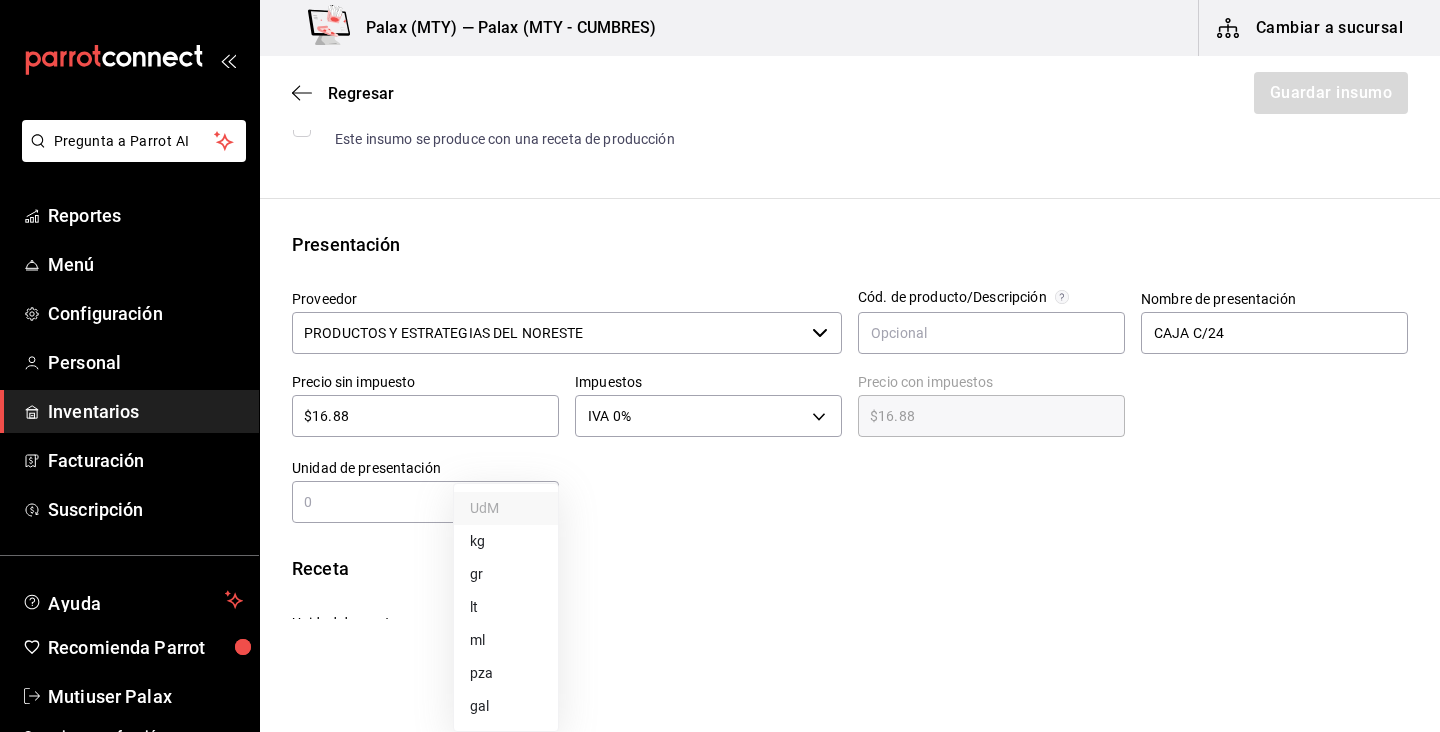 click on "pza" at bounding box center [506, 673] 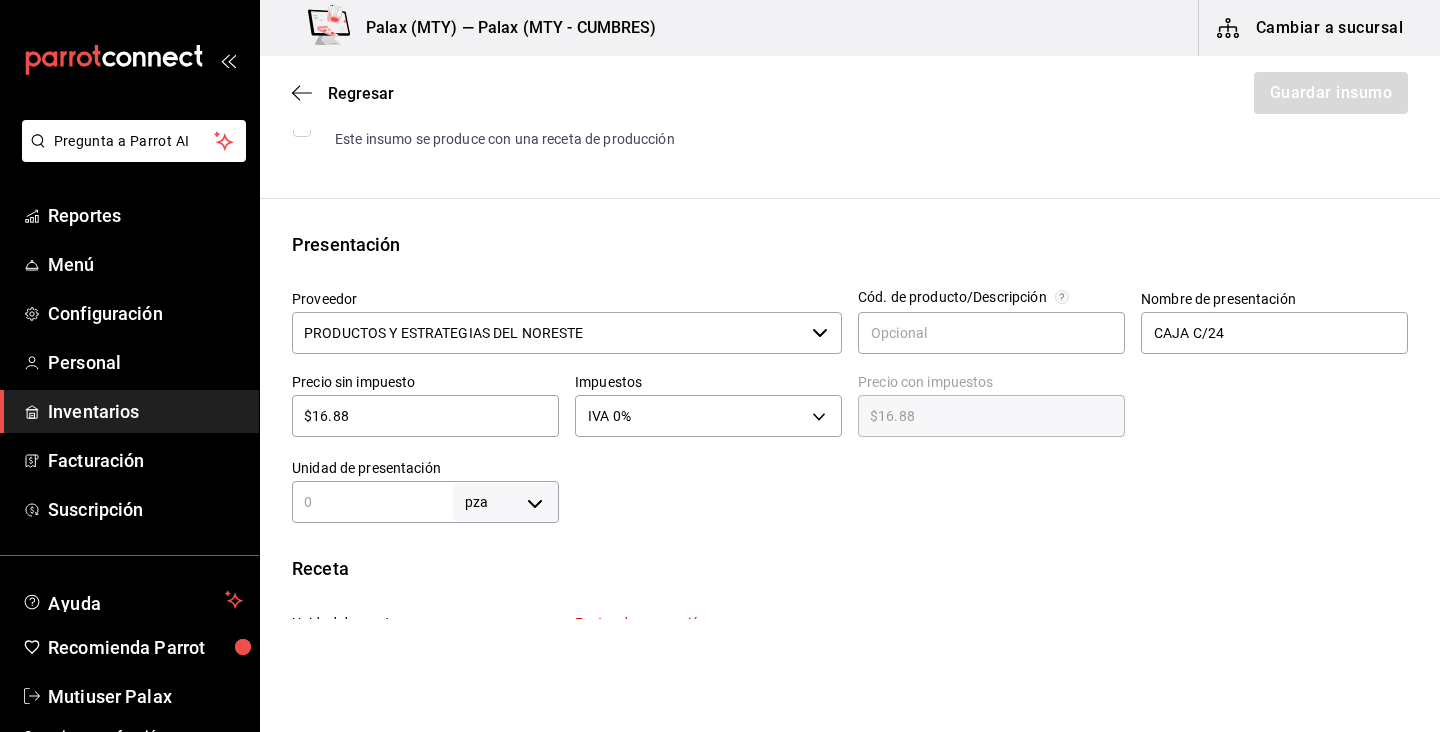 click at bounding box center (372, 502) 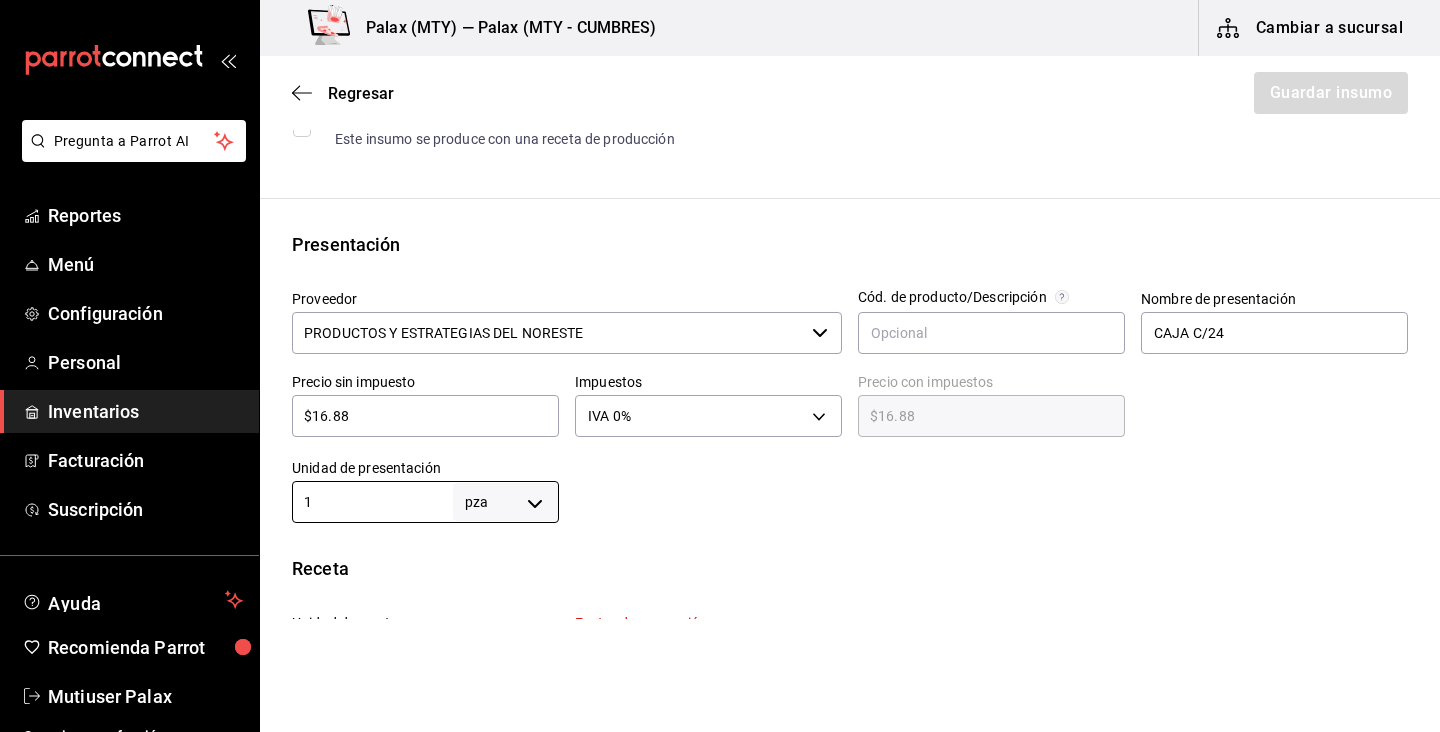 type on "1" 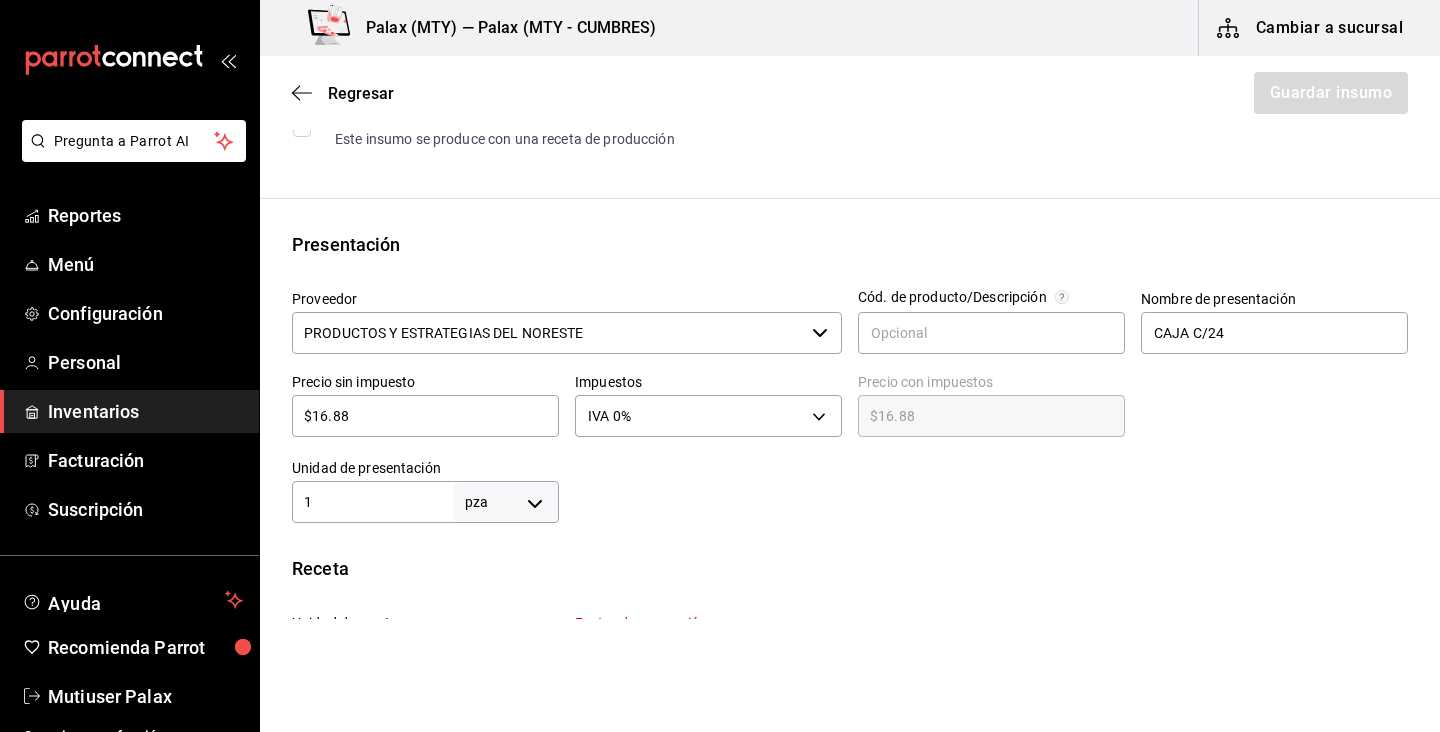 click on "Insumo Nombre BOHEMIA CRISTAL Categoría de inventario bar ​ Mínimo 0 ​ Ideal 1 ​ Insumo de producción Este insumo se produce con una receta de producción Presentación Proveedor PRODUCTOS Y ESTRATEGIAS DEL NORESTE ​ Cód. de producto/Descripción Nombre de presentación CAJA C/24 Precio sin impuesto $16.88 ​ Impuestos IVA 0% IVA_0 Precio con impuestos $16.88 ​ Unidad de presentación 1 pza UNIT ​ Receta Unidad de receta pza UNIT Factor de conversión ​ Ingrese un número mayor a 0 1 pza de CAJA C/24  = 0 pza receta Ver ayuda de conversiones ¿La presentación (CAJA C/24 ) viene en otra caja? Si No Presentaciones por caja ​  CAJA C/24  de 1 pza Unidades de conteo pza CAJA C/24  (1 pza)" at bounding box center [850, 504] 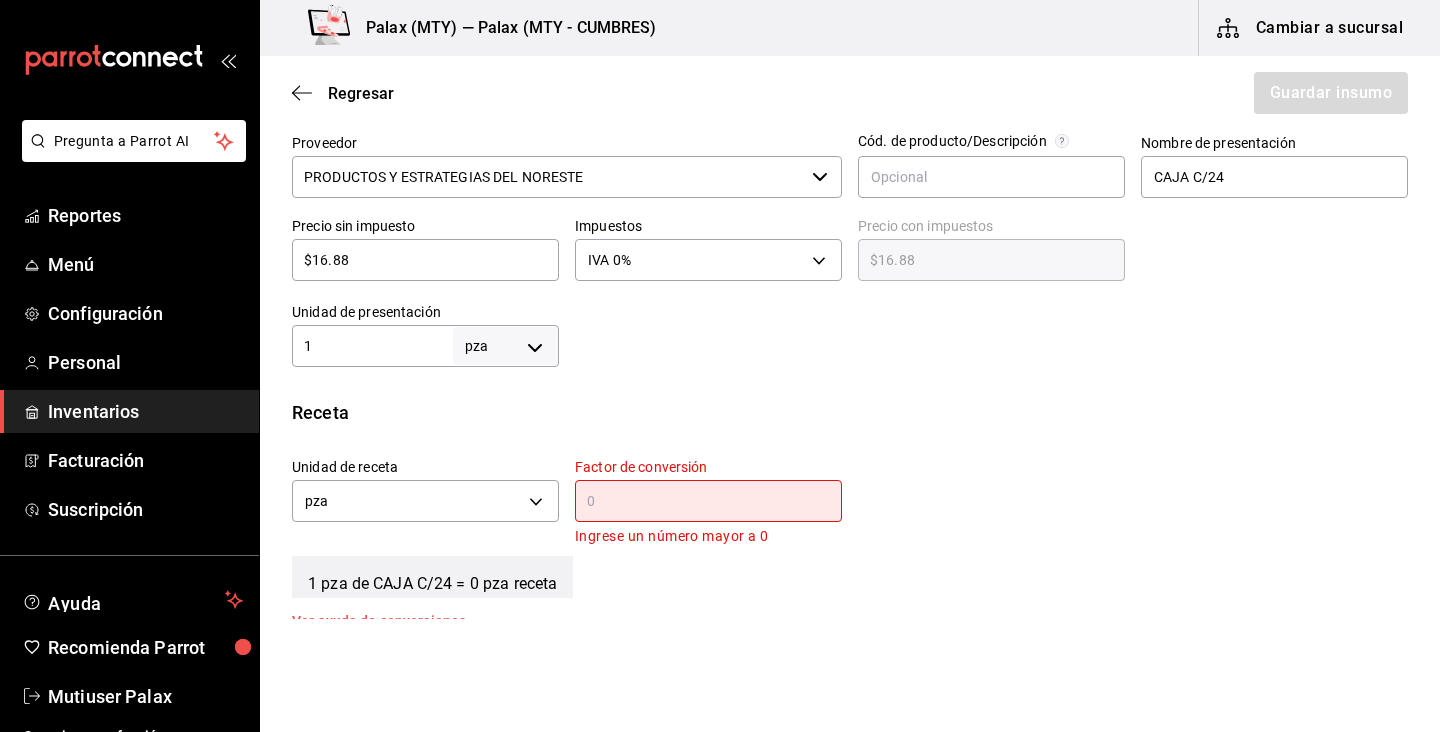 scroll, scrollTop: 455, scrollLeft: 0, axis: vertical 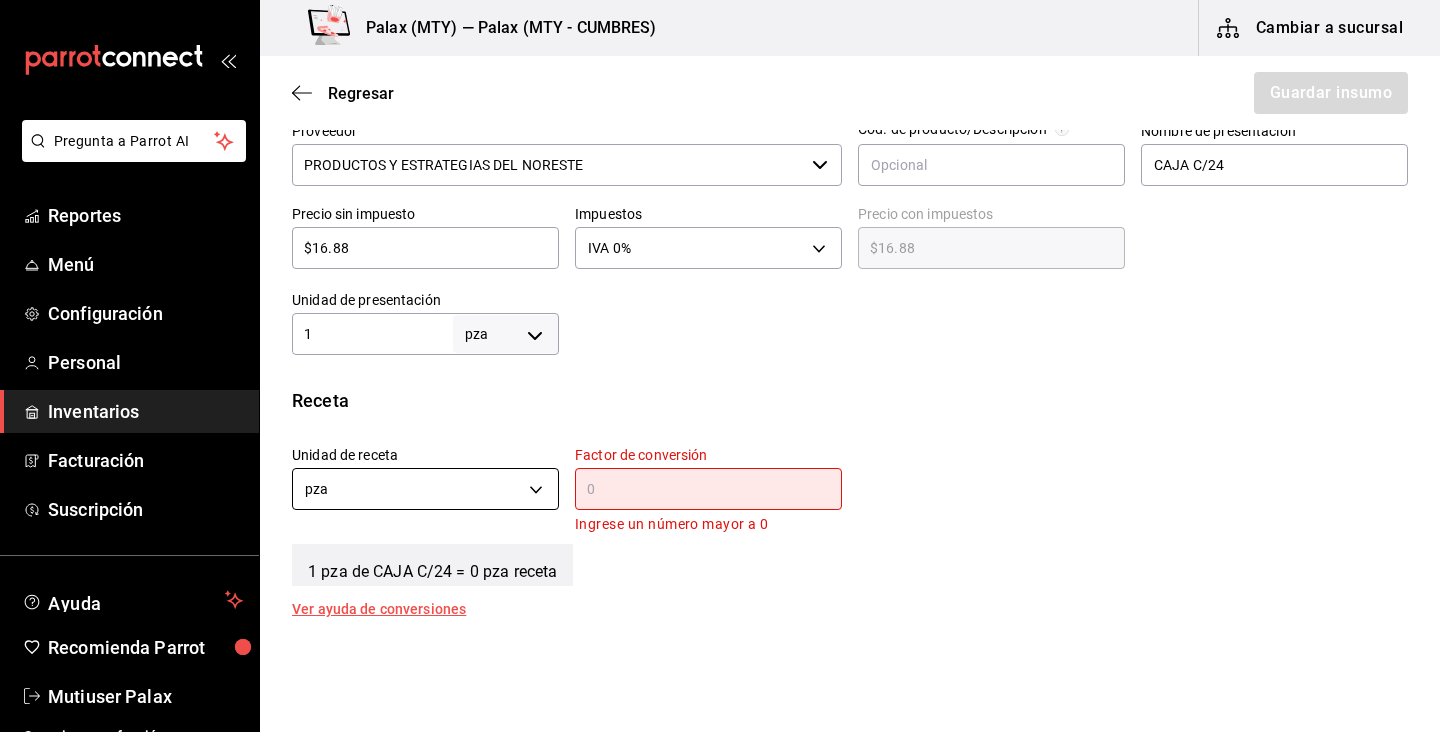 click on "Pregunta a Parrot AI Reportes   Menú   Configuración   Personal   Inventarios   Facturación   Suscripción   Ayuda Recomienda Parrot   Mutiuser Palax   Sugerir nueva función   Palax (MTY) — Palax (MTY - CUMBRES) Cambiar a sucursal Regresar Guardar insumo Insumo Nombre BOHEMIA CRISTAL Categoría de inventario bar ​ Mínimo 0 ​ Ideal 1 ​ Insumo de producción Este insumo se produce con una receta de producción Presentación Proveedor PRODUCTOS Y ESTRATEGIAS DEL NORESTE ​ Cód. de producto/Descripción Nombre de presentación CAJA C/24 Precio sin impuesto $16.88 ​ Impuestos IVA 0% IVA_0 Precio con impuestos $16.88 ​ Unidad de presentación 1 pza UNIT ​ Receta Unidad de receta pza UNIT Factor de conversión ​ Ingrese un número mayor a 0 1 pza de CAJA C/24  = 0 pza receta Ver ayuda de conversiones ¿La presentación (CAJA C/24 ) viene en otra caja? Si No Presentaciones por caja ​  CAJA C/24  de 1 pza Unidades de conteo pza CAJA C/24  (1 pza) GANA 1 MES GRATIS EN TU SUSCRIPCIÓN AQUÍ" at bounding box center (720, 309) 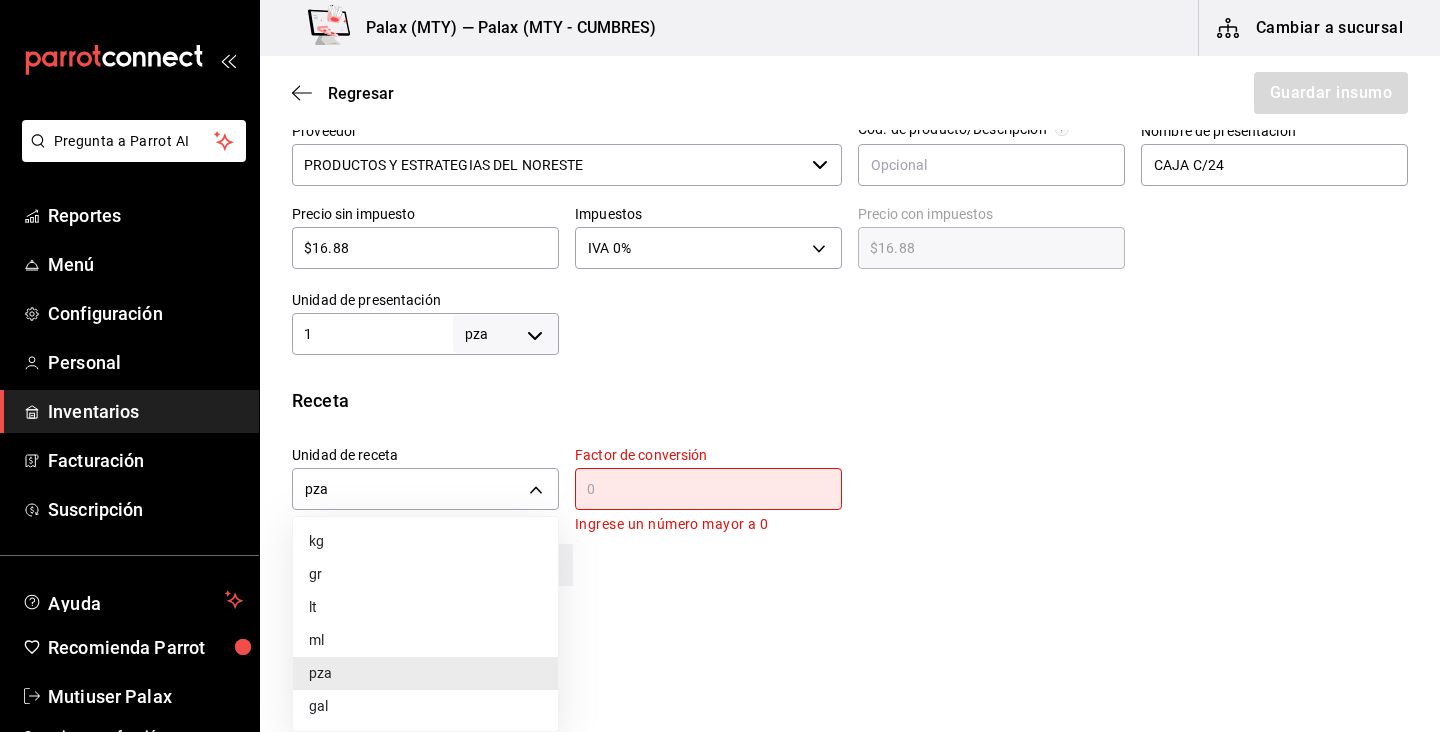 click at bounding box center [720, 366] 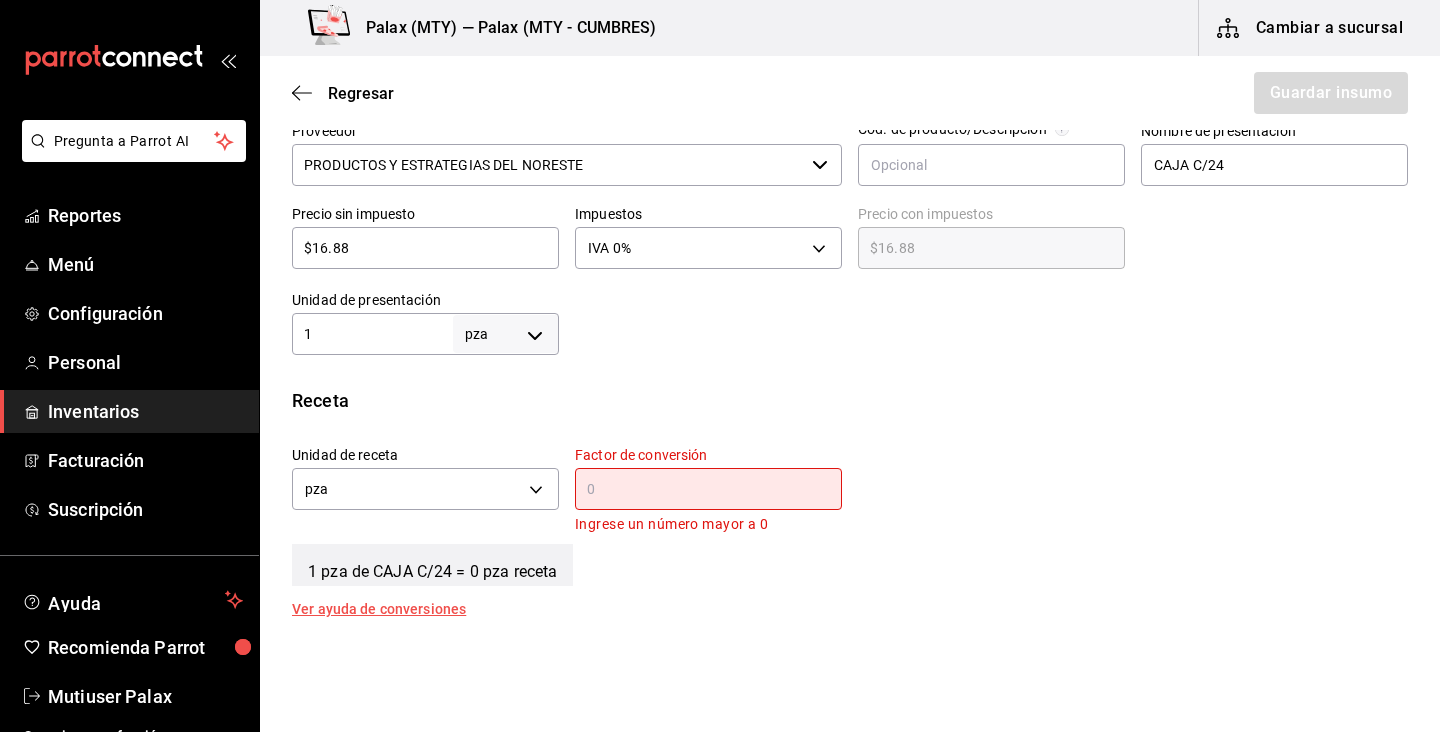 click at bounding box center [708, 489] 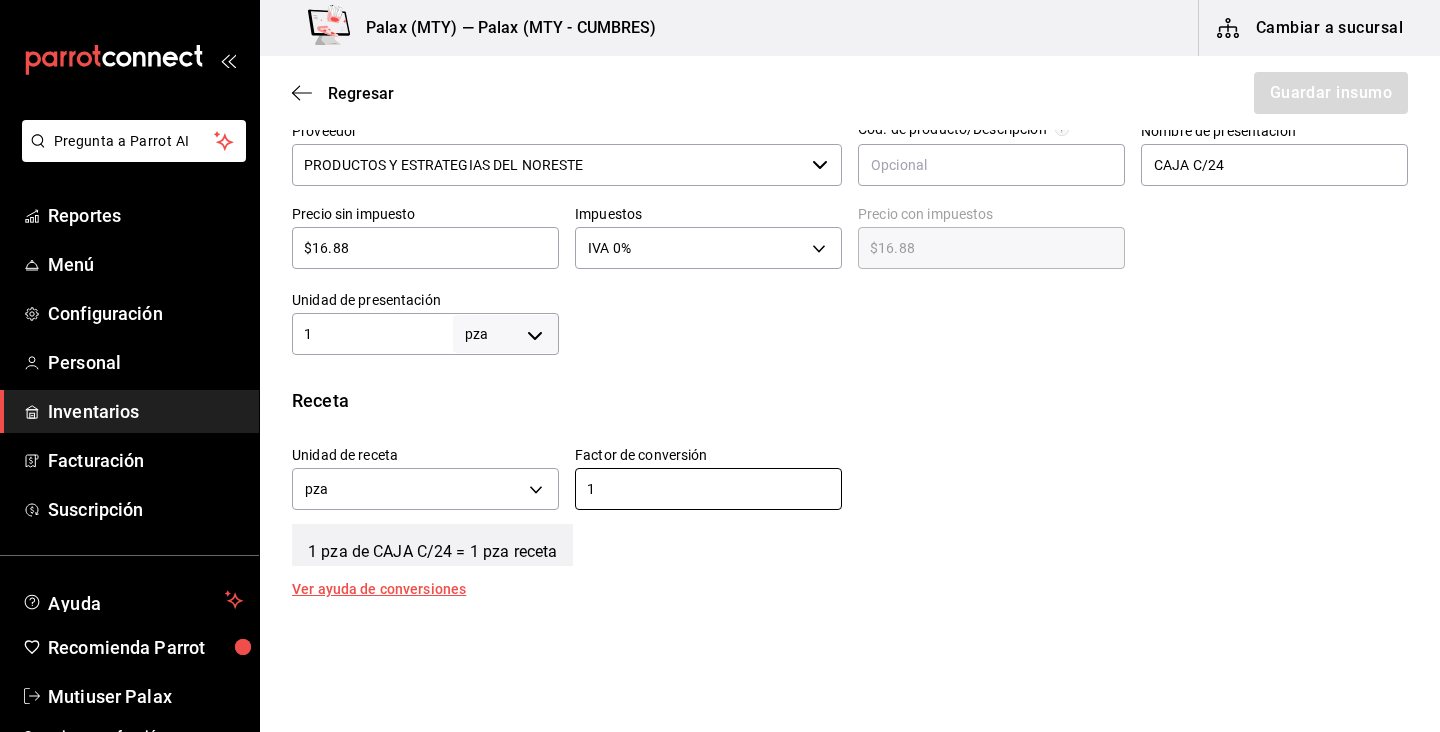 type on "1" 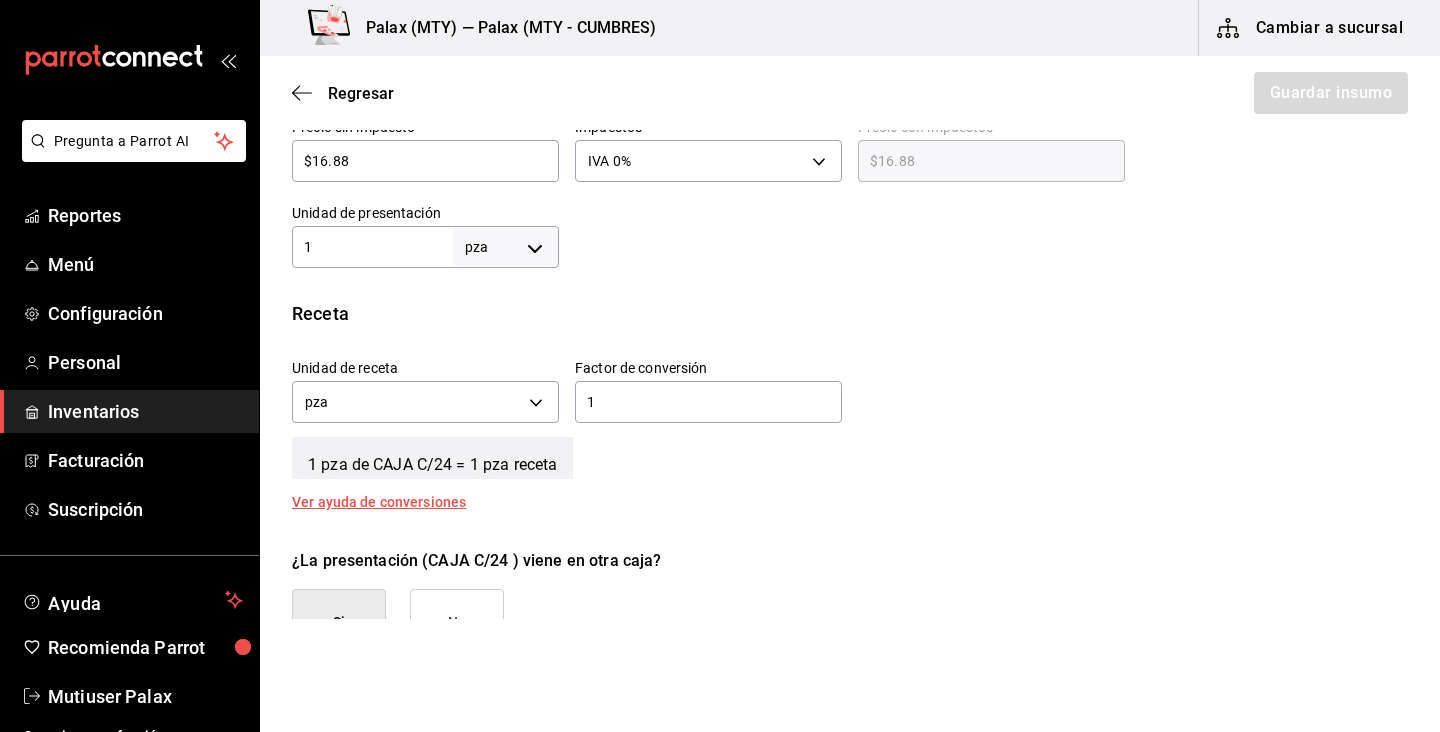 scroll, scrollTop: 621, scrollLeft: 0, axis: vertical 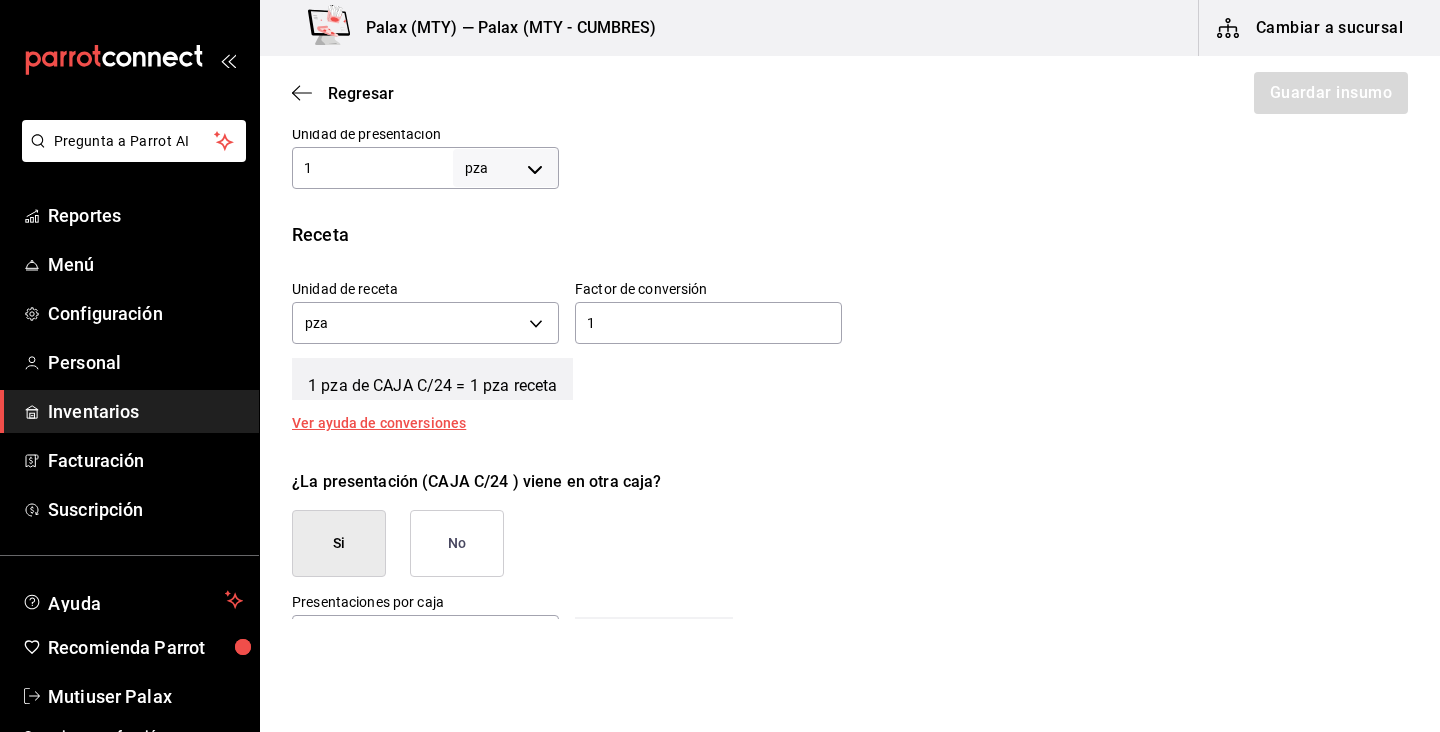 click on "Si" at bounding box center (339, 543) 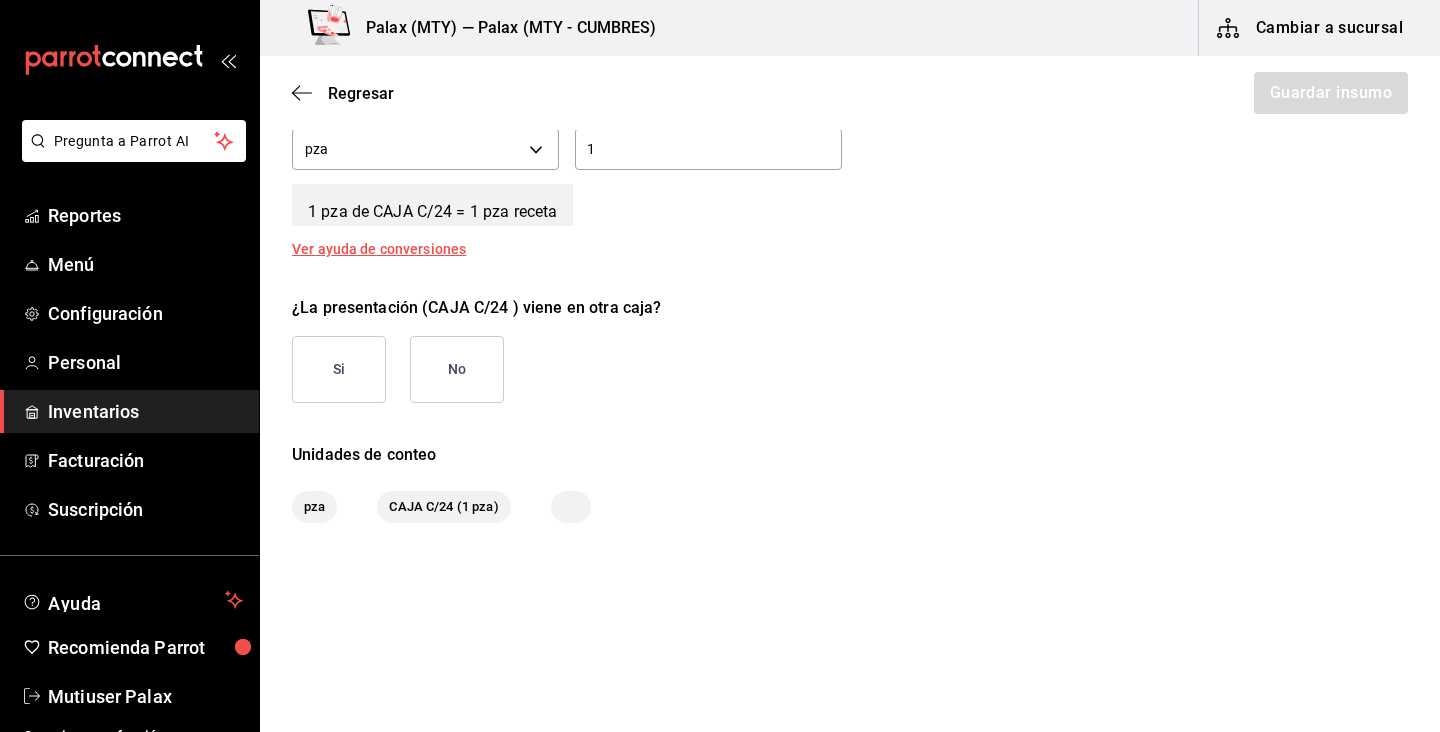 scroll, scrollTop: 795, scrollLeft: 0, axis: vertical 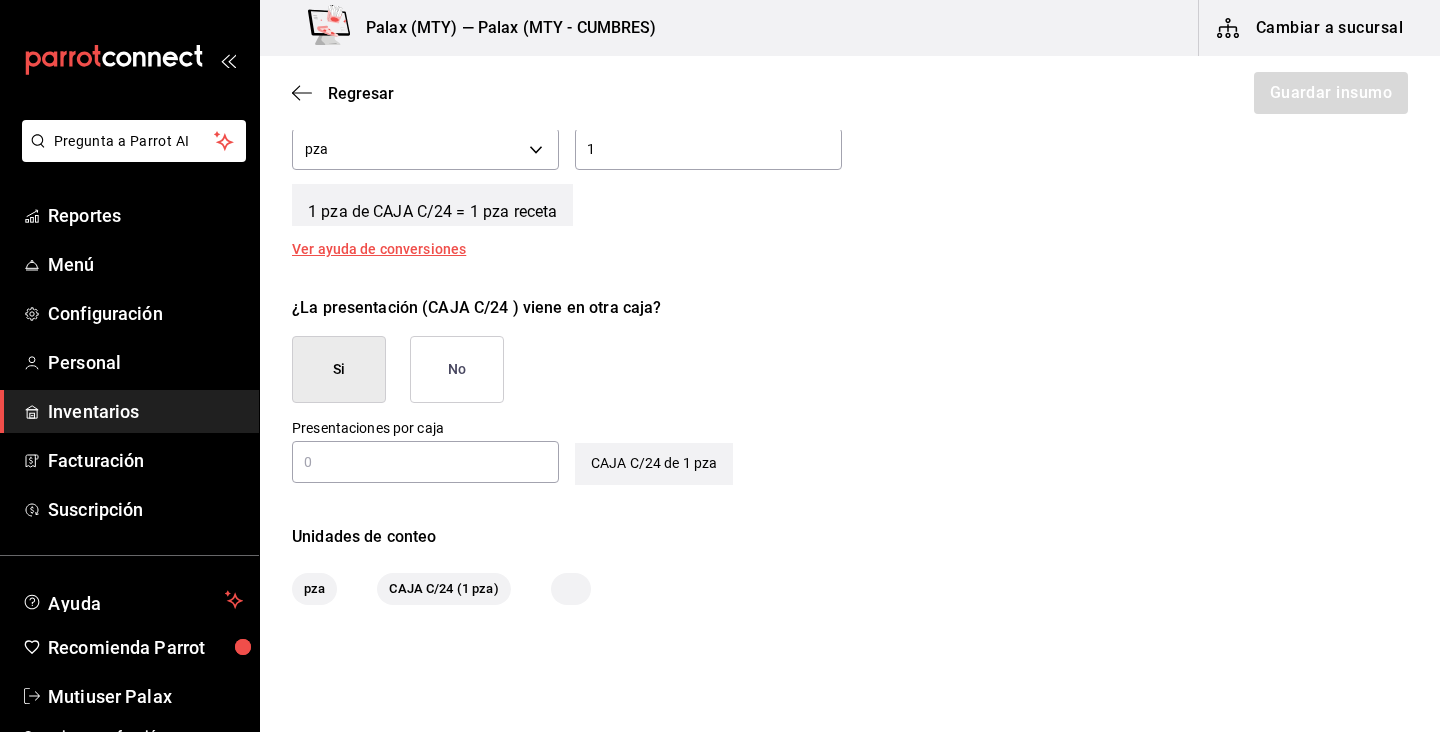 click on "​" at bounding box center [425, 462] 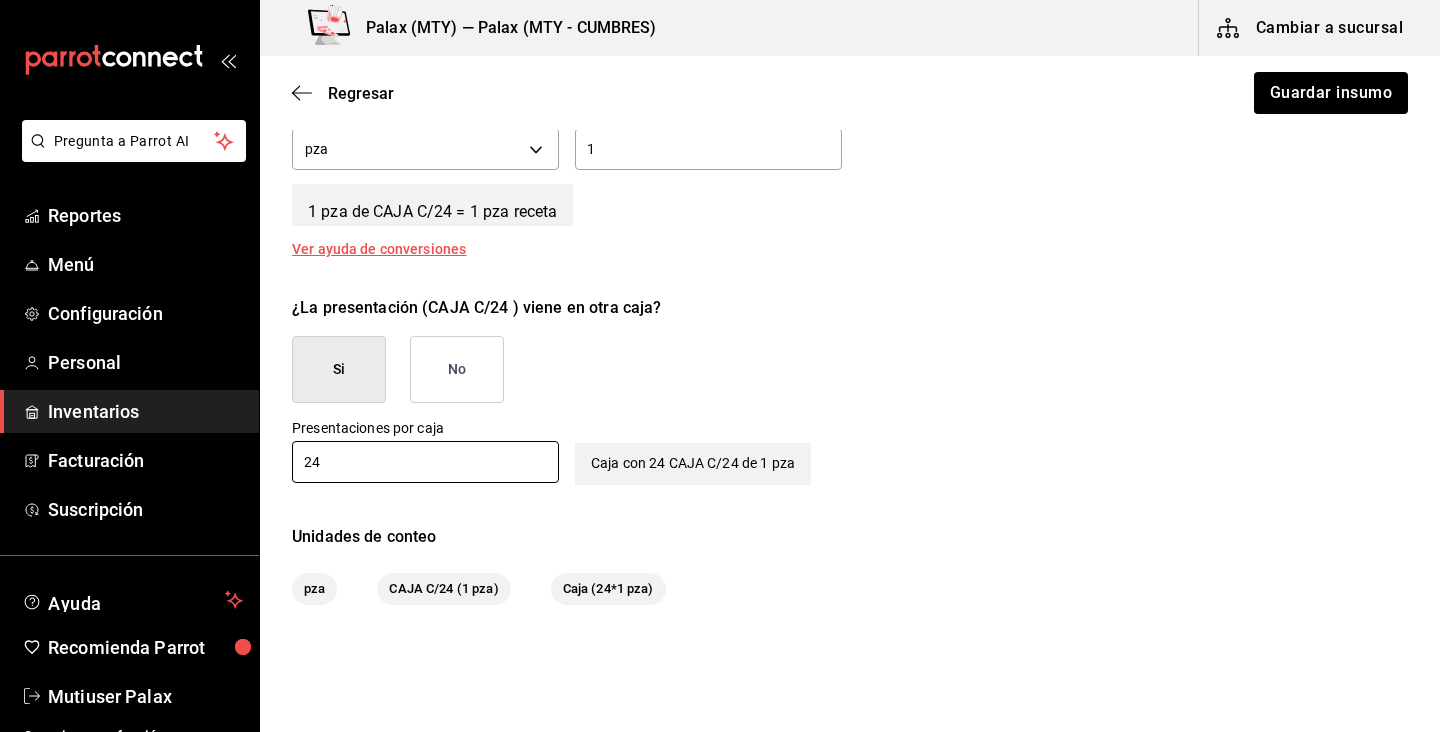 type on "24" 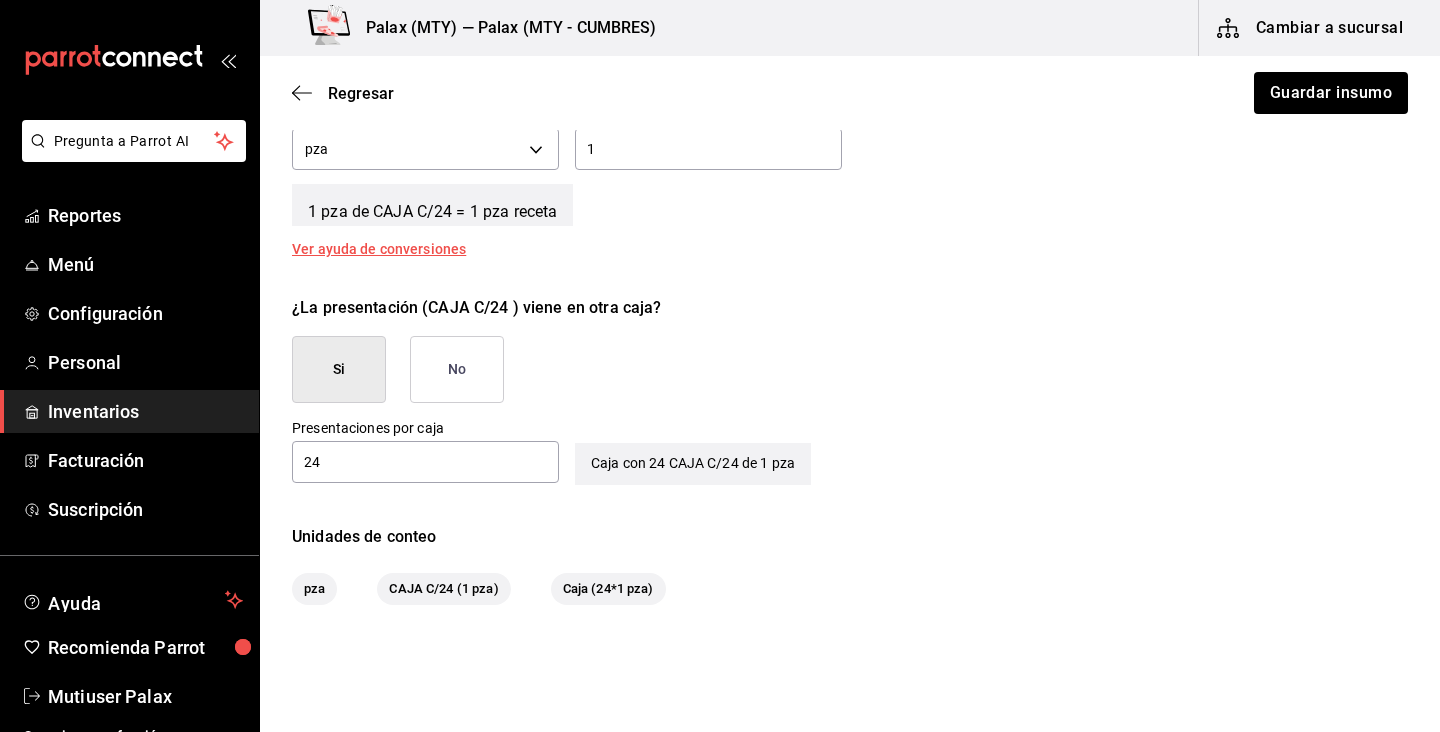 click on "¿La presentación (CAJA C/24 ) viene en otra caja? Si No Presentaciones por caja 24 ​ Caja con 24 CAJA C/24  de 1 pza" at bounding box center [842, 382] 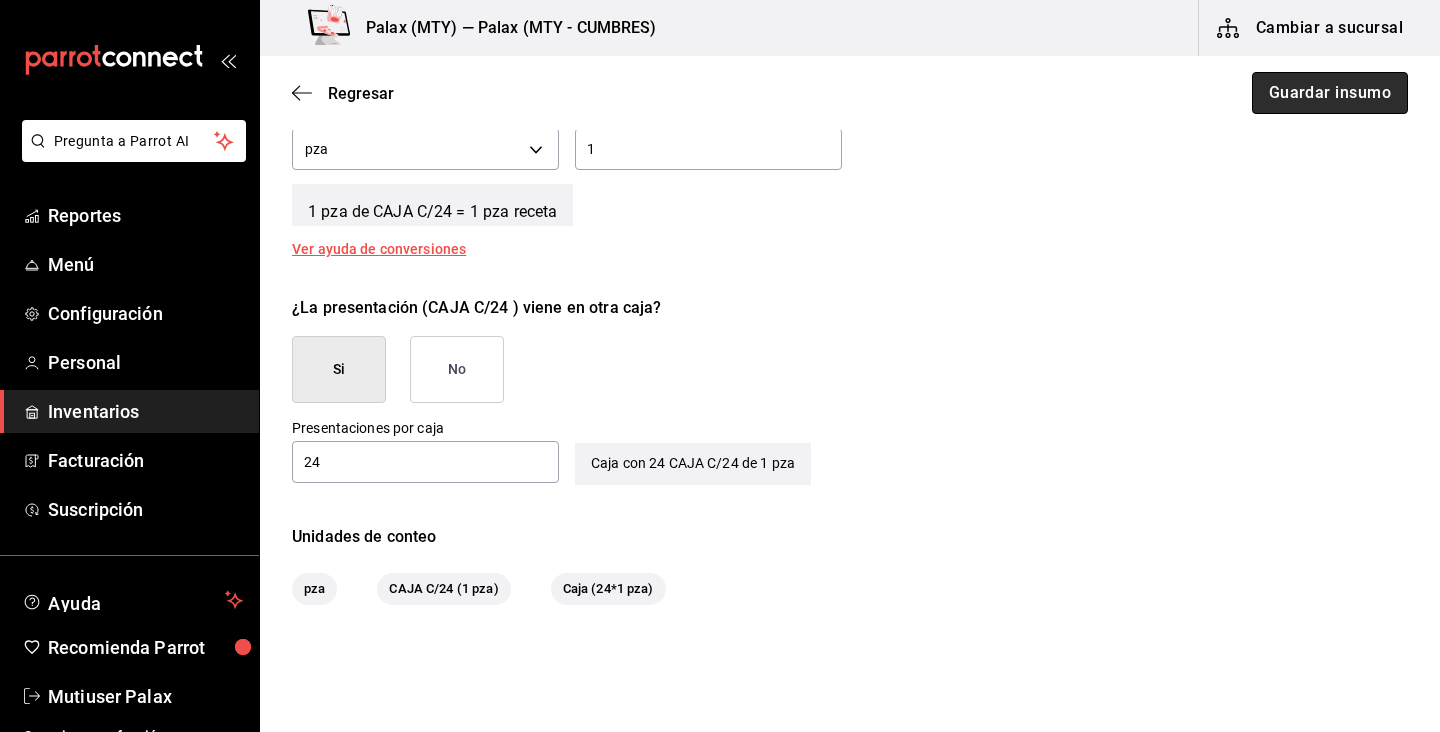 click on "Guardar insumo" at bounding box center (1330, 93) 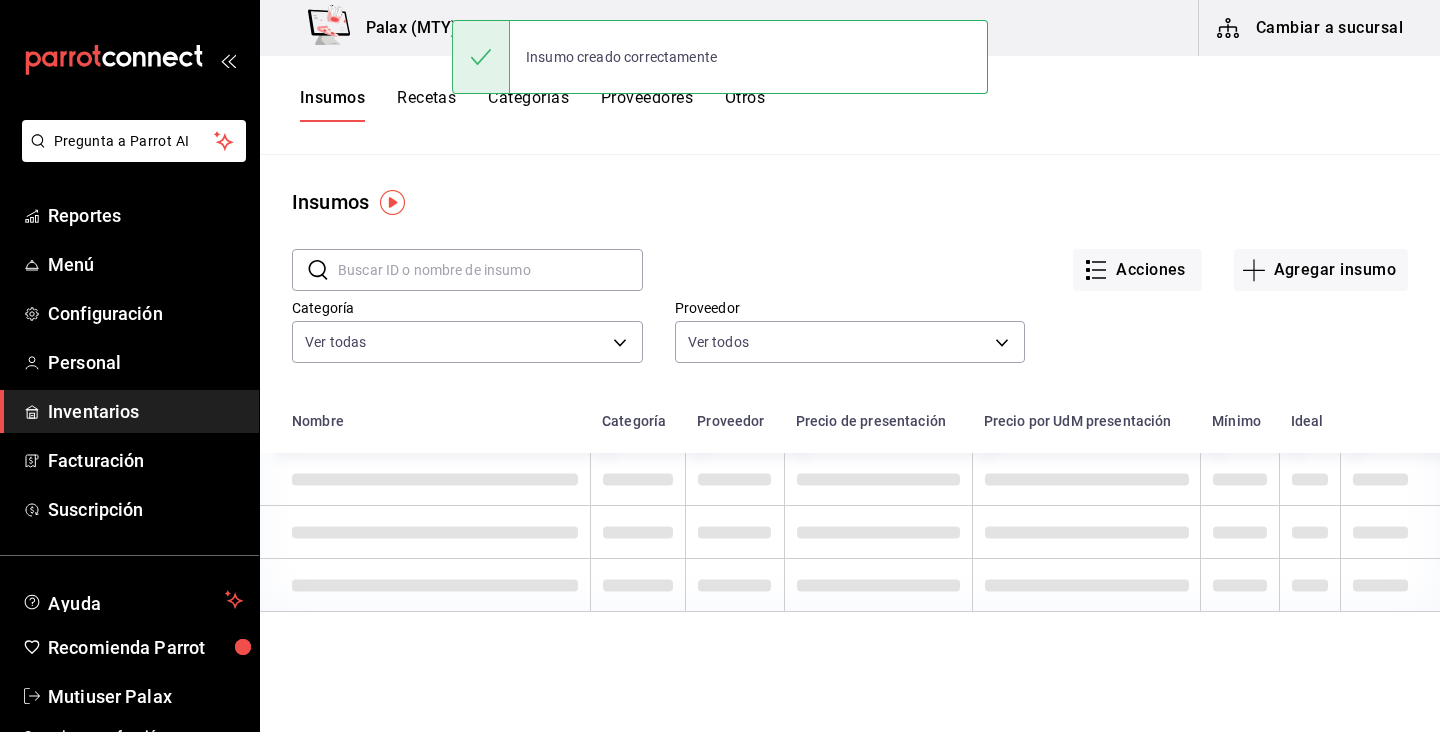 click at bounding box center [490, 270] 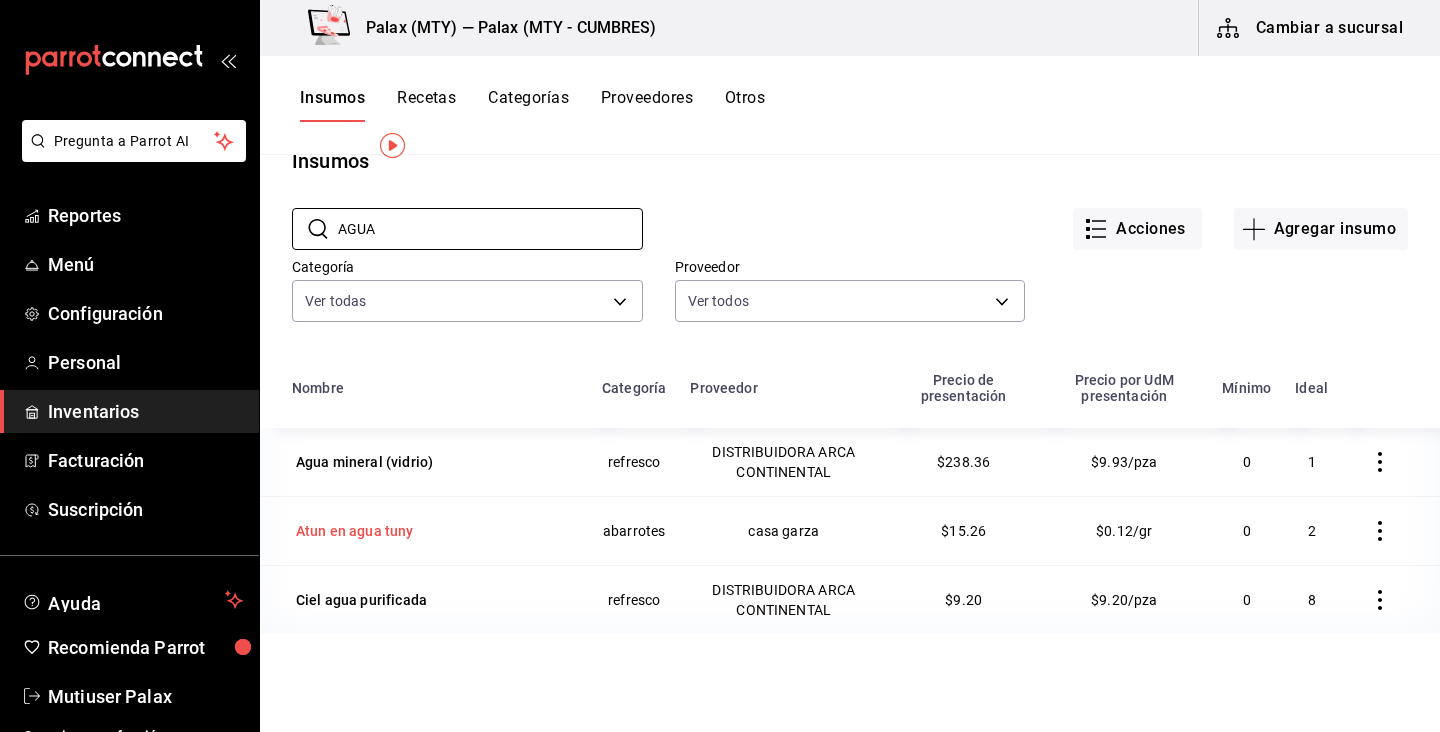 scroll, scrollTop: 61, scrollLeft: 0, axis: vertical 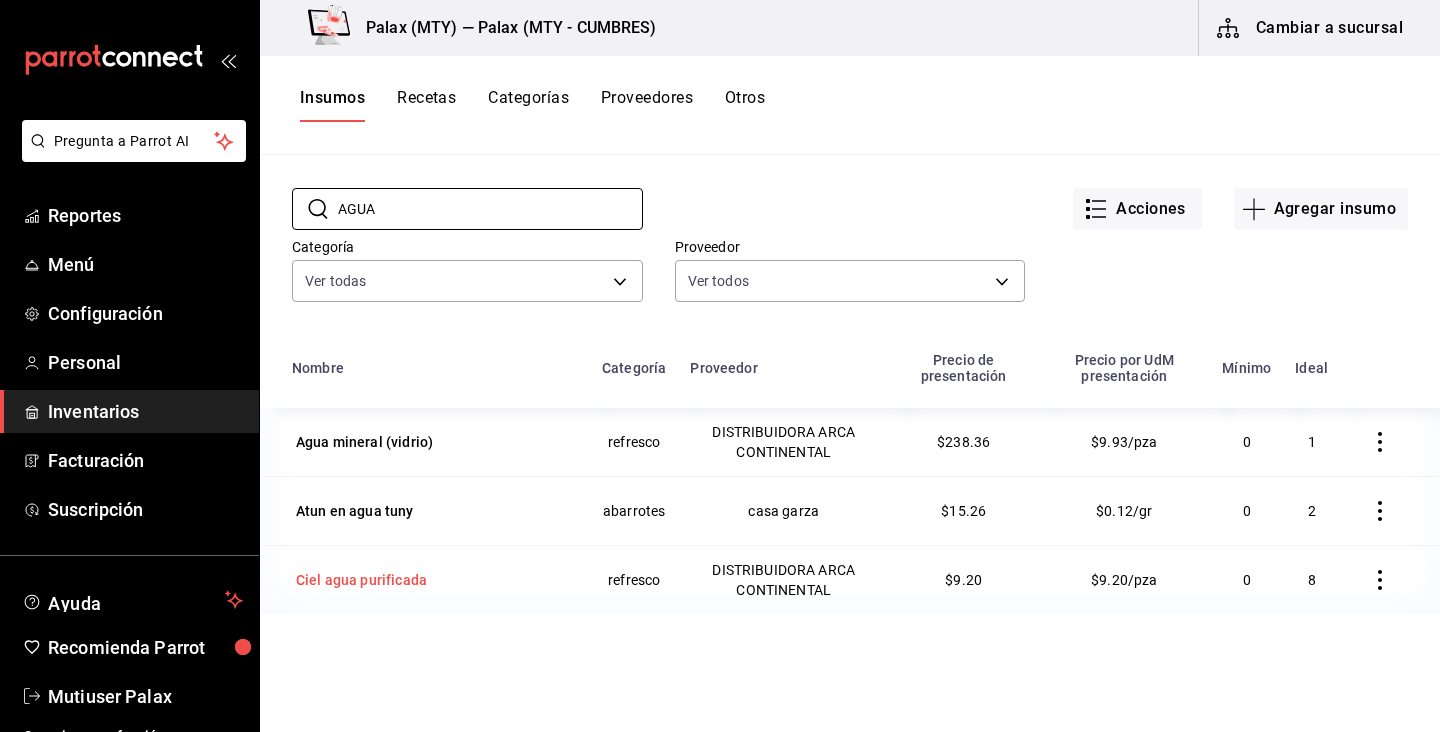type on "AGUA" 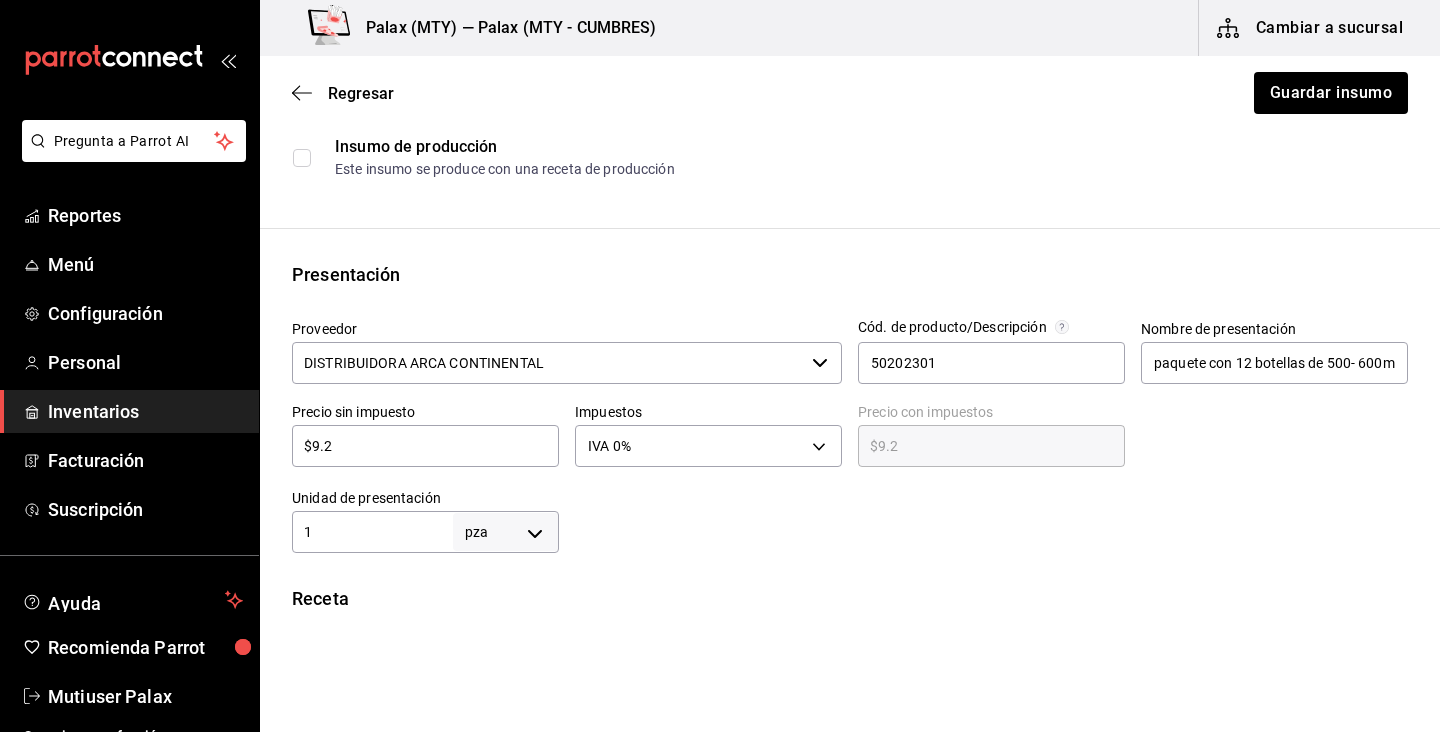 scroll, scrollTop: 265, scrollLeft: 0, axis: vertical 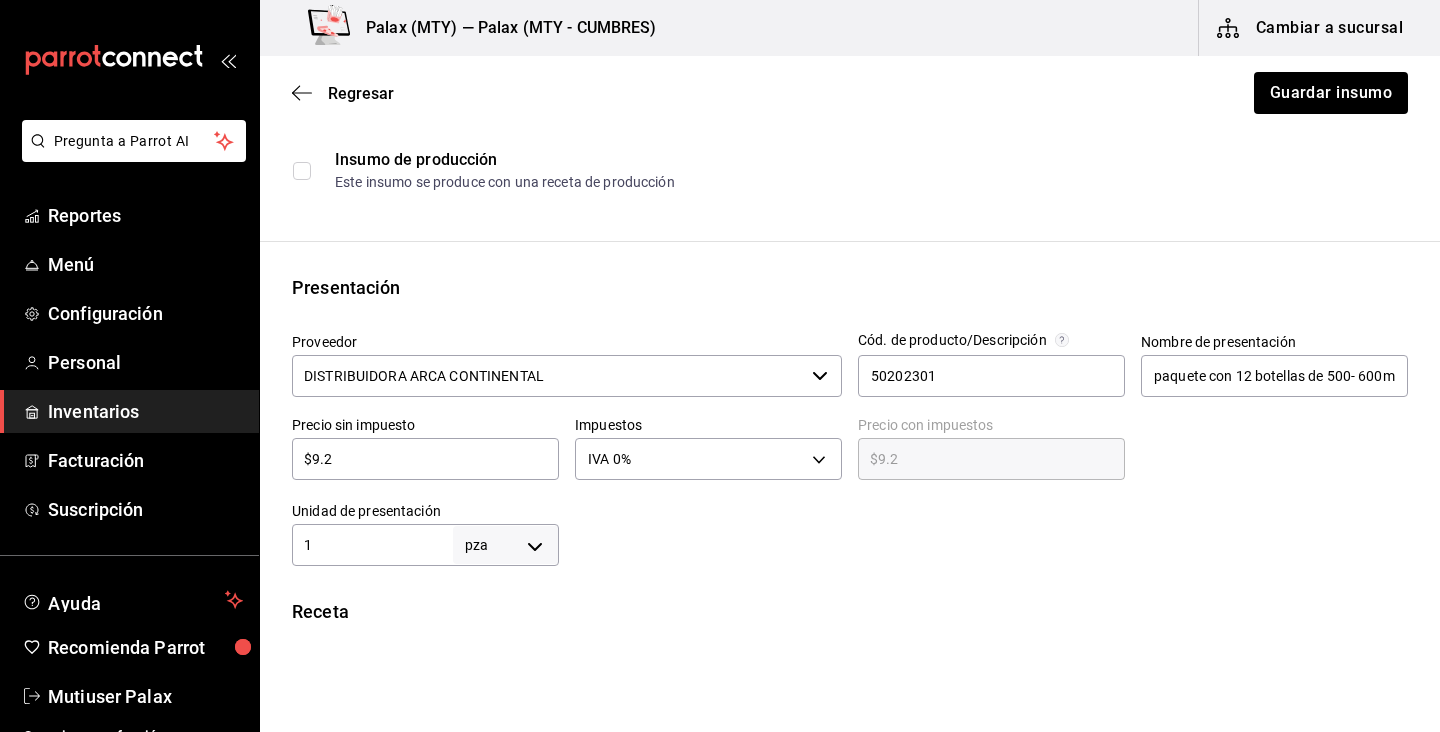 click on "DISTRIBUIDORA ARCA CONTINENTAL" at bounding box center [548, 376] 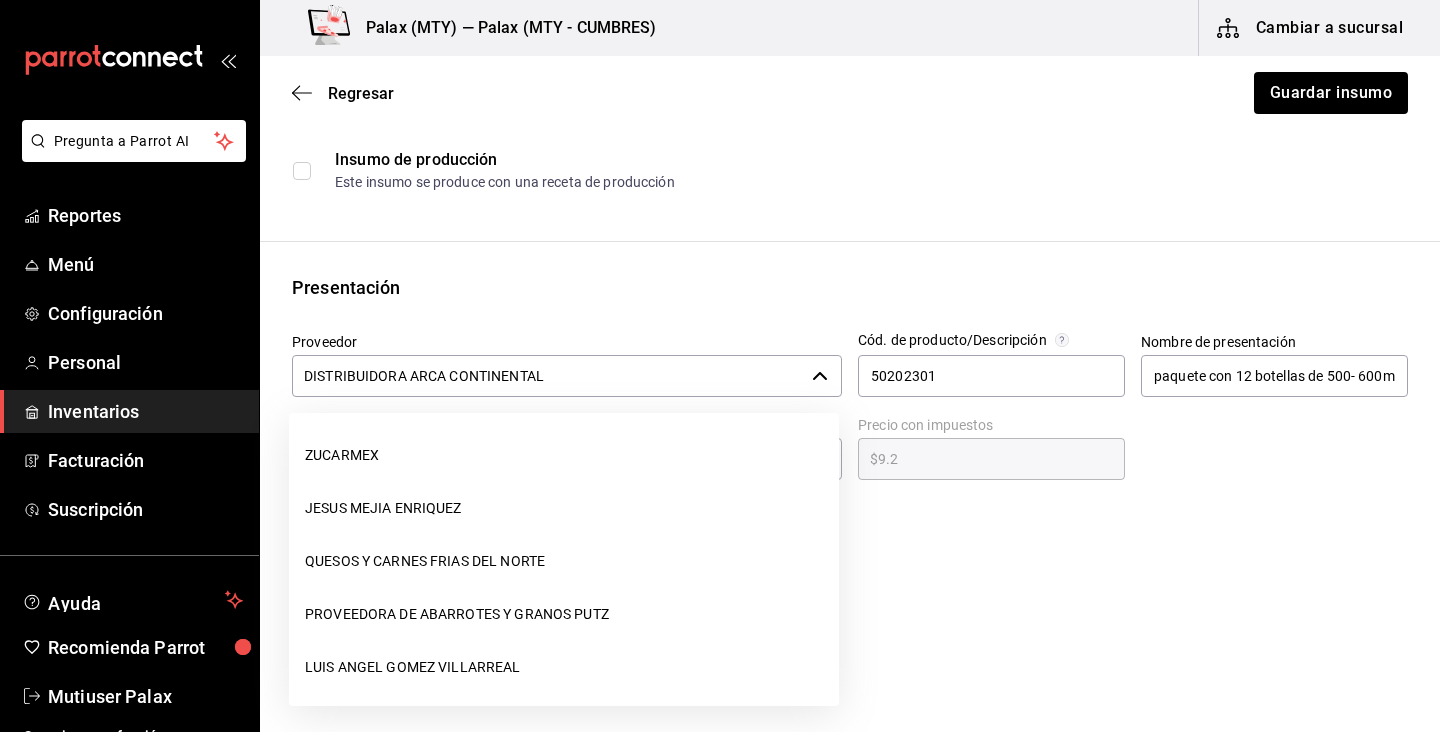 scroll, scrollTop: 2230, scrollLeft: 0, axis: vertical 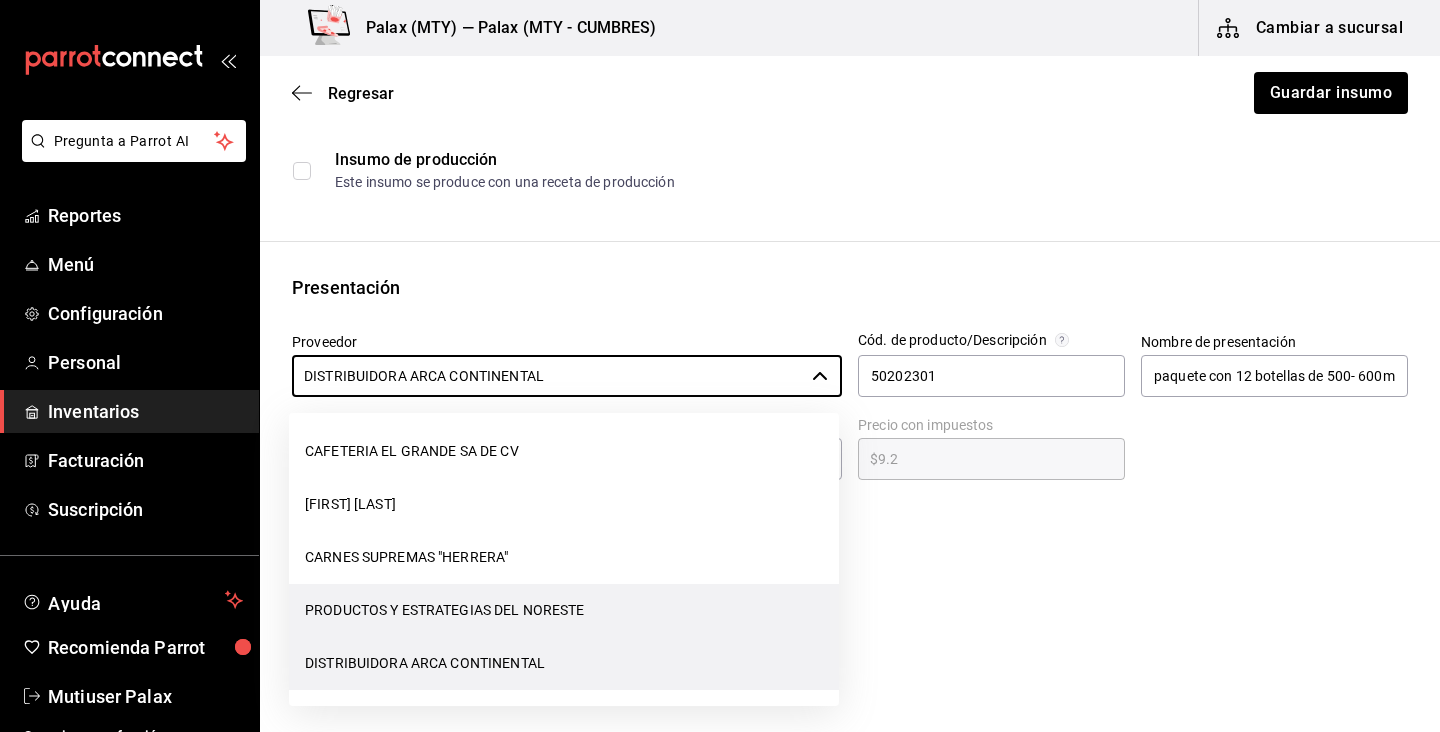 click on "PRODUCTOS Y ESTRATEGIAS DEL NORESTE" at bounding box center (564, 610) 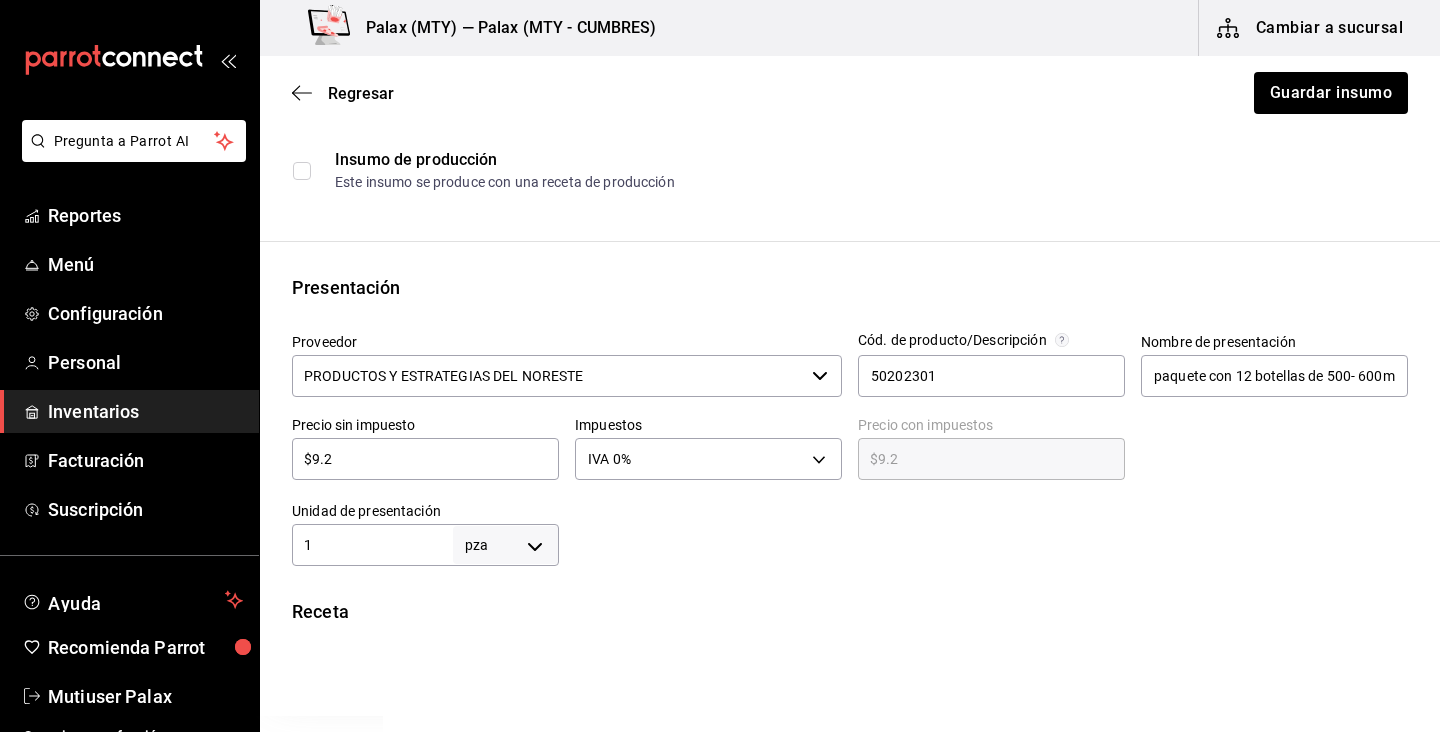 click on "$9.2" at bounding box center [425, 459] 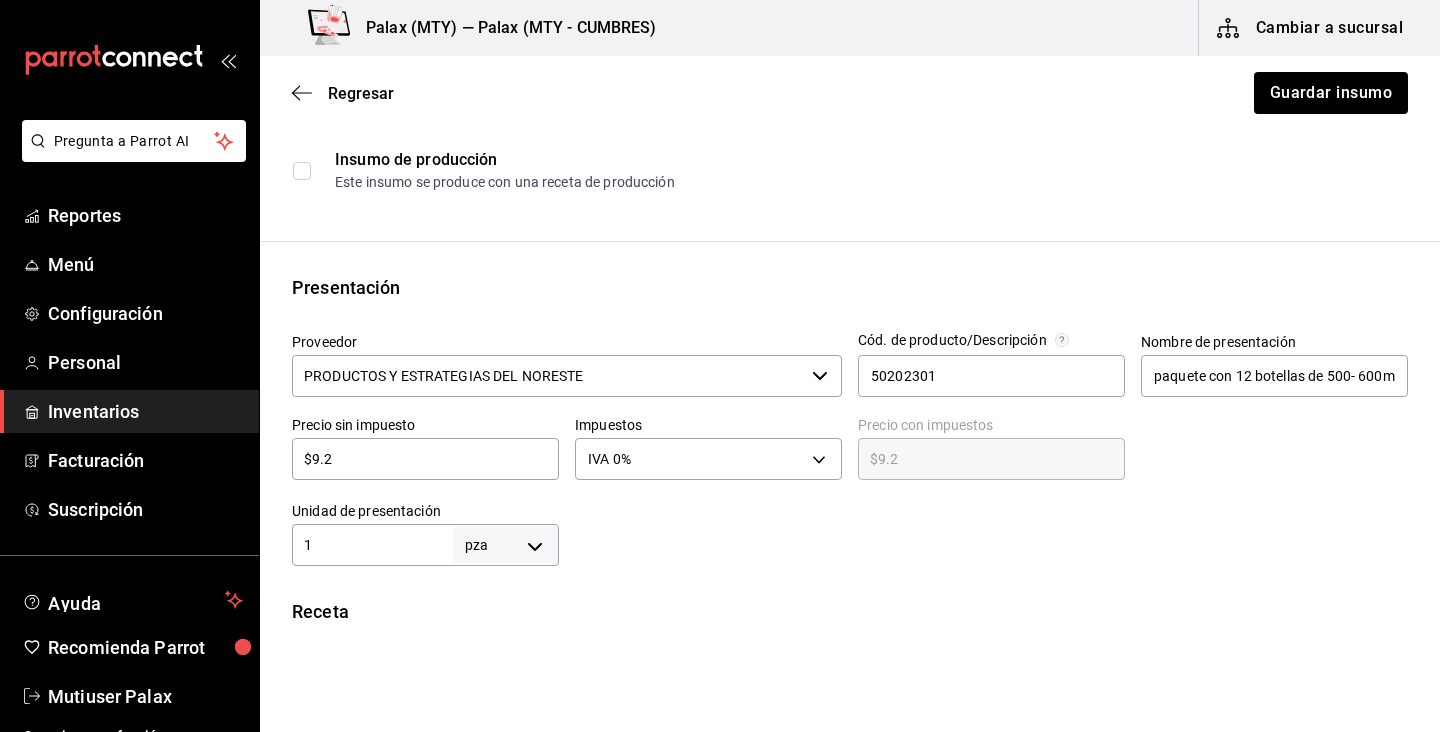 type on "$1" 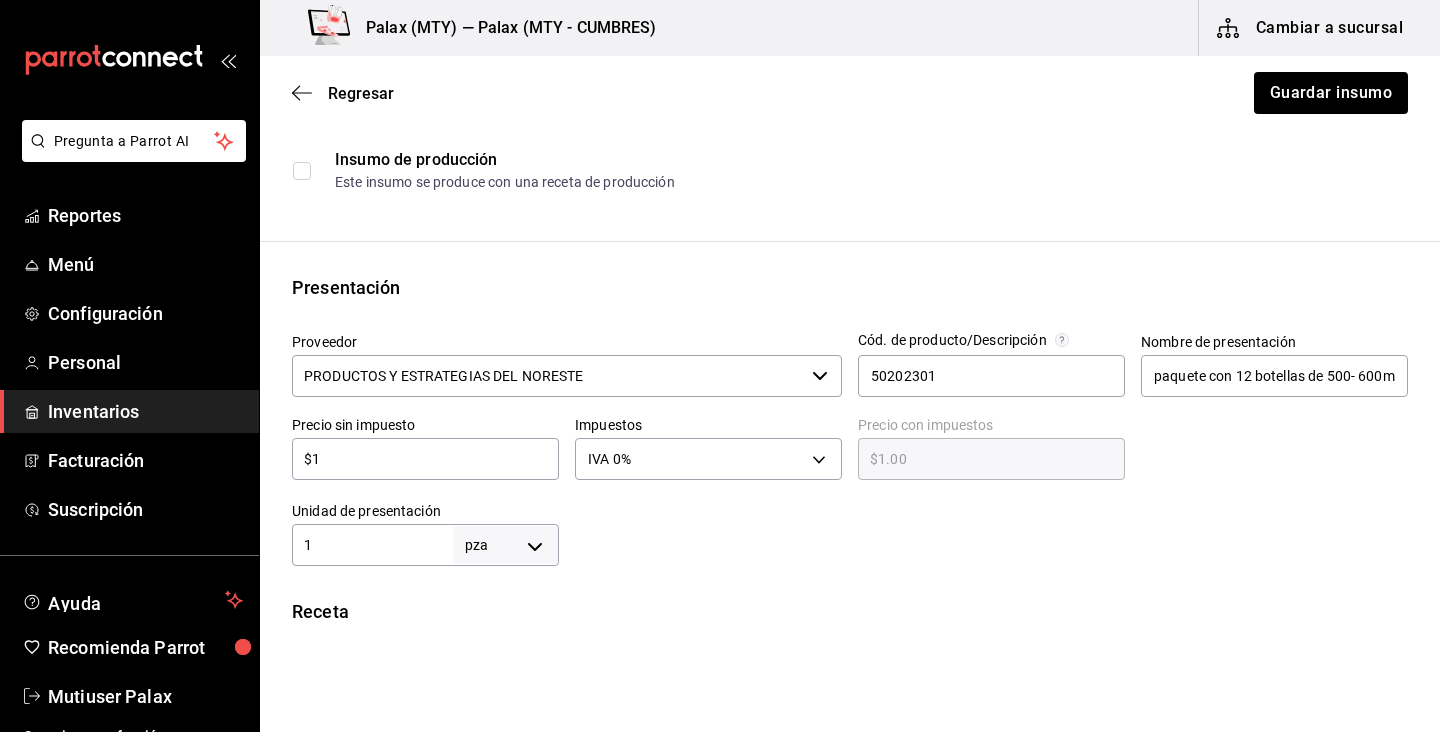 type on "$10" 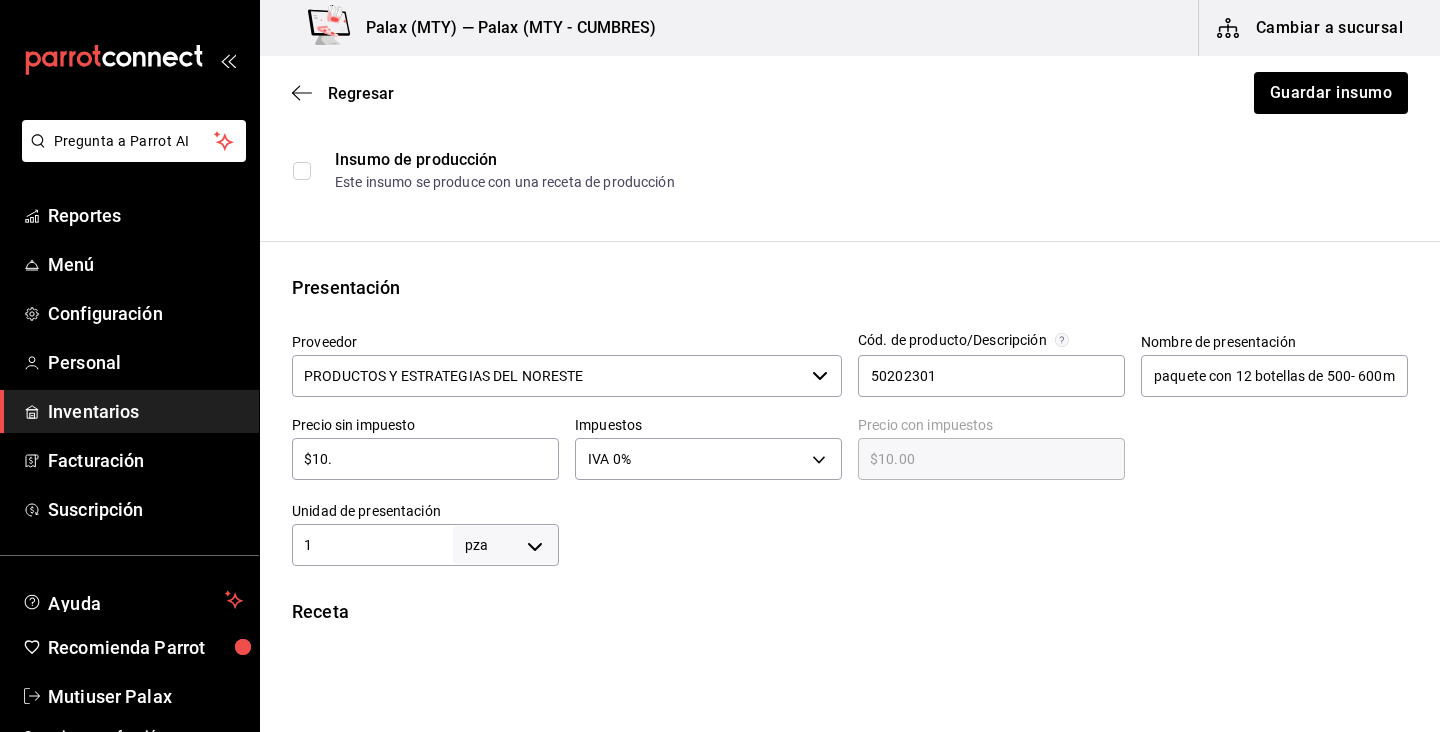 type on "$10.4" 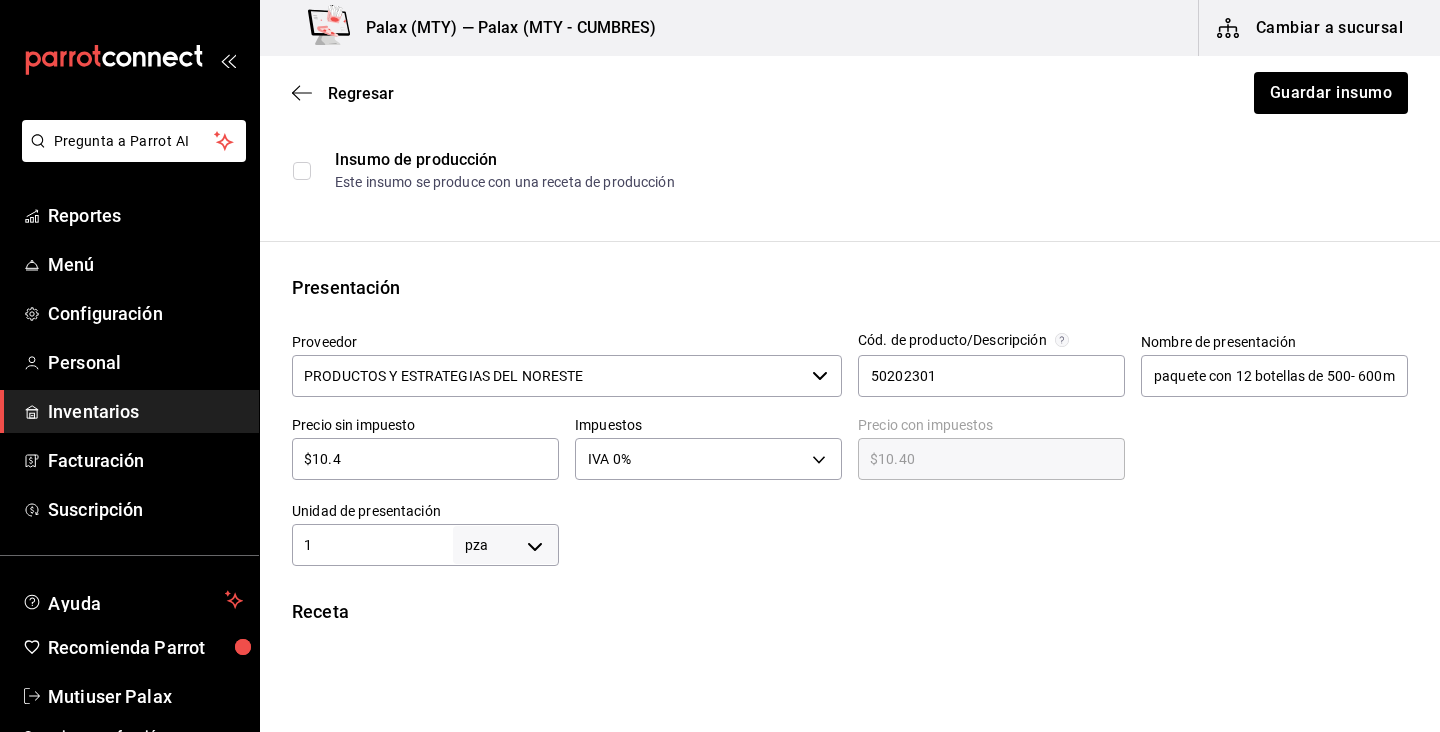 type on "$10.41" 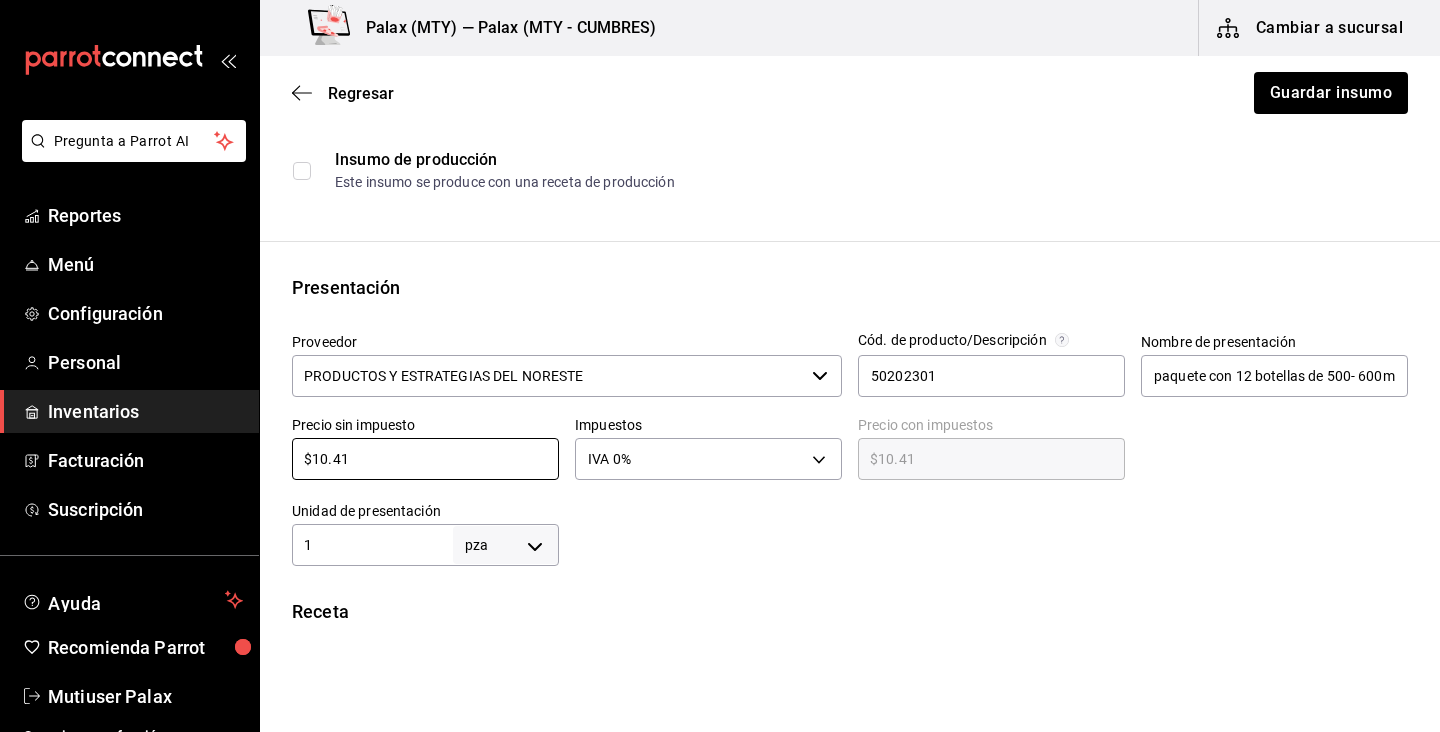 type on "$10.41" 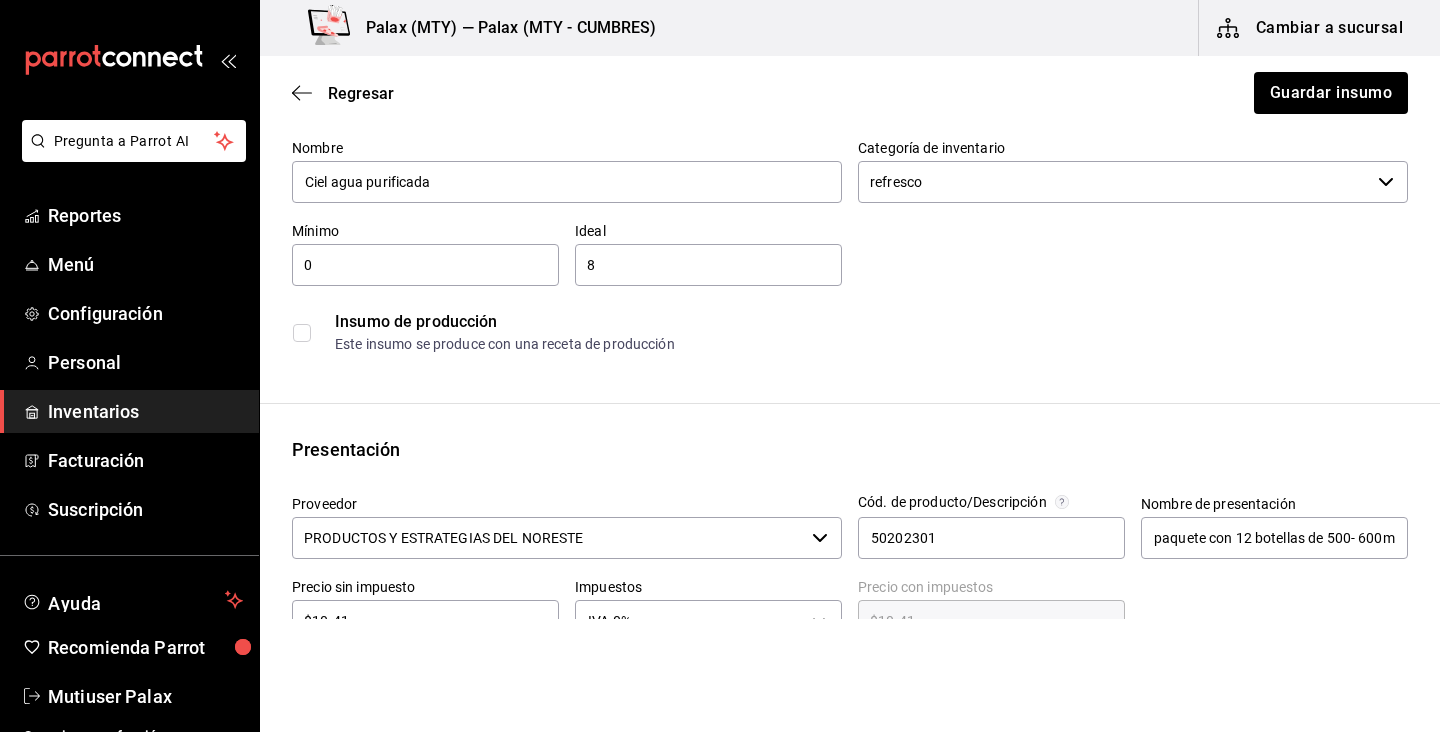 scroll, scrollTop: 141, scrollLeft: 0, axis: vertical 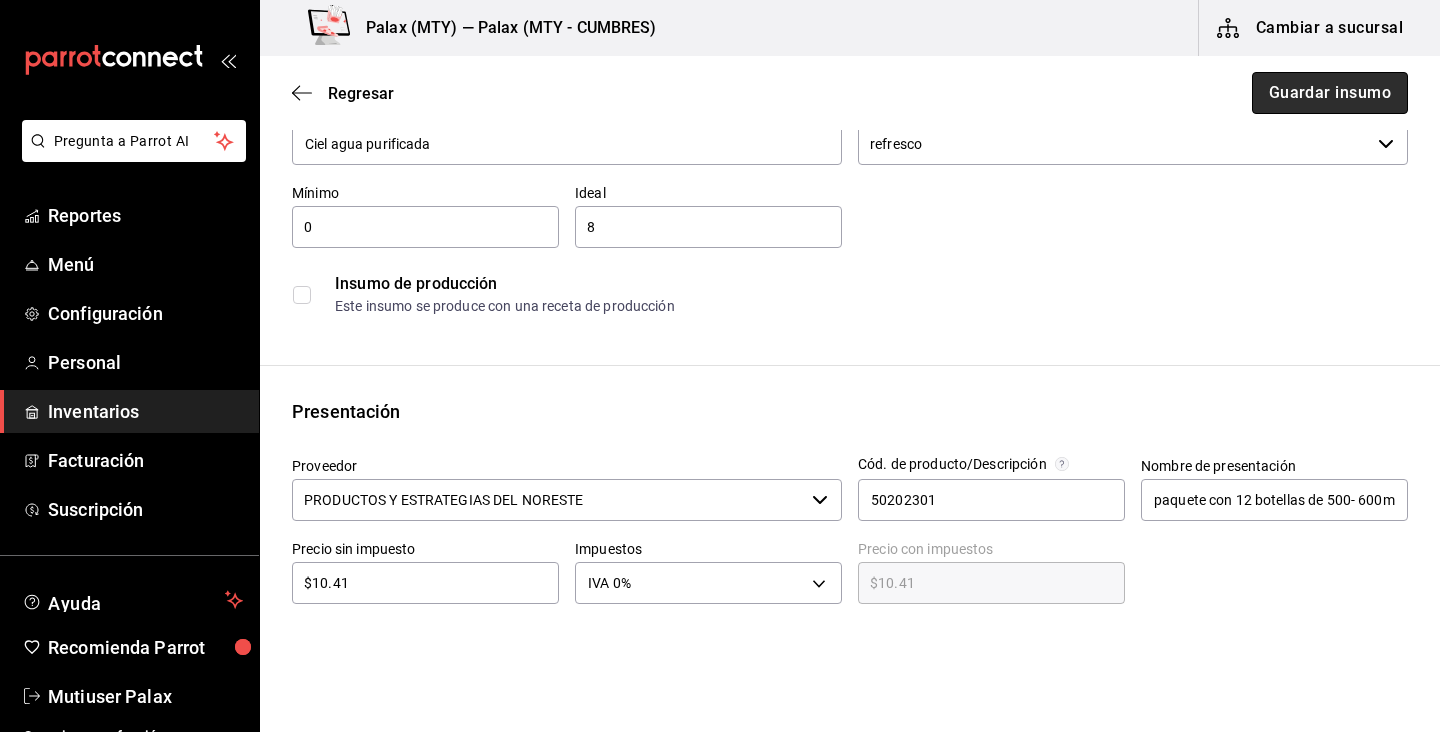 click on "Guardar insumo" at bounding box center (1330, 93) 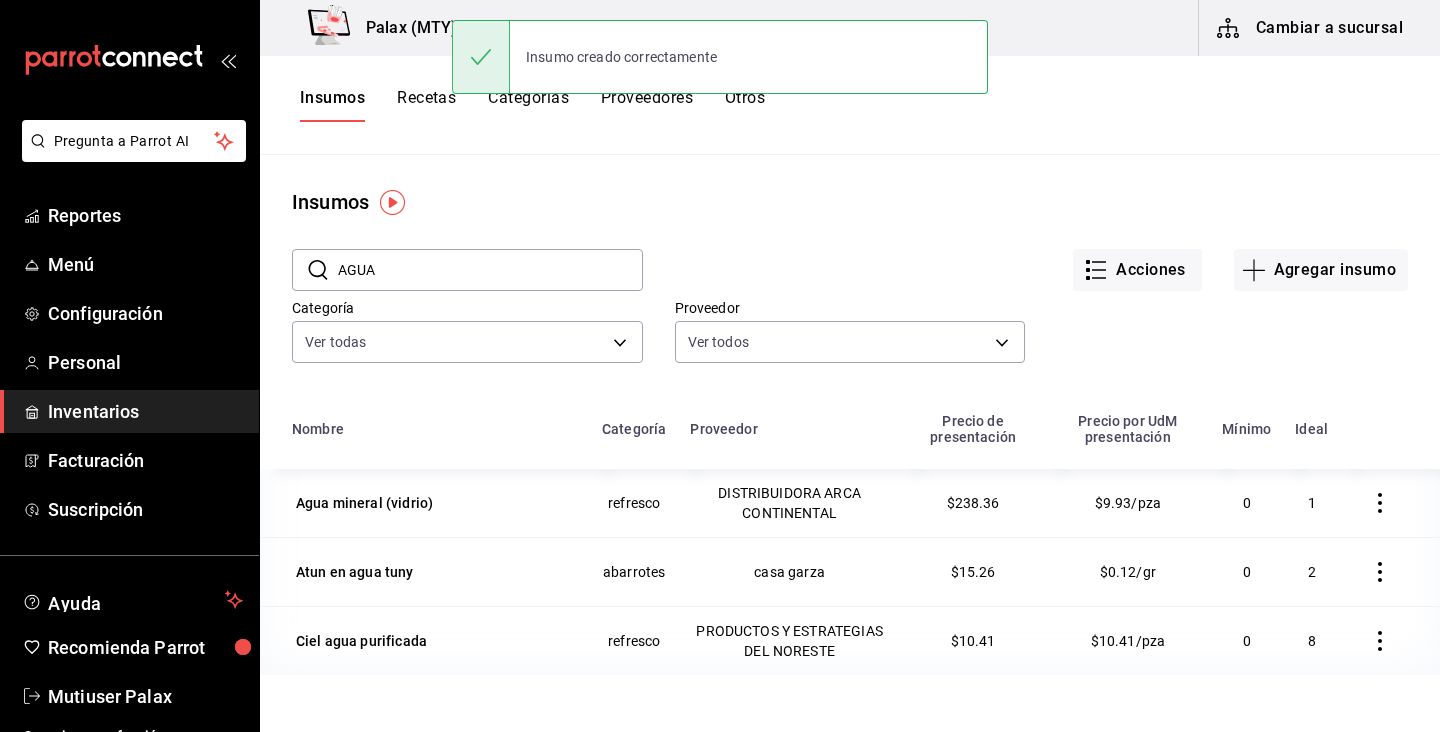 click on "AGUA" at bounding box center [490, 270] 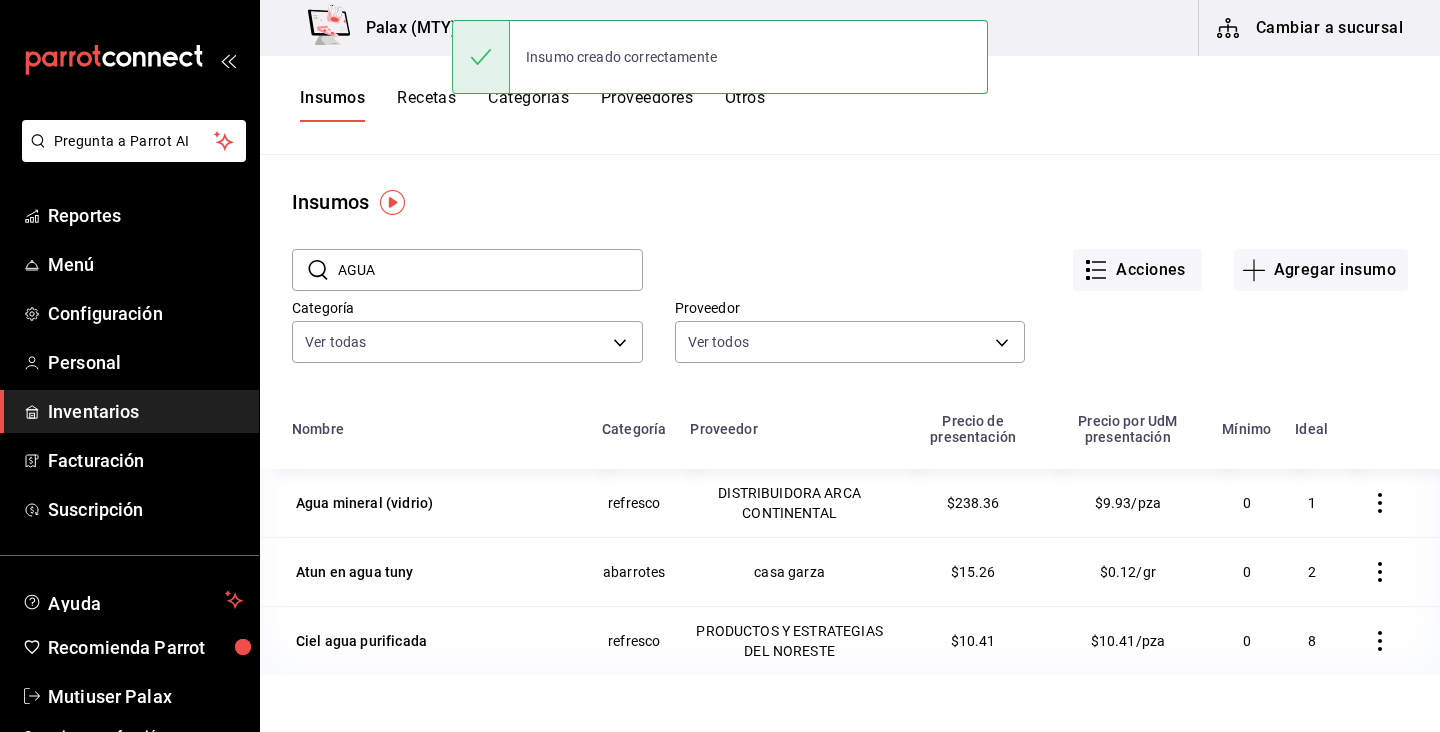 click on "AGUA" at bounding box center (490, 270) 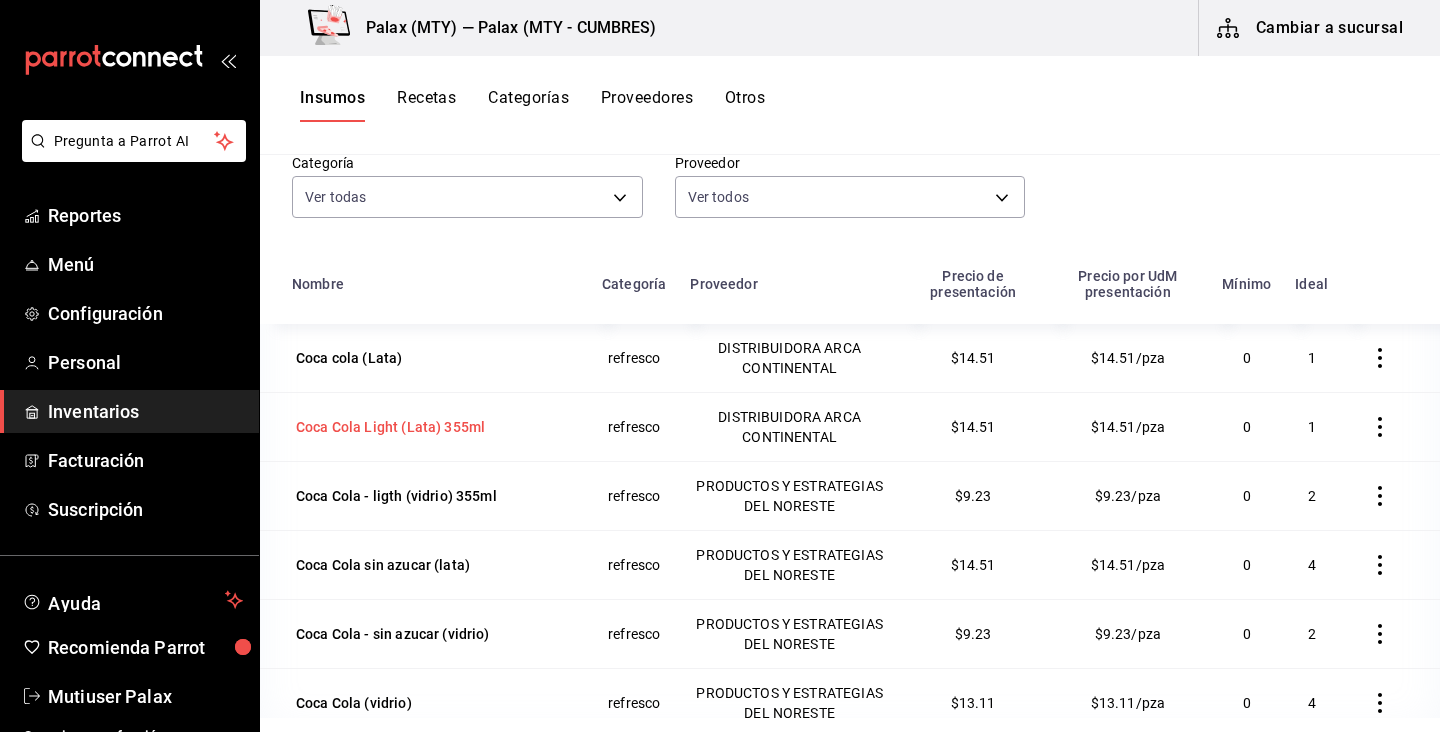 scroll, scrollTop: 246, scrollLeft: 0, axis: vertical 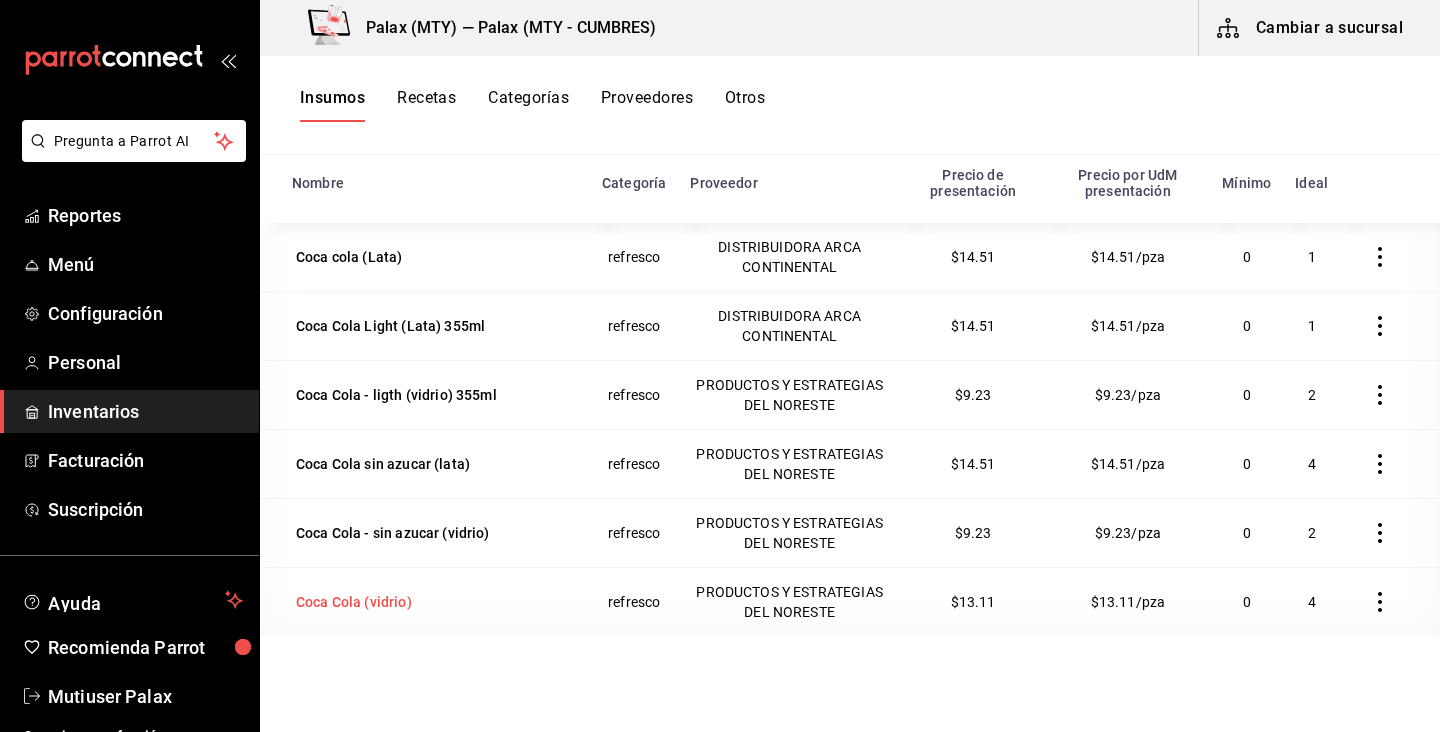 type on "COCA" 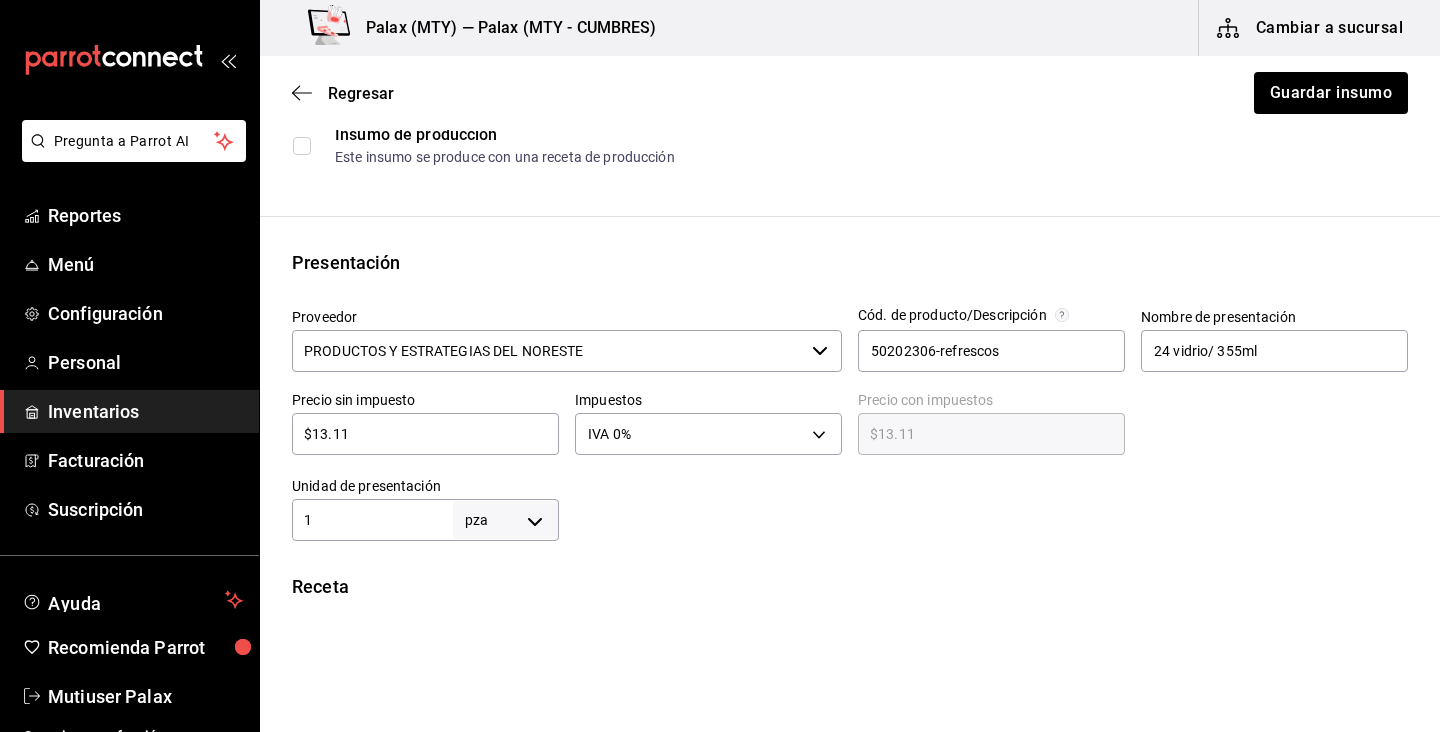 scroll, scrollTop: 305, scrollLeft: 0, axis: vertical 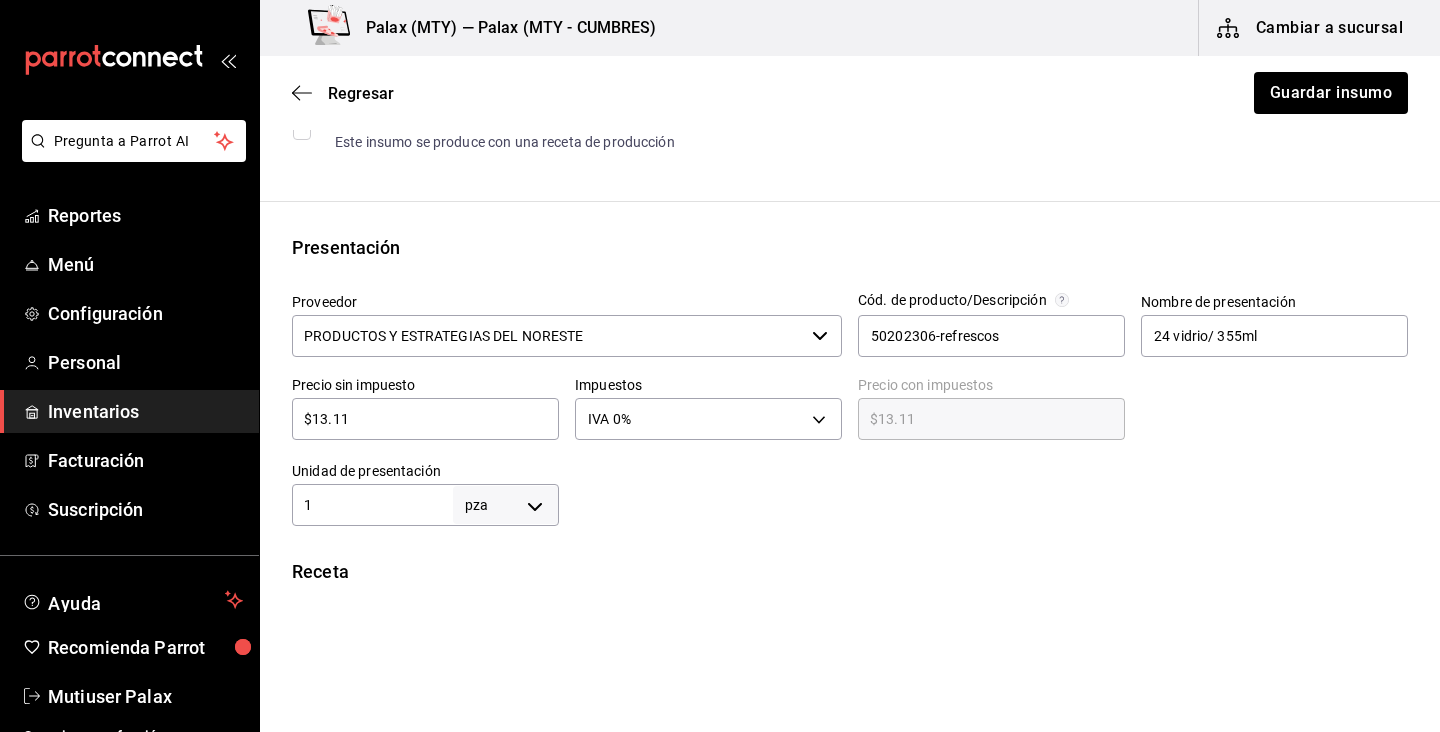 click on "$13.11" at bounding box center (425, 419) 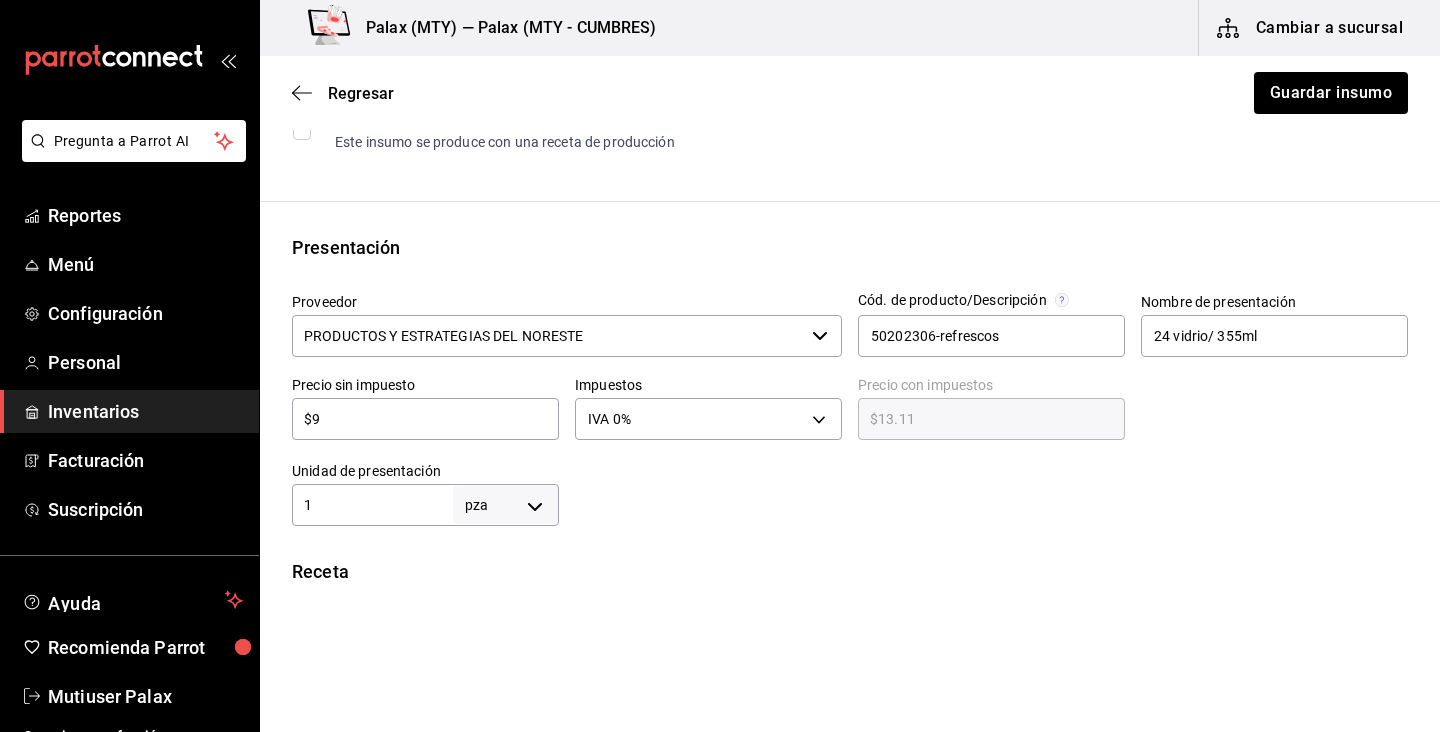 type on "$9.00" 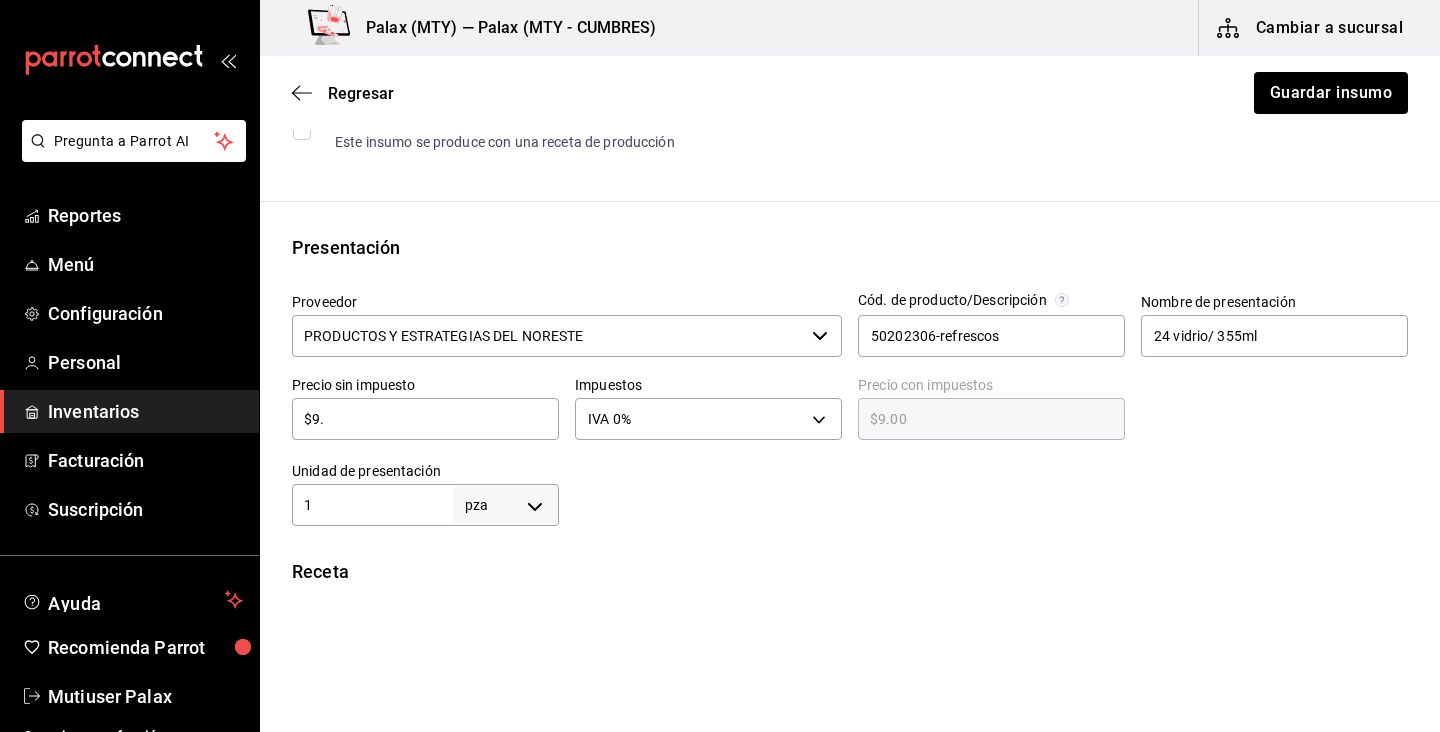 type on "$9.8" 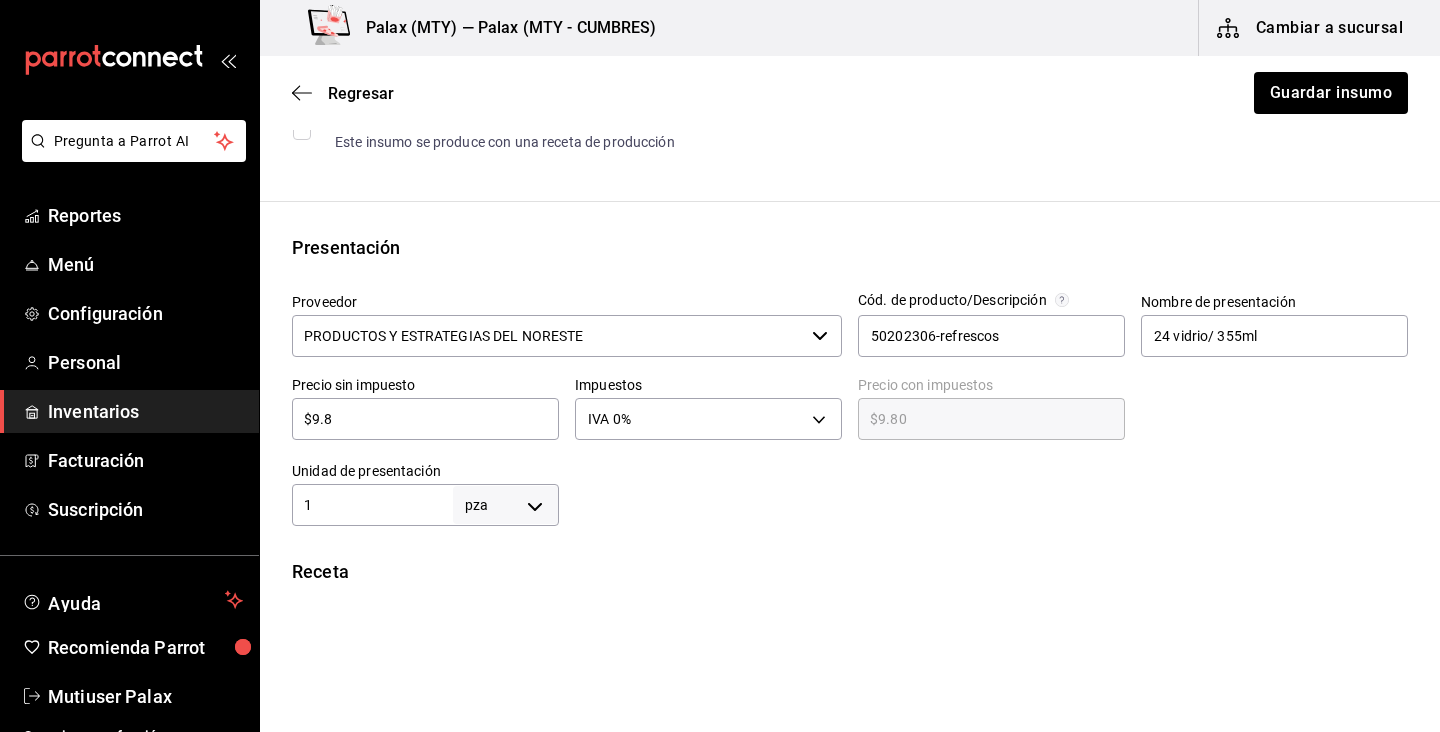type on "$9.87" 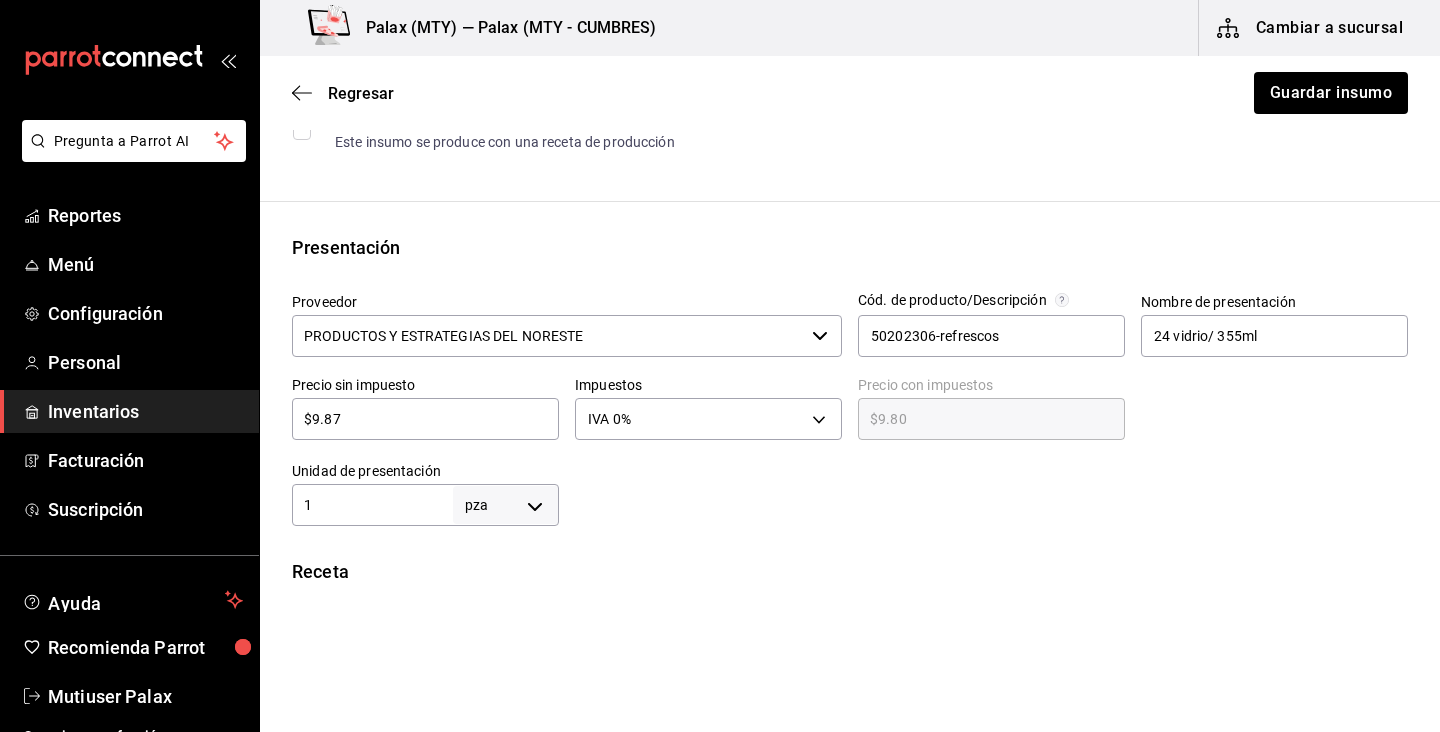type on "$9.87" 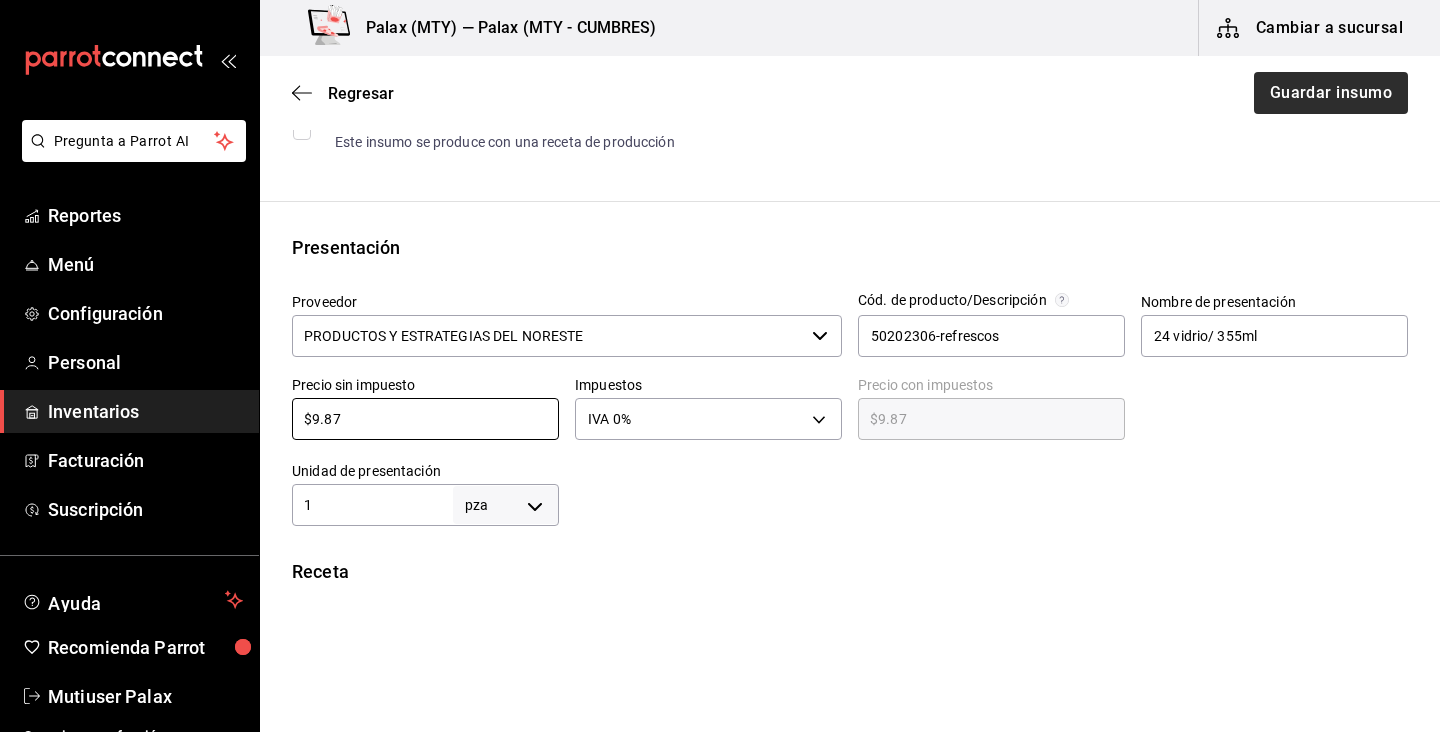 type on "$9.87" 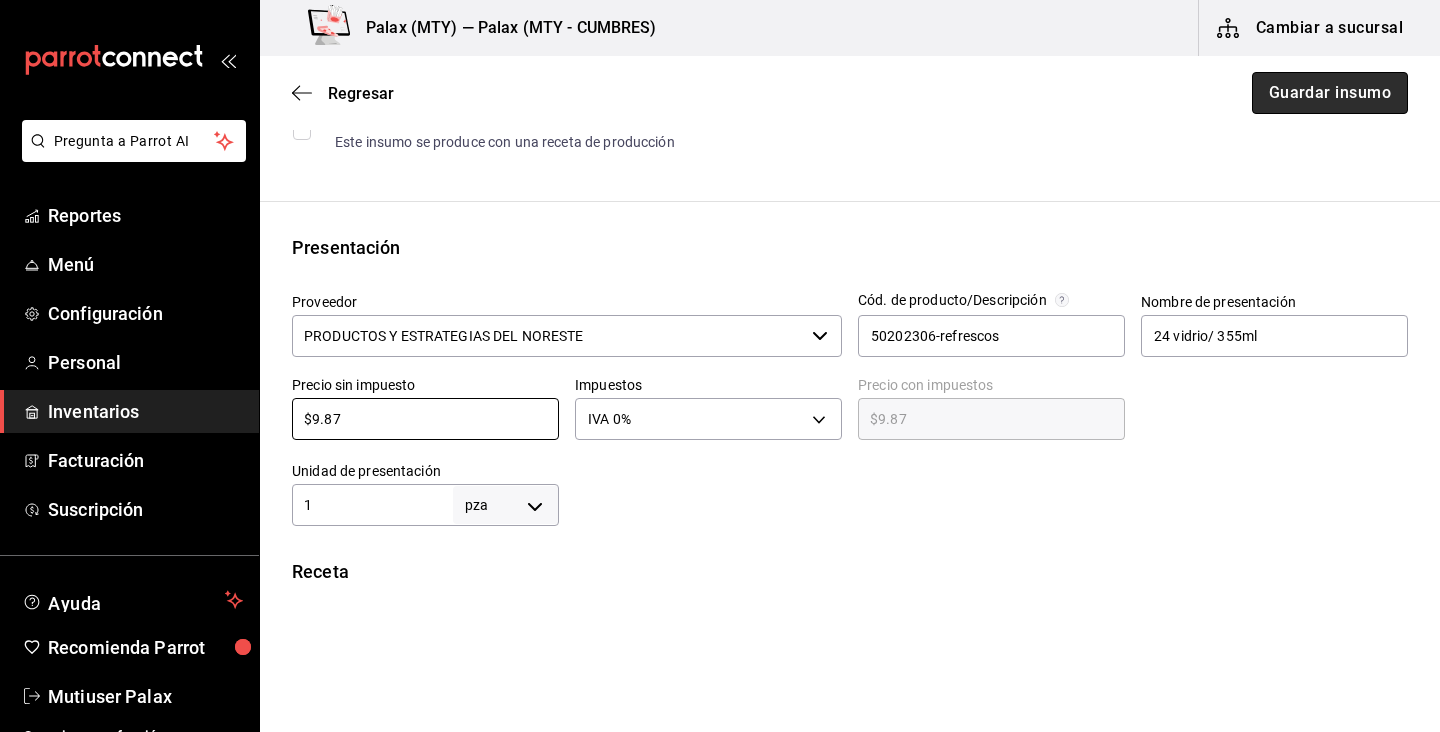 click on "Guardar insumo" at bounding box center [1330, 93] 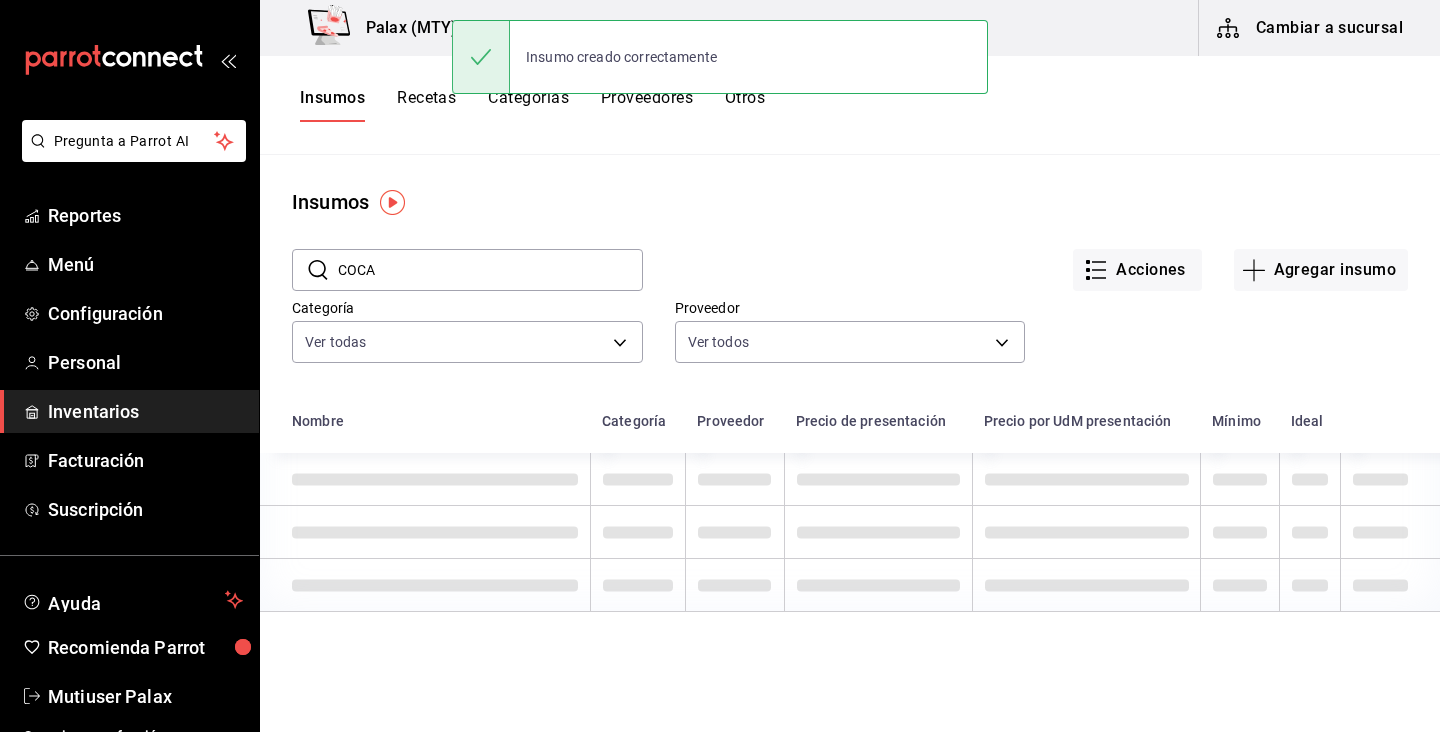 click on "COCA" at bounding box center [490, 270] 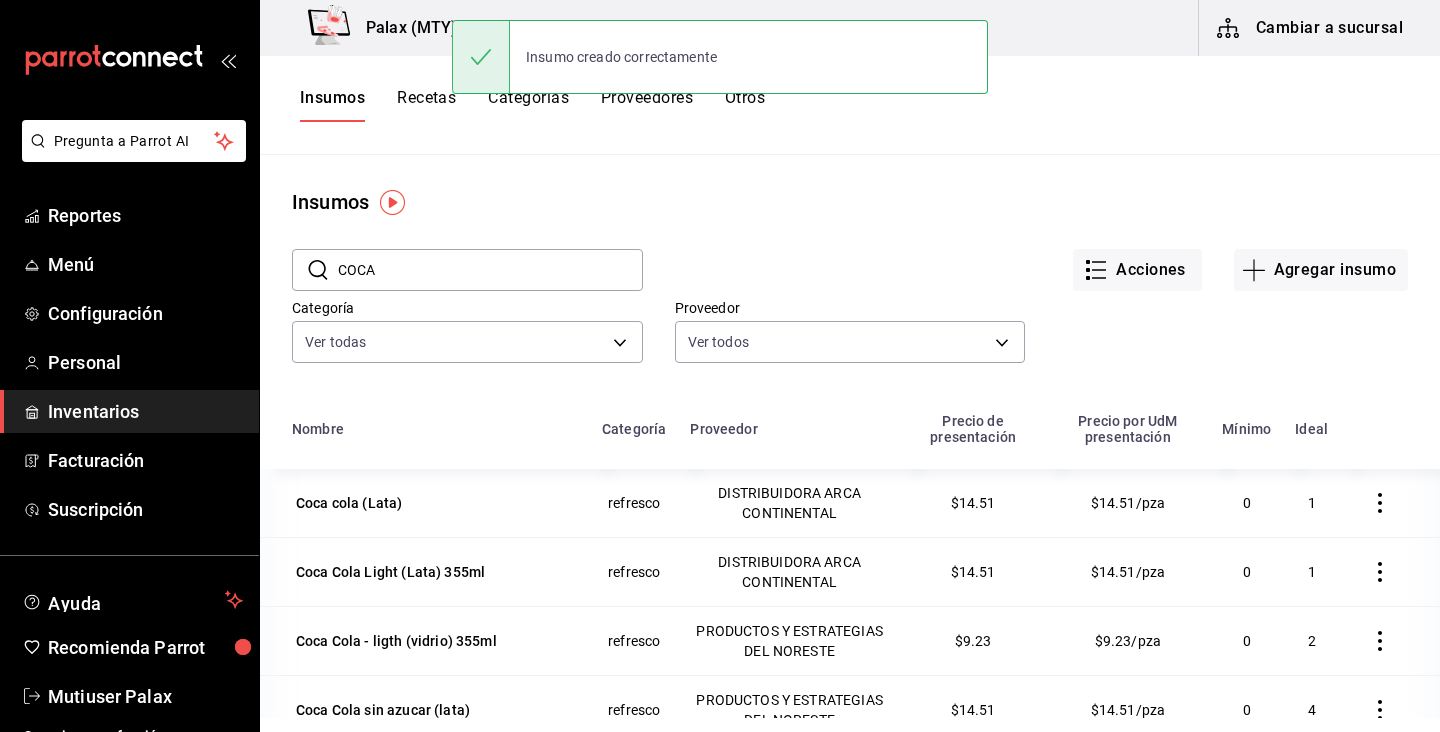 click on "COCA" at bounding box center [490, 270] 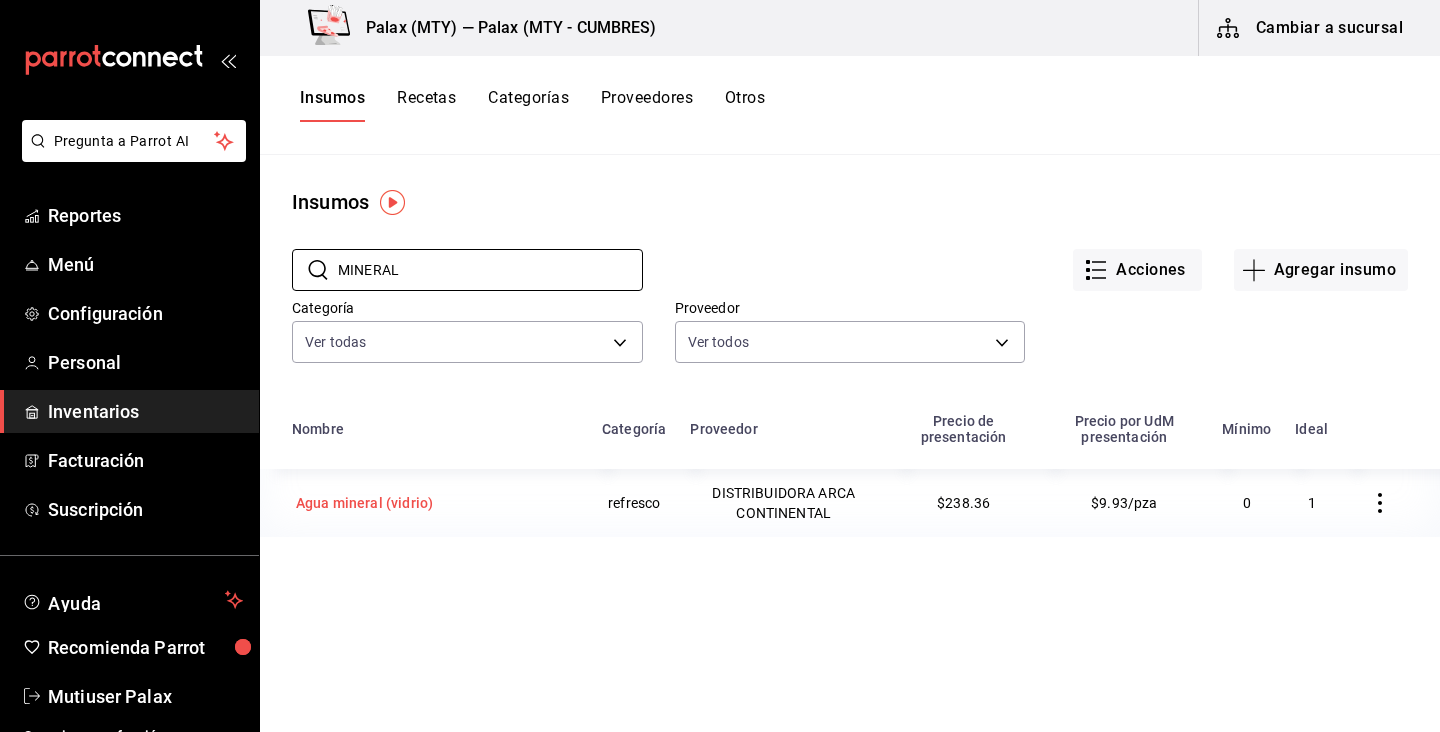 type on "MINERAL" 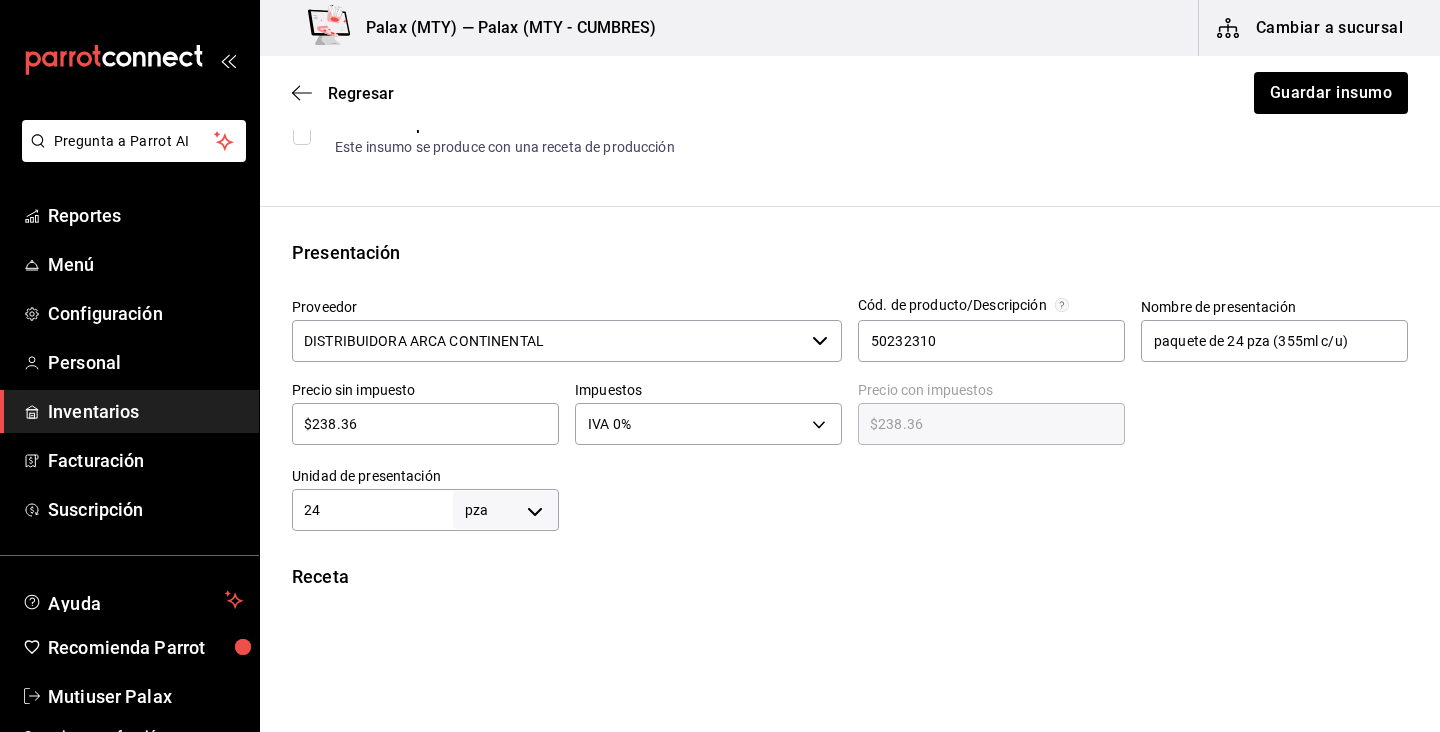 scroll, scrollTop: 295, scrollLeft: 0, axis: vertical 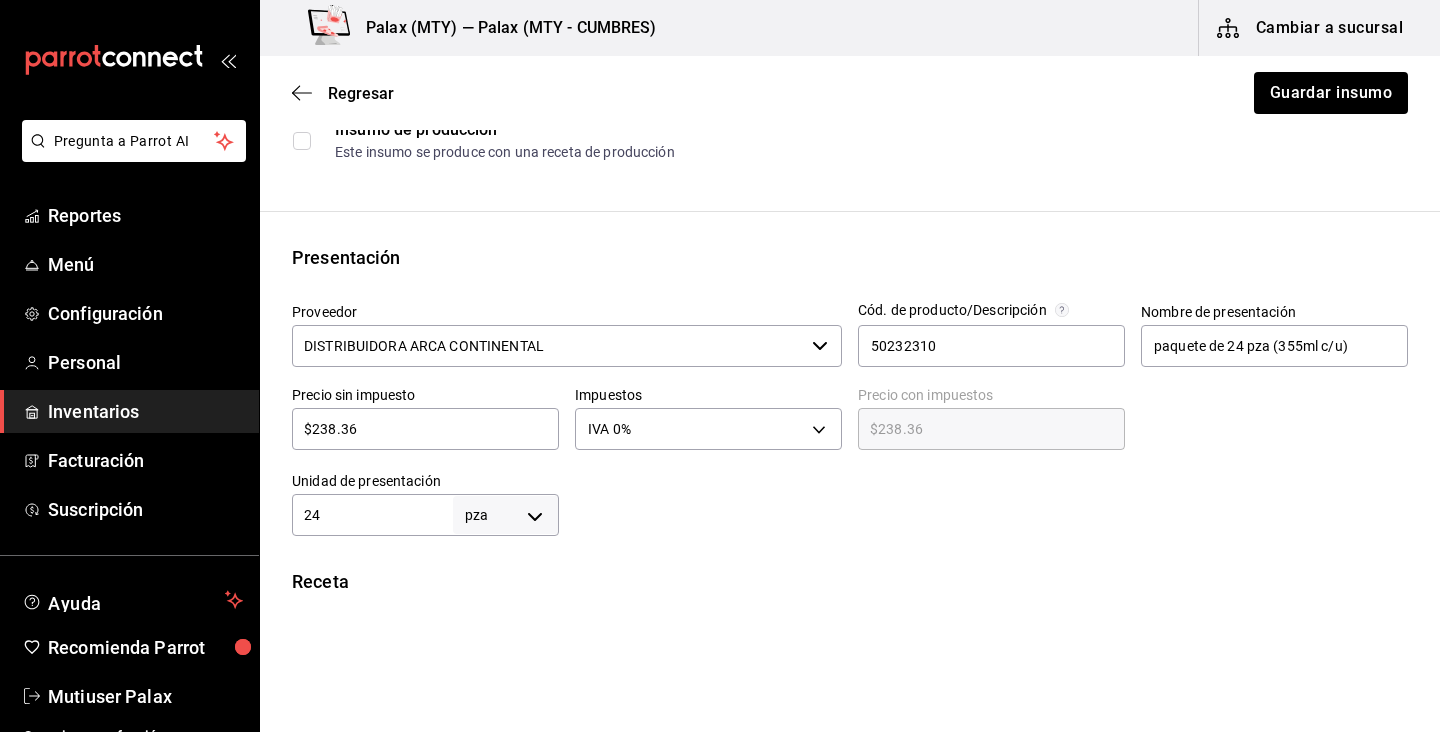 click on "$238.36" at bounding box center (425, 429) 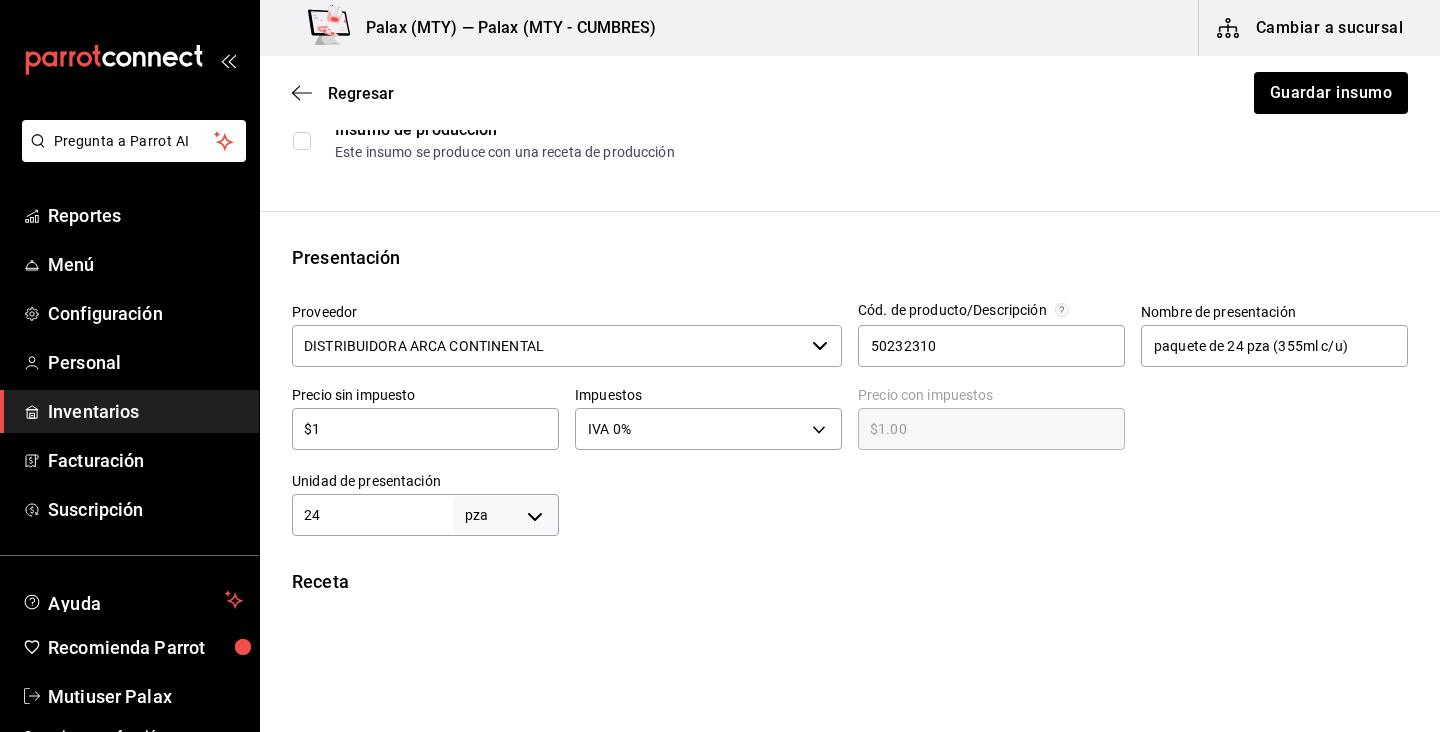 type on "$13" 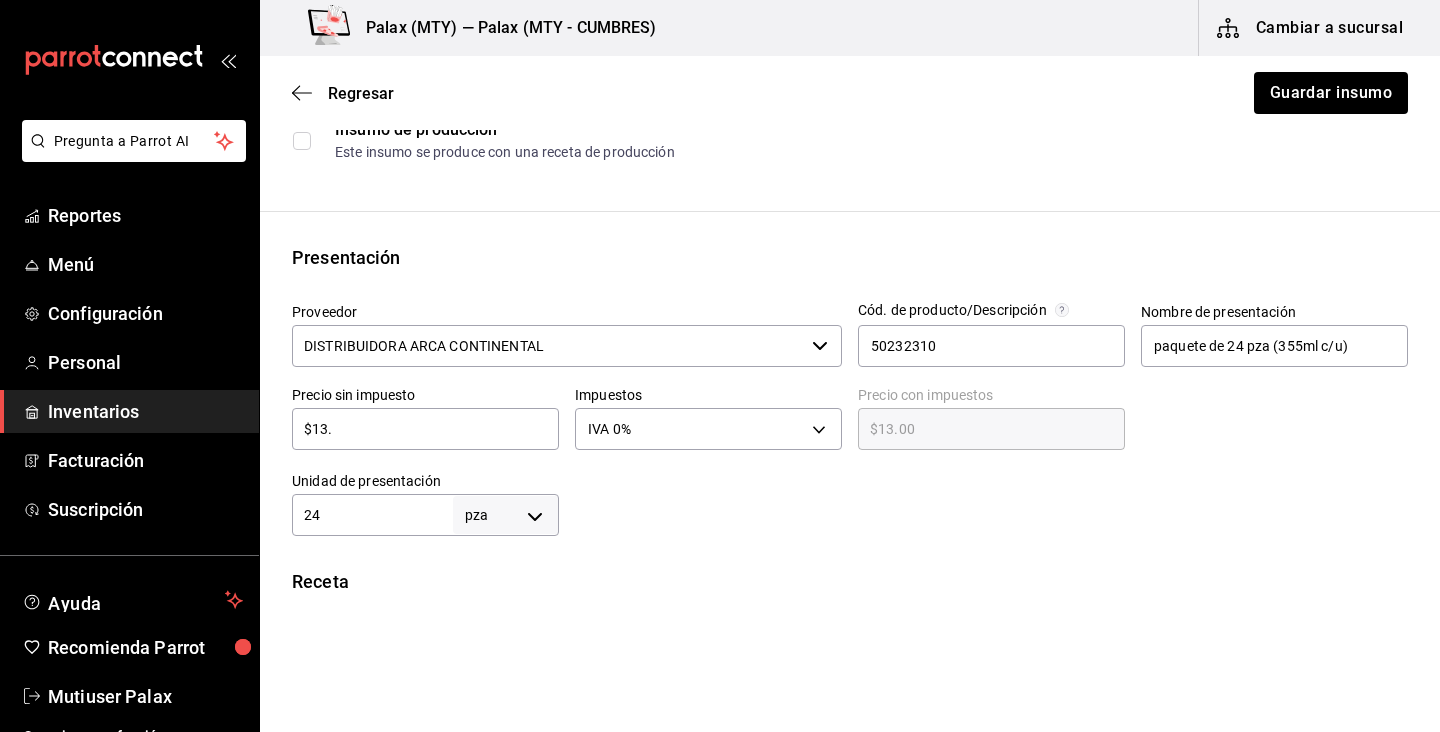 type on "$13.1" 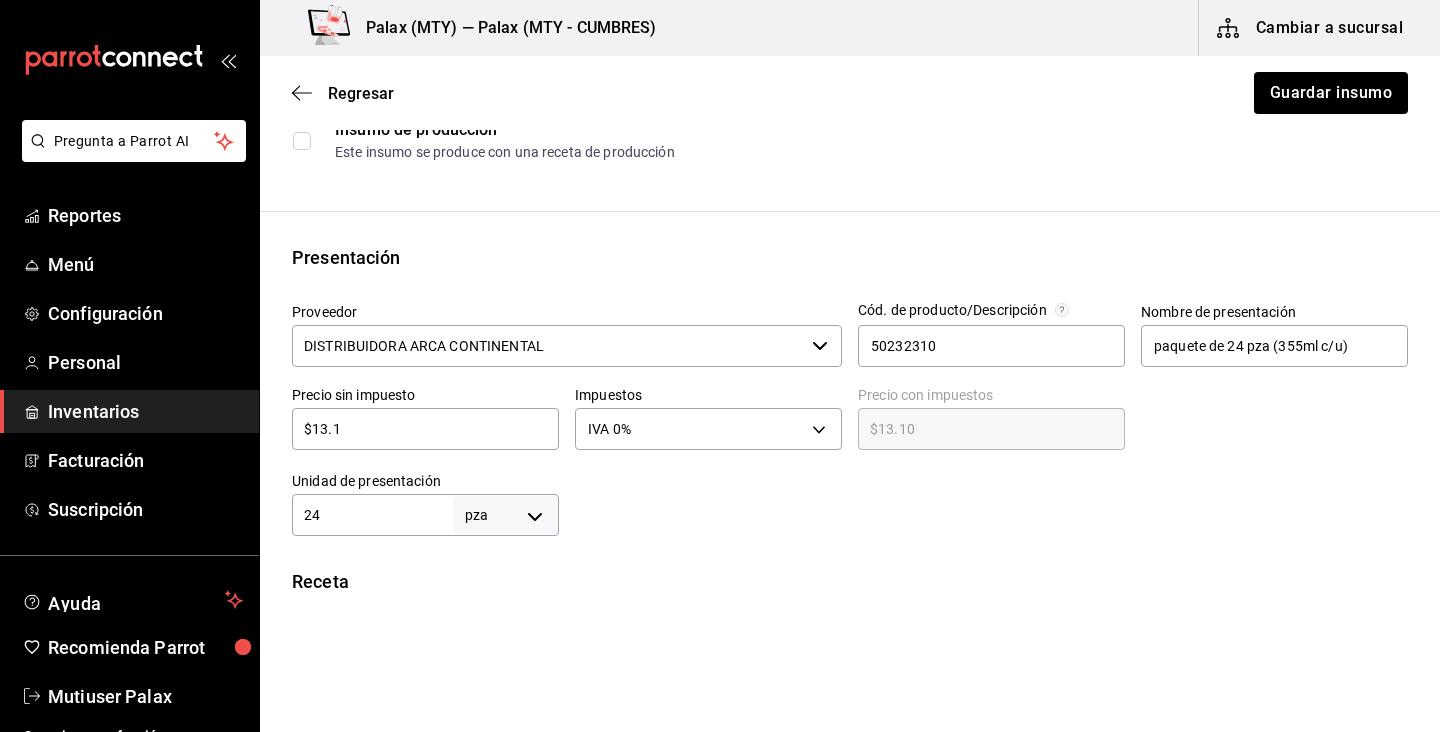 type on "$13.11" 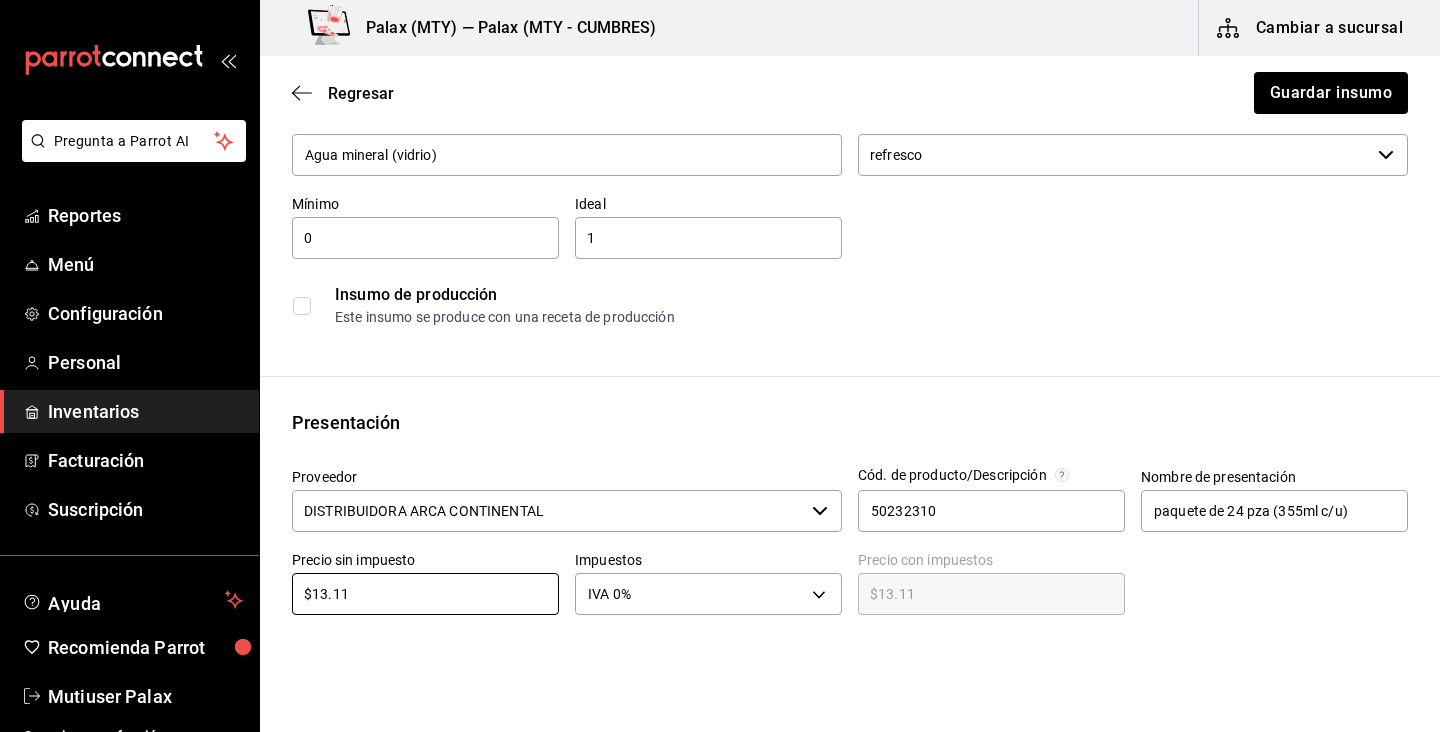 scroll, scrollTop: 0, scrollLeft: 0, axis: both 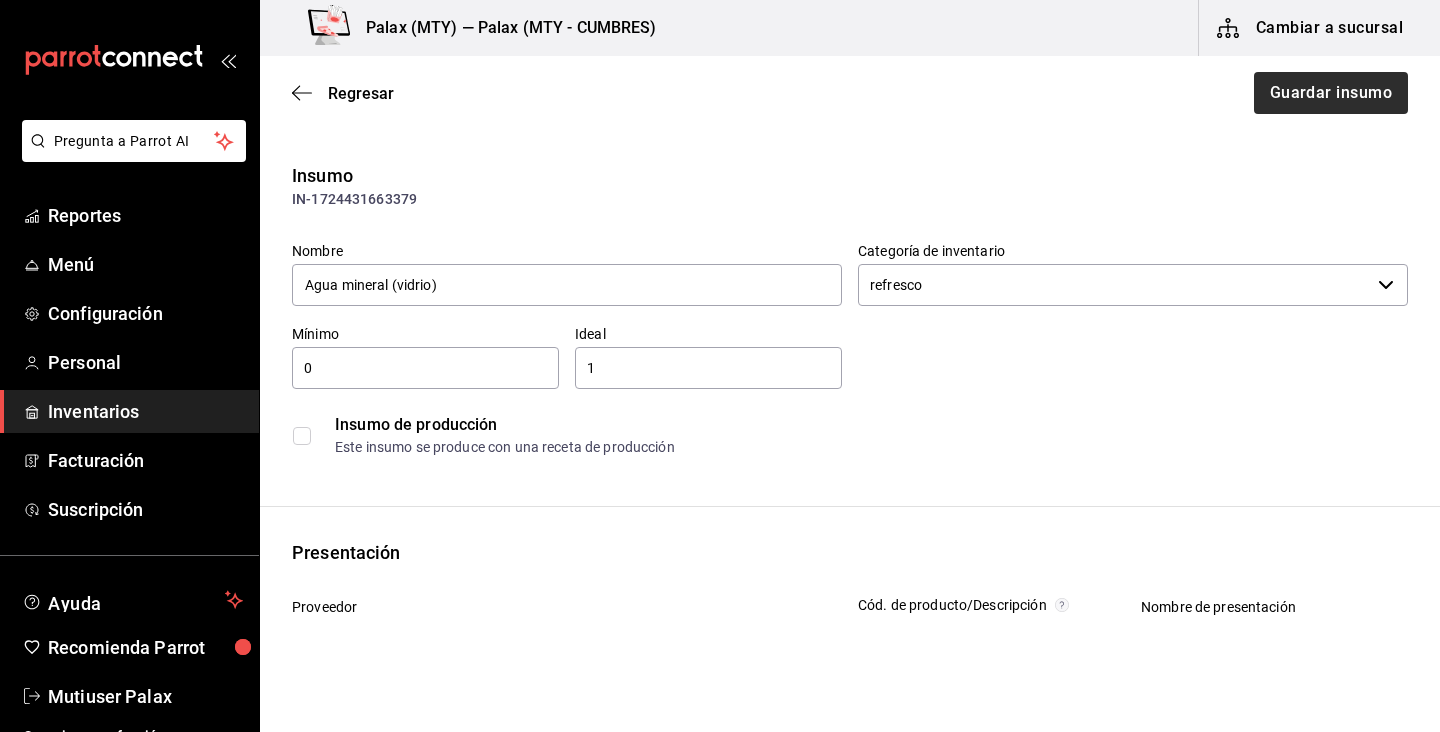 type on "$13.11" 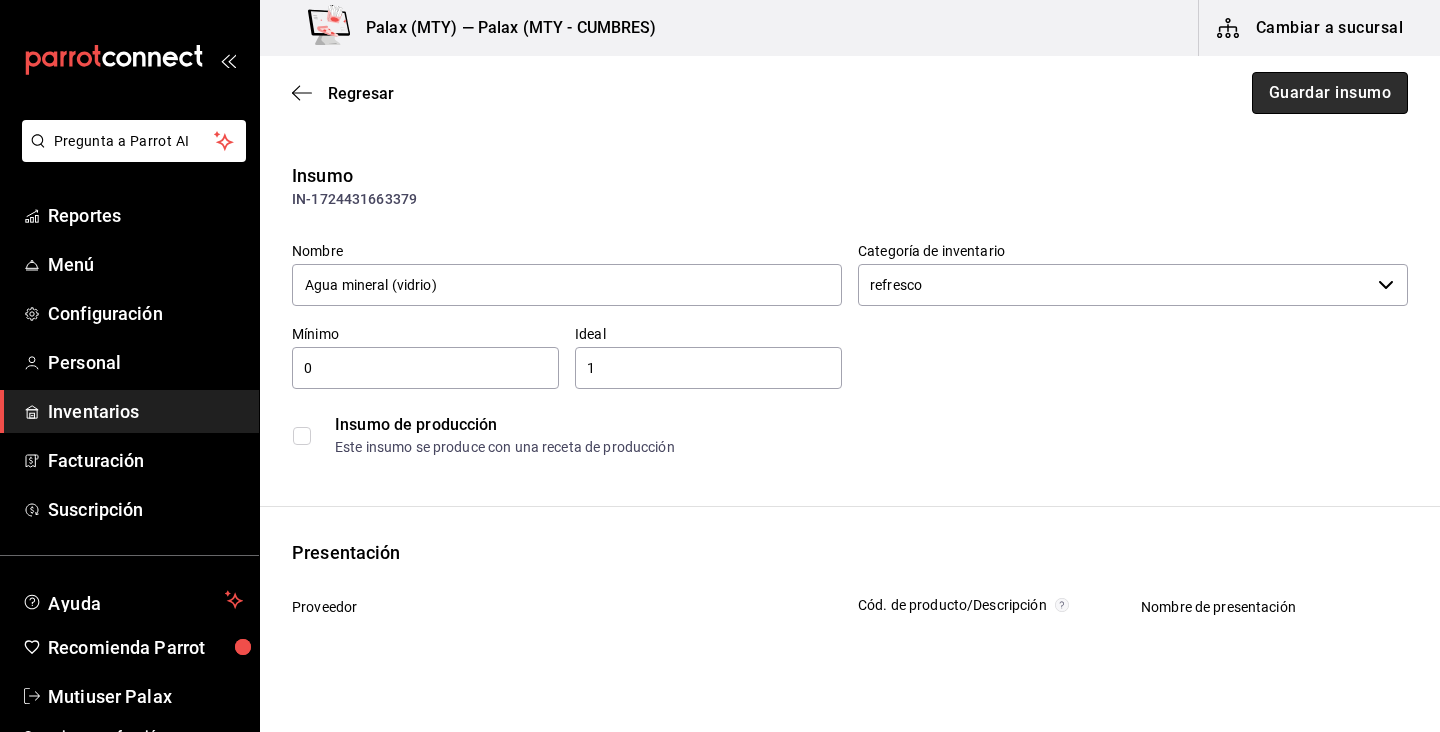 click on "Guardar insumo" at bounding box center (1330, 93) 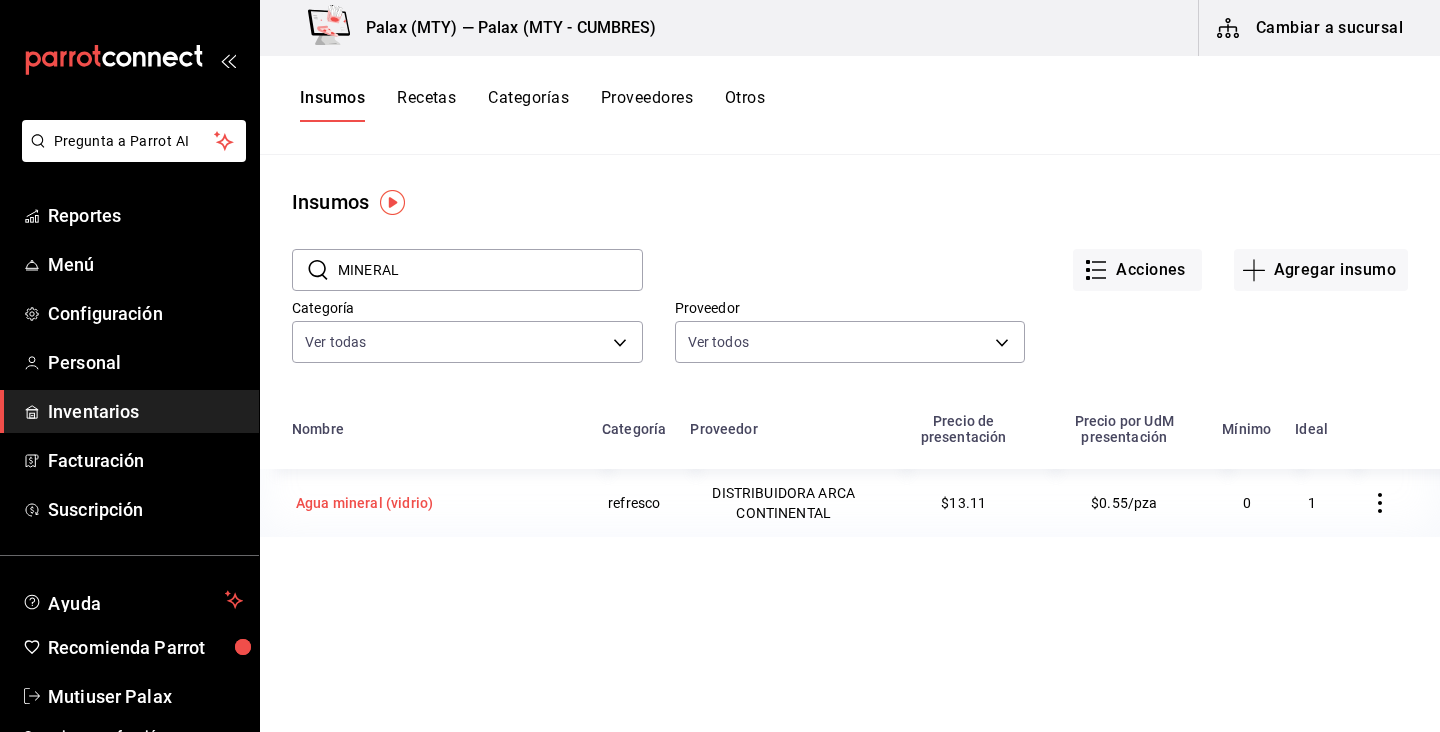 click on "Agua mineral (vidrio)" at bounding box center [364, 503] 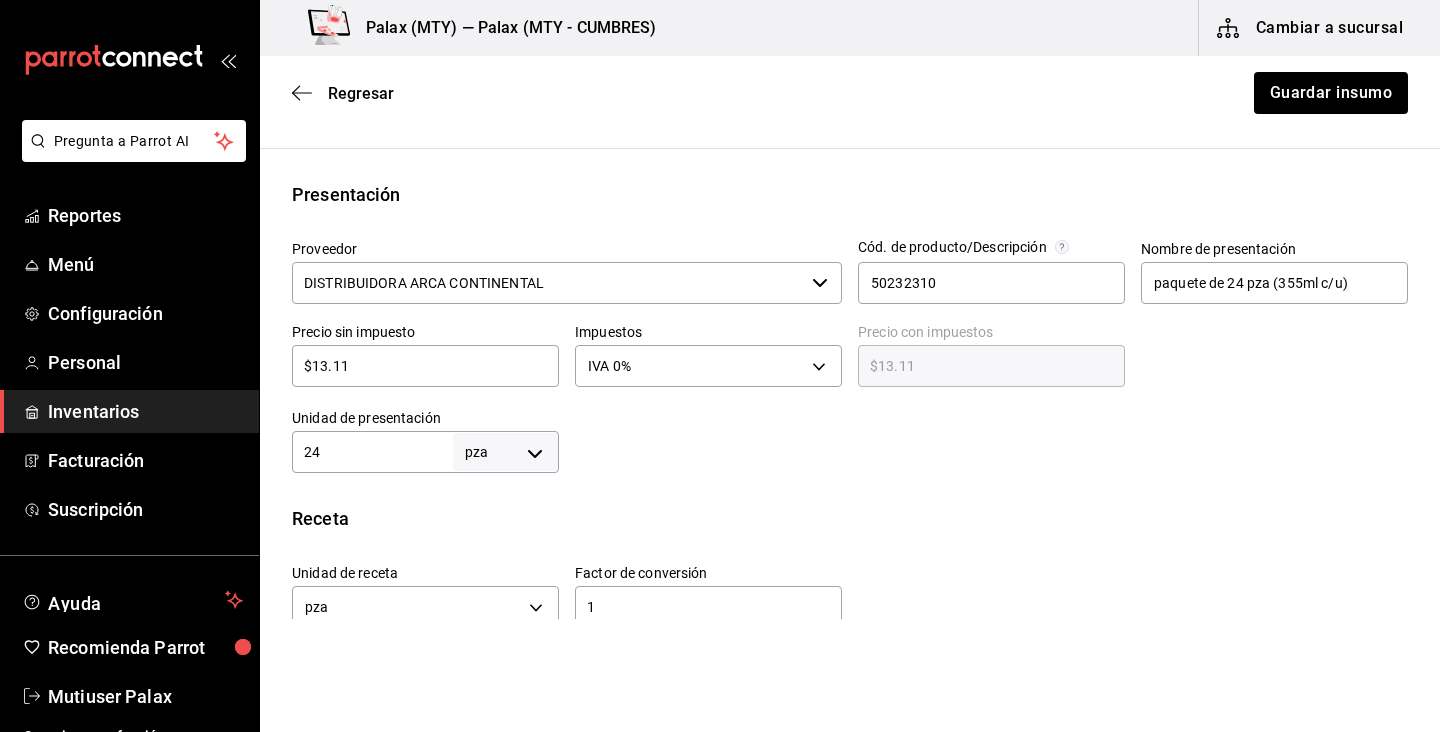 scroll, scrollTop: 357, scrollLeft: 0, axis: vertical 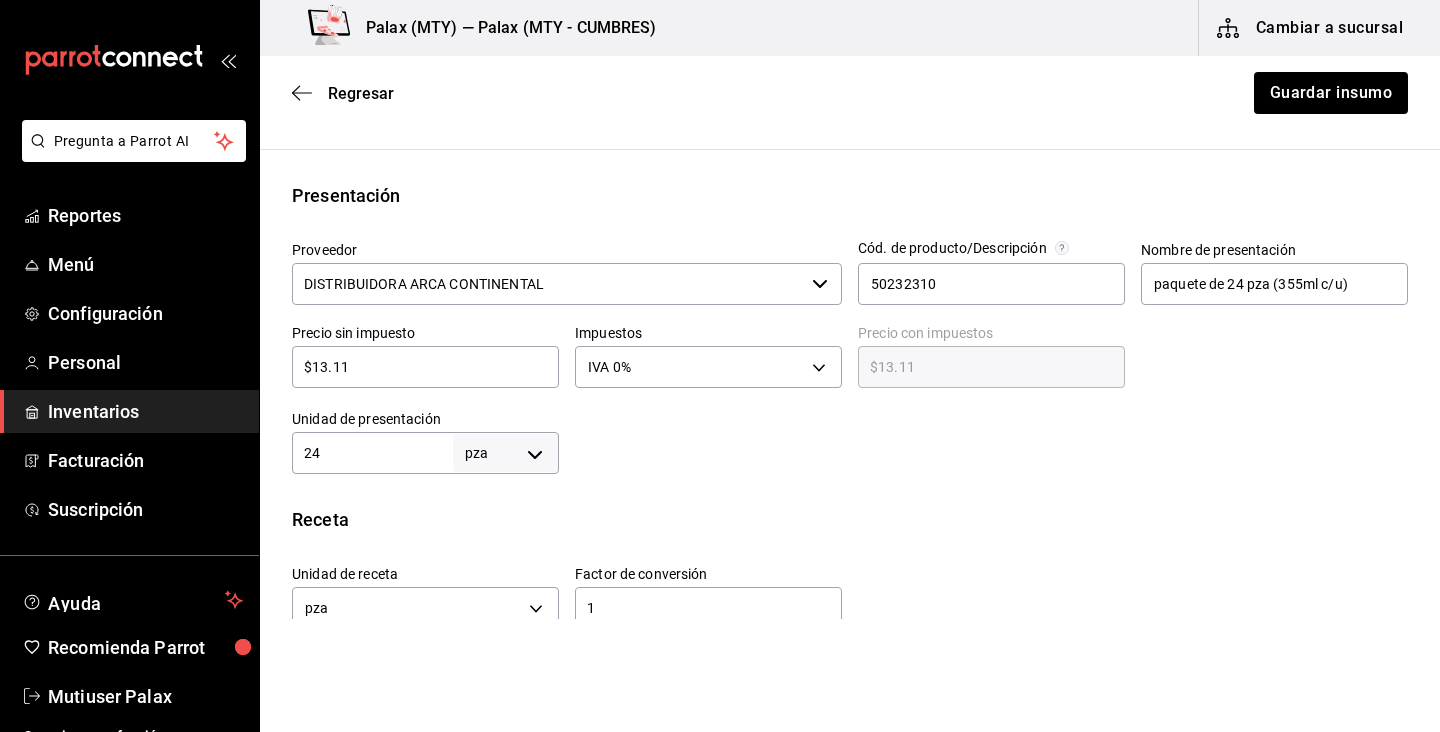 click on "DISTRIBUIDORA ARCA CONTINENTAL" at bounding box center [548, 284] 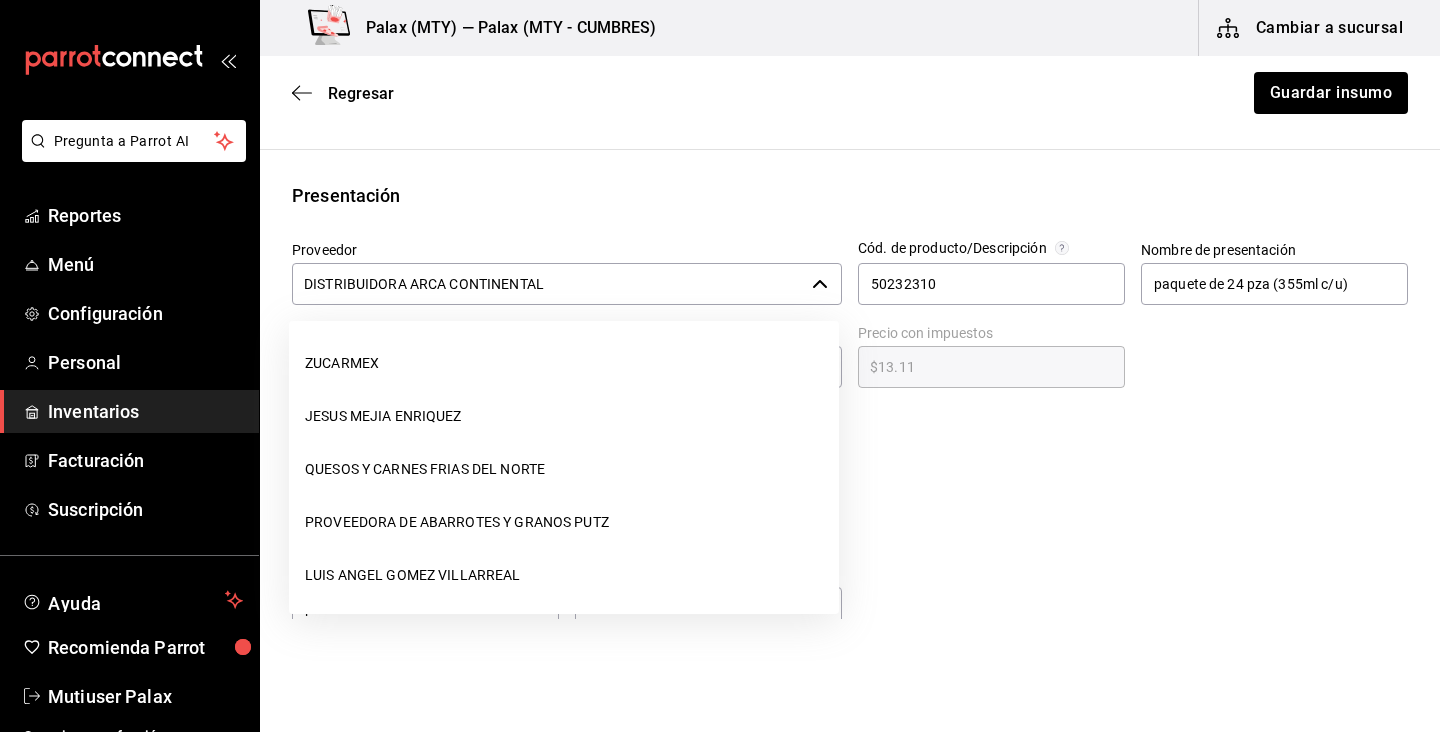 scroll, scrollTop: 2230, scrollLeft: 0, axis: vertical 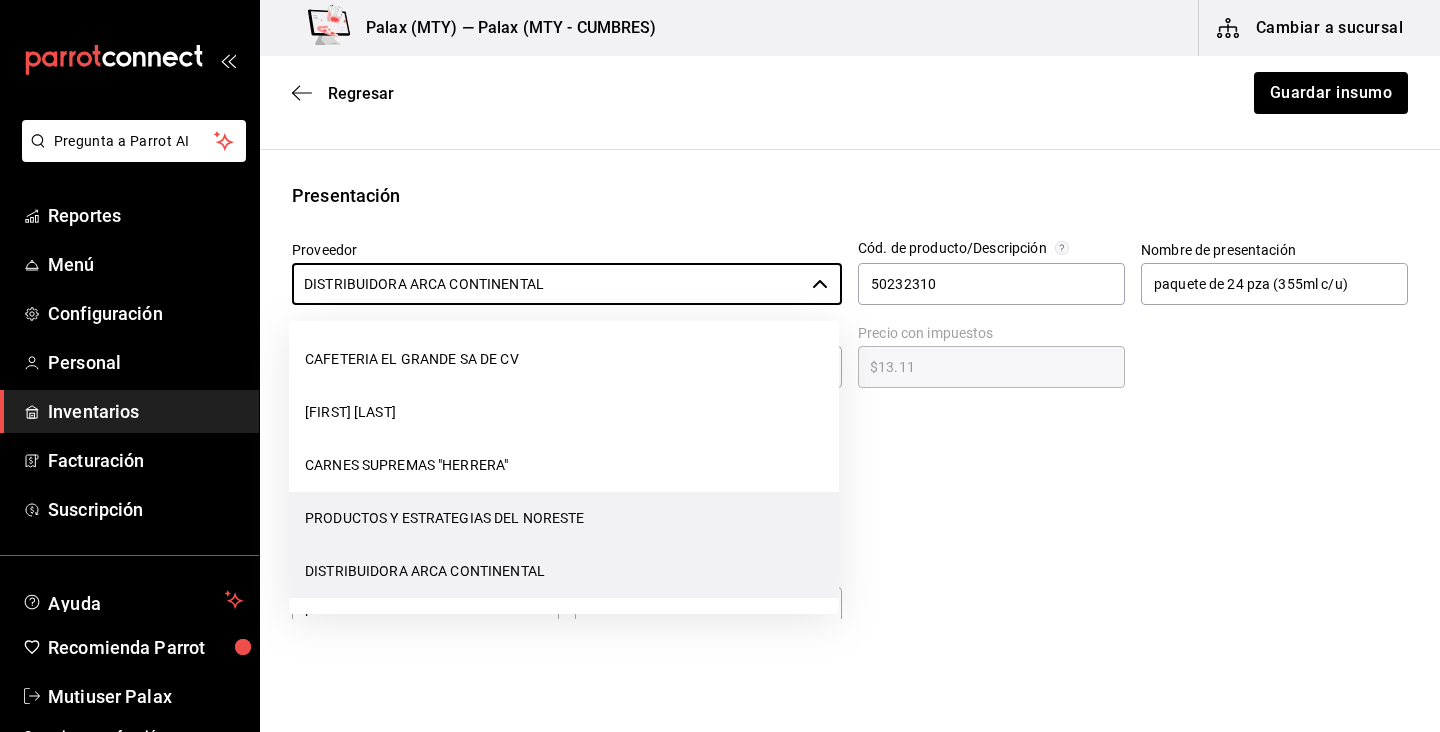 click on "PRODUCTOS Y ESTRATEGIAS DEL NORESTE" at bounding box center [564, 518] 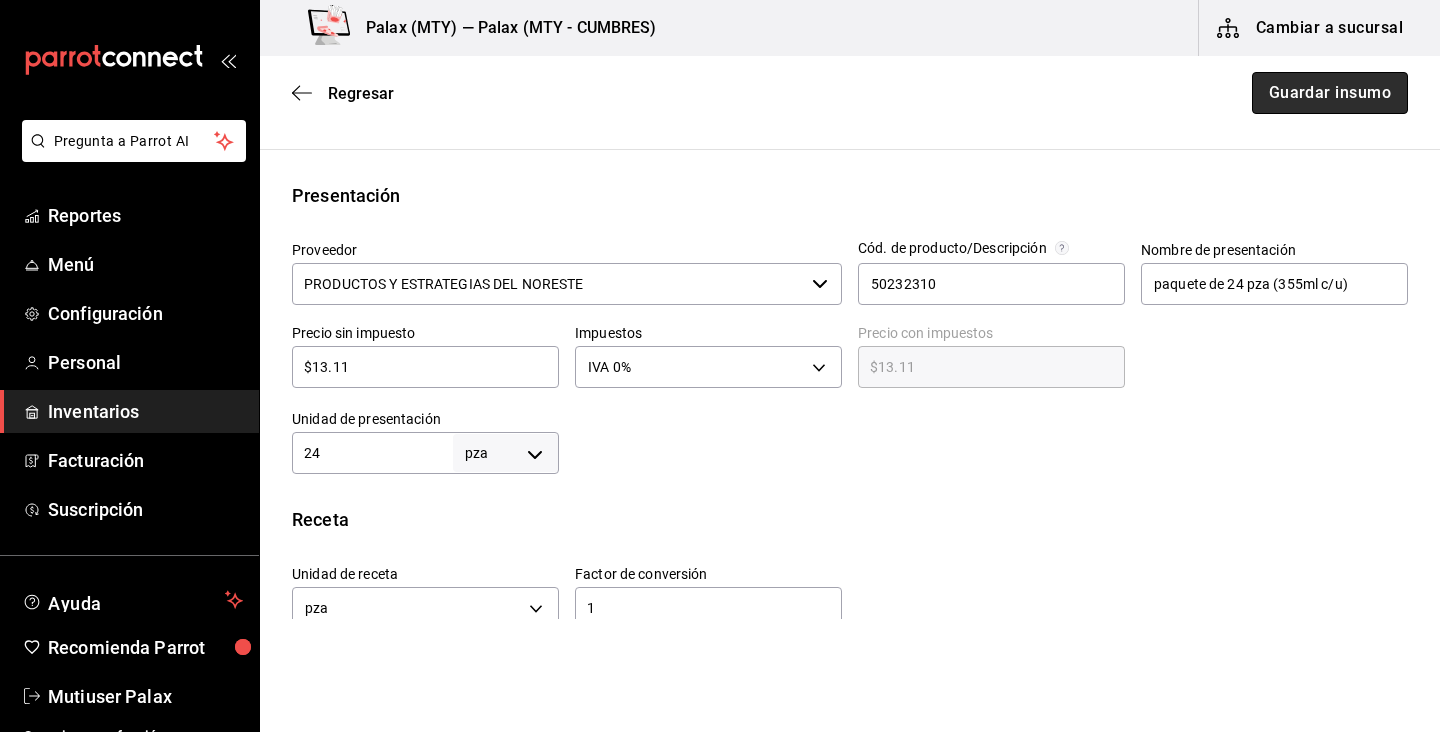click on "Guardar insumo" at bounding box center (1330, 93) 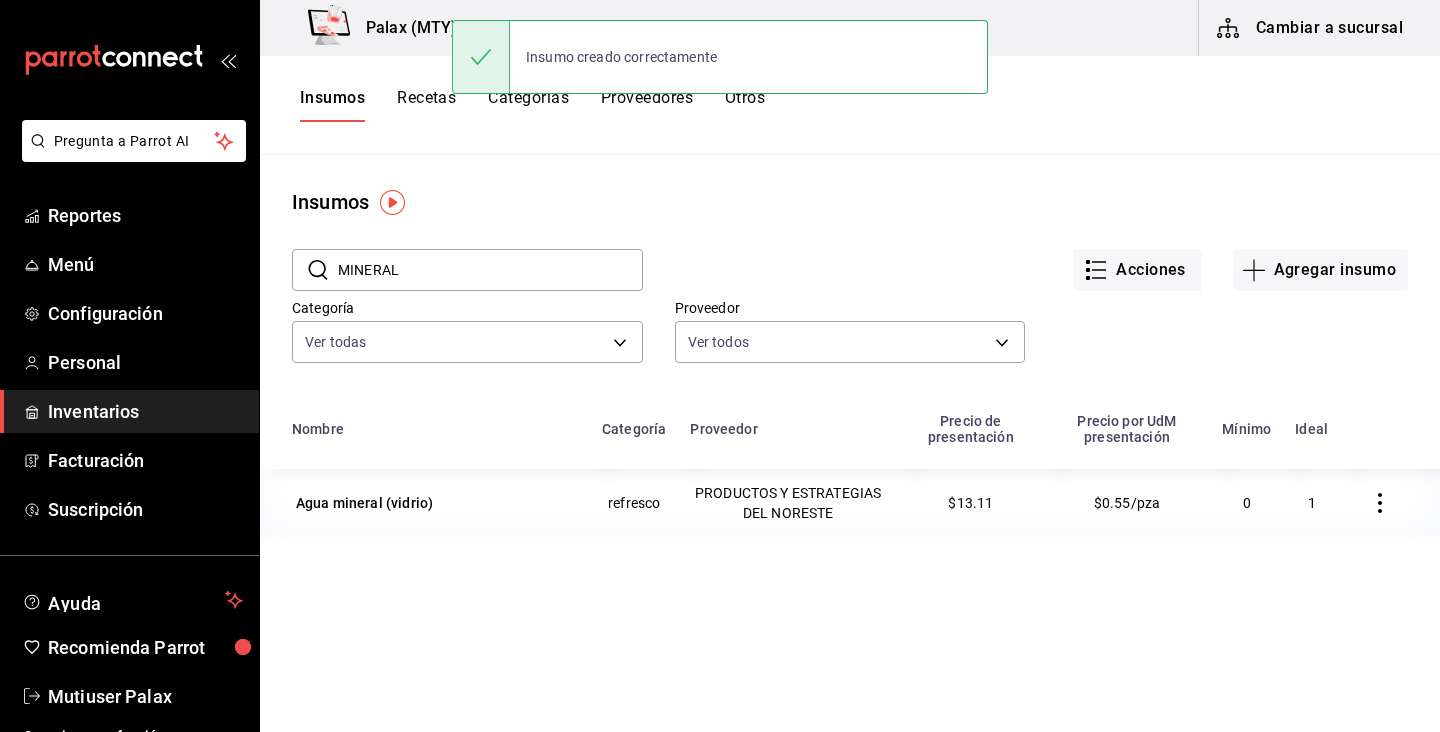 click on "MINERAL" at bounding box center [490, 270] 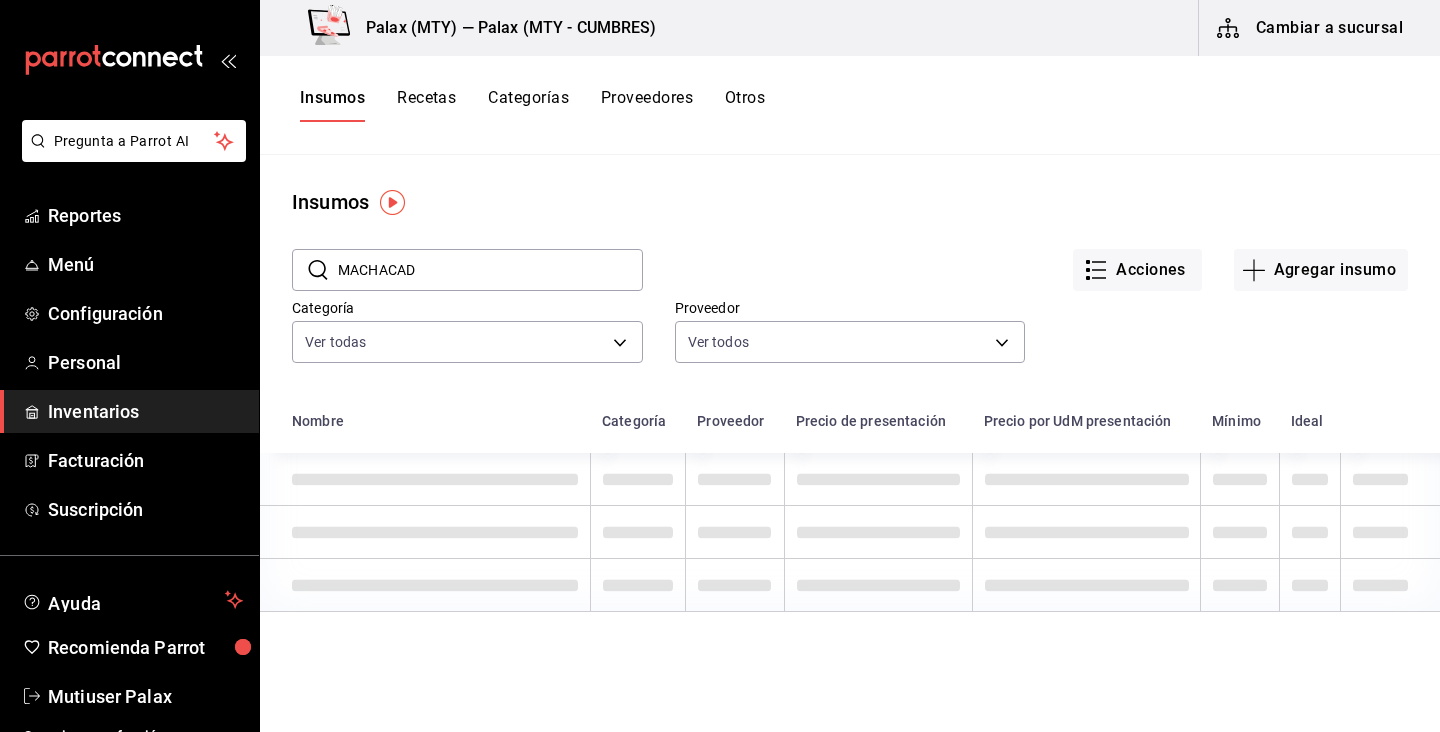 type on "MACHACADO" 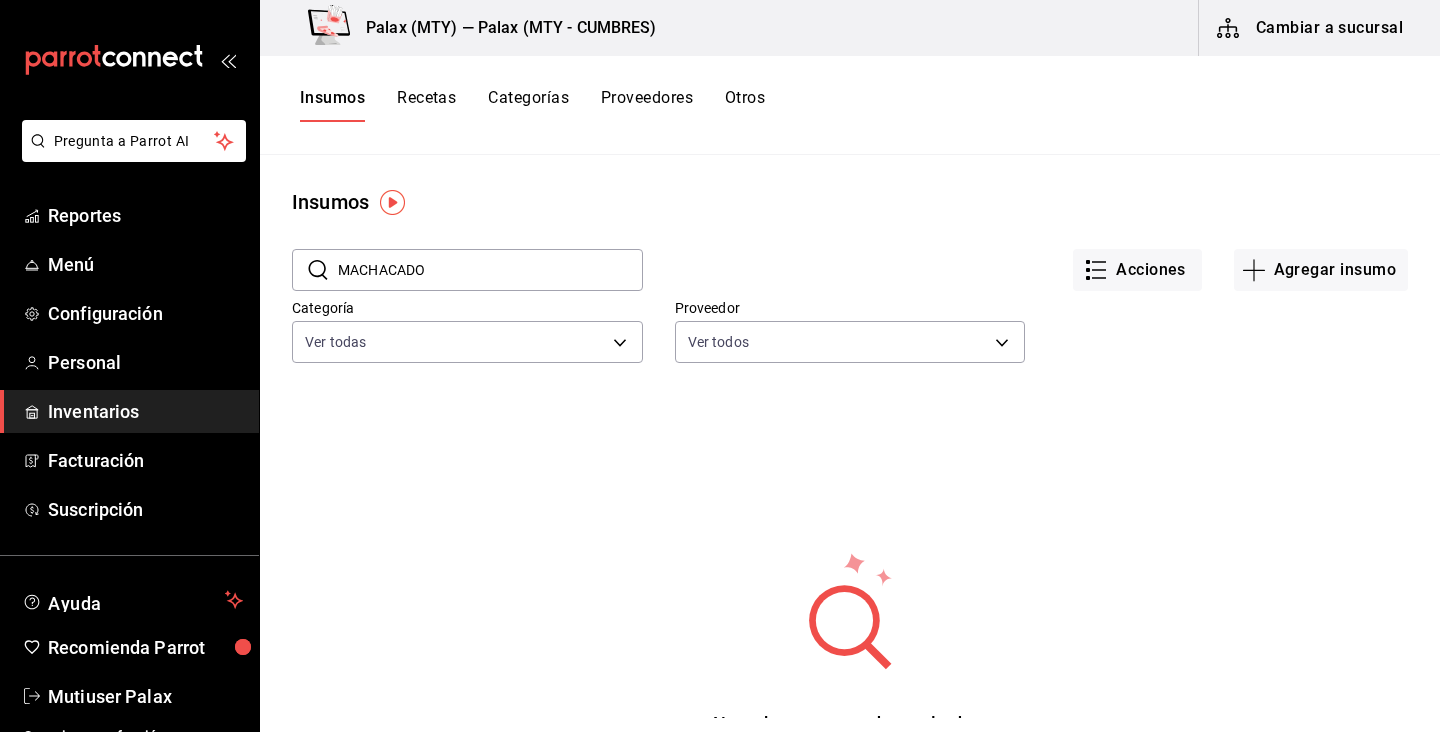 click on "MACHACADO" at bounding box center [490, 270] 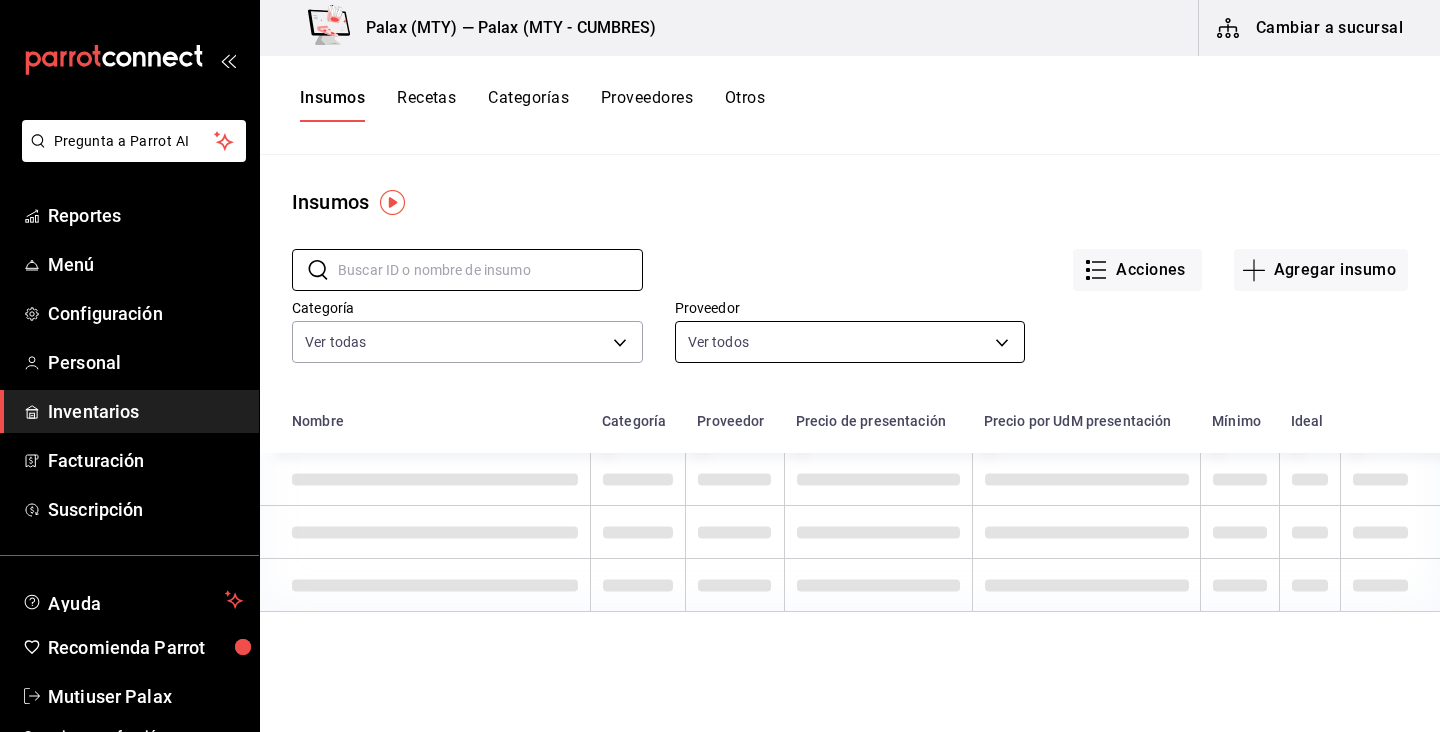 type 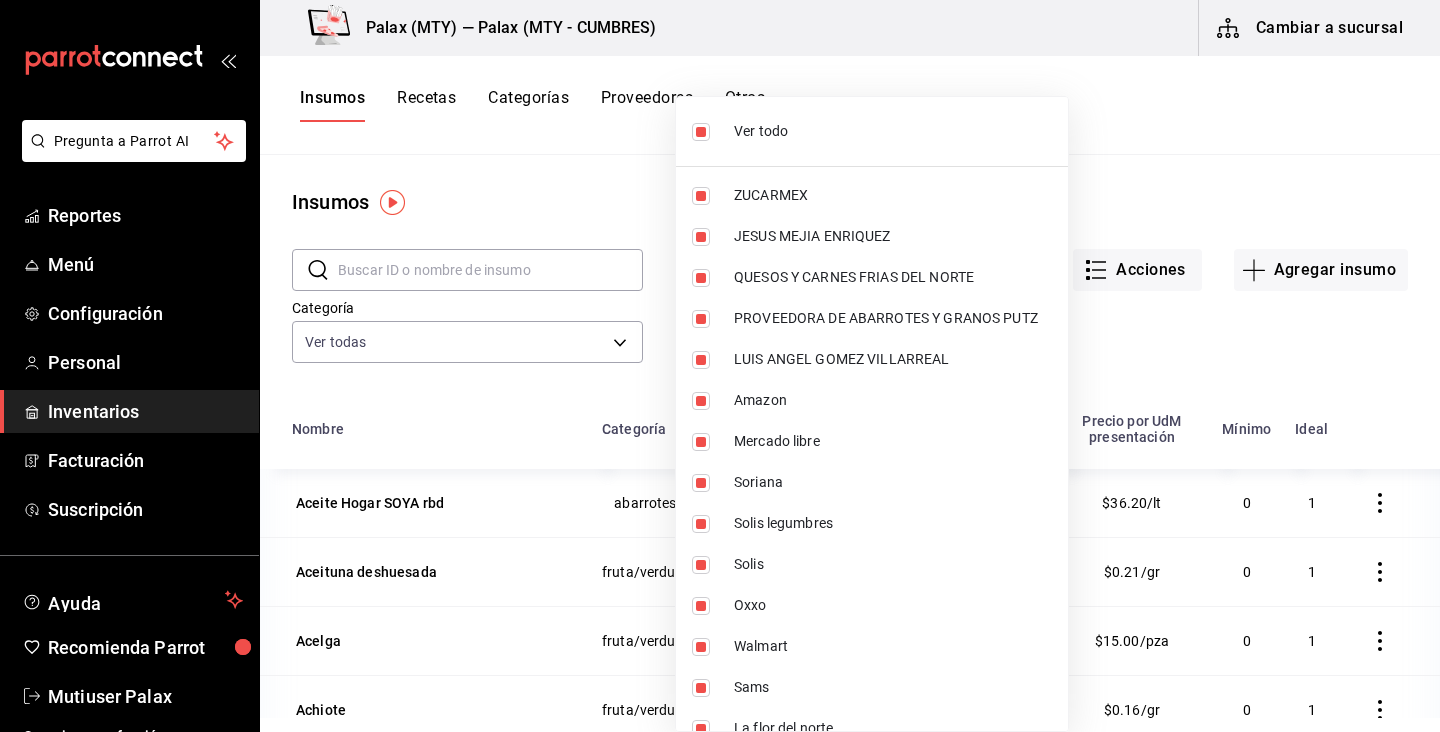 click on "Ver todo" at bounding box center (893, 131) 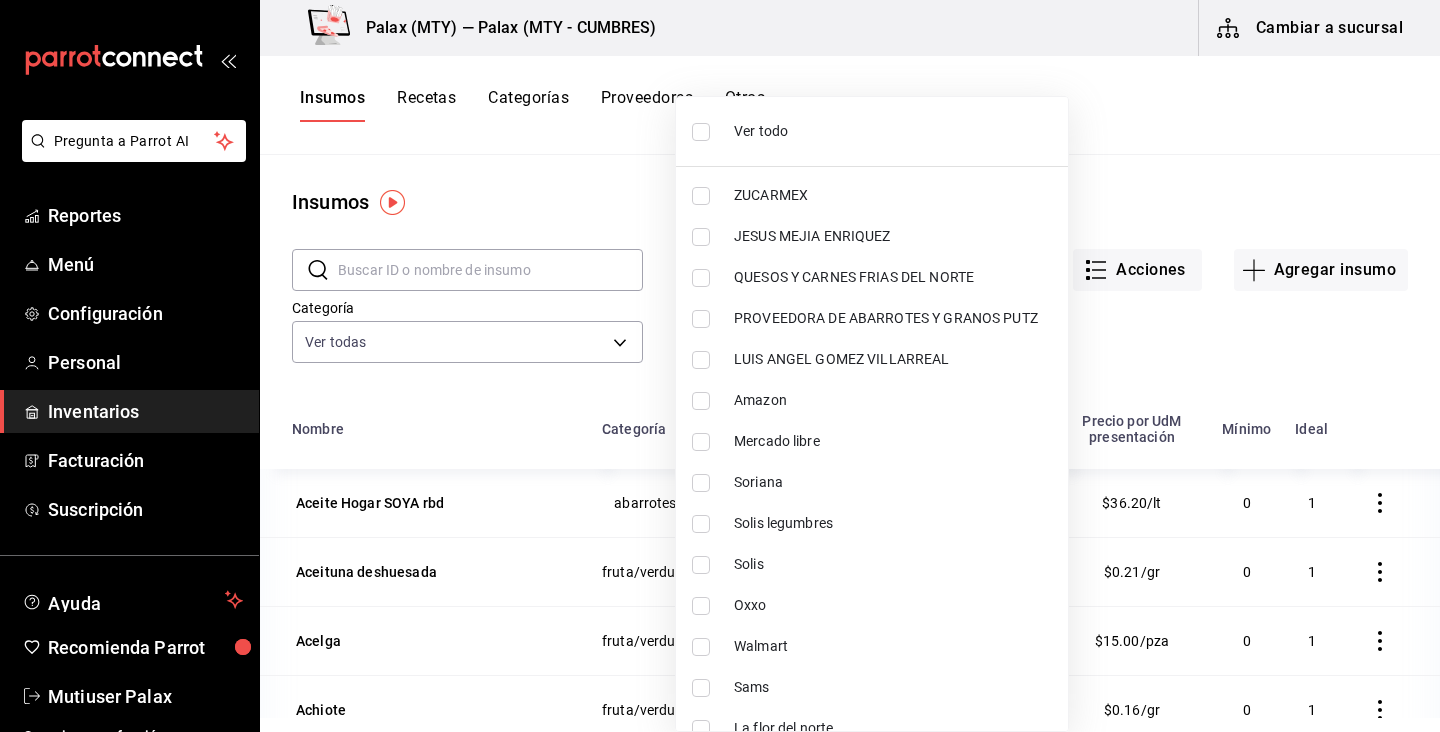 click on "Ver todo" at bounding box center (893, 131) 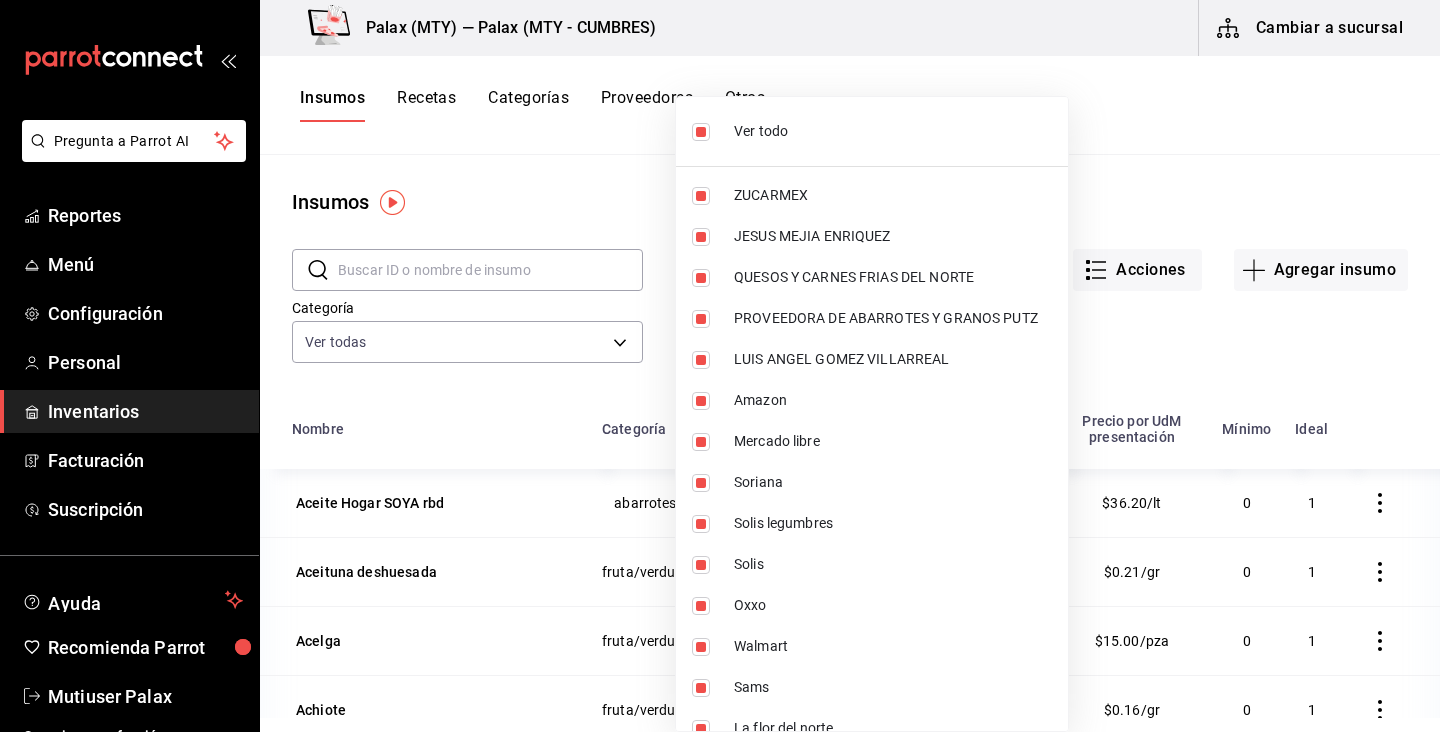 click on "Ver todo" at bounding box center (893, 131) 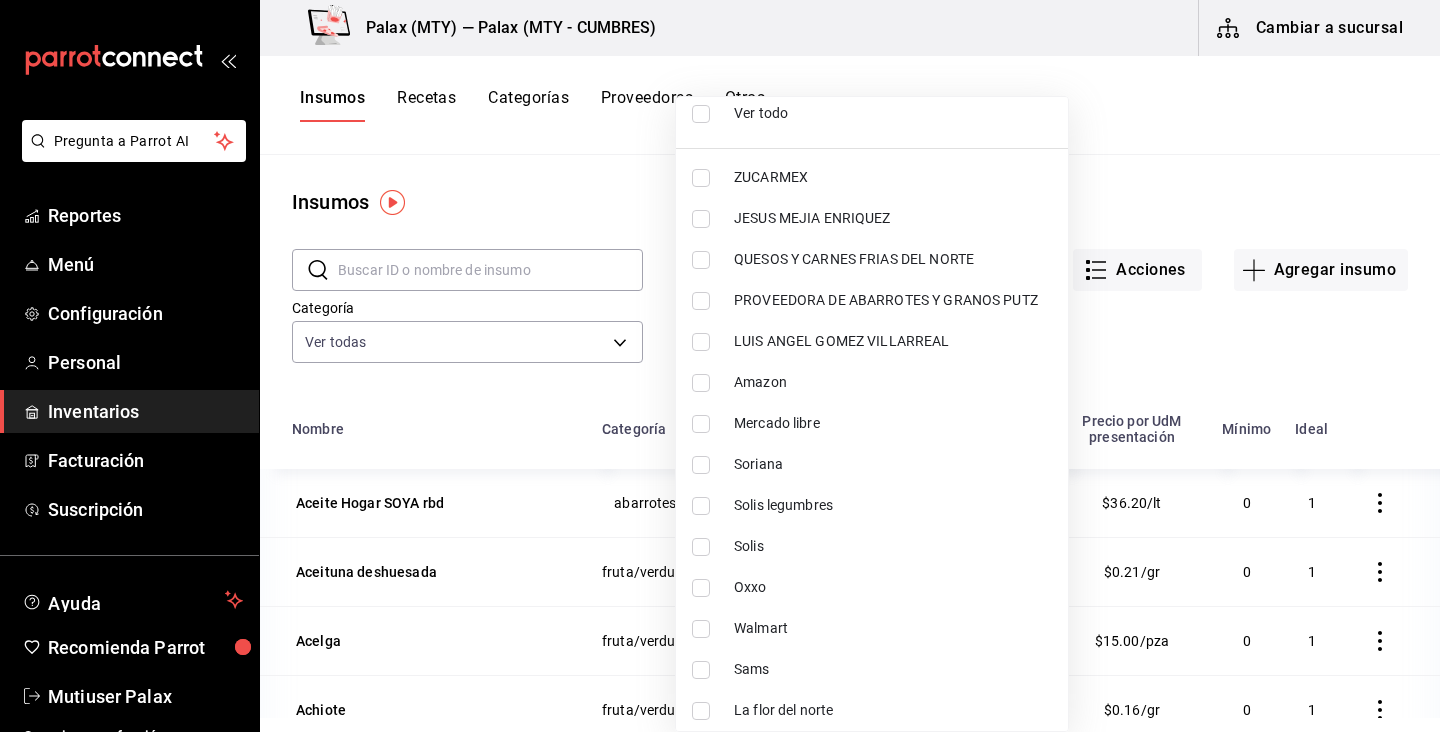 scroll, scrollTop: 356, scrollLeft: 0, axis: vertical 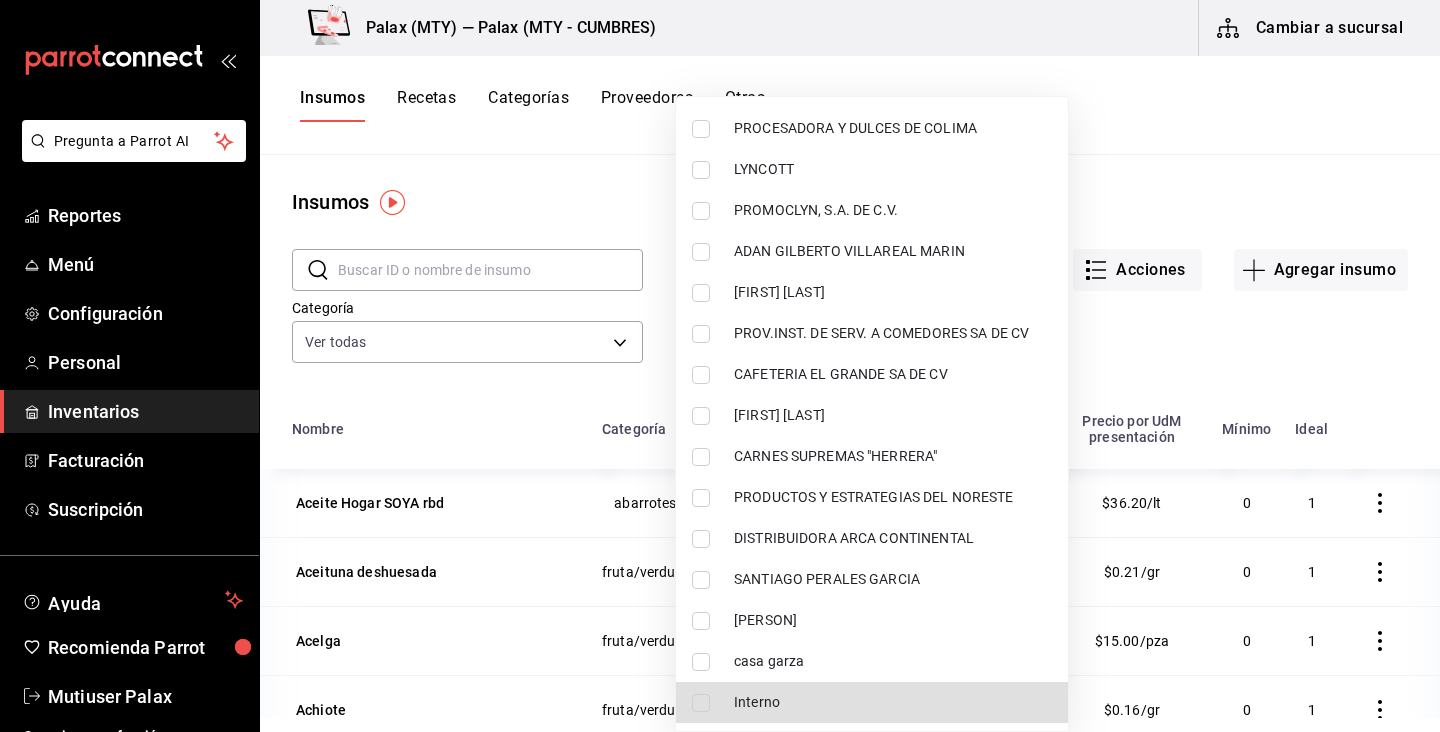 click on "ADAN GILBERTO VILLAREAL MARIN" at bounding box center [872, 251] 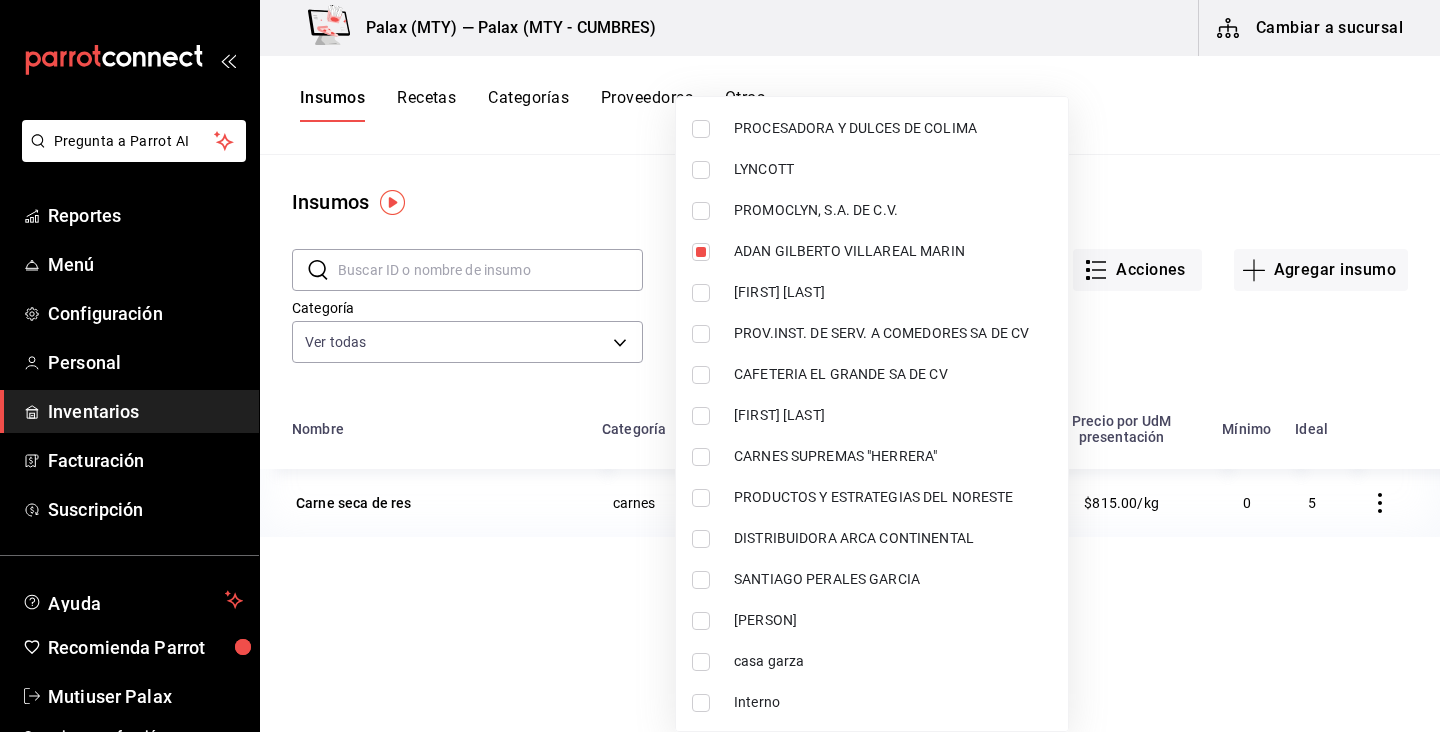 click at bounding box center (720, 366) 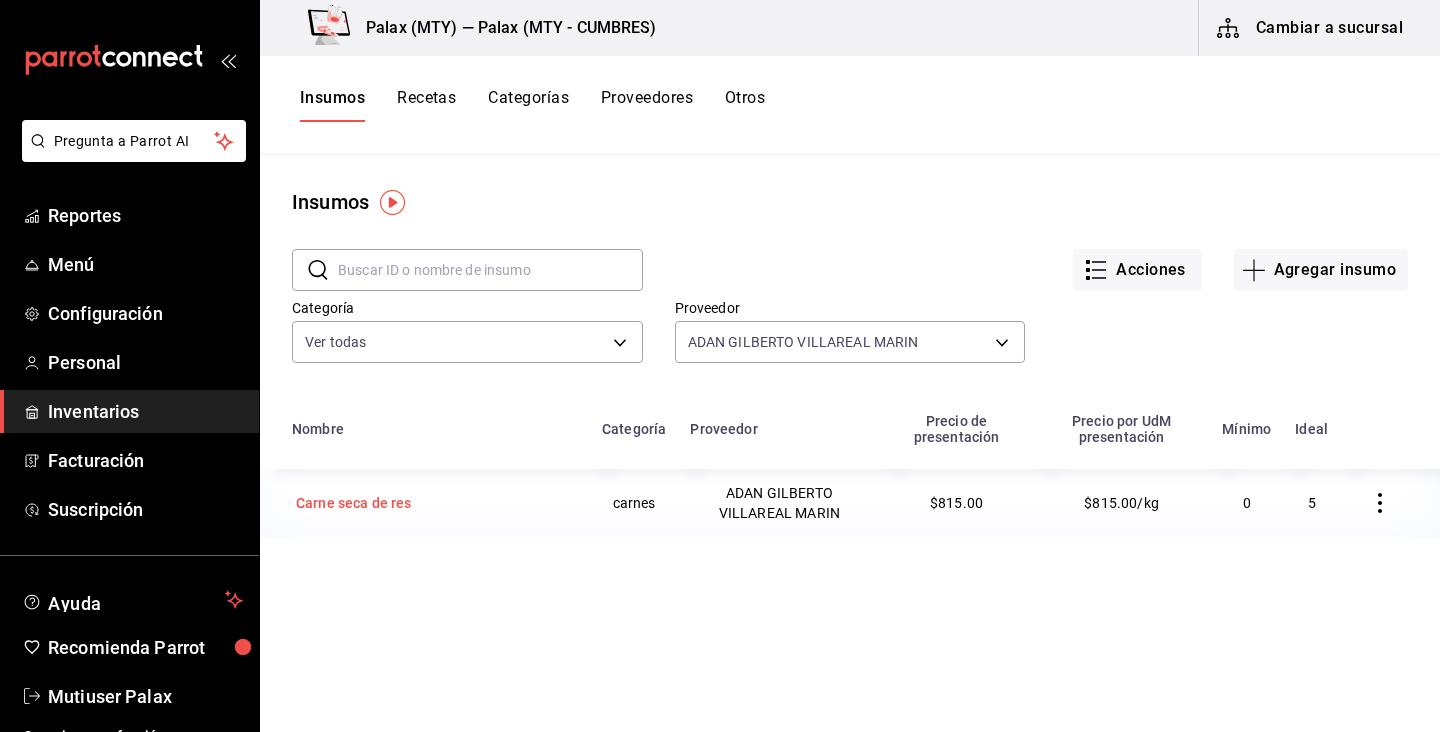 click on "Carne seca de res" at bounding box center (354, 503) 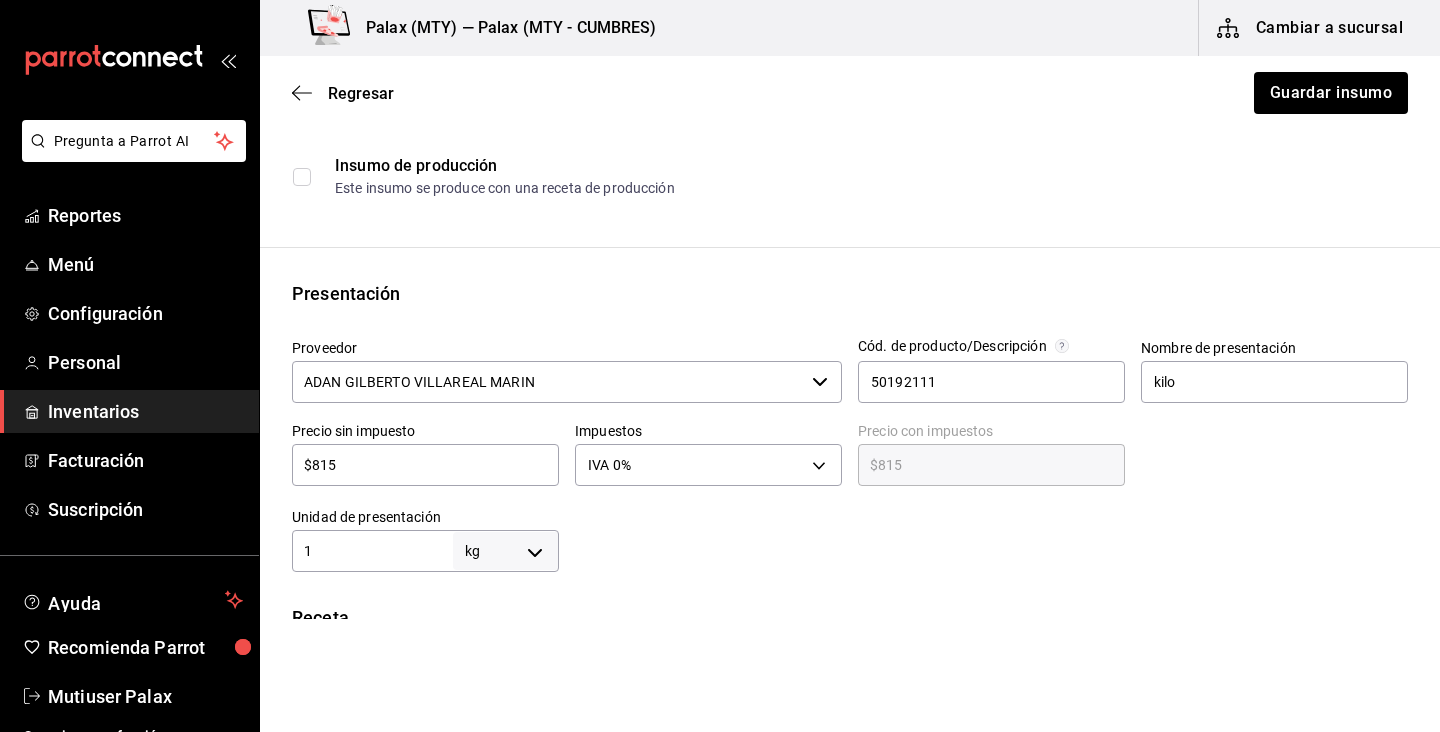 scroll, scrollTop: 281, scrollLeft: 0, axis: vertical 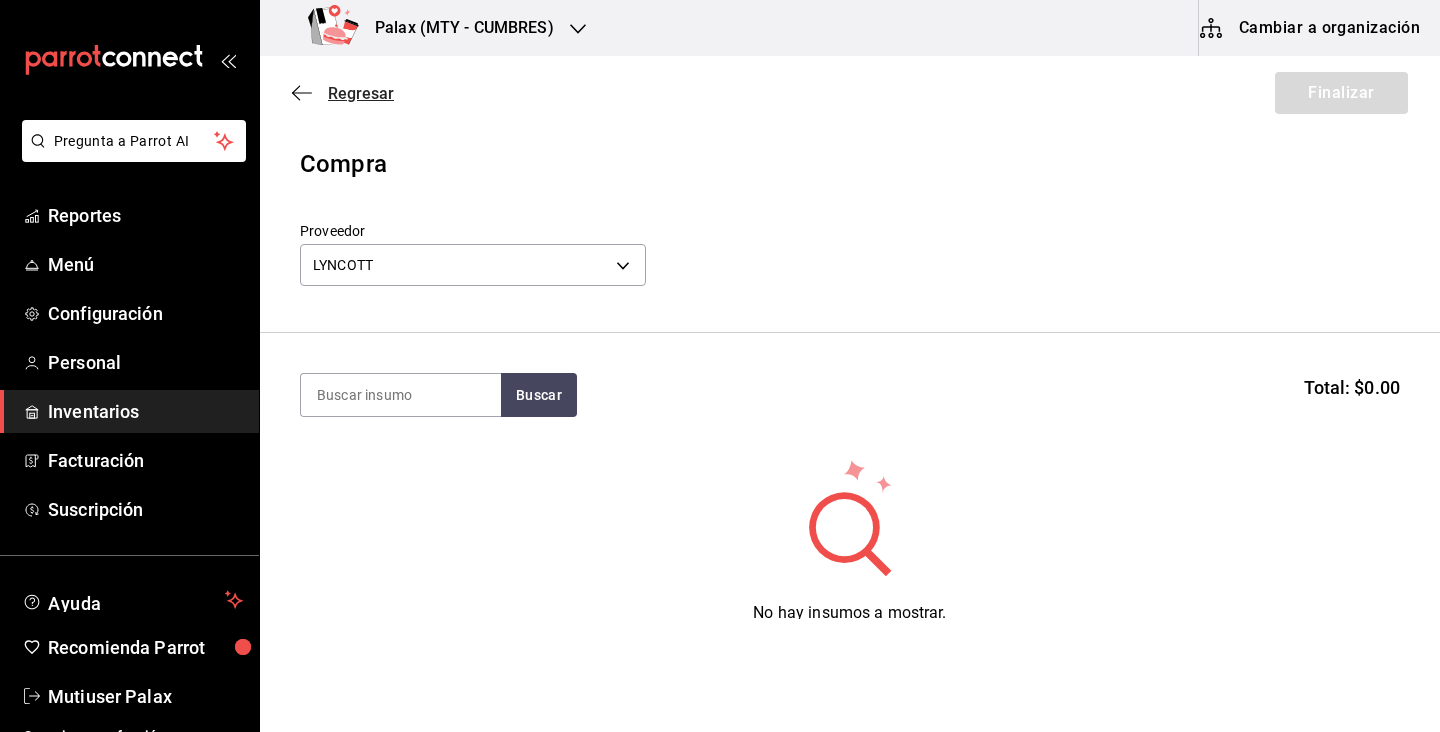 click on "Regresar" at bounding box center (361, 93) 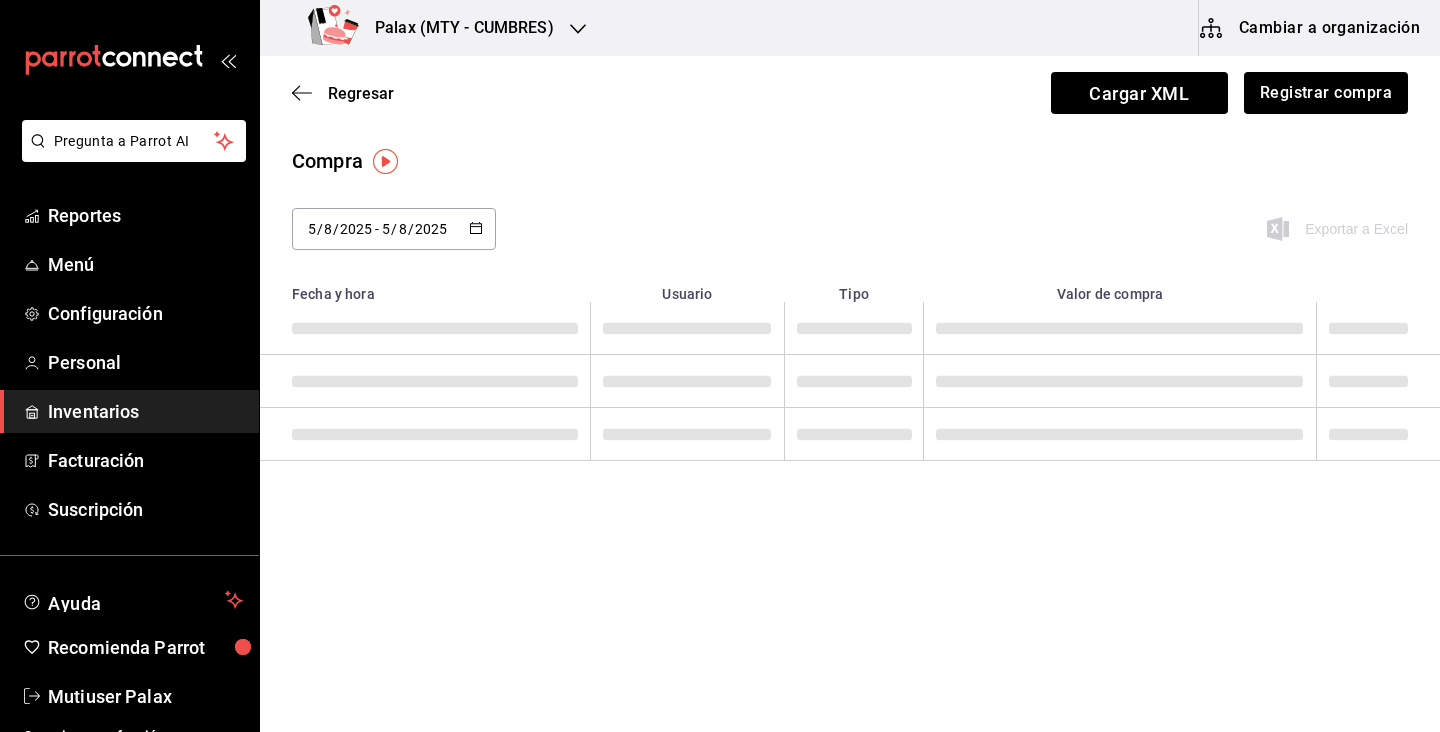 click 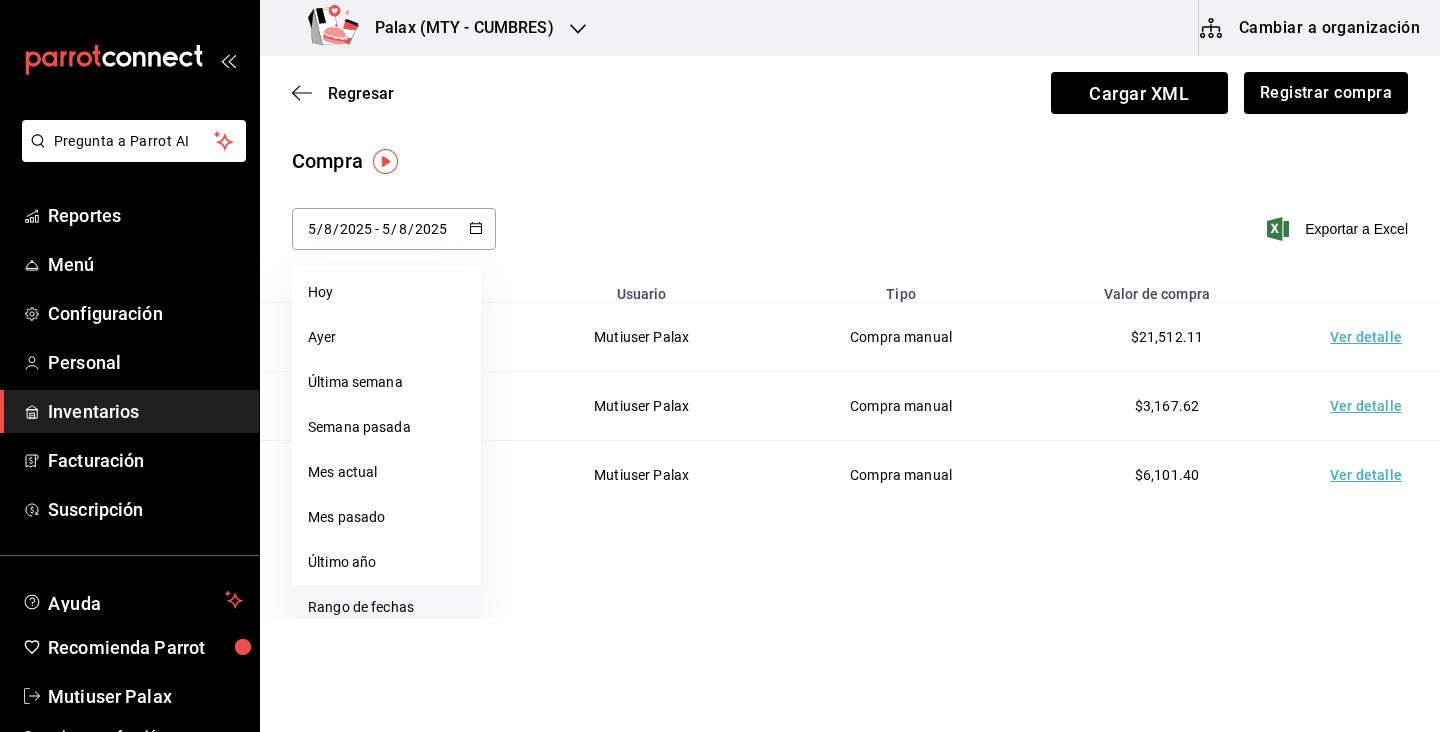 click on "Rango de fechas" at bounding box center [386, 607] 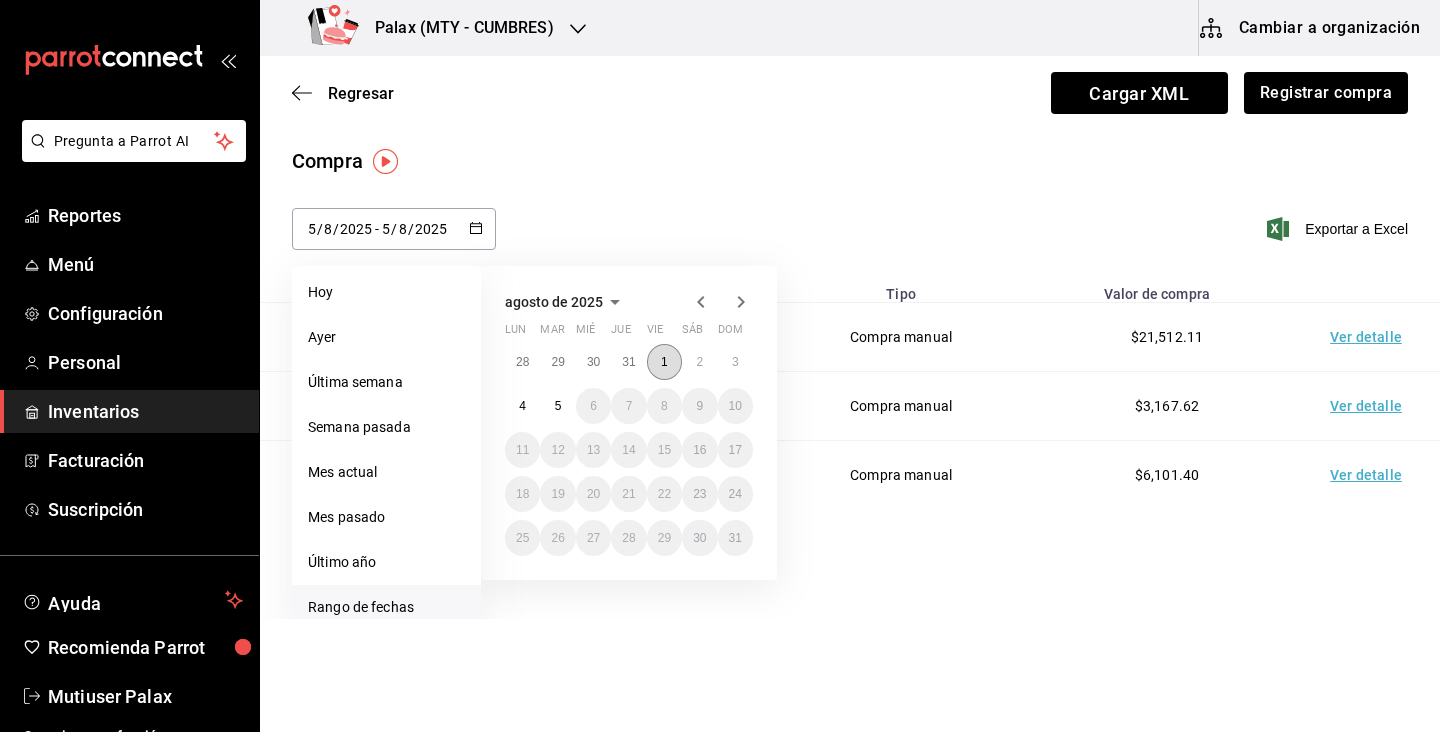 click on "1" at bounding box center (664, 362) 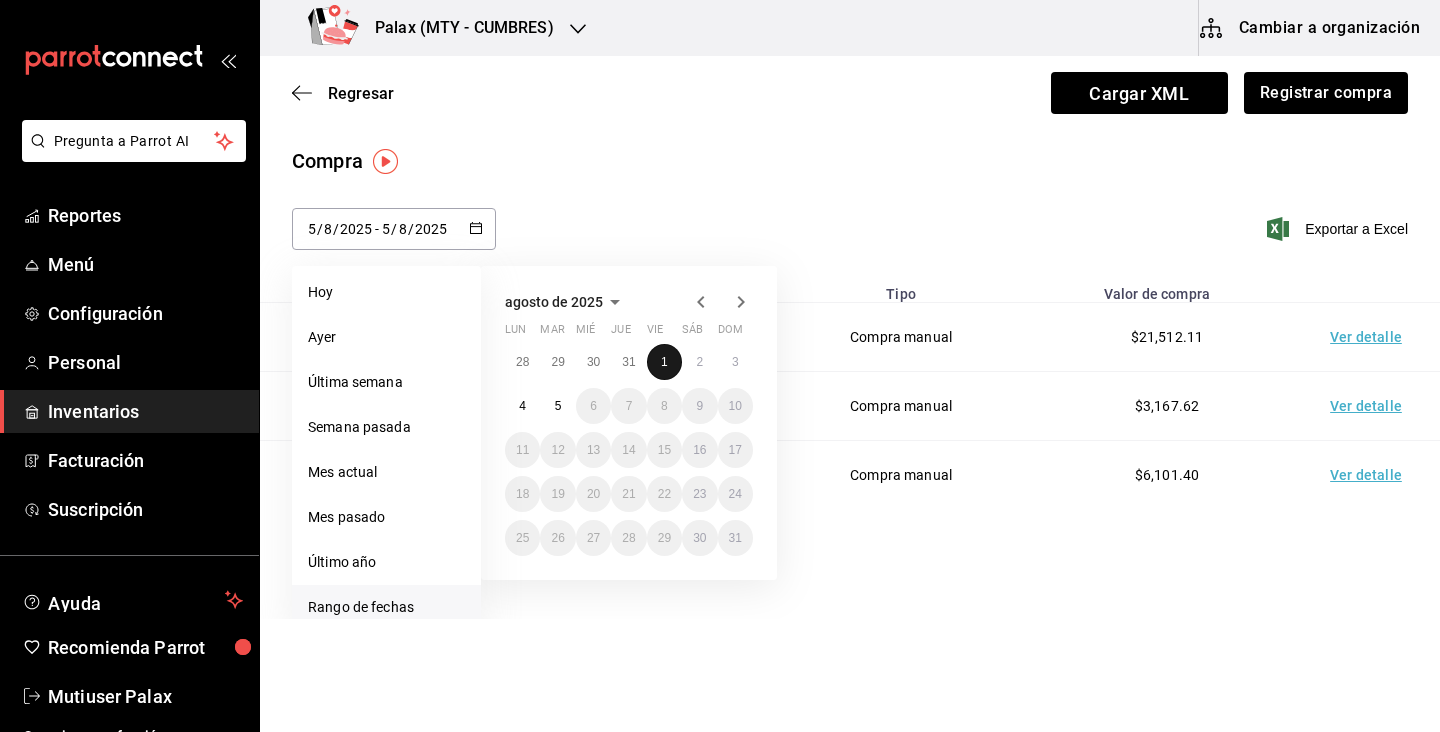 click on "1" at bounding box center (664, 362) 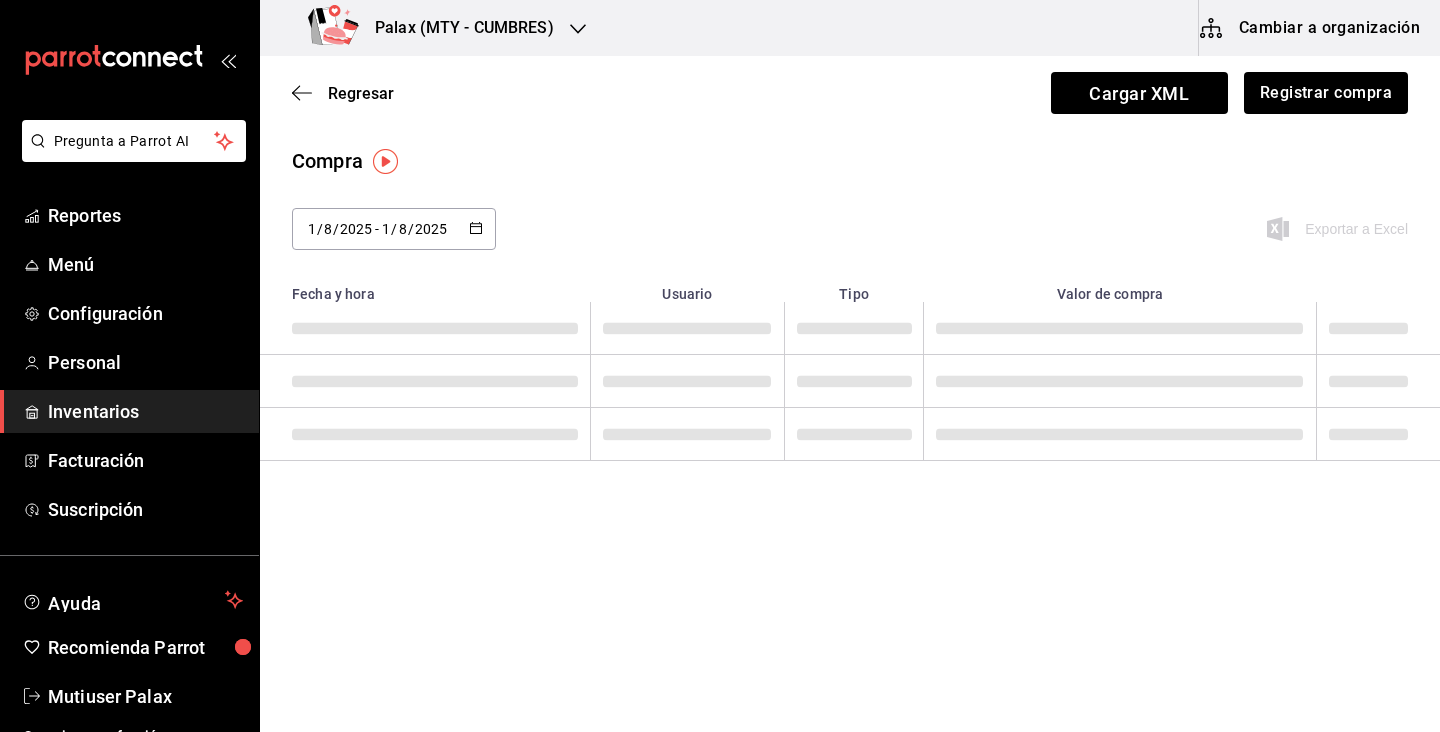 type on "2025-08-01" 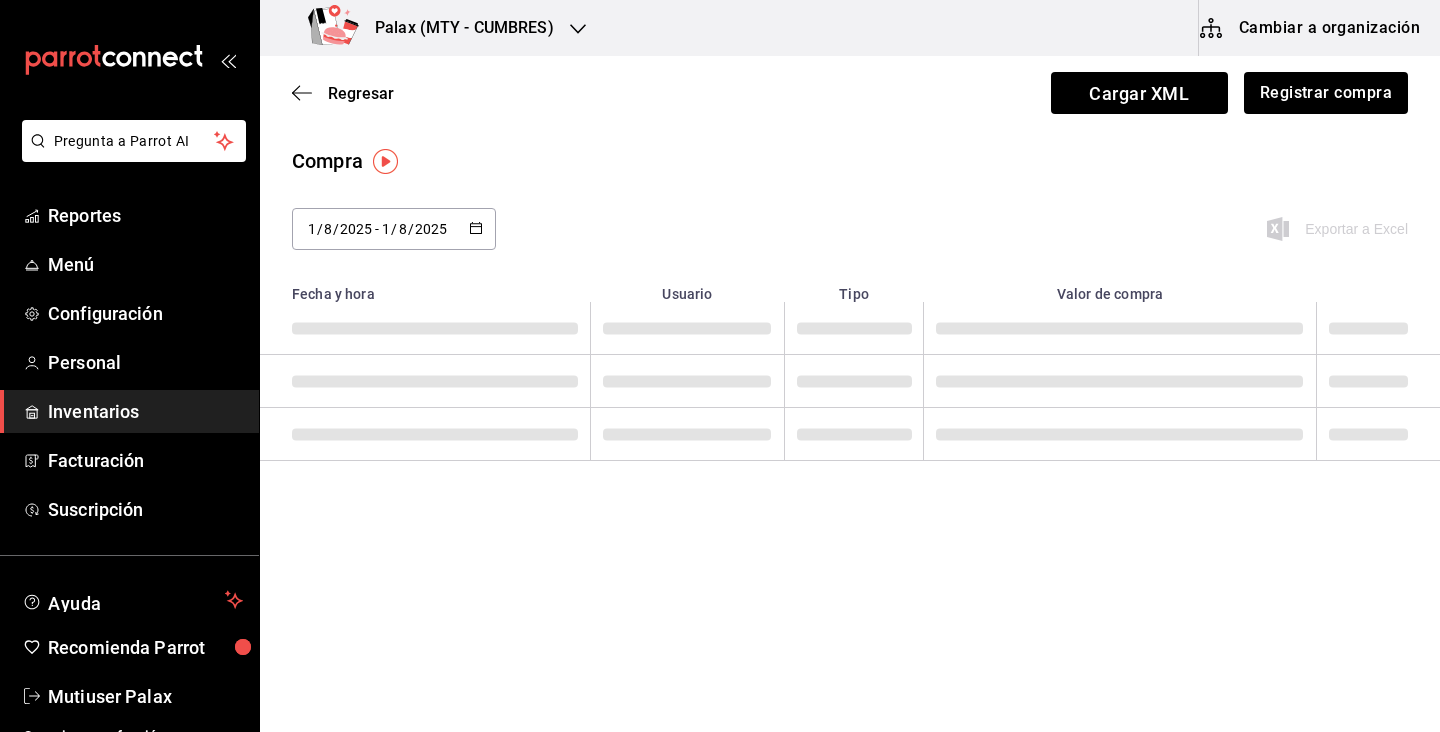 type on "1" 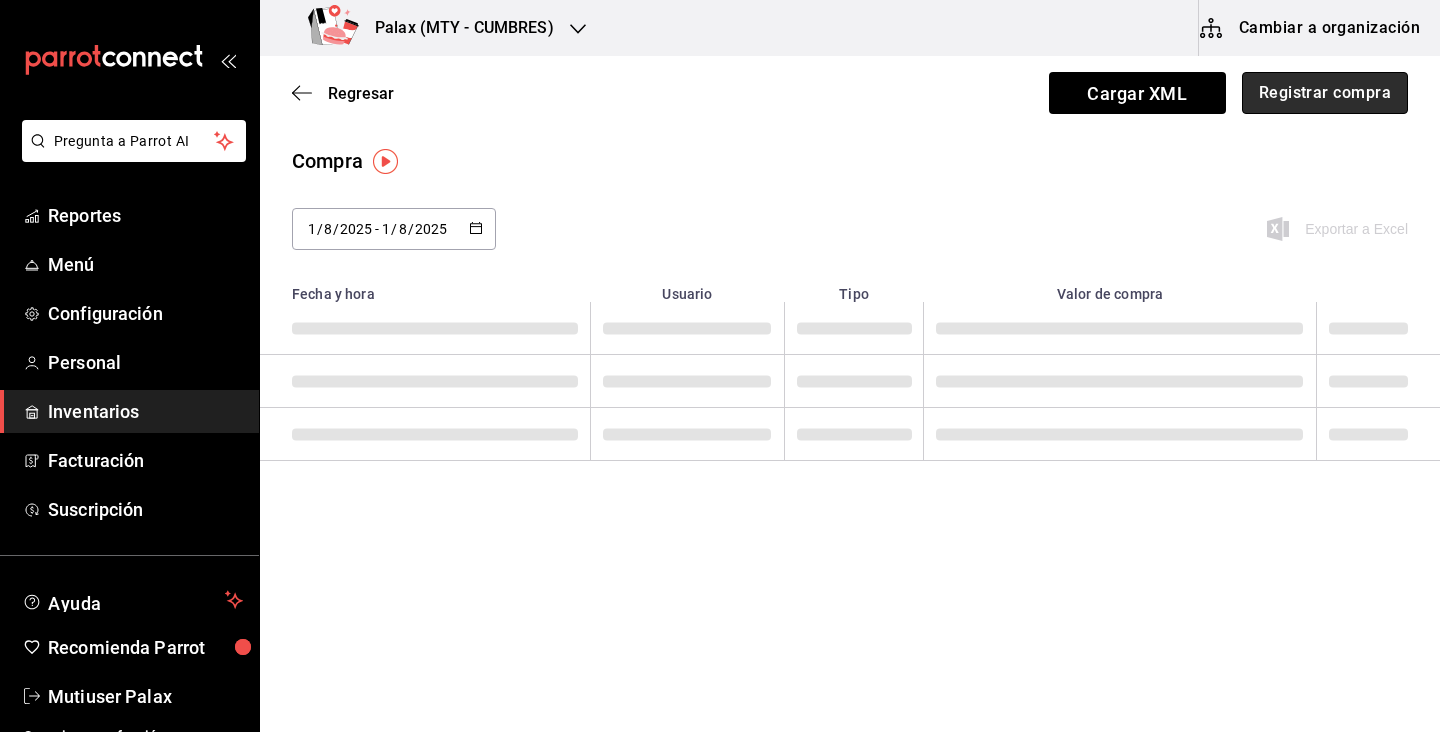 click on "Registrar compra" at bounding box center (1325, 93) 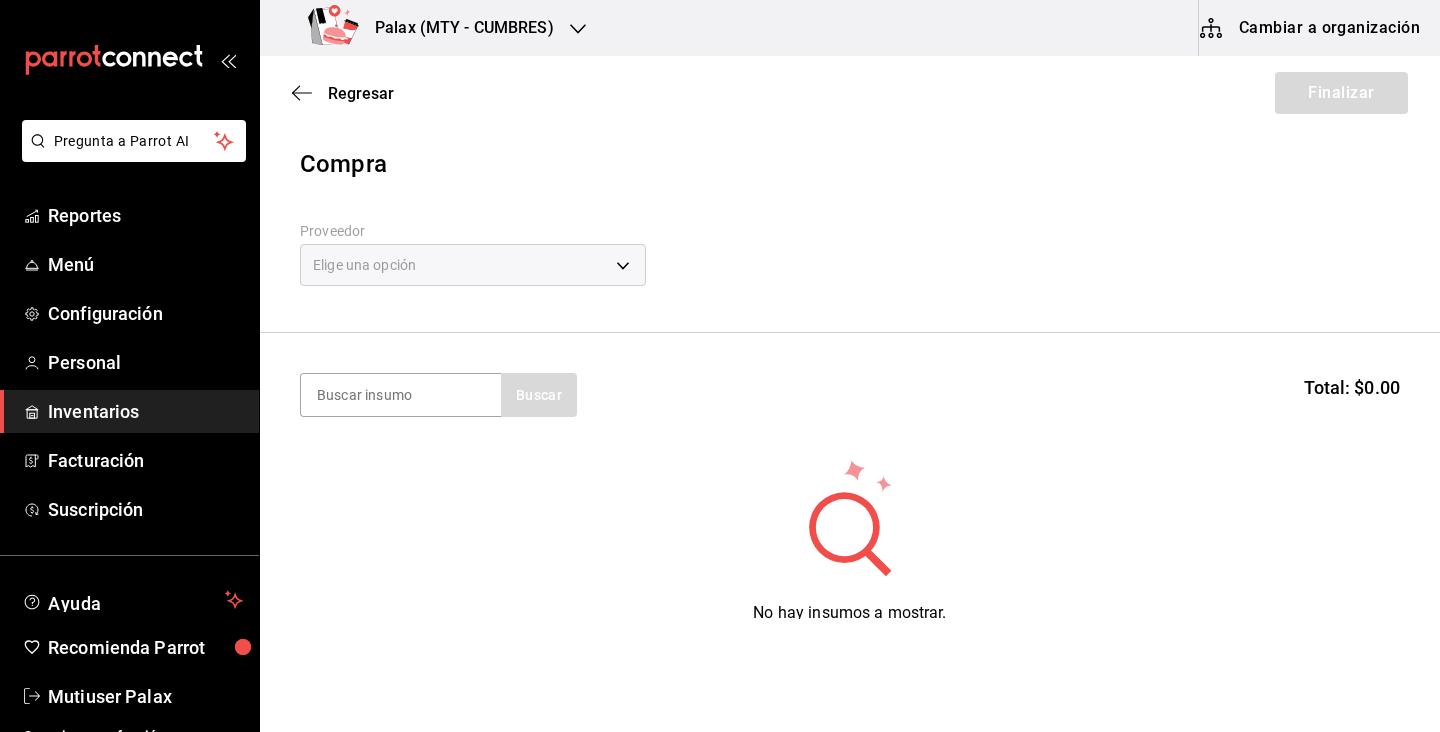 click on "Elige una opción" at bounding box center [473, 265] 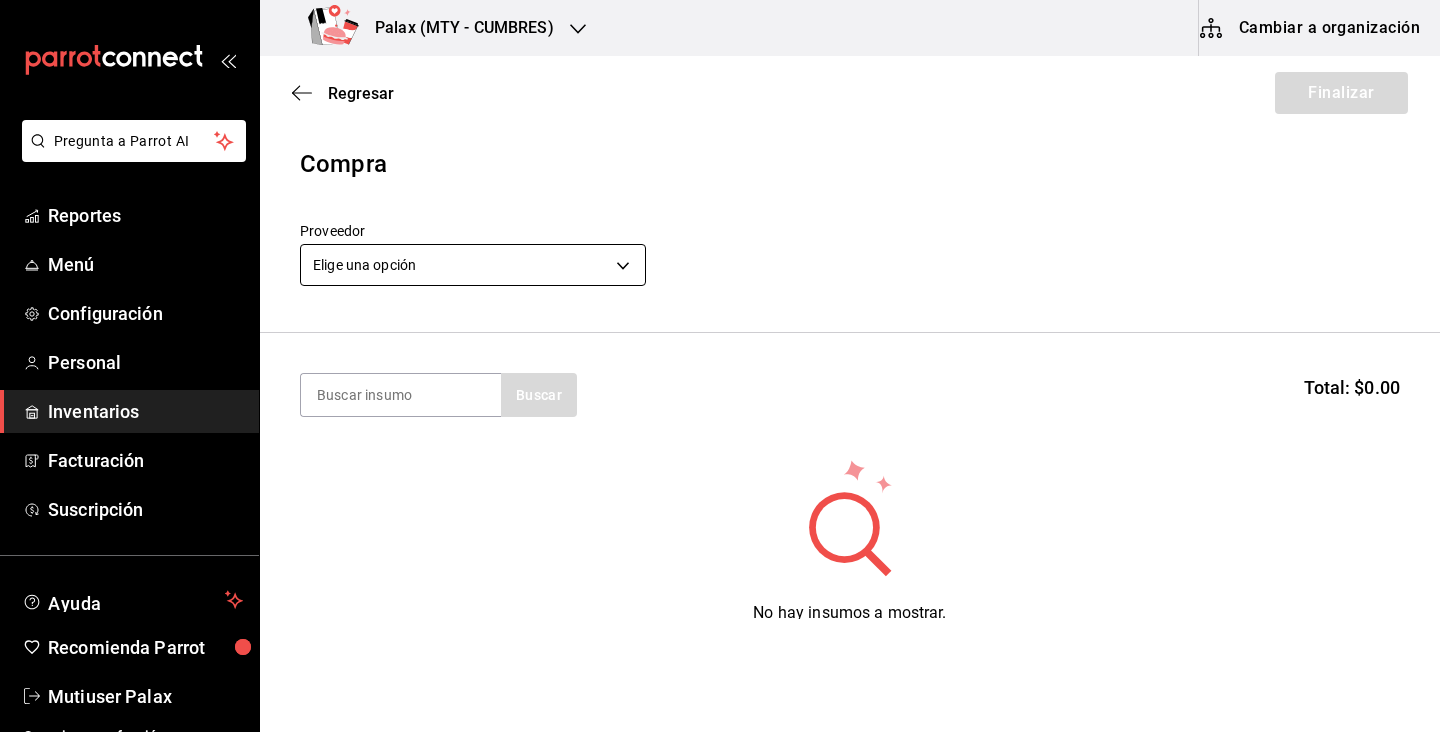 click on "Pregunta a Parrot AI Reportes   Menú   Configuración   Personal   Inventarios   Facturación   Suscripción   Ayuda Recomienda Parrot   Mutiuser Palax   Sugerir nueva función   Palax ([CITY] - [STATE]) Cambiar a organización Regresar Finalizar Compra Proveedor Elige una opción default Buscar Total: $0.00 No hay insumos a mostrar. Busca un insumo para agregarlo a la lista Pregunta a Parrot AI Reportes   Menú   Configuración   Personal   Inventarios   Facturación   Suscripción   Ayuda Recomienda Parrot   Mutiuser Palax   Sugerir nueva función   GANA 1 MES GRATIS EN TU SUSCRIPCIÓN AQUÍ ¿Recuerdas cómo empezó tu restaurante?
Hoy puedes ayudar a un colega a tener el mismo cambio que tú viviste.
Recomienda Parrot directamente desde tu Portal Administrador.
Es fácil y rápido.
🎁 Por cada restaurante que se una, ganas 1 mes gratis. Ver video tutorial Ir a video Editar Eliminar Visitar centro de ayuda ([PHONE]) [EMAIL] Visitar centro de ayuda ([PHONE])" at bounding box center (720, 309) 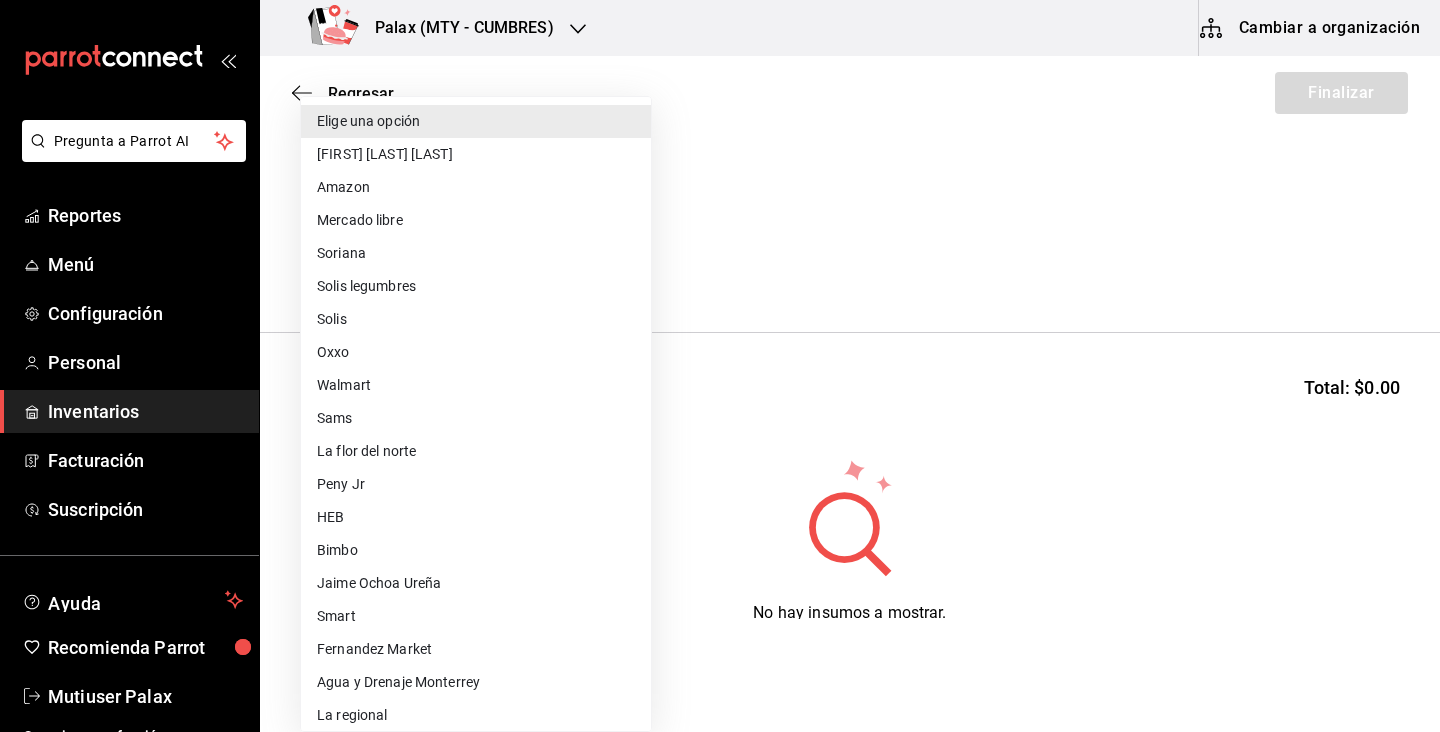 type 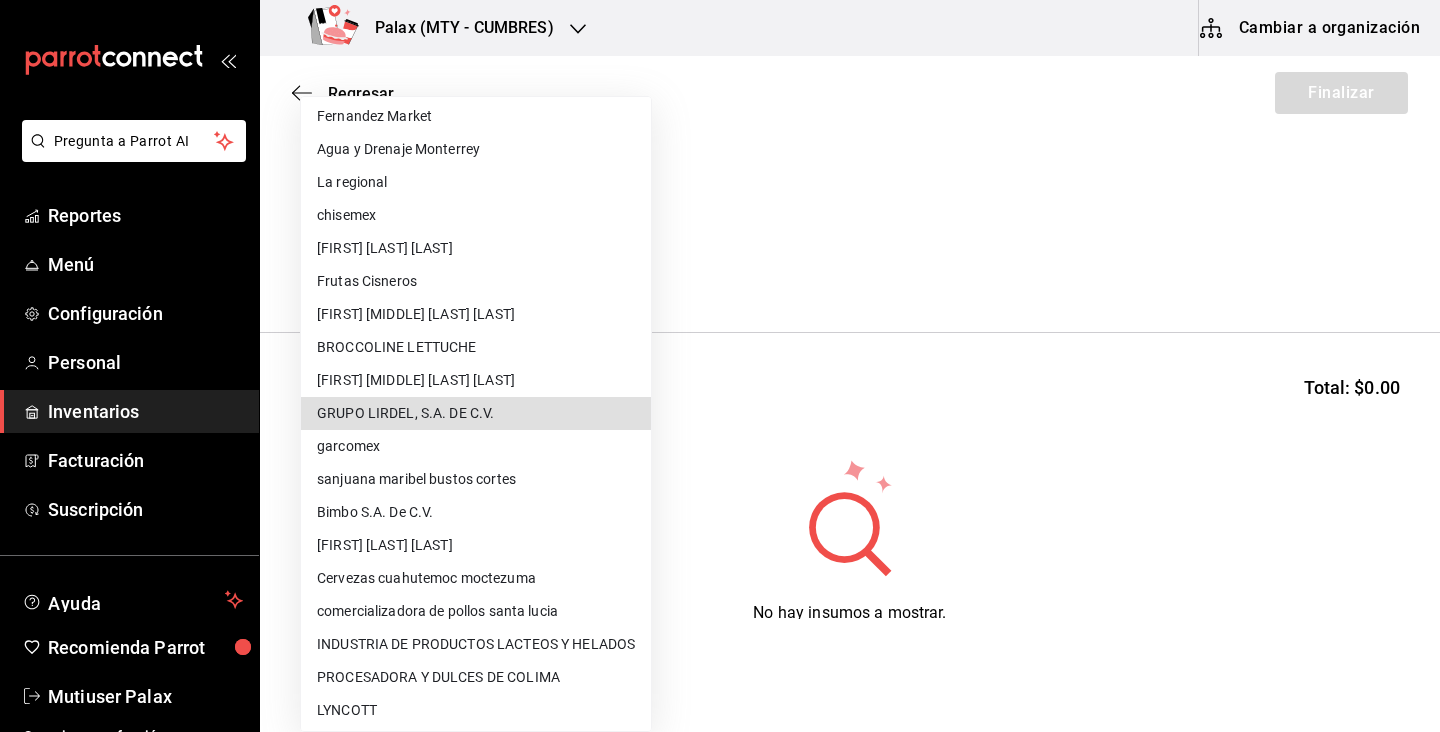 type on "45ab799b-3b0c-4ef5-b9ec-d4949be2f4ea" 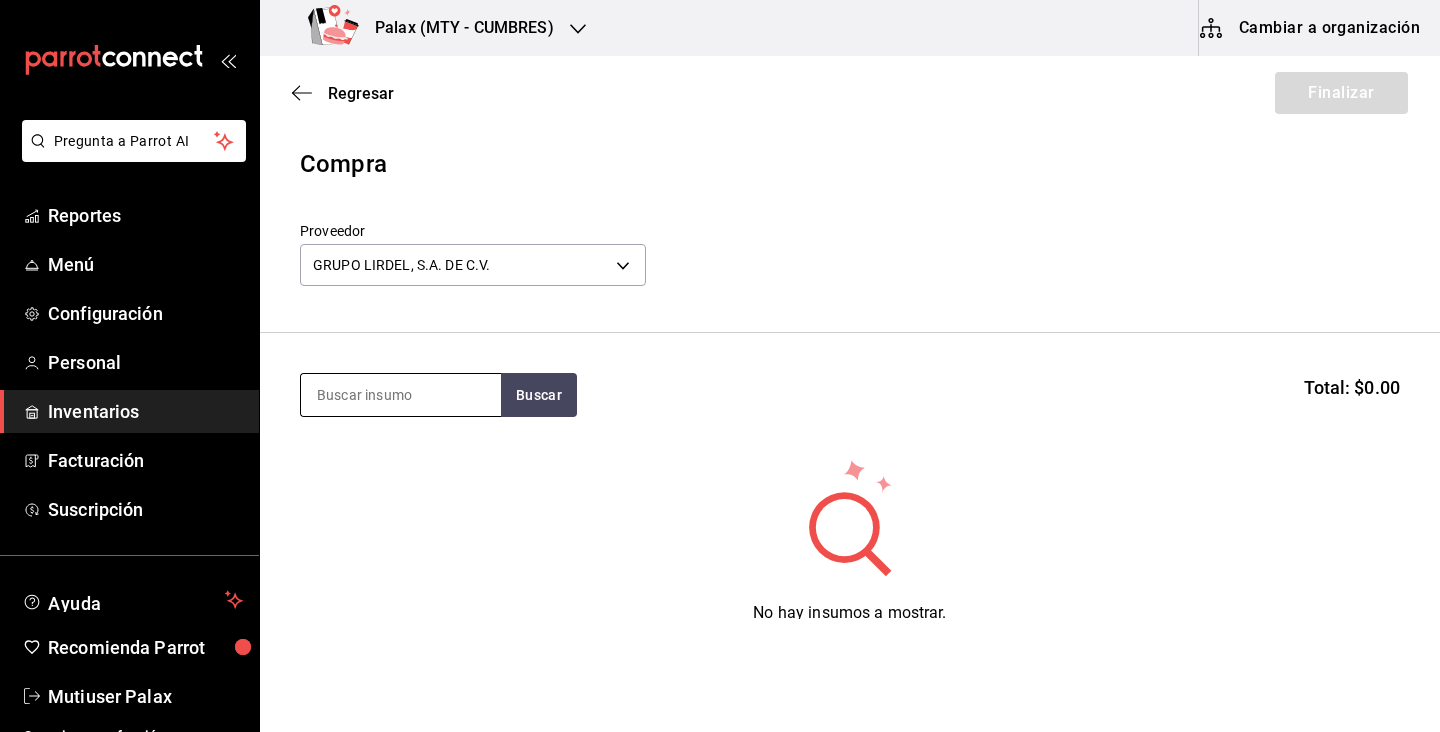 click at bounding box center [401, 395] 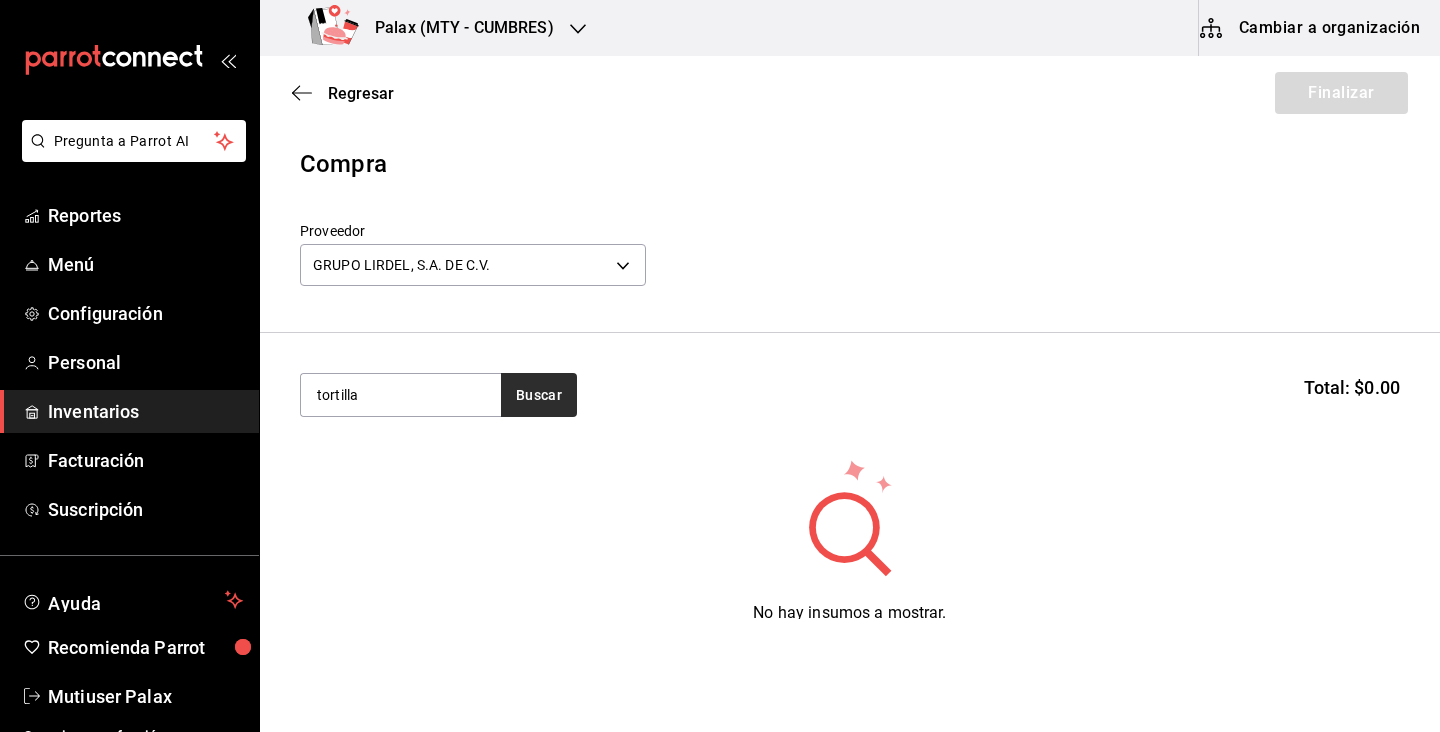 type on "tortilla" 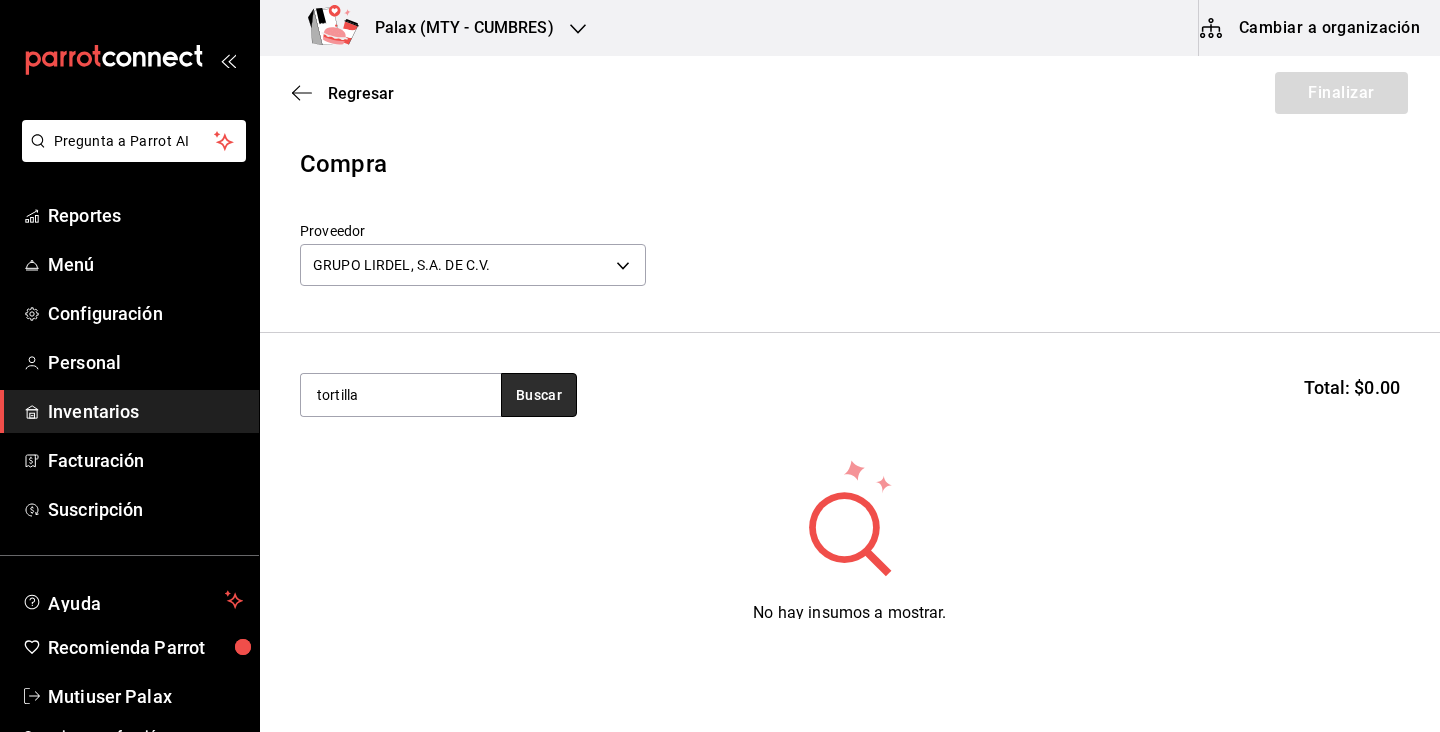 click on "Buscar" at bounding box center [539, 395] 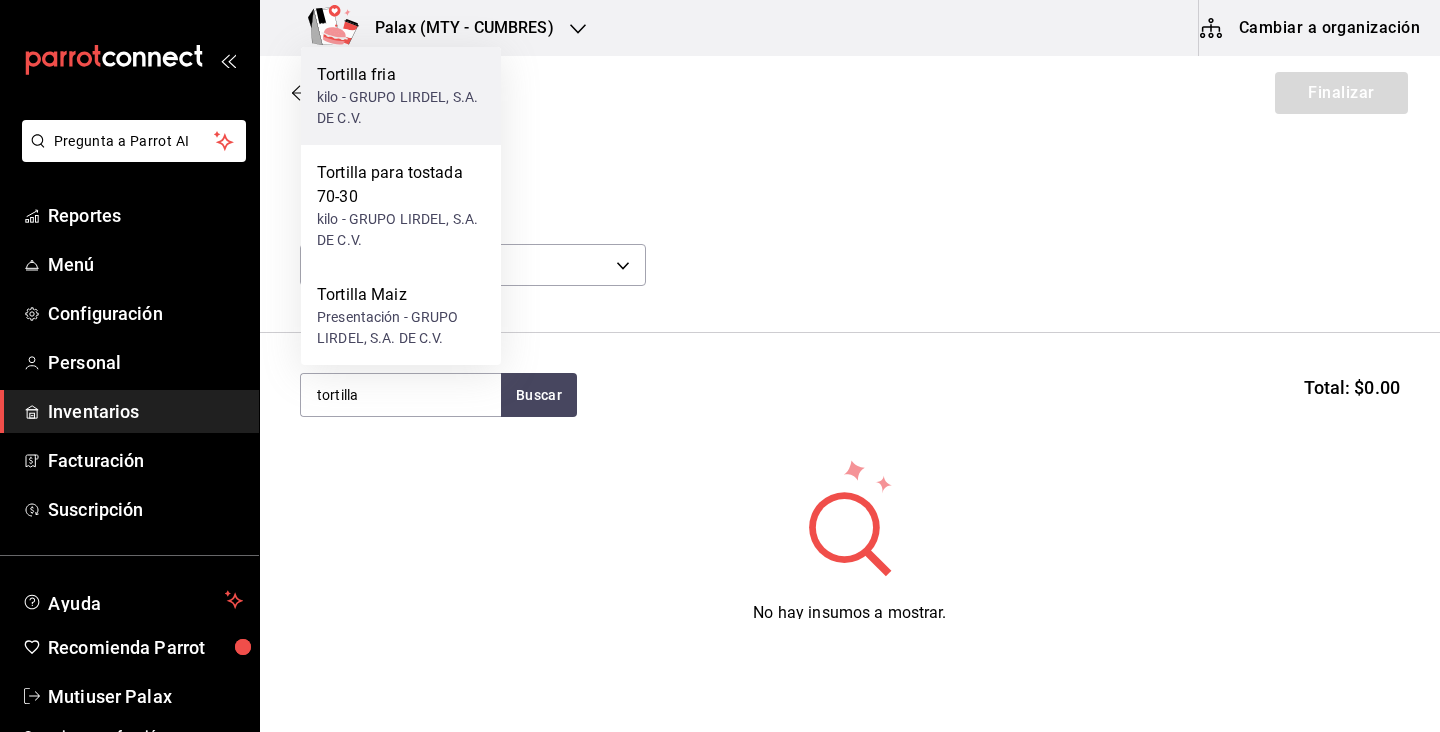 click on "kilo - GRUPO LIRDEL, S.A. DE C.V." at bounding box center [401, 108] 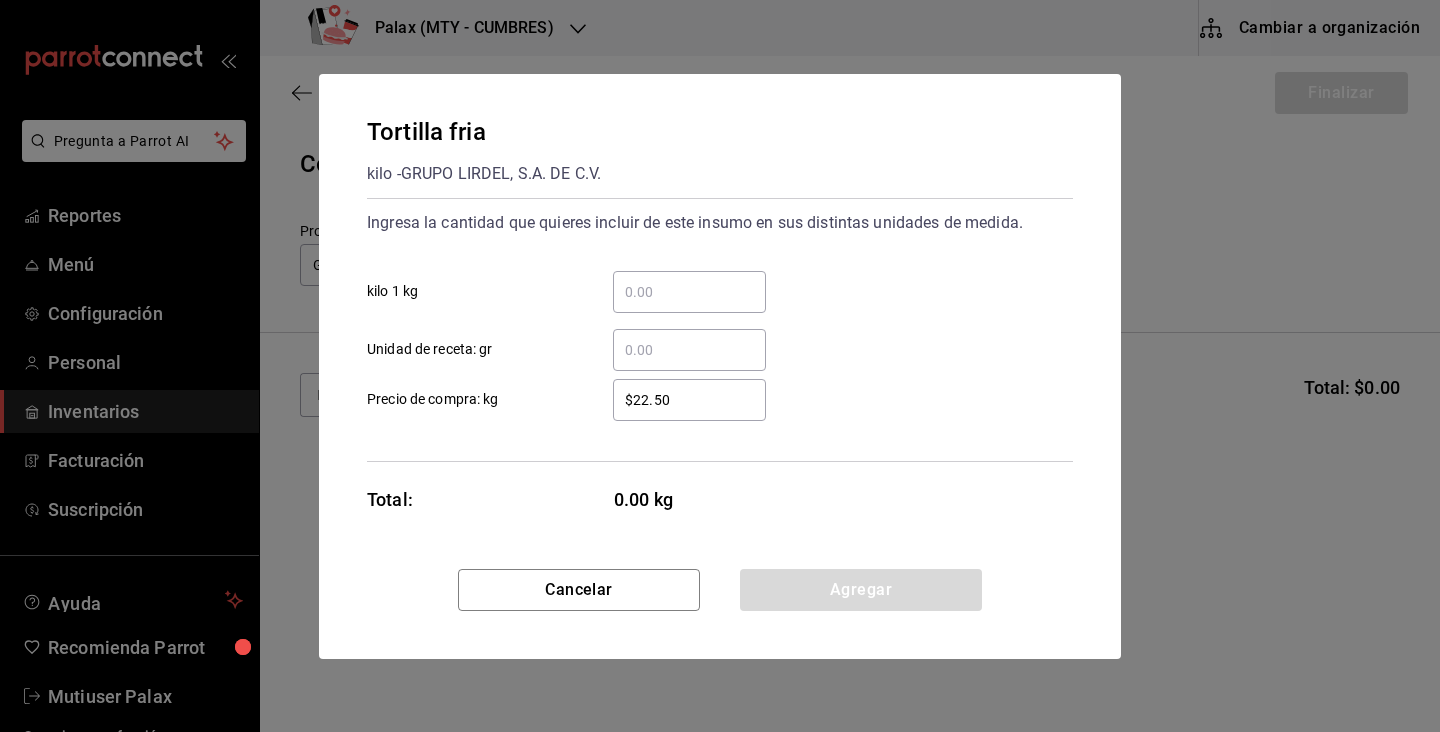 click on "​ kilo 1 kg" at bounding box center [689, 292] 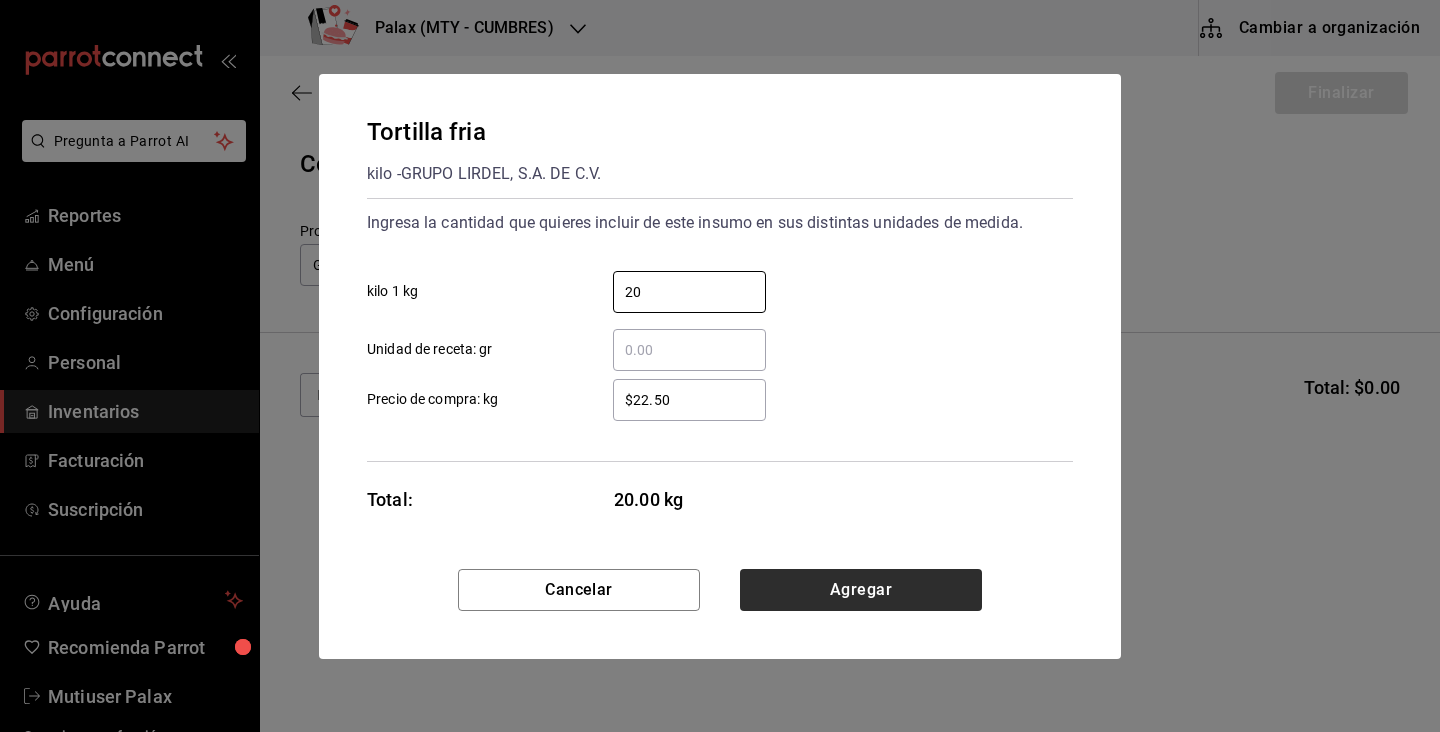 type on "20" 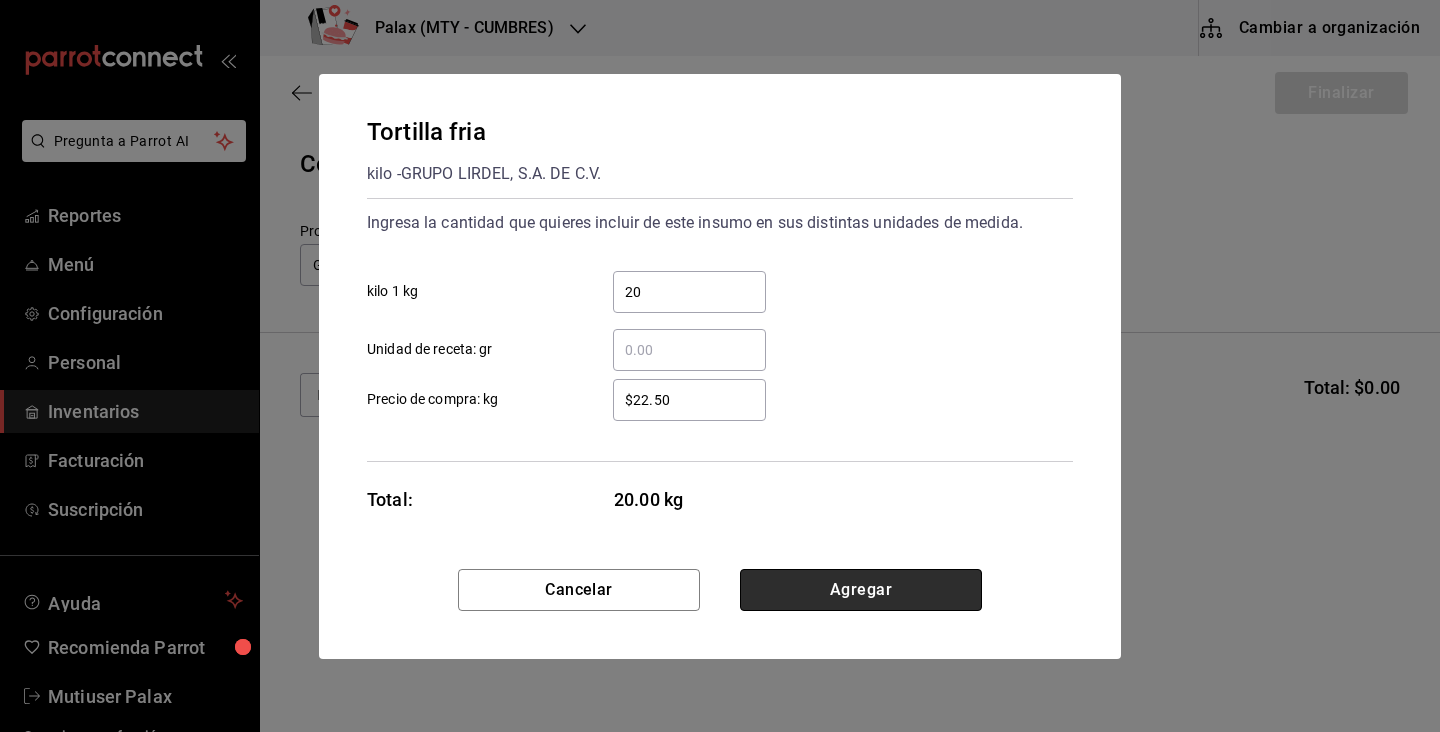 click on "Agregar" at bounding box center (861, 590) 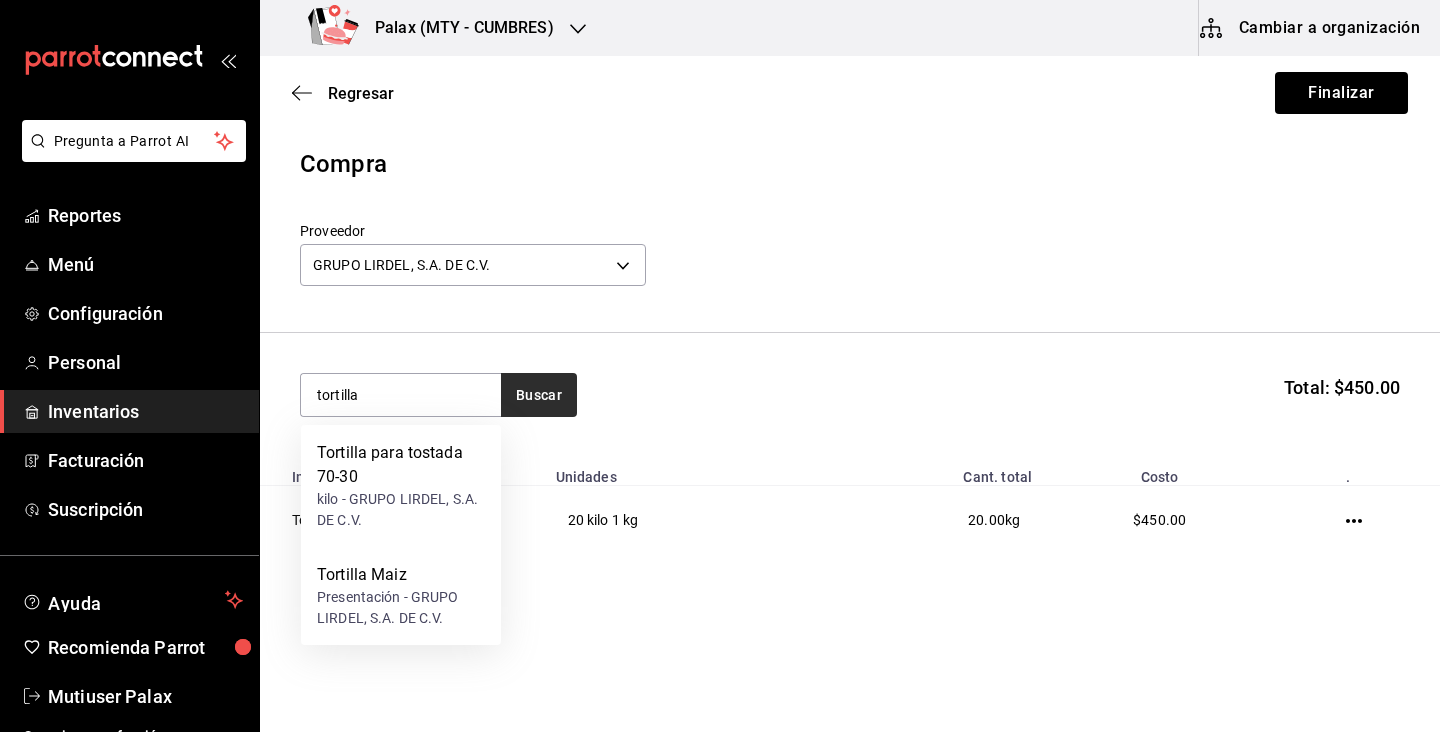 type on "tortilla" 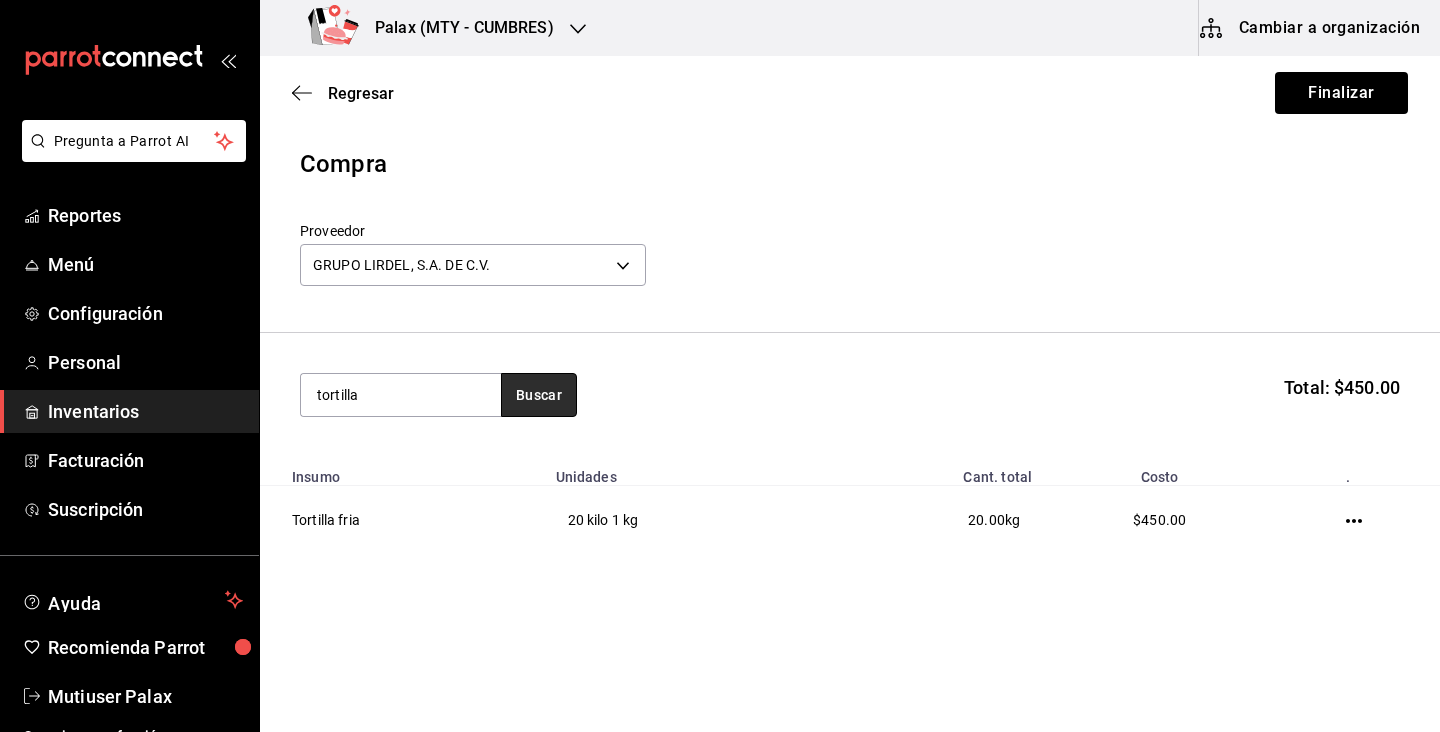 click on "Buscar" at bounding box center [539, 395] 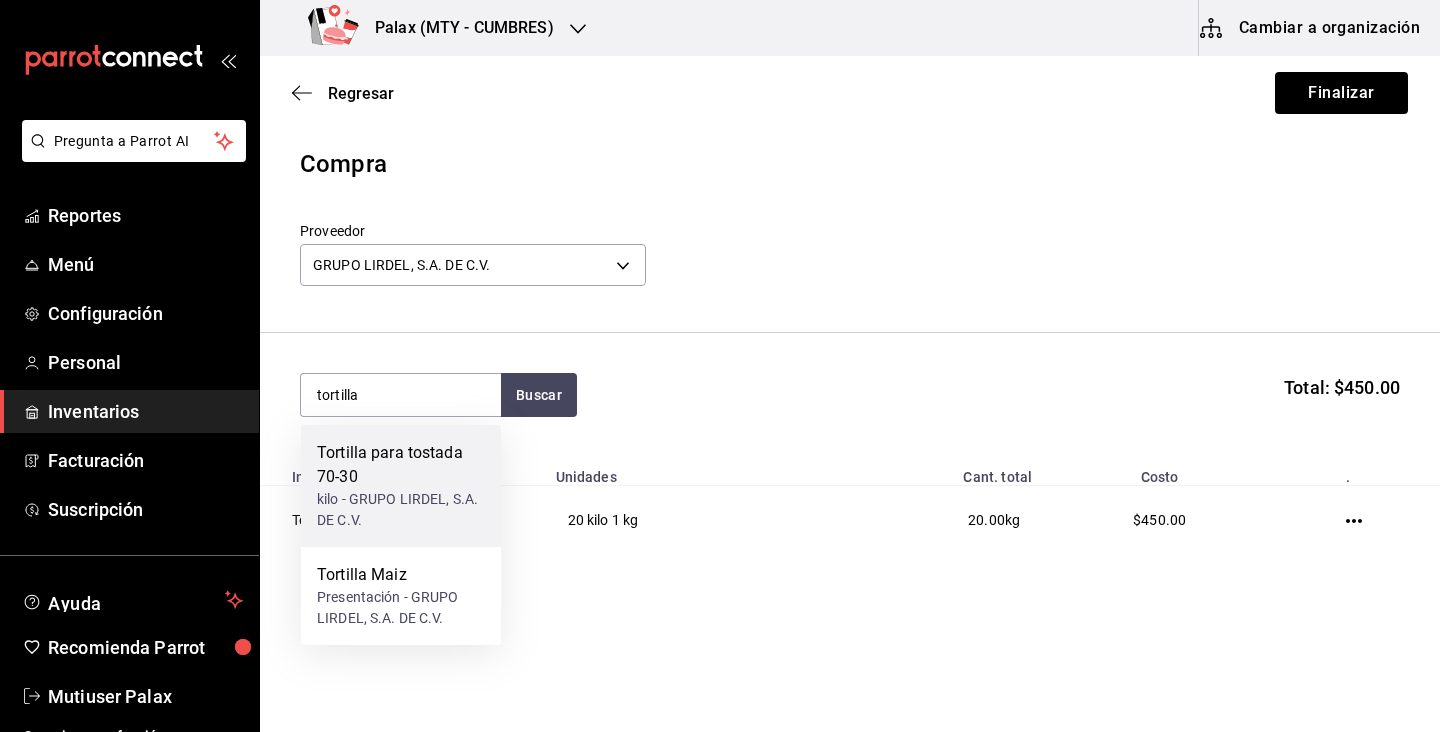 click on "Tortilla para tostada 70-30" at bounding box center [401, 465] 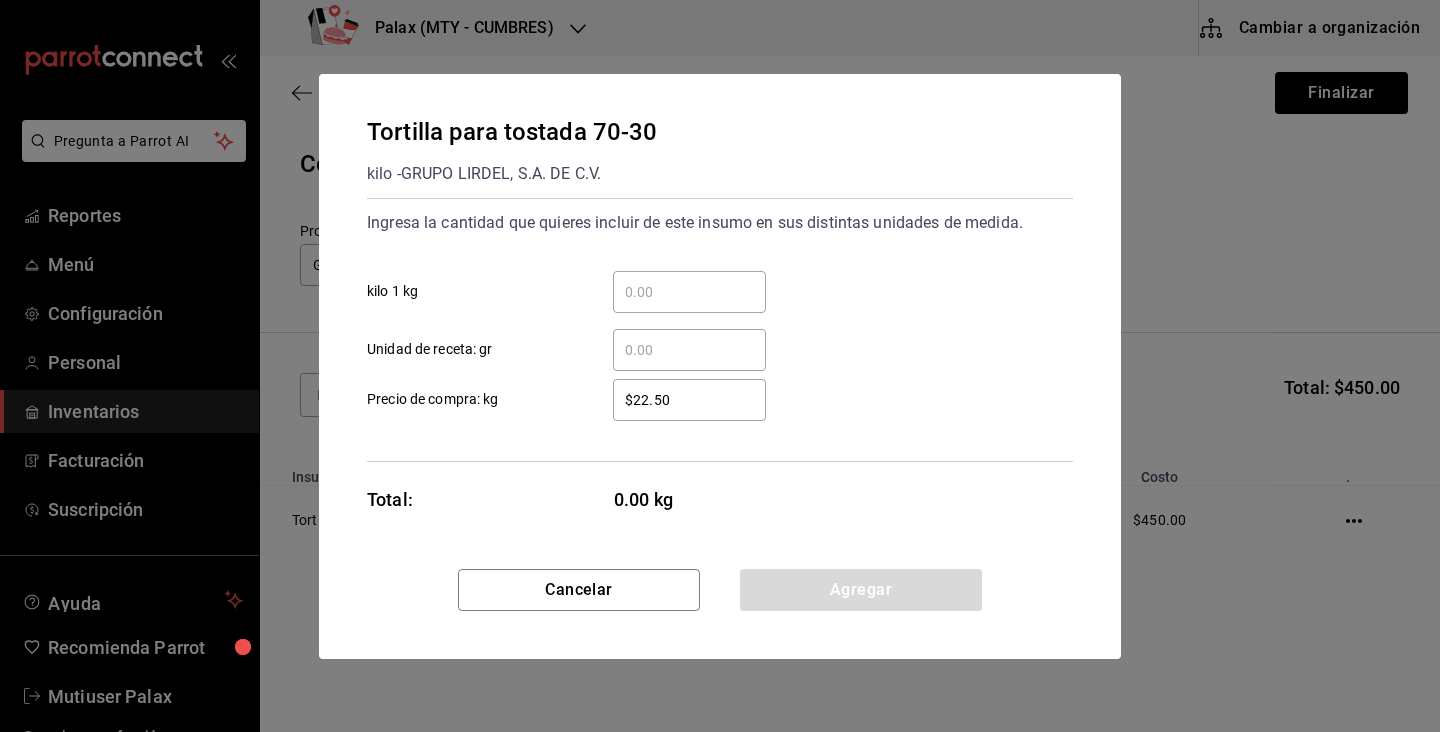 click on "​ kilo 1 kg" at bounding box center [689, 292] 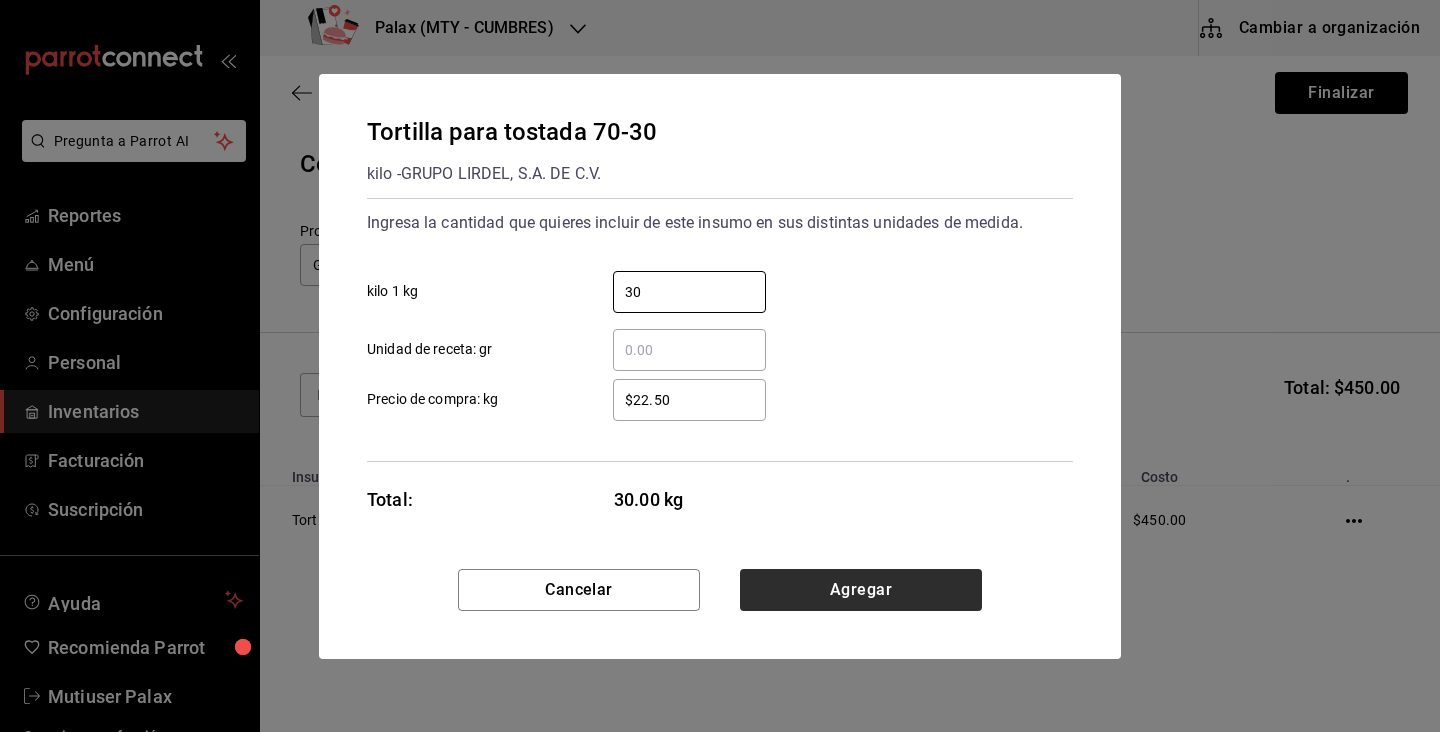 type on "30" 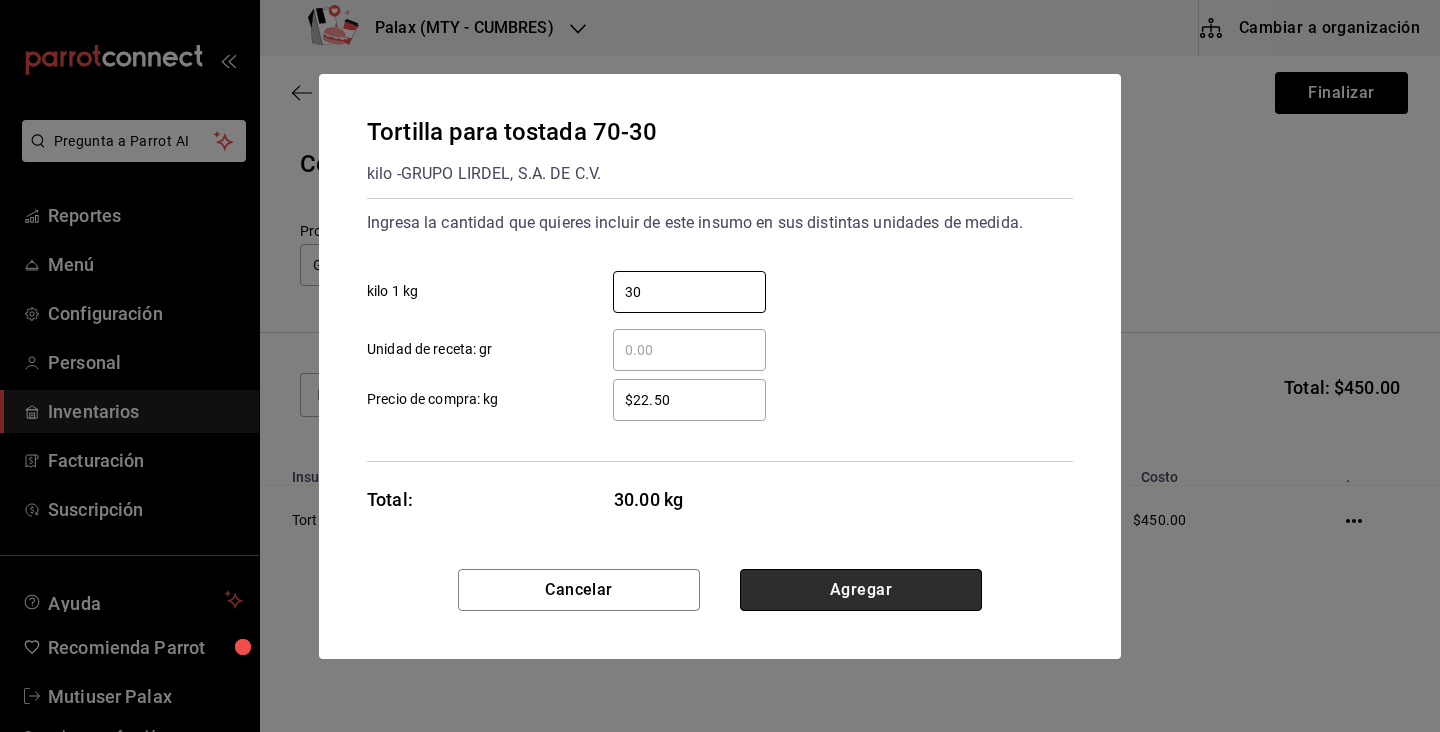 click on "Agregar" at bounding box center (861, 590) 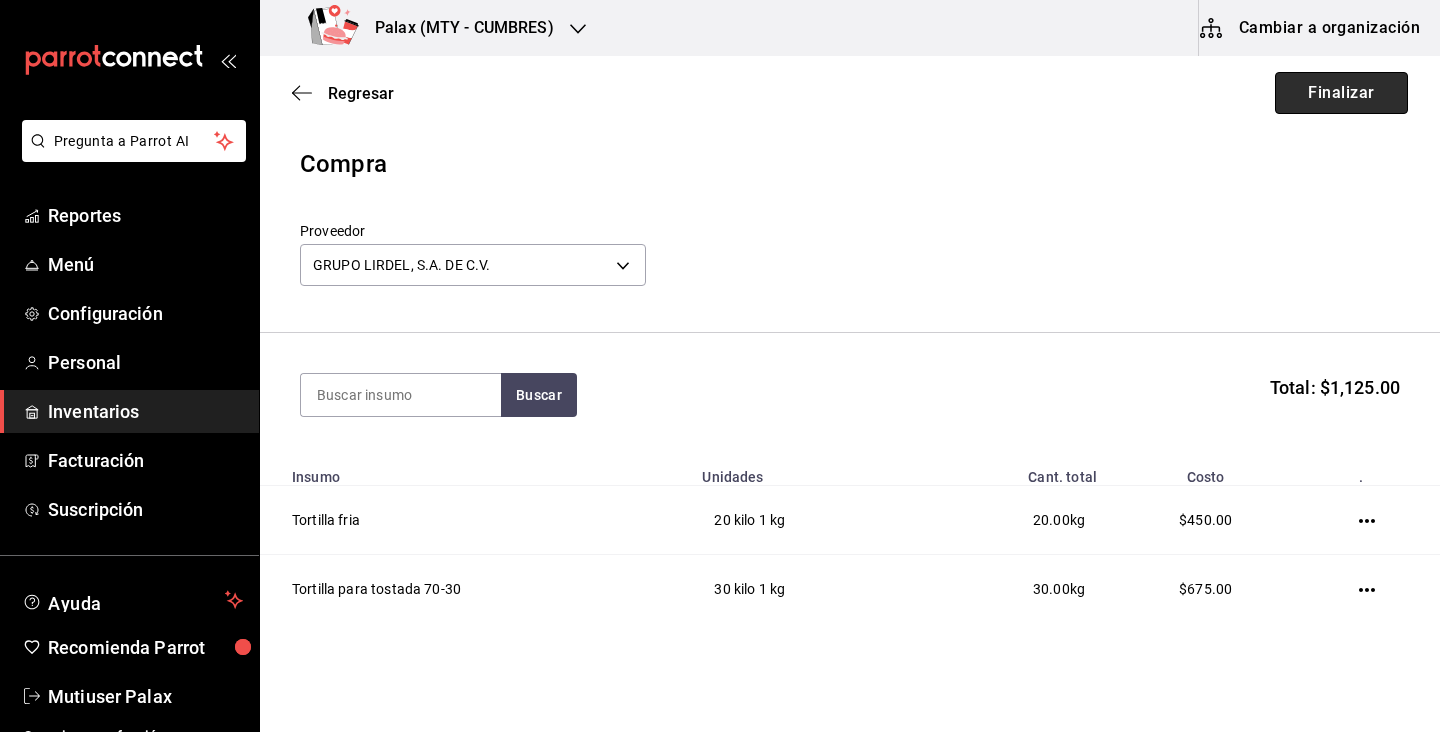 click on "Finalizar" at bounding box center (1341, 93) 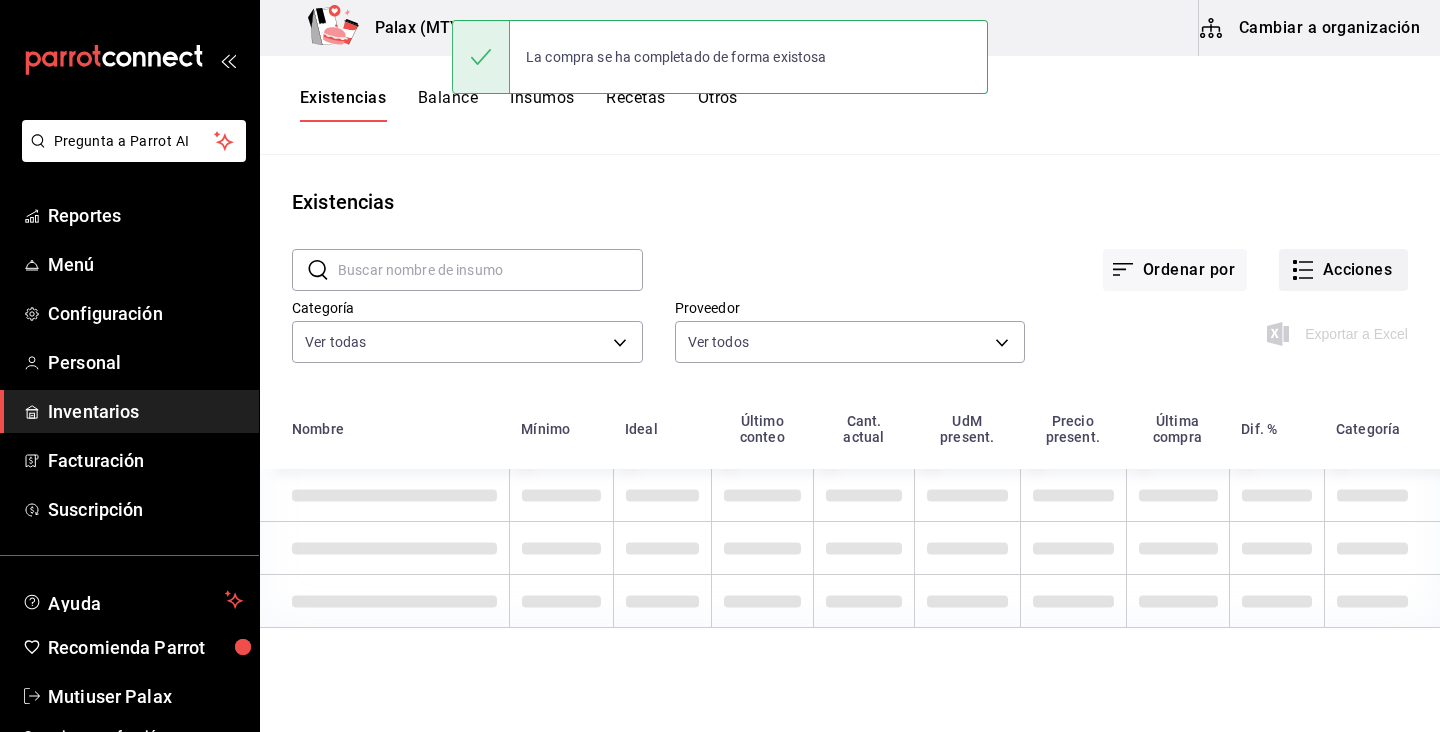 click on "Acciones" at bounding box center (1343, 270) 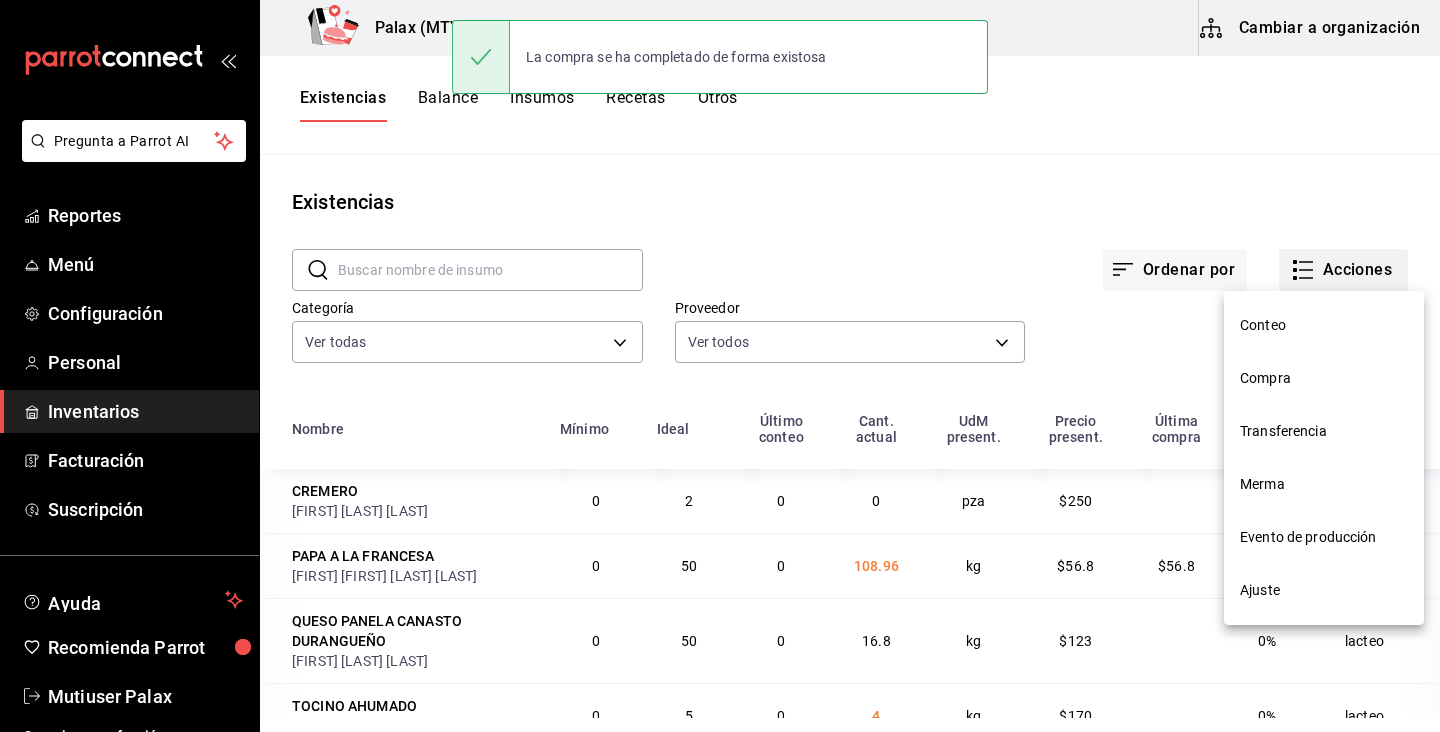 click at bounding box center (720, 366) 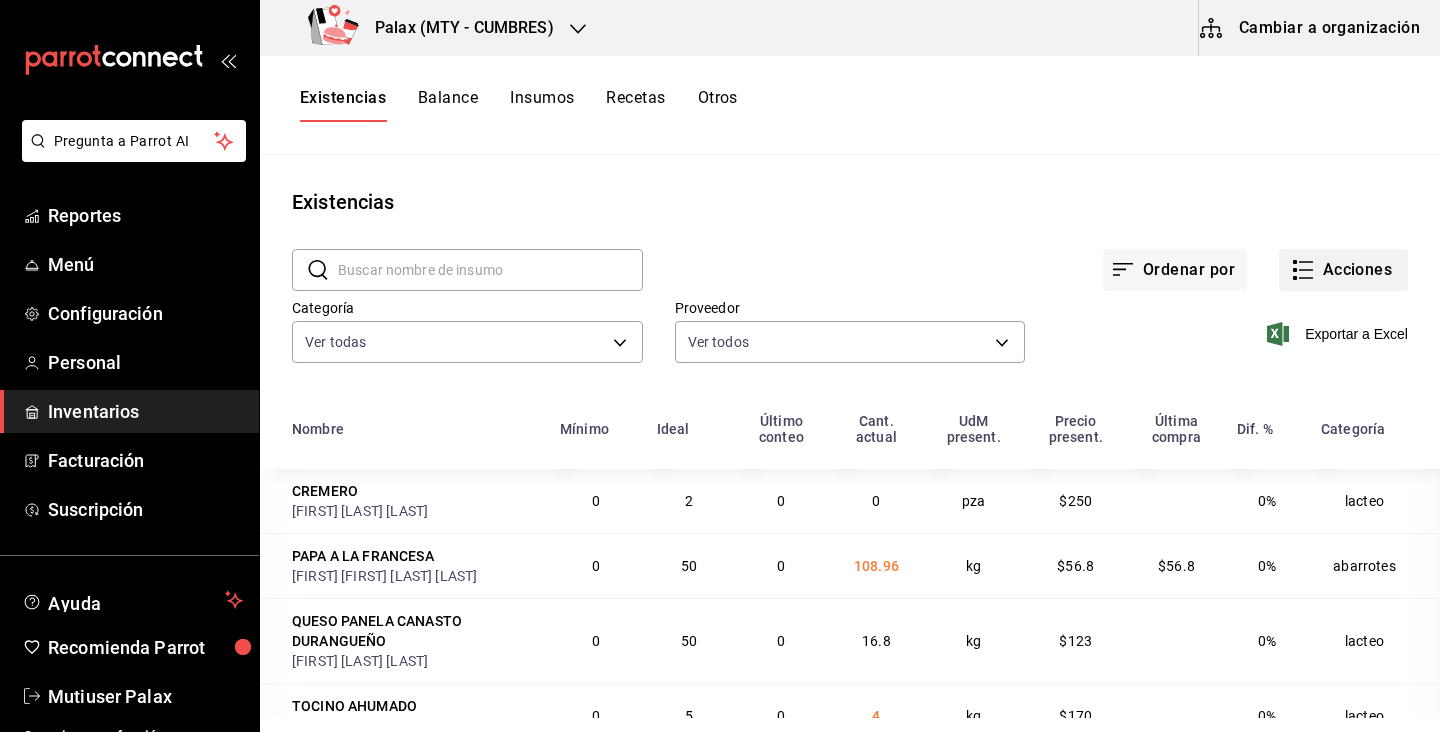click on "Acciones" at bounding box center [1343, 270] 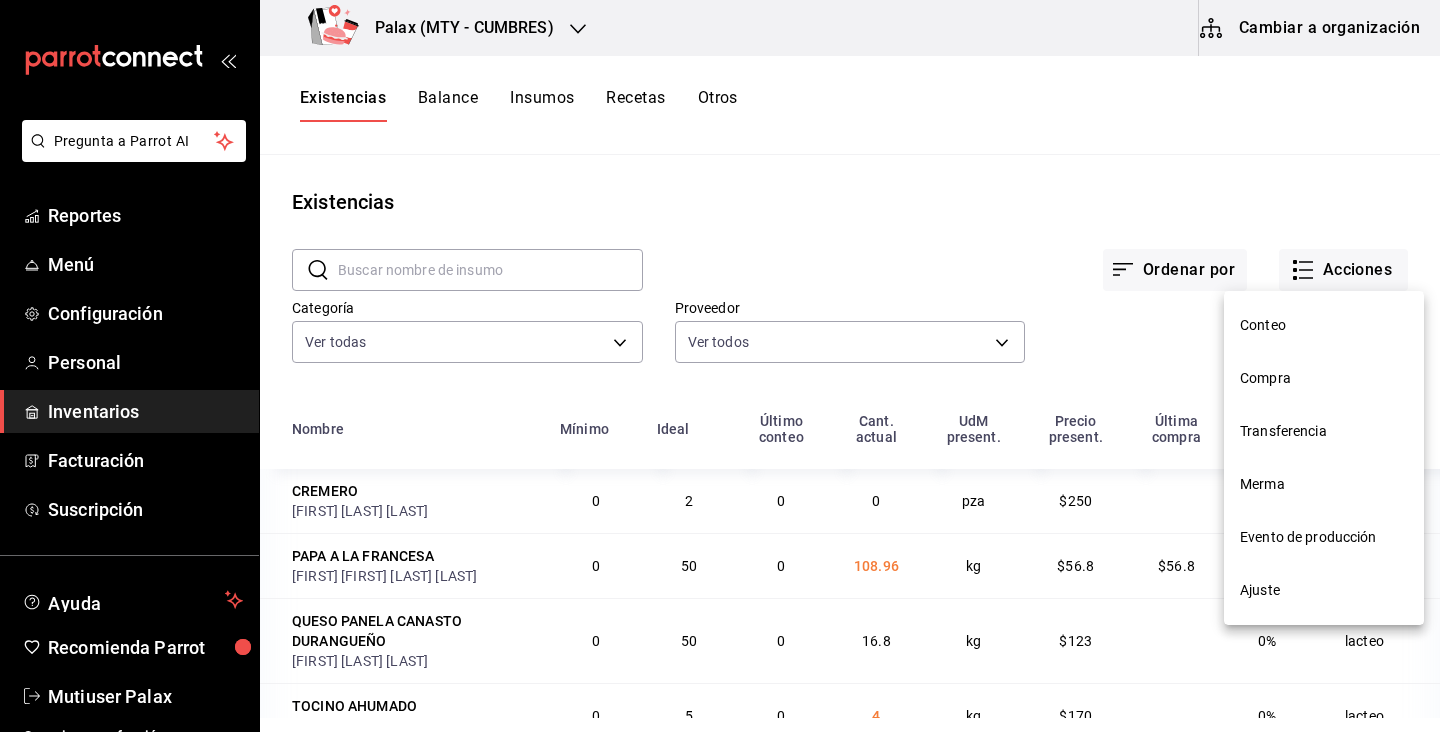 click on "Compra" at bounding box center [1324, 378] 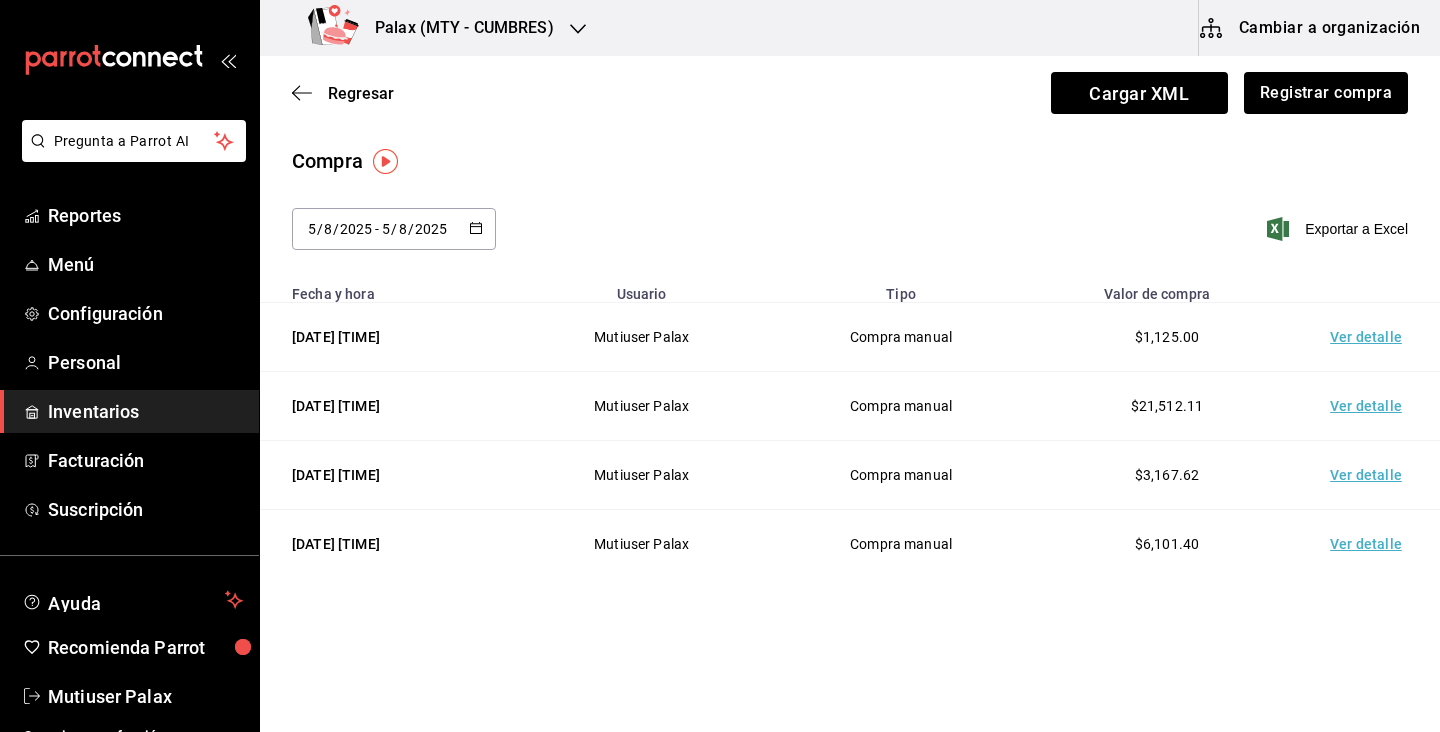 click 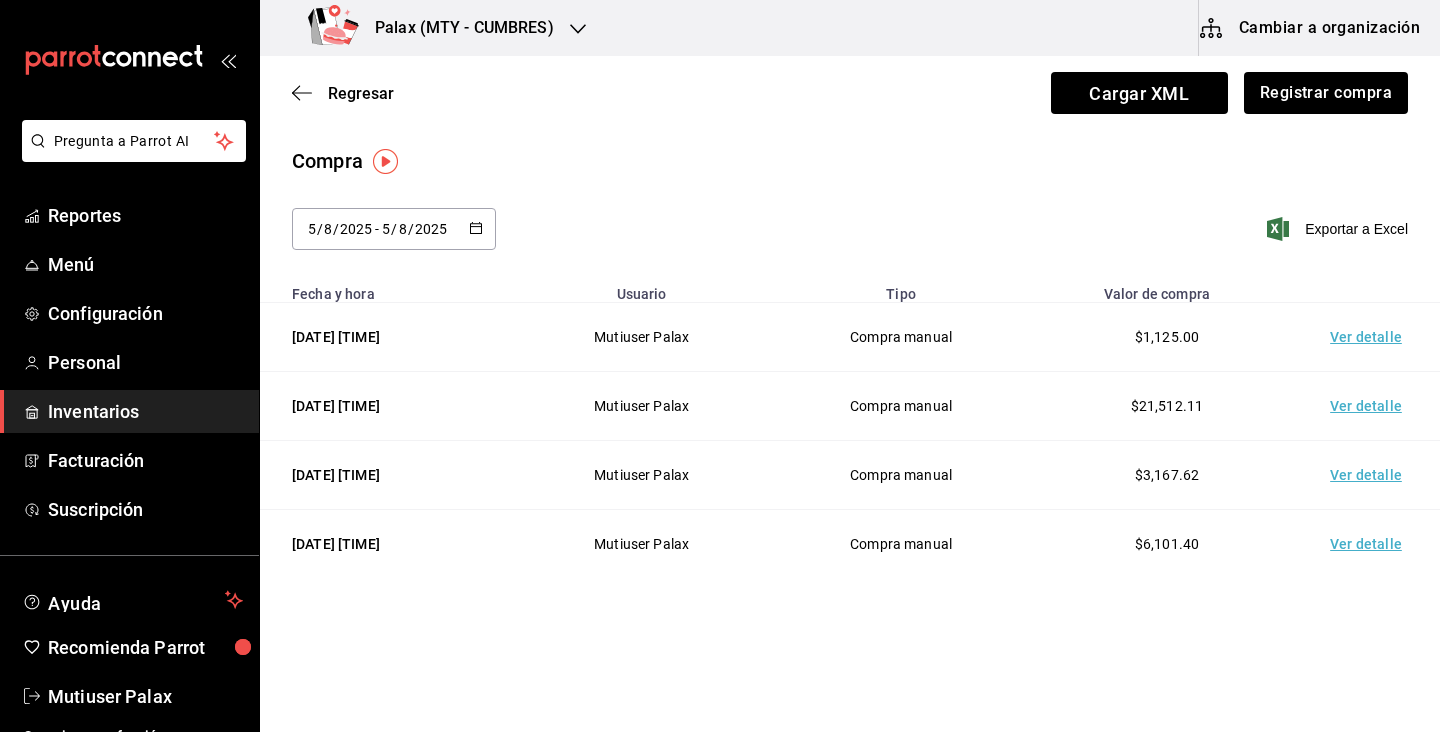 click on "2025-08-05 5 / 8 / 2025 - 2025-08-05 5 / 8 / 2025" at bounding box center (394, 229) 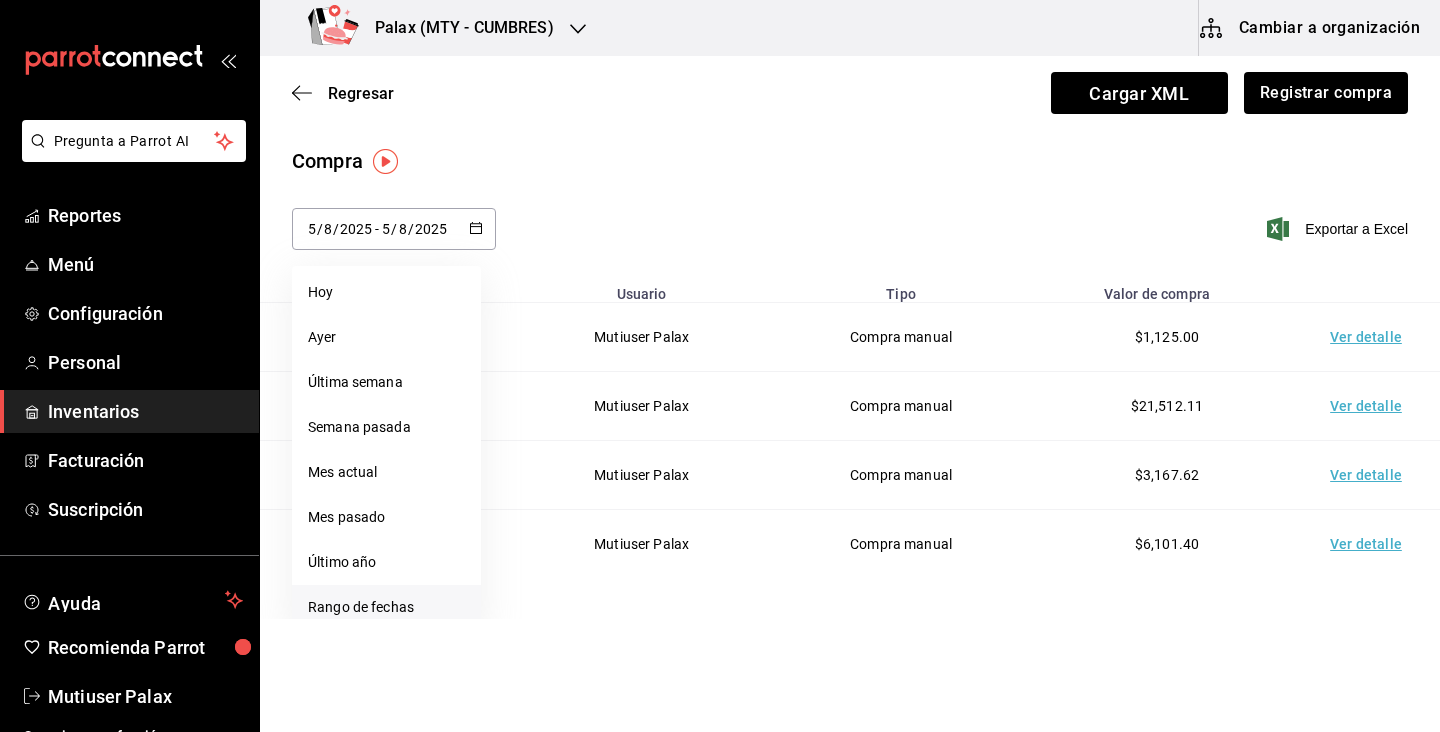 click on "Rango de fechas" at bounding box center (386, 607) 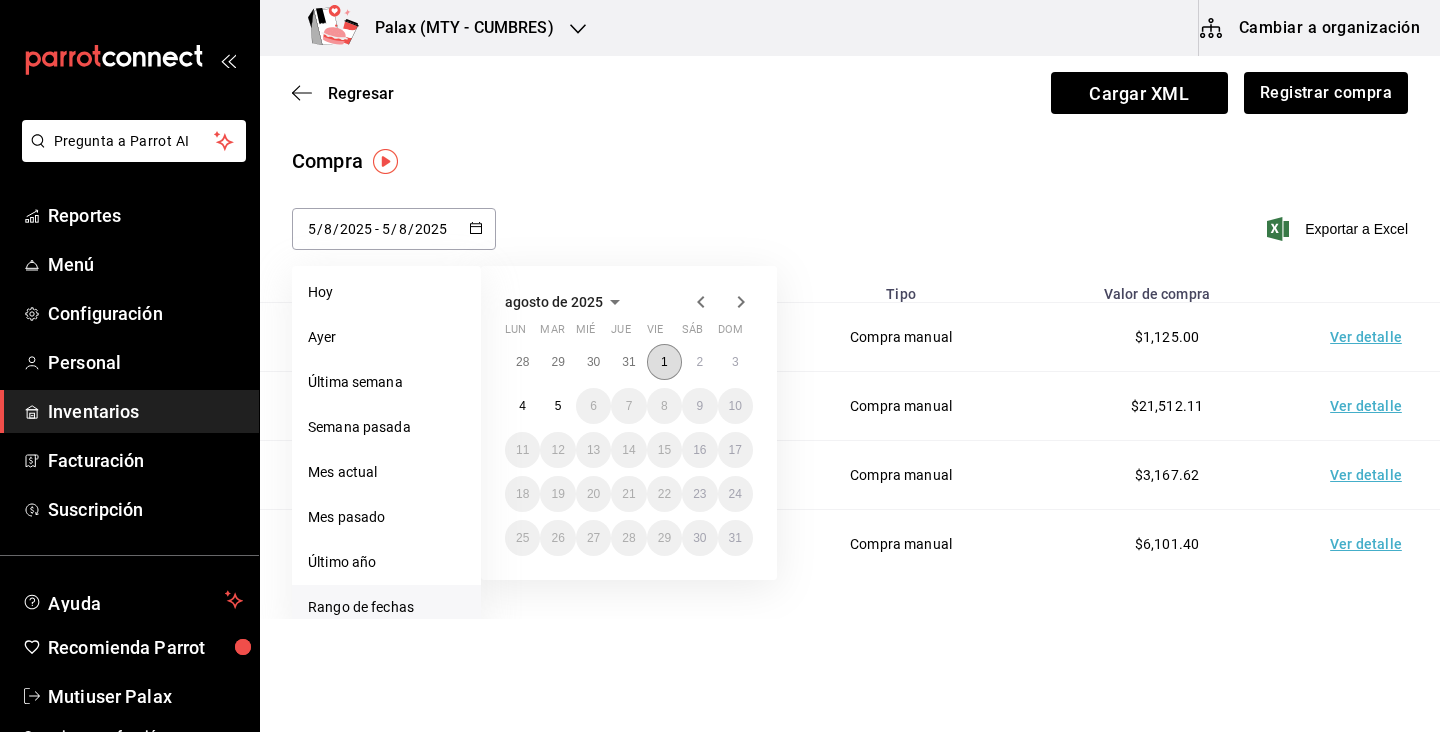 click on "1" at bounding box center [664, 362] 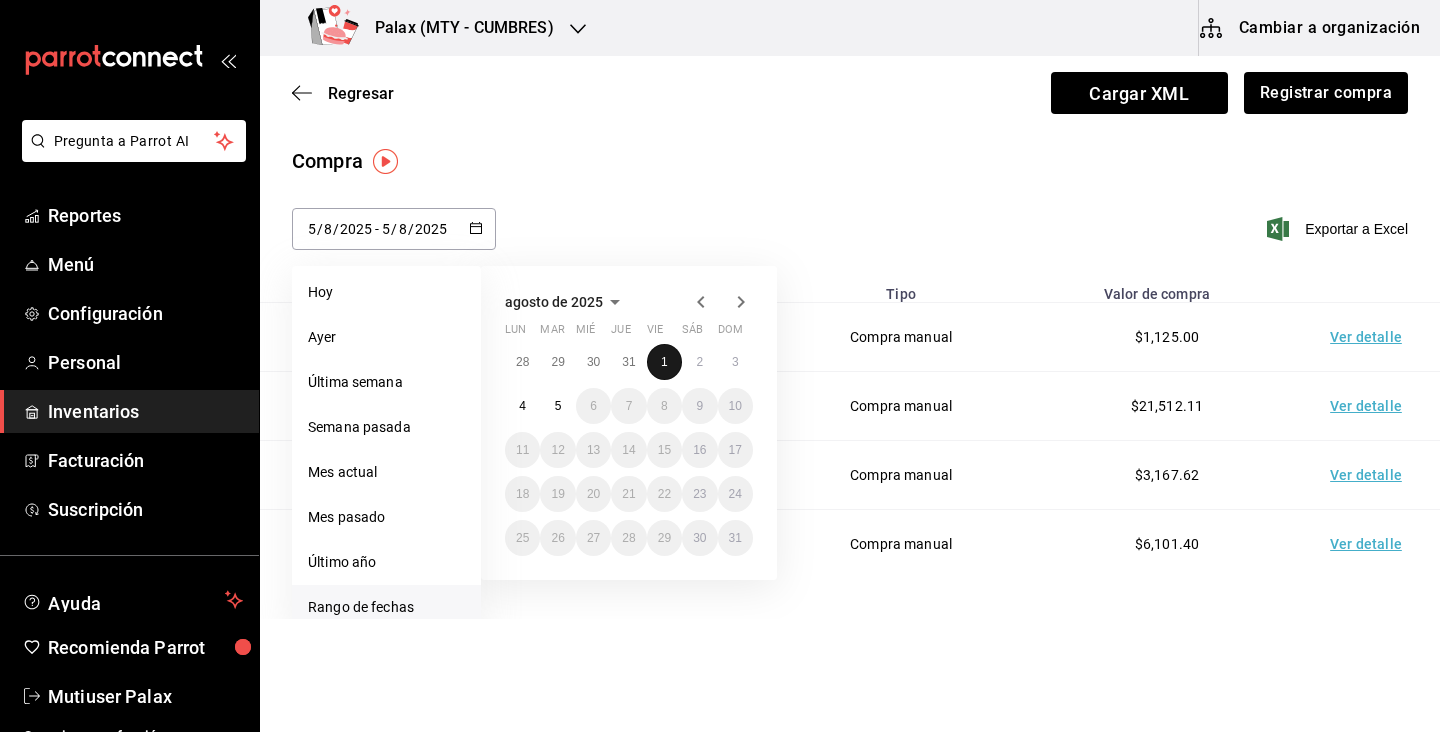 click on "1" at bounding box center [664, 362] 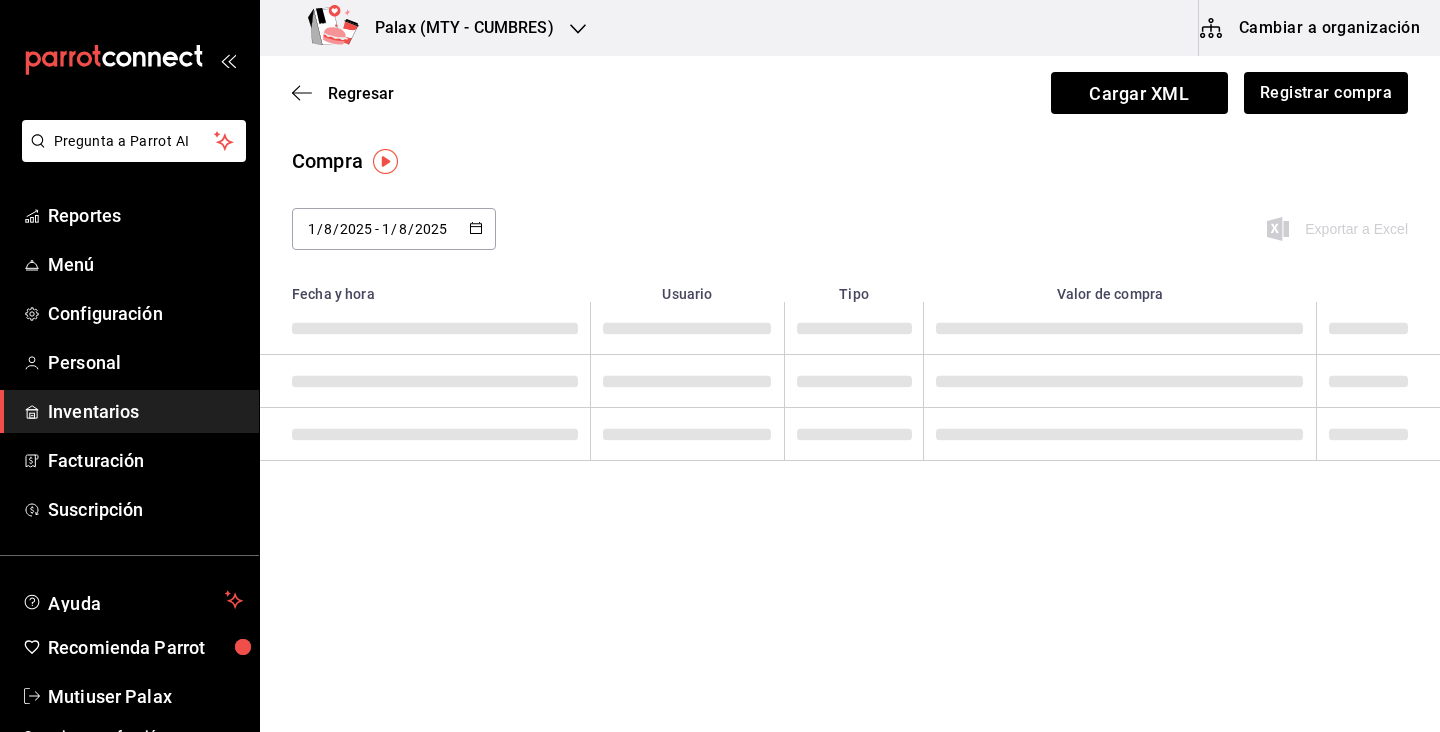 type on "2025-08-01" 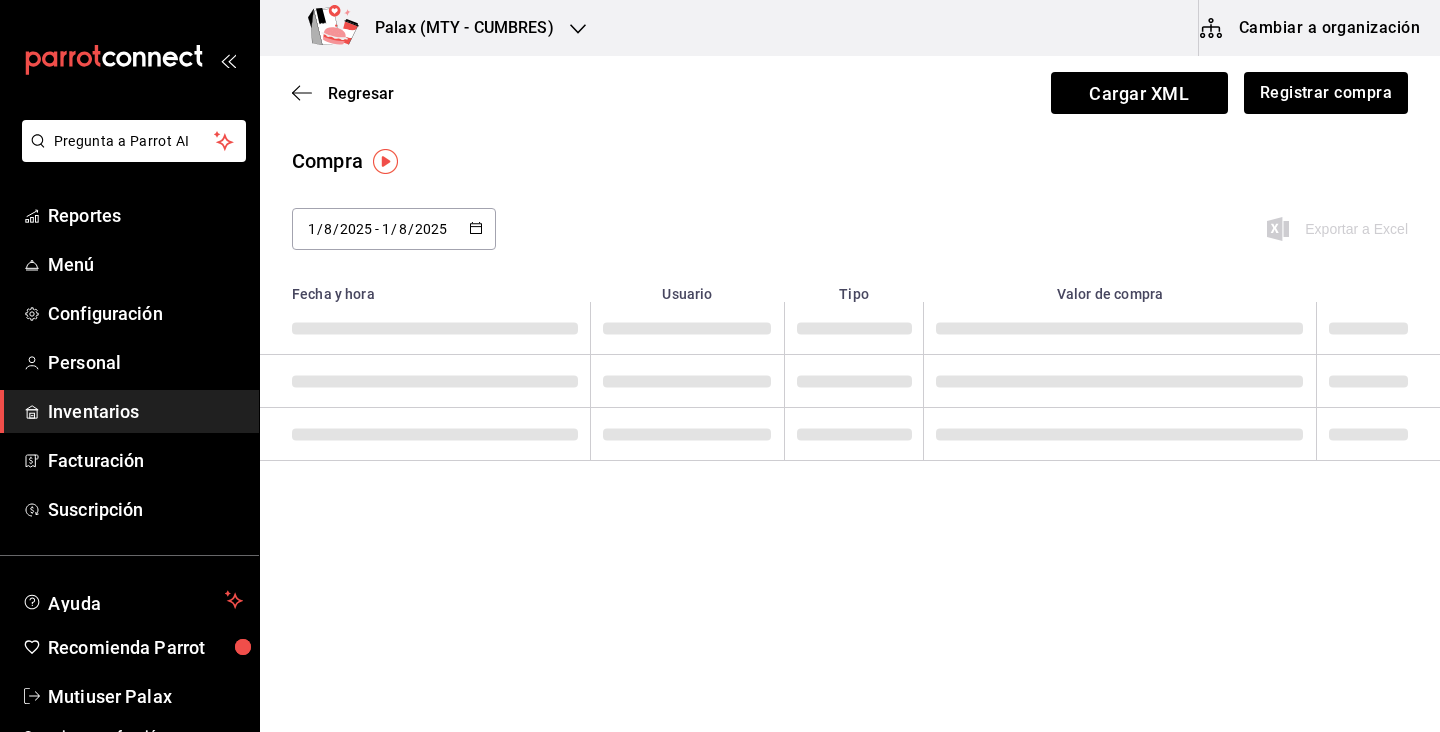 type on "1" 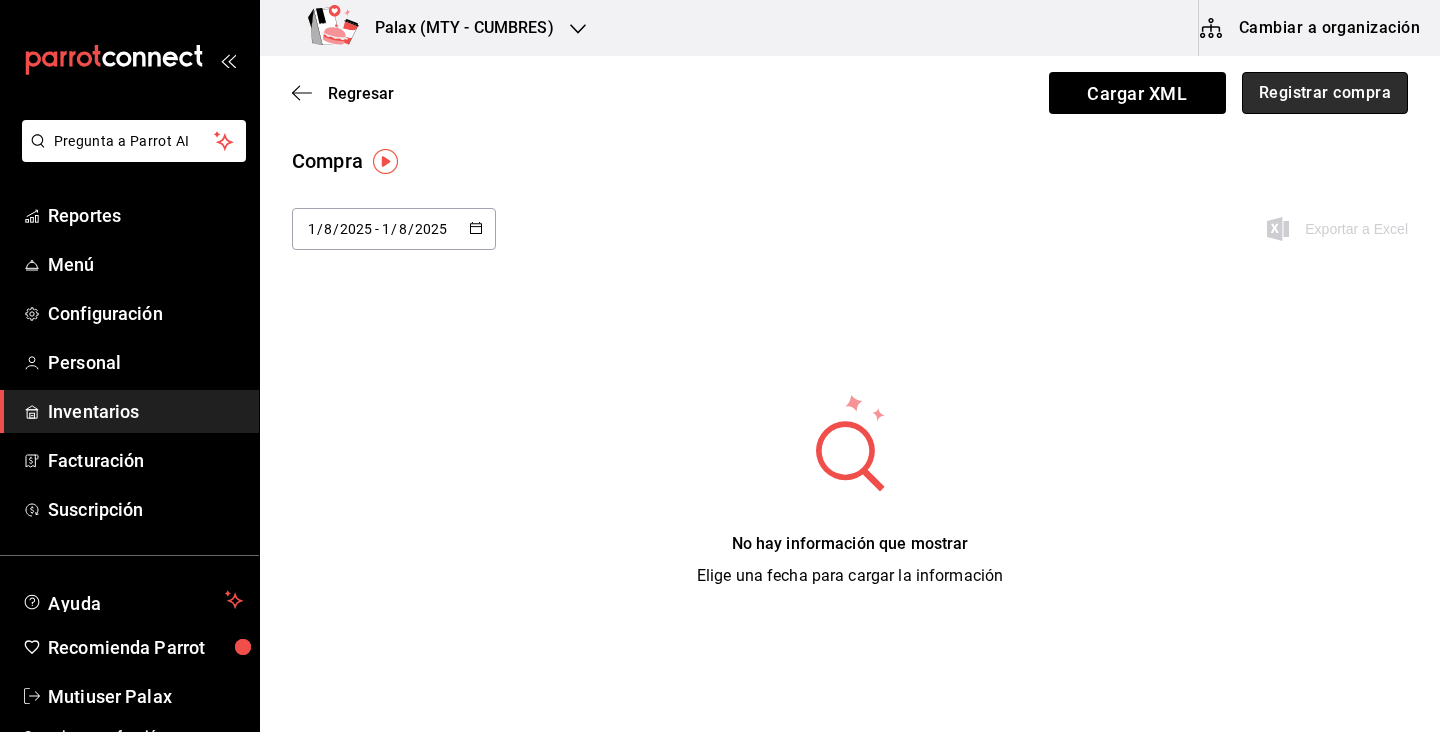 click on "Registrar compra" at bounding box center [1325, 93] 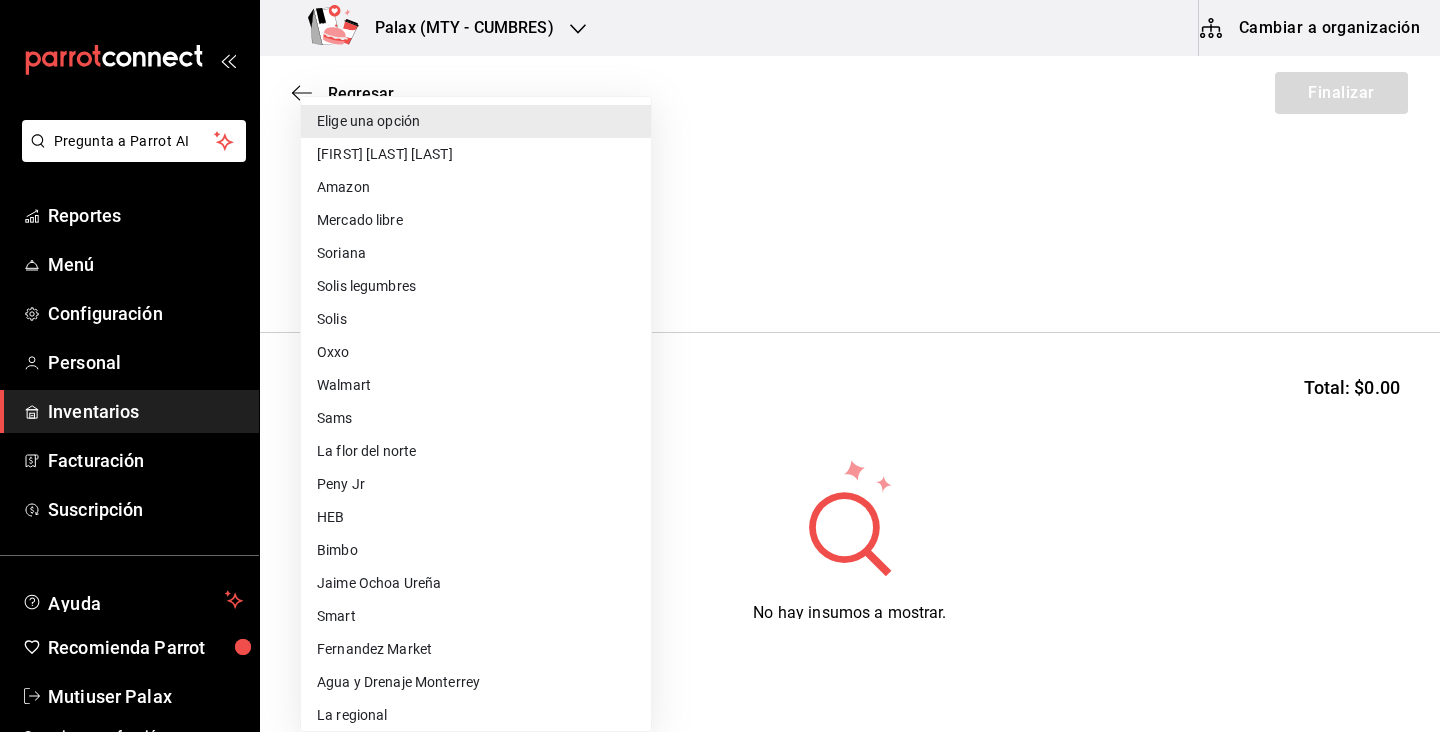 click on "Pregunta a Parrot AI Reportes   Menú   Configuración   Personal   Inventarios   Facturación   Suscripción   Ayuda Recomienda Parrot   Mutiuser Palax   Sugerir nueva función   Palax (MTY - CUMBRES) Cambiar a organización Regresar Finalizar Compra Proveedor Elige una opción default Buscar Total: $0.00 No hay insumos a mostrar. Busca un insumo para agregarlo a la lista Pregunta a Parrot AI Reportes   Menú   Configuración   Personal   Inventarios   Facturación   Suscripción   Ayuda Recomienda Parrot   Mutiuser Palax   Sugerir nueva función   GANA 1 MES GRATIS EN TU SUSCRIPCIÓN AQUÍ ¿Recuerdas cómo empezó tu restaurante?
Hoy puedes ayudar a un colega a tener el mismo cambio que tú viviste.
Recomienda Parrot directamente desde tu Portal Administrador.
Es fácil y rápido.
🎁 Por cada restaurante que se una, ganas 1 mes gratis. Ver video tutorial Ir a video Editar Eliminar Visitar centro de ayuda (81) 2046 6363 soporte@parrotsoftware.io Visitar centro de ayuda (81) 2046 6363 Elige una opción" at bounding box center (720, 309) 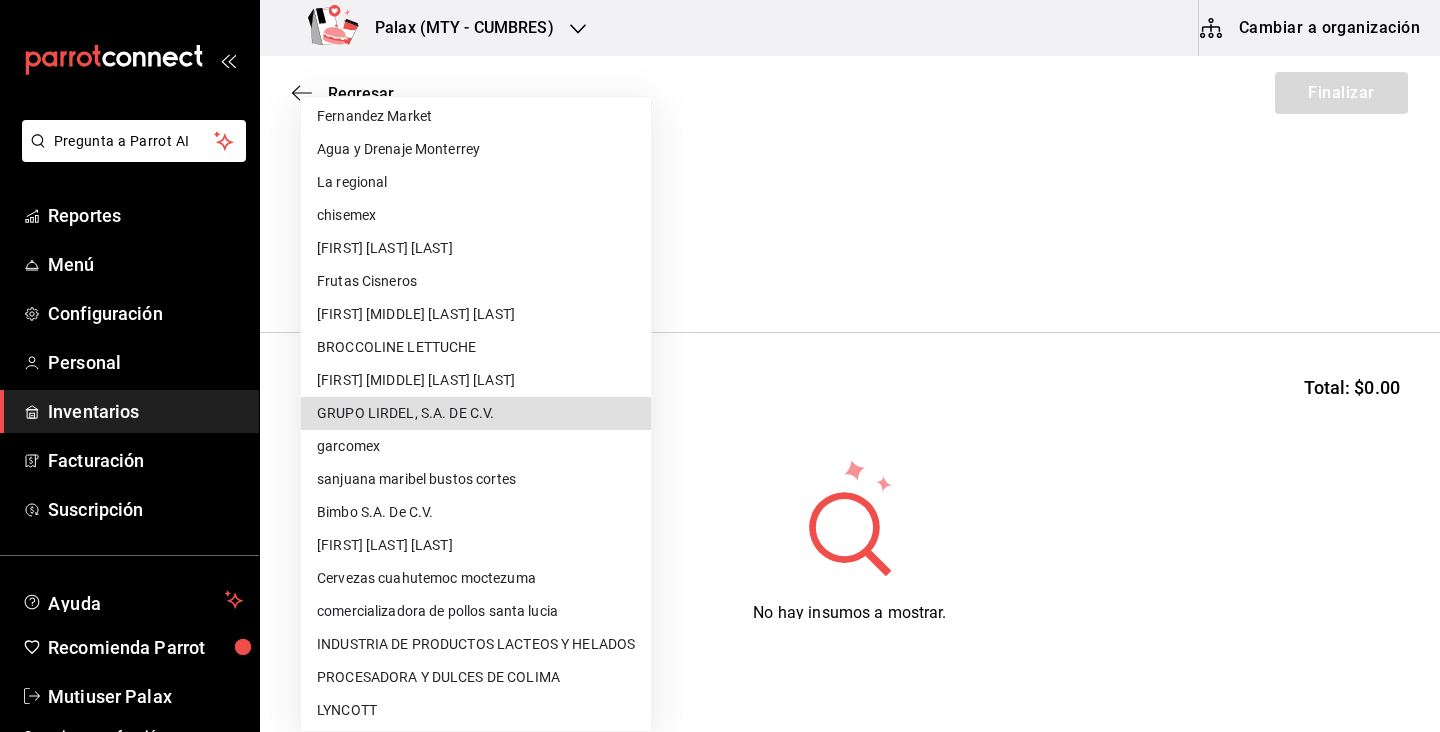 type 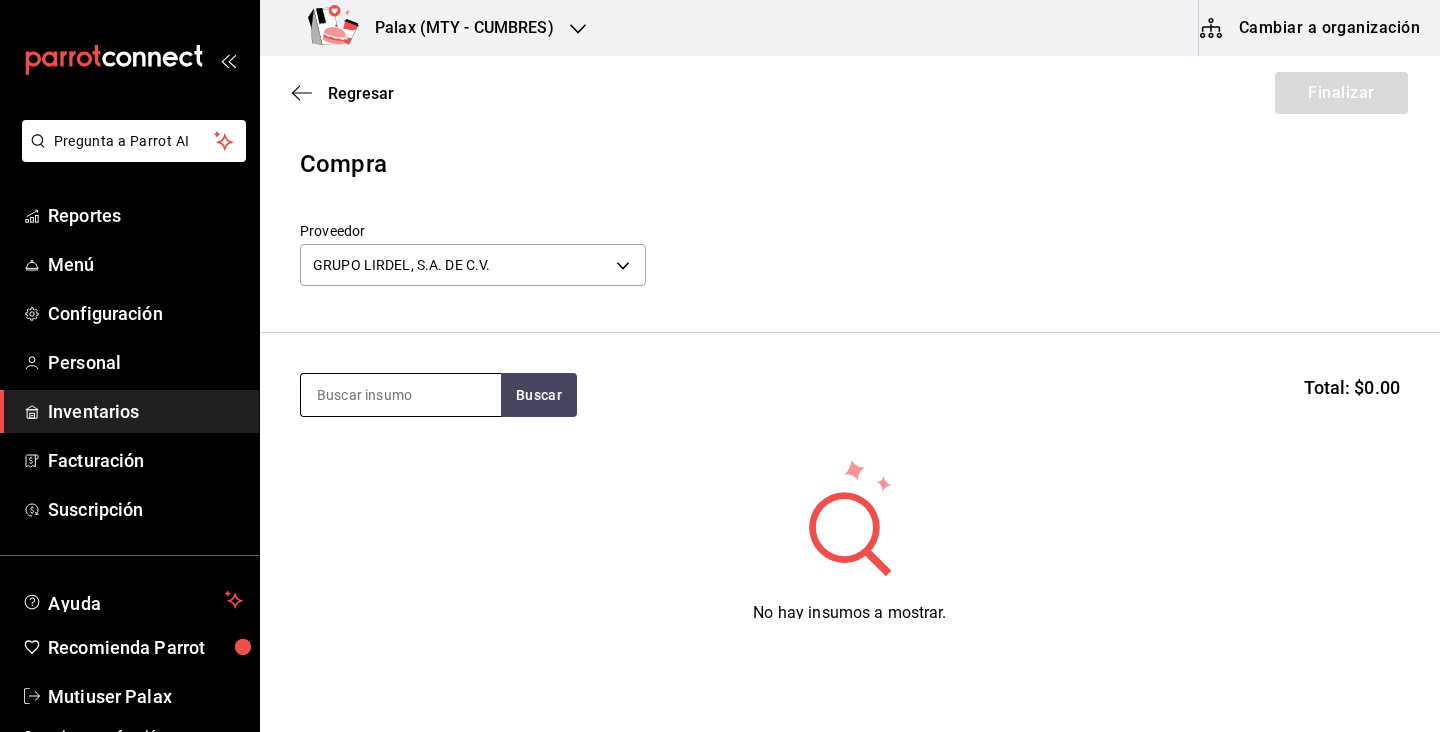 click at bounding box center [401, 395] 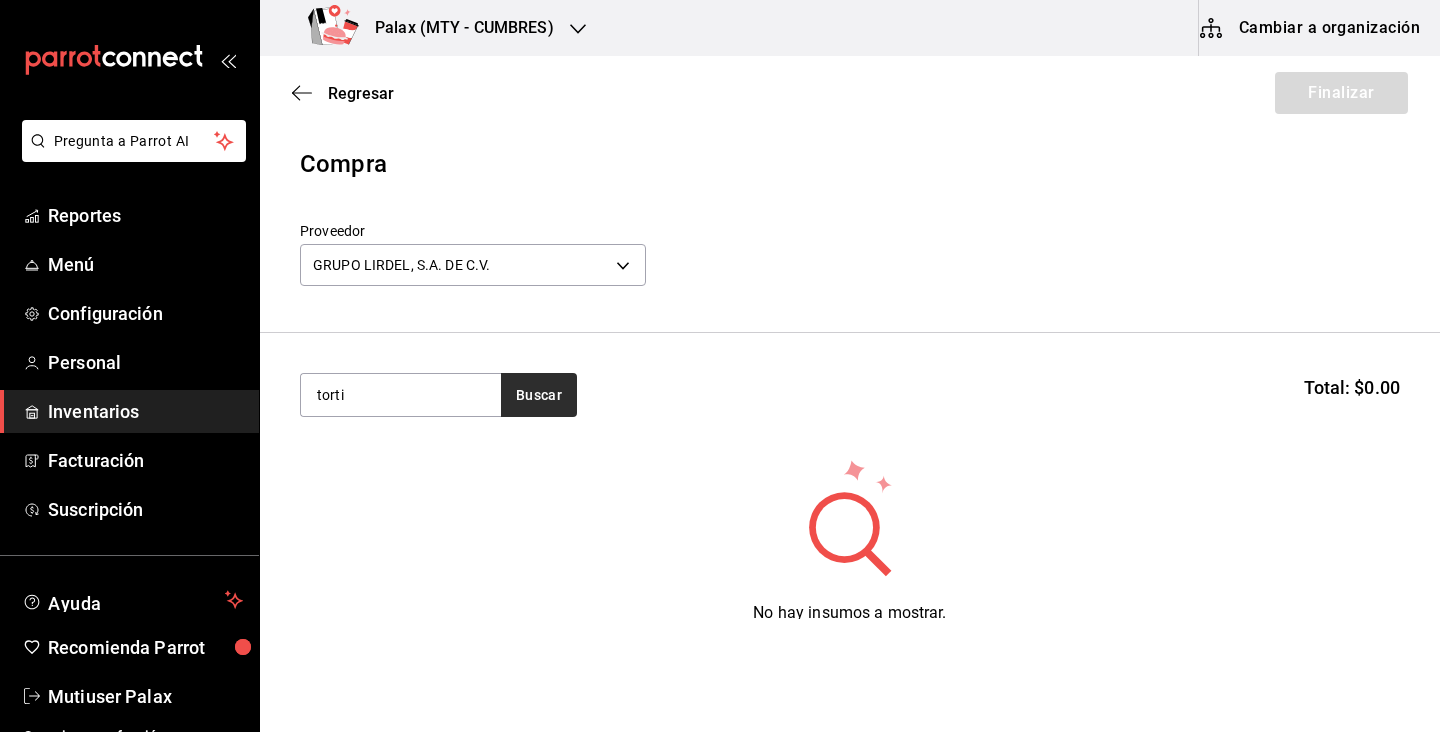 type on "torti" 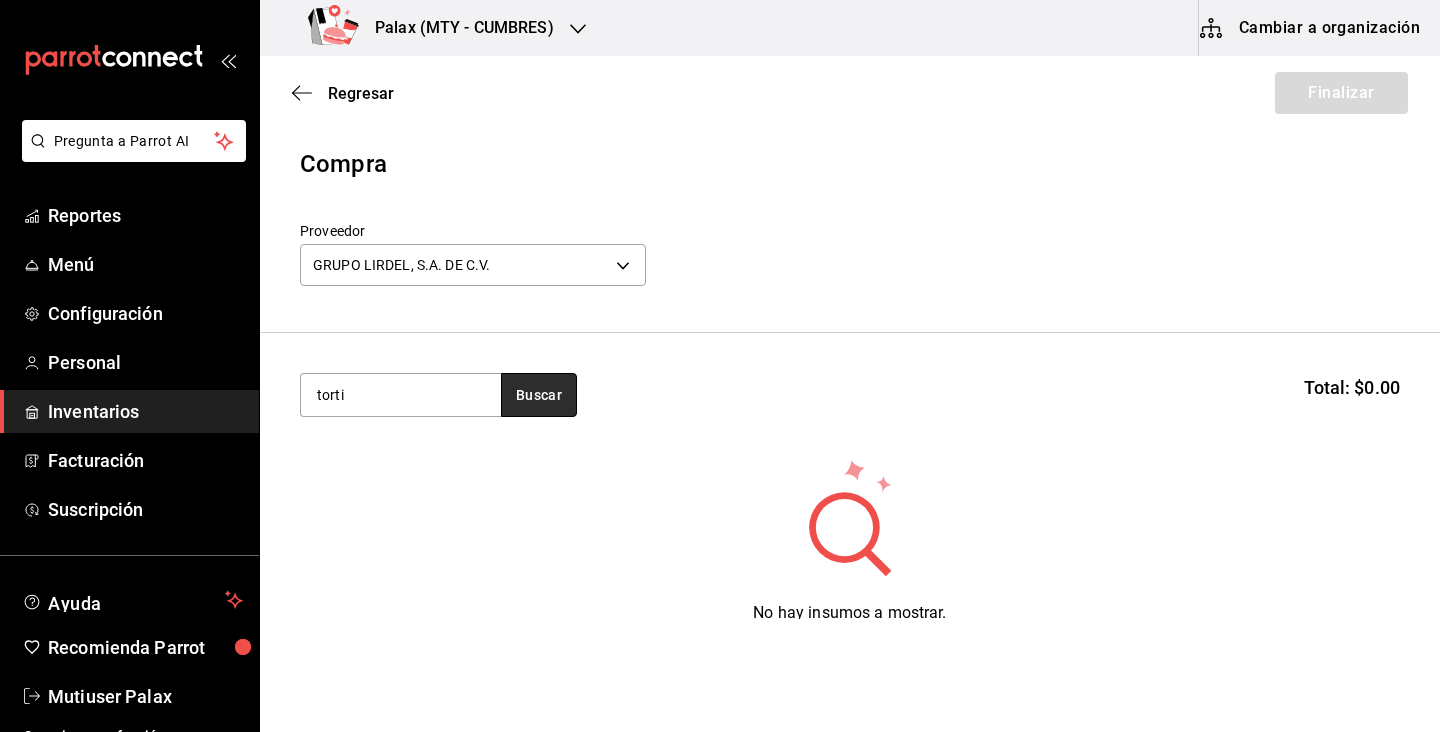 click on "Buscar" at bounding box center [539, 395] 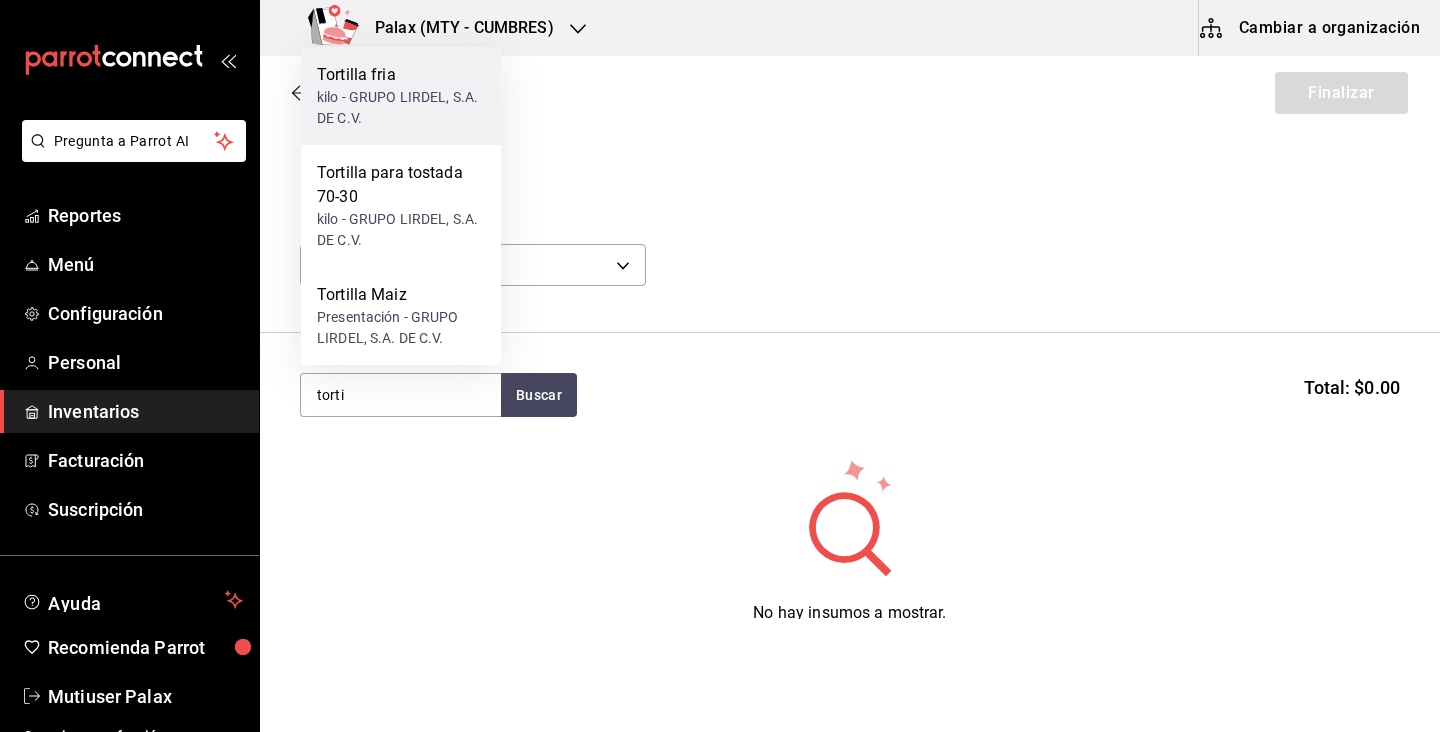 click on "kilo - GRUPO LIRDEL, S.A. DE C.V." at bounding box center [401, 108] 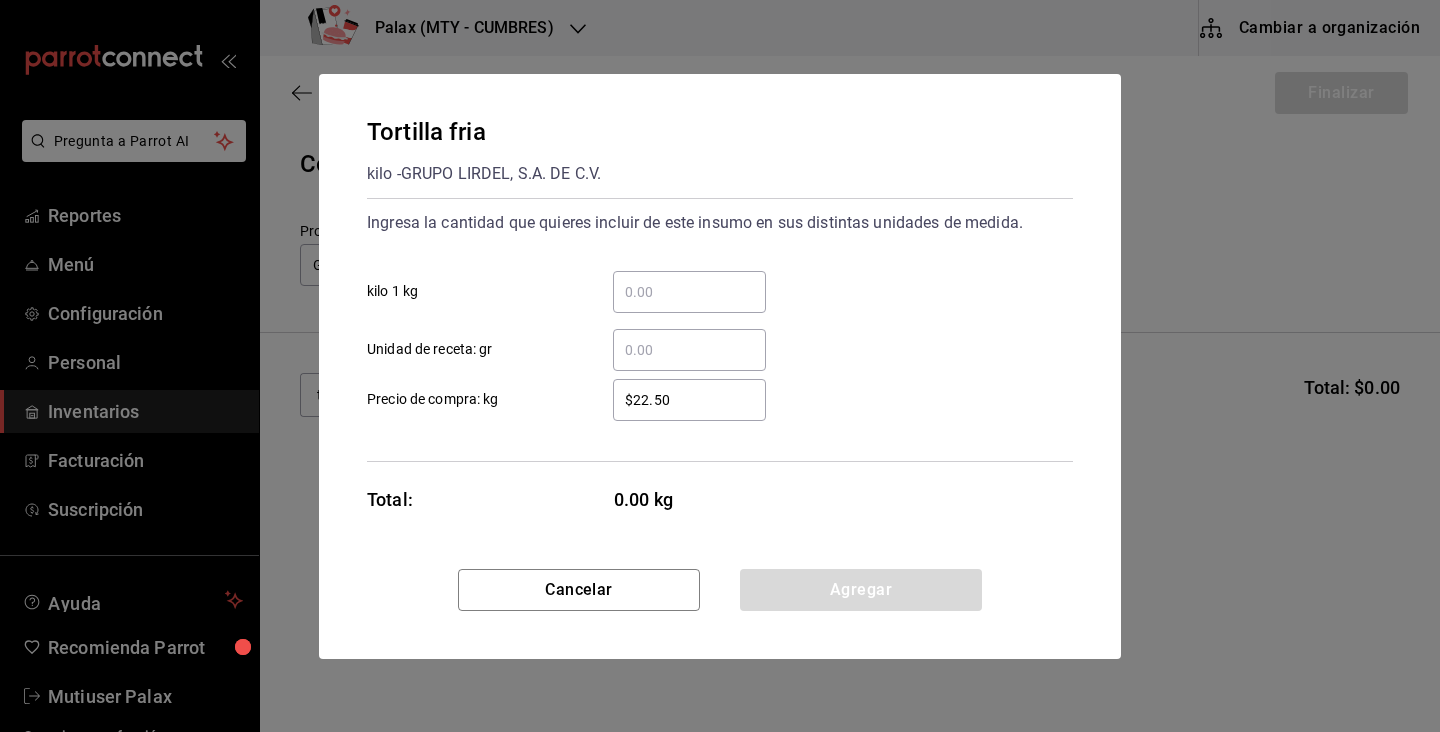 type 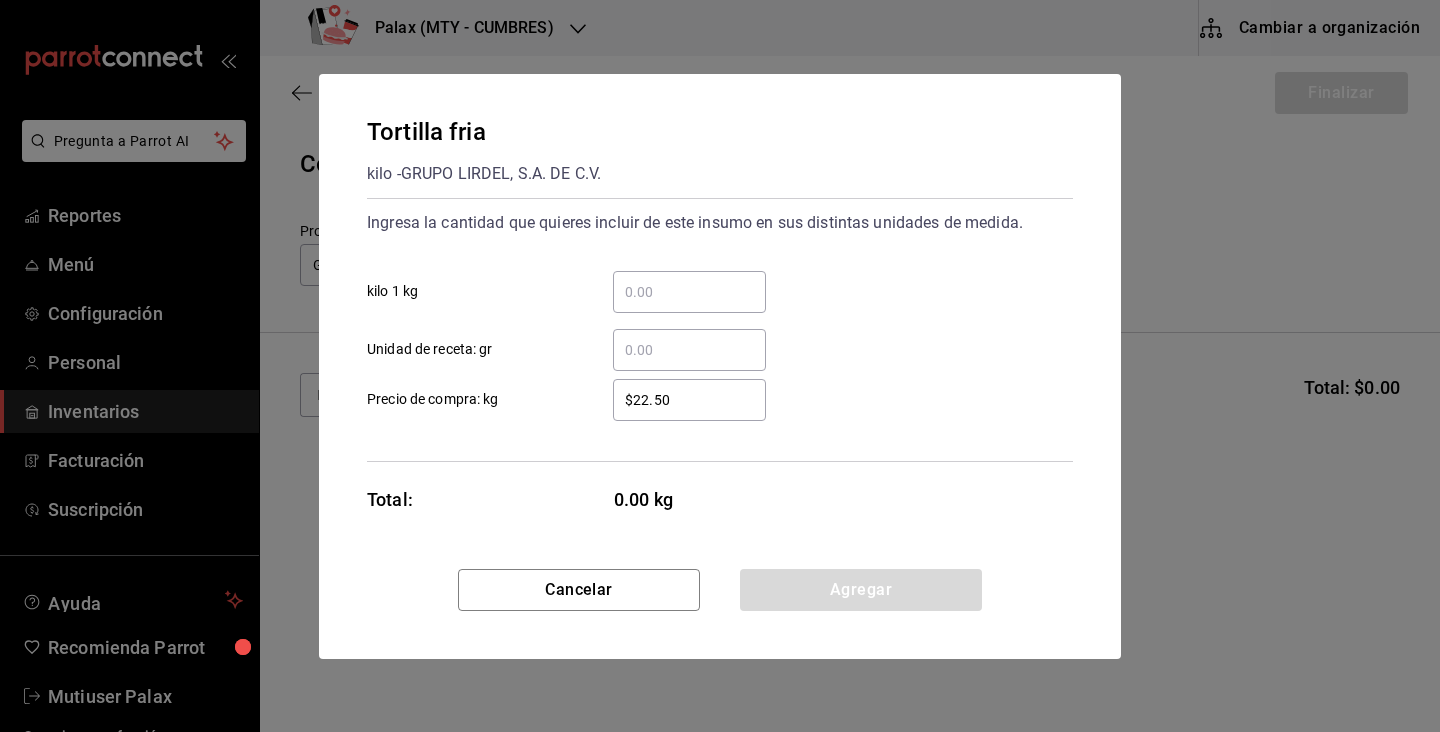 click on "​ kilo 1 kg" at bounding box center (689, 292) 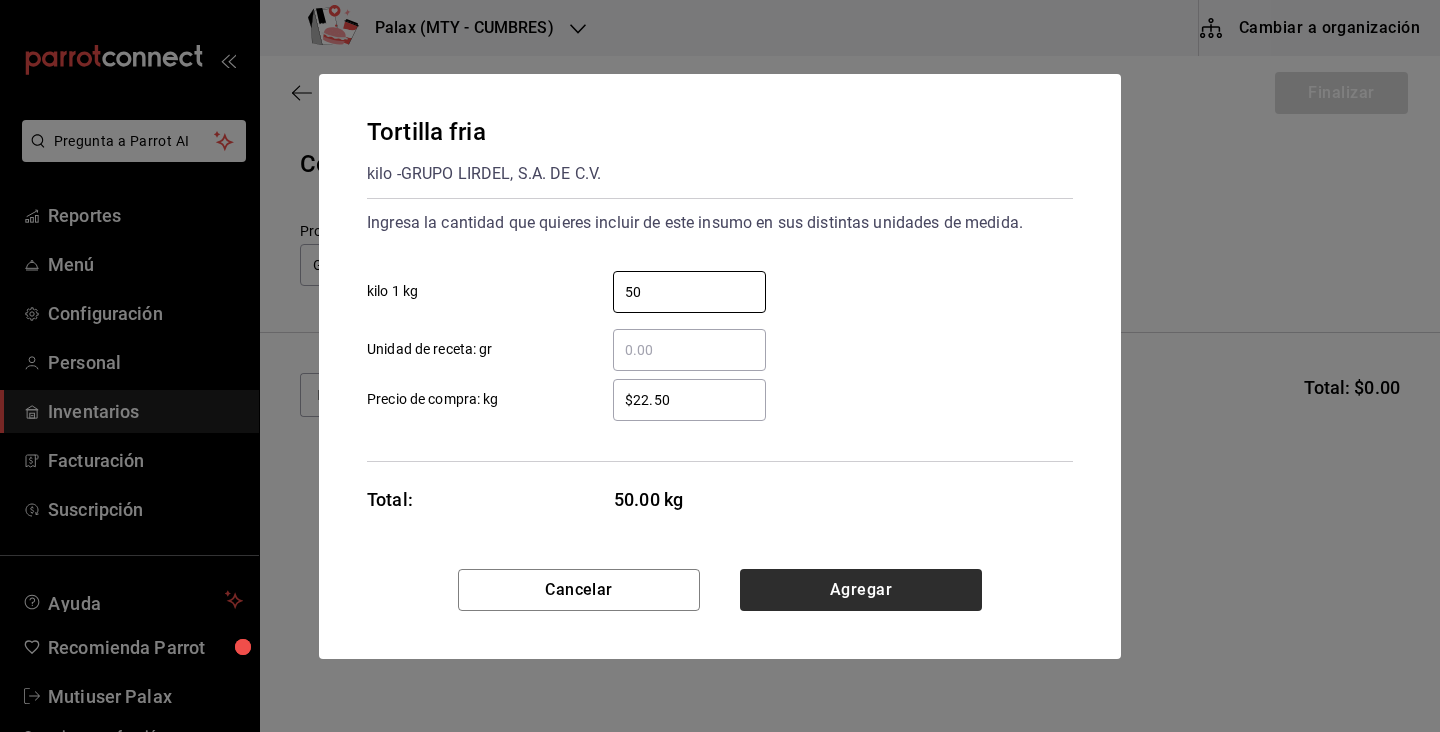 type on "50" 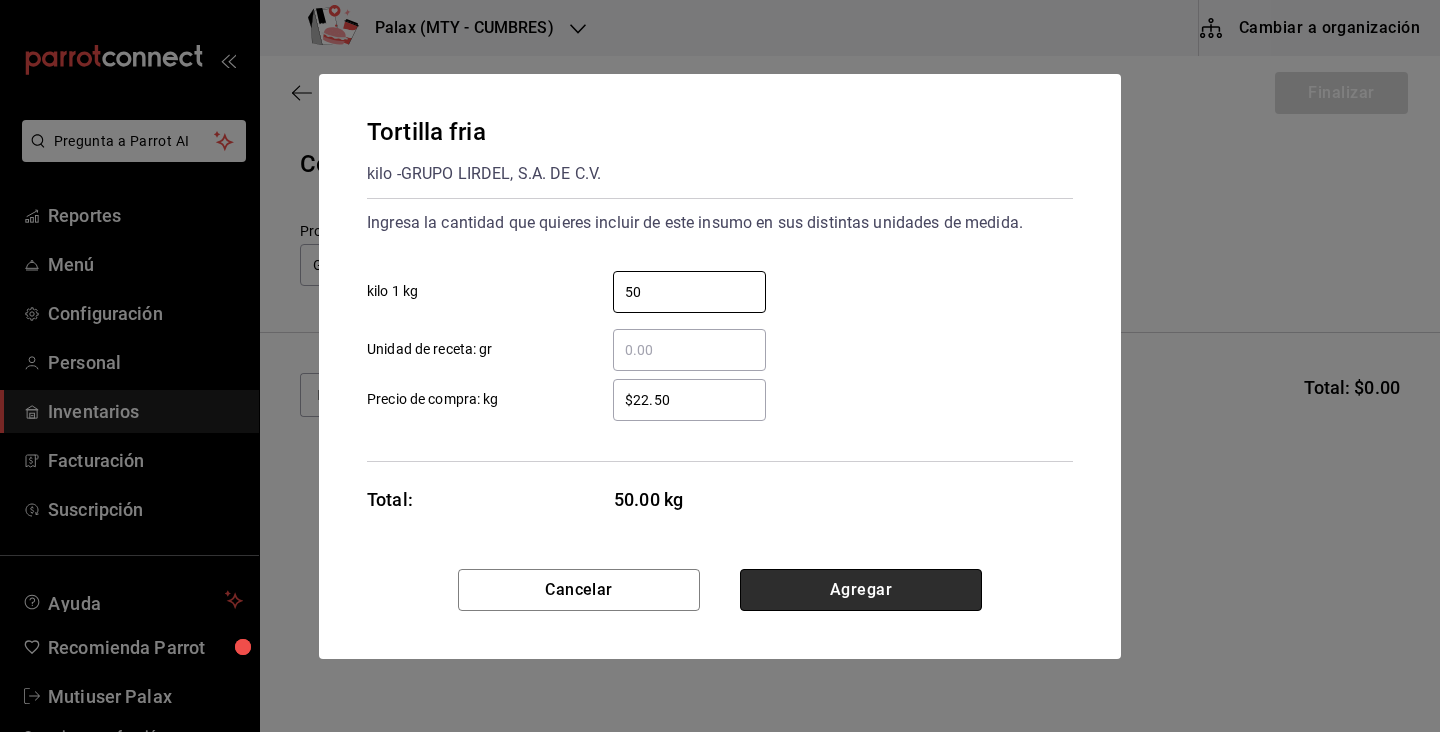 click on "Agregar" at bounding box center (861, 590) 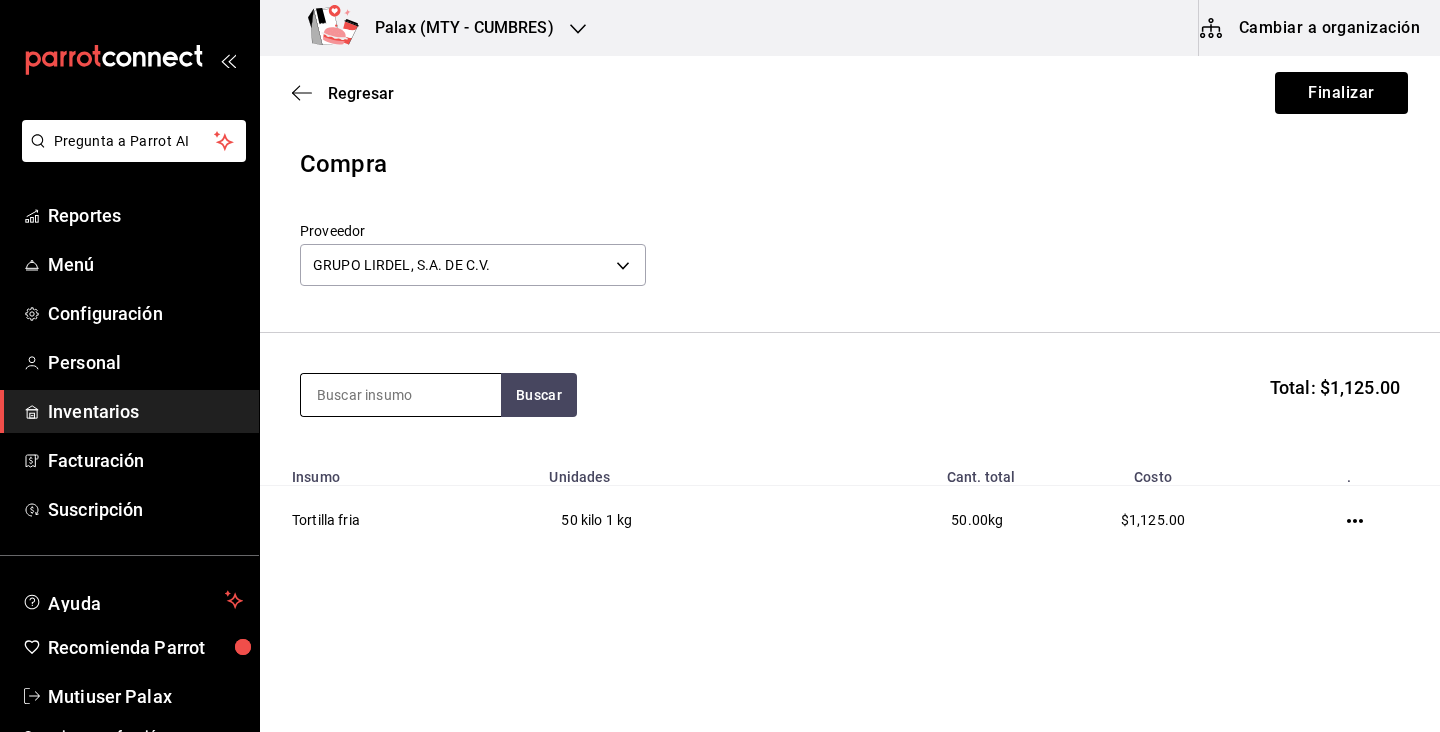 click at bounding box center [401, 395] 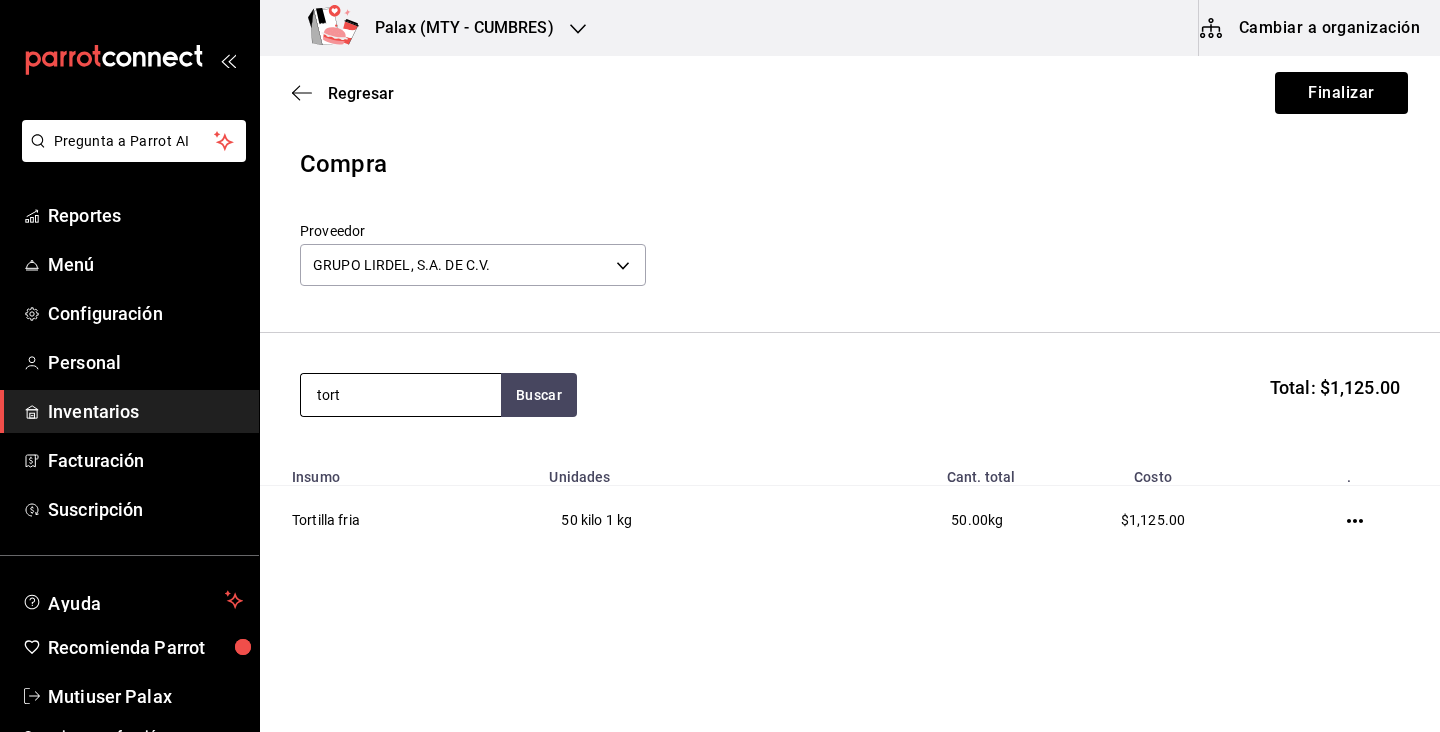 type on "torti" 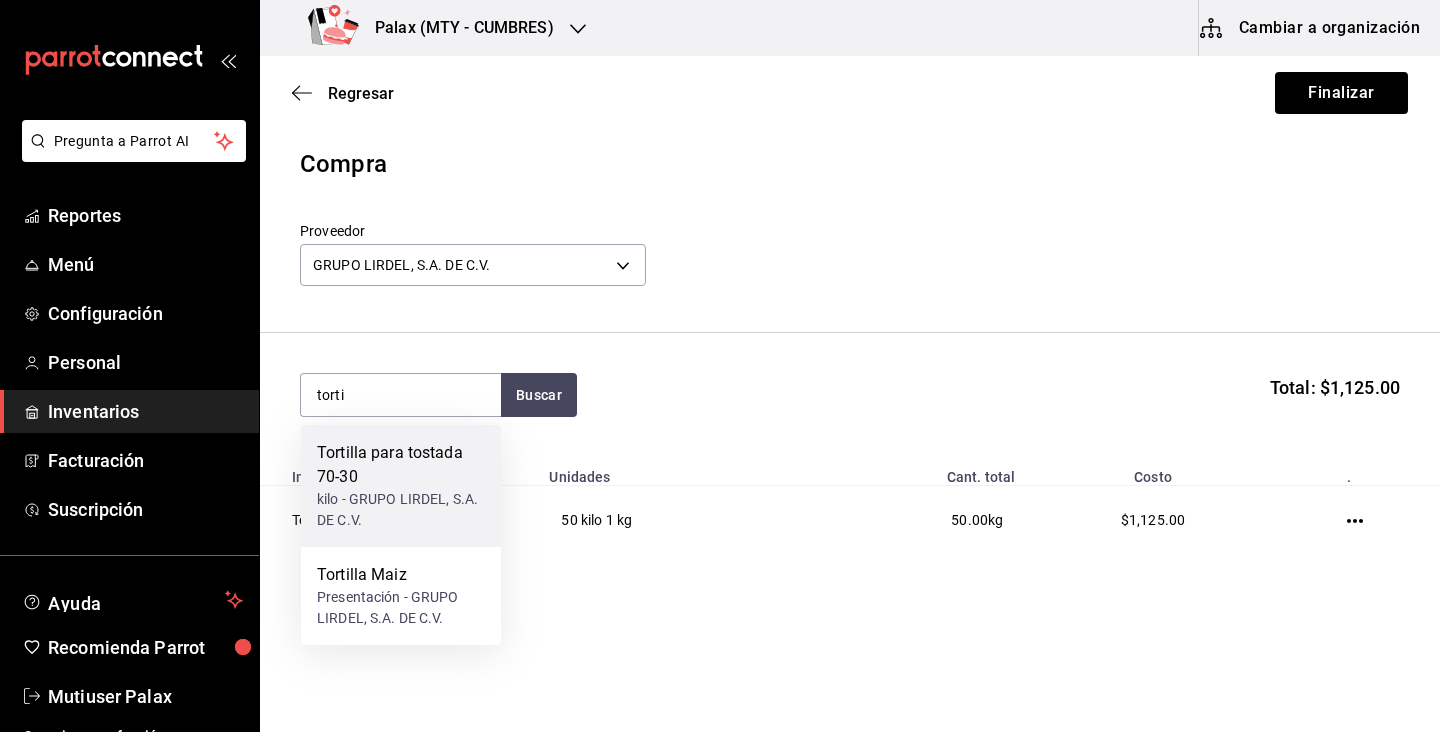 click on "Tortilla para tostada 70-30" at bounding box center (401, 465) 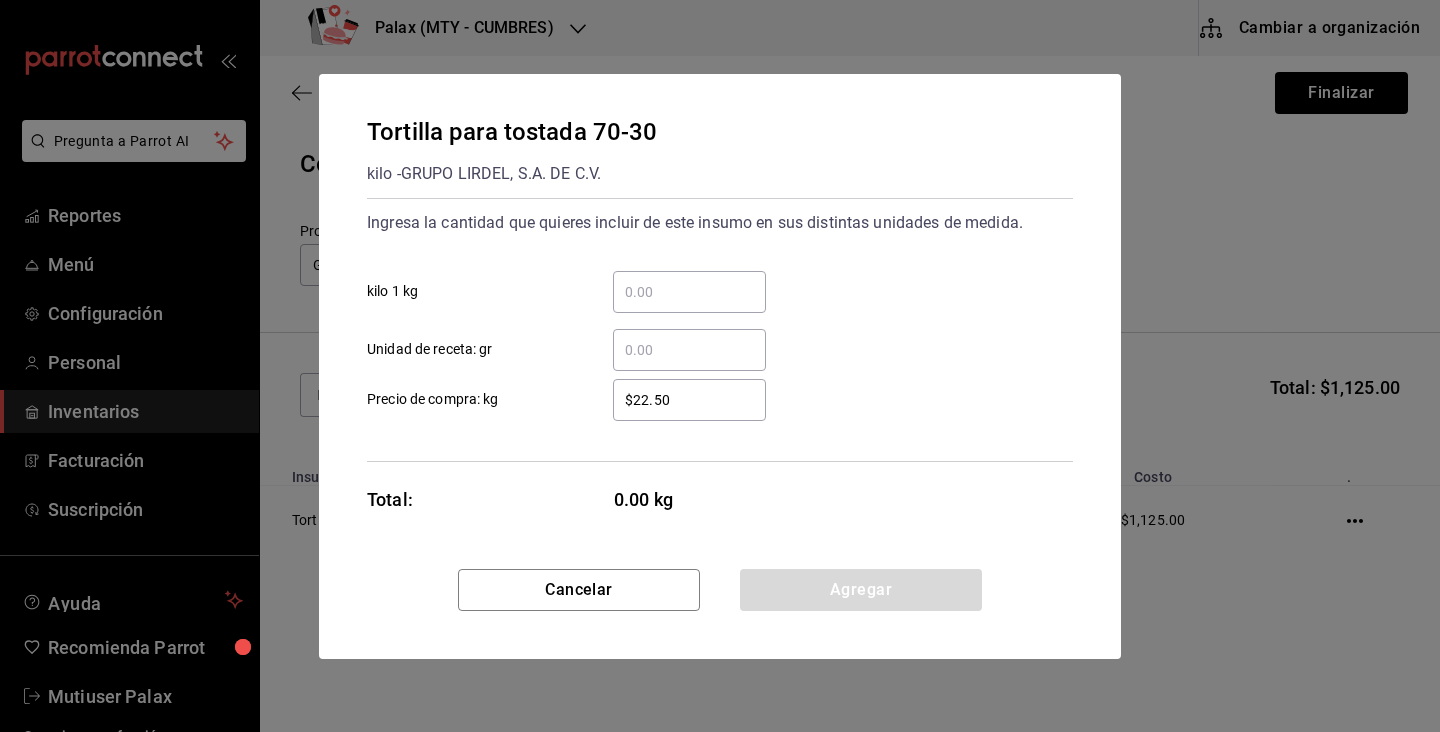 click on "​ kilo 1 kg" at bounding box center [689, 292] 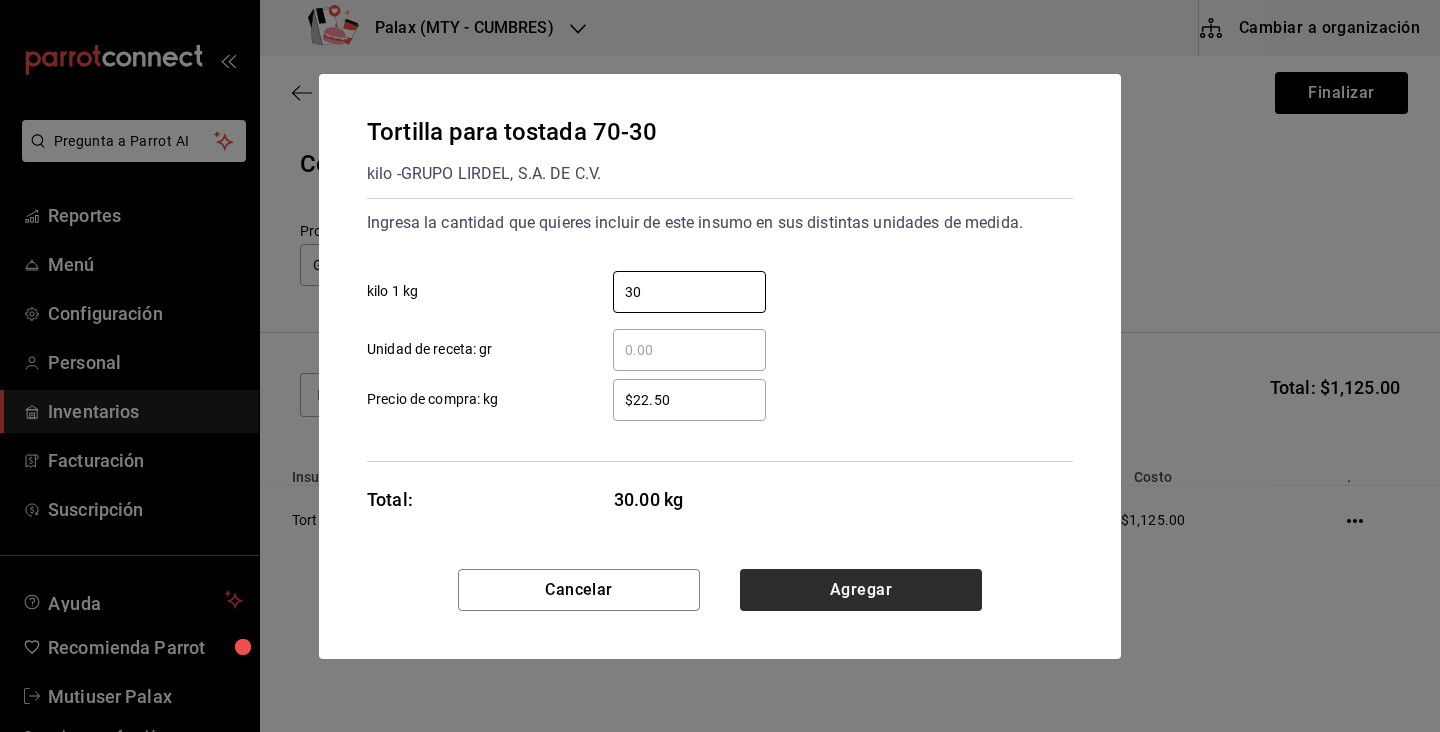 type on "30" 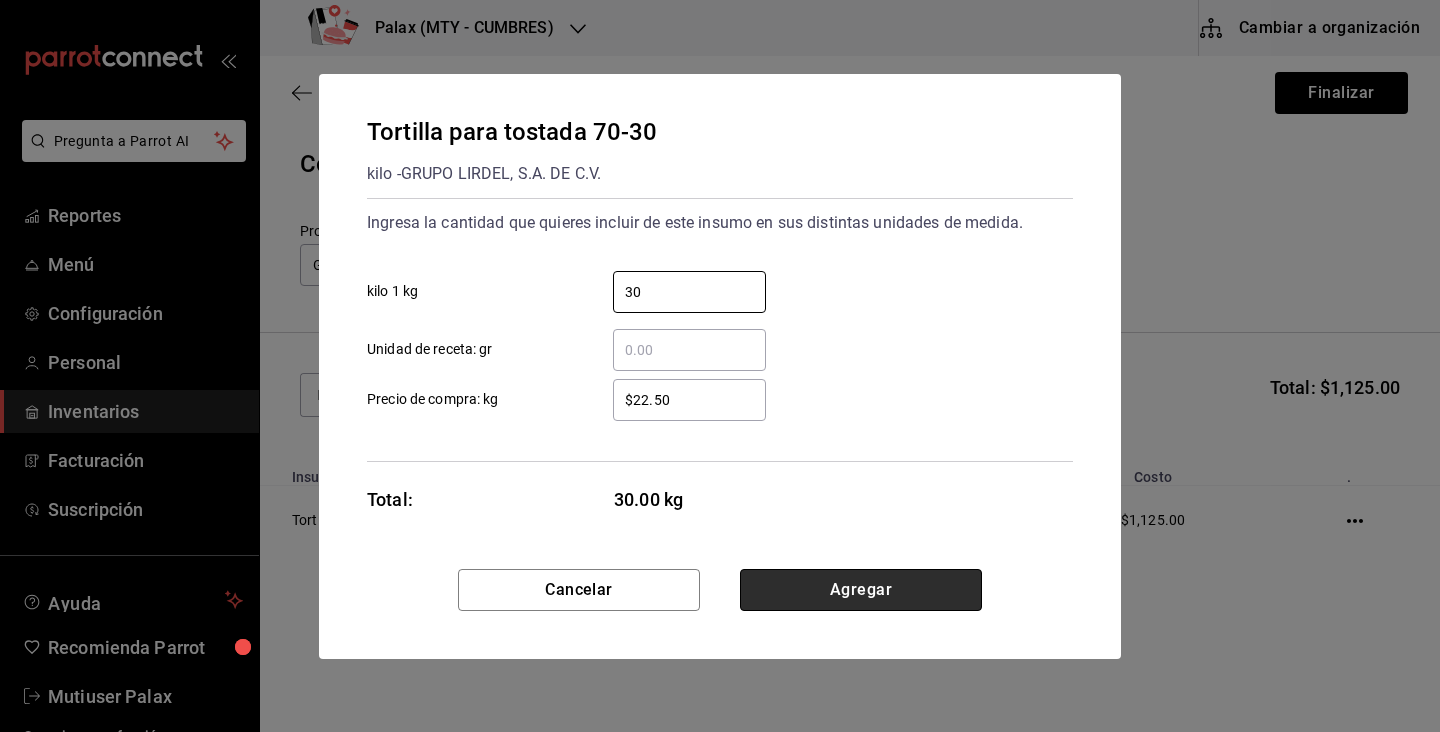 click on "Agregar" at bounding box center (861, 590) 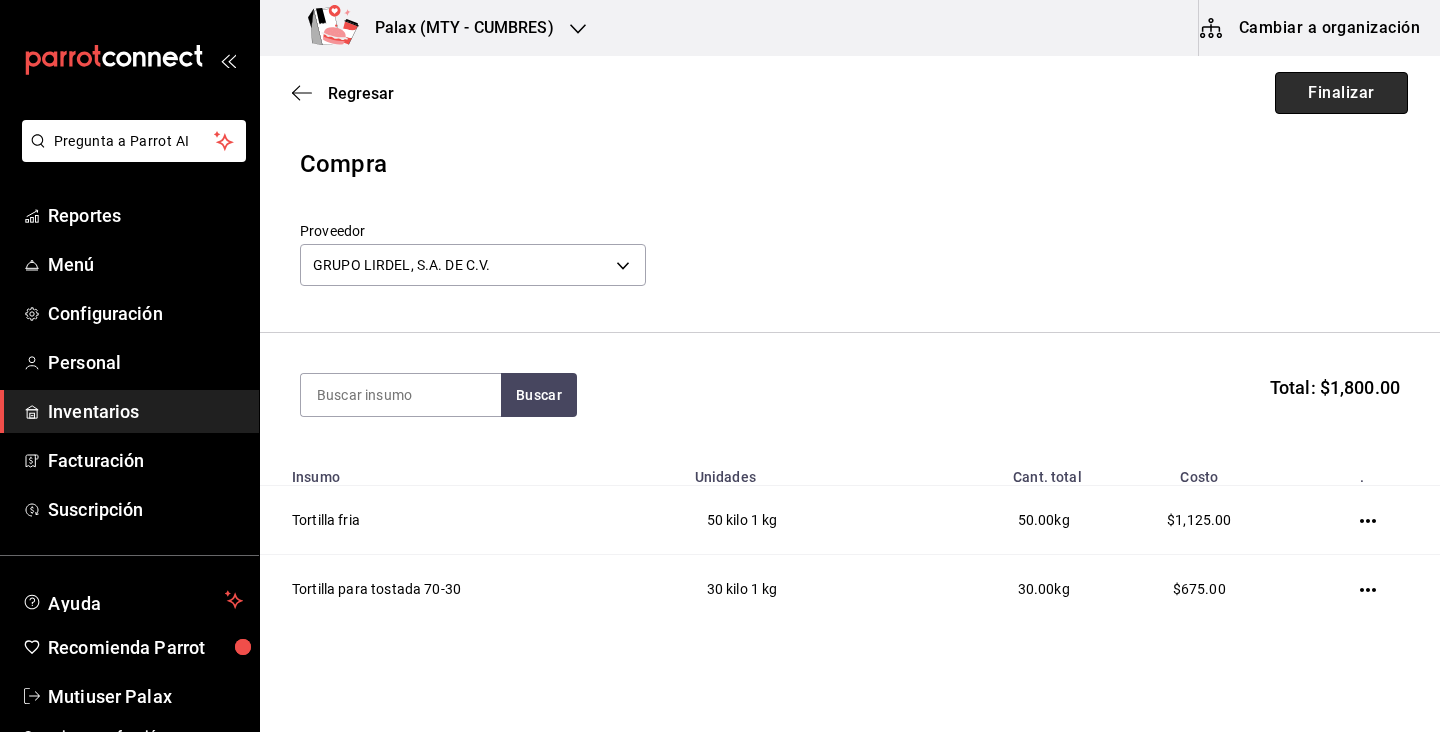 click on "Finalizar" at bounding box center [1341, 93] 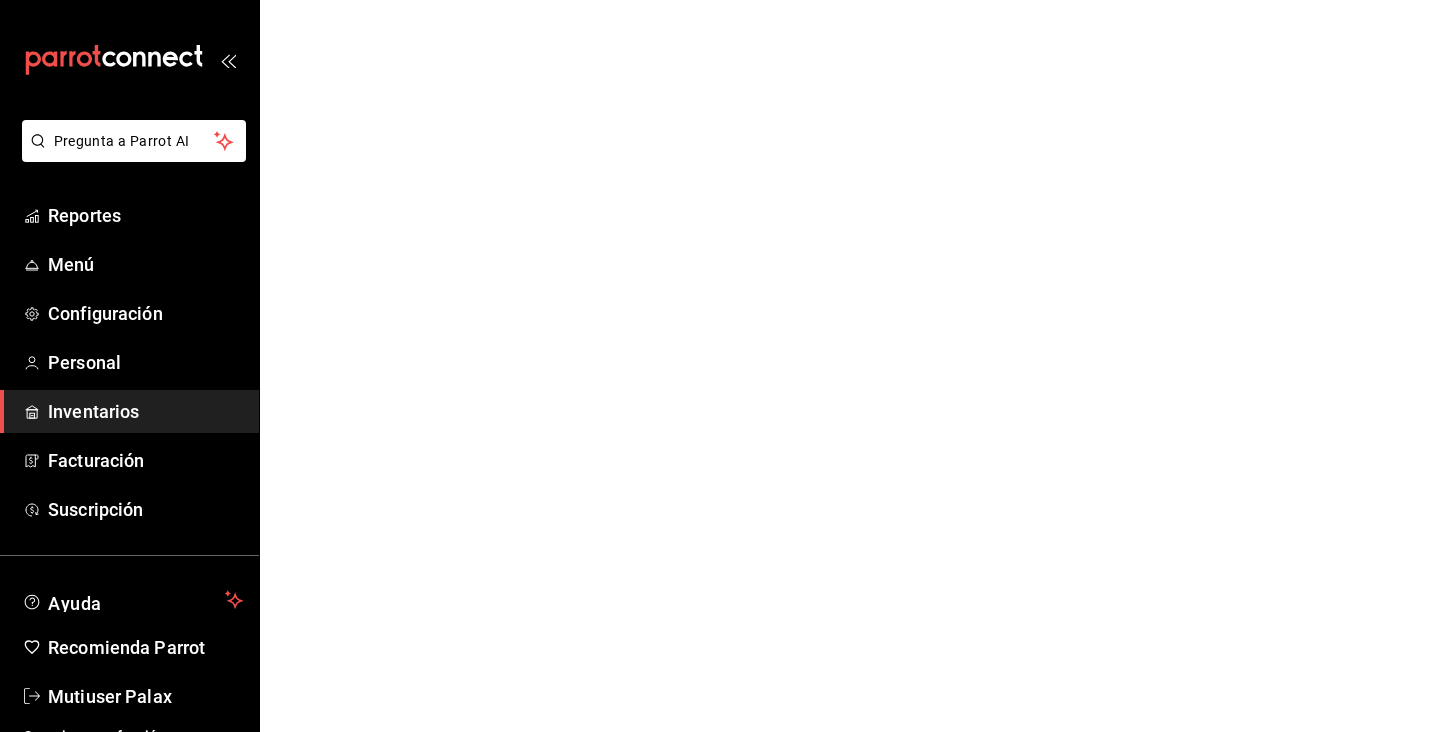 scroll, scrollTop: 0, scrollLeft: 0, axis: both 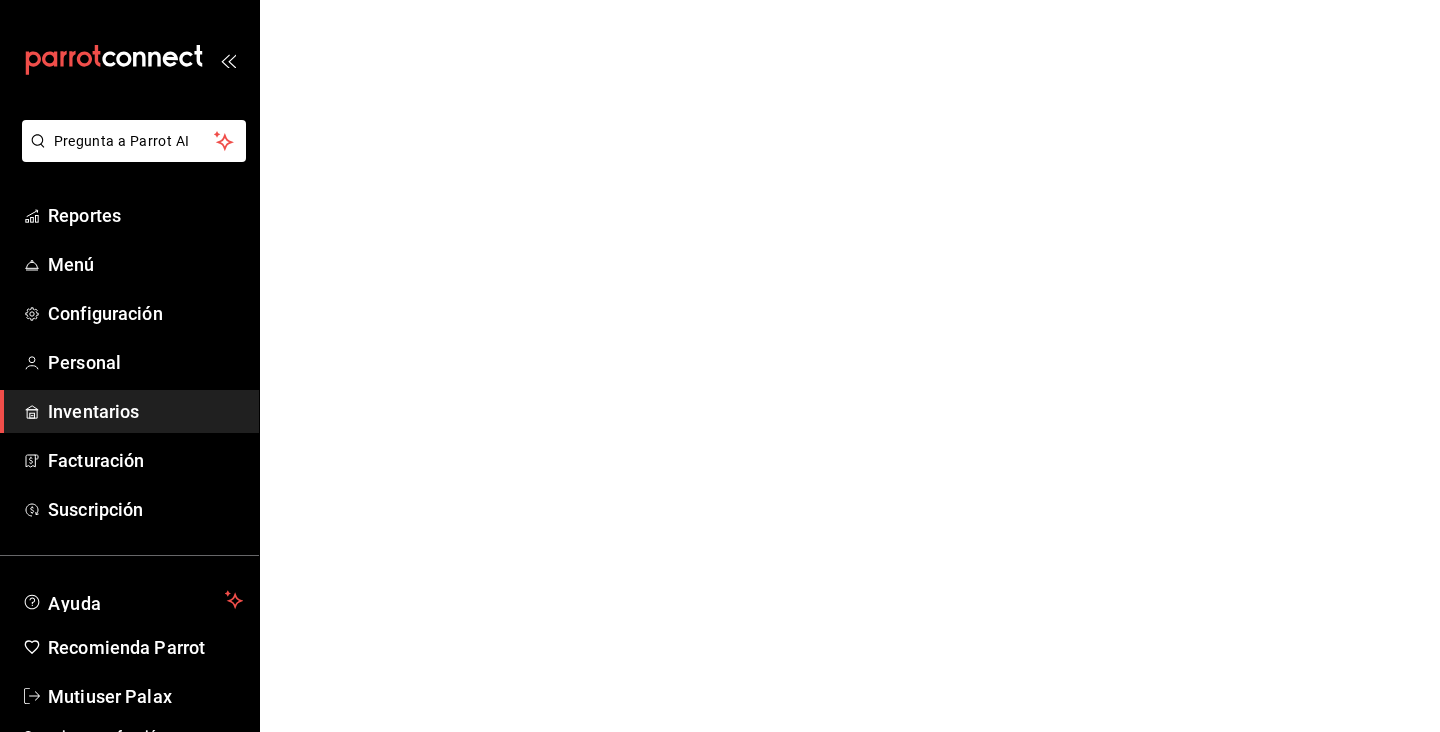 click on "Inventarios" at bounding box center [145, 411] 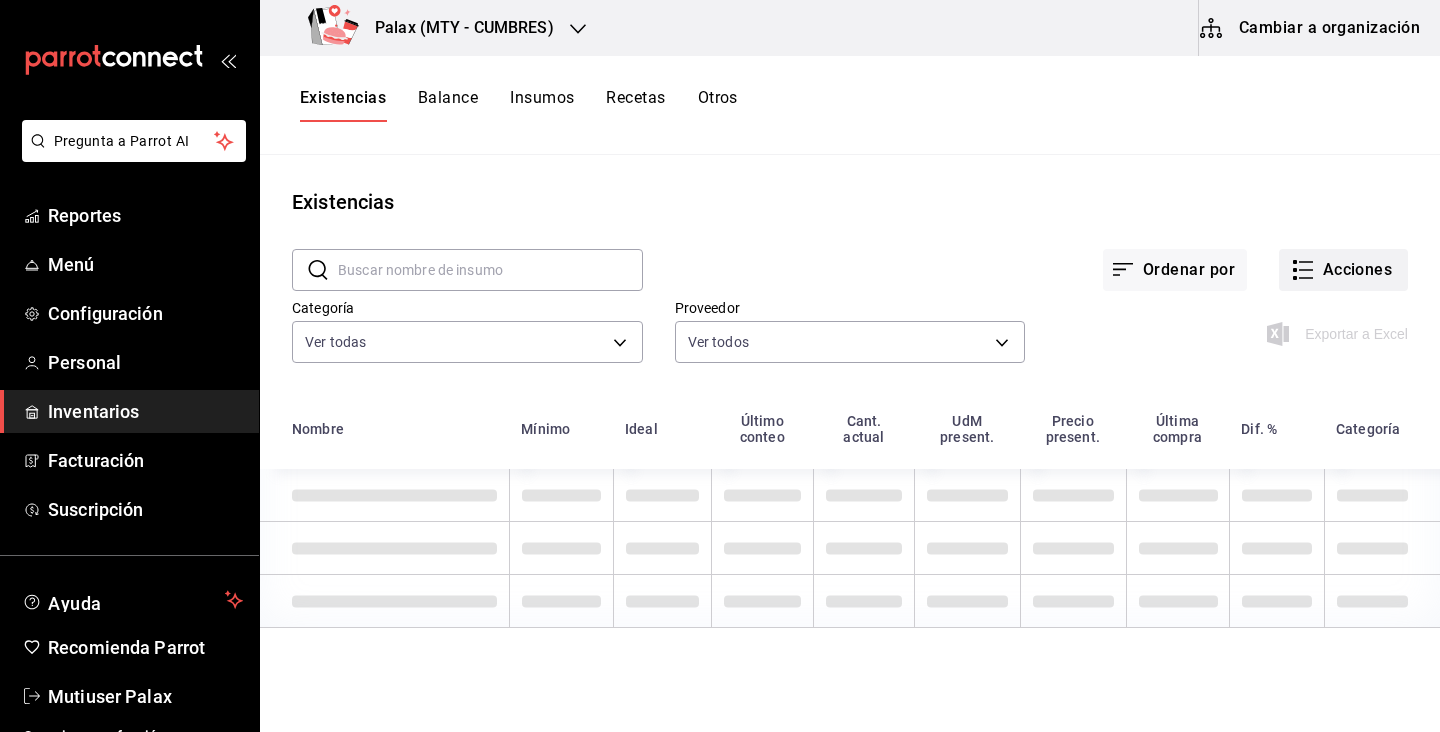 click on "Acciones" at bounding box center (1343, 270) 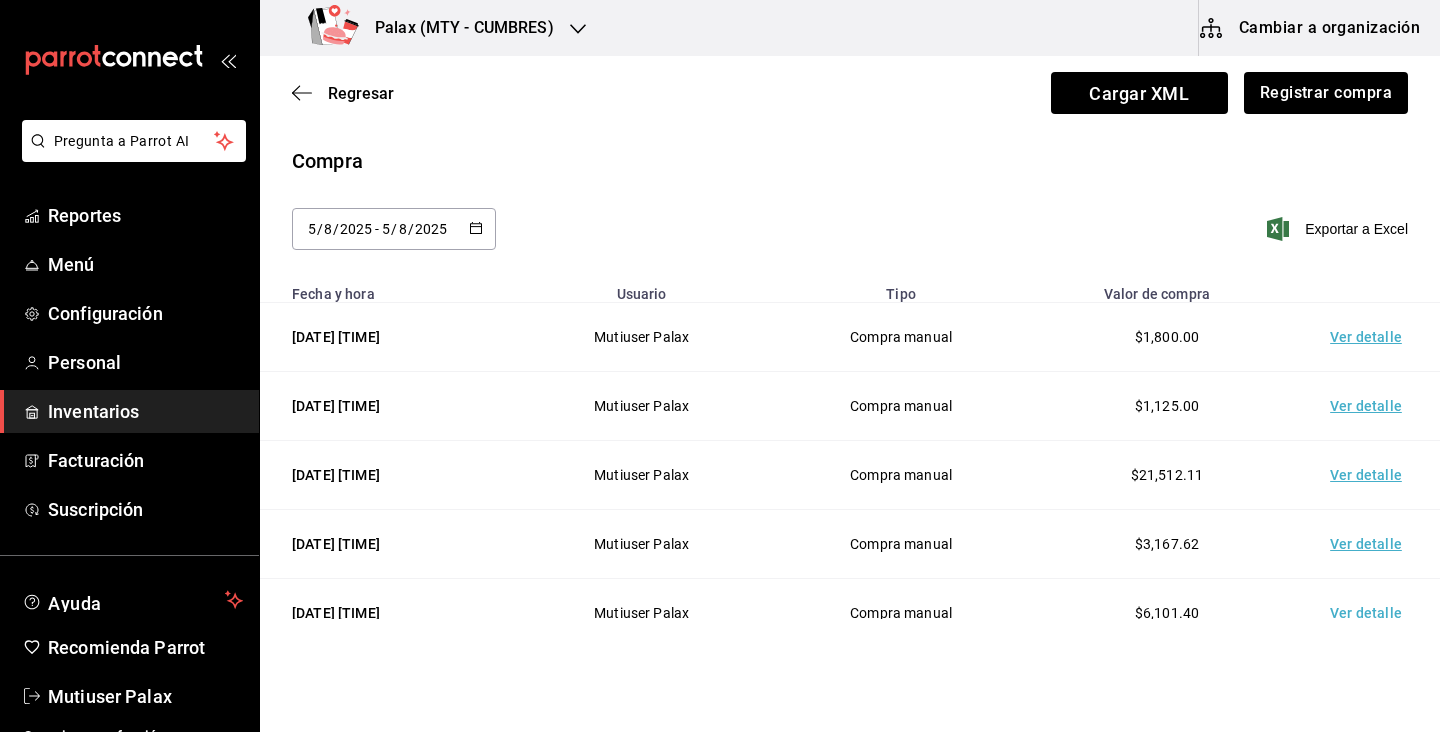 click at bounding box center [476, 229] 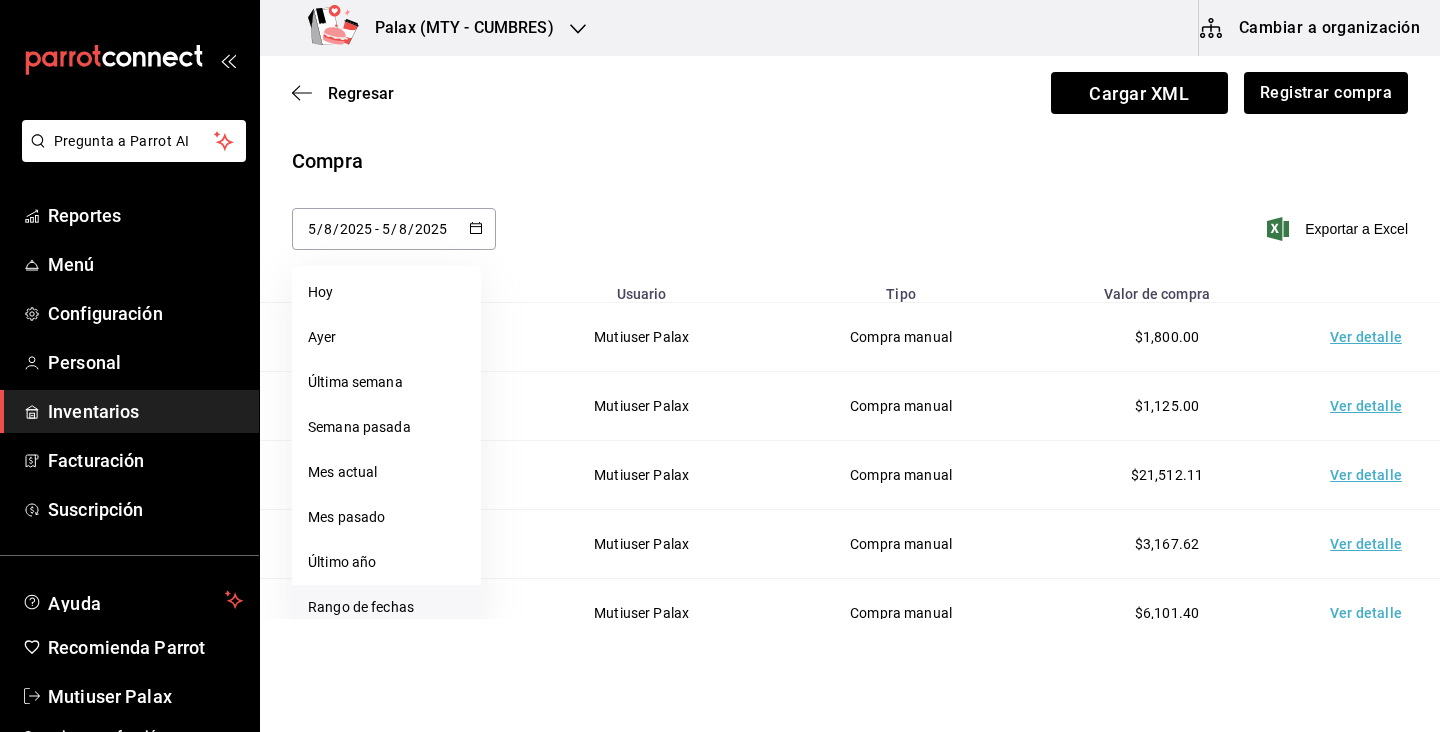 click on "Rango de fechas" at bounding box center [386, 607] 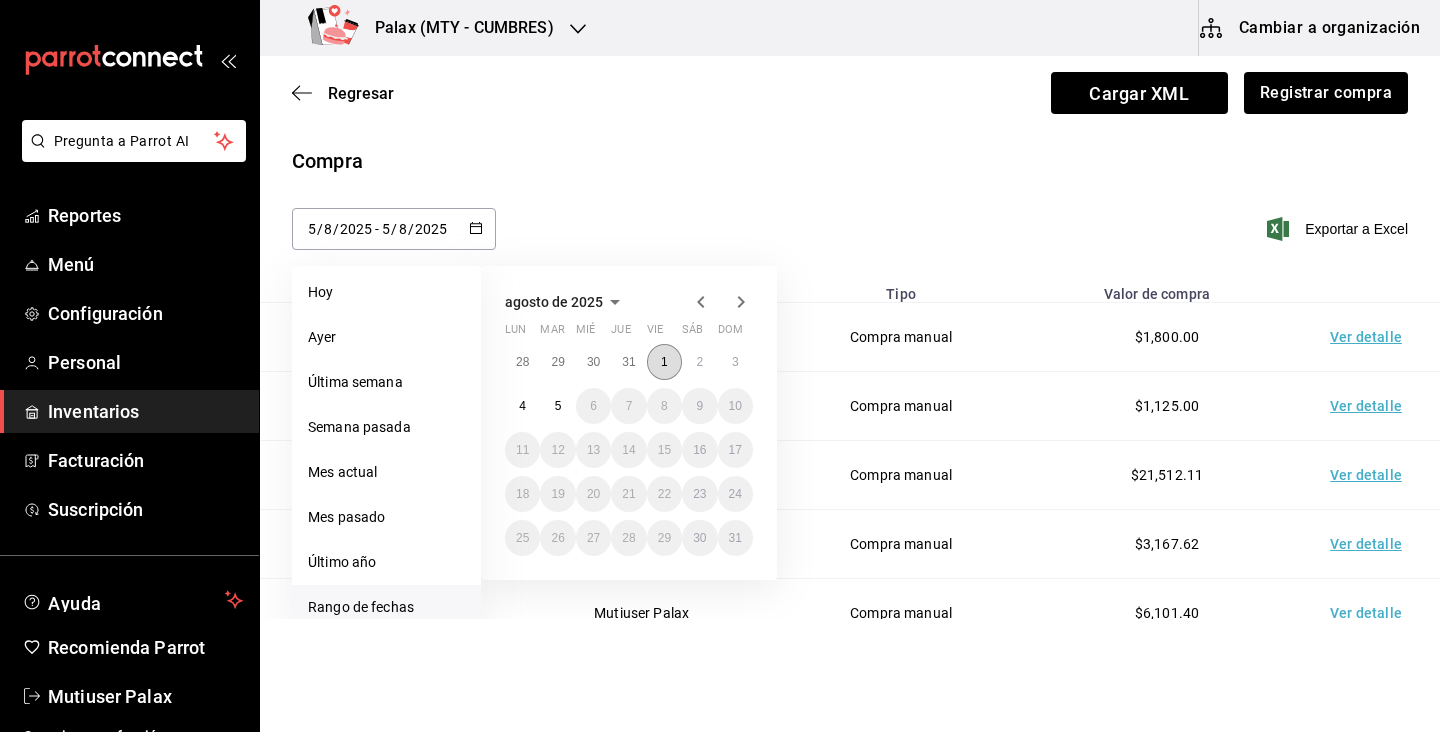 click on "1" at bounding box center [664, 362] 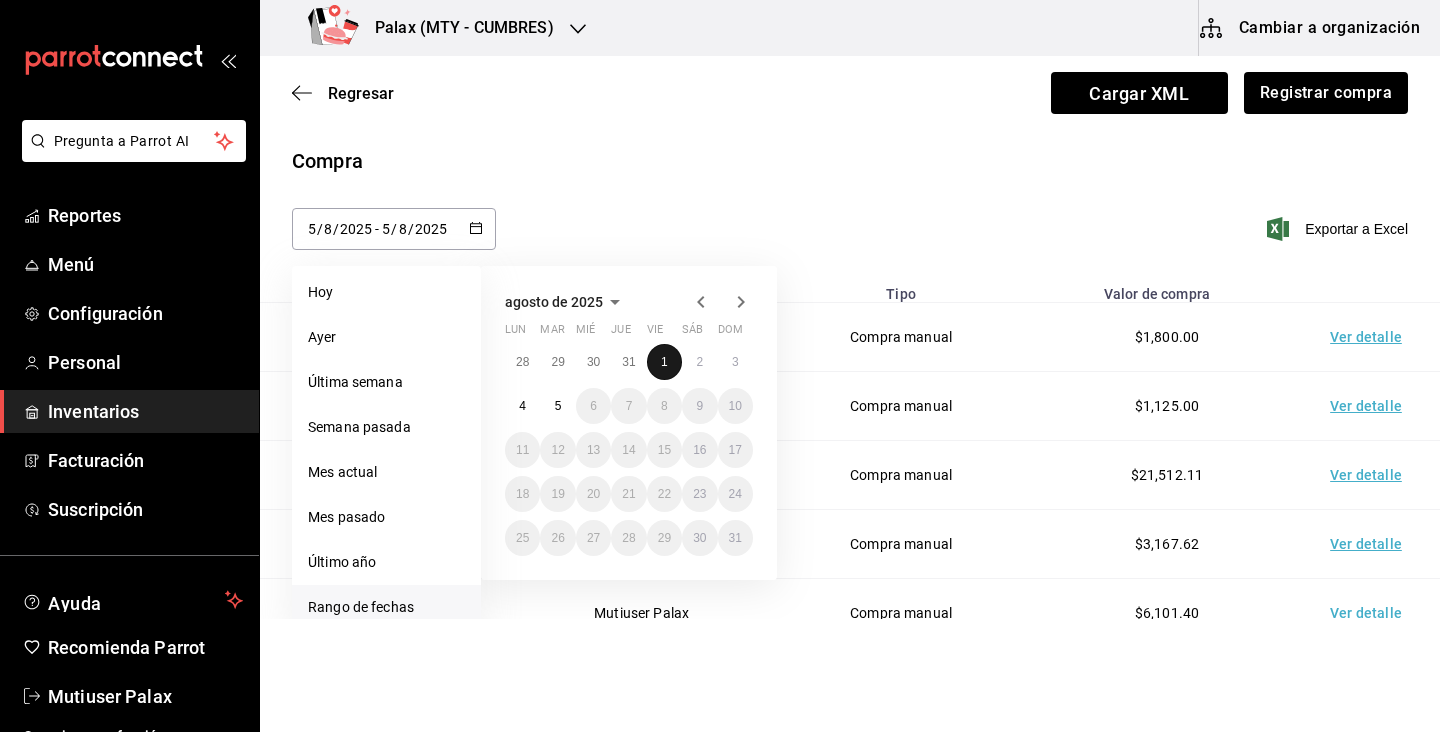 click on "1" at bounding box center (664, 362) 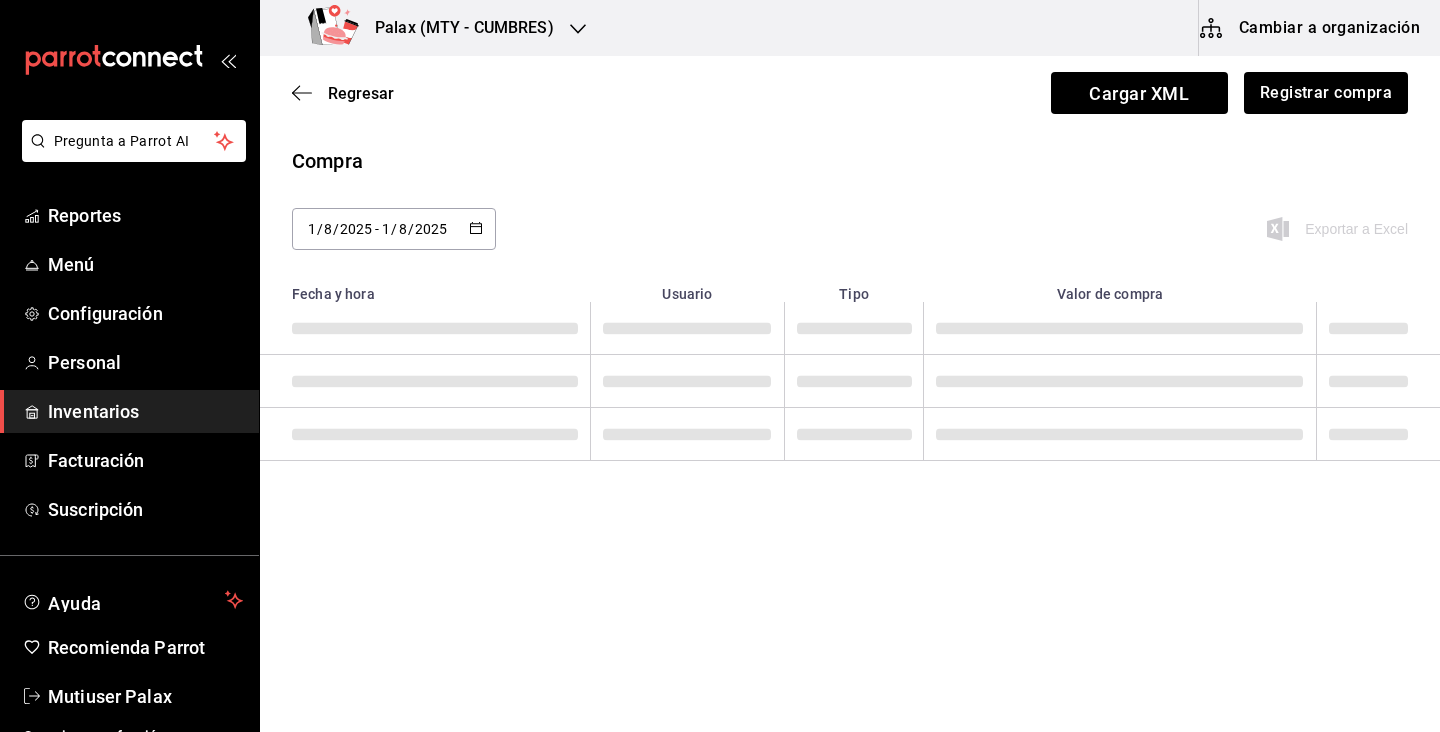 type on "2025-08-01" 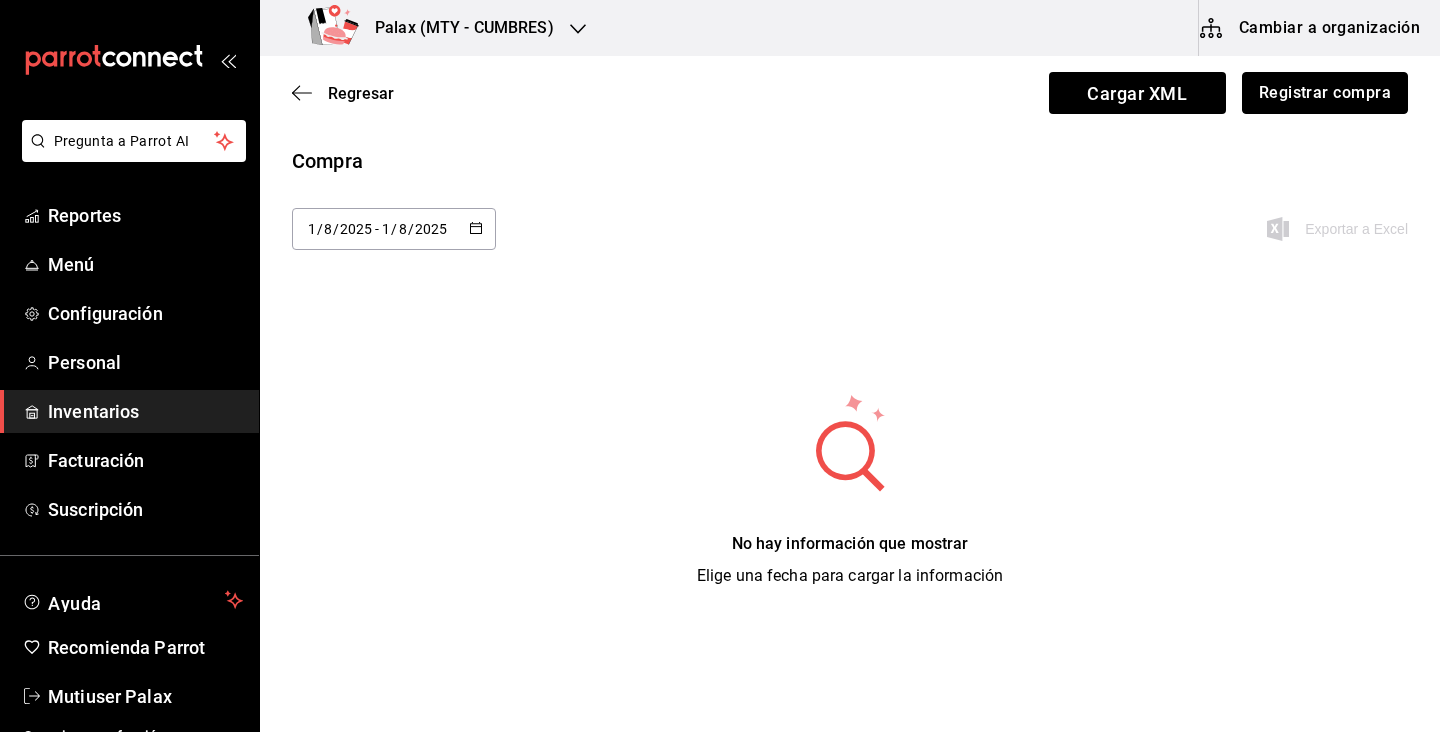 click on "Registrar compra" at bounding box center (1325, 93) 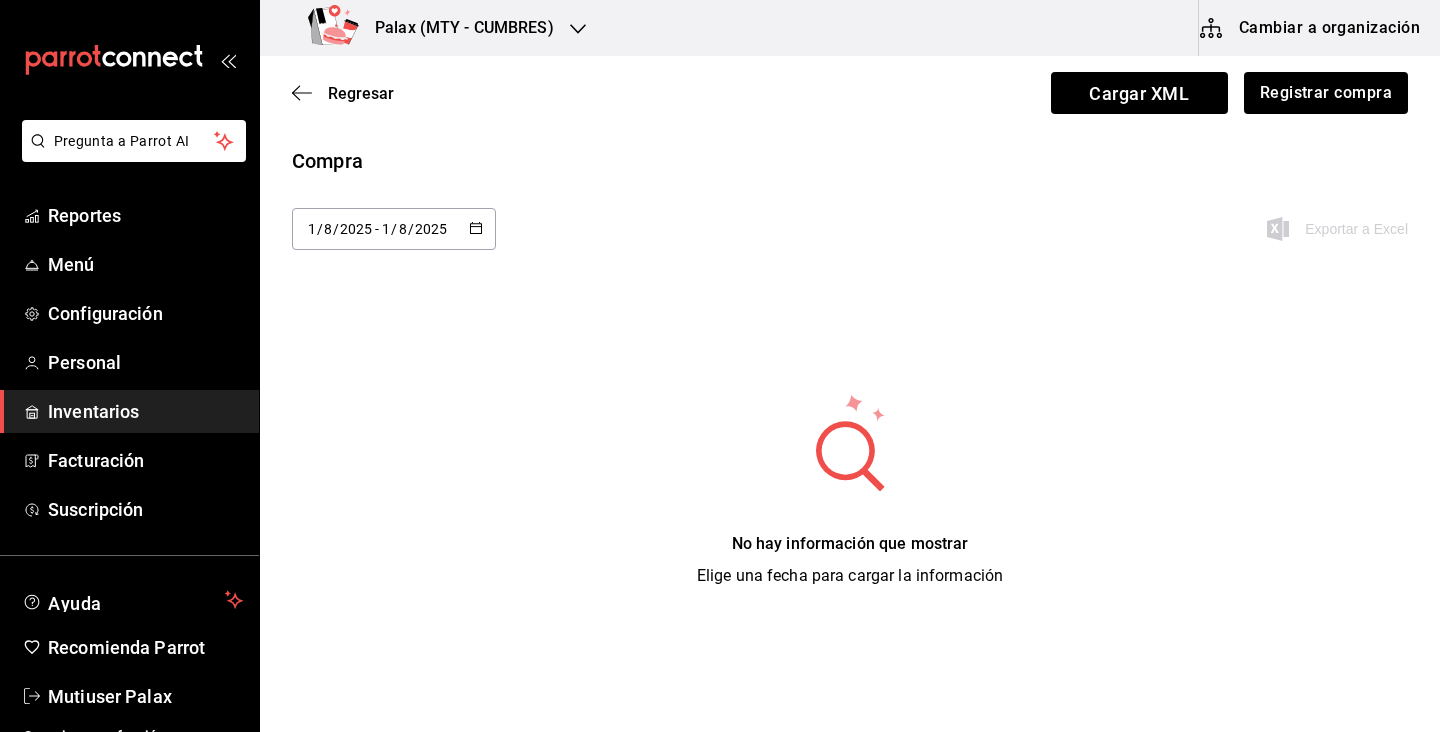 click on "Pregunta a Parrot AI Reportes   Menú   Configuración   Personal   Inventarios   Facturación   Suscripción   Ayuda Recomienda Parrot   Mutiuser Palax   Sugerir nueva función   Palax (MTY - CUMBRES) Cambiar a organización Regresar Cargar XML Registrar compra Compra 2025-08-01 1 / 8 / 2025 - 2025-08-01 1 / 8 / 2025 agosto de 2025 lun mar mié jue vie sáb dom 28 29 30 31 1 2 3 4 5 6 7 8 9 10 11 12 13 14 15 16 17 18 19 20 21 22 23 24 25 26 27 28 29 30 31 Exportar a Excel No hay información que mostrar Elige una fecha para cargar la información Pregunta a Parrot AI Reportes   Menú   Configuración   Personal   Inventarios   Facturación   Suscripción   Ayuda Recomienda Parrot   Mutiuser Palax   Sugerir nueva función   Visitar centro de ayuda (81) 2046 6363 soporte@parrotsoftware.io Visitar centro de ayuda (81) 2046 6363 soporte@parrotsoftware.io" at bounding box center (720, 309) 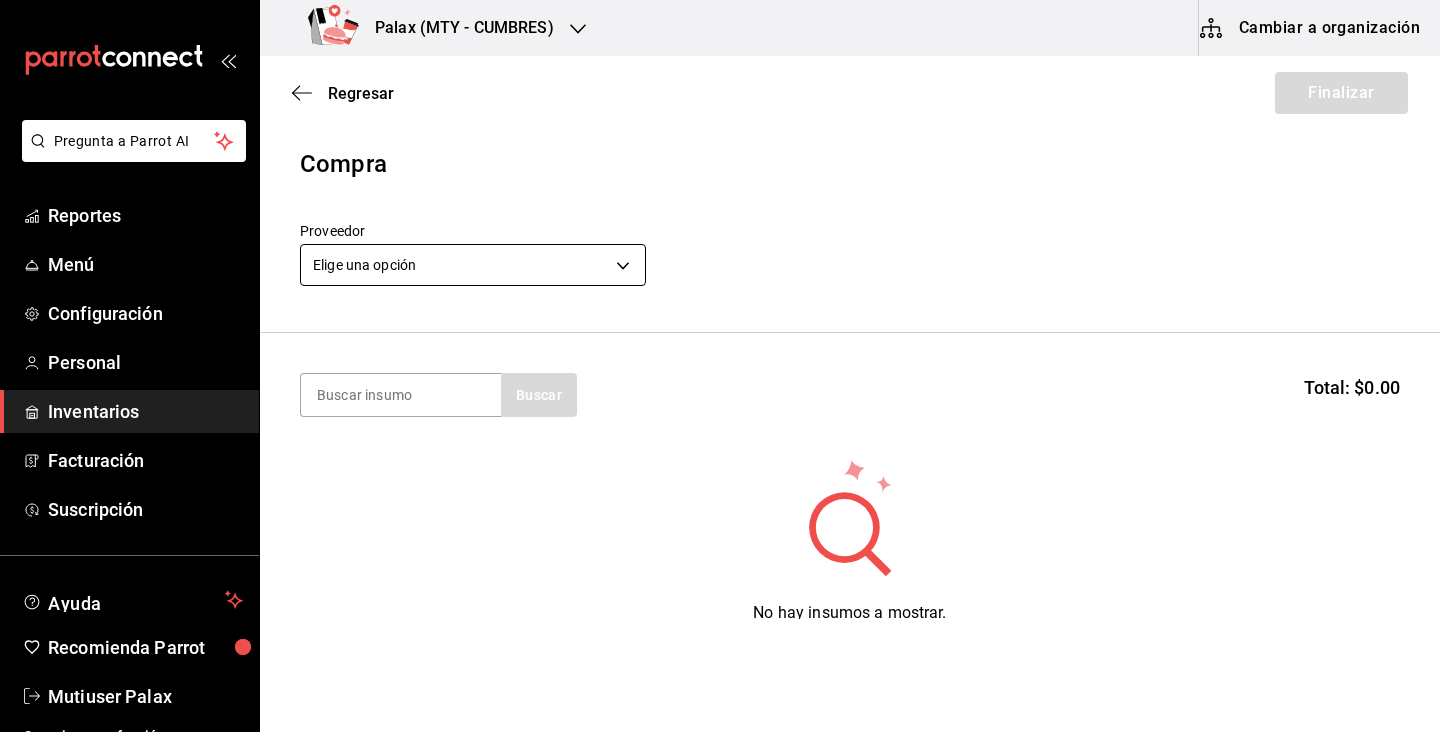 click on "Pregunta a Parrot AI Reportes   Menú   Configuración   Personal   Inventarios   Facturación   Suscripción   Ayuda Recomienda Parrot   Mutiuser Palax   Sugerir nueva función   Palax ([CITY] - [STATE]) Cambiar a organización Regresar Finalizar Compra Proveedor Elige una opción default Buscar Total: $0.00 No hay insumos a mostrar. Busca un insumo para agregarlo a la lista Pregunta a Parrot AI Reportes   Menú   Configuración   Personal   Inventarios   Facturación   Suscripción   Ayuda Recomienda Parrot   Mutiuser Palax   Sugerir nueva función   GANA 1 MES GRATIS EN TU SUSCRIPCIÓN AQUÍ ¿Recuerdas cómo empezó tu restaurante?
Hoy puedes ayudar a un colega a tener el mismo cambio que tú viviste.
Recomienda Parrot directamente desde tu Portal Administrador.
Es fácil y rápido.
🎁 Por cada restaurante que se una, ganas 1 mes gratis. Ver video tutorial Ir a video Editar Eliminar Visitar centro de ayuda ([PHONE]) [EMAIL] Visitar centro de ayuda ([PHONE])" at bounding box center [720, 309] 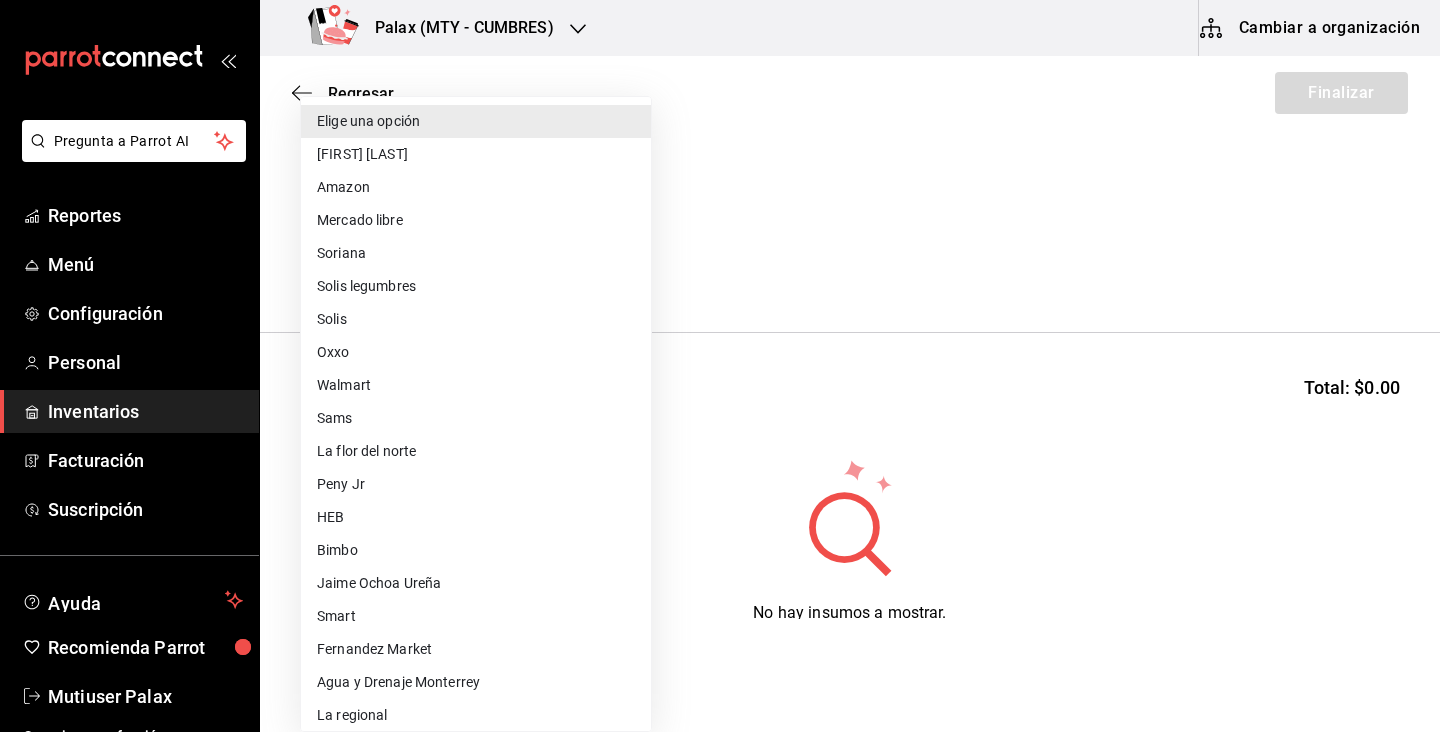 type 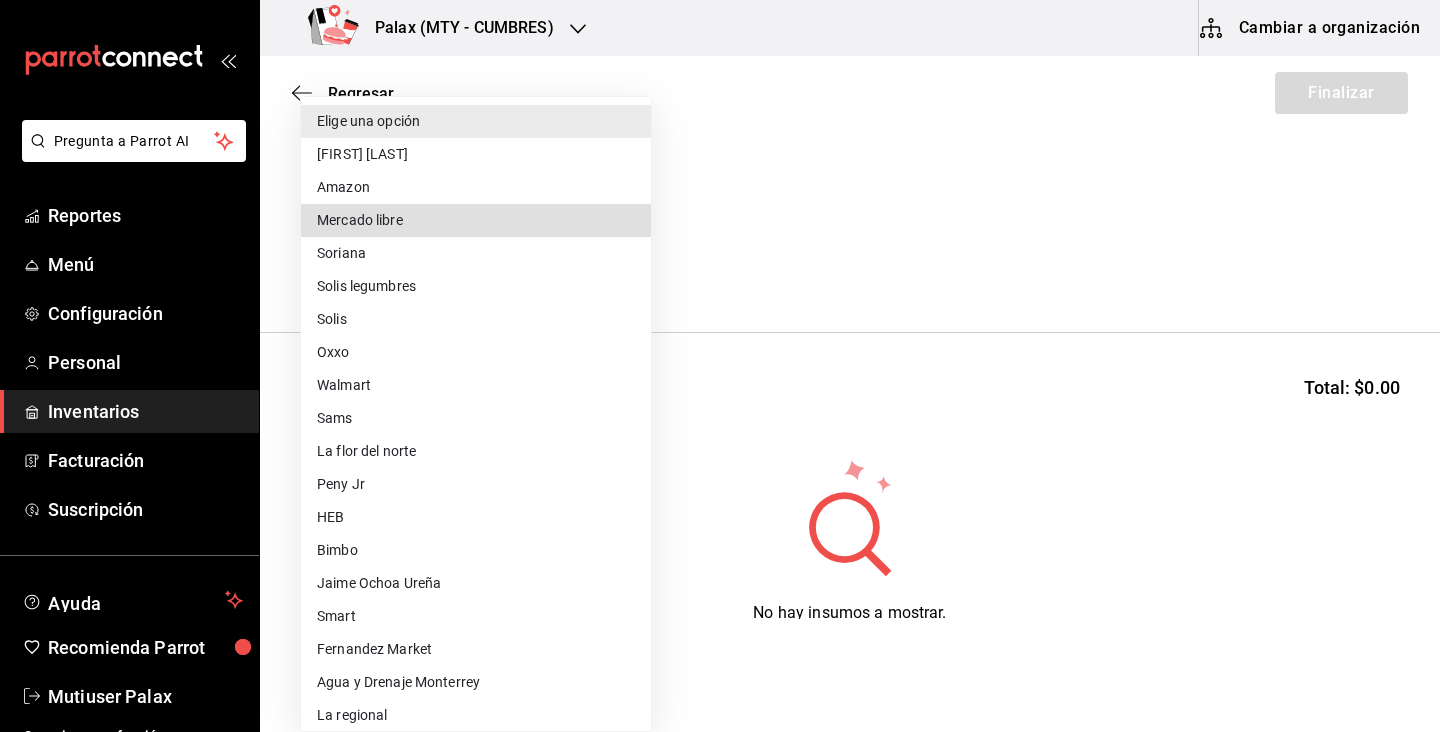 type 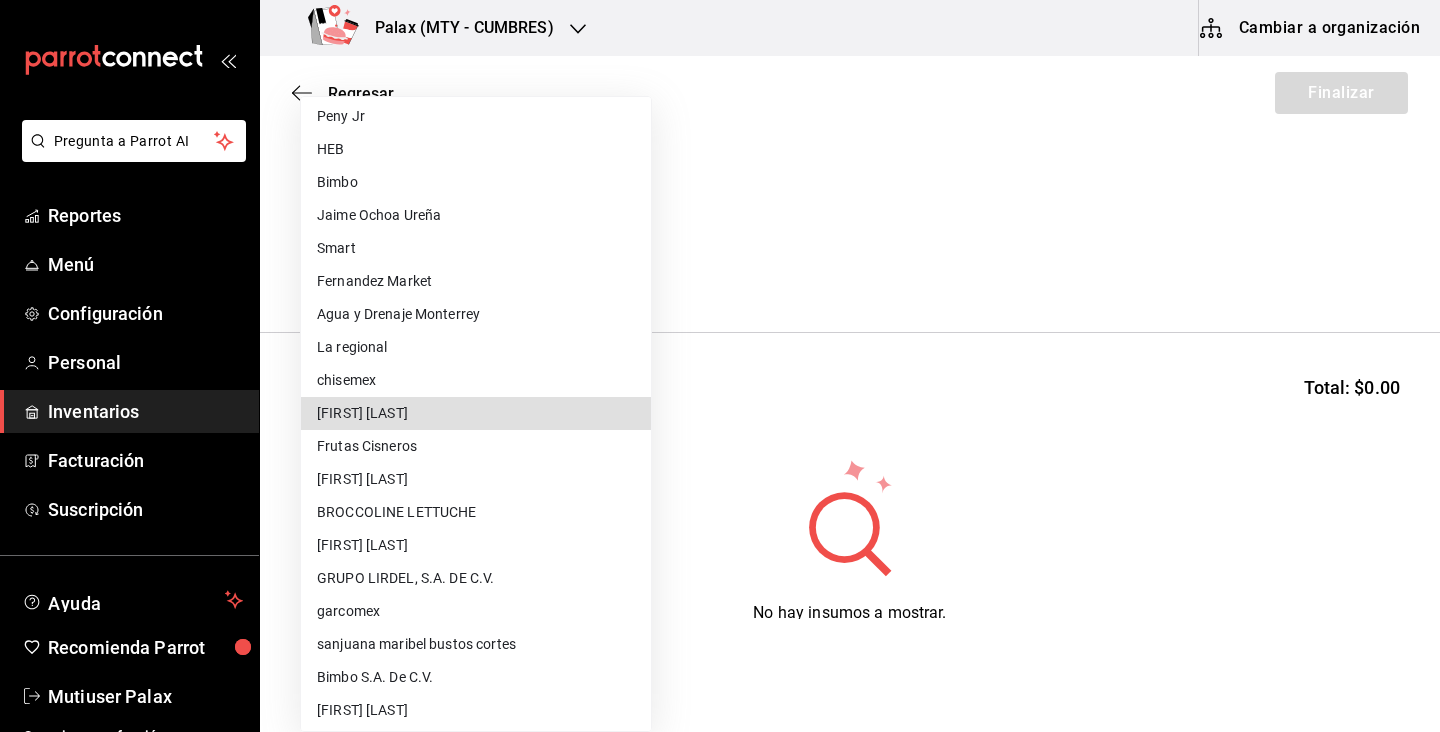 type on "1e2360e2-9029-40a2-af8c-ed9976ddc8f6" 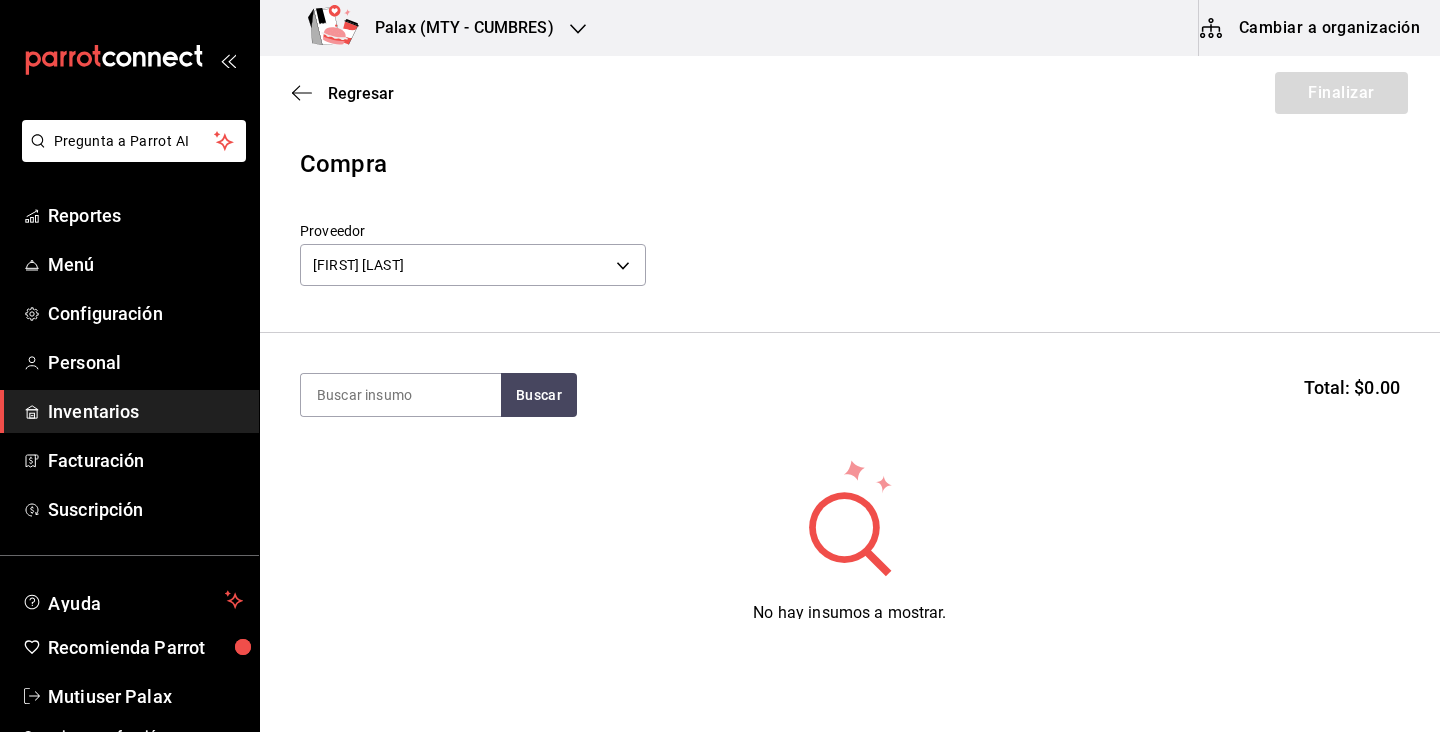 click on "Buscar Total: $0.00" at bounding box center [850, 395] 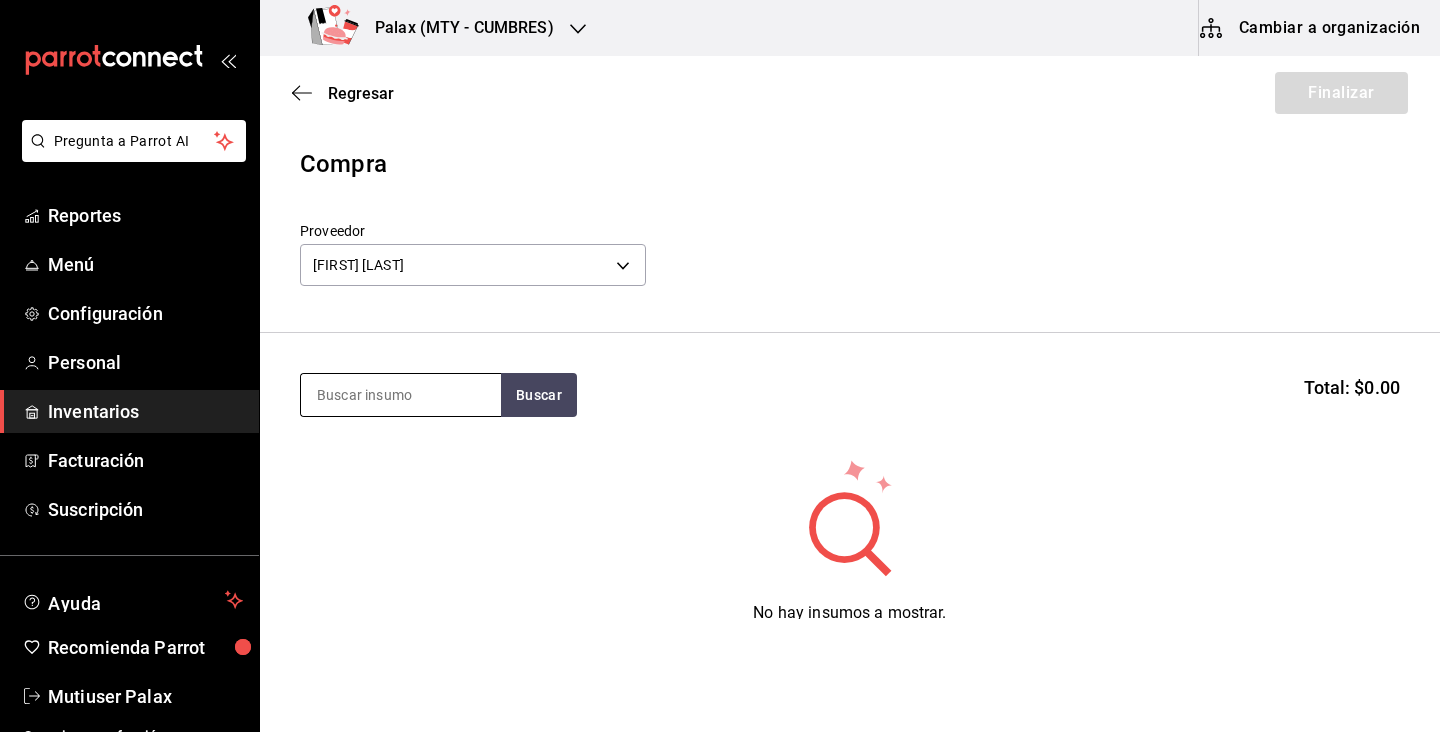 click at bounding box center [401, 395] 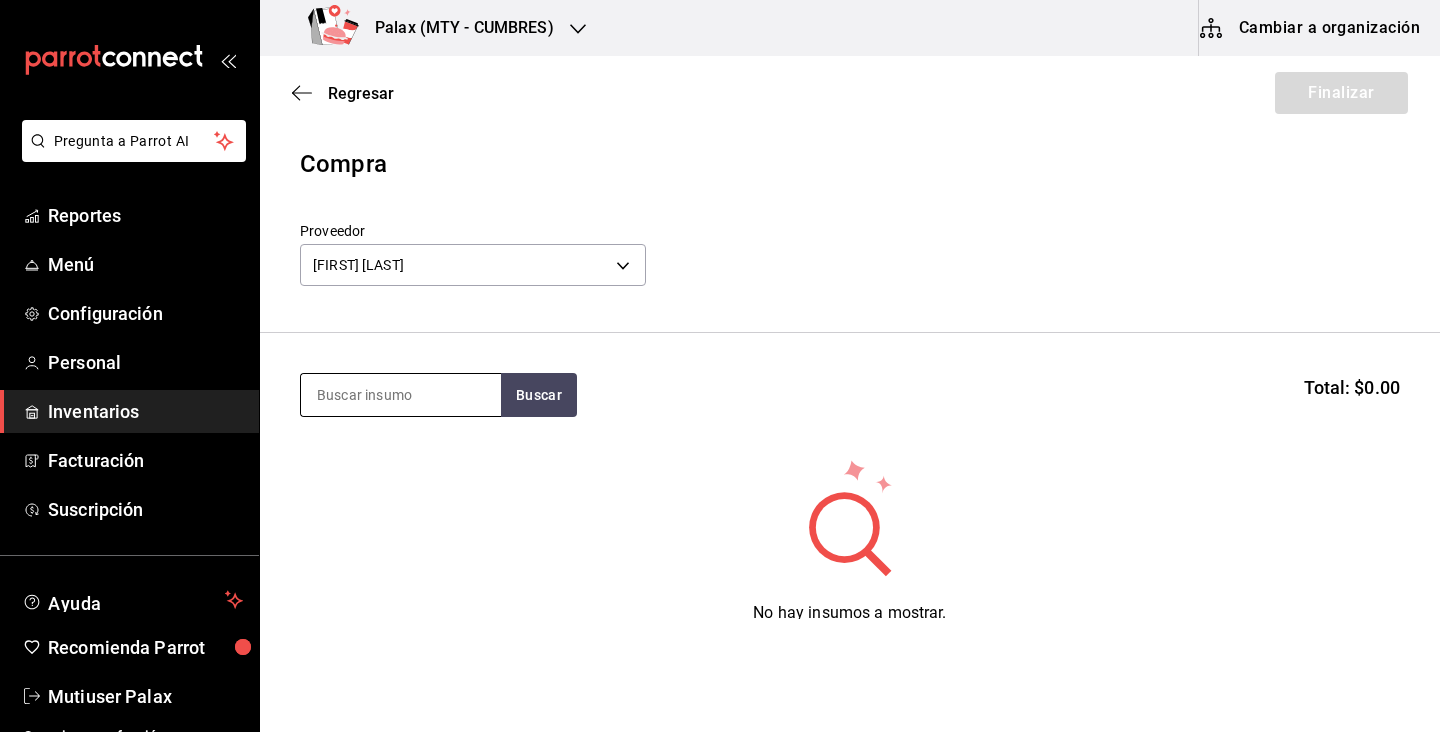 type on "s" 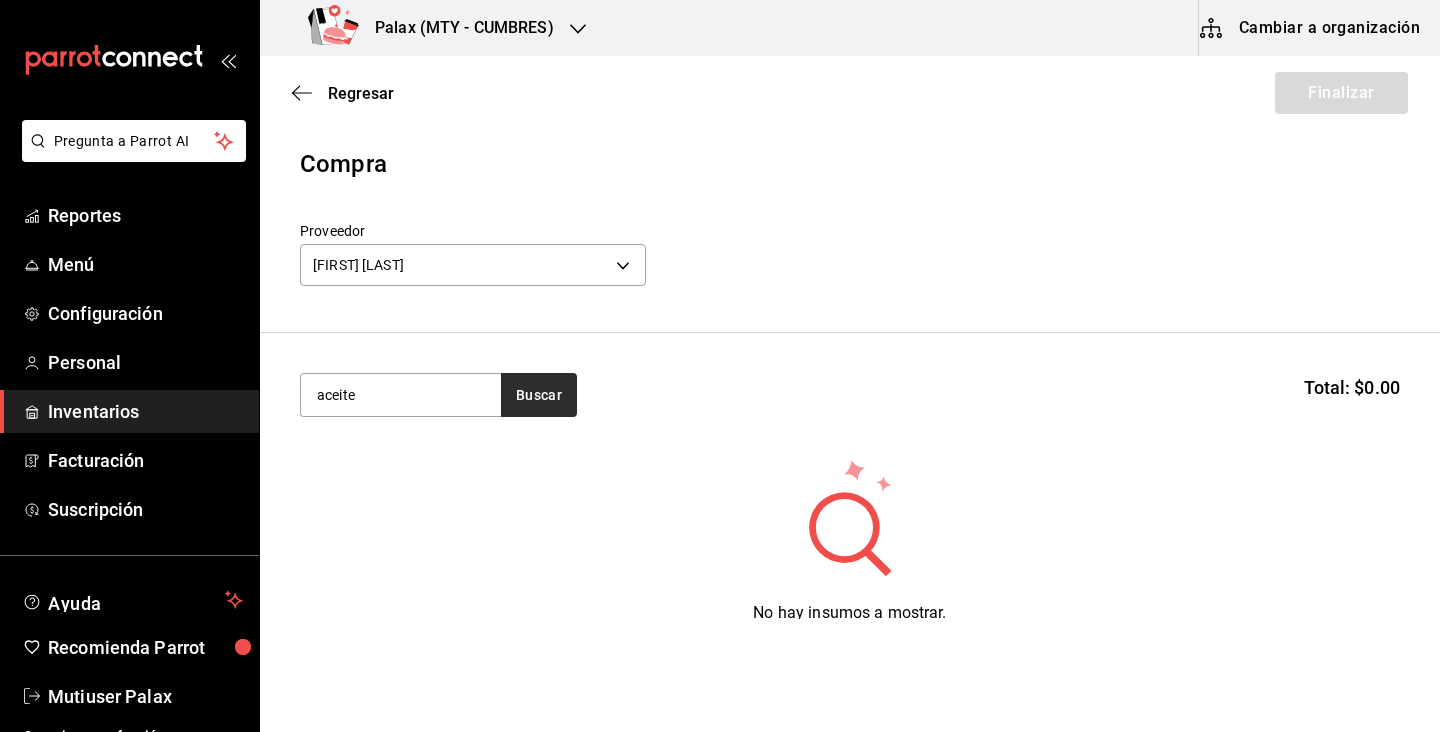 type on "aceite" 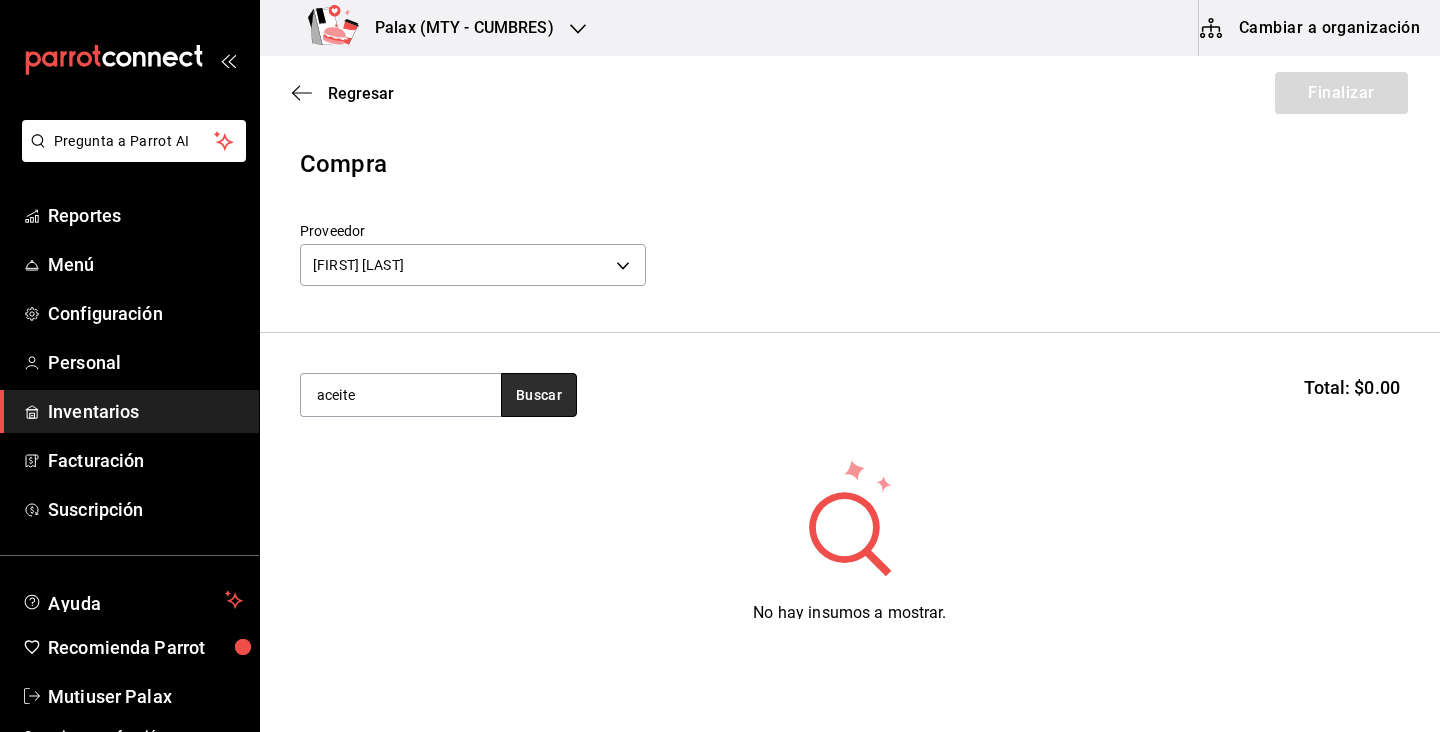 click on "Buscar" at bounding box center [539, 395] 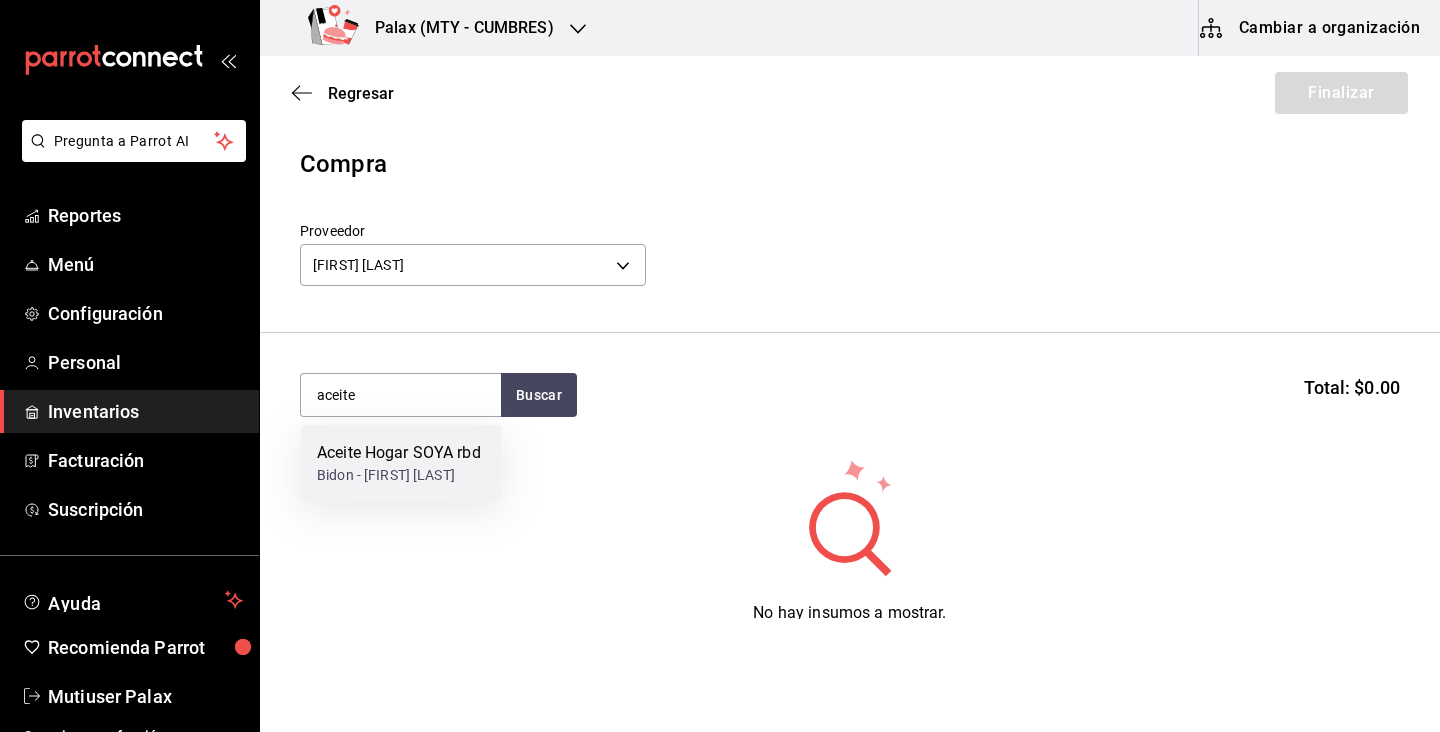 click on "Bidon - Mauricio Villarreal Chapa" at bounding box center (399, 475) 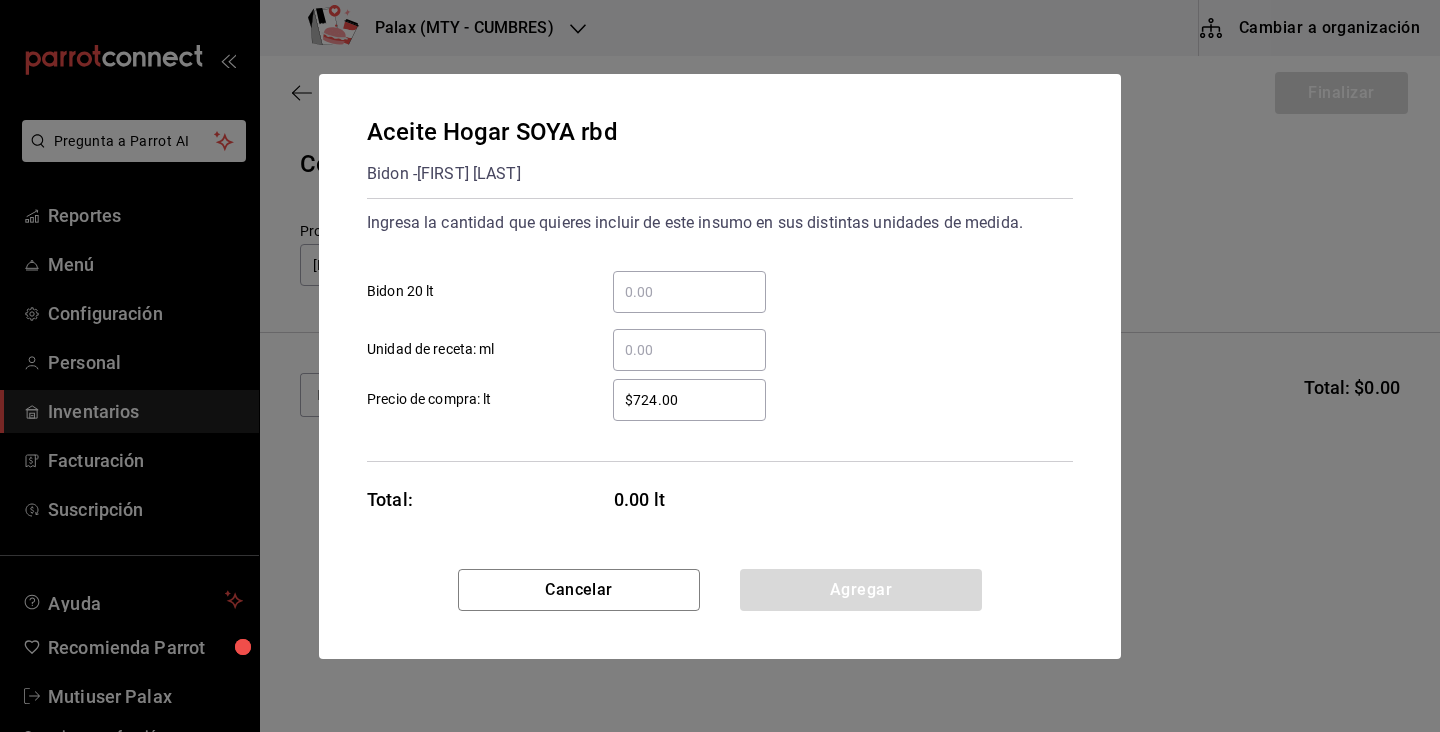 click on "​ Bidon 20 lt" at bounding box center [689, 292] 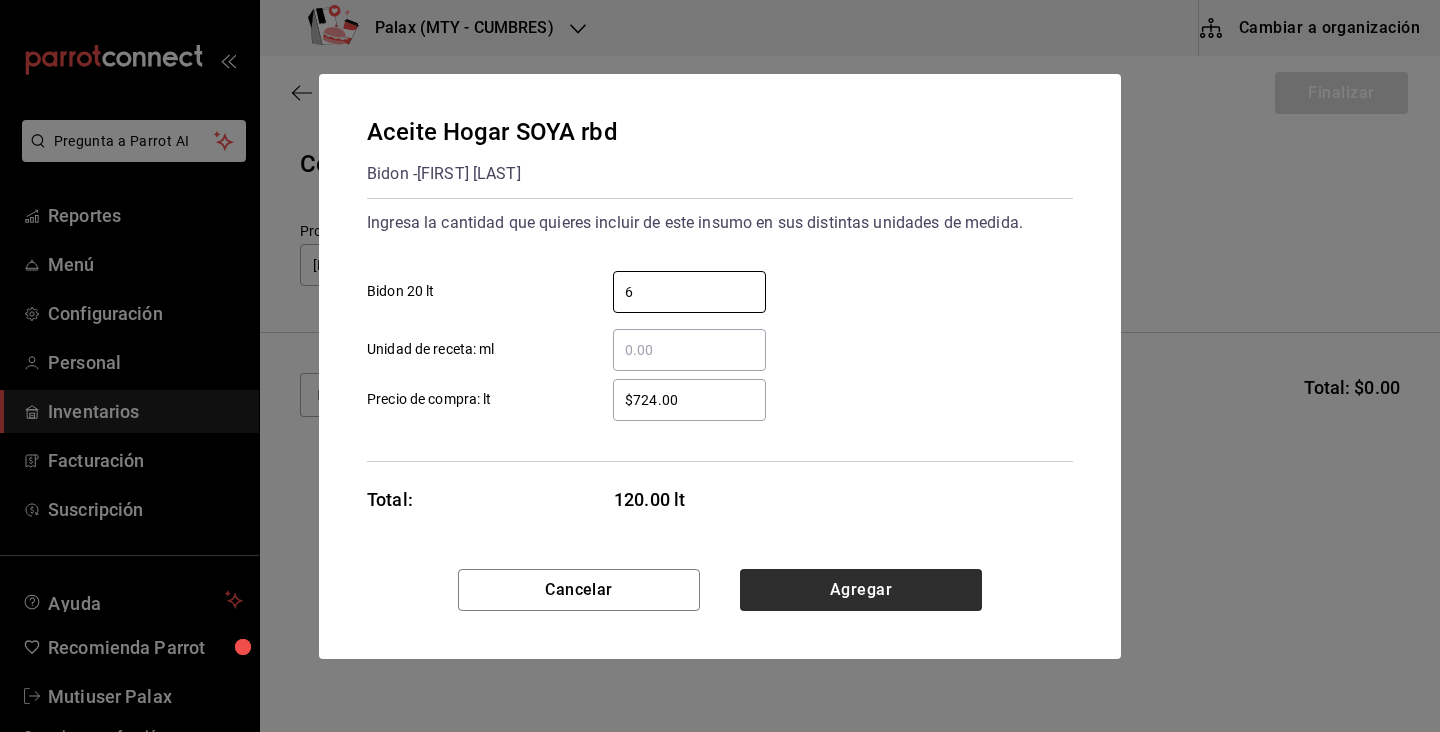 type on "6" 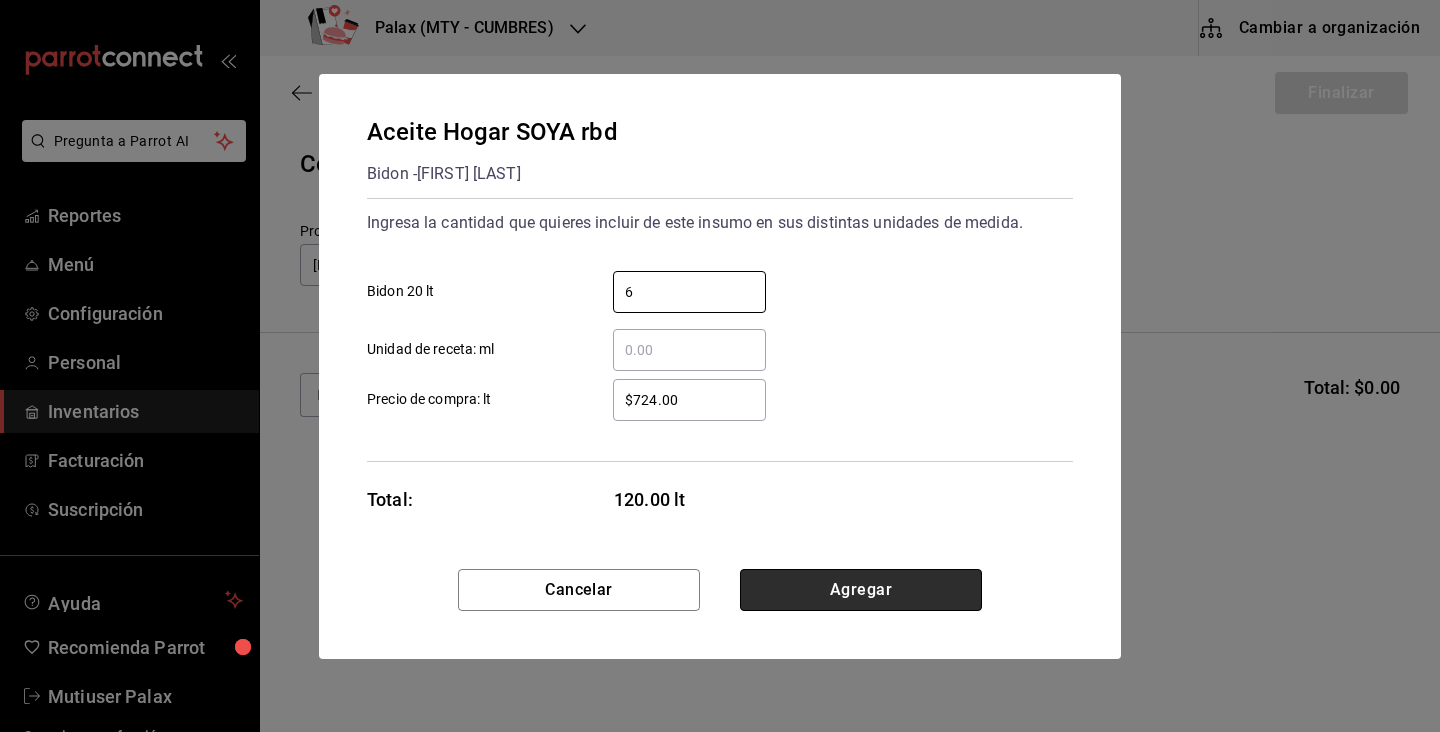click on "Agregar" at bounding box center [861, 590] 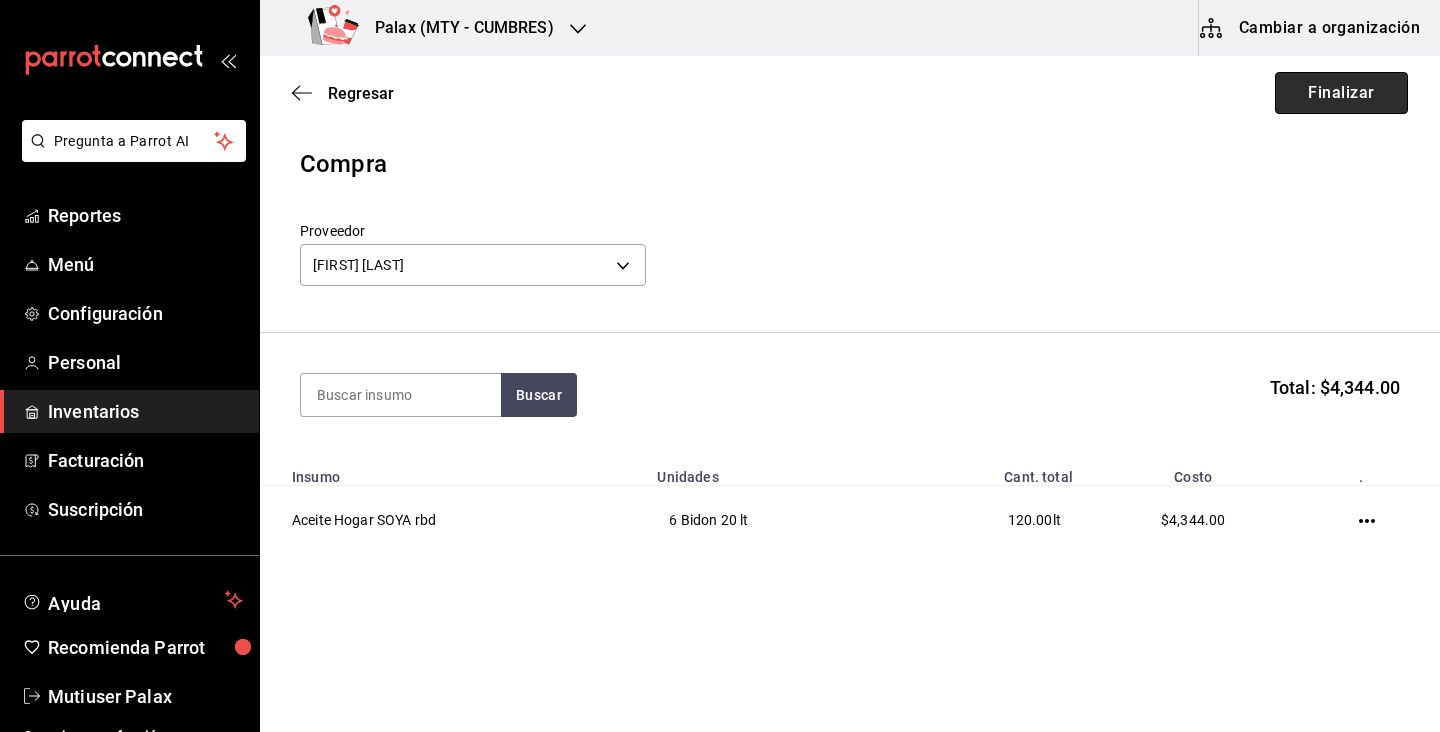 click on "Finalizar" at bounding box center [1341, 93] 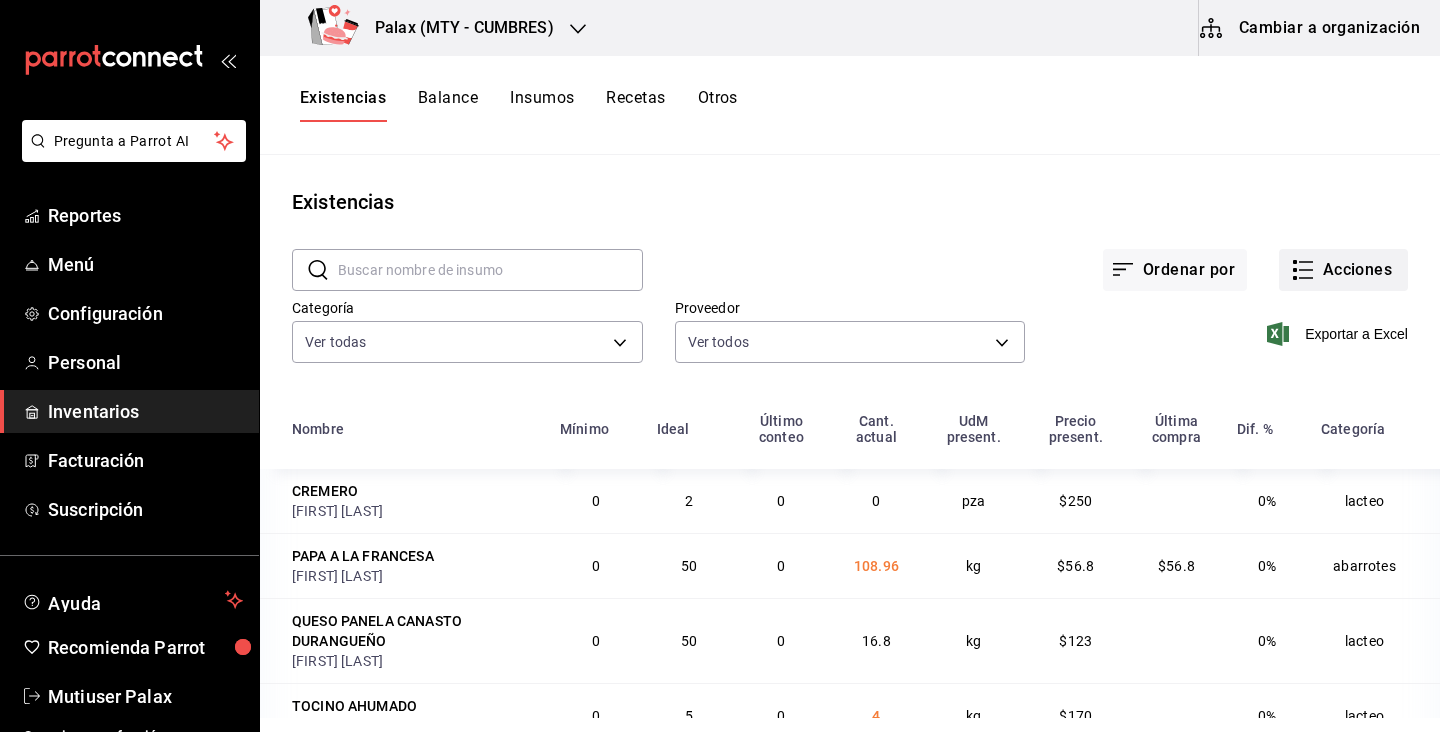 click on "Acciones" at bounding box center (1343, 270) 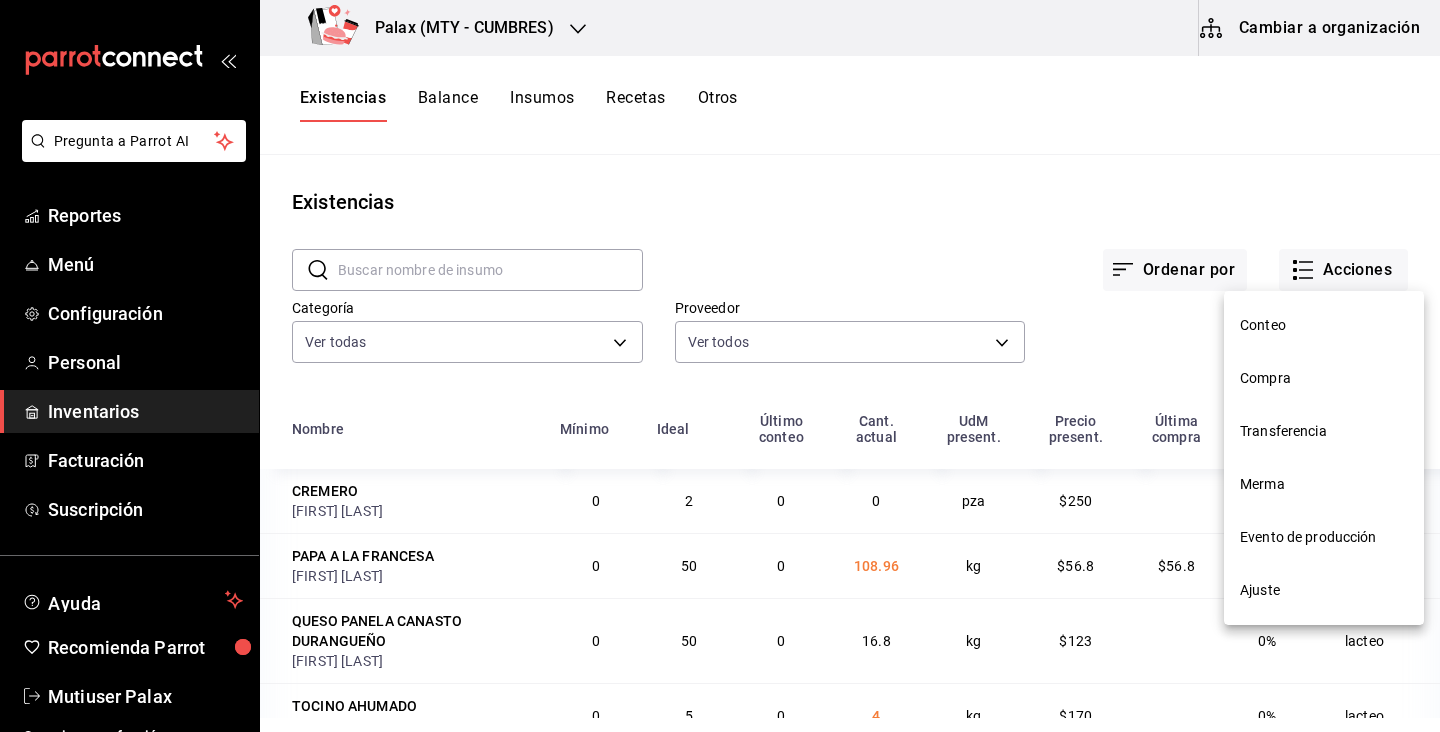 click at bounding box center [720, 366] 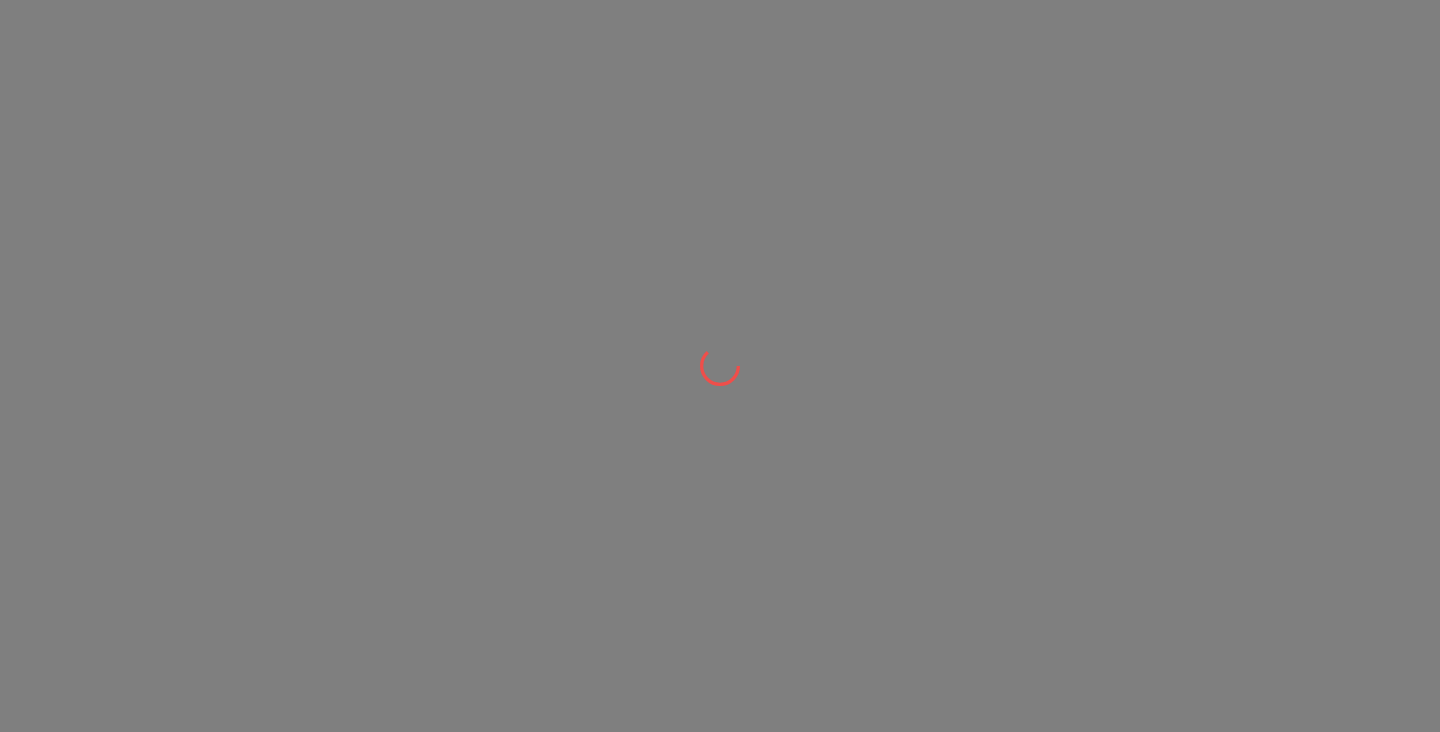 scroll, scrollTop: 0, scrollLeft: 0, axis: both 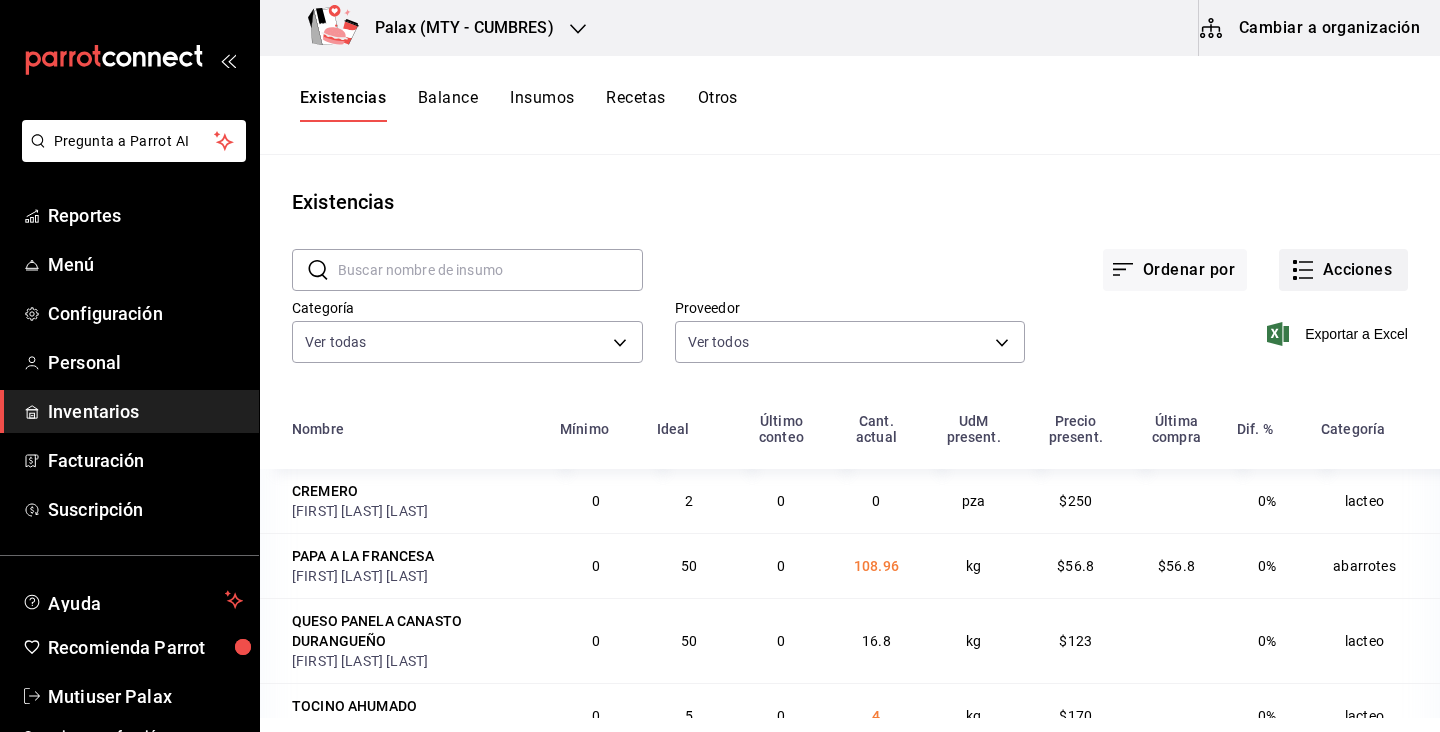 click 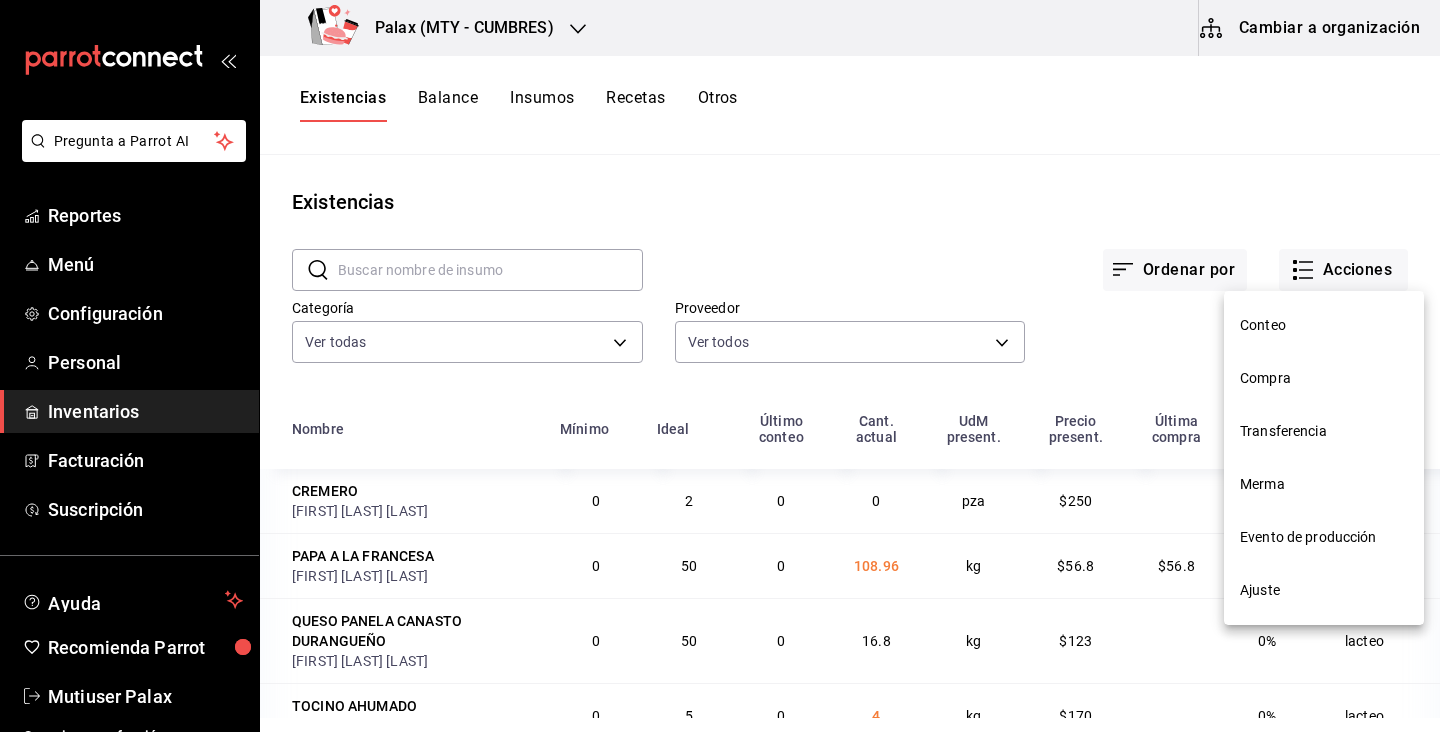 click on "Compra" at bounding box center [1324, 378] 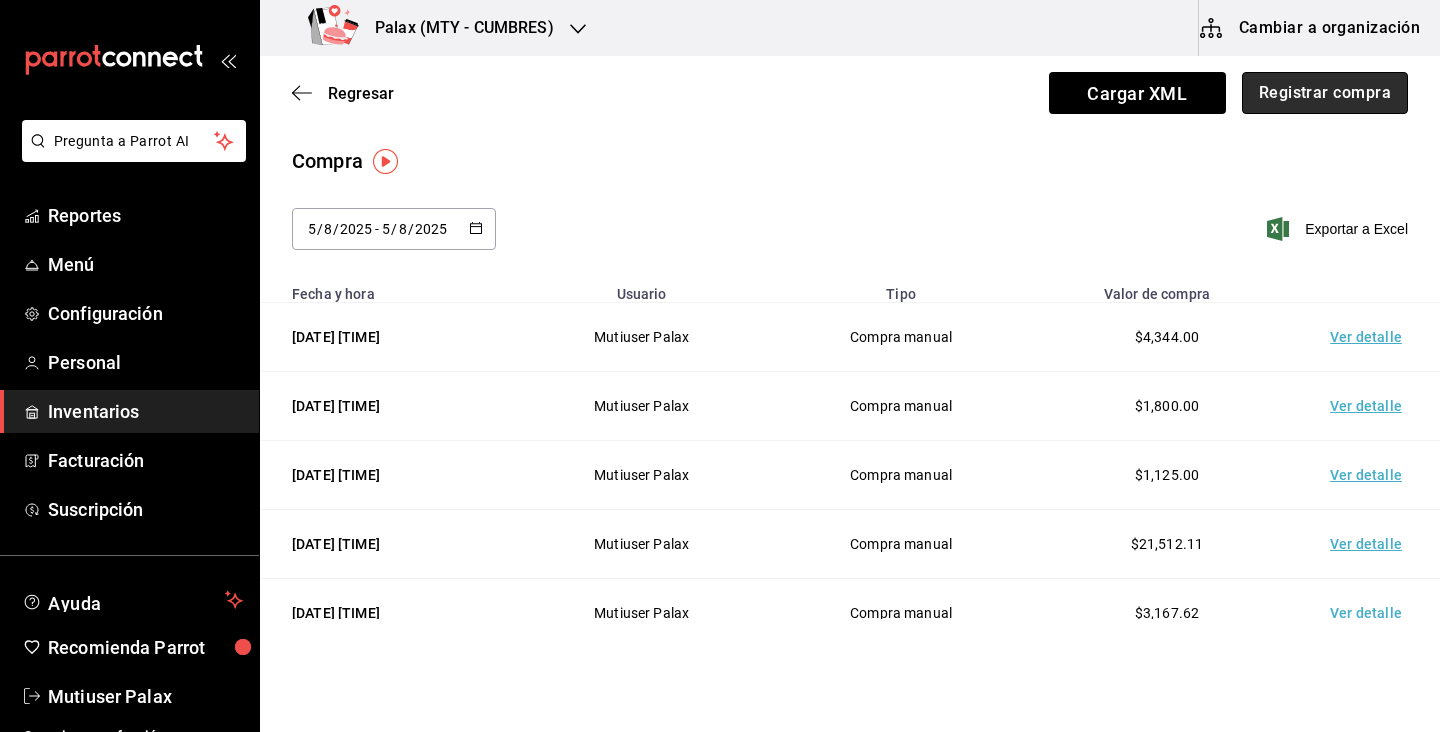 click on "Registrar compra" at bounding box center [1325, 93] 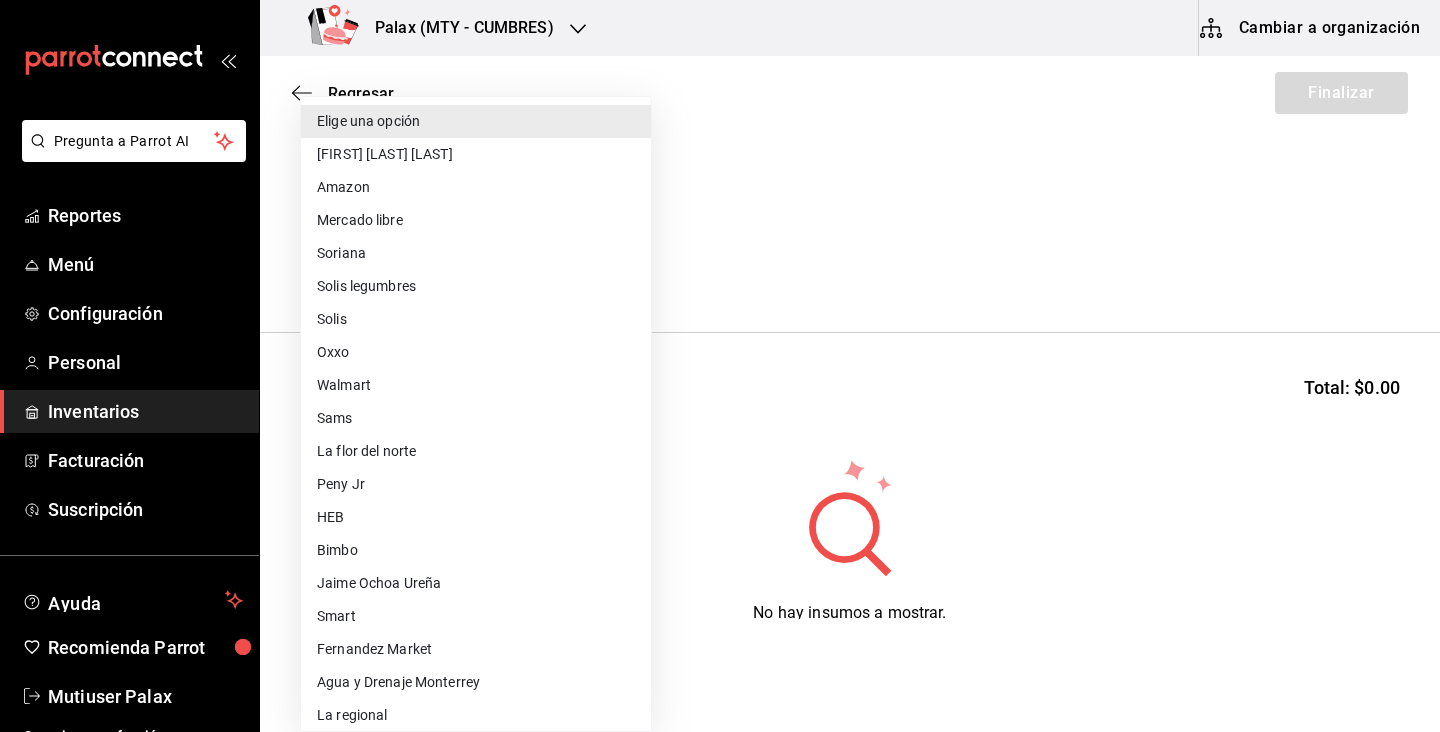 click on "Pregunta a Parrot AI Reportes   Menú   Configuración   Personal   Inventarios   Facturación   Suscripción   Ayuda Recomienda Parrot   Mutiuser Palax   Sugerir nueva función   Palax ([CITY] - [STATE]) Cambiar a organización Regresar Finalizar Compra Proveedor Elige una opción default Buscar Total: $0.00 No hay insumos a mostrar. Busca un insumo para agregarlo a la lista Pregunta a Parrot AI Reportes   Menú   Configuración   Personal   Inventarios   Facturación   Suscripción   Ayuda Recomienda Parrot   Mutiuser Palax   Sugerir nueva función   GANA 1 MES GRATIS EN TU SUSCRIPCIÓN AQUÍ ¿Recuerdas cómo empezó tu restaurante?
Hoy puedes ayudar a un colega a tener el mismo cambio que tú viviste.
Recomienda Parrot directamente desde tu Portal Administrador.
Es fácil y rápido.
🎁 Por cada restaurante que se una, ganas 1 mes gratis. Ver video tutorial Ir a video Editar Eliminar Visitar centro de ayuda ([PHONE]) [EMAIL] Visitar centro de ayuda ([PHONE]) Elige una opción" at bounding box center [720, 309] 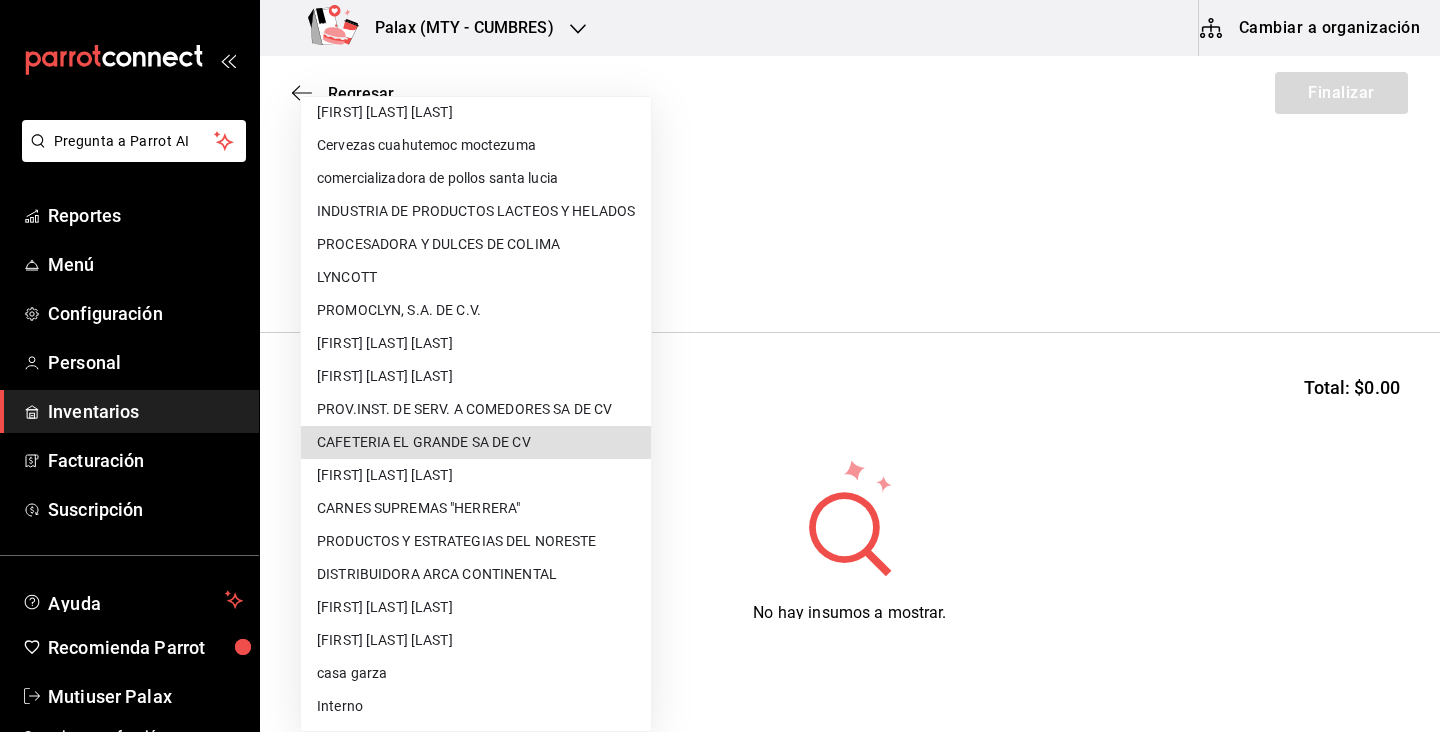 type 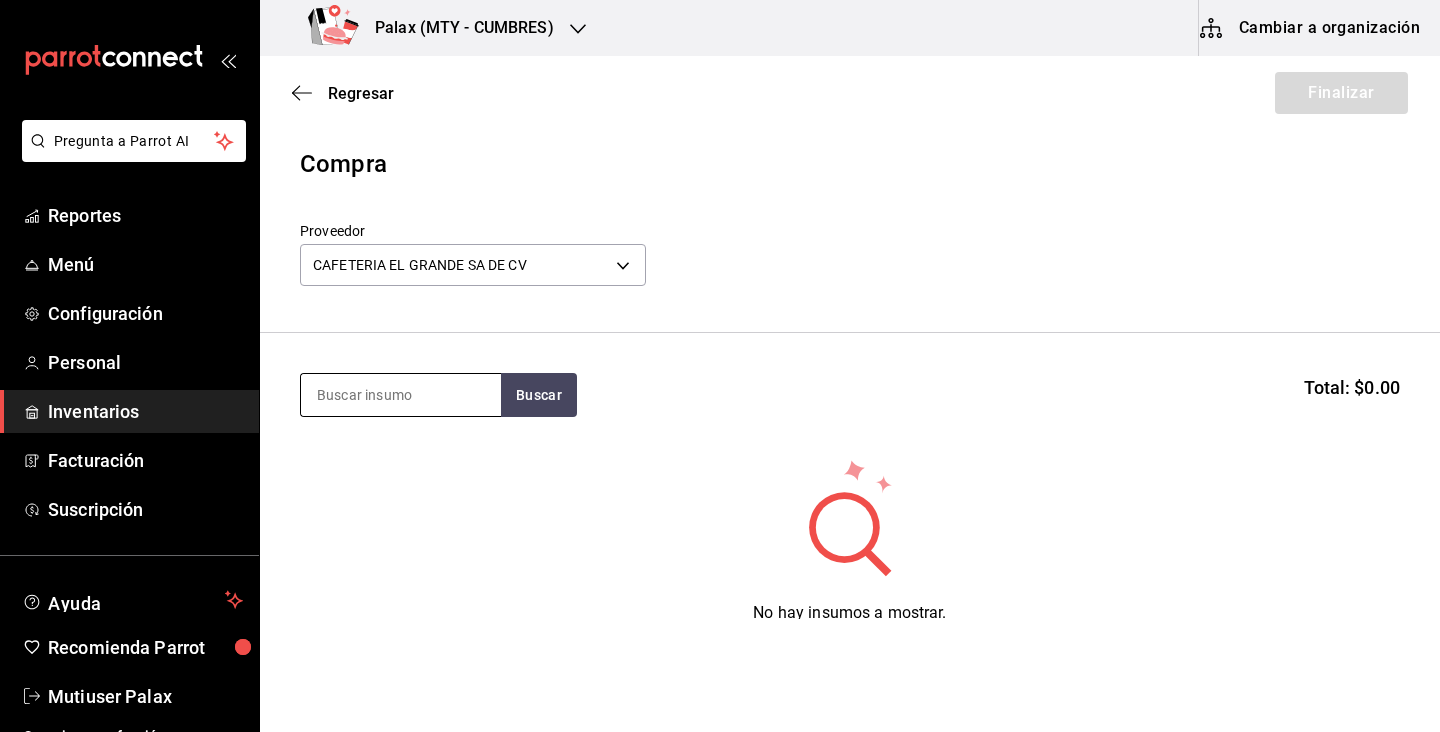 click at bounding box center (401, 395) 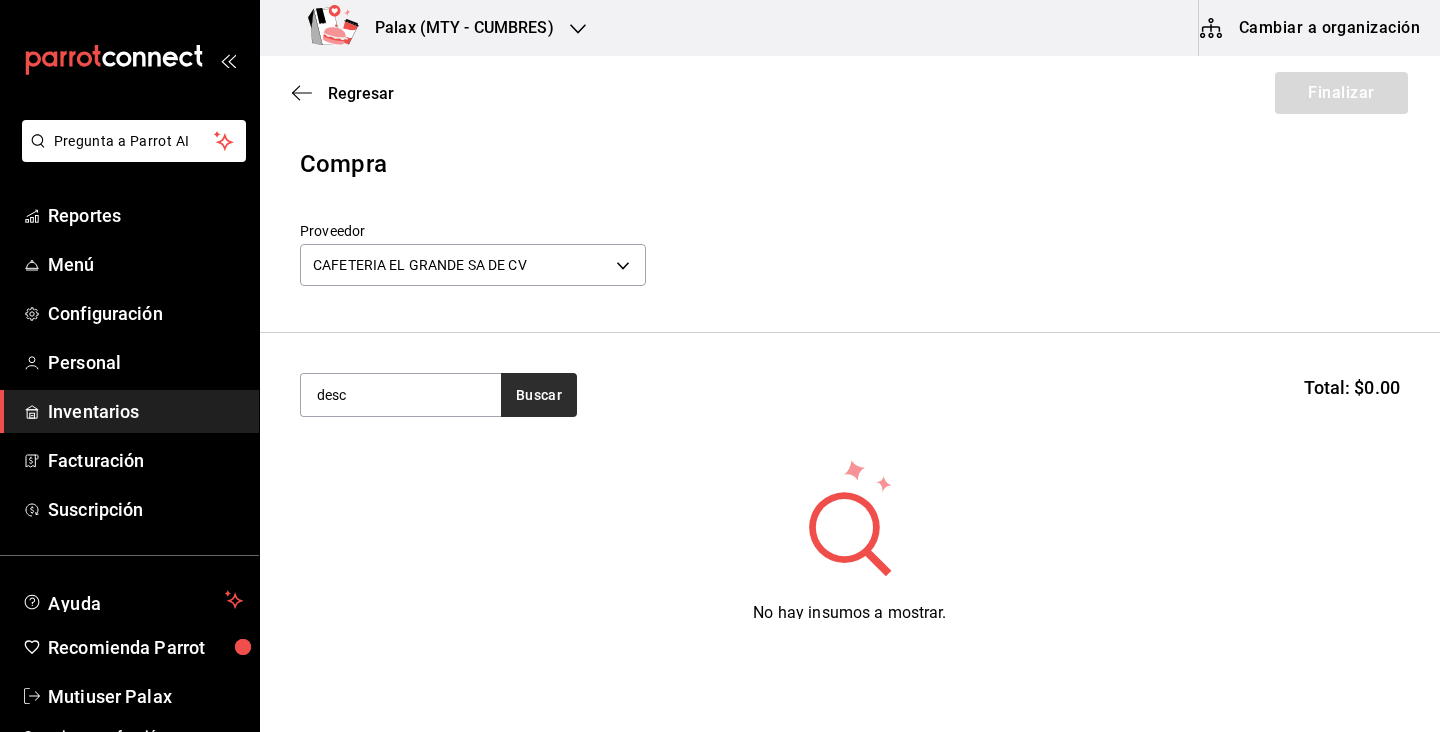 type on "desc" 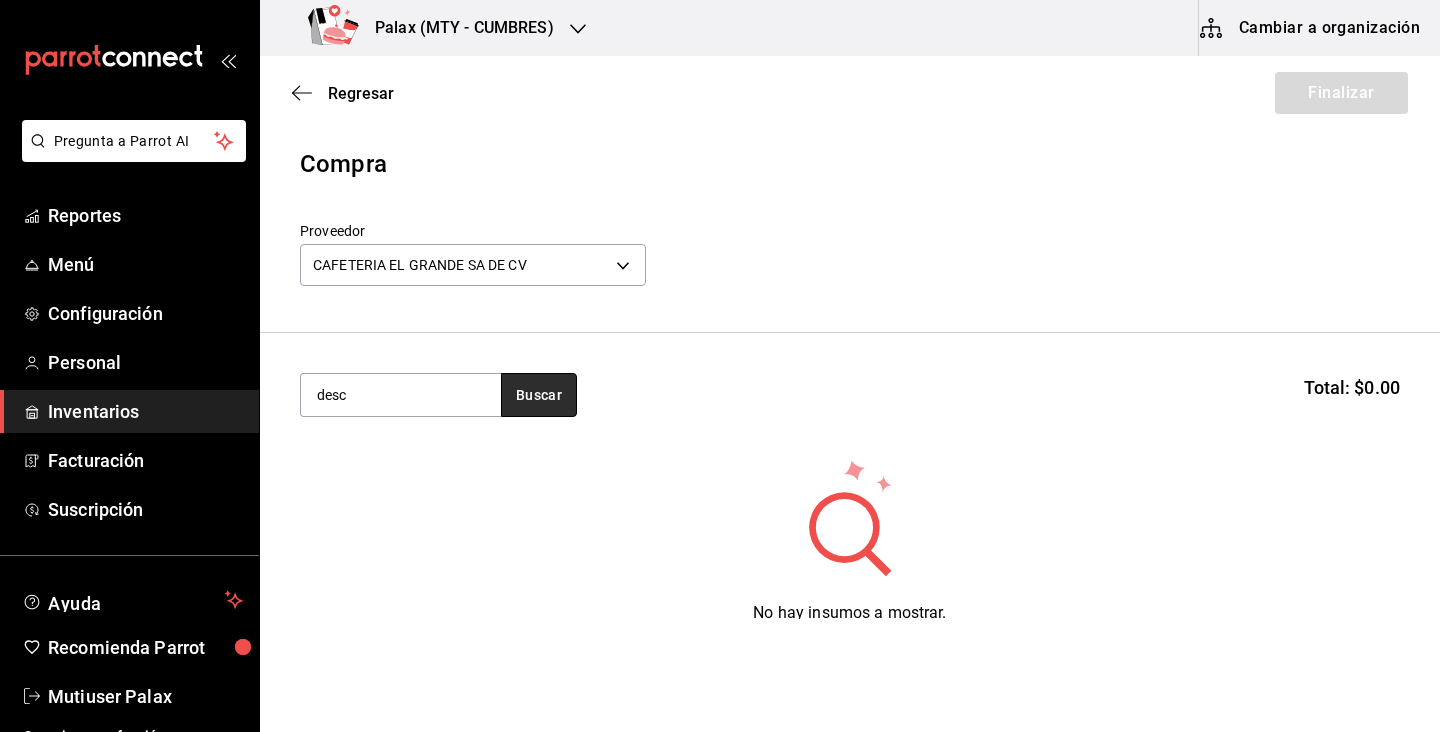 click on "Buscar" at bounding box center [539, 395] 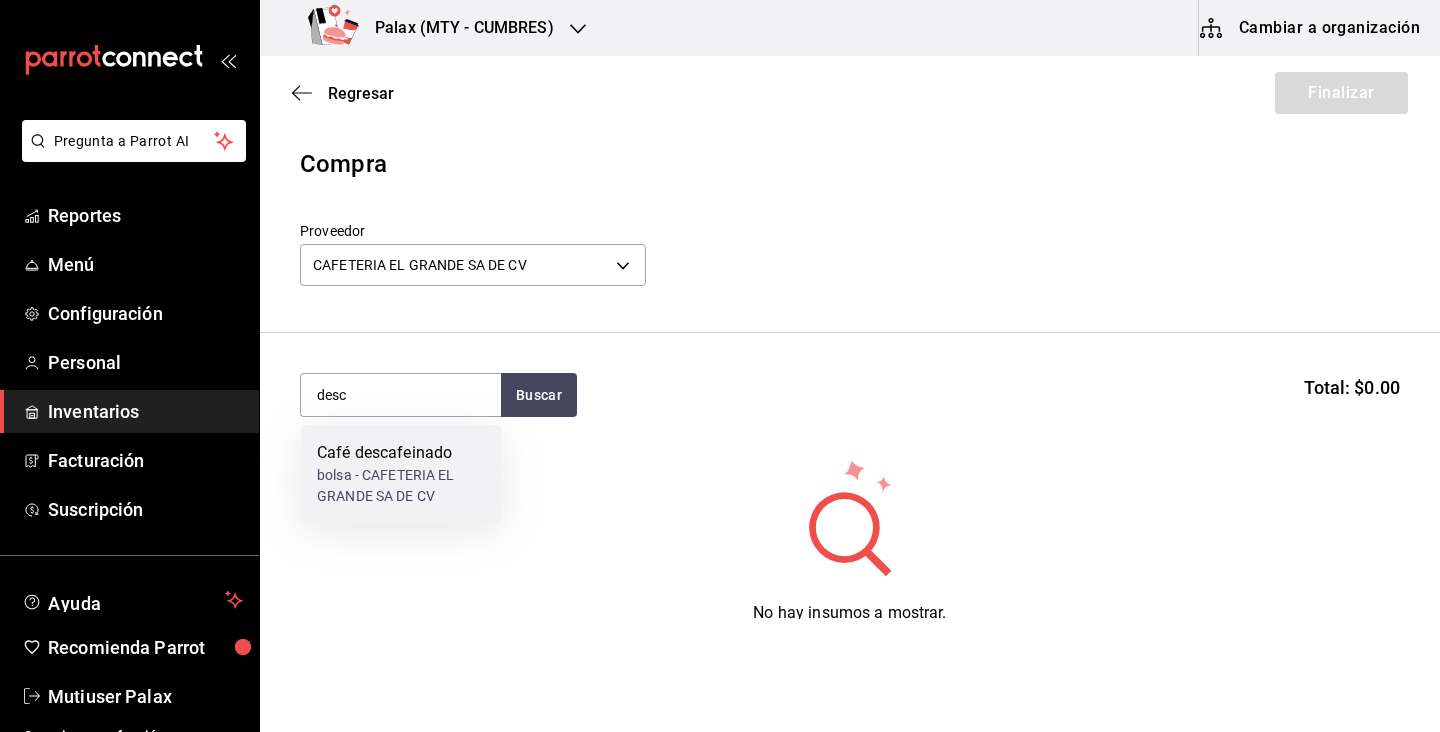 click on "bolsa - CAFETERIA EL GRANDE SA DE CV" at bounding box center [401, 486] 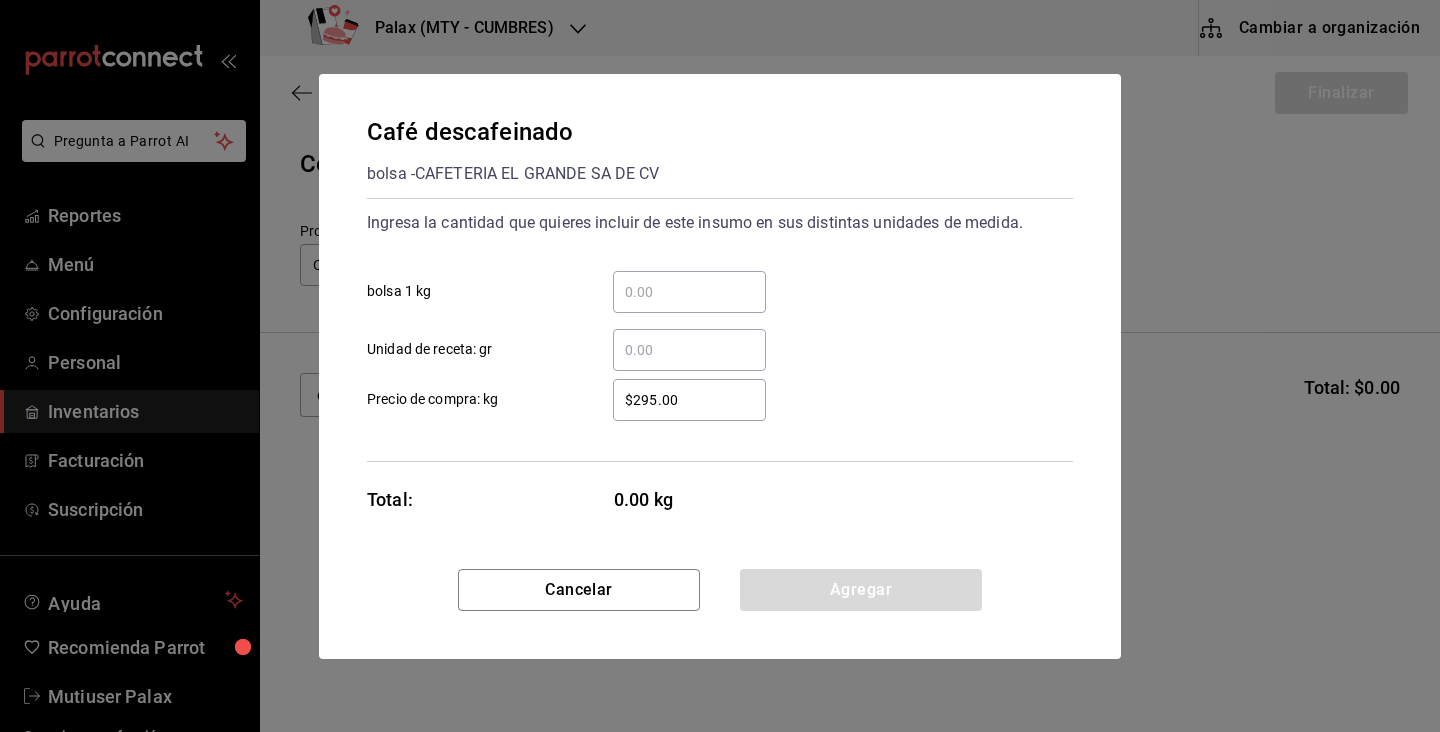type 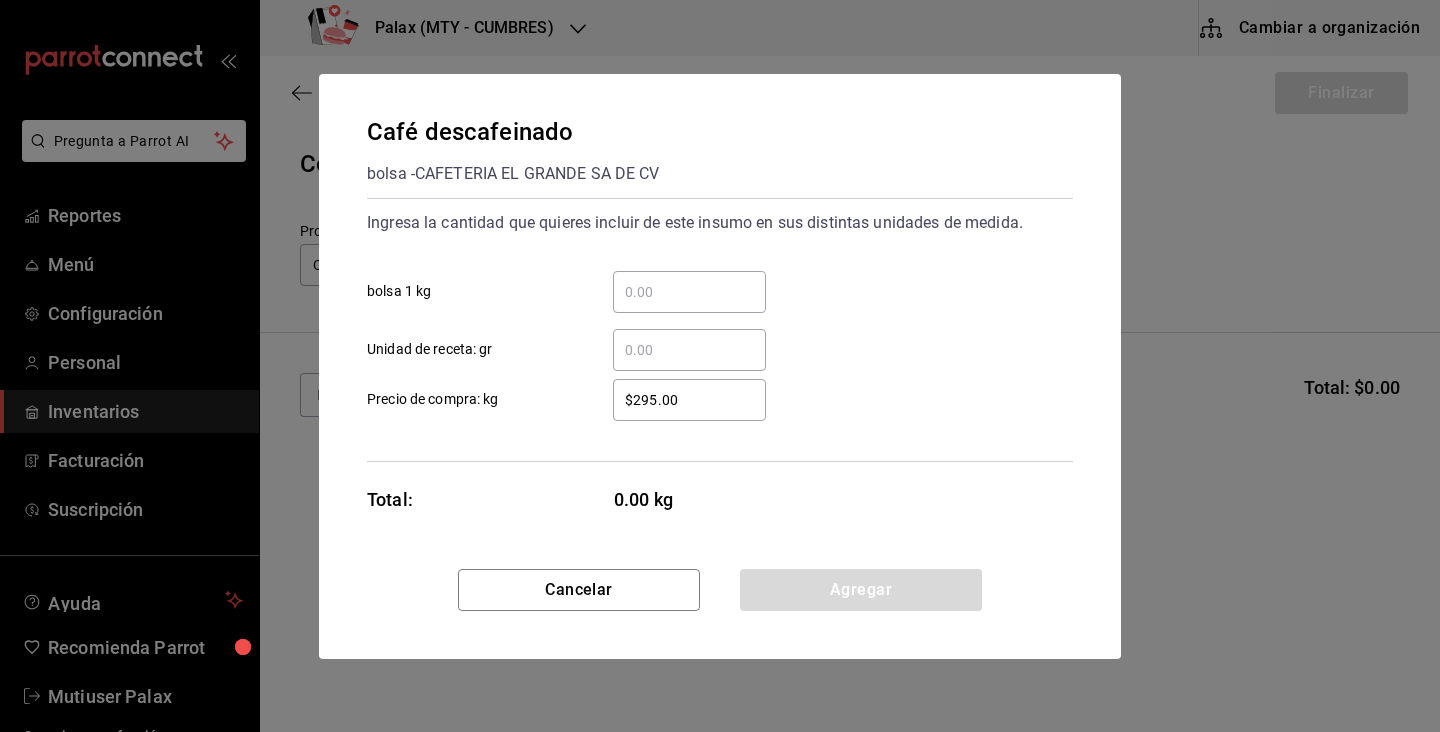 click on "​" at bounding box center [689, 292] 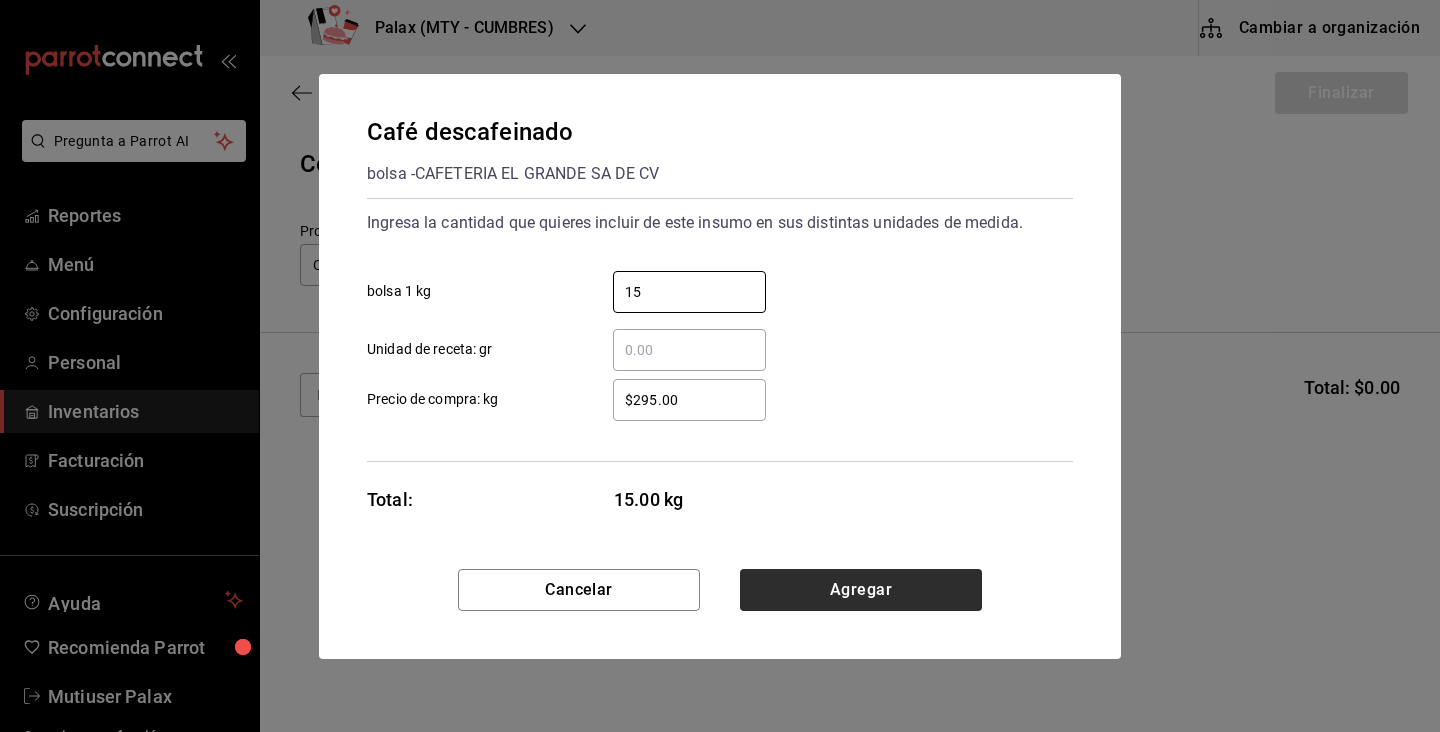 type on "15" 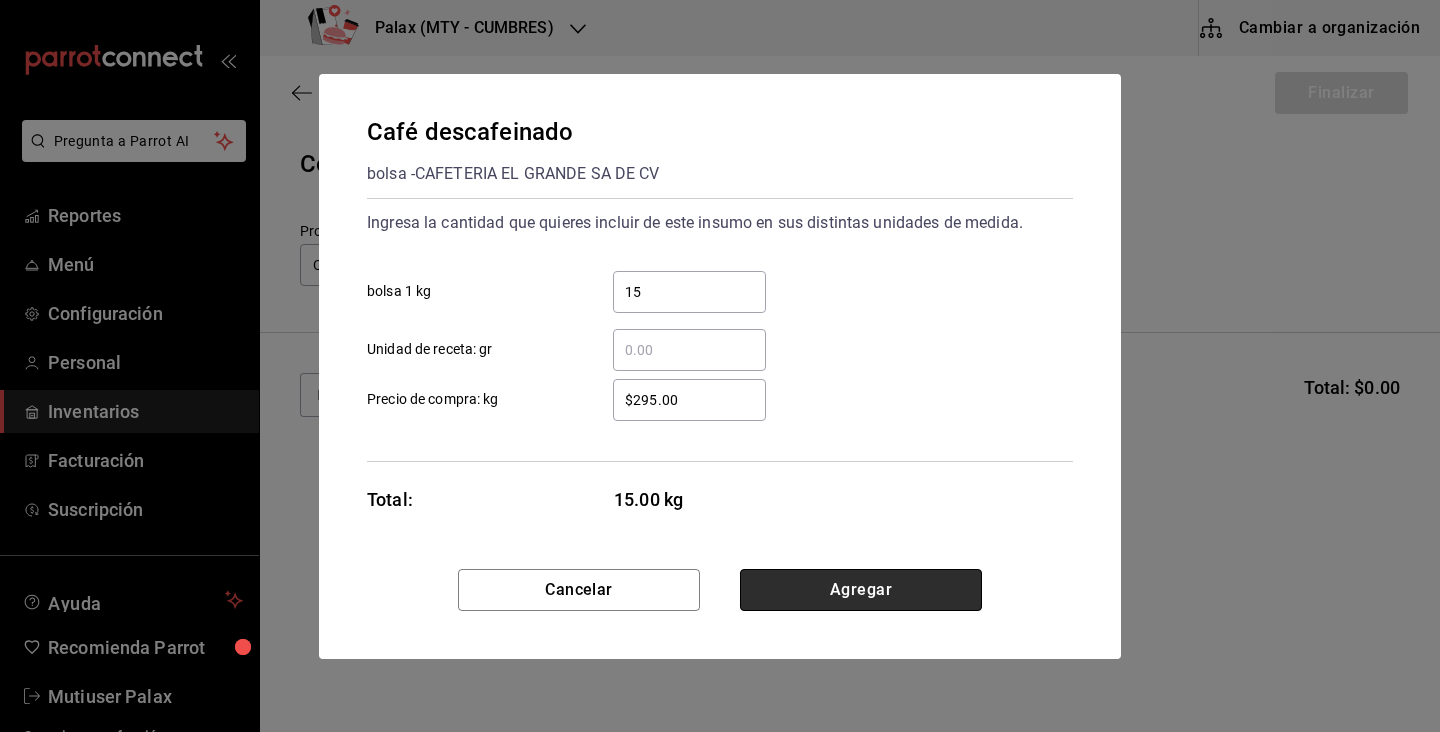 click on "Agregar" at bounding box center [861, 590] 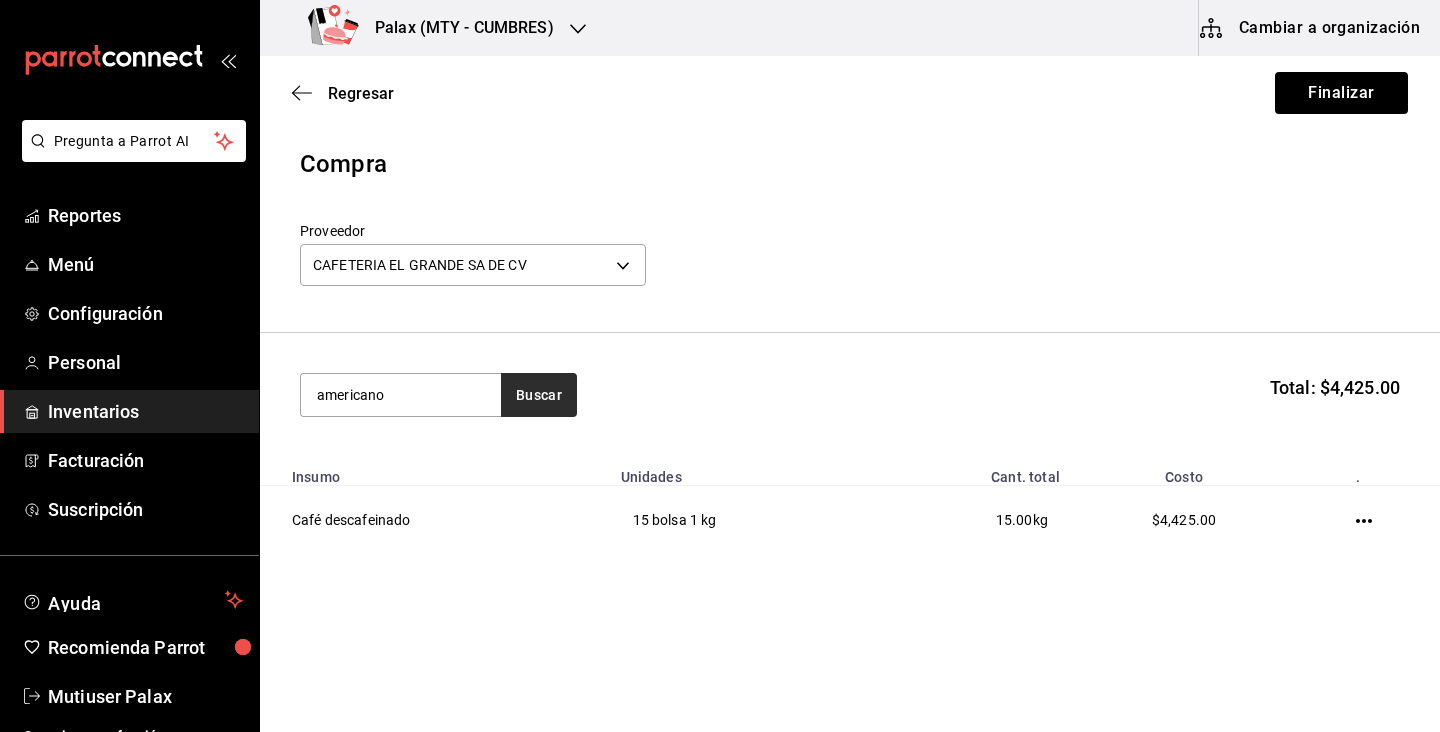 type on "americano" 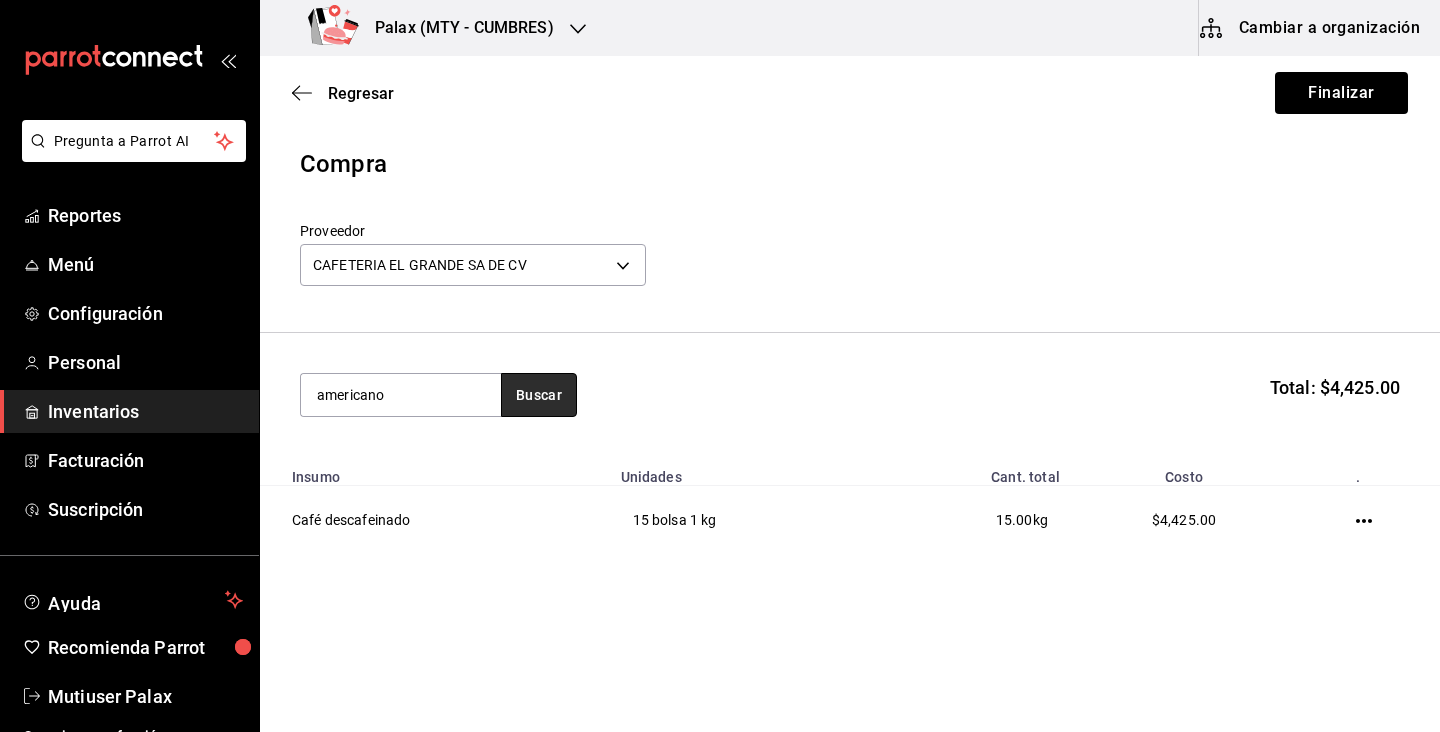 click on "Buscar" at bounding box center [539, 395] 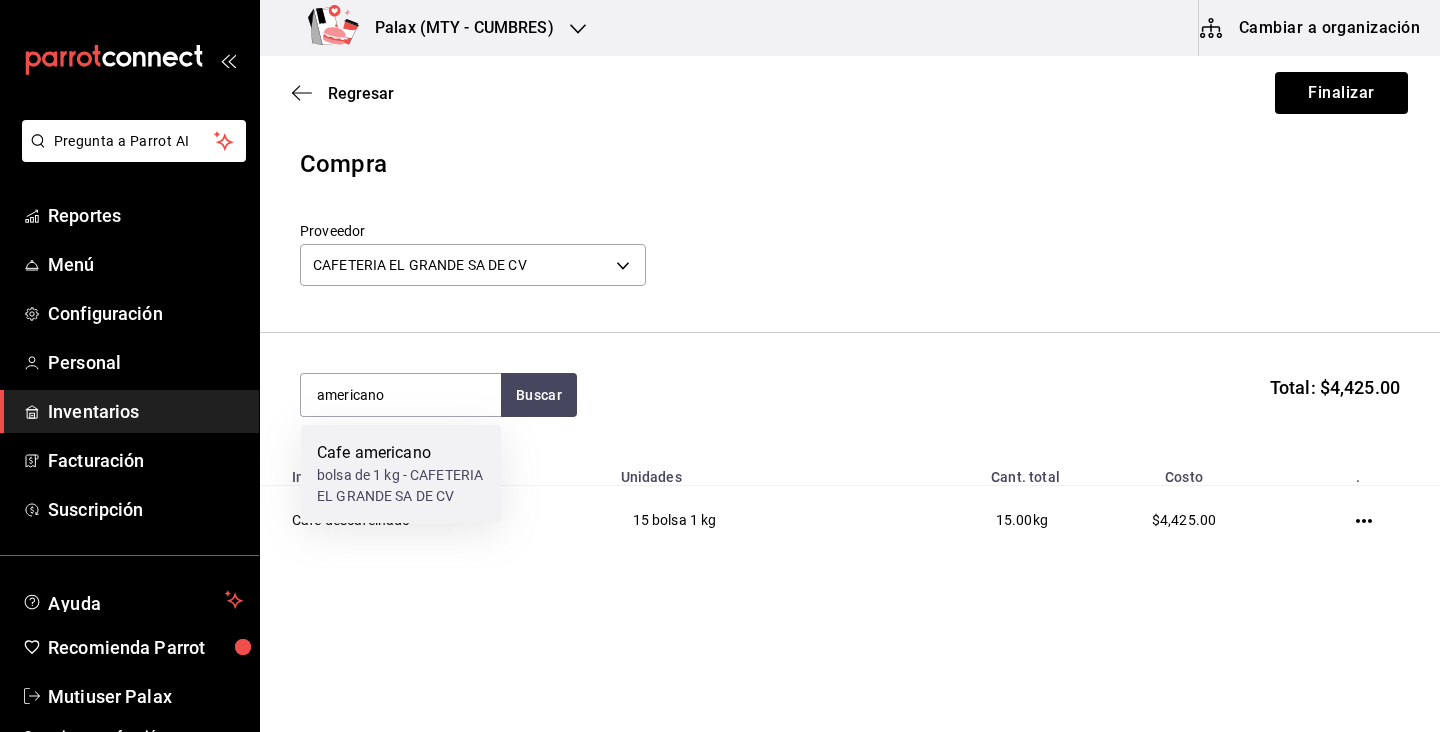 click on "bolsa de 1 kg - CAFETERIA EL GRANDE SA DE CV" at bounding box center (401, 486) 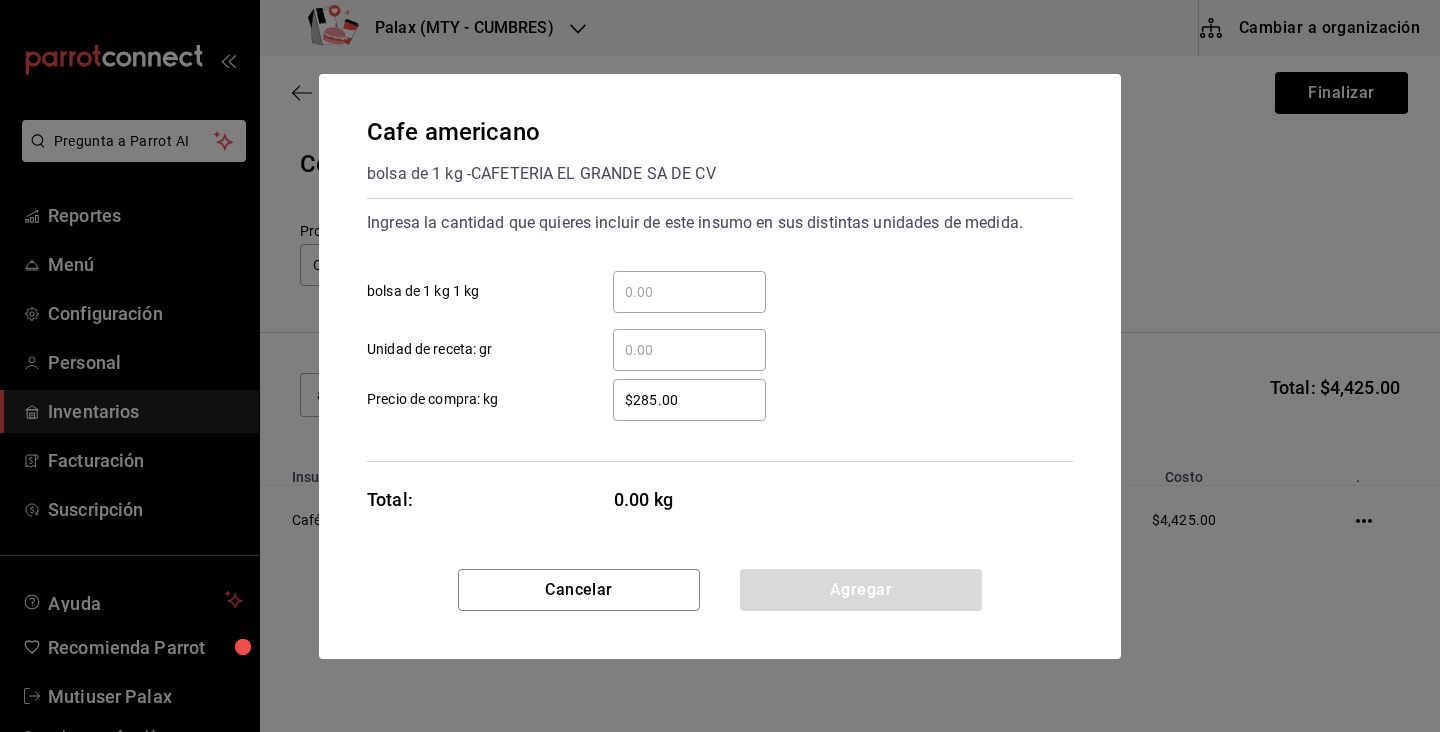 type 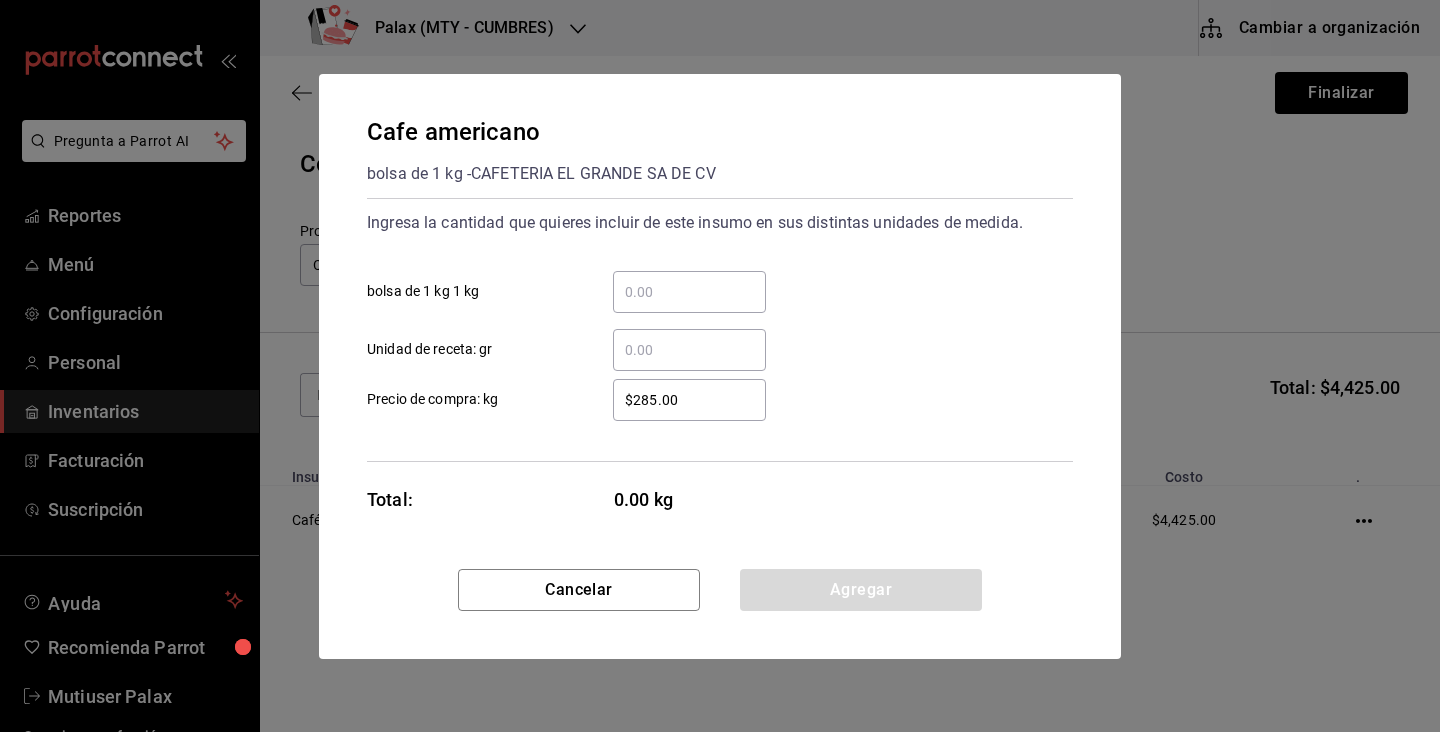 click on "​" at bounding box center (689, 292) 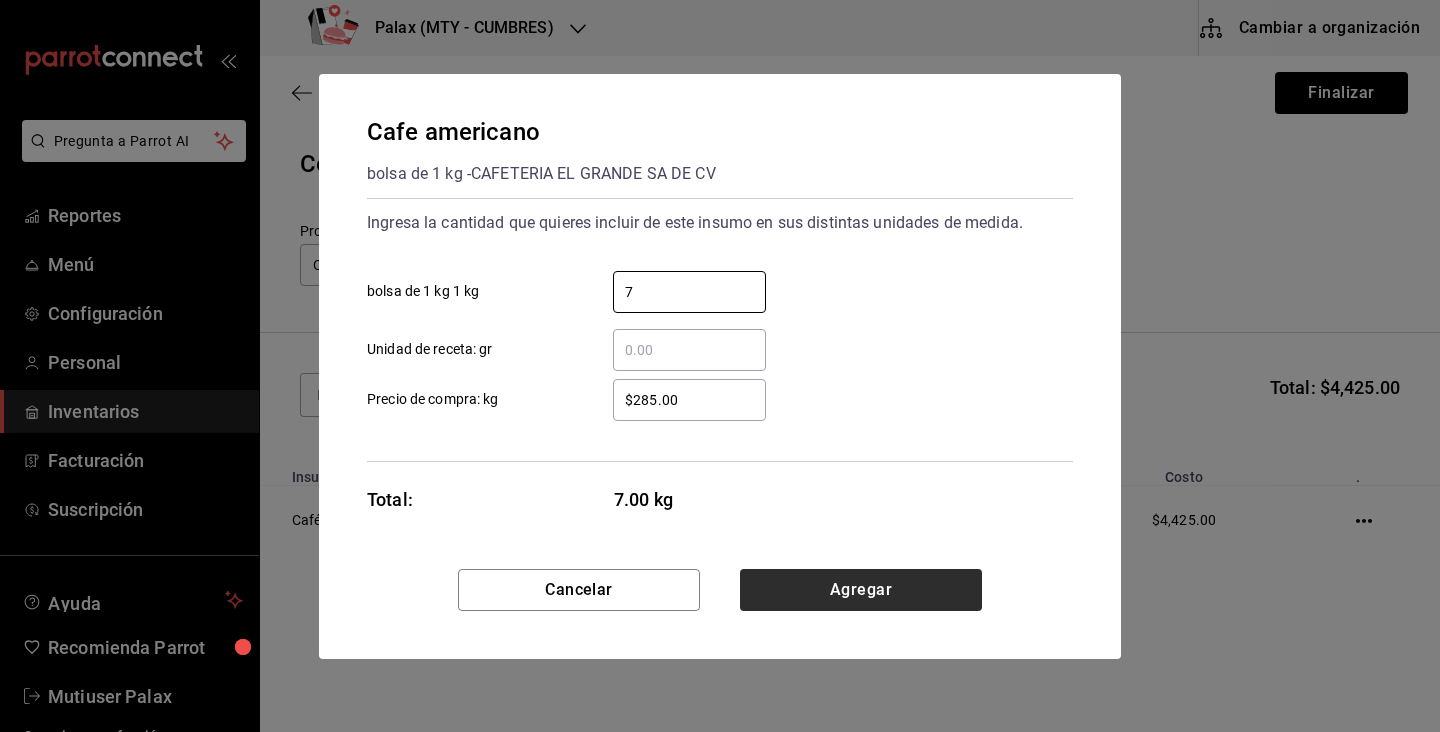 type on "7" 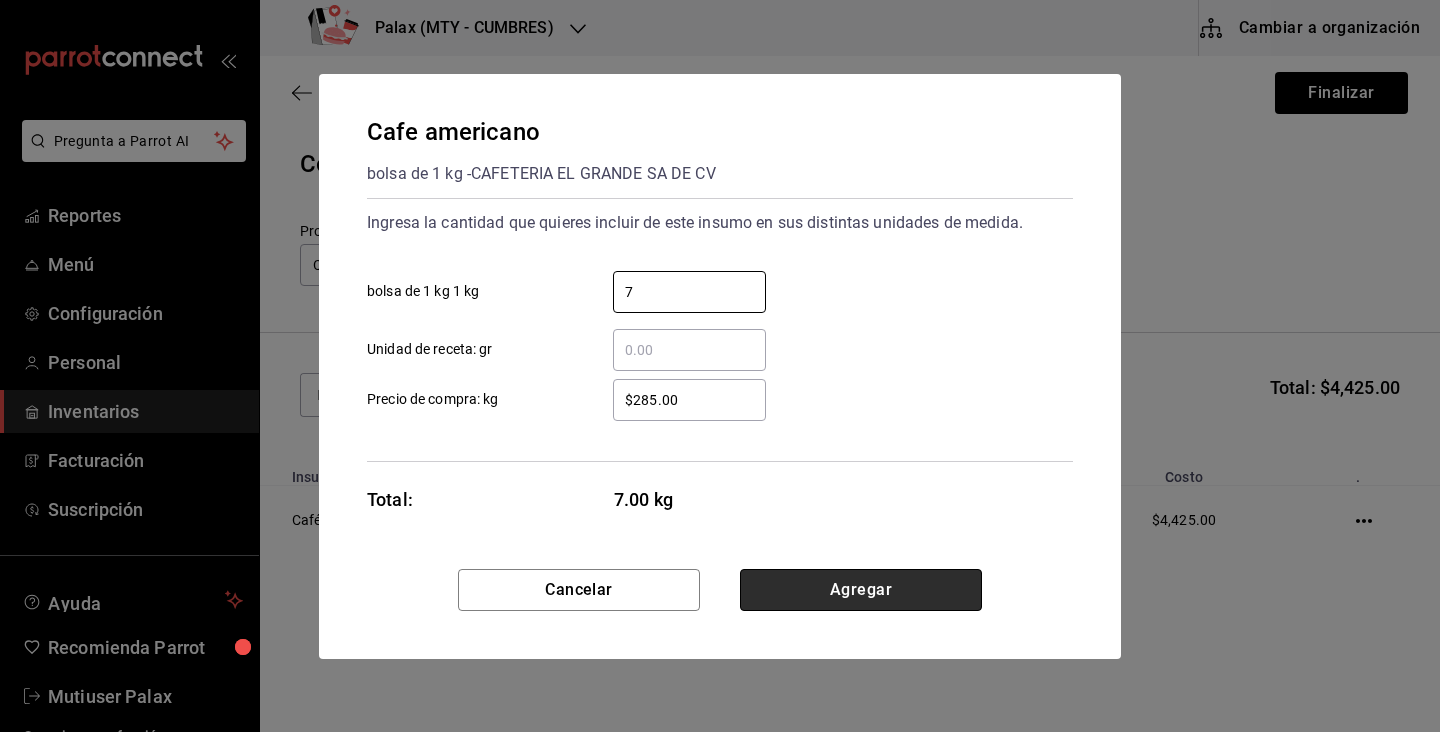 click on "Agregar" at bounding box center (861, 590) 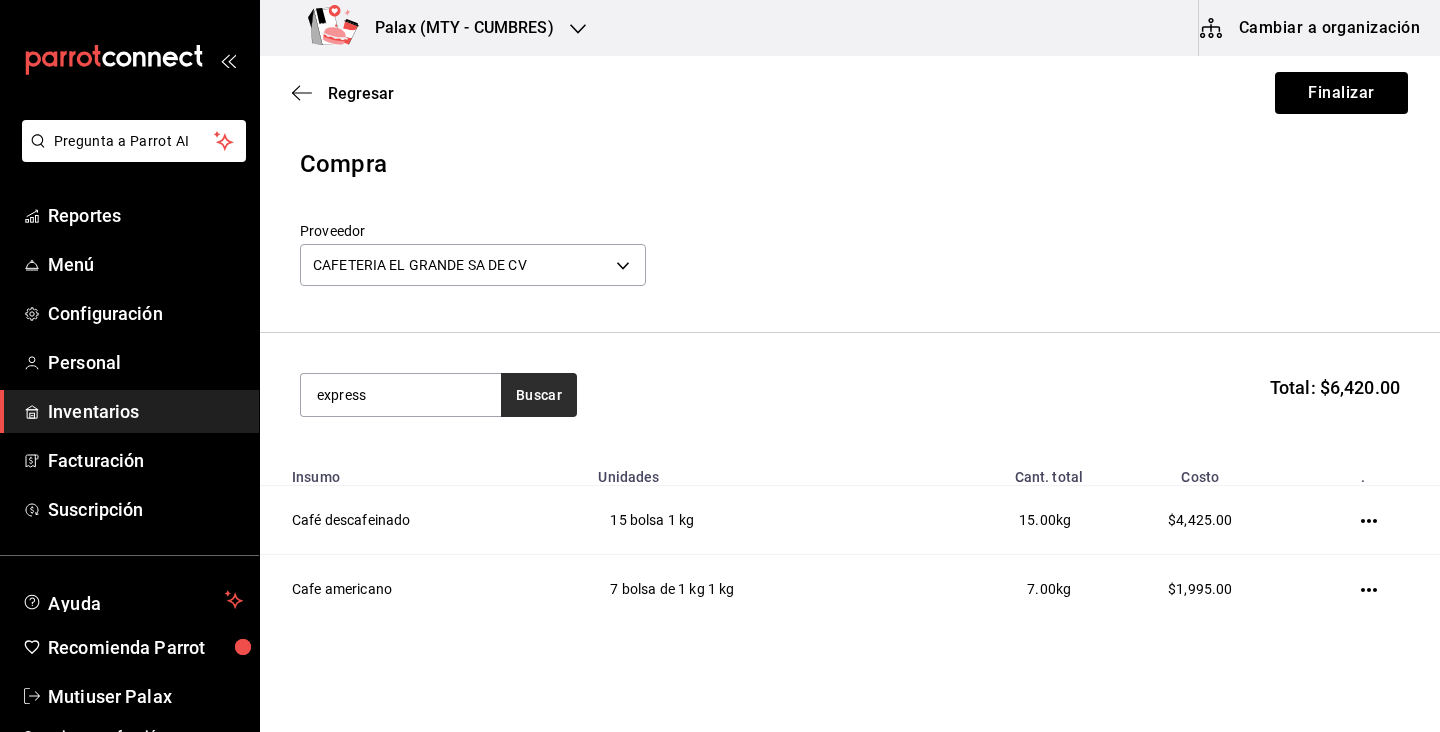 type on "express" 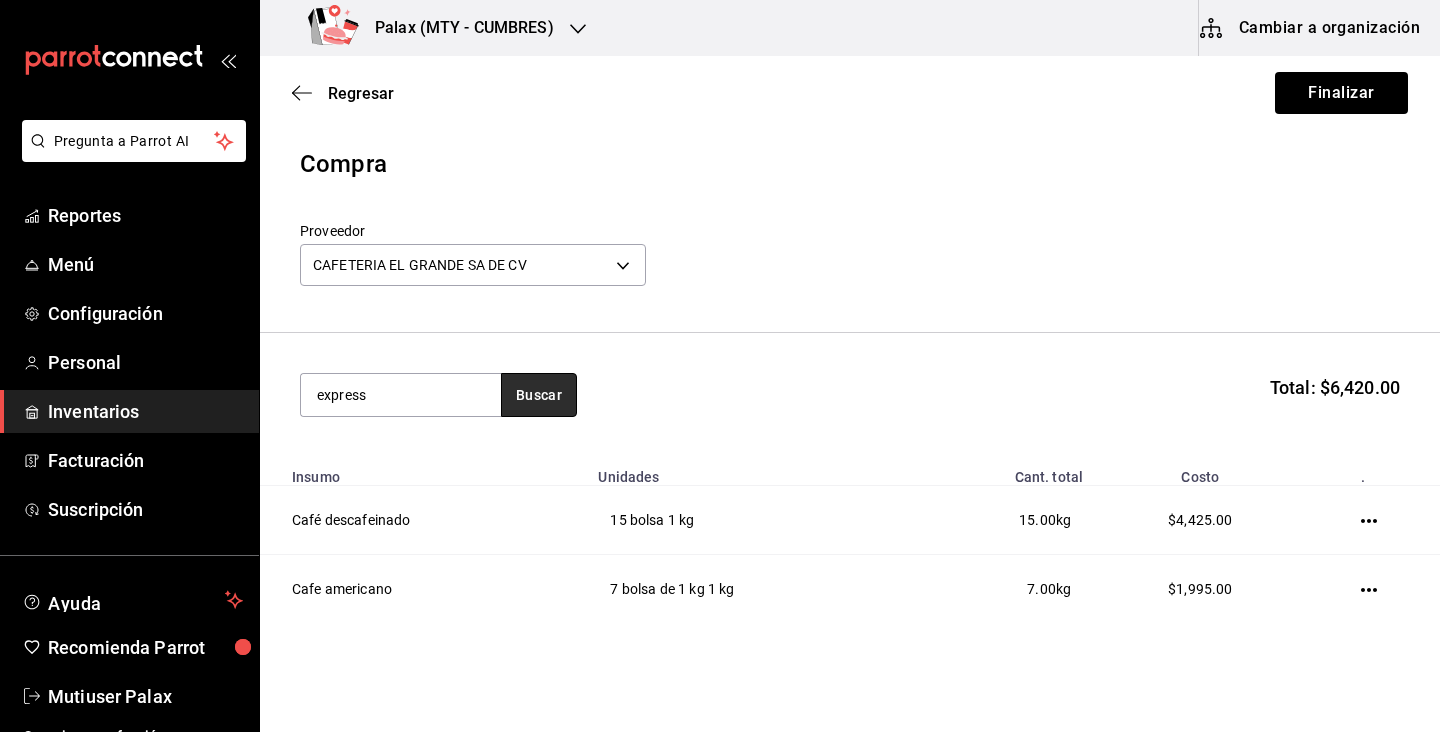click on "Buscar" at bounding box center (539, 395) 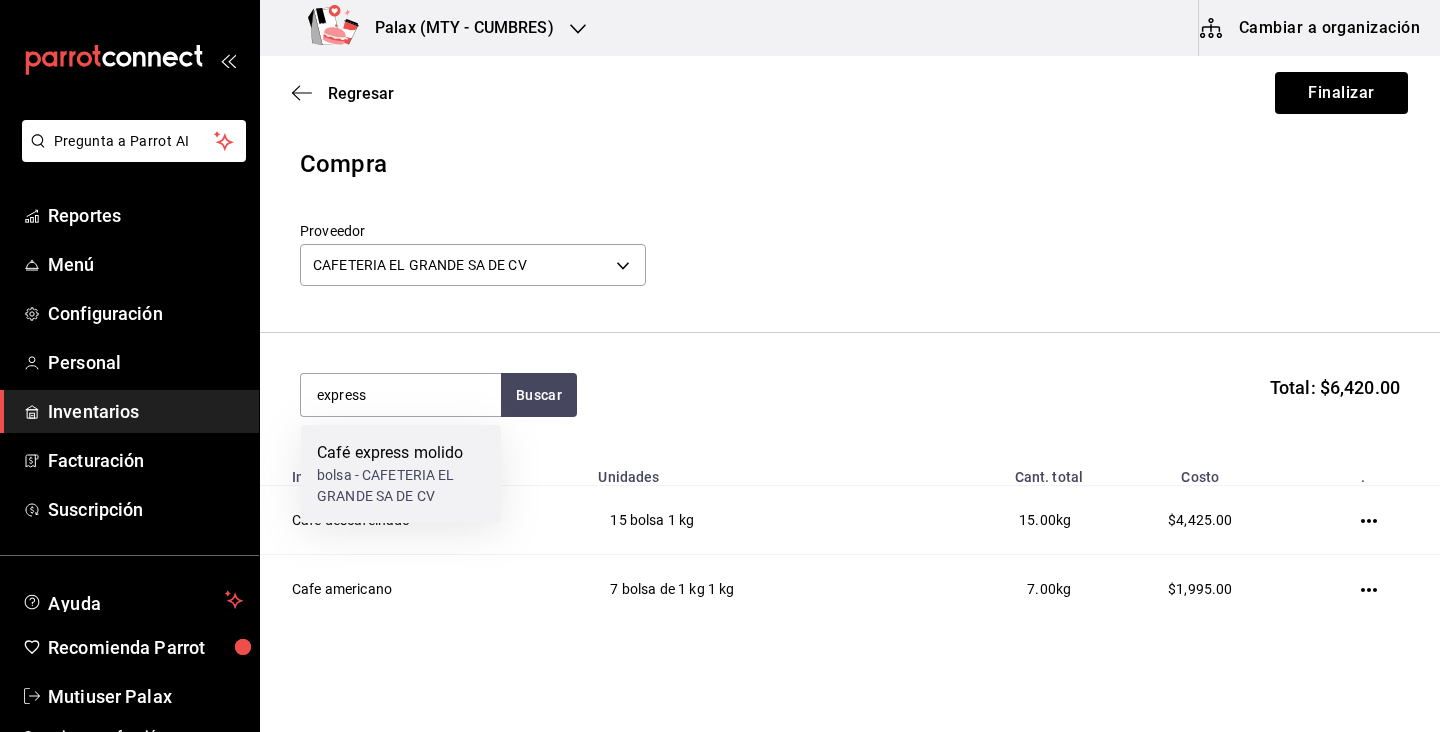 click on "bolsa - CAFETERIA EL GRANDE SA DE CV" at bounding box center [401, 486] 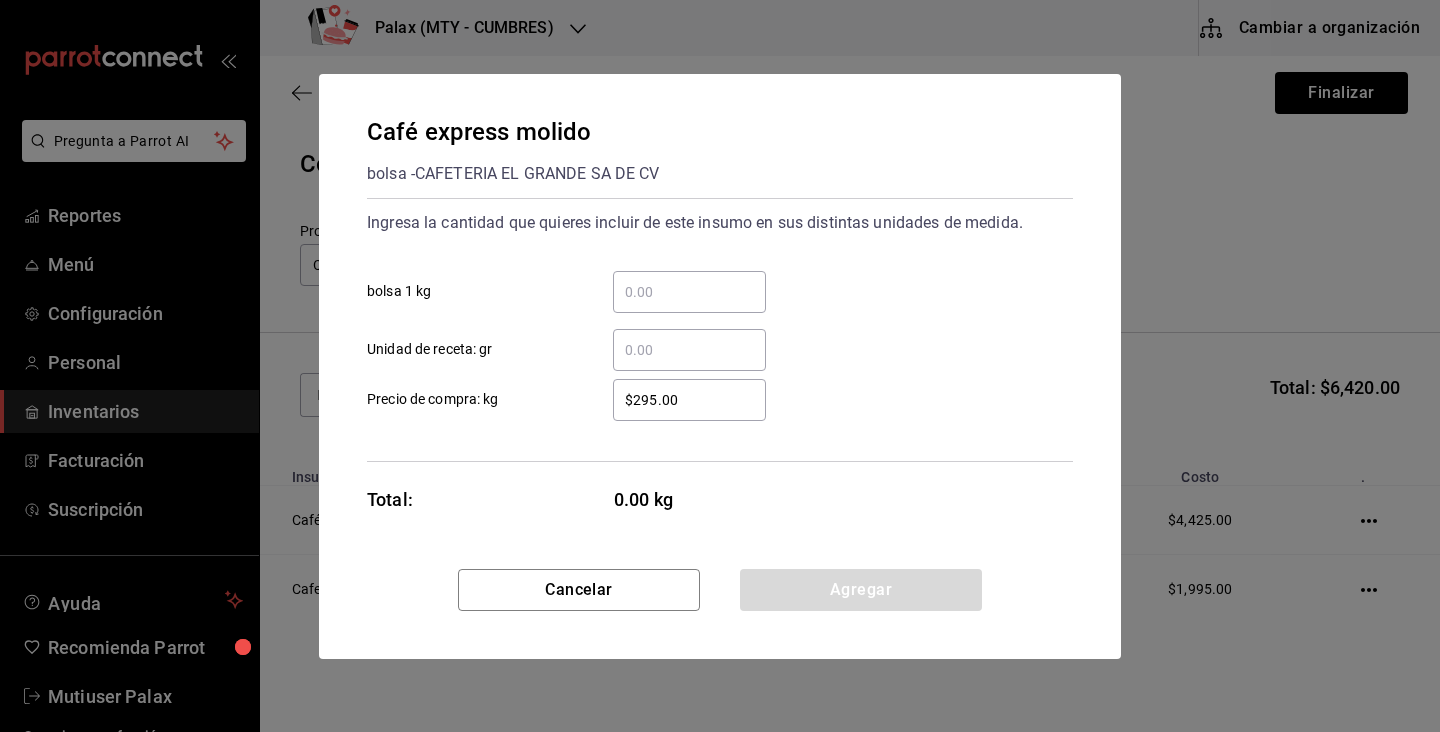 drag, startPoint x: 669, startPoint y: 260, endPoint x: 661, endPoint y: 269, distance: 12.0415945 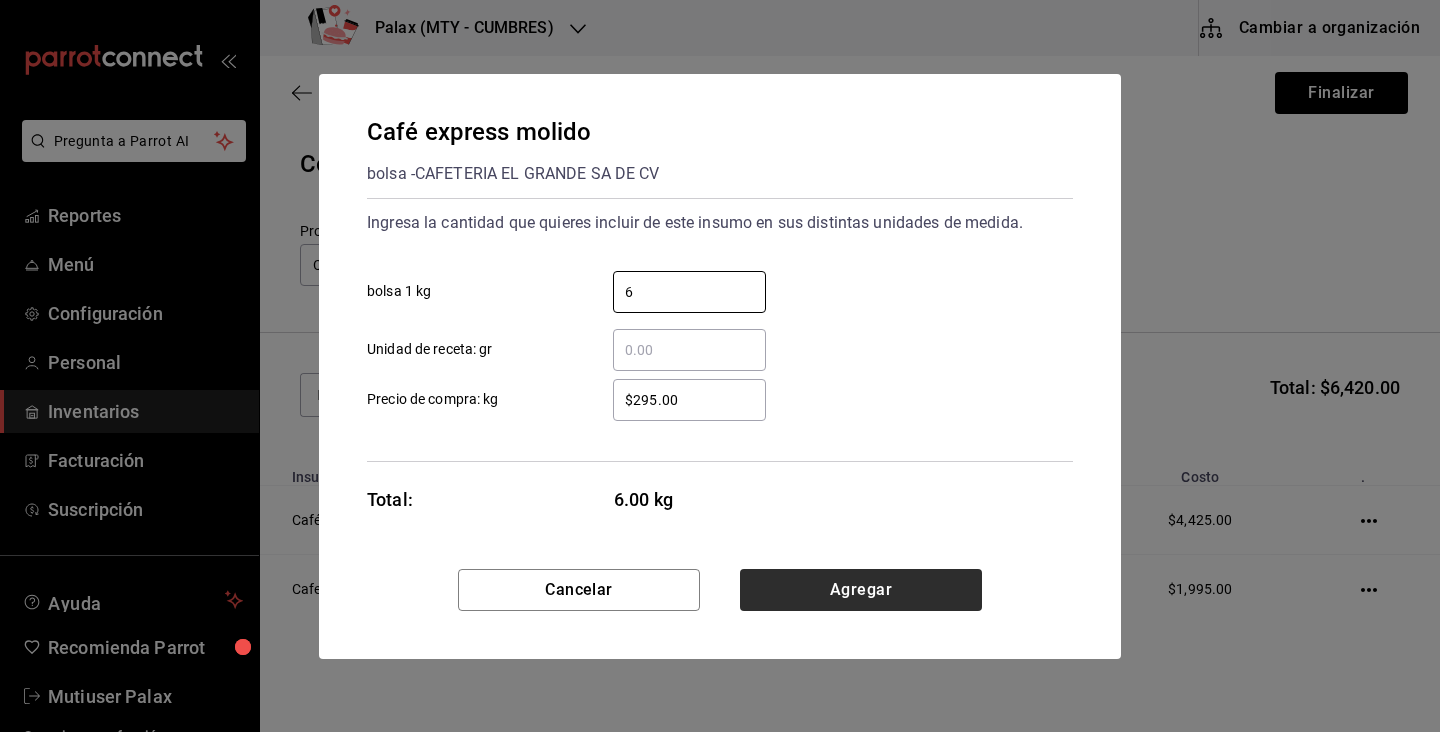 type on "6" 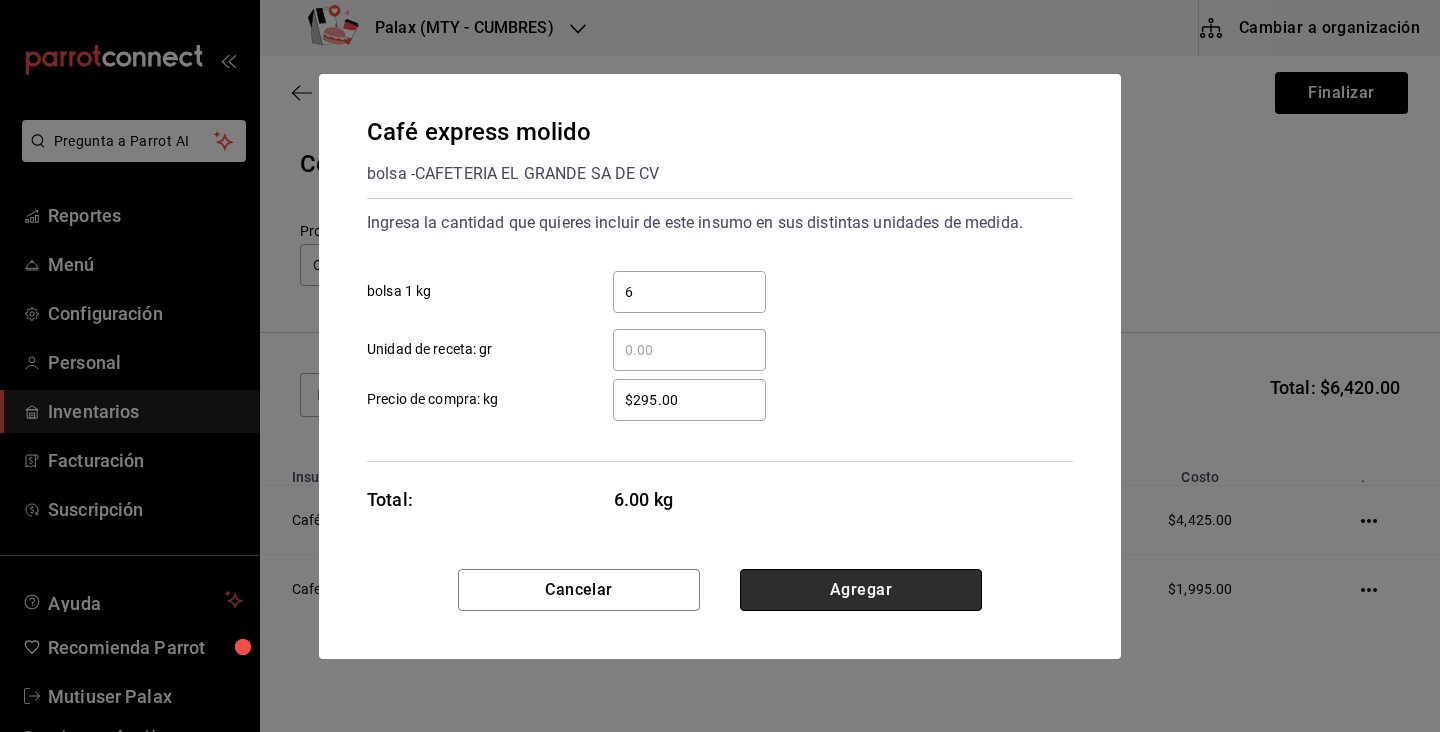 click on "Agregar" at bounding box center [861, 590] 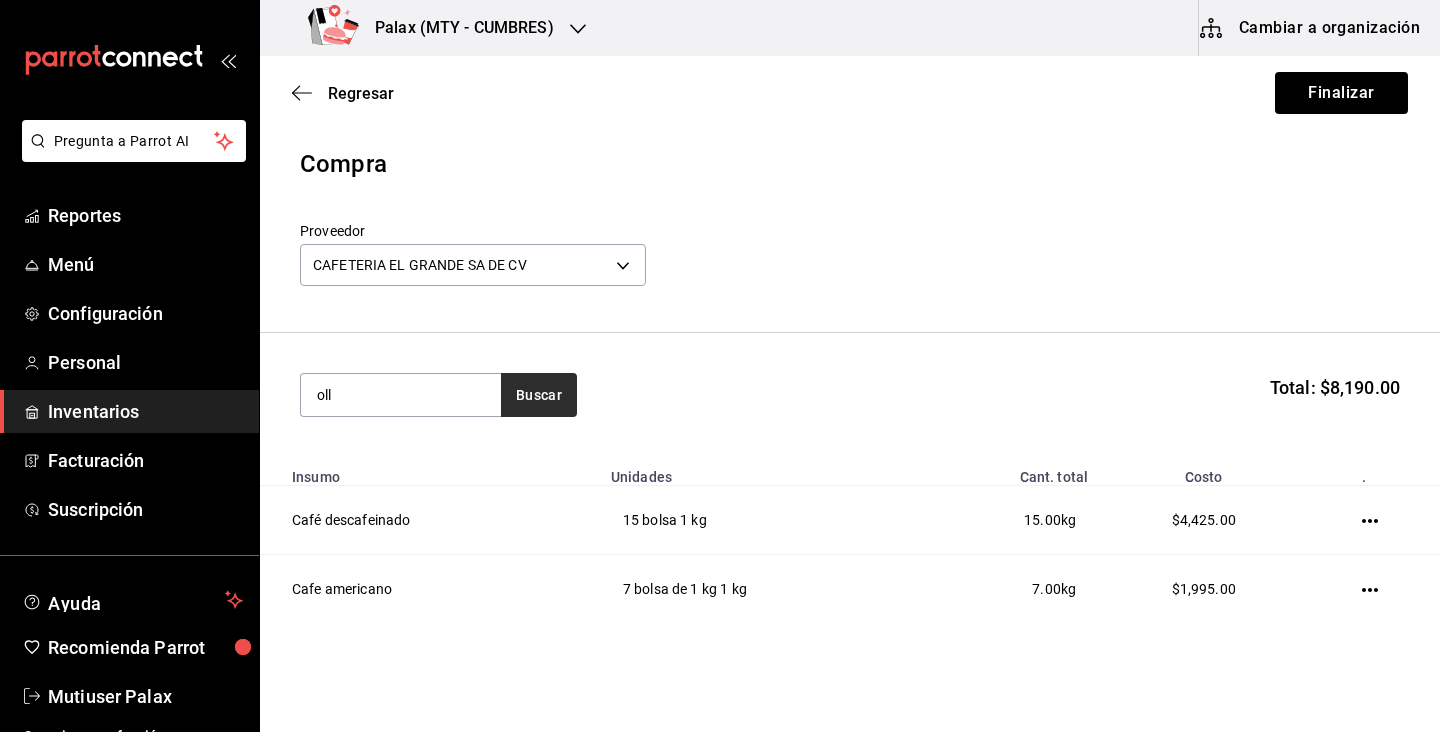 type on "oll" 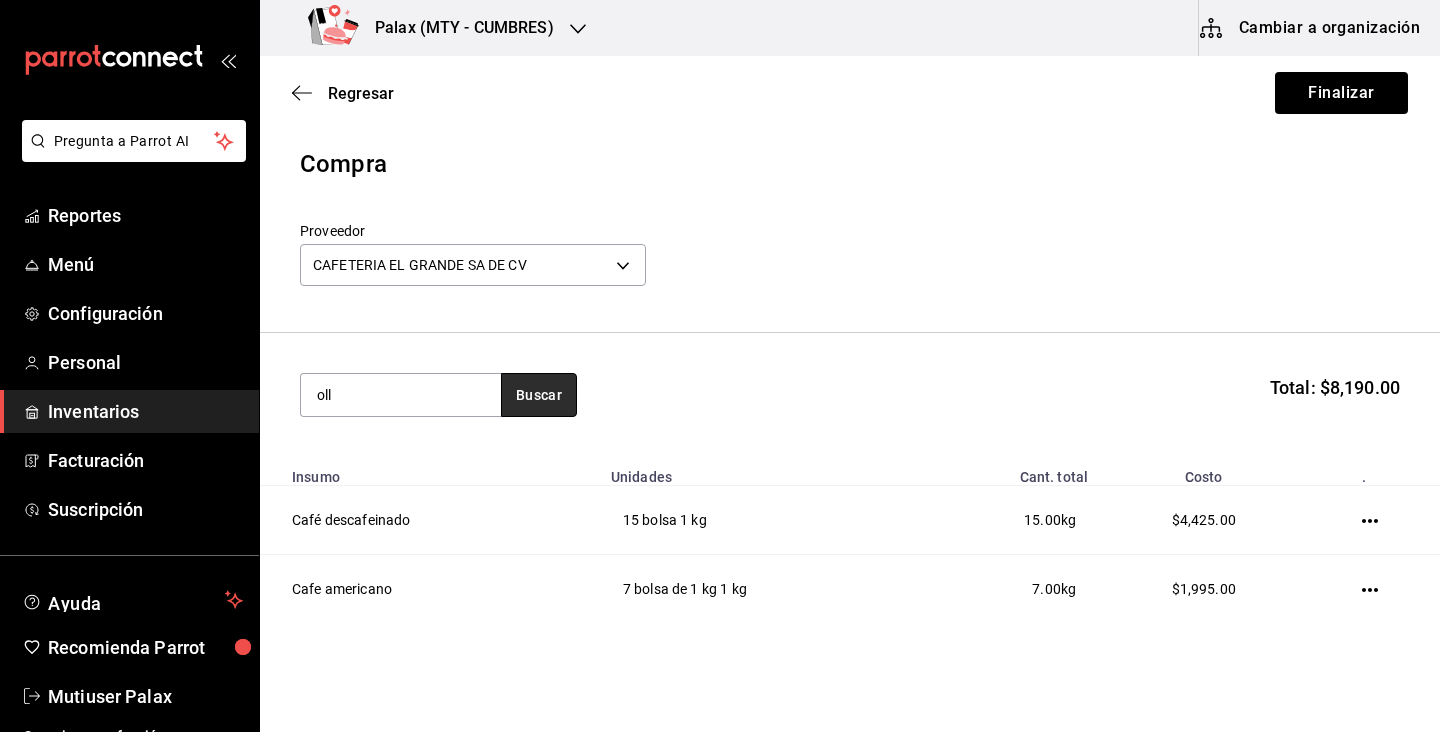 click on "Buscar" at bounding box center (539, 395) 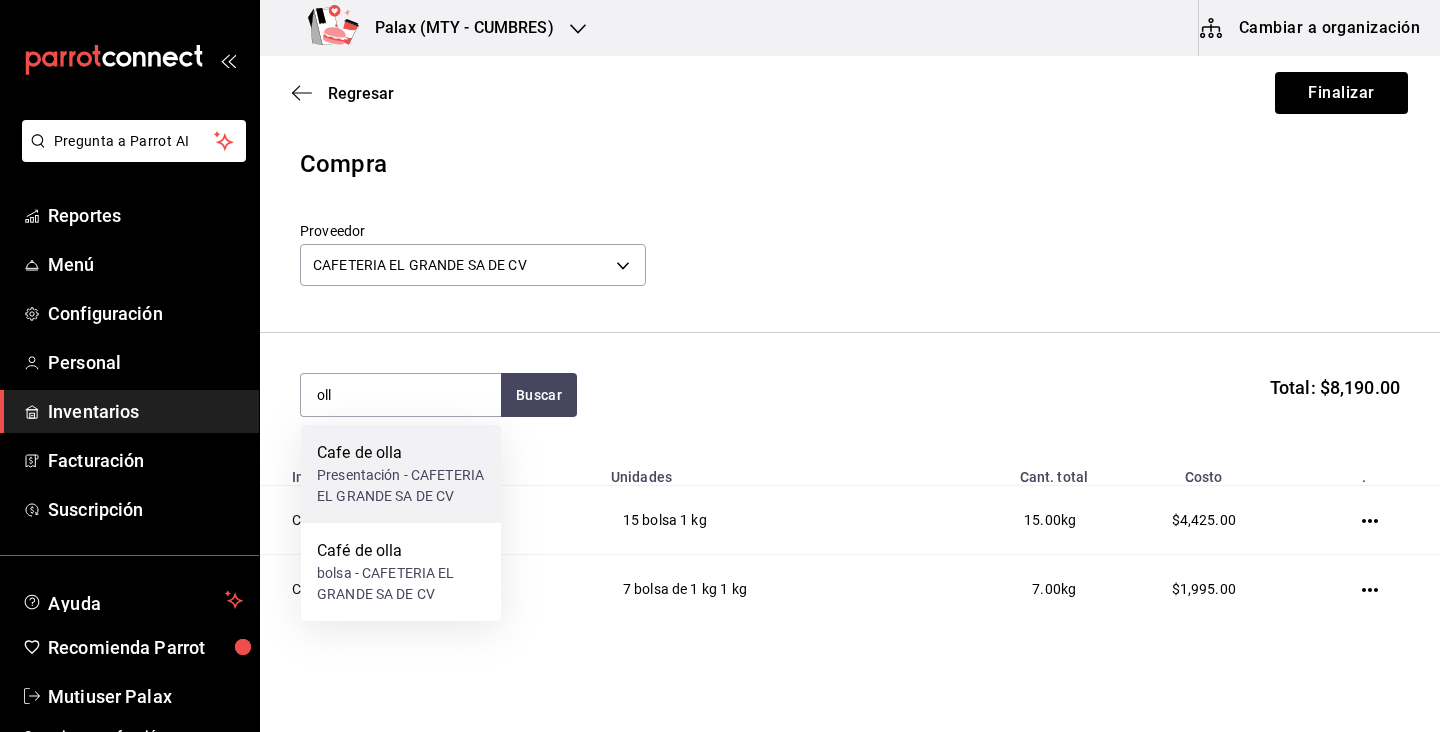click on "Presentación - CAFETERIA EL GRANDE SA DE CV" at bounding box center [401, 486] 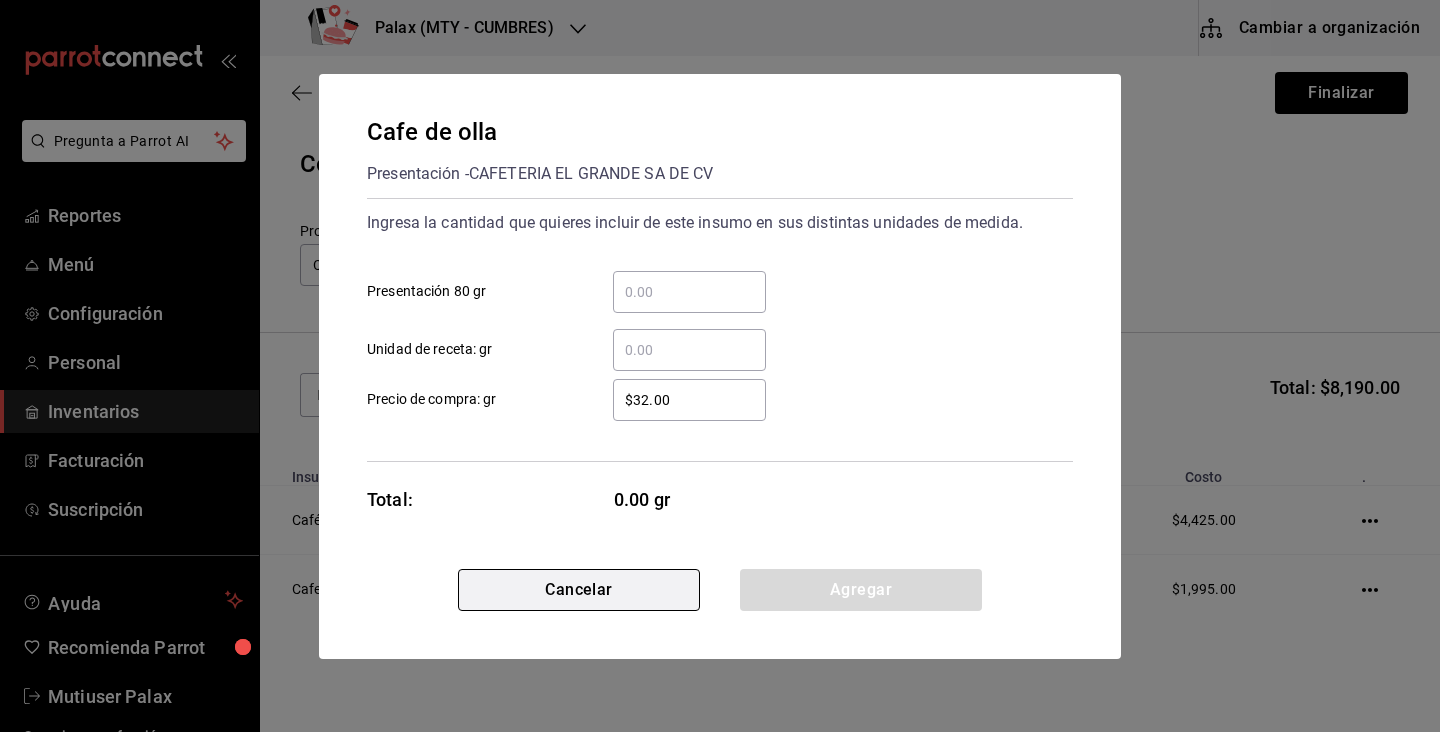click on "Cancelar" at bounding box center (579, 590) 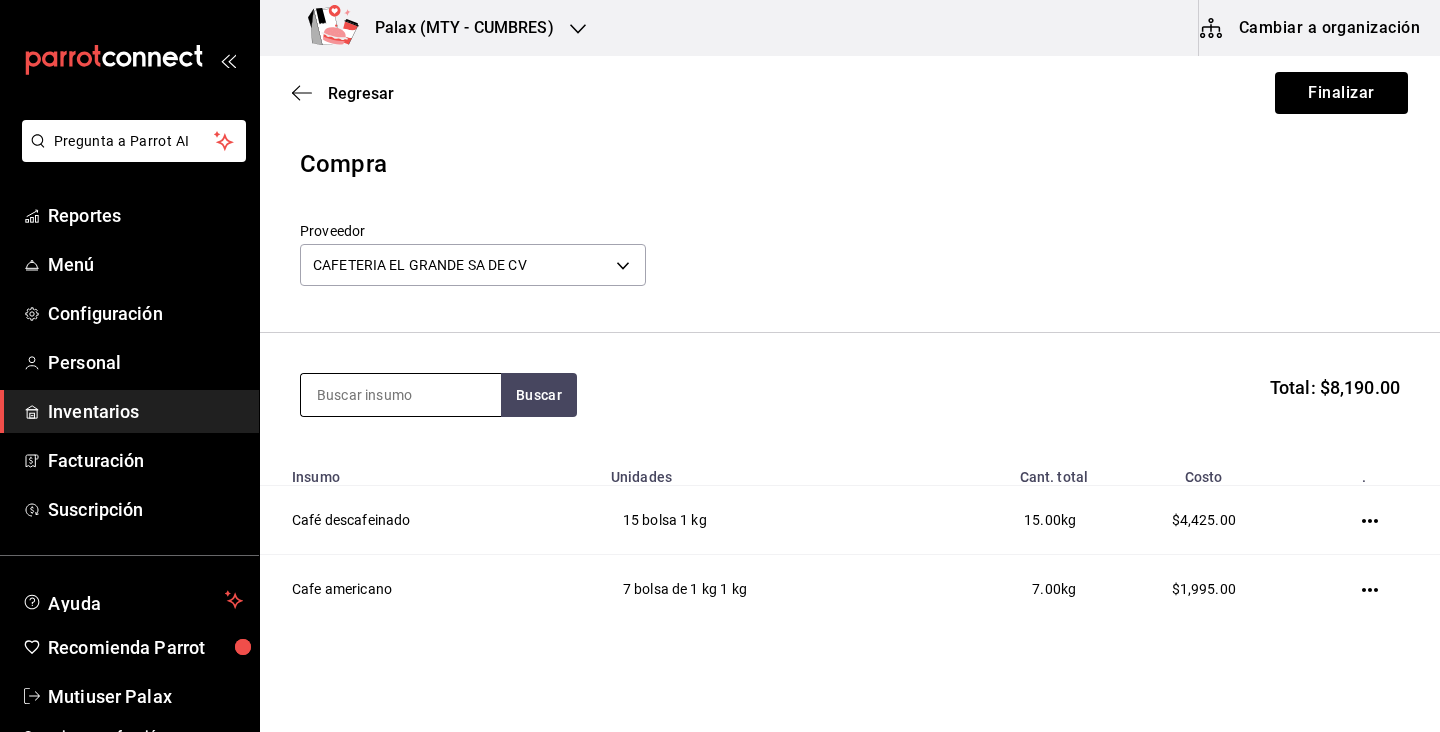 click at bounding box center [401, 395] 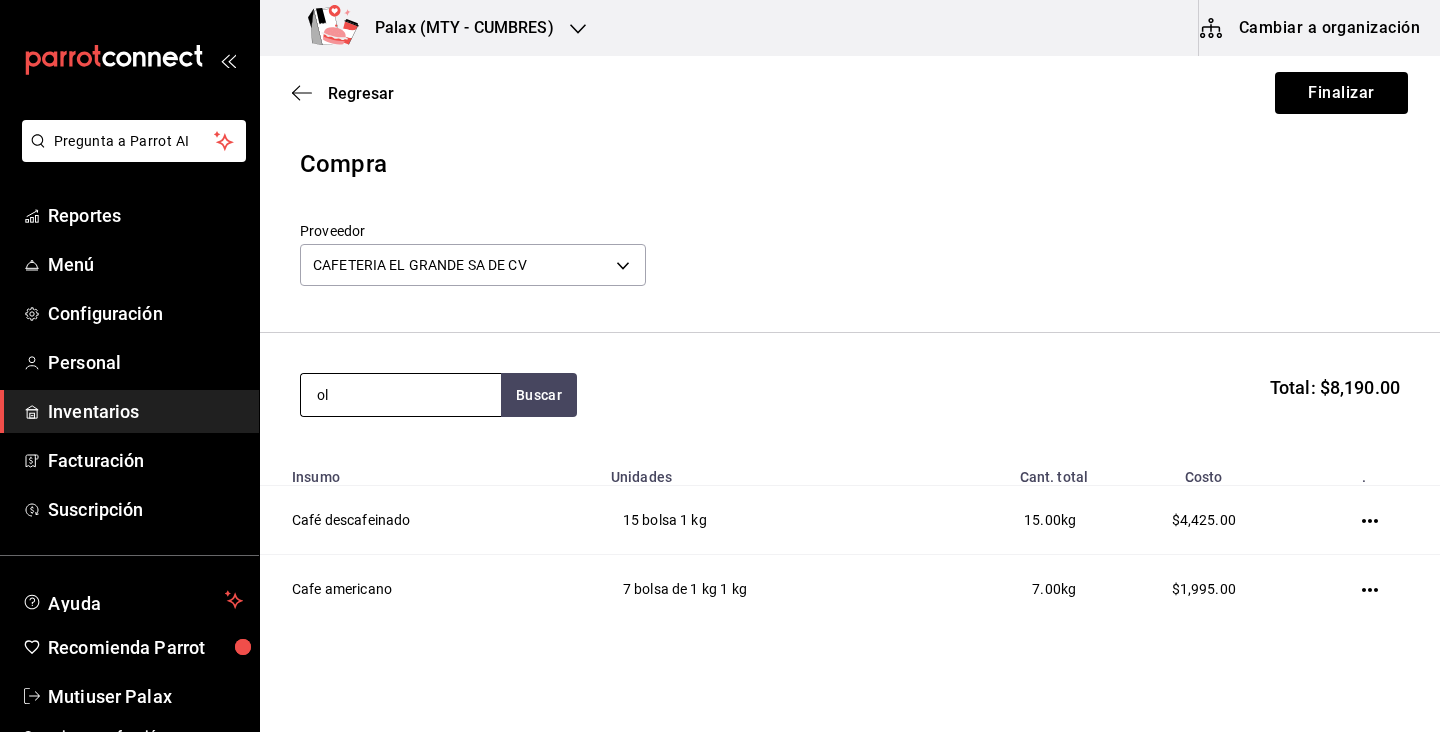 type on "oll" 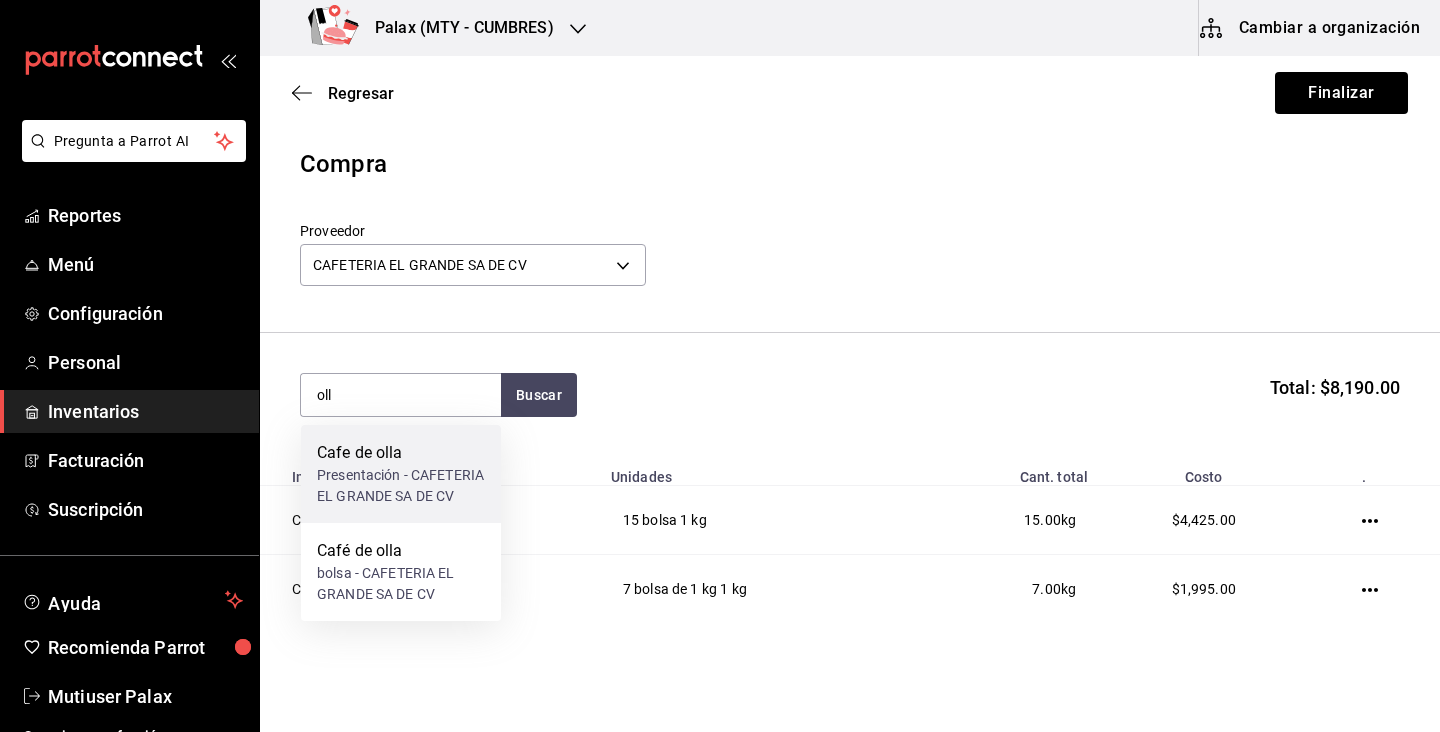 click on "Presentación - CAFETERIA EL GRANDE SA DE CV" at bounding box center [401, 486] 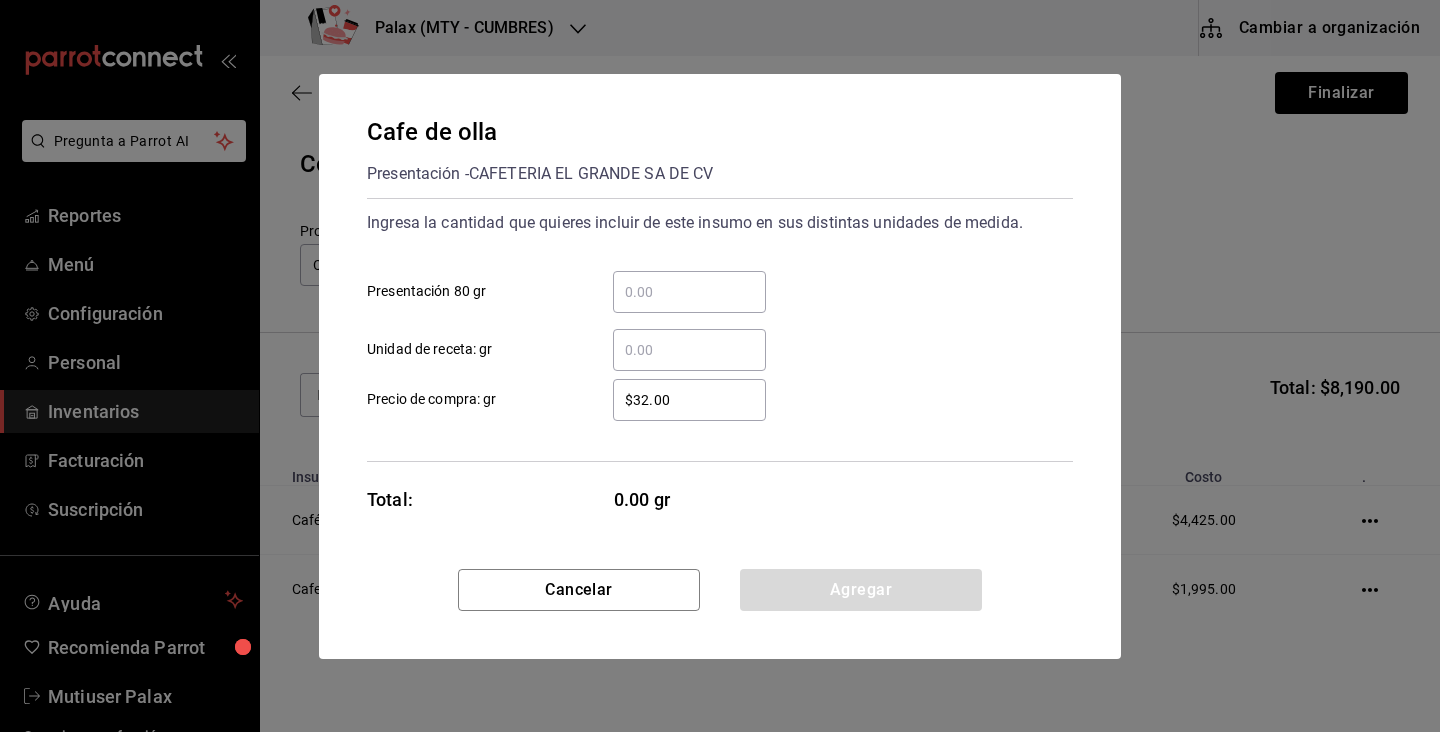 click on "​ Presentación 80 gr" at bounding box center (689, 292) 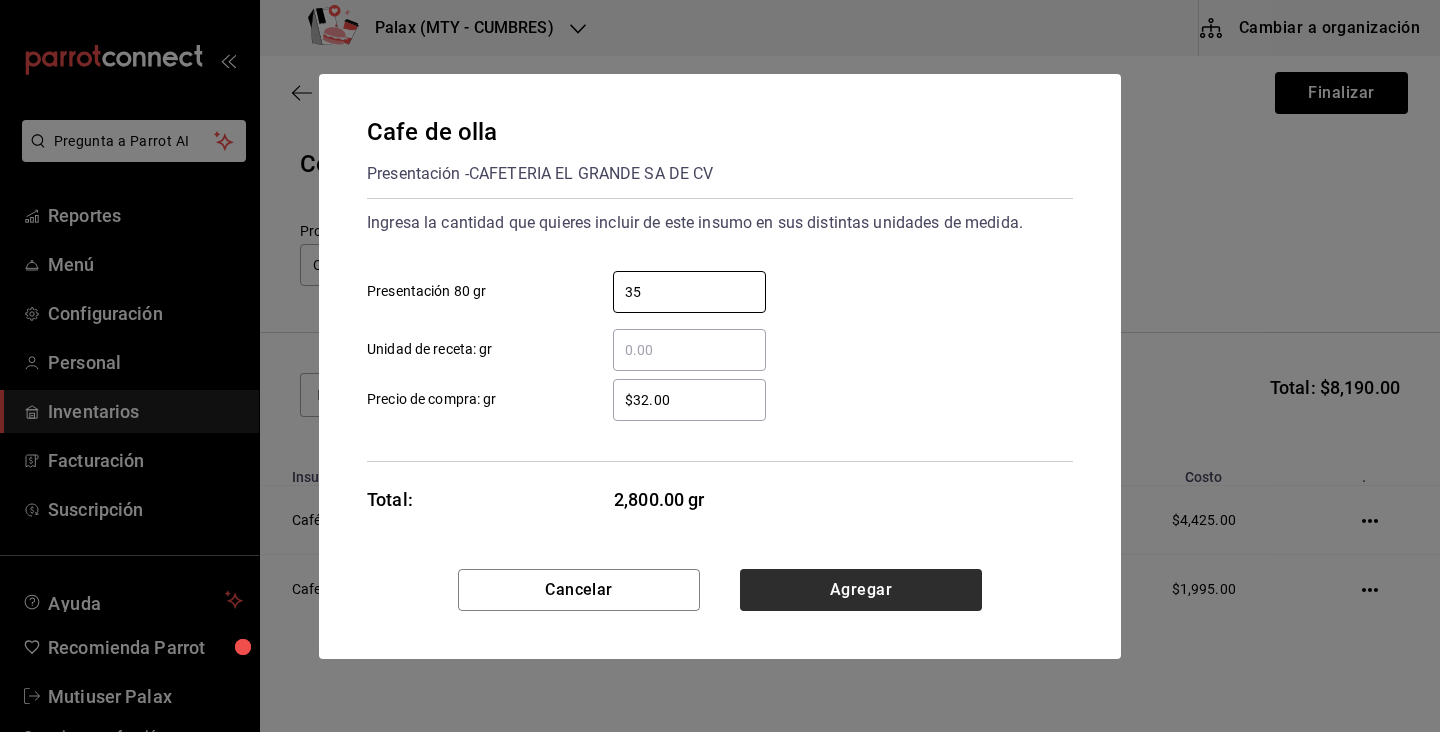 type on "35" 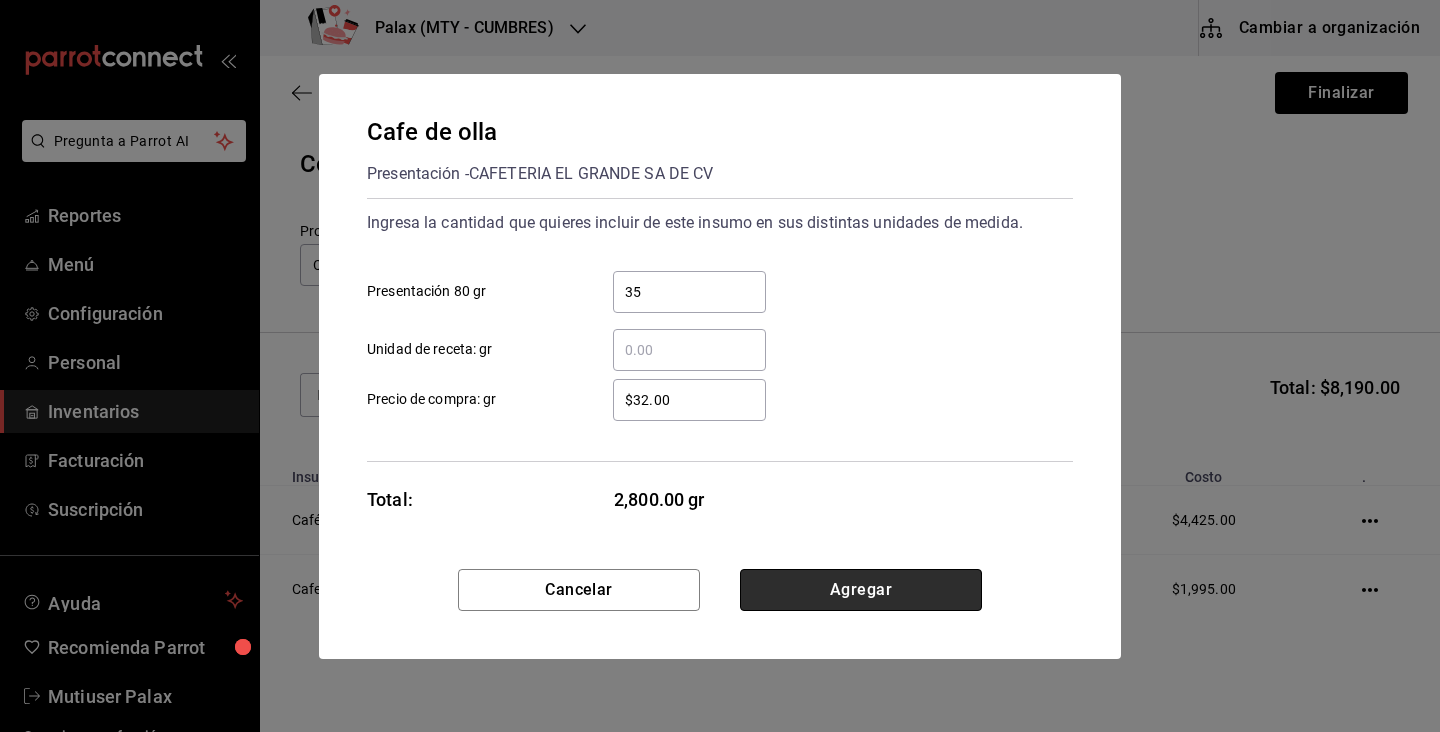 click on "Agregar" at bounding box center (861, 590) 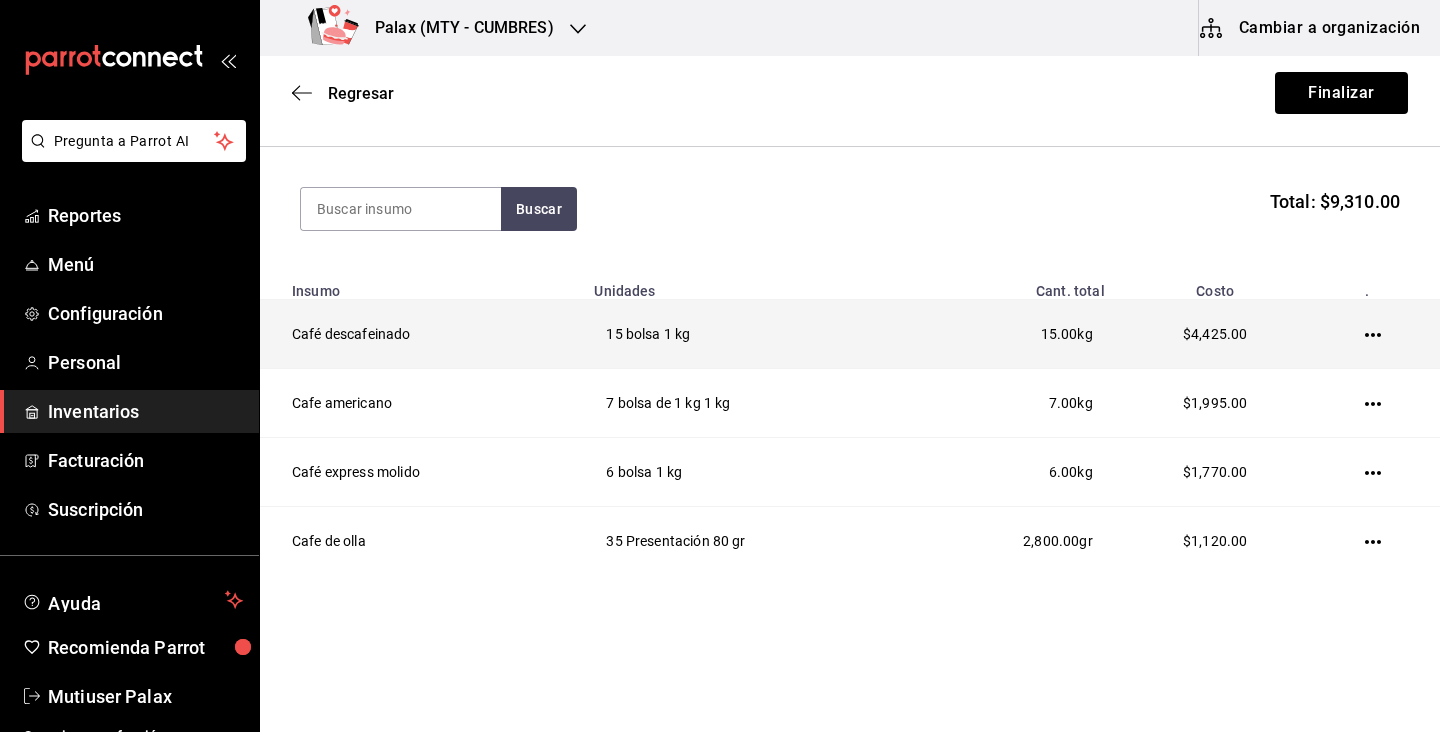 scroll, scrollTop: 206, scrollLeft: 0, axis: vertical 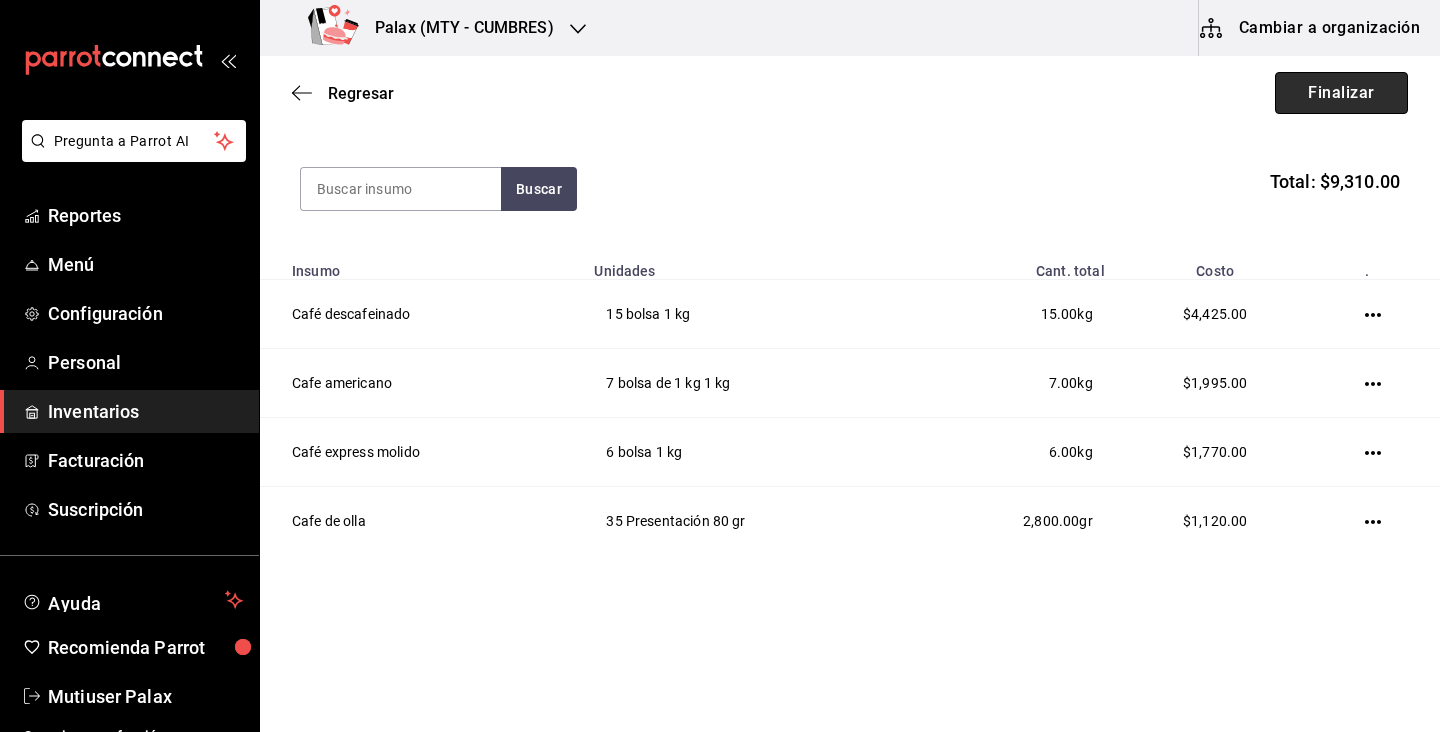 click on "Finalizar" at bounding box center [1341, 93] 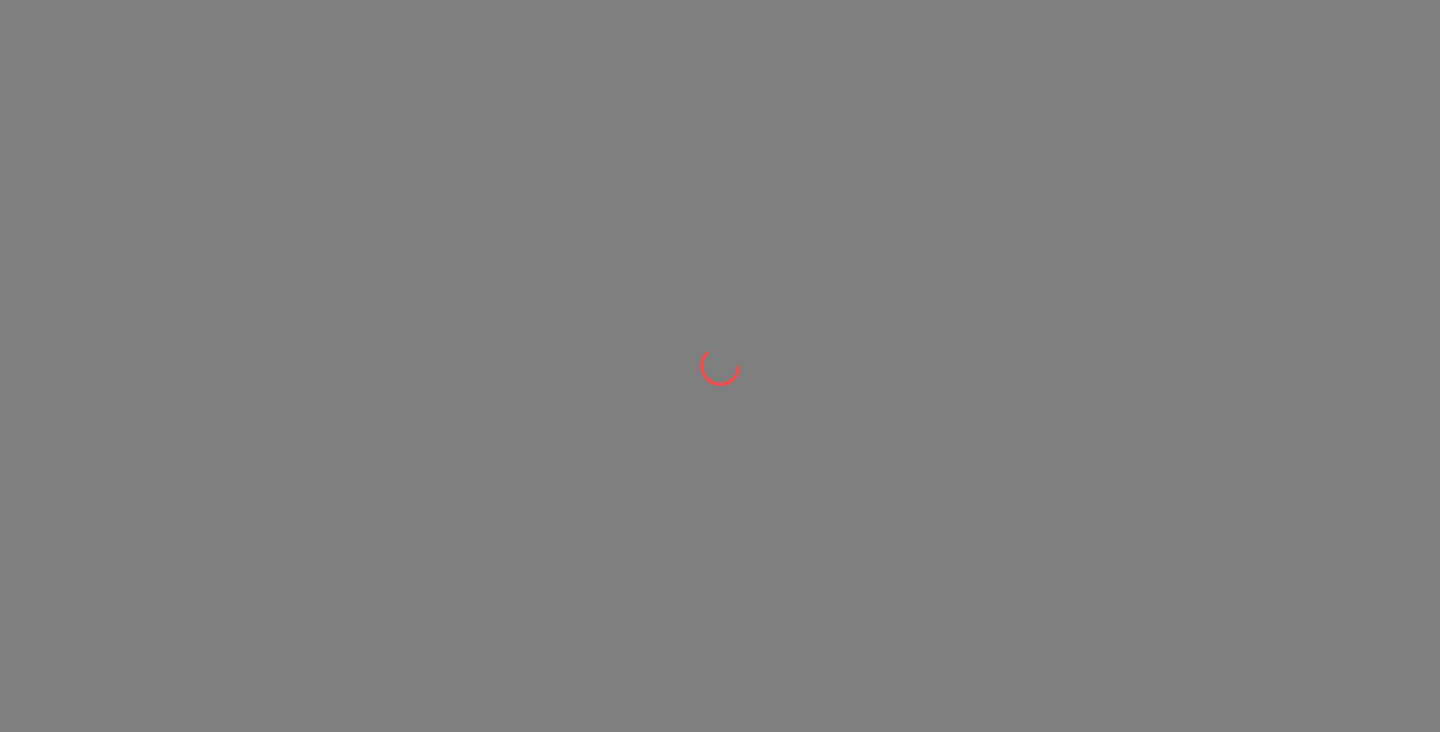scroll, scrollTop: 0, scrollLeft: 0, axis: both 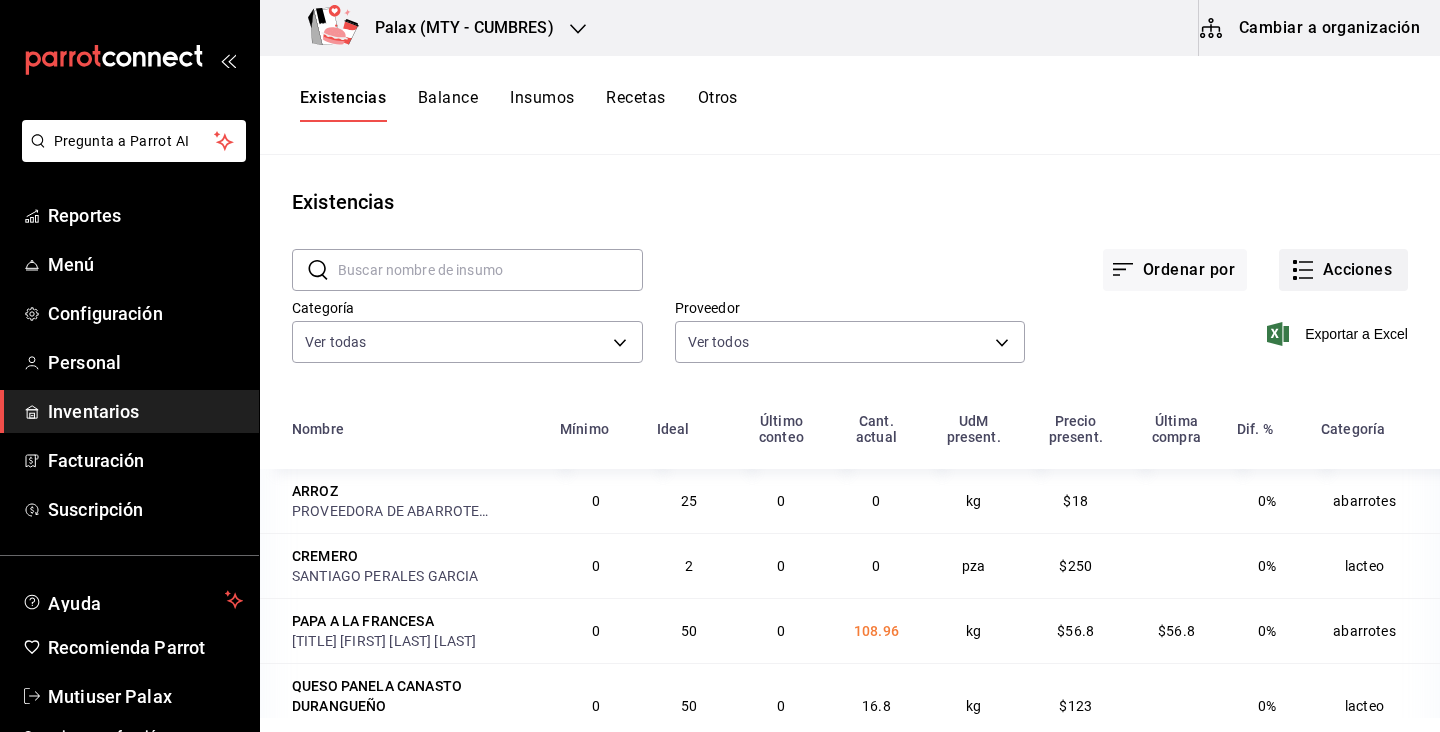 click on "Acciones" at bounding box center [1343, 270] 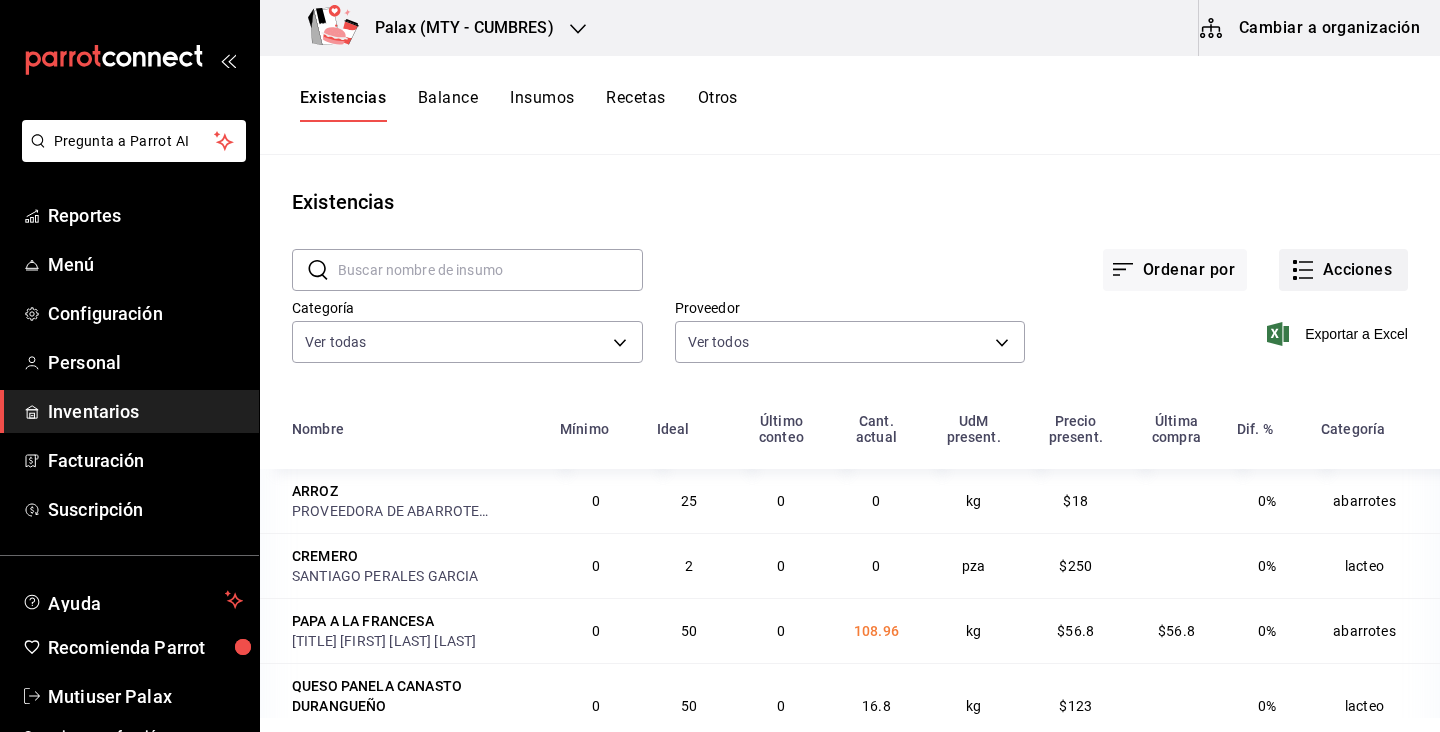 click on "Acciones" at bounding box center (1343, 270) 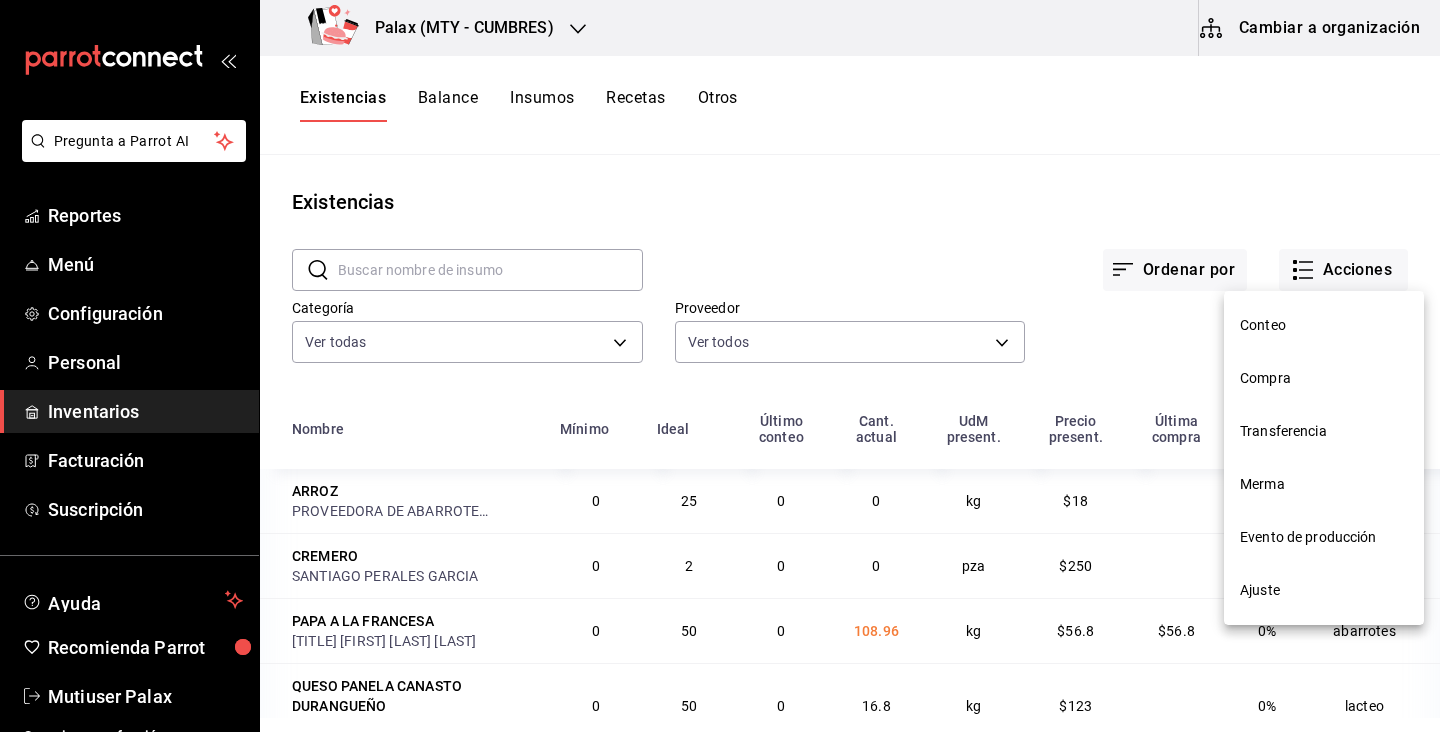 click on "Compra" at bounding box center [1324, 378] 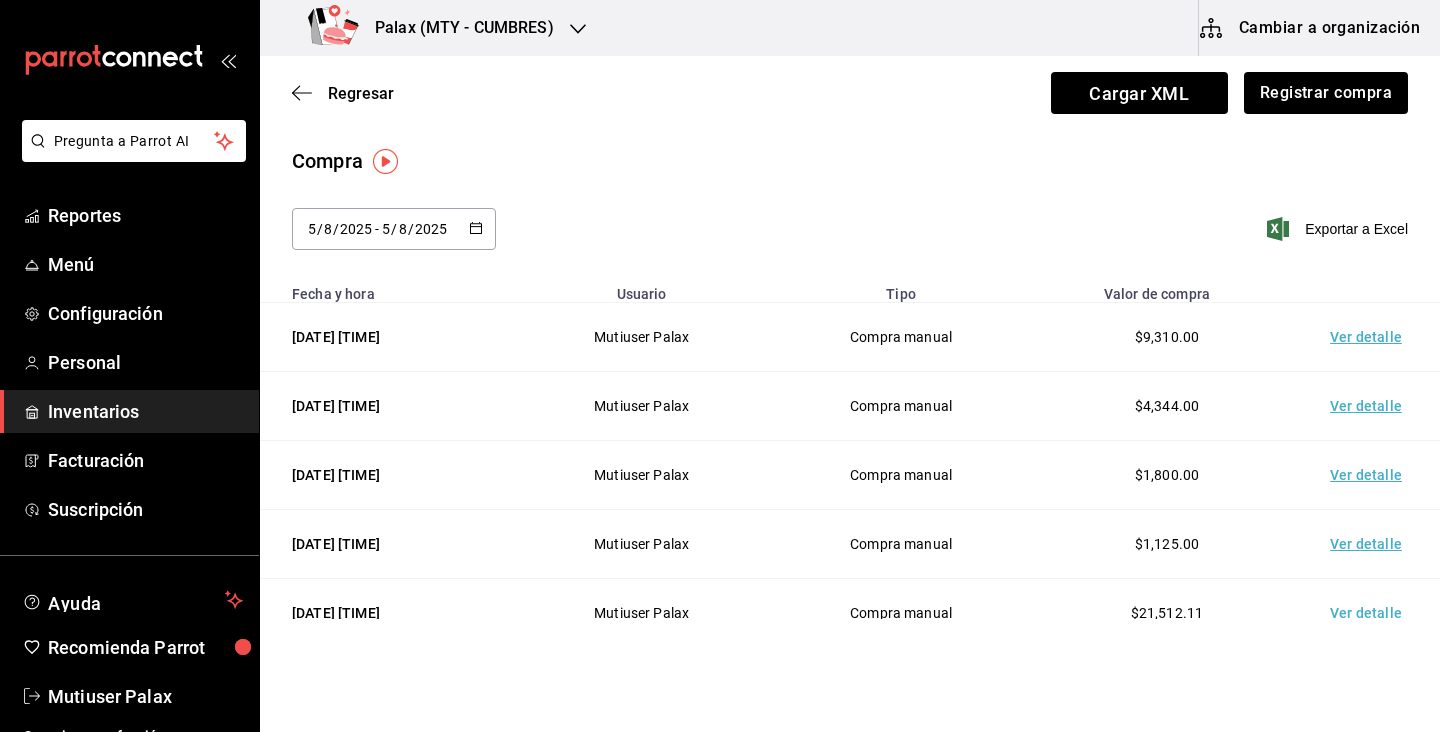 click on "2025-08-05 5 / 8 / 2025 - 2025-08-05 5 / 8 / 2025" at bounding box center (394, 229) 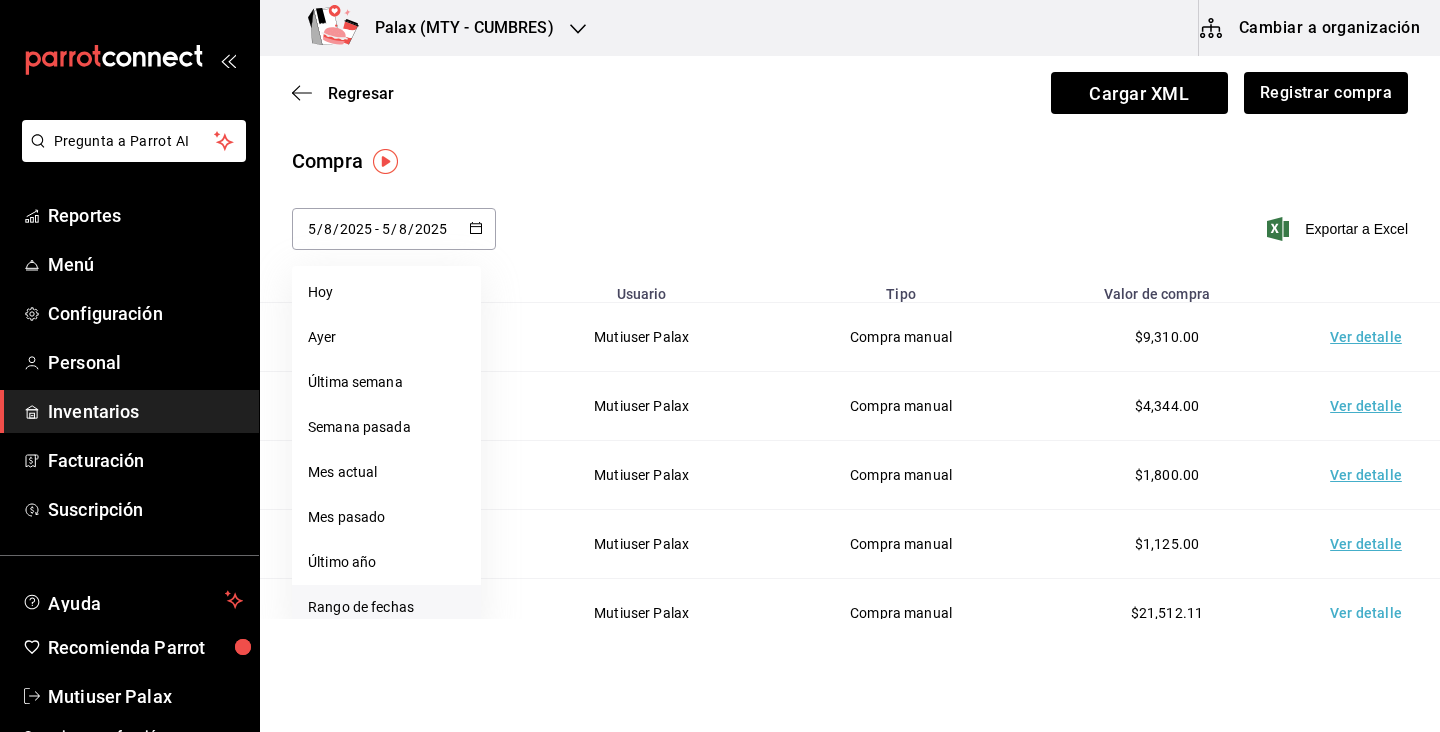click on "Rango de fechas" at bounding box center [386, 607] 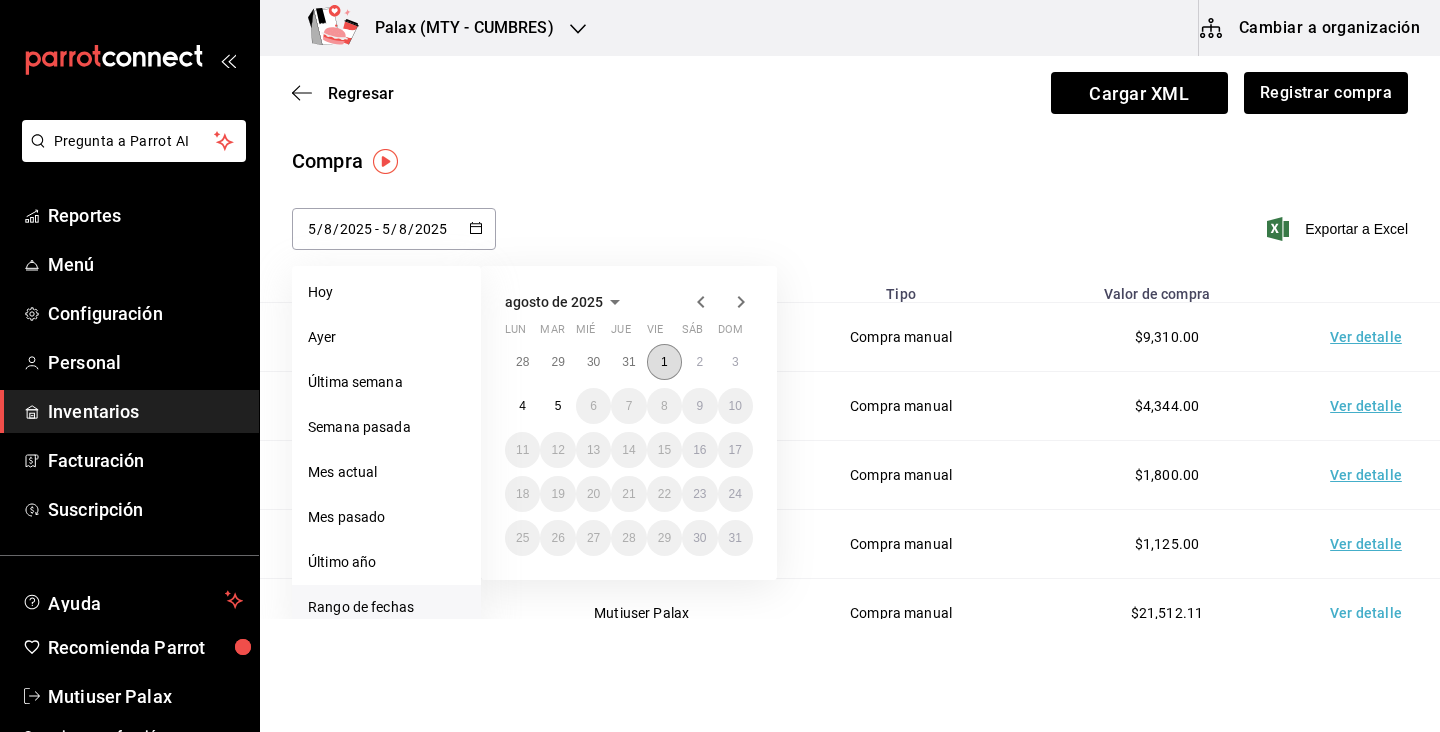 click on "1" at bounding box center (664, 362) 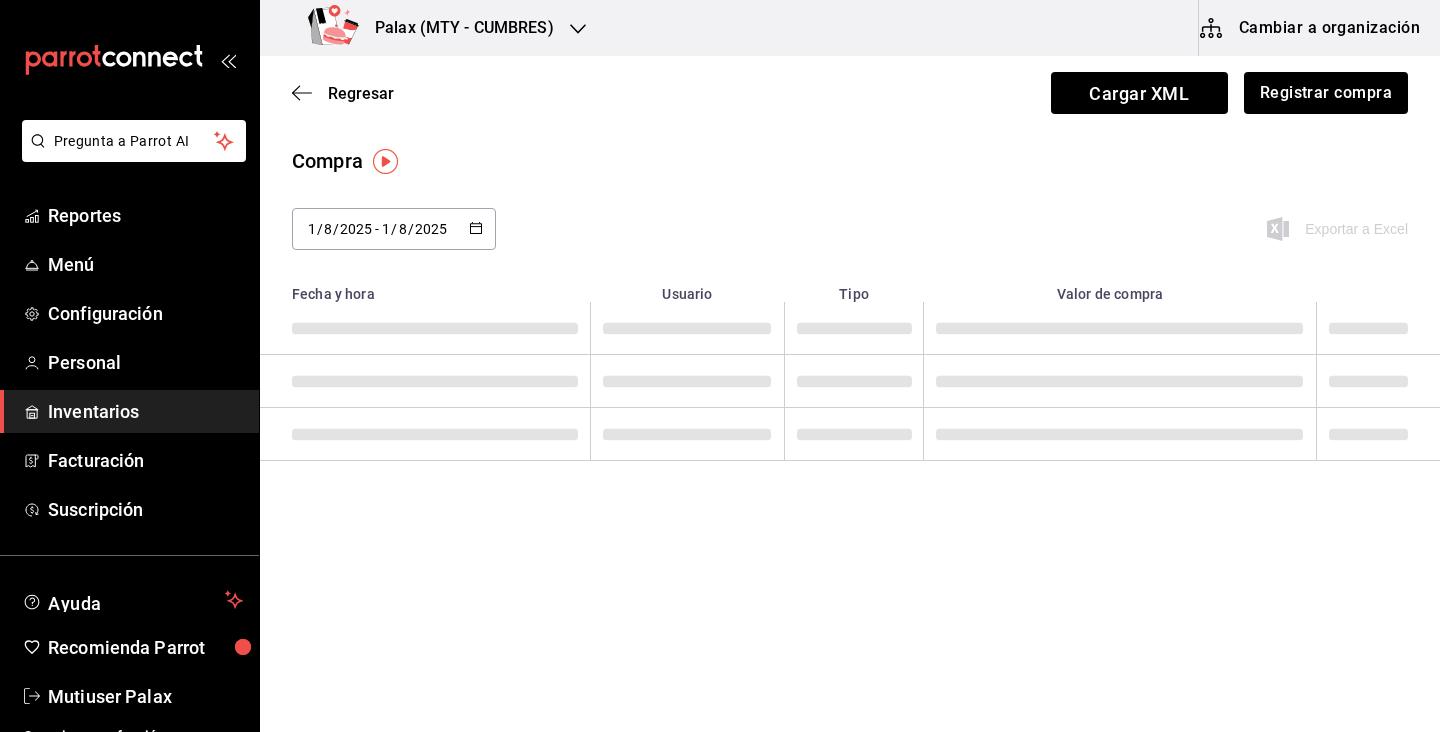 type on "2025-08-01" 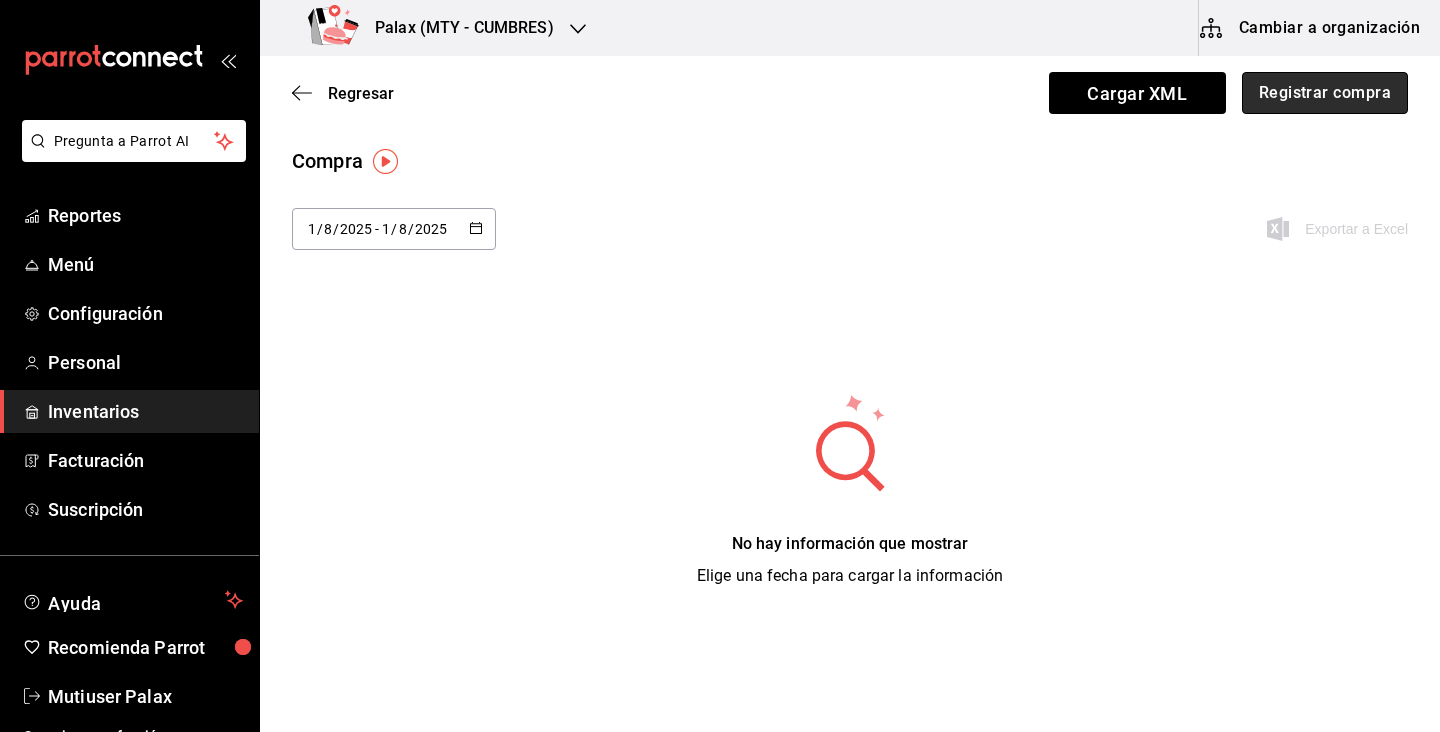 click on "Registrar compra" at bounding box center (1325, 93) 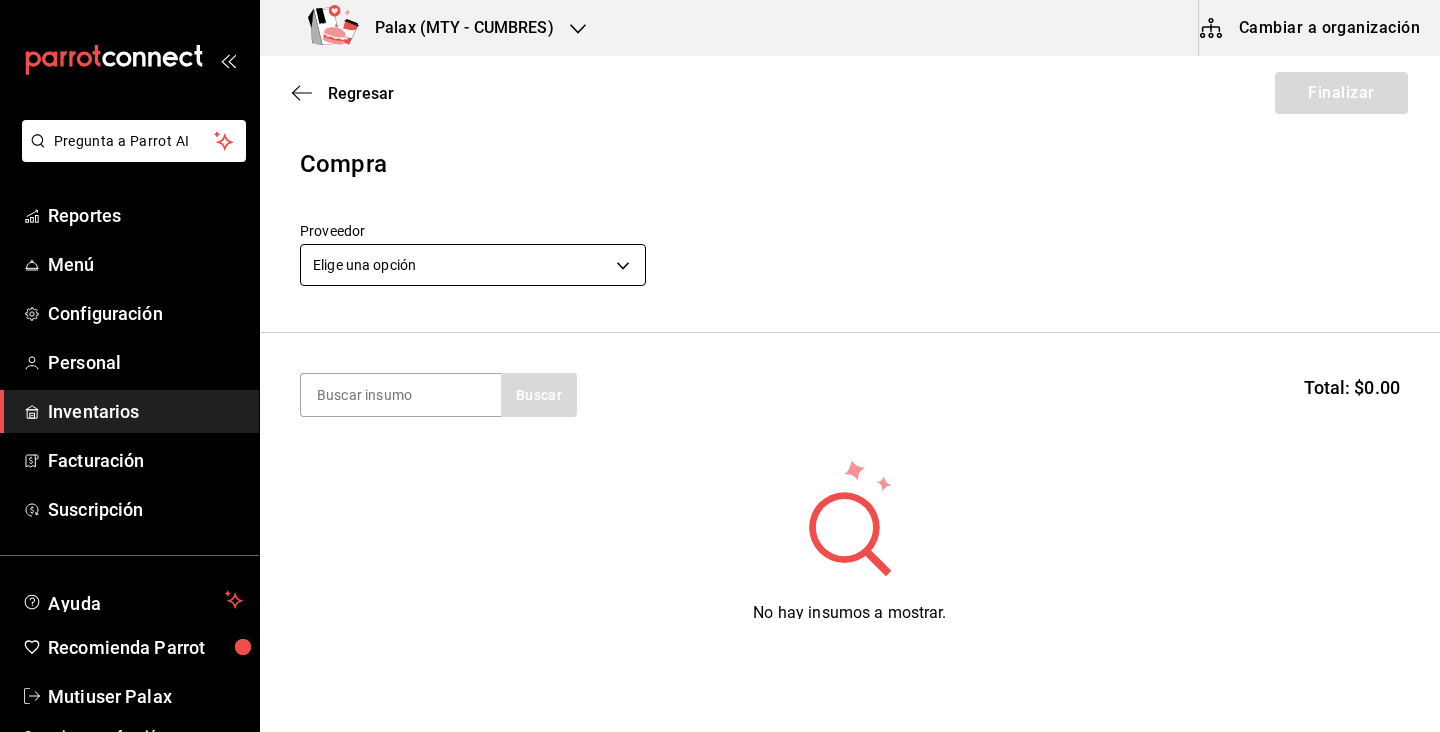click on "Pregunta a Parrot AI Reportes   Menú   Configuración   Personal   Inventarios   Facturación   Suscripción   Ayuda Recomienda Parrot   Mutiuser Palax   Sugerir nueva función   Palax (MTY - CUMBRES) Cambiar a organización Regresar Finalizar Compra Proveedor Elige una opción default Buscar Total: $0.00 No hay insumos a mostrar. Busca un insumo para agregarlo a la lista Pregunta a Parrot AI Reportes   Menú   Configuración   Personal   Inventarios   Facturación   Suscripción   Ayuda Recomienda Parrot   Mutiuser Palax   Sugerir nueva función   GANA 1 MES GRATIS EN TU SUSCRIPCIÓN AQUÍ ¿Recuerdas cómo empezó tu restaurante?
Hoy puedes ayudar a un colega a tener el mismo cambio que tú viviste.
Recomienda Parrot directamente desde tu Portal Administrador.
Es fácil y rápido.
🎁 Por cada restaurante que se una, ganas 1 mes gratis. Ver video tutorial Ir a video Editar Eliminar Visitar centro de ayuda (81) 2046 6363 soporte@parrotsoftware.io Visitar centro de ayuda (81) 2046 6363" at bounding box center [720, 309] 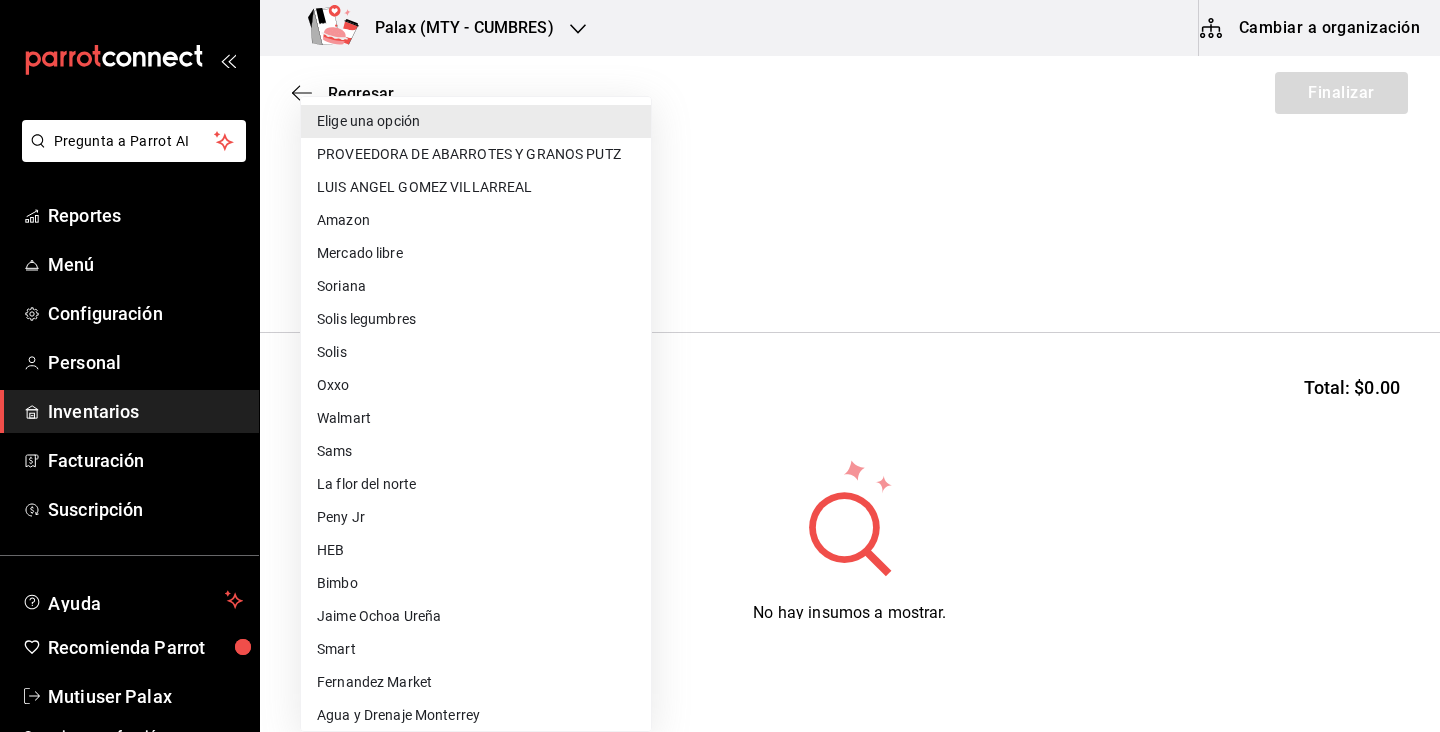 click on "PROVEEDORA DE ABARROTES Y GRANOS PUTZ" at bounding box center [476, 154] 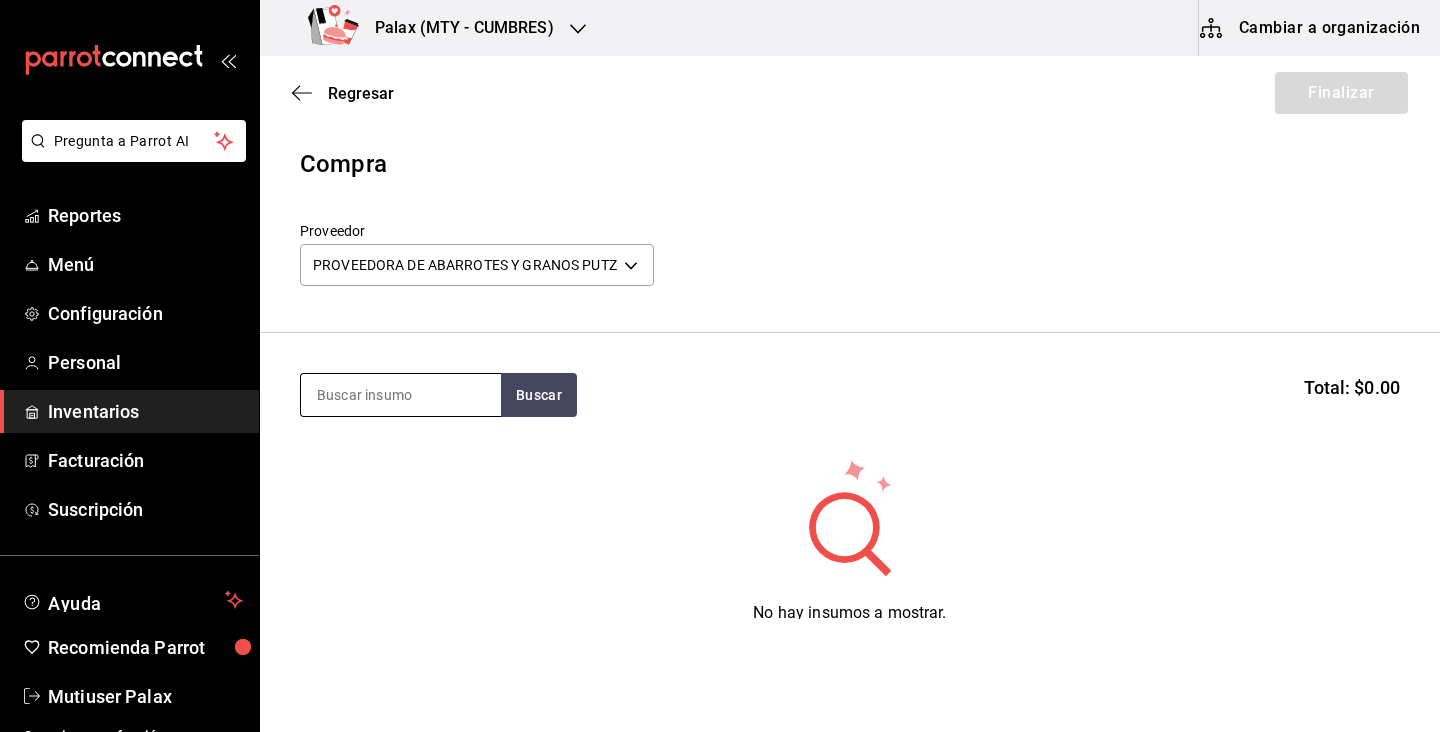 click at bounding box center [401, 395] 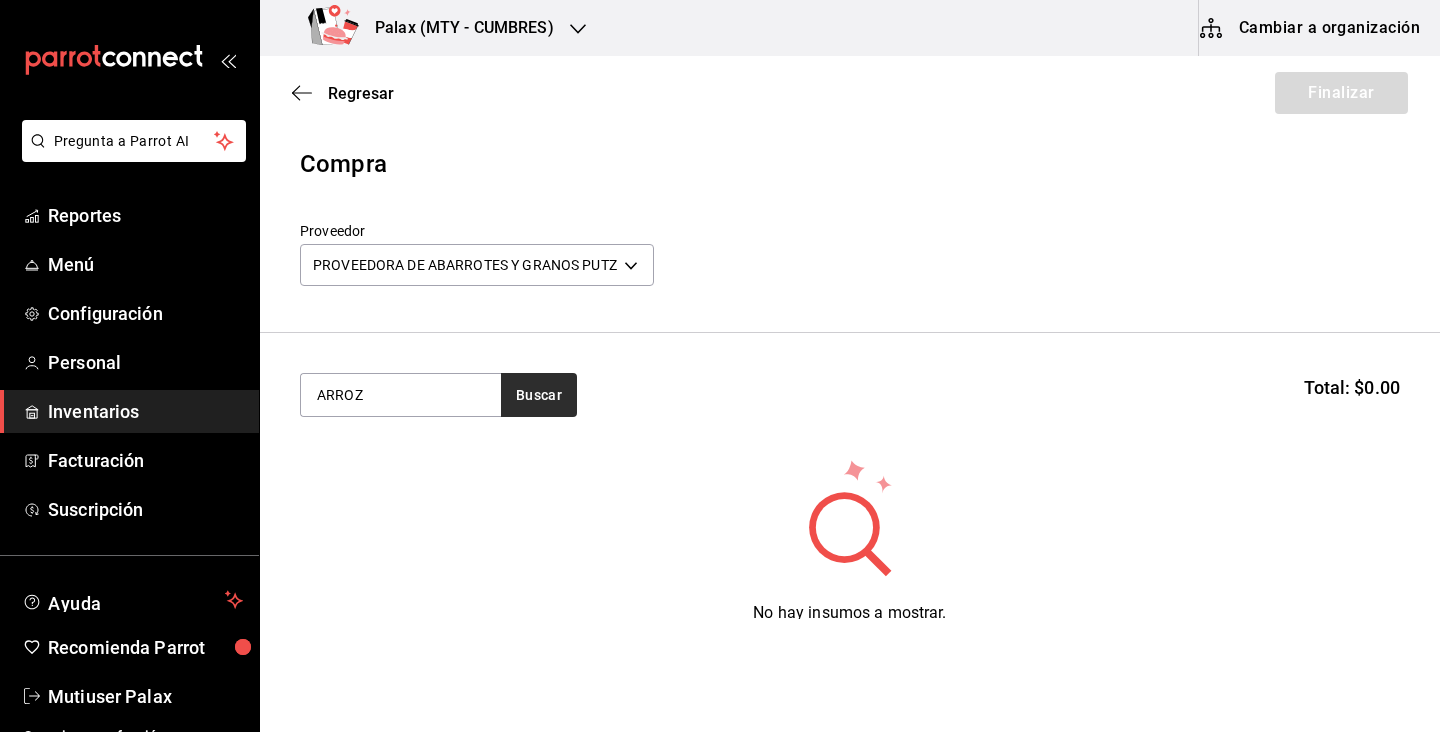 type on "ARROZ" 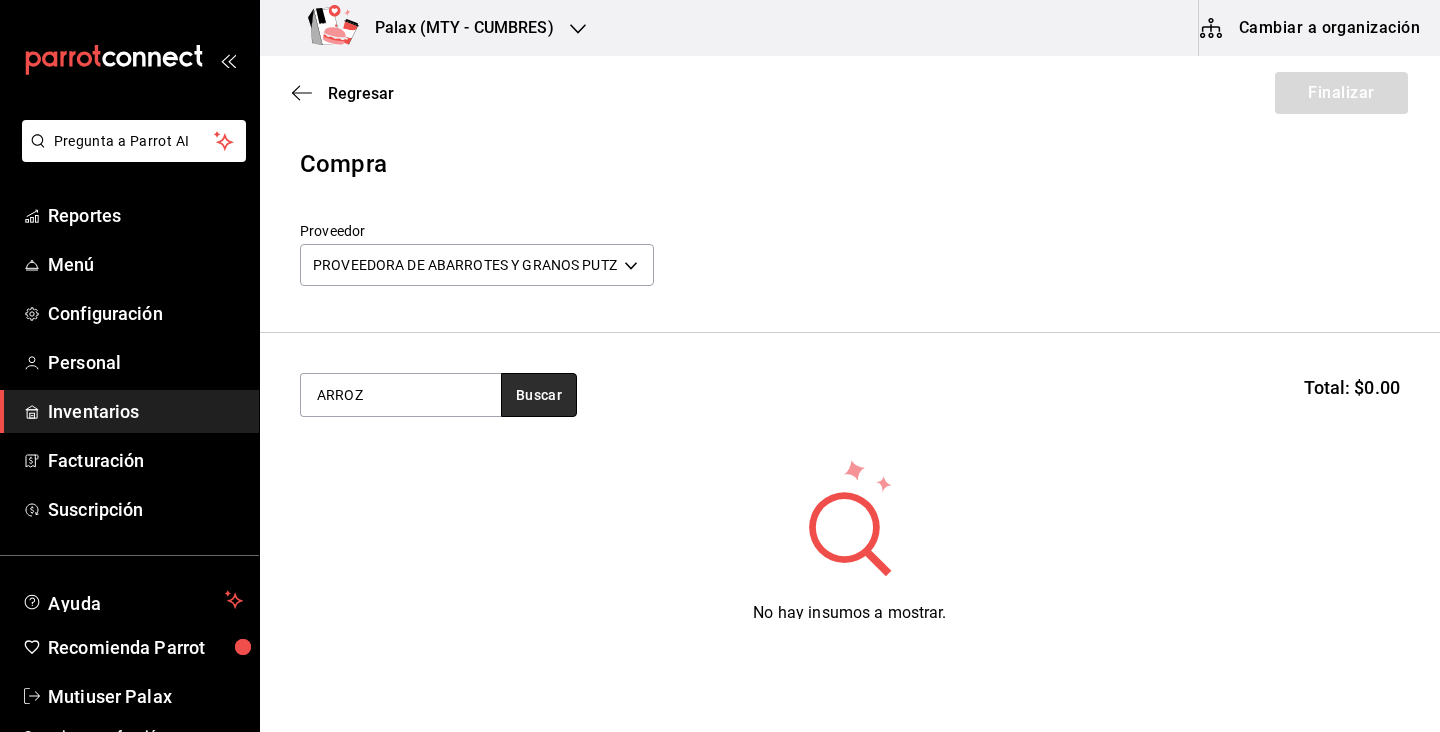 click on "Buscar" at bounding box center (539, 395) 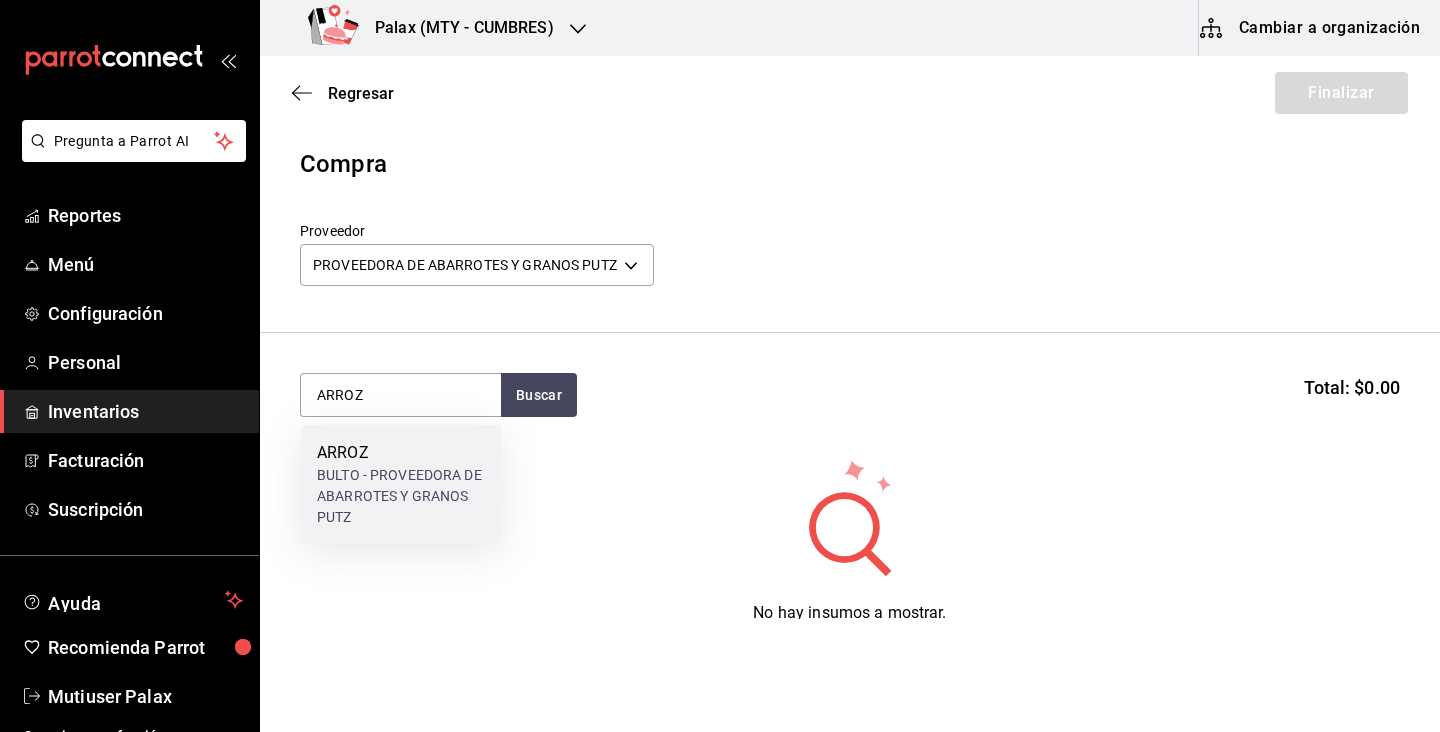 click on "BULTO - PROVEEDORA DE ABARROTES Y GRANOS PUTZ" at bounding box center [401, 496] 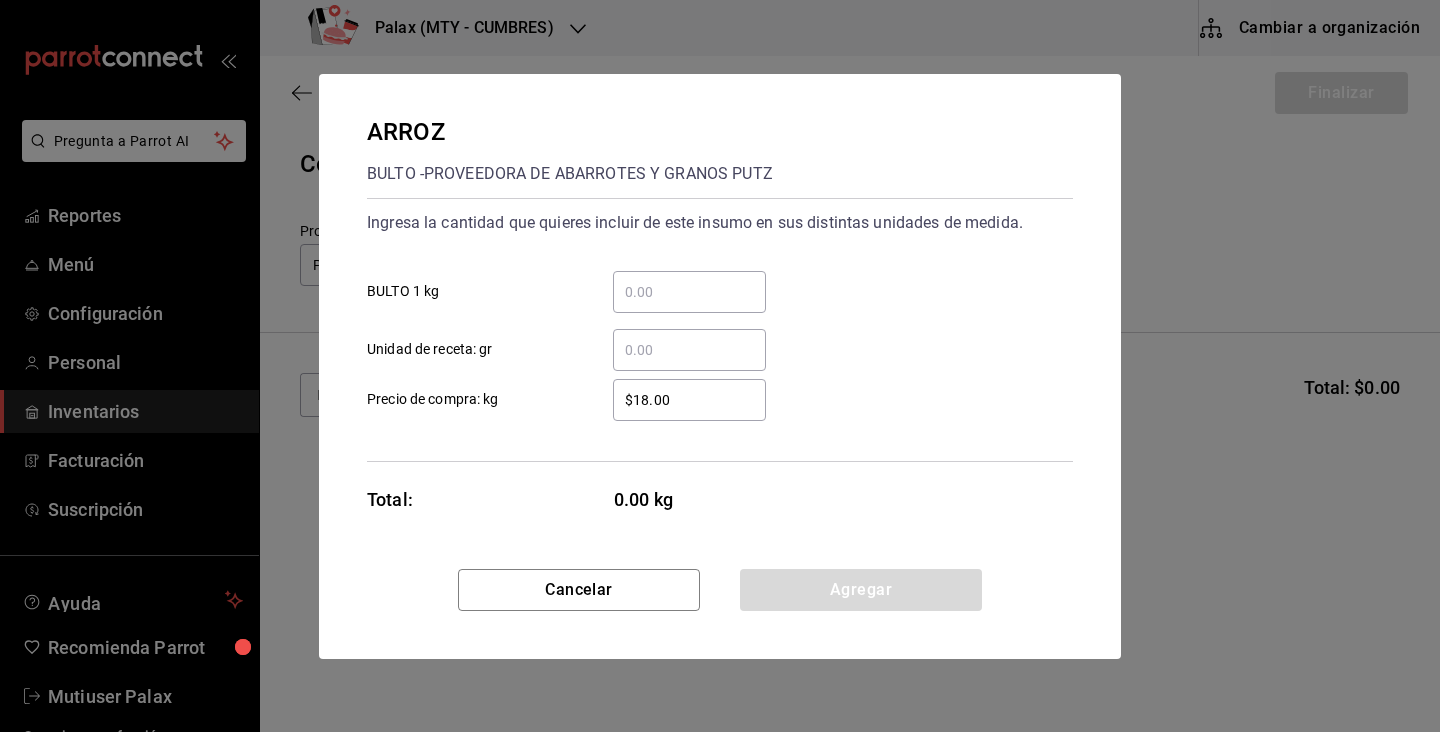 click on "​ BULTO 1 kg" at bounding box center (689, 292) 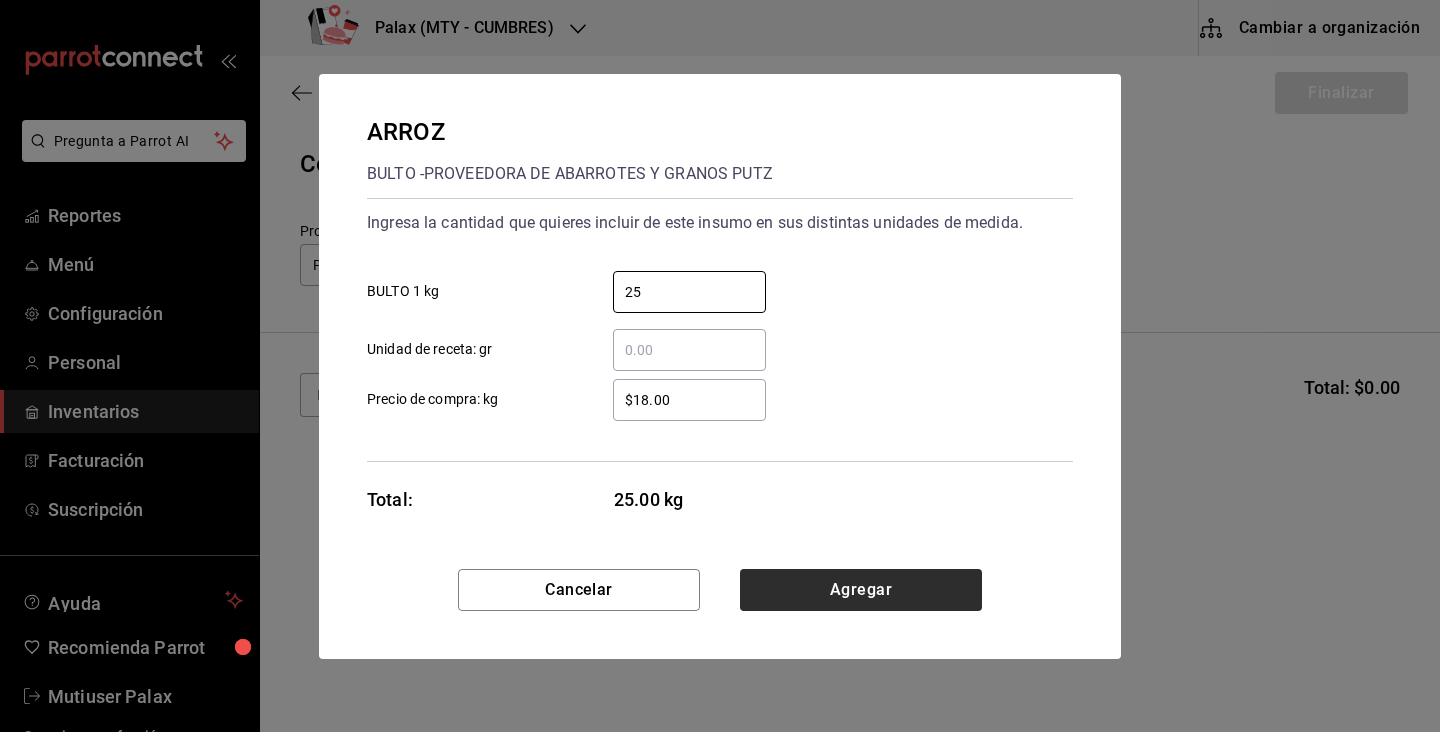 type on "25" 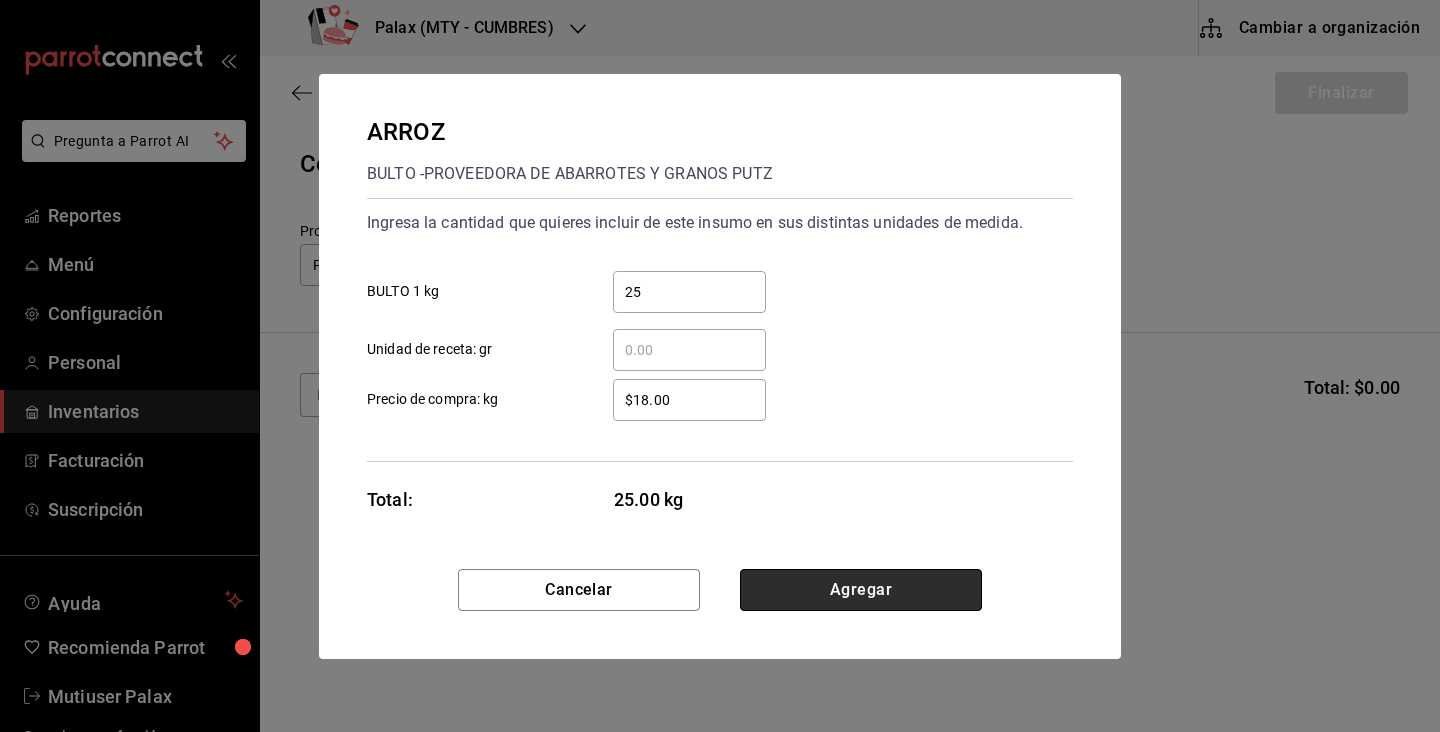 click on "Agregar" at bounding box center (861, 590) 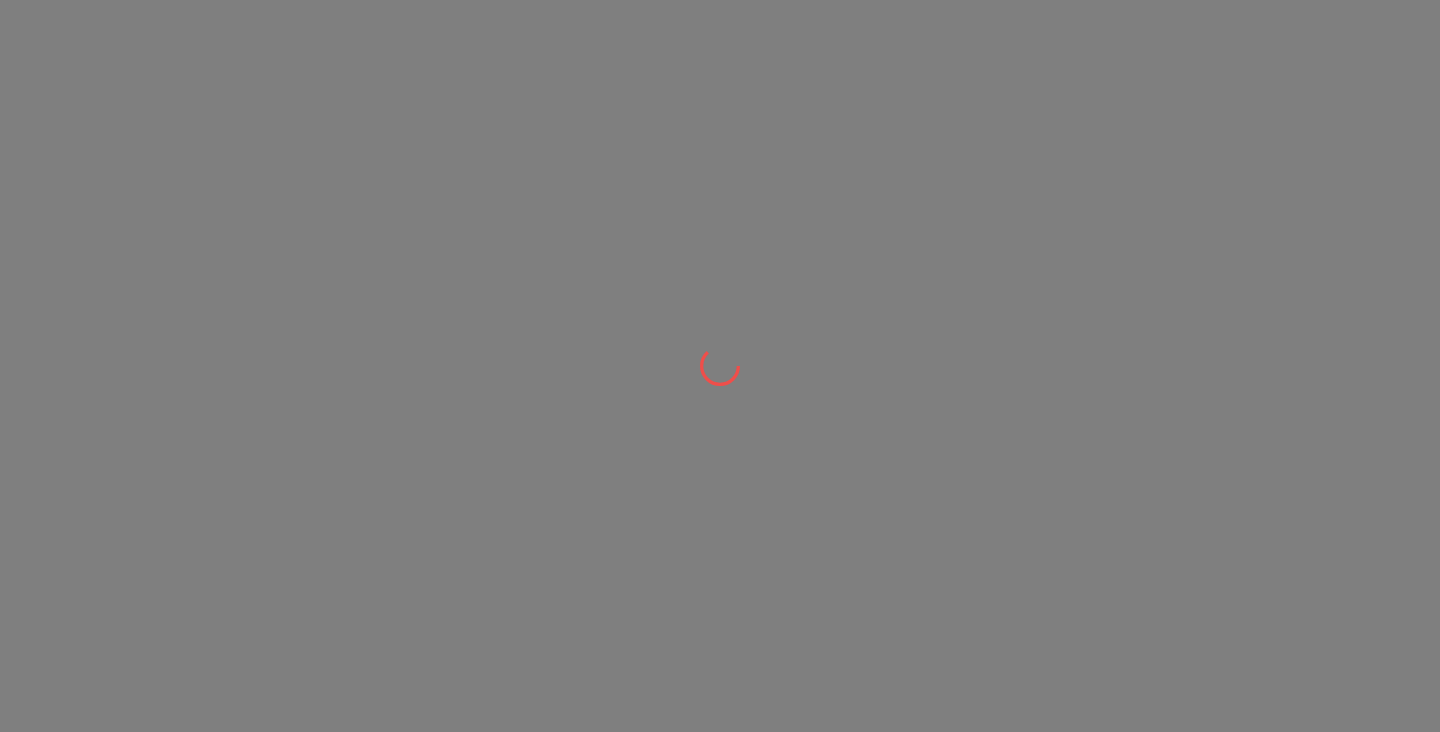 scroll, scrollTop: 0, scrollLeft: 0, axis: both 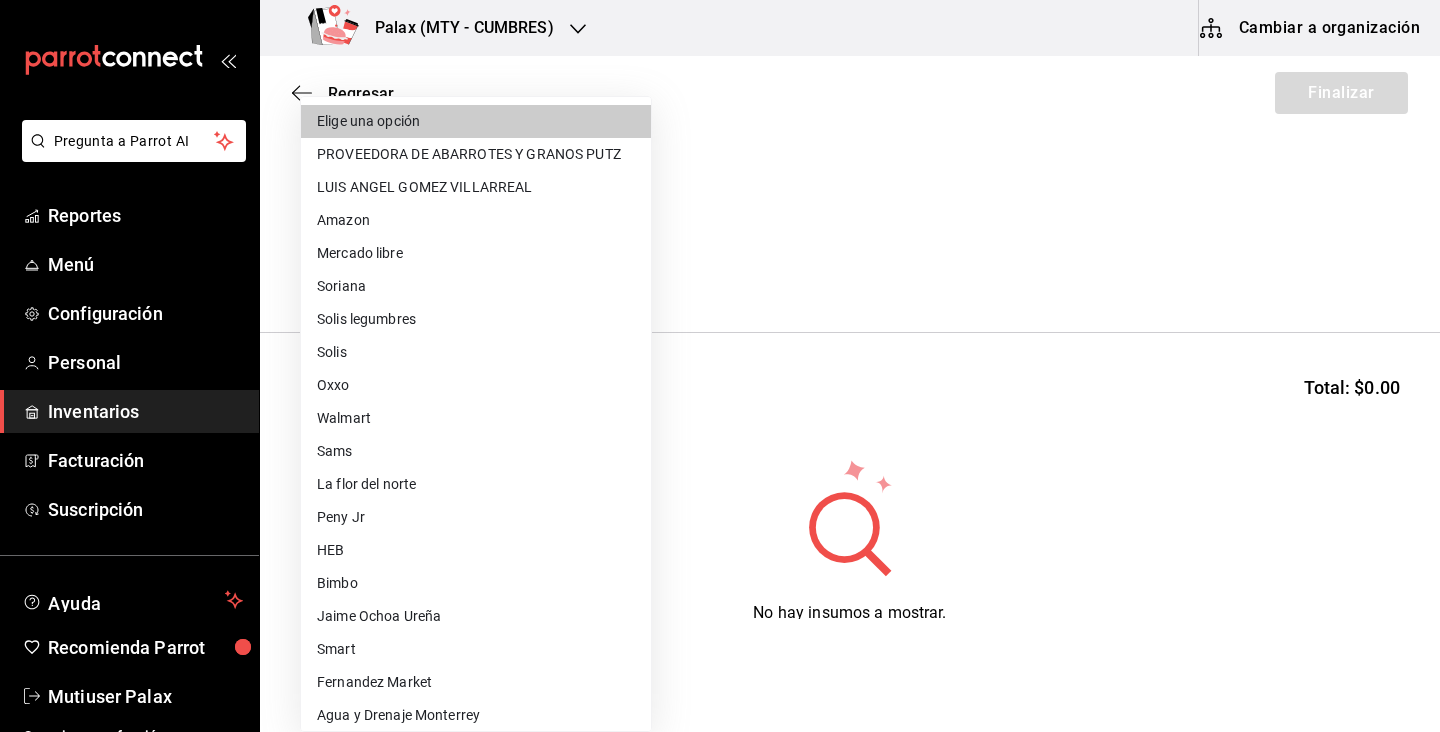 click on "Pregunta a Parrot AI Reportes   Menú   Configuración   Personal   Inventarios   Facturación   Suscripción   Ayuda Recomienda Parrot   Mutiuser Palax   Sugerir nueva función   Palax (MTY - CUMBRES) Cambiar a organización Regresar Finalizar Compra Proveedor Elige una opción default Buscar Total: $0.00 No hay insumos a mostrar. Busca un insumo para agregarlo a la lista Pregunta a Parrot AI Reportes   Menú   Configuración   Personal   Inventarios   Facturación   Suscripción   Ayuda Recomienda Parrot   Mutiuser Palax   Sugerir nueva función   GANA 1 MES GRATIS EN TU SUSCRIPCIÓN AQUÍ ¿Recuerdas cómo empezó tu restaurante?
Hoy puedes ayudar a un colega a tener el mismo cambio que tú viviste.
Recomienda Parrot directamente desde tu Portal Administrador.
Es fácil y rápido.
🎁 Por cada restaurante que se una, ganas 1 mes gratis. Ver video tutorial Ir a video Editar Eliminar Visitar centro de ayuda (81) 2046 6363 soporte@parrotsoftware.io Visitar centro de ayuda (81) 2046 6363 Elige una opción" at bounding box center (720, 309) 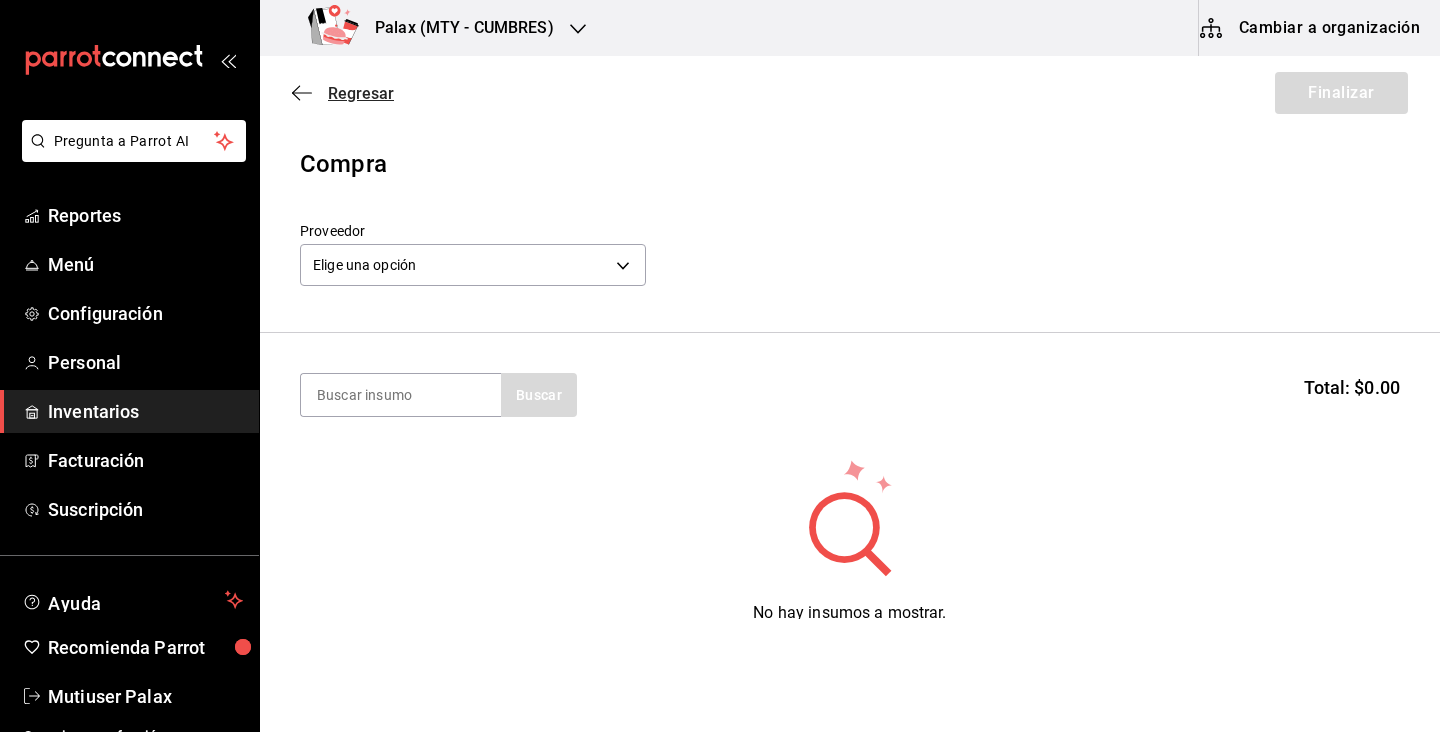 click 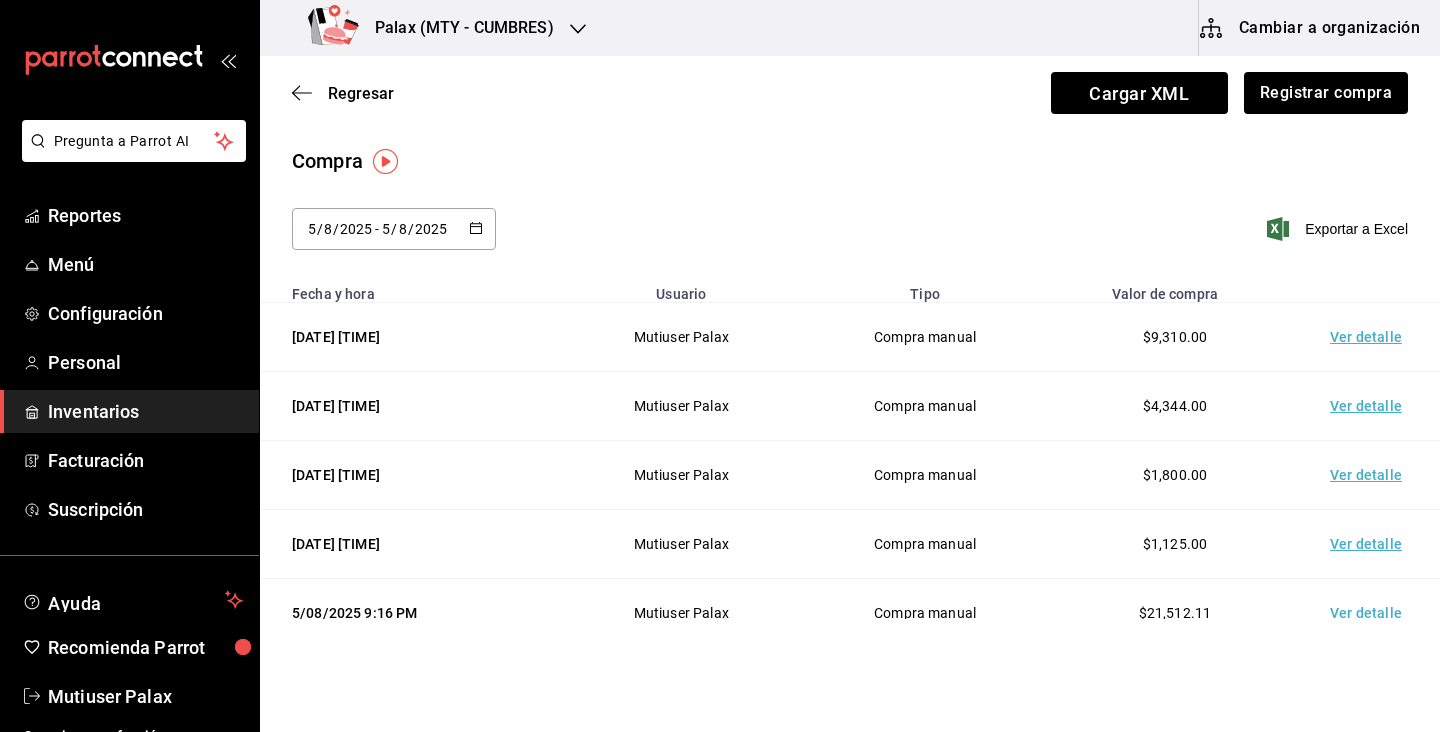 click 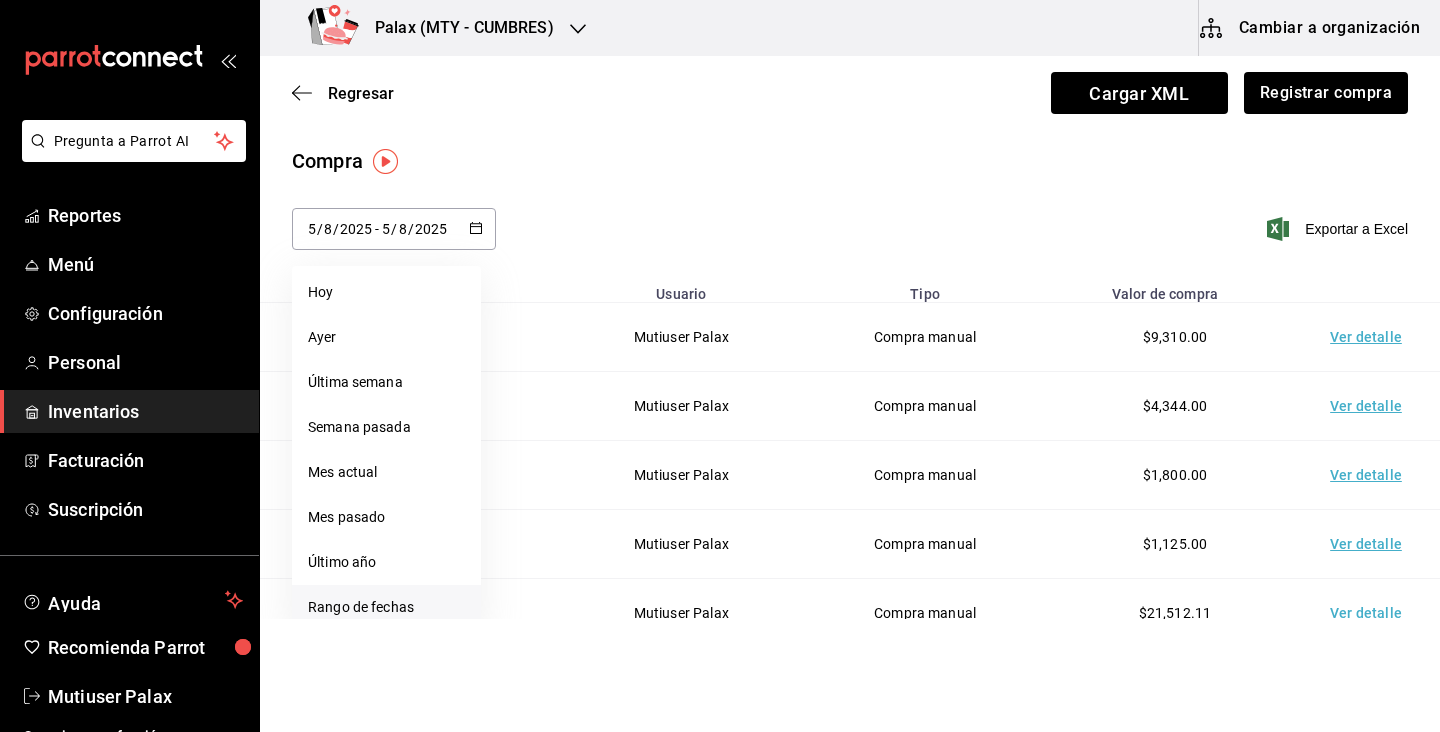 click on "Rango de fechas" at bounding box center (386, 607) 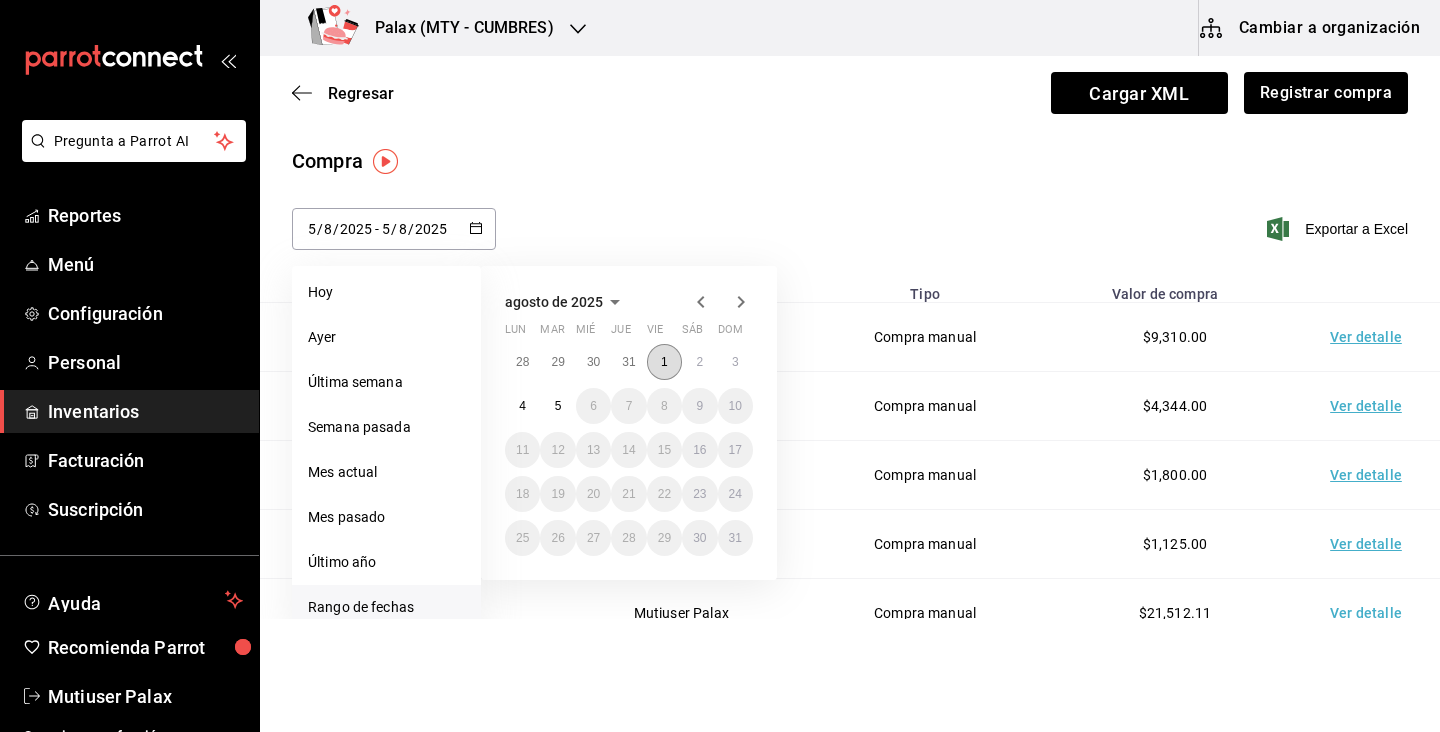 click on "1" at bounding box center [664, 362] 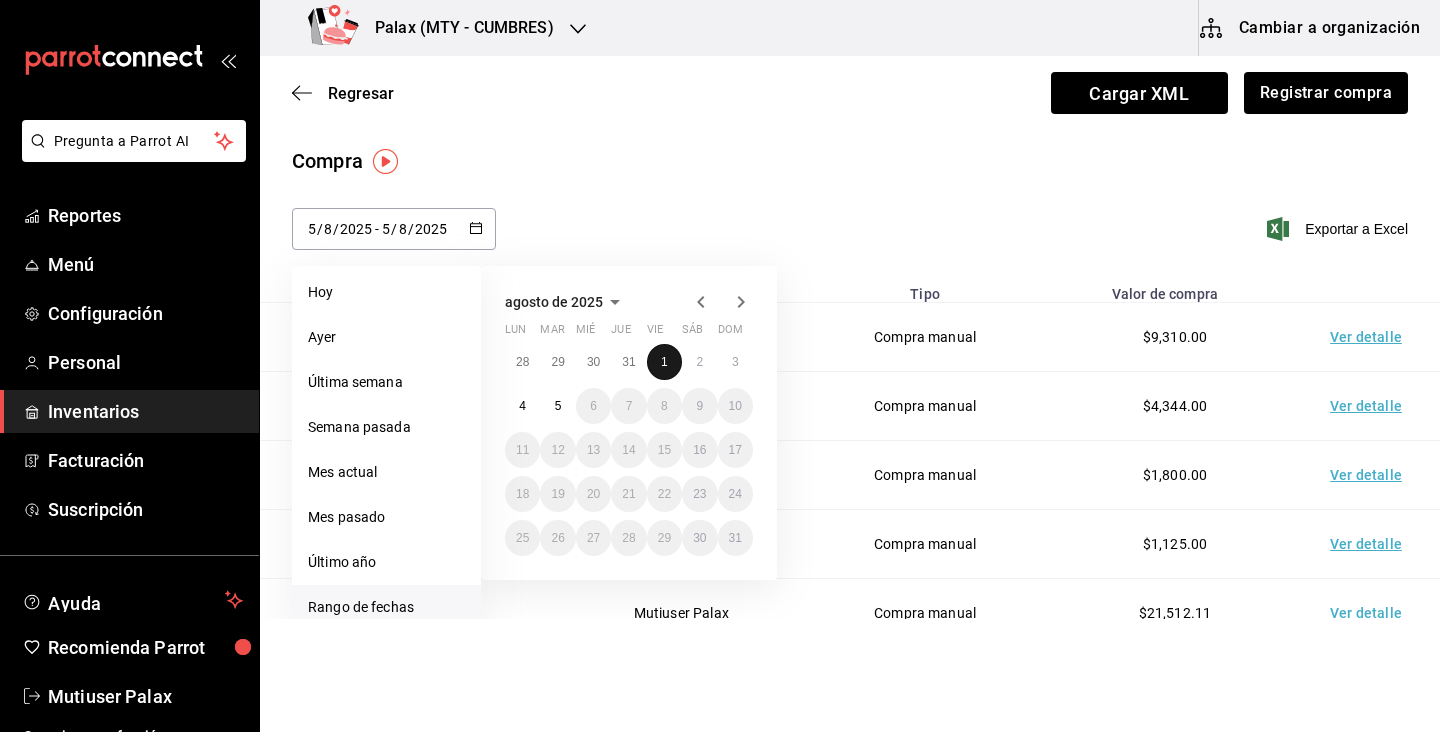 click on "1" at bounding box center [664, 362] 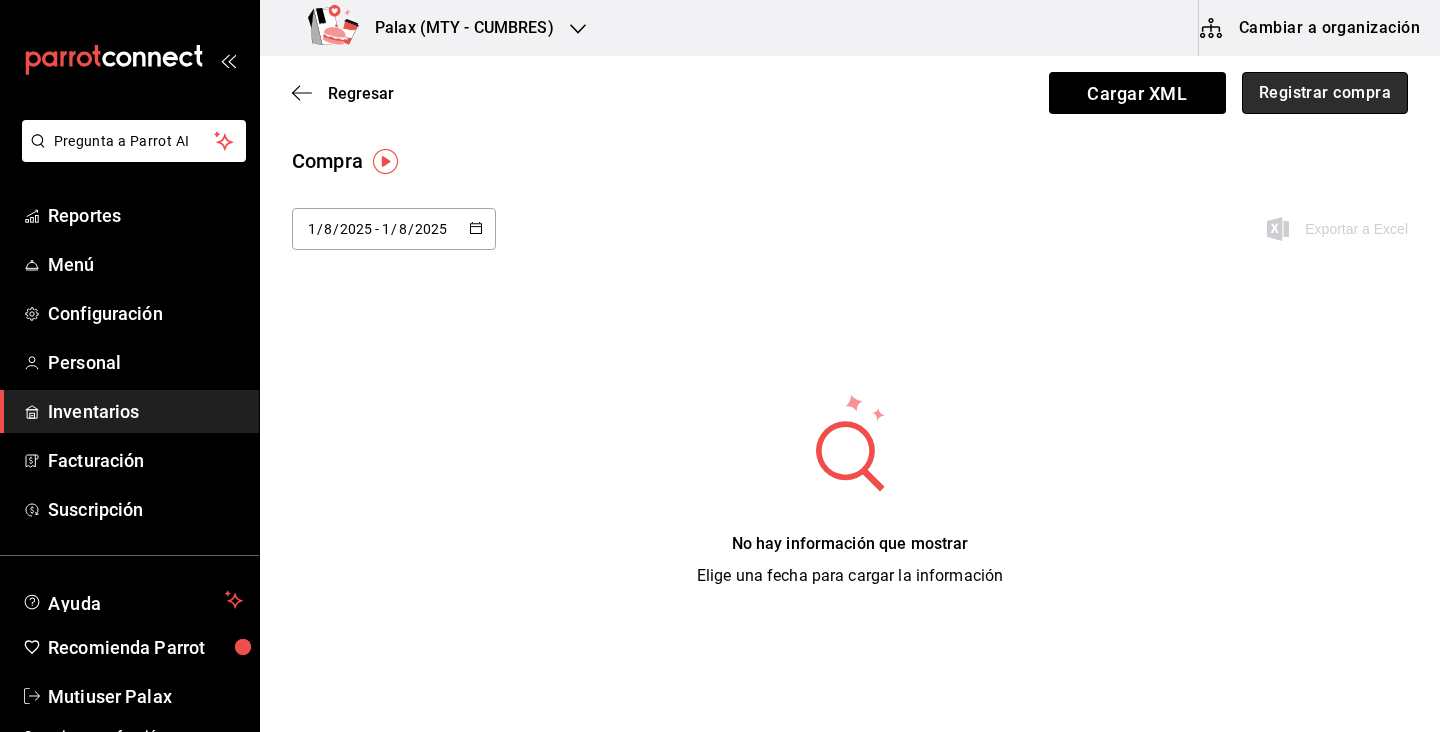 click on "Registrar compra" at bounding box center (1325, 93) 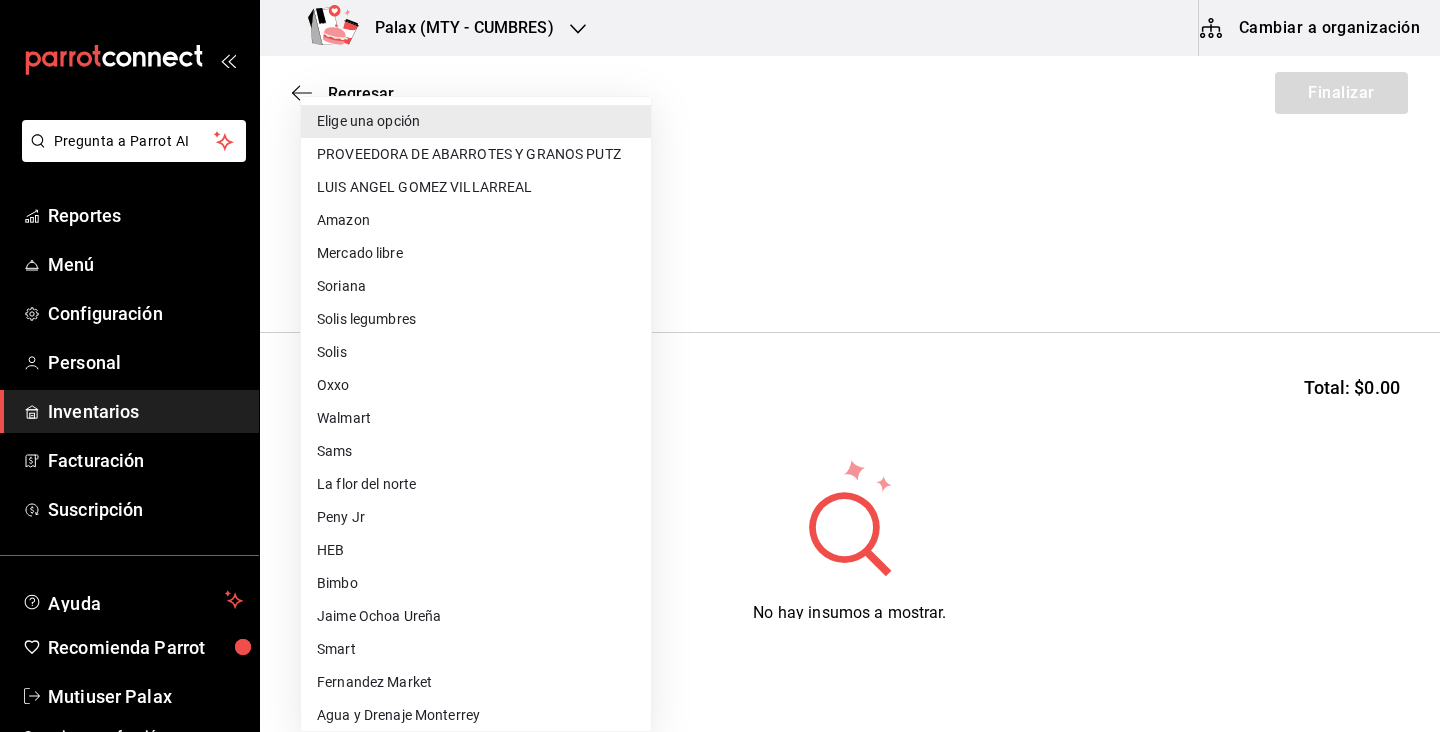 click on "Pregunta a Parrot AI Reportes   Menú   Configuración   Personal   Inventarios   Facturación   Suscripción   Ayuda Recomienda Parrot   Mutiuser Palax   Sugerir nueva función   Palax (MTY - CUMBRES) Cambiar a organización Regresar Finalizar Compra Proveedor Elige una opción default Buscar Total: $0.00 No hay insumos a mostrar. Busca un insumo para agregarlo a la lista Pregunta a Parrot AI Reportes   Menú   Configuración   Personal   Inventarios   Facturación   Suscripción   Ayuda Recomienda Parrot   Mutiuser Palax   Sugerir nueva función   GANA 1 MES GRATIS EN TU SUSCRIPCIÓN AQUÍ ¿Recuerdas cómo empezó tu restaurante?
Hoy puedes ayudar a un colega a tener el mismo cambio que tú viviste.
Recomienda Parrot directamente desde tu Portal Administrador.
Es fácil y rápido.
🎁 Por cada restaurante que se una, ganas 1 mes gratis. Ver video tutorial Ir a video Editar Eliminar Visitar centro de ayuda (81) 2046 6363 soporte@parrotsoftware.io Visitar centro de ayuda (81) 2046 6363 Elige una opción" at bounding box center [720, 309] 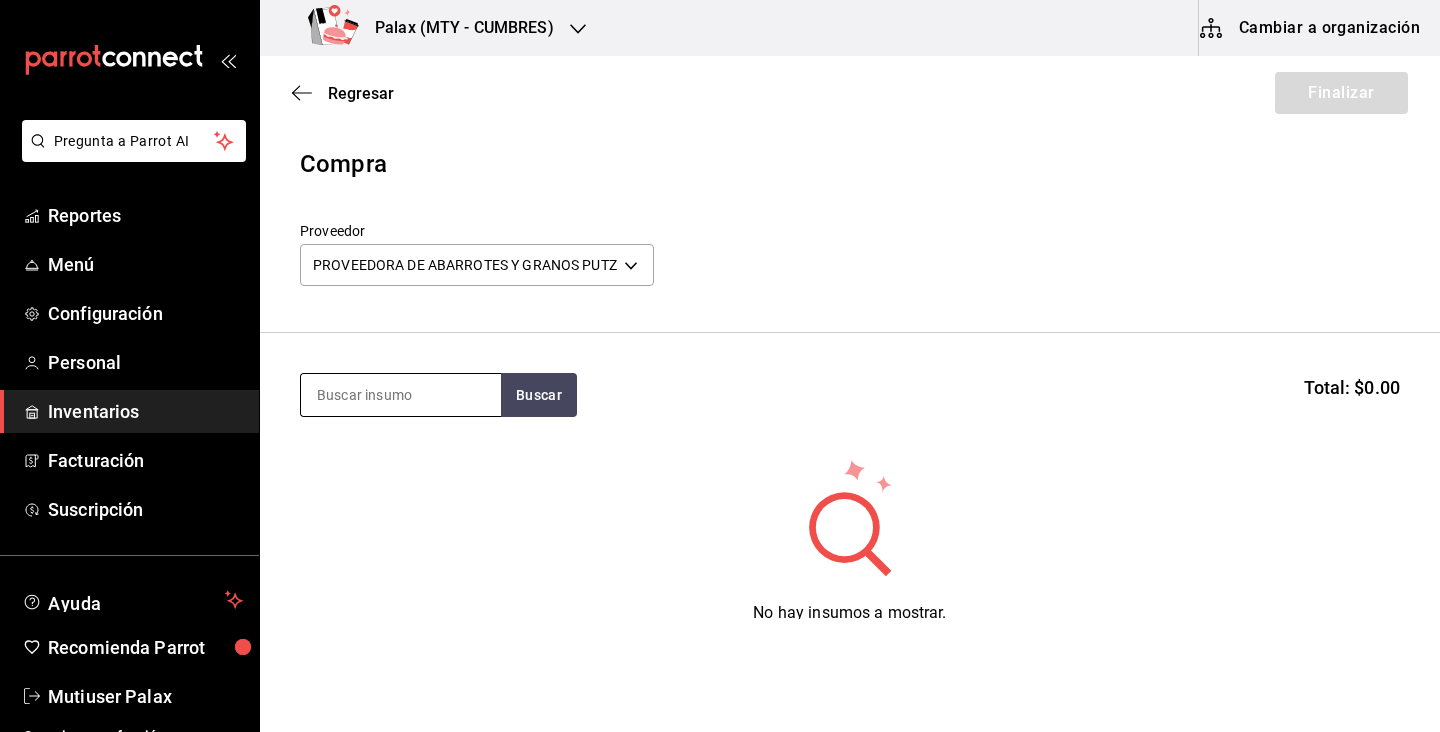 click at bounding box center [401, 395] 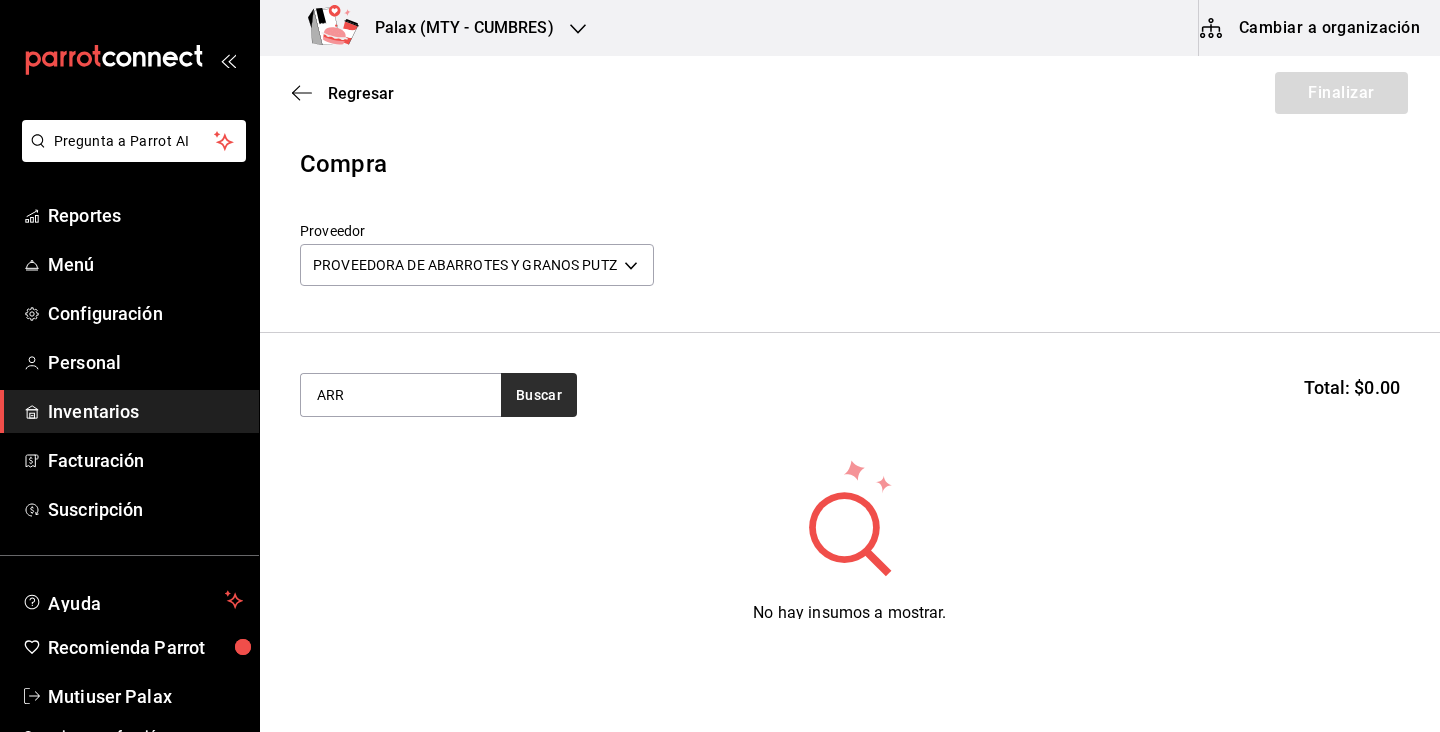 type on "ARR" 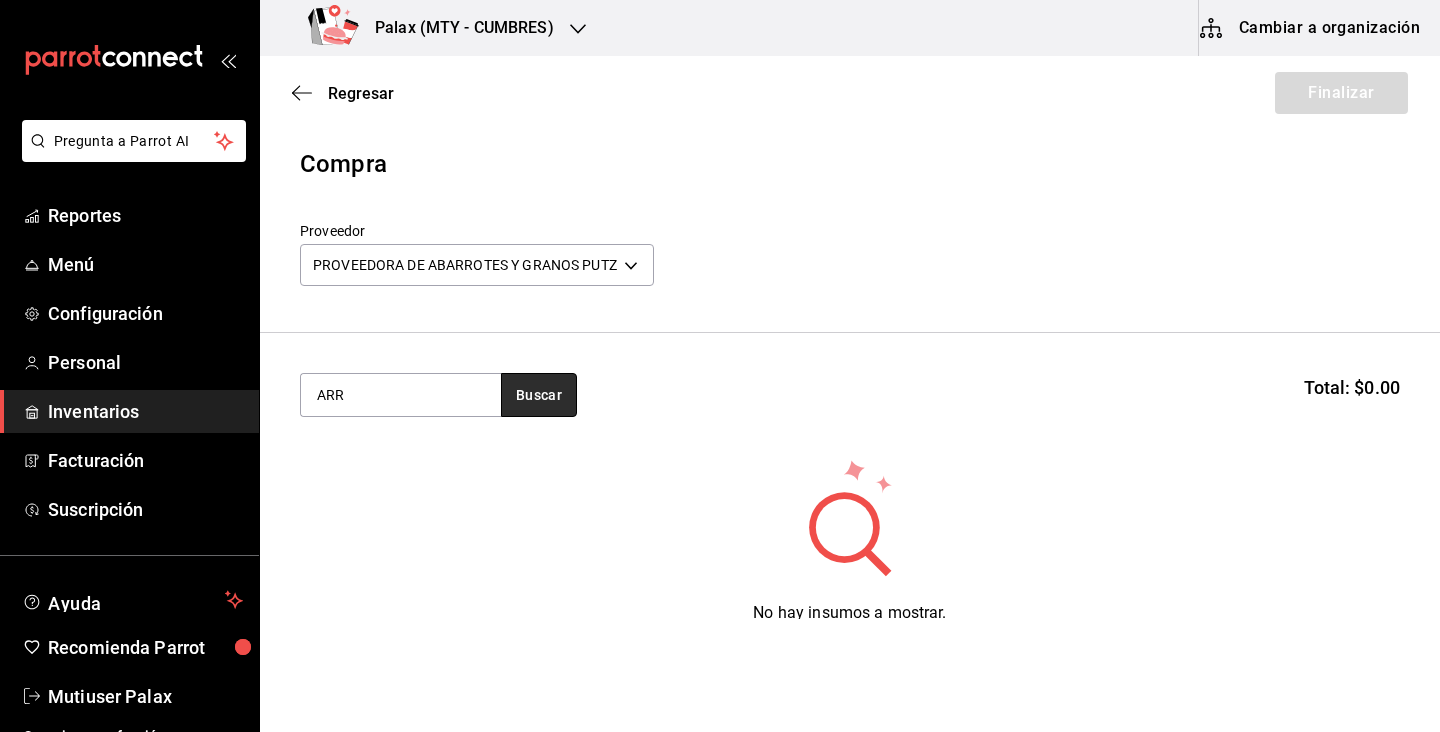 click on "Buscar" at bounding box center [539, 395] 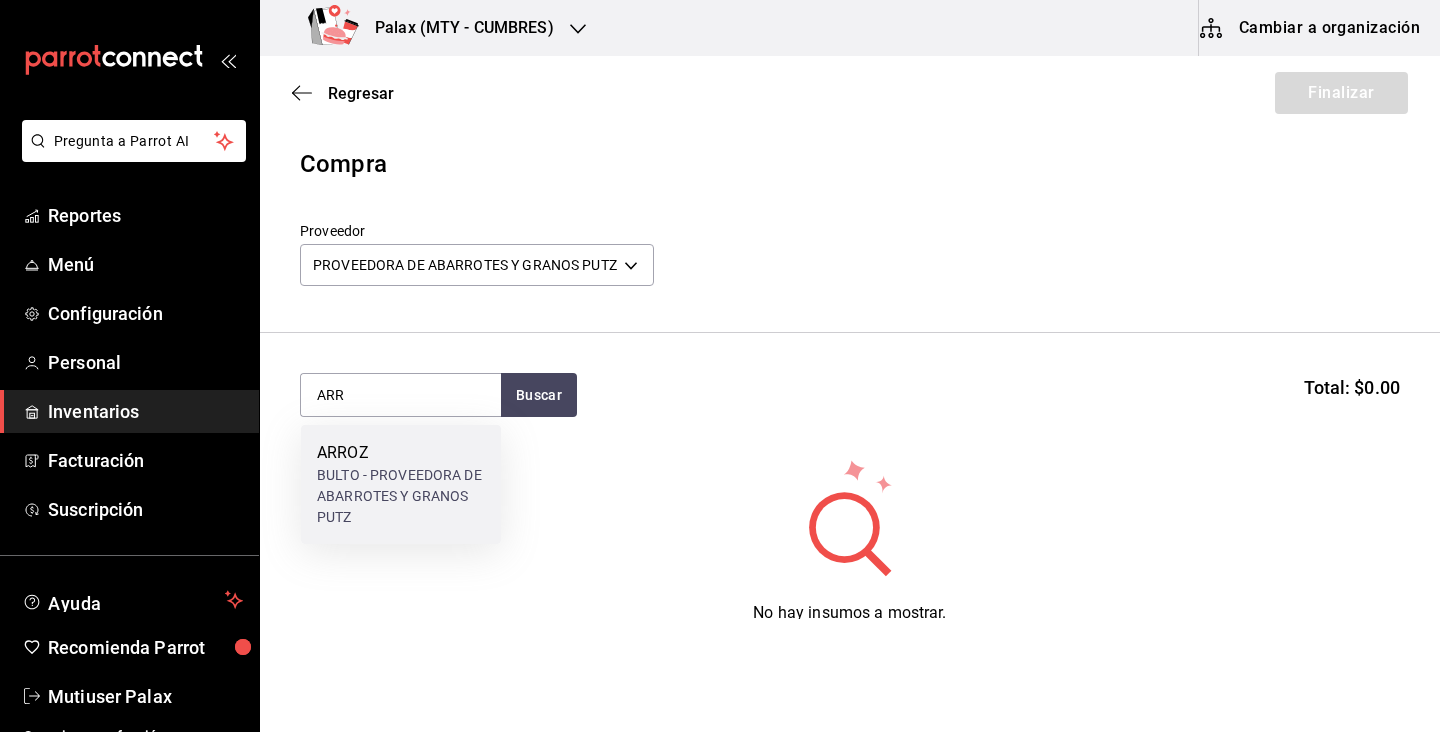 click on "ARROZ" at bounding box center (401, 453) 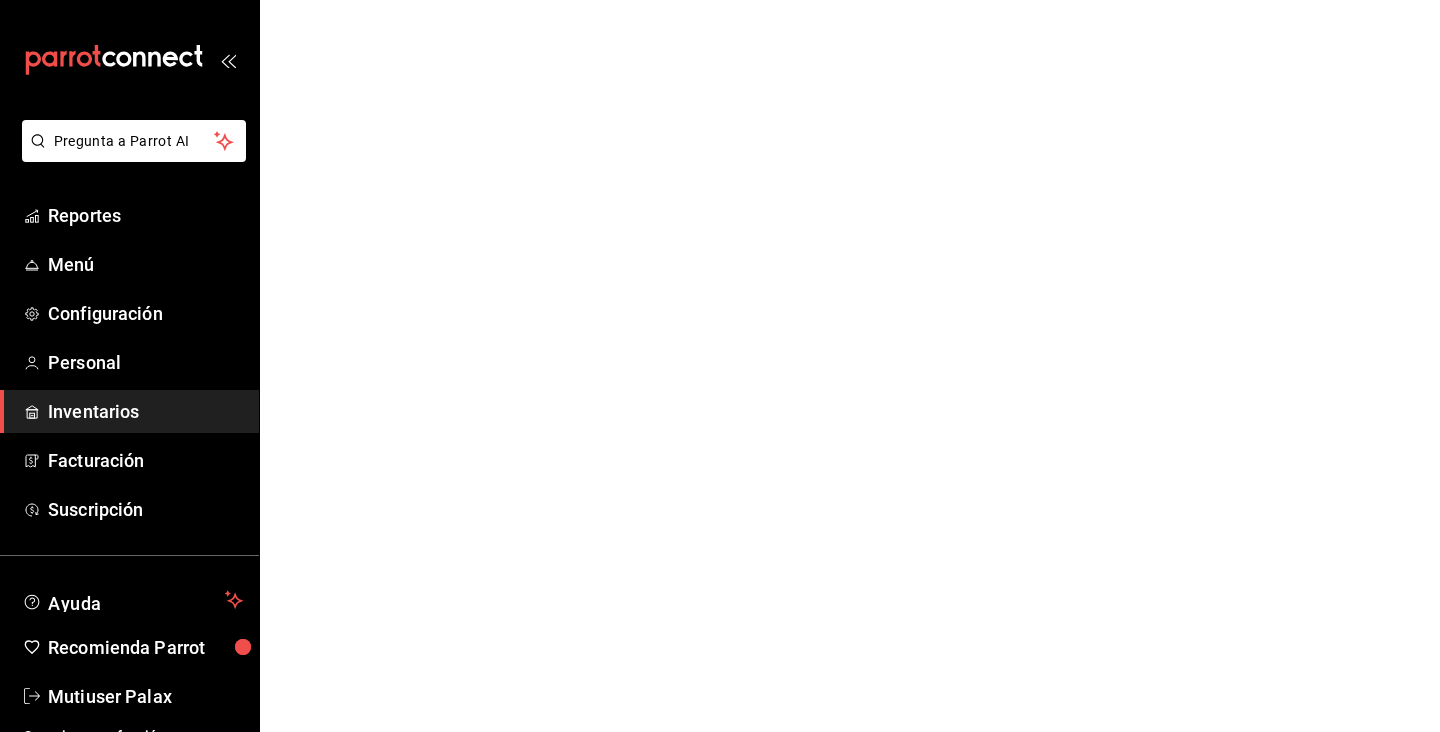type 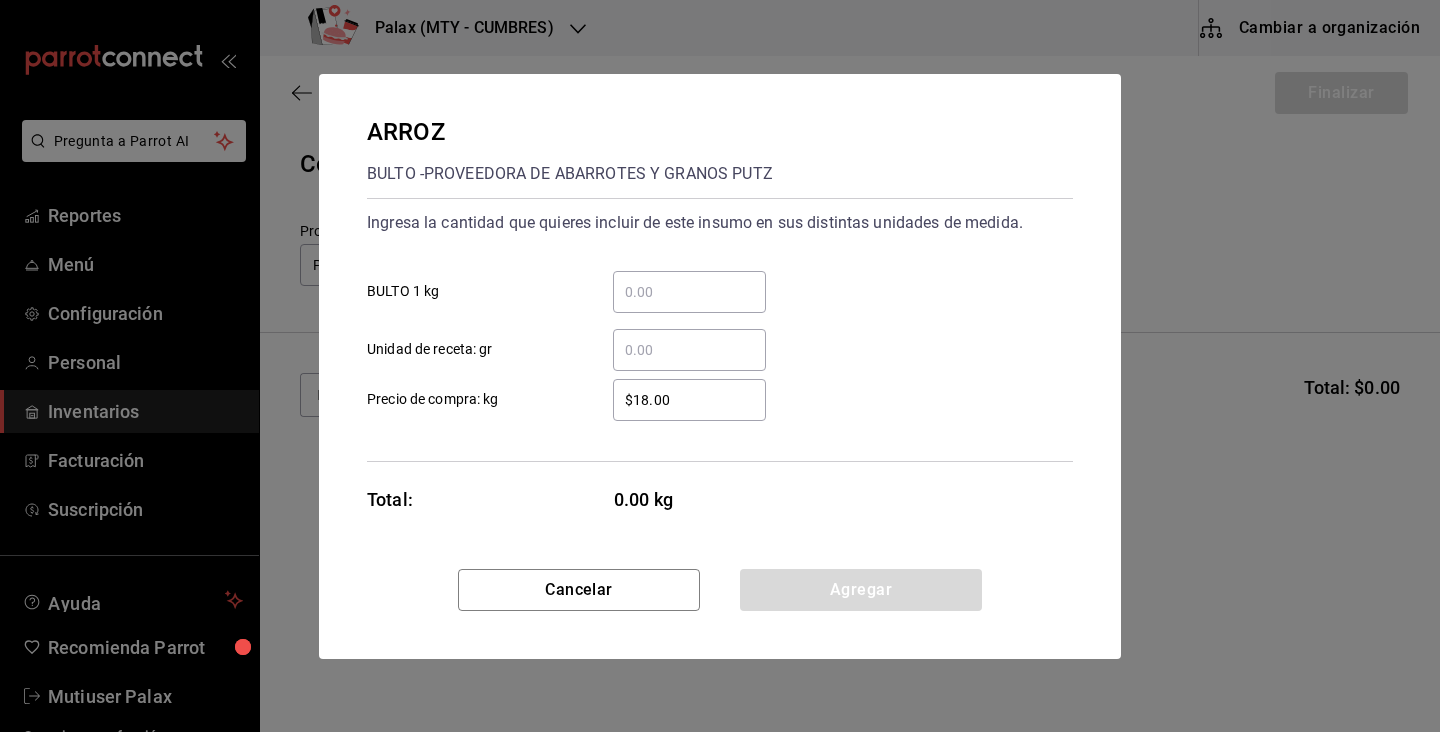 click on "​ BULTO 1 kg" at bounding box center (689, 292) 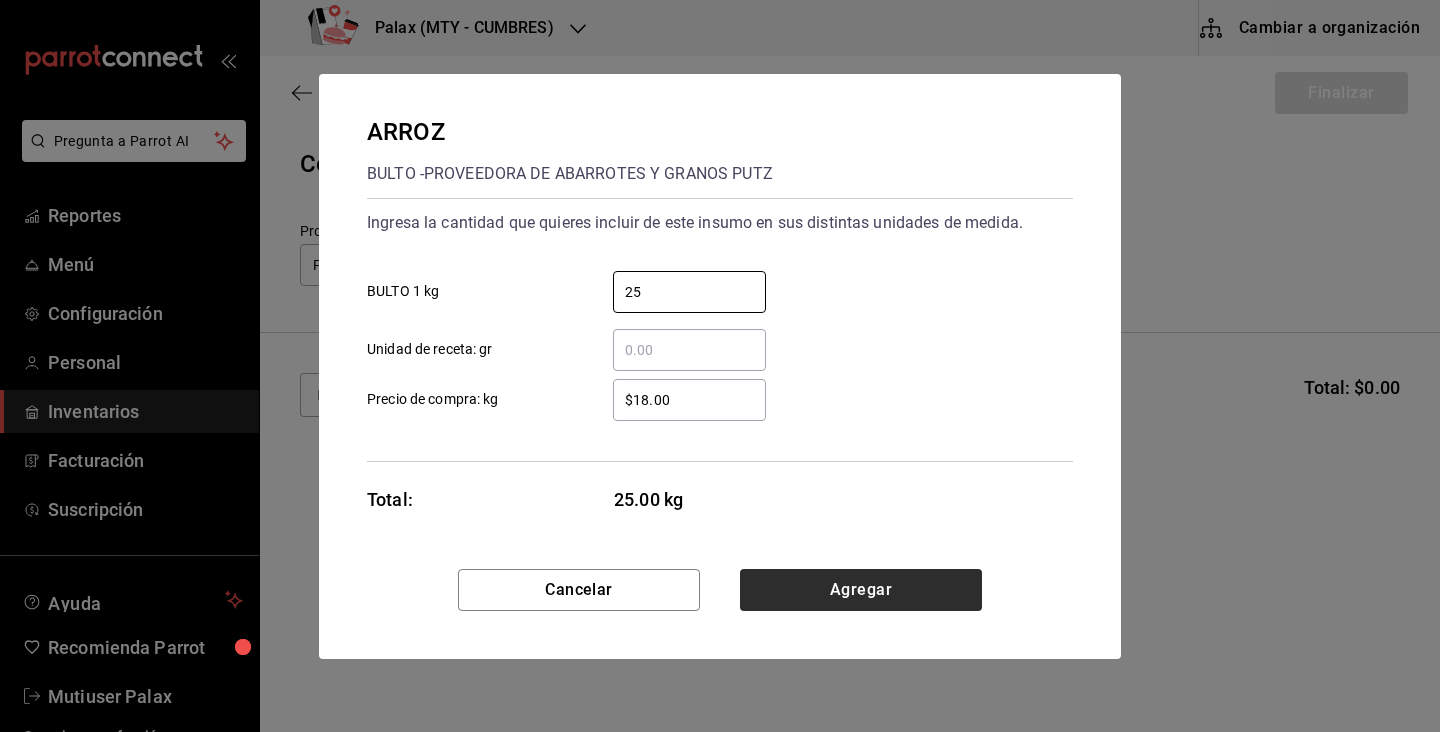 type on "25" 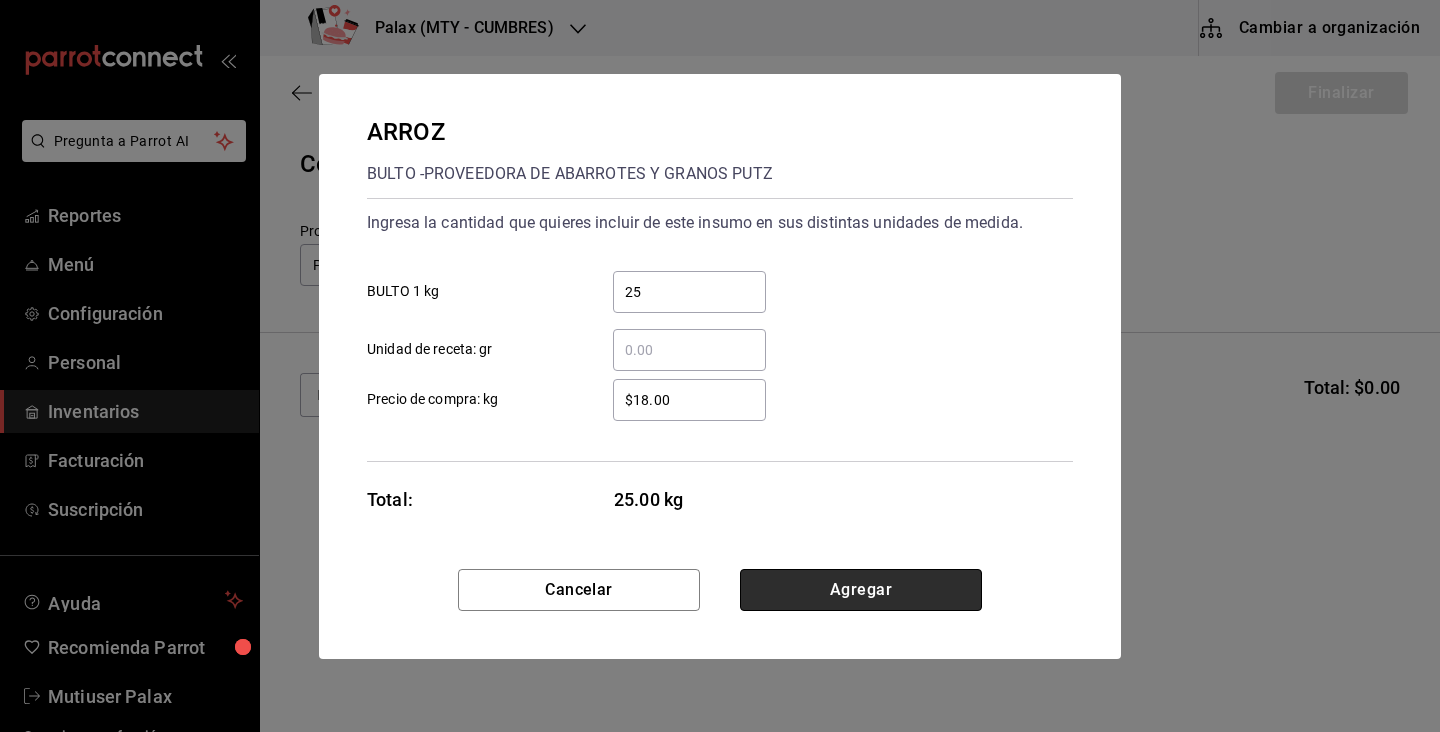 click on "Agregar" at bounding box center [861, 590] 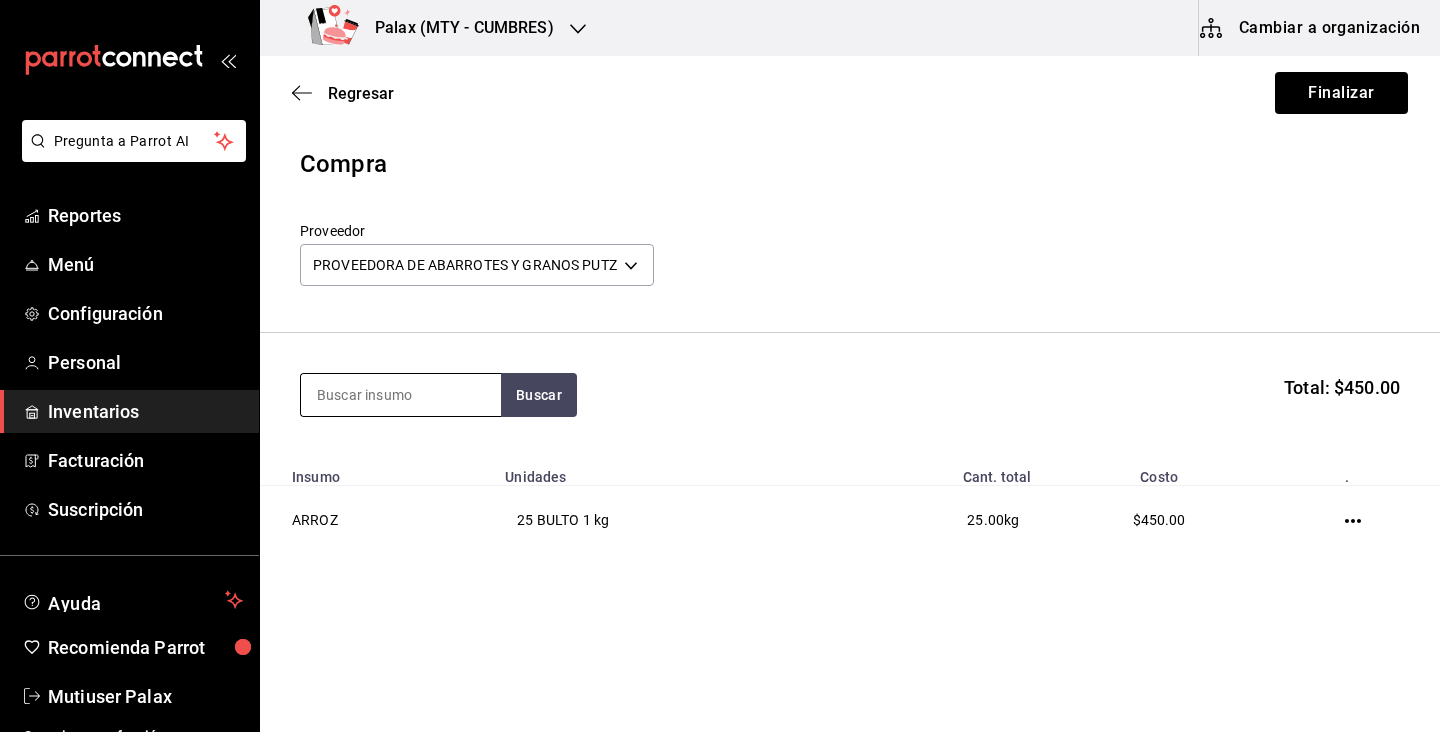 click at bounding box center [401, 395] 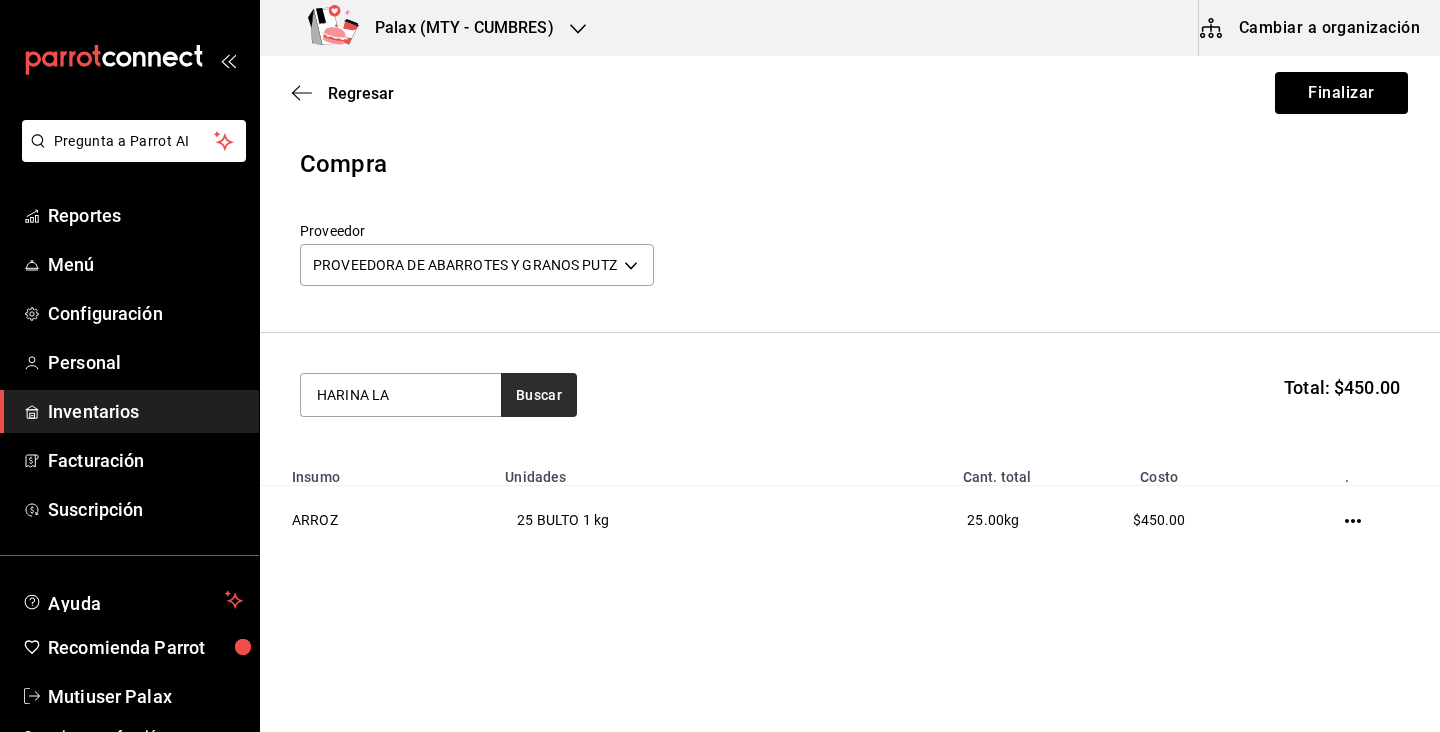 type on "HARINA LA" 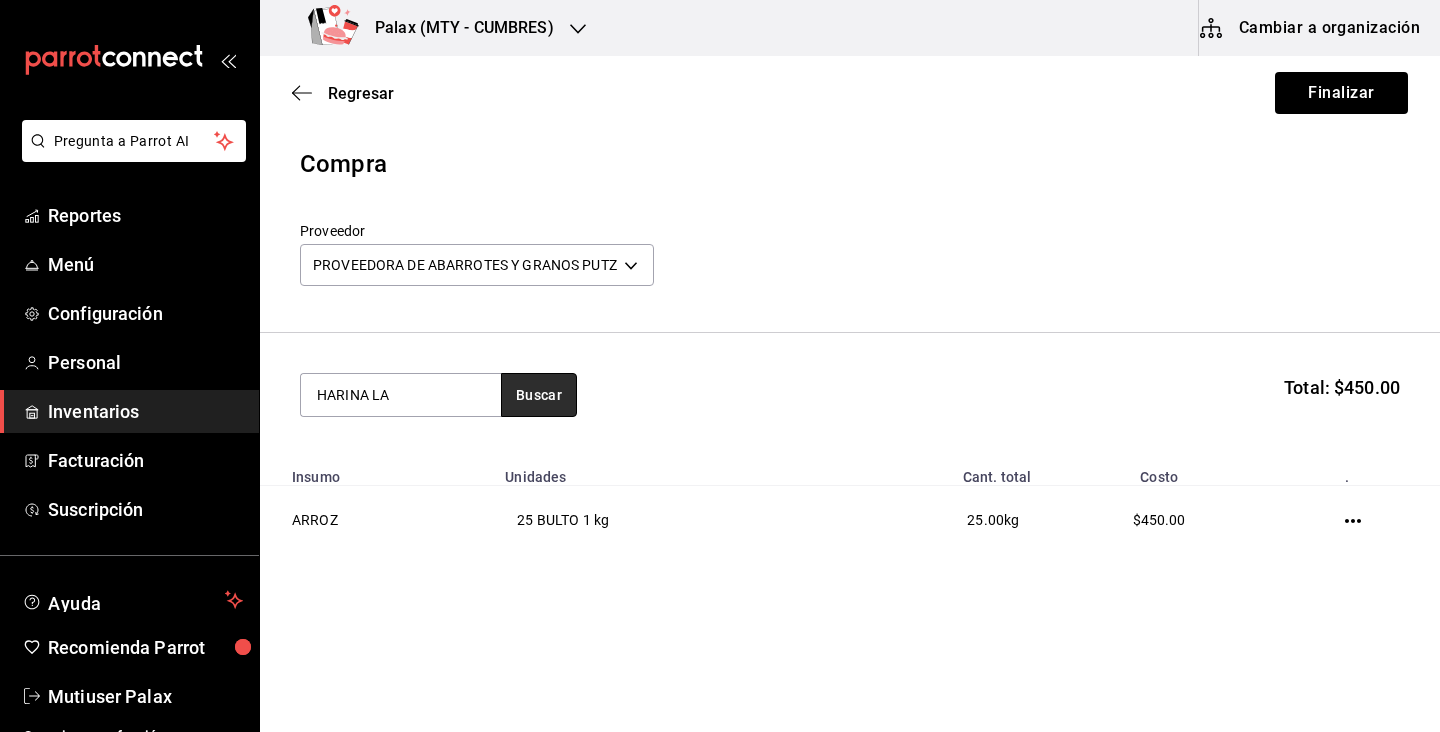 click on "Buscar" at bounding box center (539, 395) 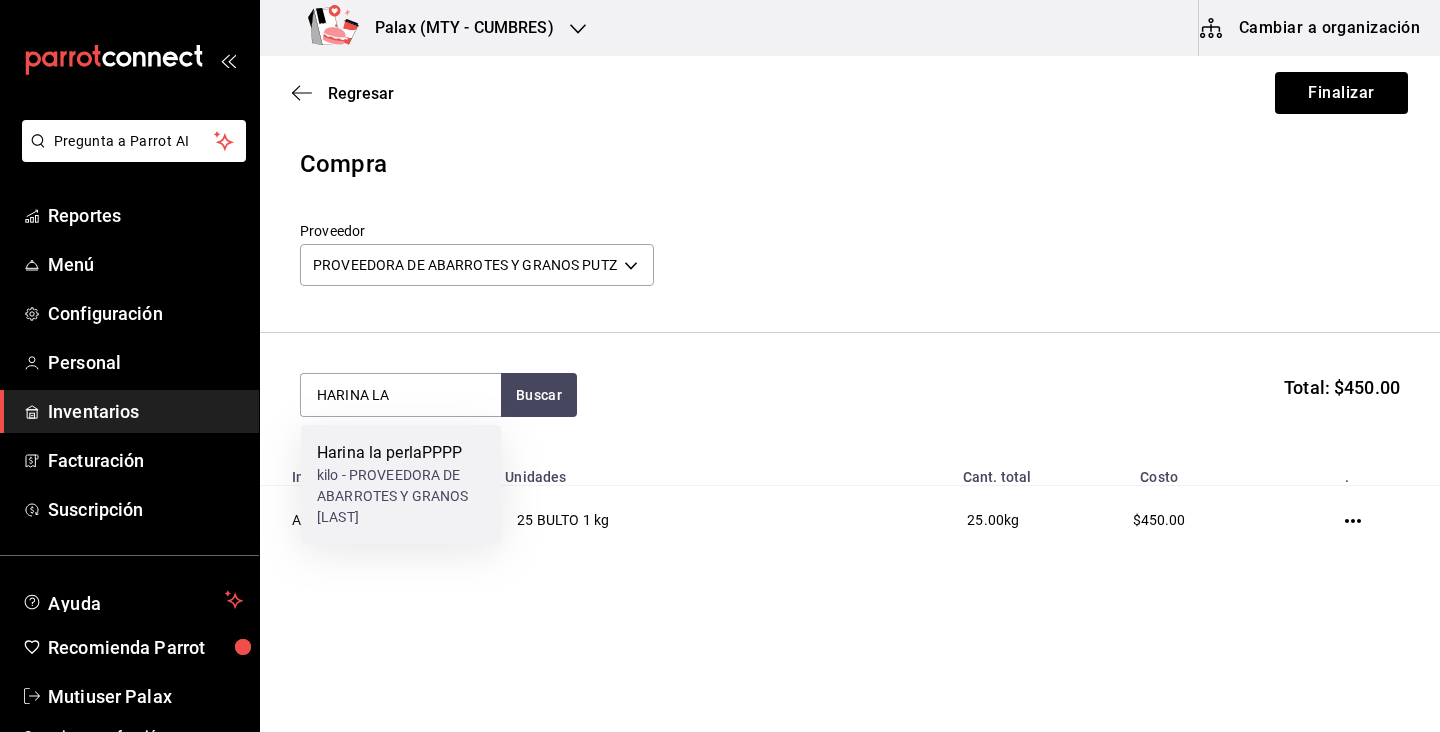 click on "kilo - PROVEEDORA DE ABARROTES Y GRANOS PUTZ" at bounding box center (401, 496) 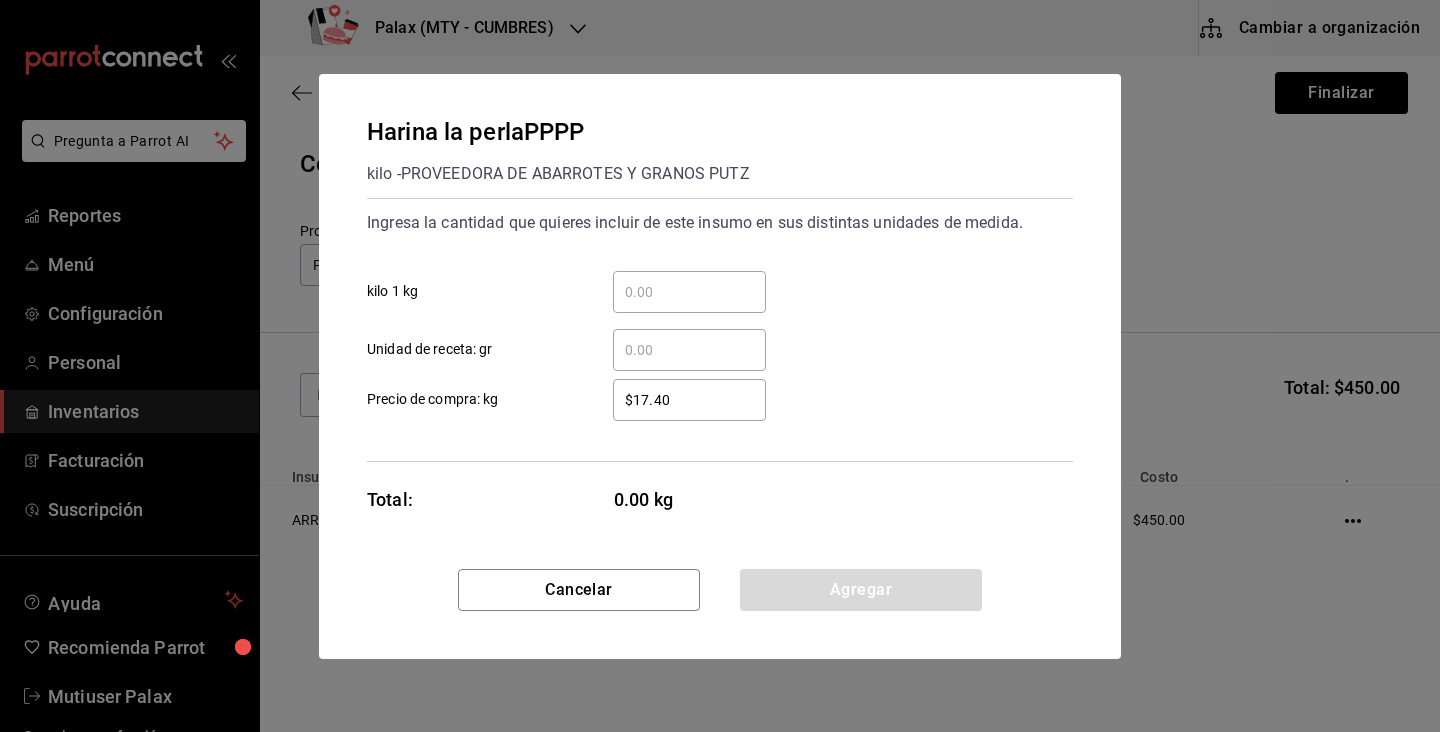 click on "​ kilo 1 kg" at bounding box center (689, 292) 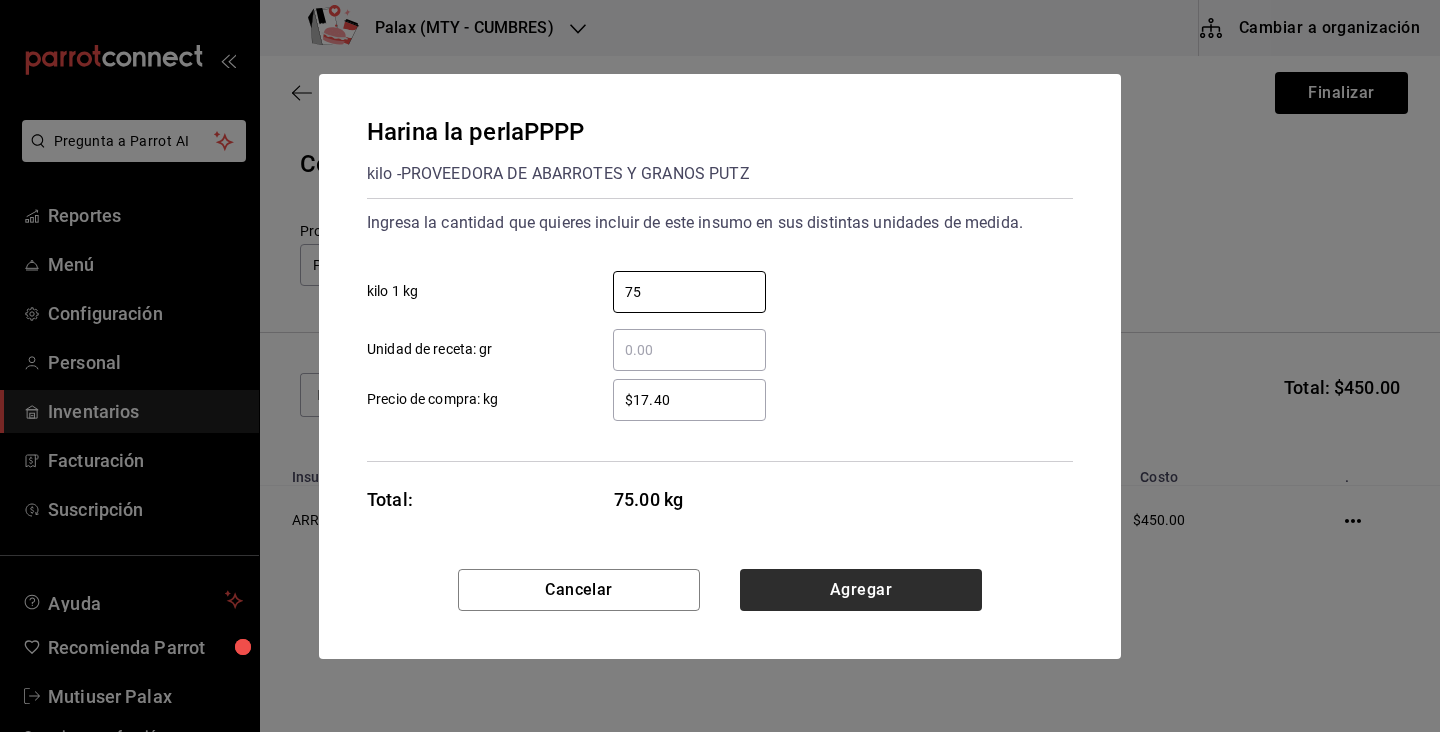 type on "75" 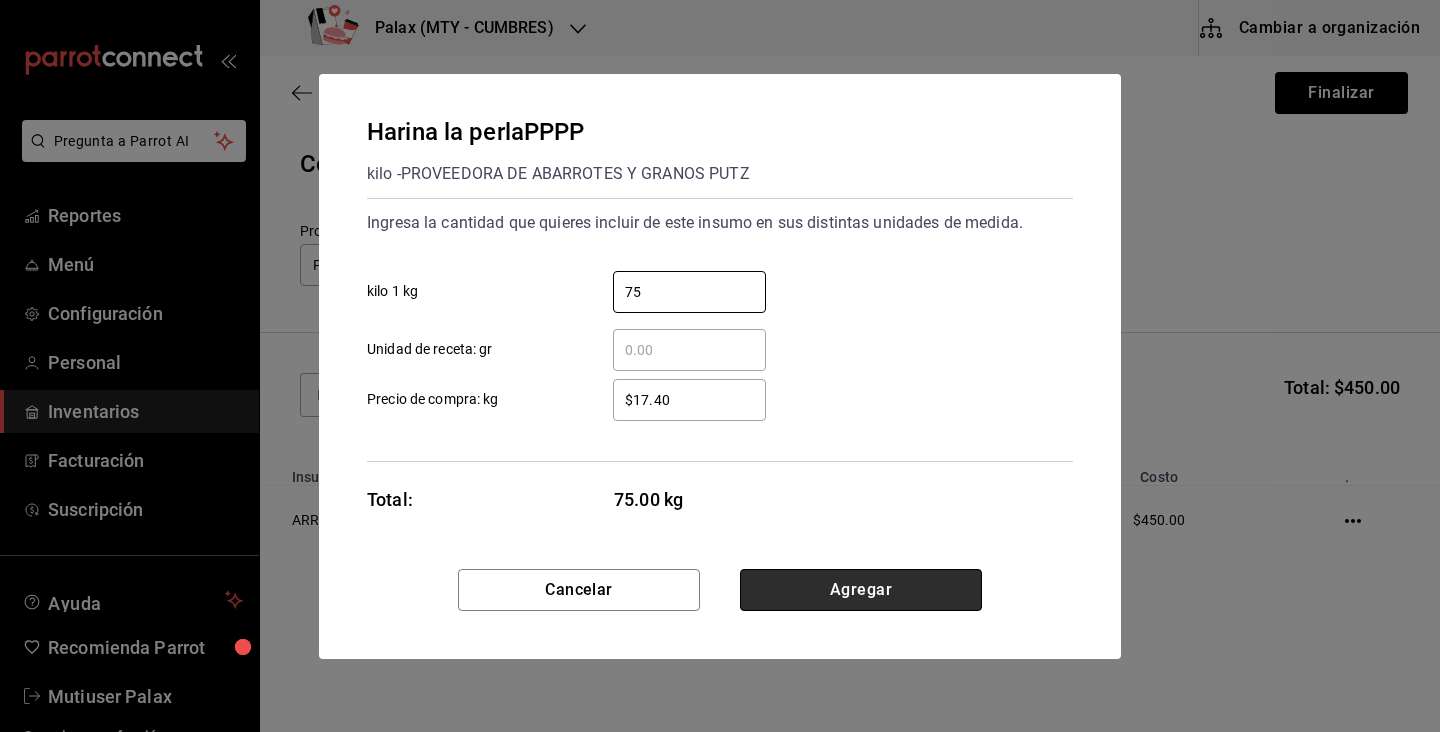 click on "Agregar" at bounding box center (861, 590) 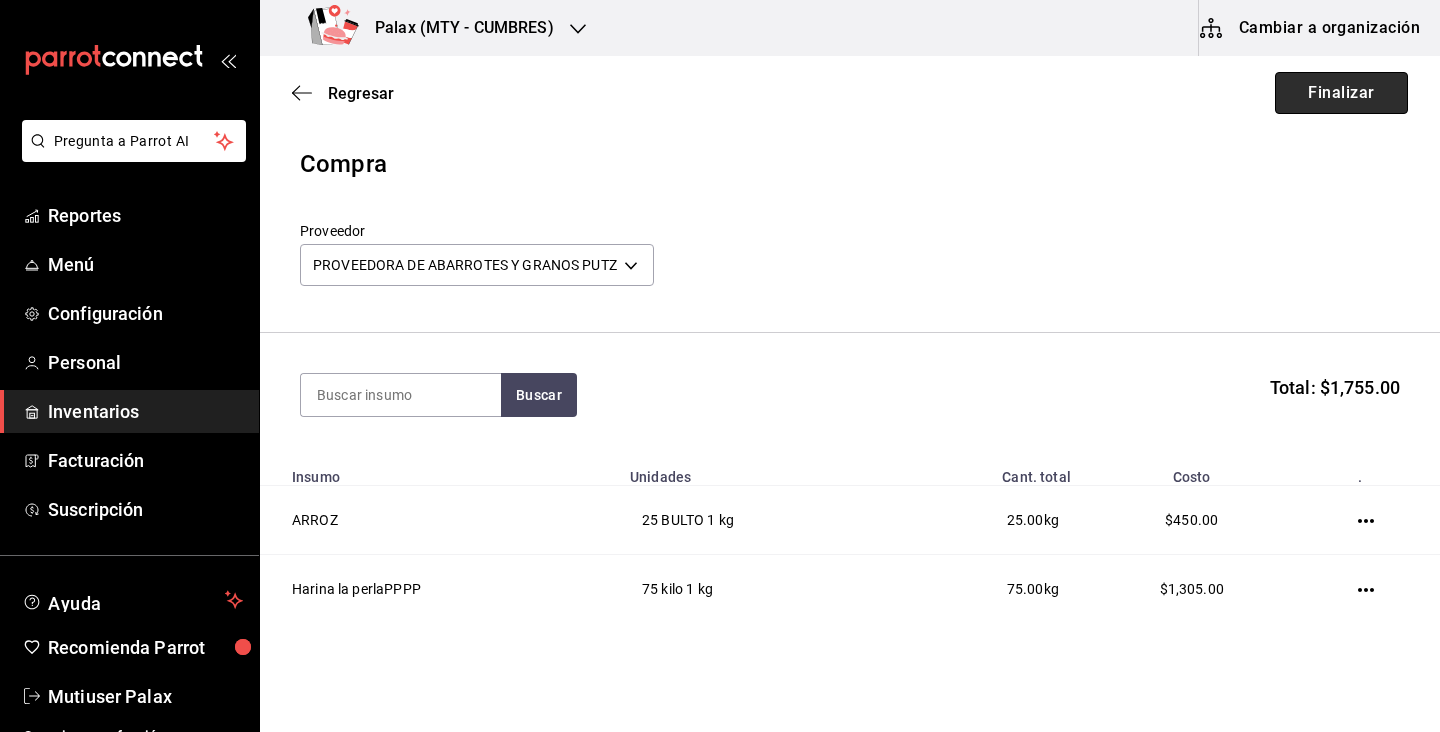 click on "Finalizar" at bounding box center (1341, 93) 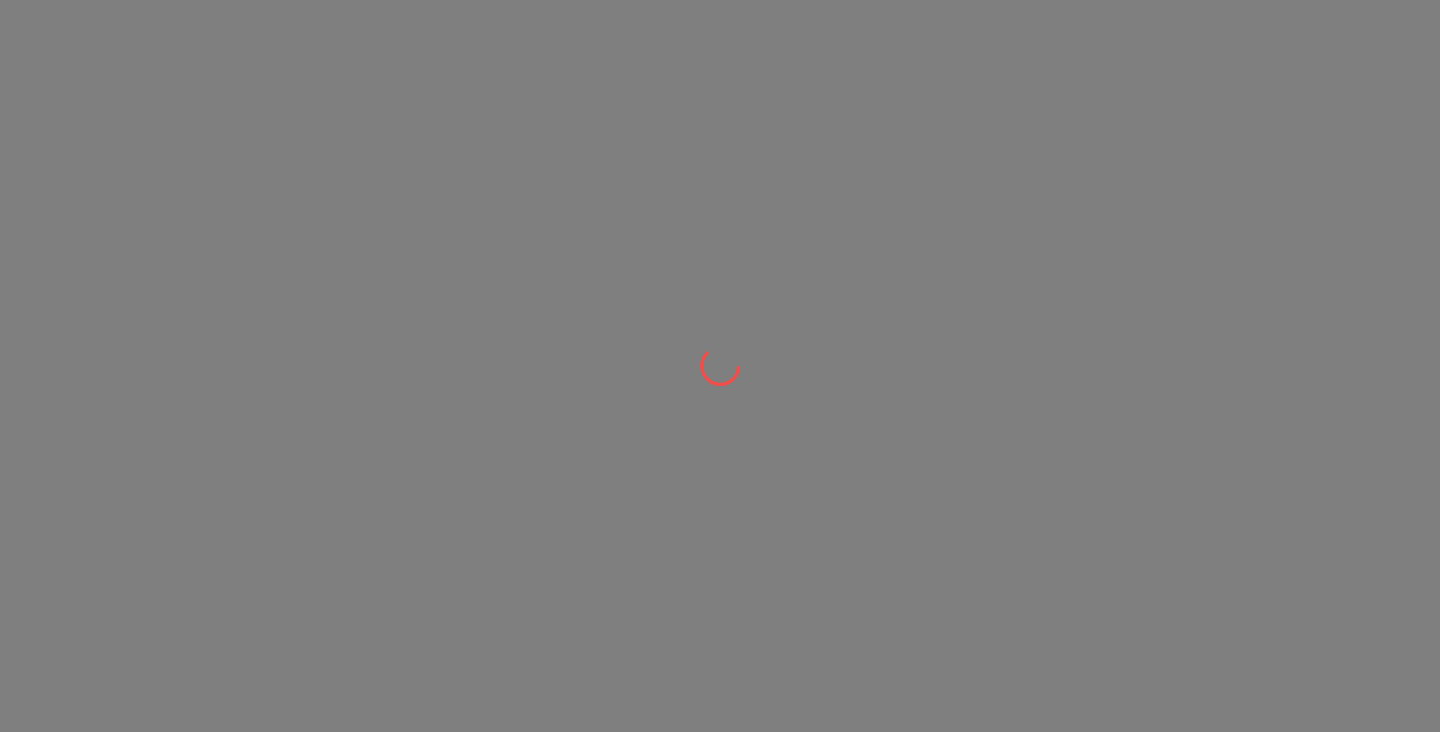 scroll, scrollTop: 0, scrollLeft: 0, axis: both 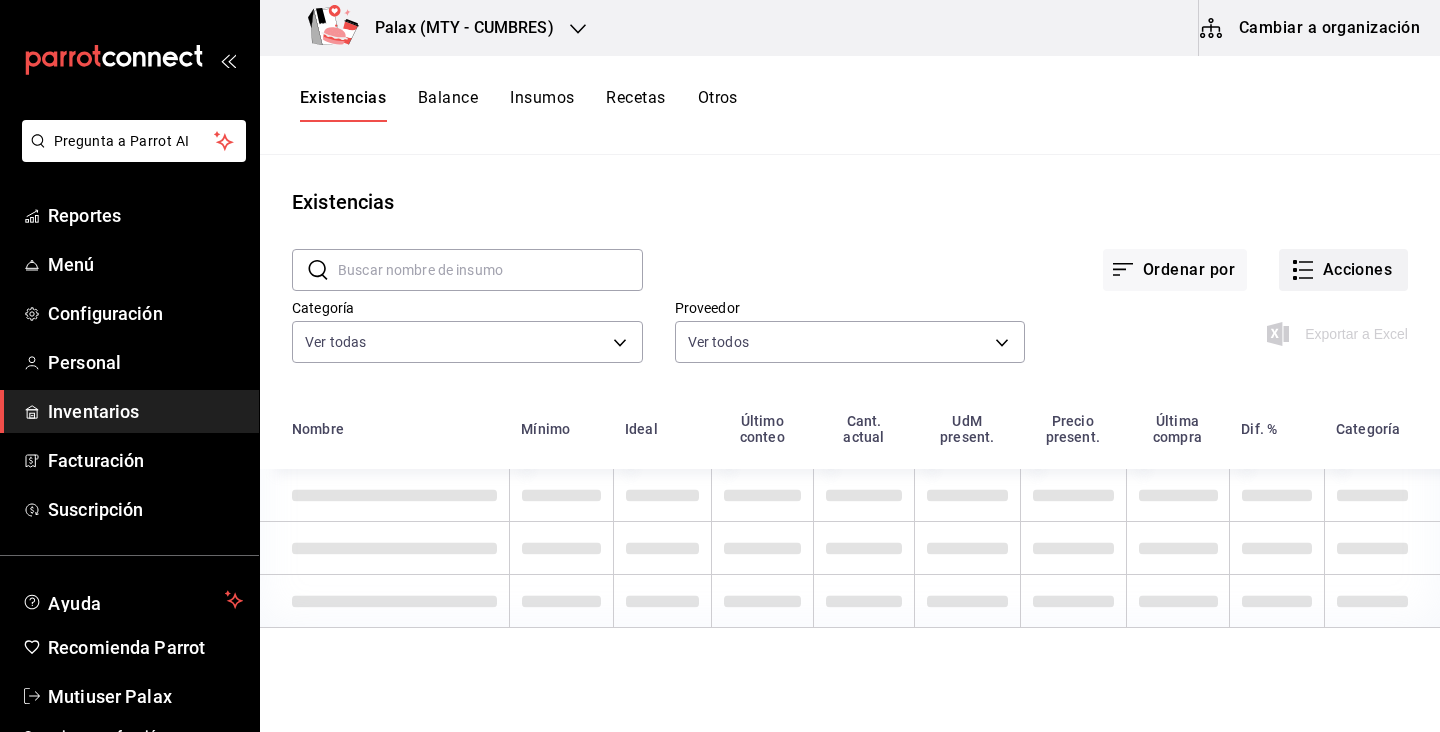 click on "Acciones" at bounding box center [1343, 270] 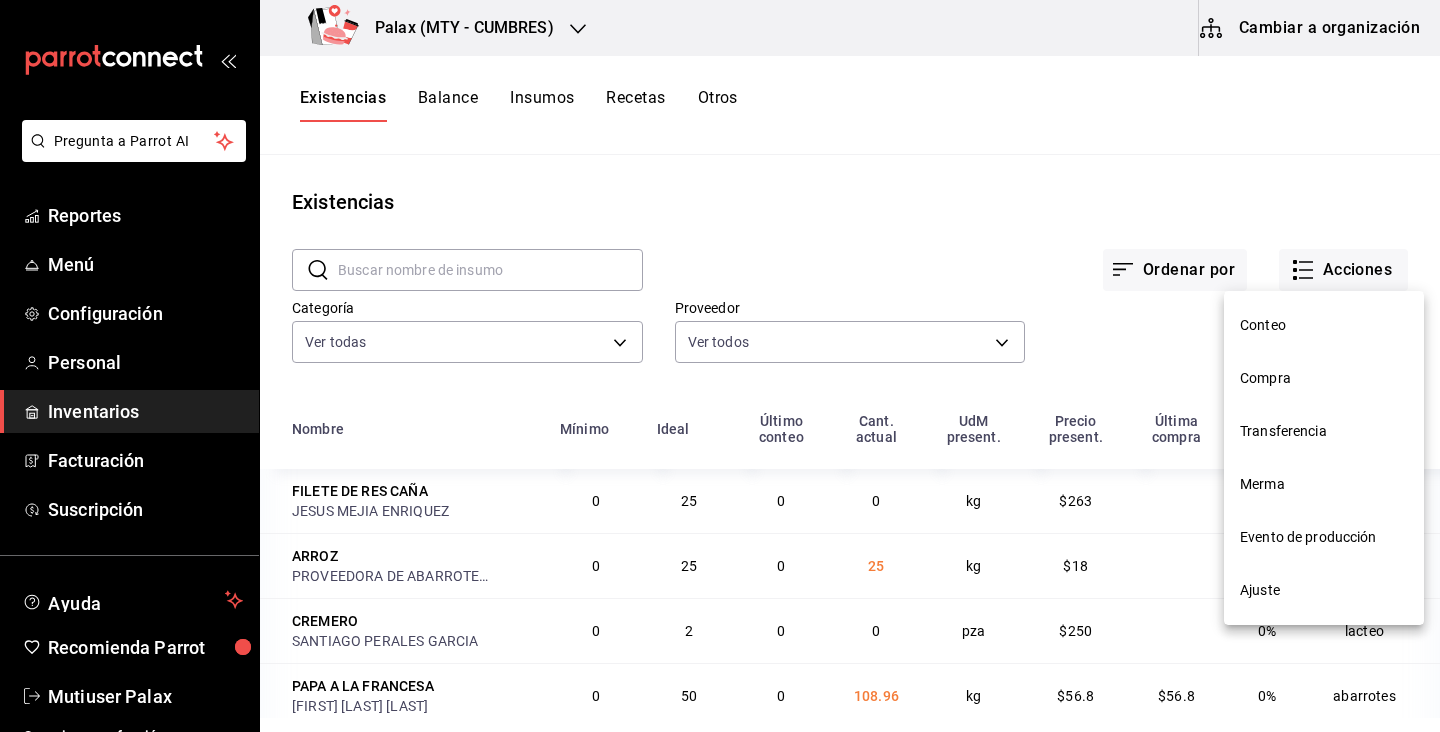 click on "Compra" at bounding box center (1324, 378) 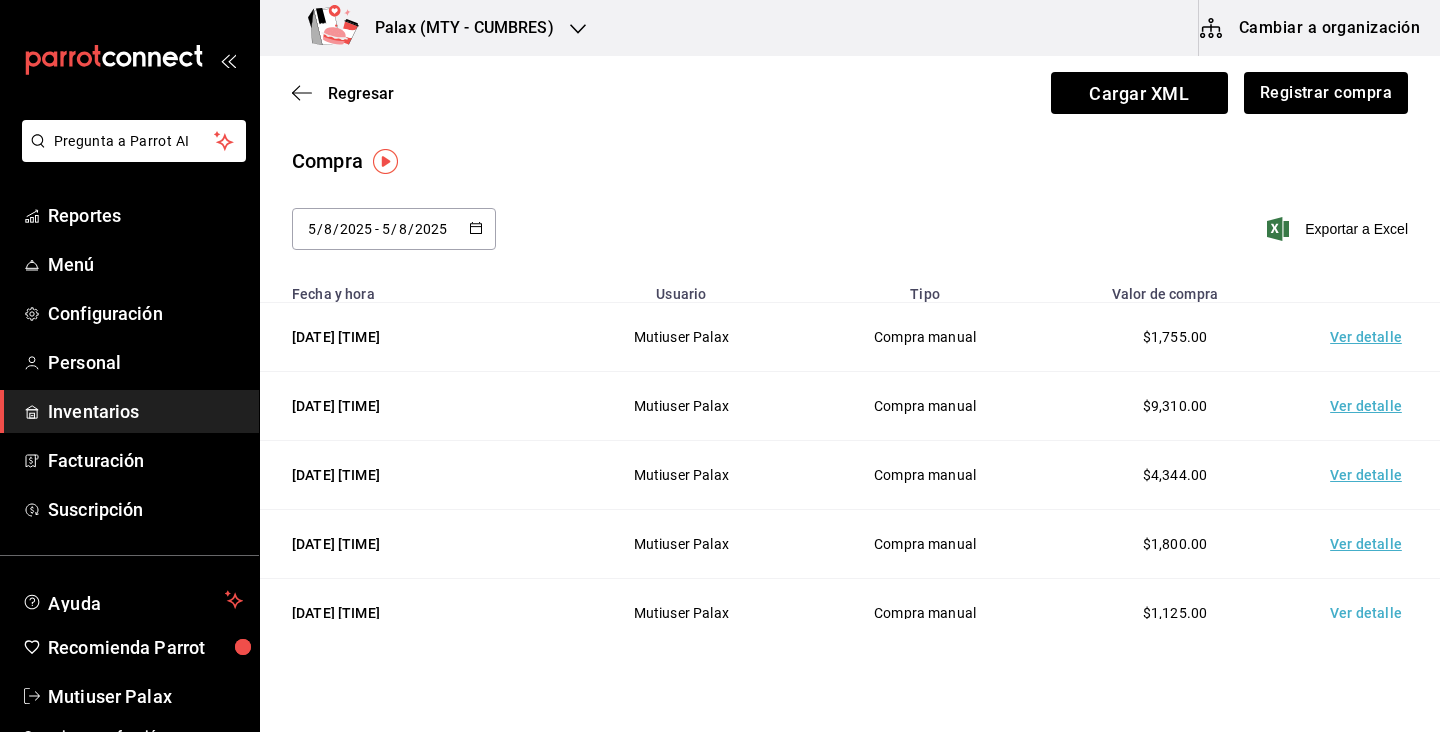 click 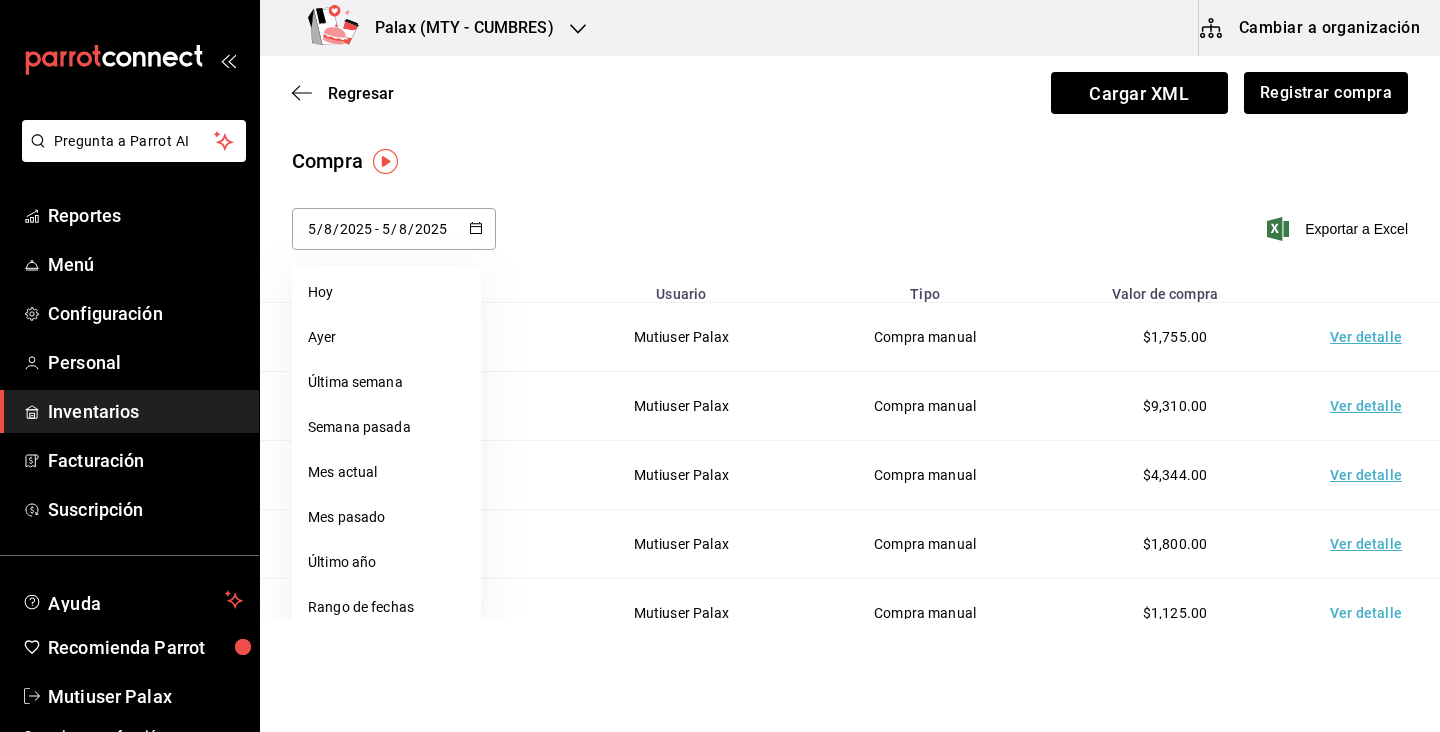 click 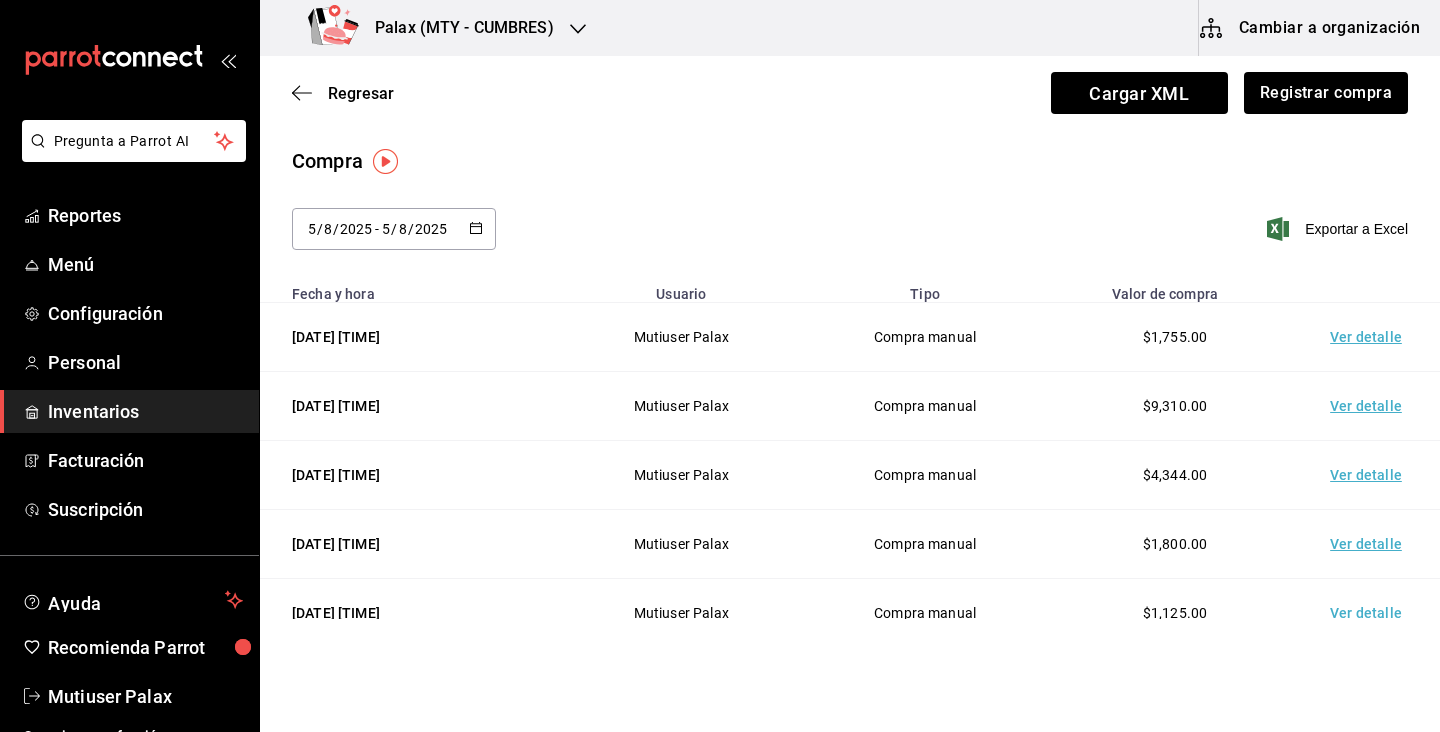 click 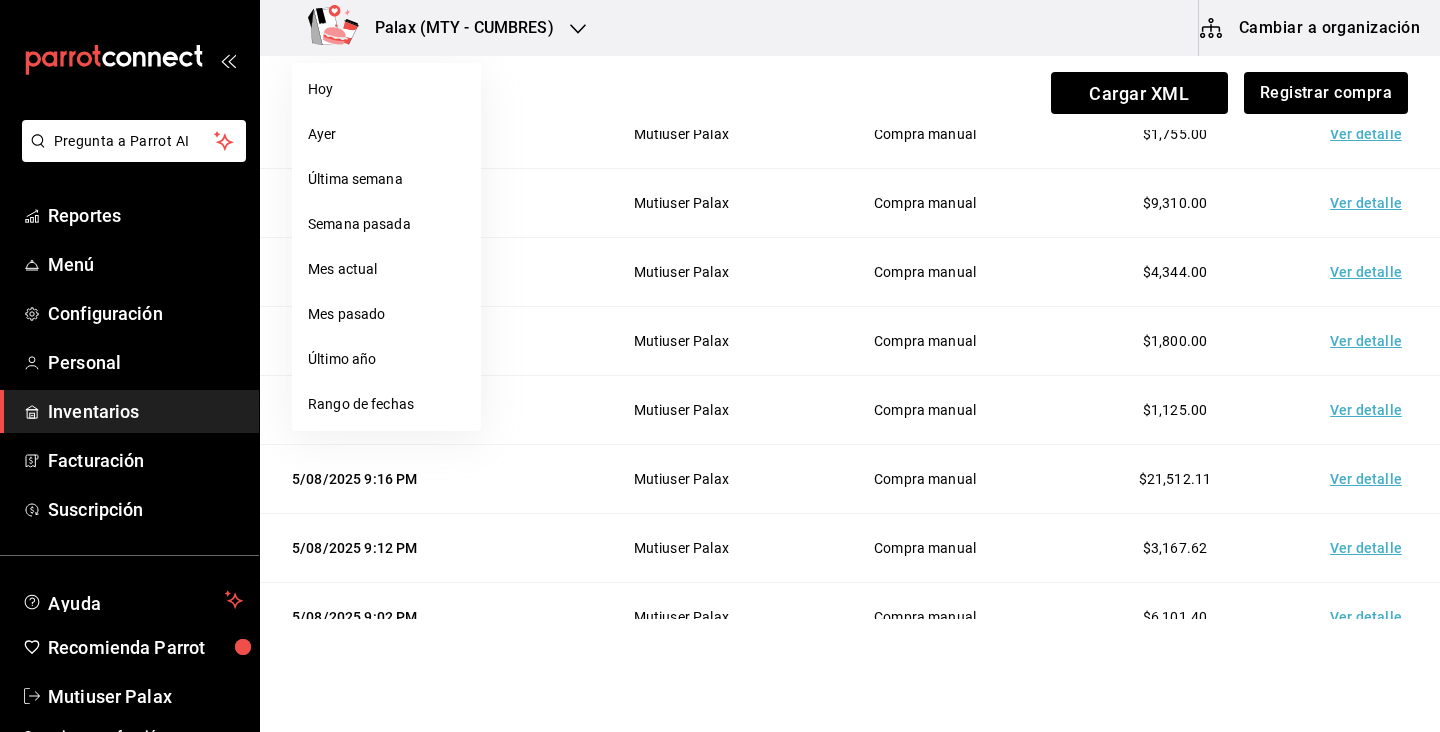 scroll, scrollTop: 267, scrollLeft: 0, axis: vertical 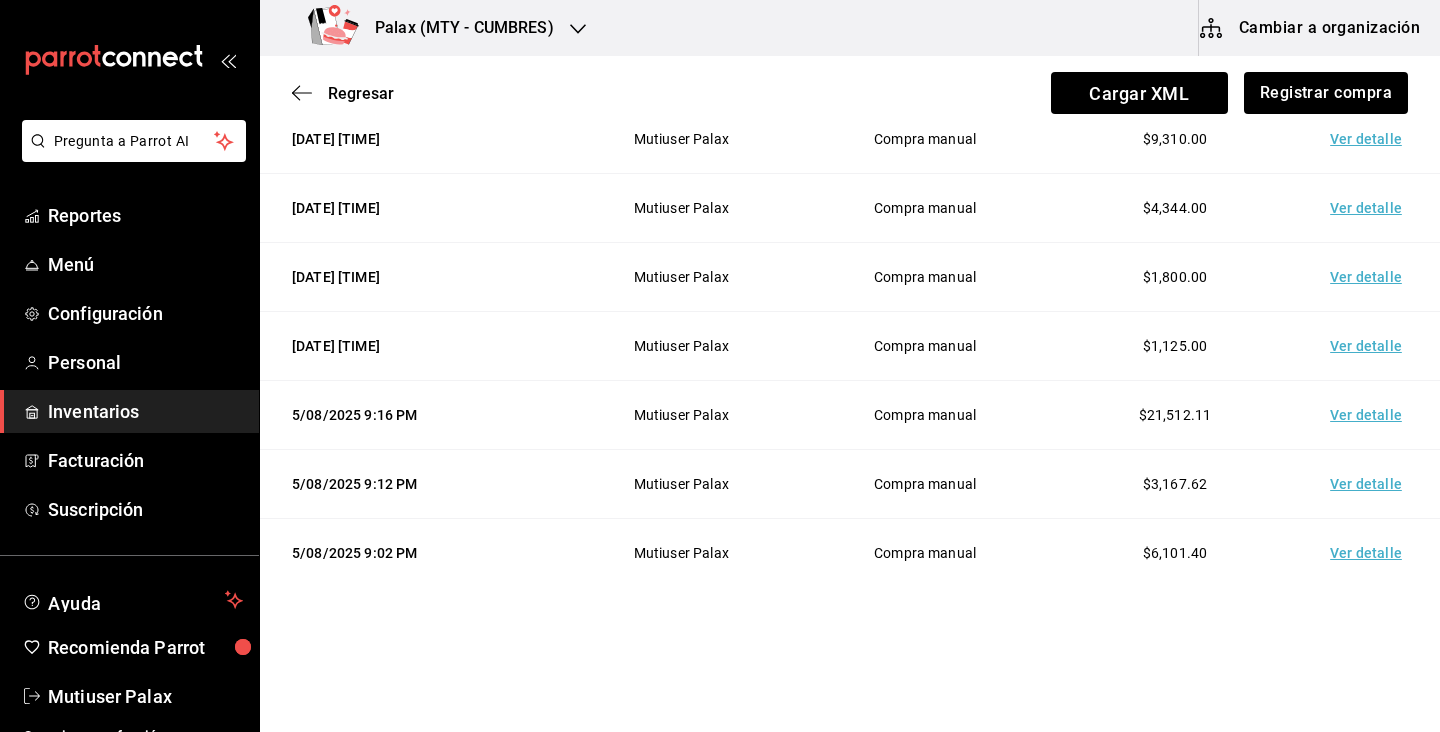 click on "Regresar Cargar XML Registrar compra" at bounding box center [850, 93] 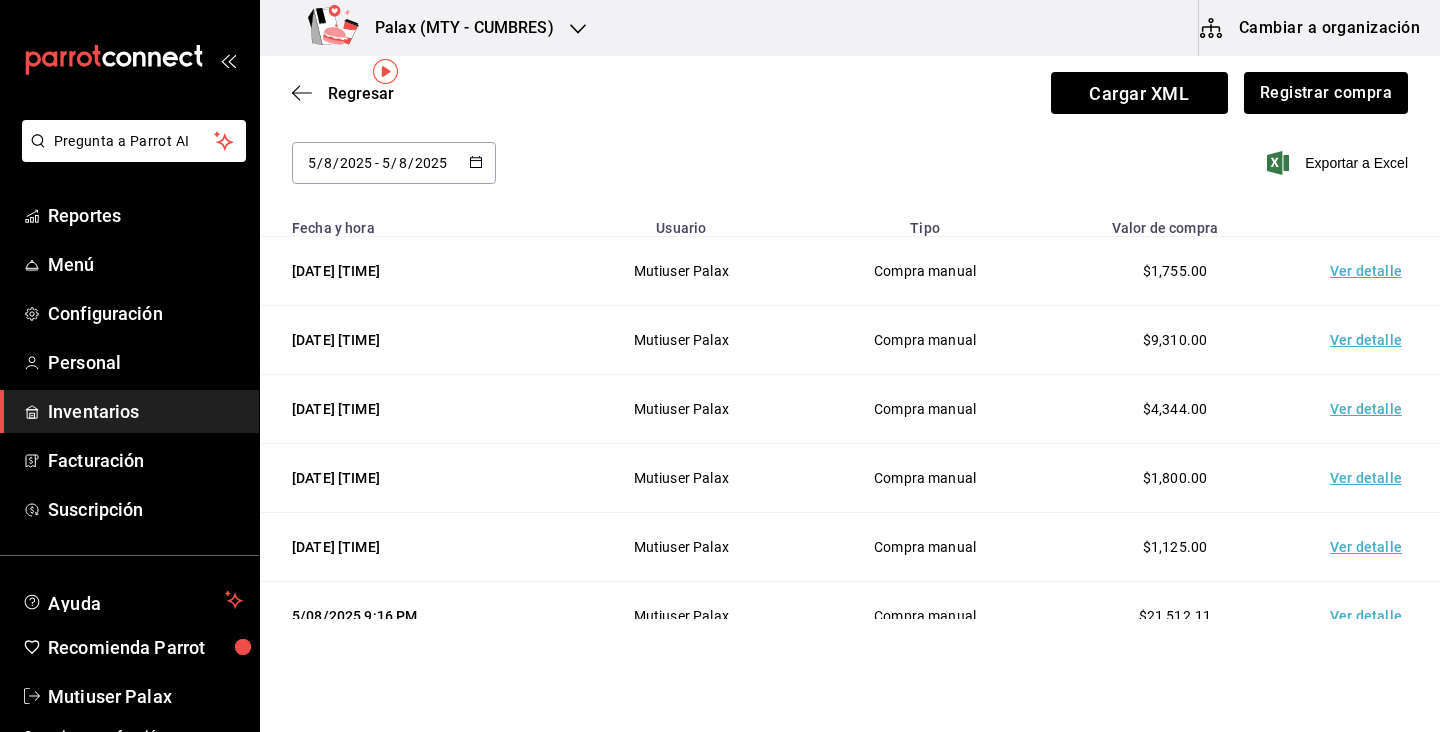 scroll, scrollTop: 57, scrollLeft: 0, axis: vertical 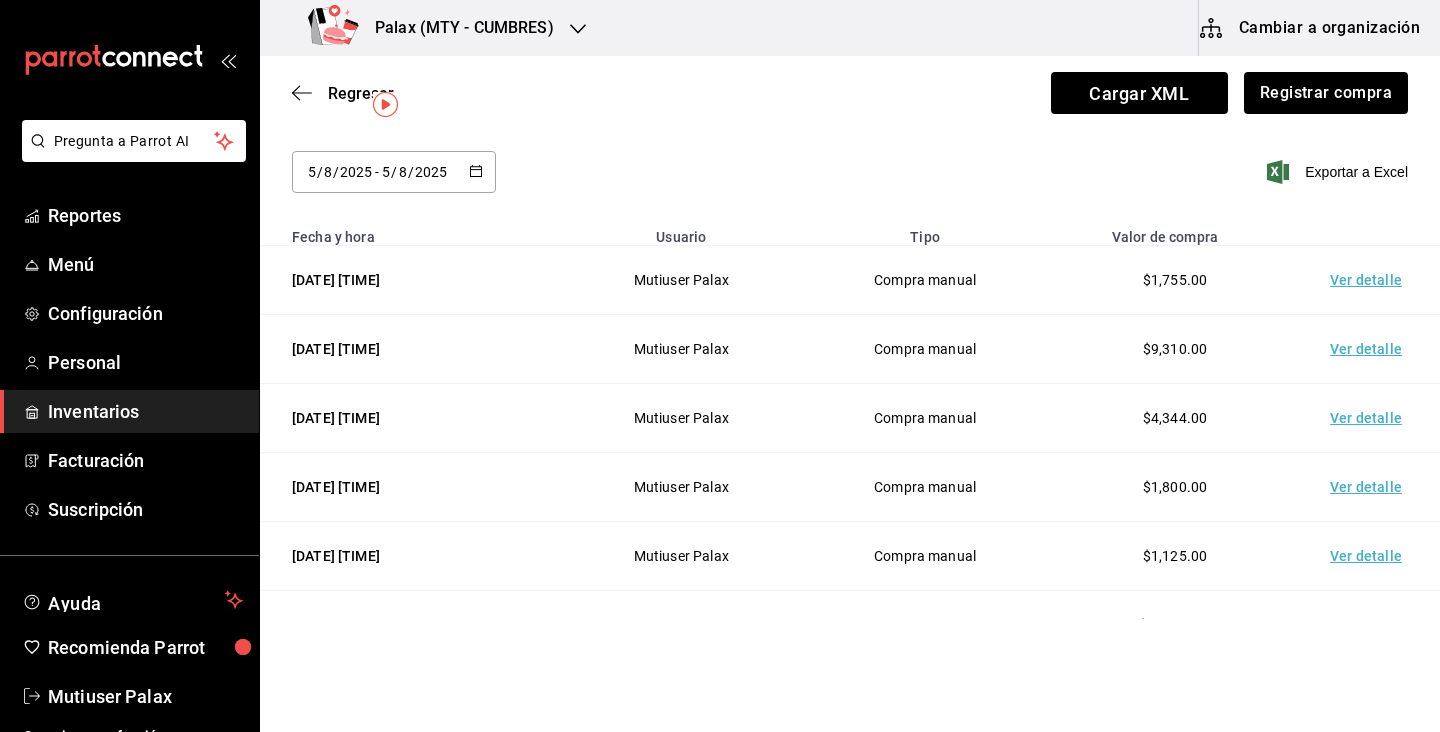 click on "2025-08-05 5 / 8 / 2025 - 2025-08-05 5 / 8 / 2025" at bounding box center (394, 172) 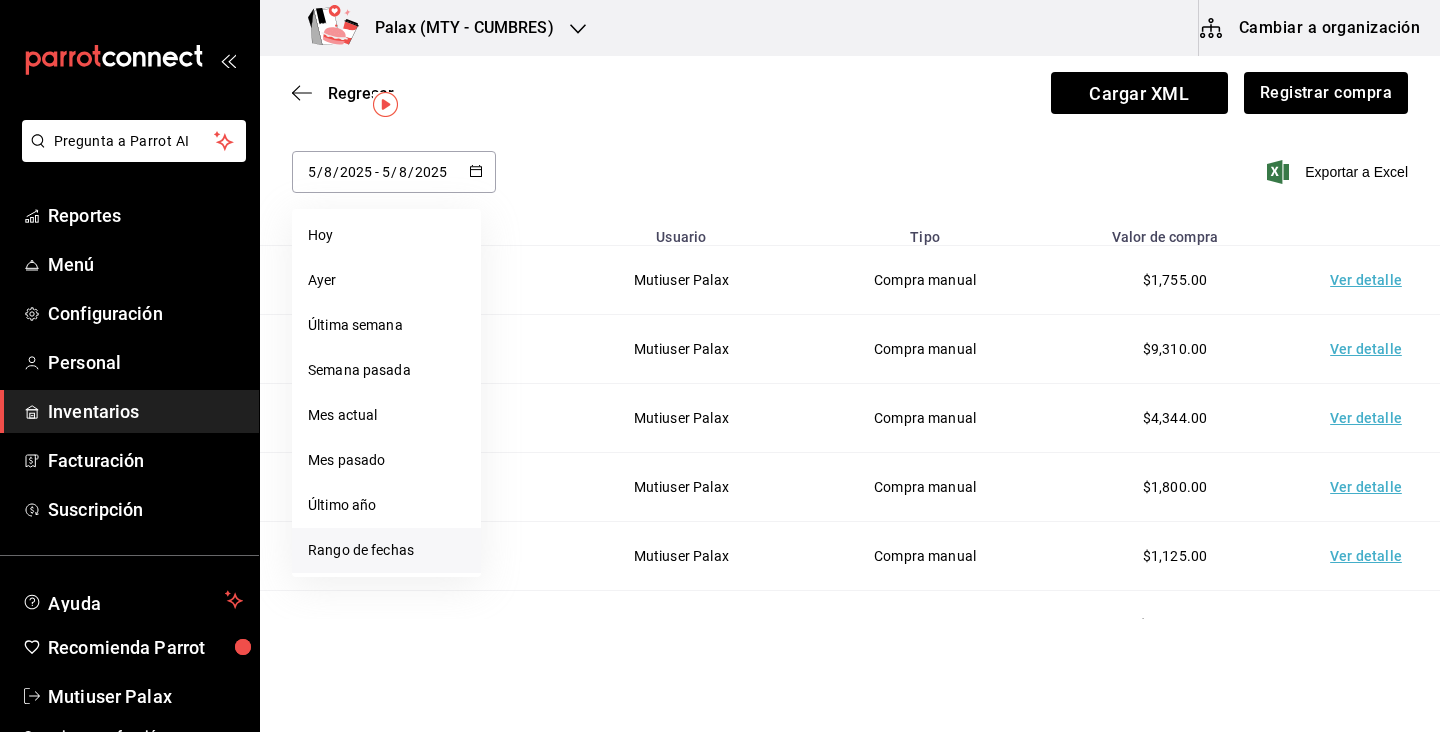 click on "Rango de fechas" at bounding box center (386, 550) 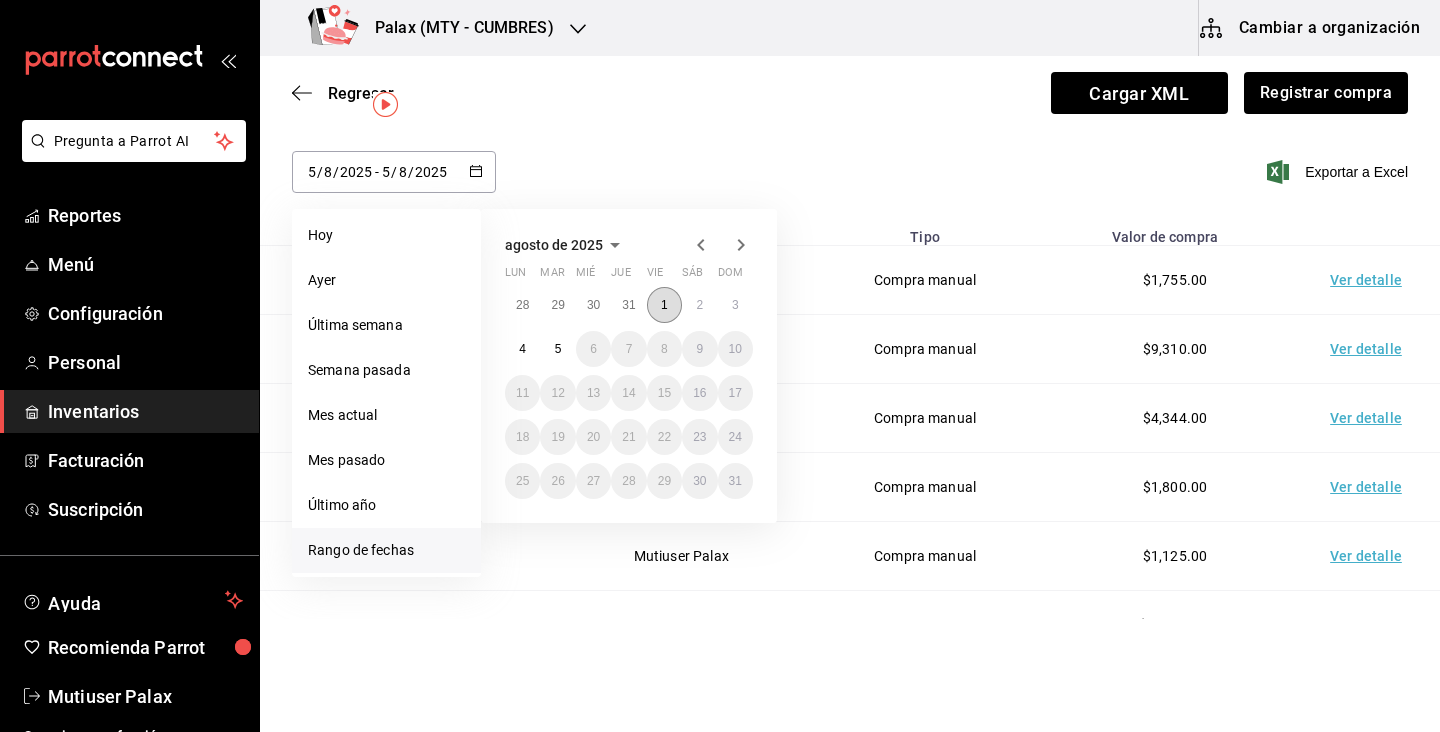 click on "1" at bounding box center (664, 305) 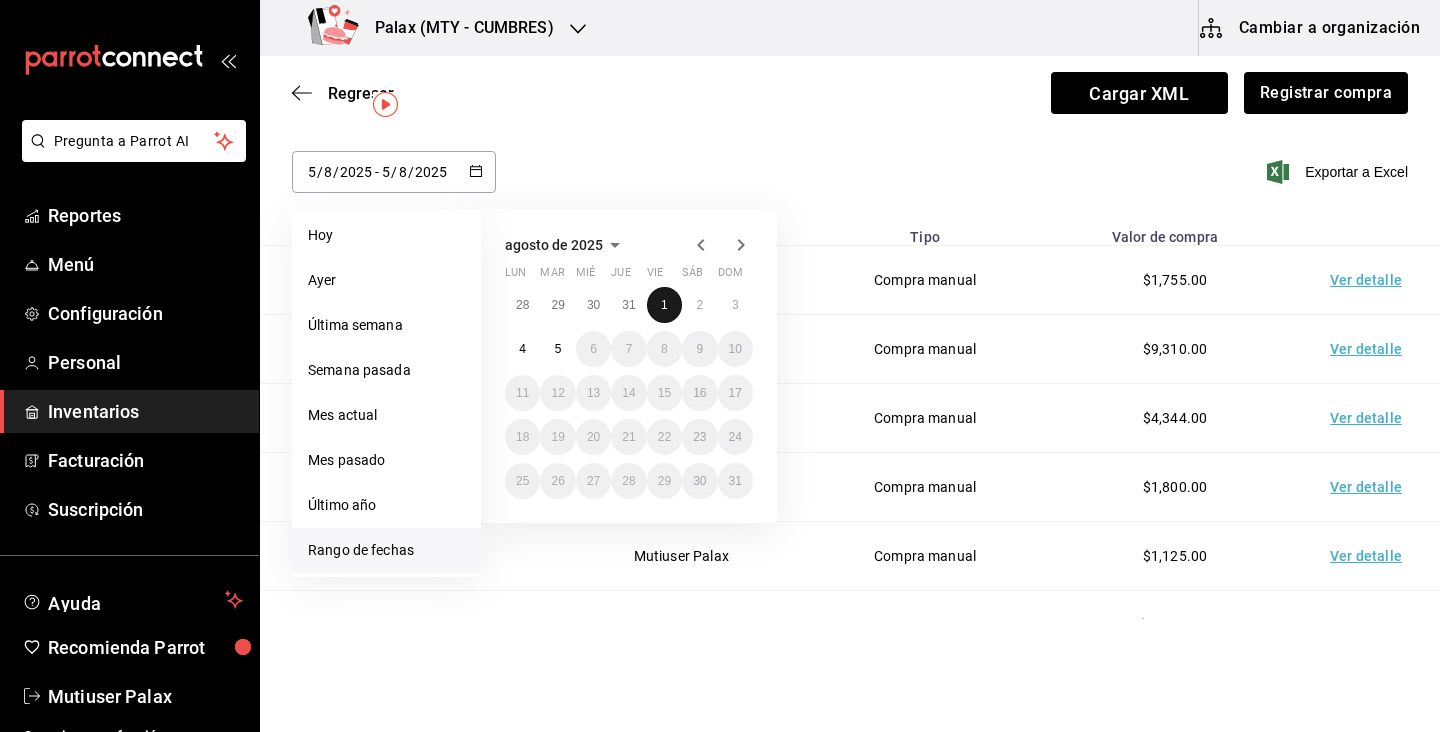 click on "1" at bounding box center [664, 305] 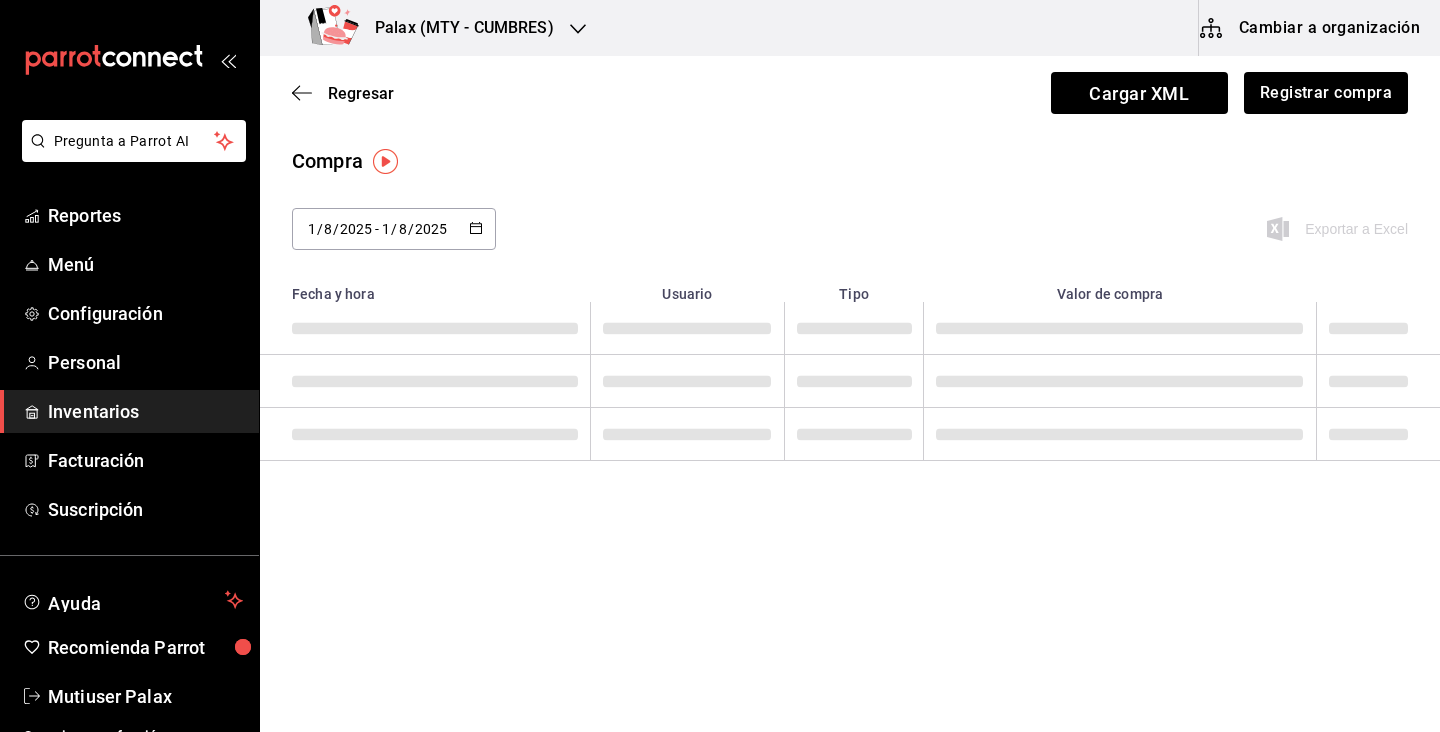type on "2025-08-01" 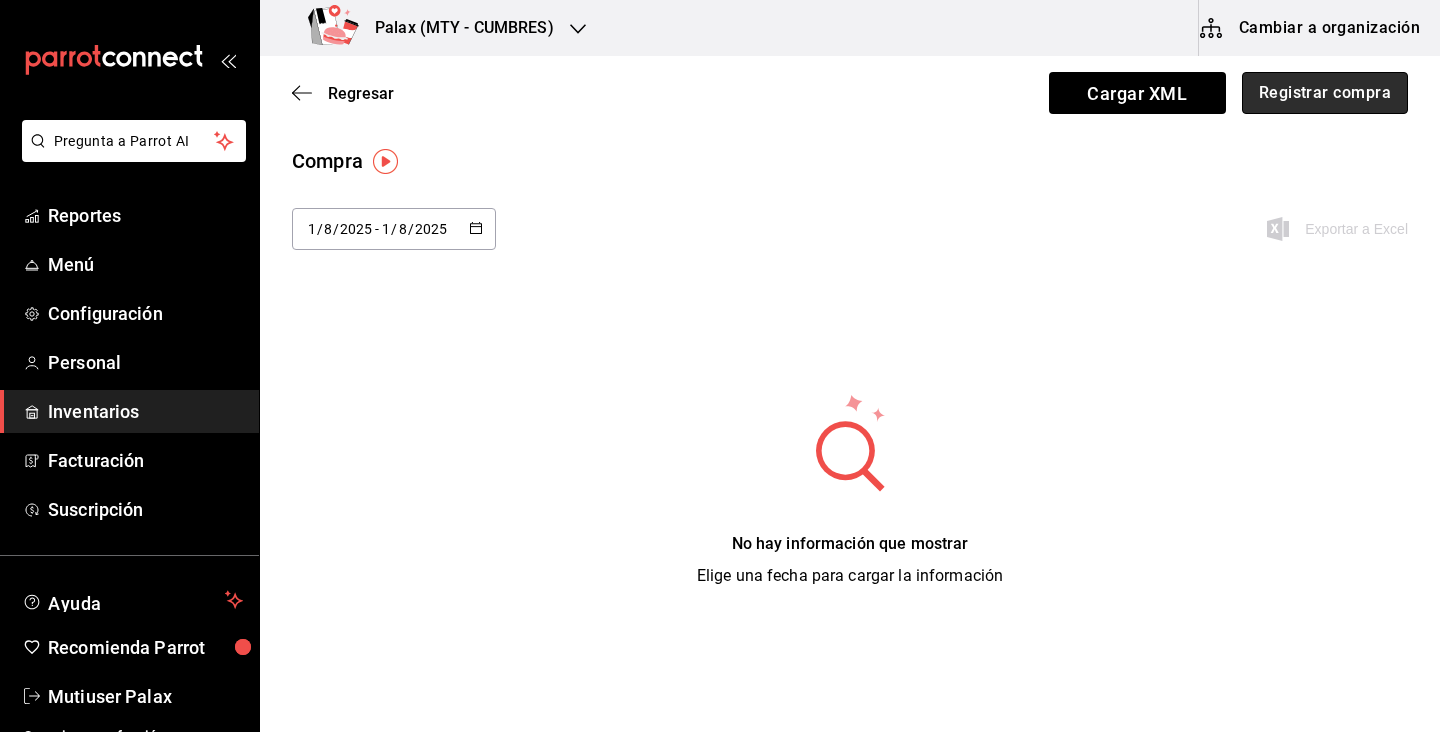 click on "Registrar compra" at bounding box center (1325, 93) 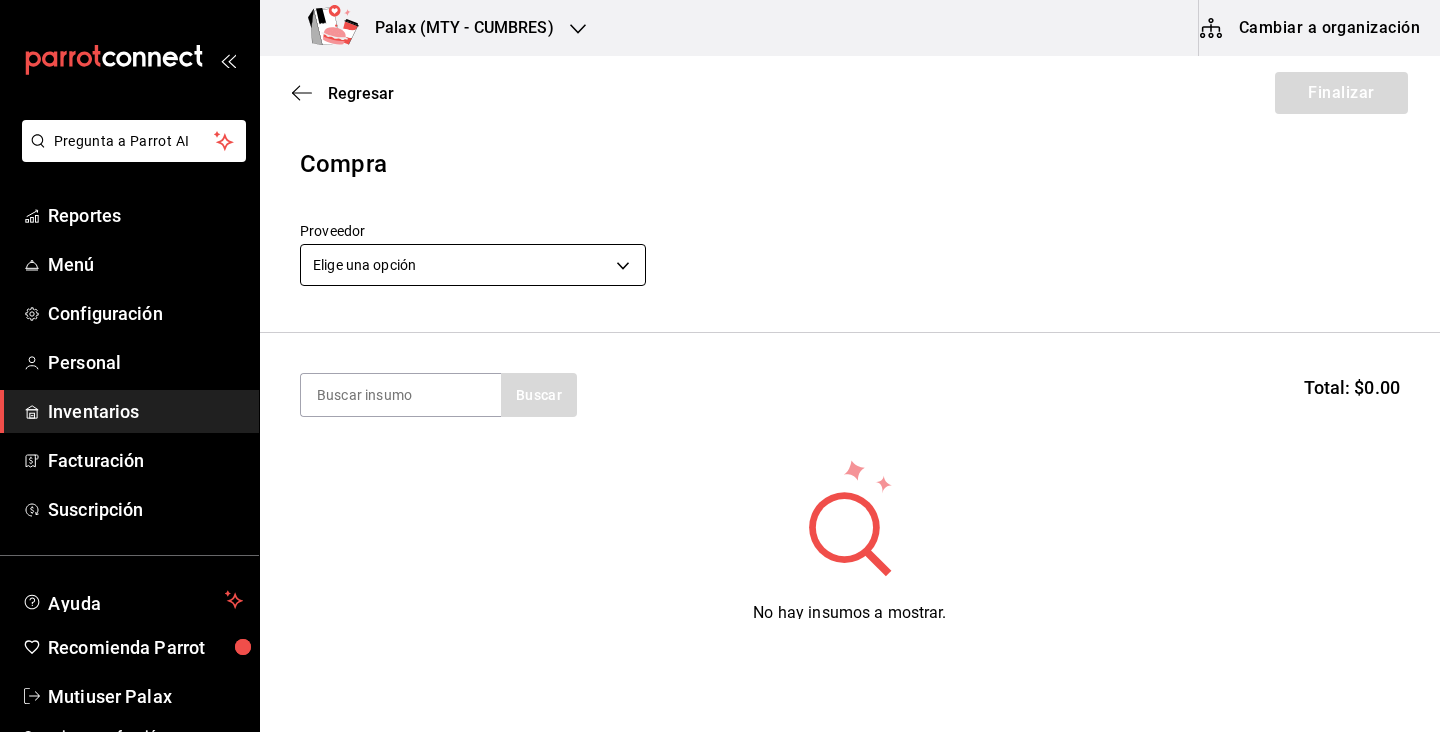 click on "Pregunta a Parrot AI Reportes   Menú   Configuración   Personal   Inventarios   Facturación   Suscripción   Ayuda Recomienda Parrot   Mutiuser Palax   Sugerir nueva función   Palax (MTY - CUMBRES) Cambiar a organización Regresar Finalizar Compra Proveedor Elige una opción default Buscar Total: $0.00 No hay insumos a mostrar. Busca un insumo para agregarlo a la lista Pregunta a Parrot AI Reportes   Menú   Configuración   Personal   Inventarios   Facturación   Suscripción   Ayuda Recomienda Parrot   Mutiuser Palax   Sugerir nueva función   GANA 1 MES GRATIS EN TU SUSCRIPCIÓN AQUÍ ¿Recuerdas cómo empezó tu restaurante?
Hoy puedes ayudar a un colega a tener el mismo cambio que tú viviste.
Recomienda Parrot directamente desde tu Portal Administrador.
Es fácil y rápido.
🎁 Por cada restaurante que se una, ganas 1 mes gratis. Ver video tutorial Ir a video Editar Eliminar Visitar centro de ayuda ([PHONE]) [EMAIL] Visitar centro de ayuda ([PHONE])" at bounding box center (720, 309) 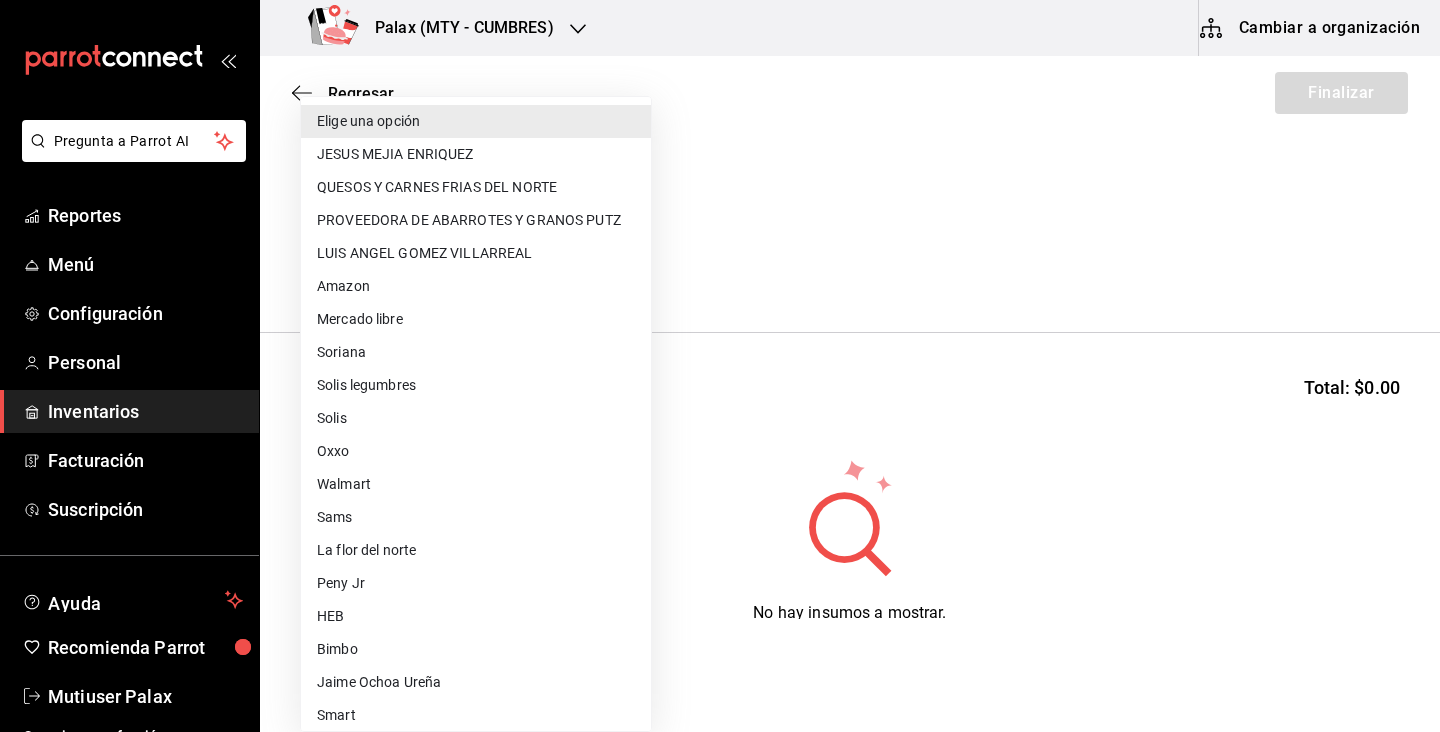 click on "JESUS MEJIA ENRIQUEZ" at bounding box center (476, 154) 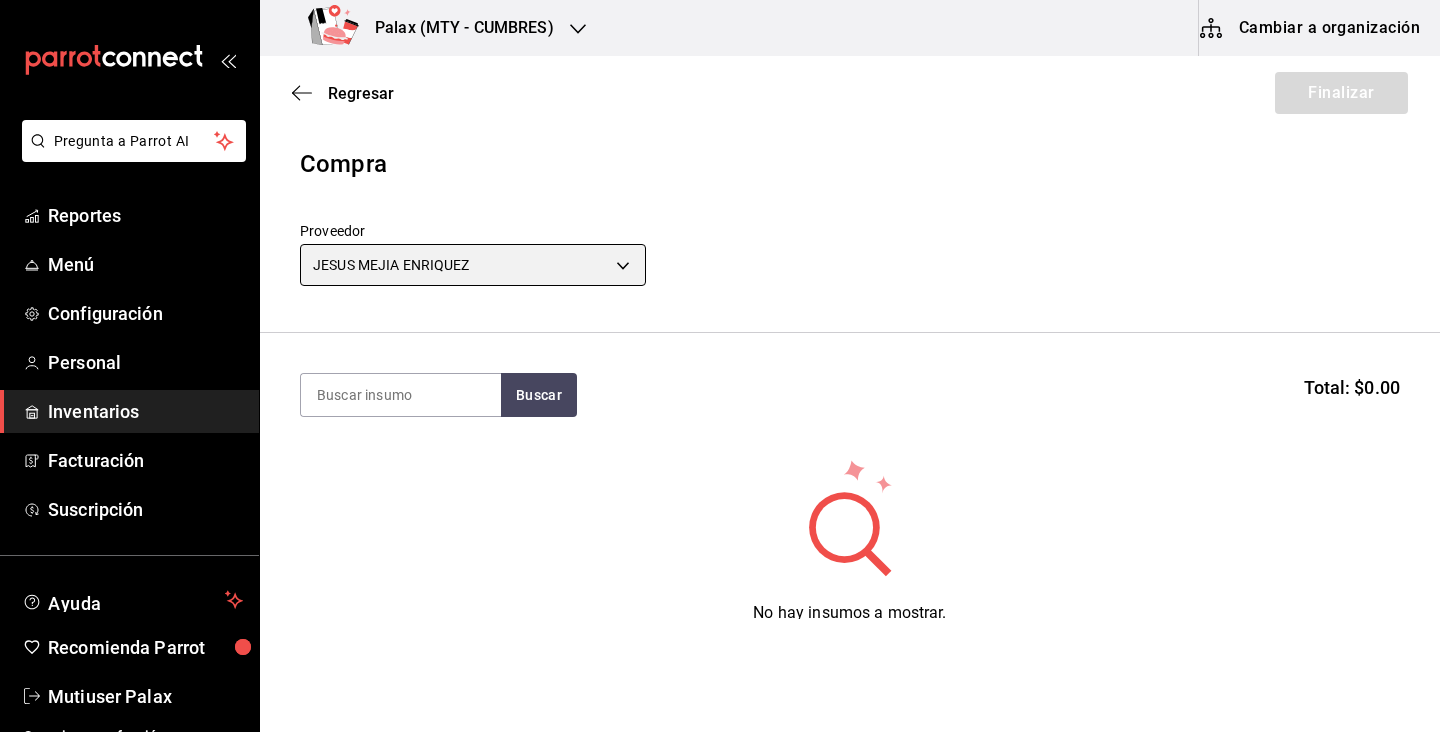 type on "1250e427-17b7-4e8b-9f34-f71d22092d62" 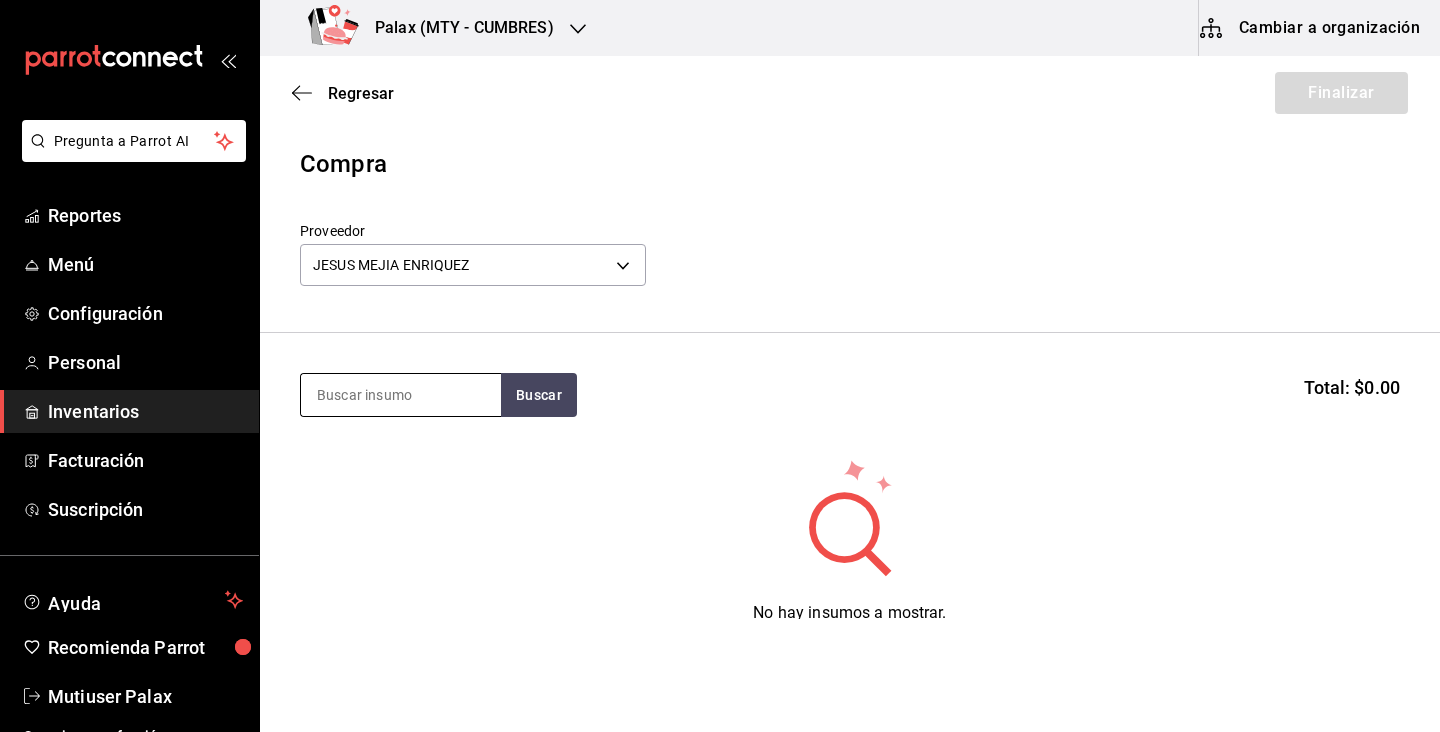 click at bounding box center [401, 395] 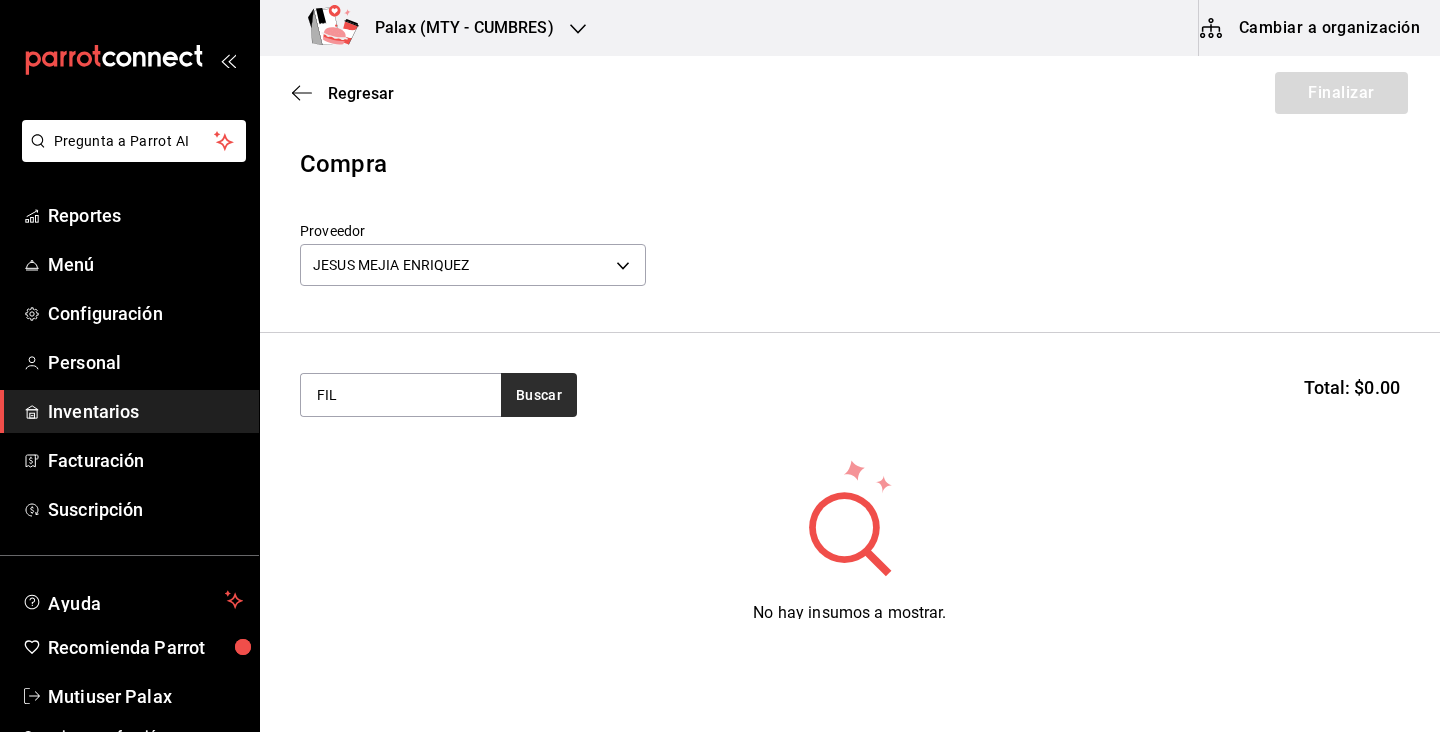 type on "FIL" 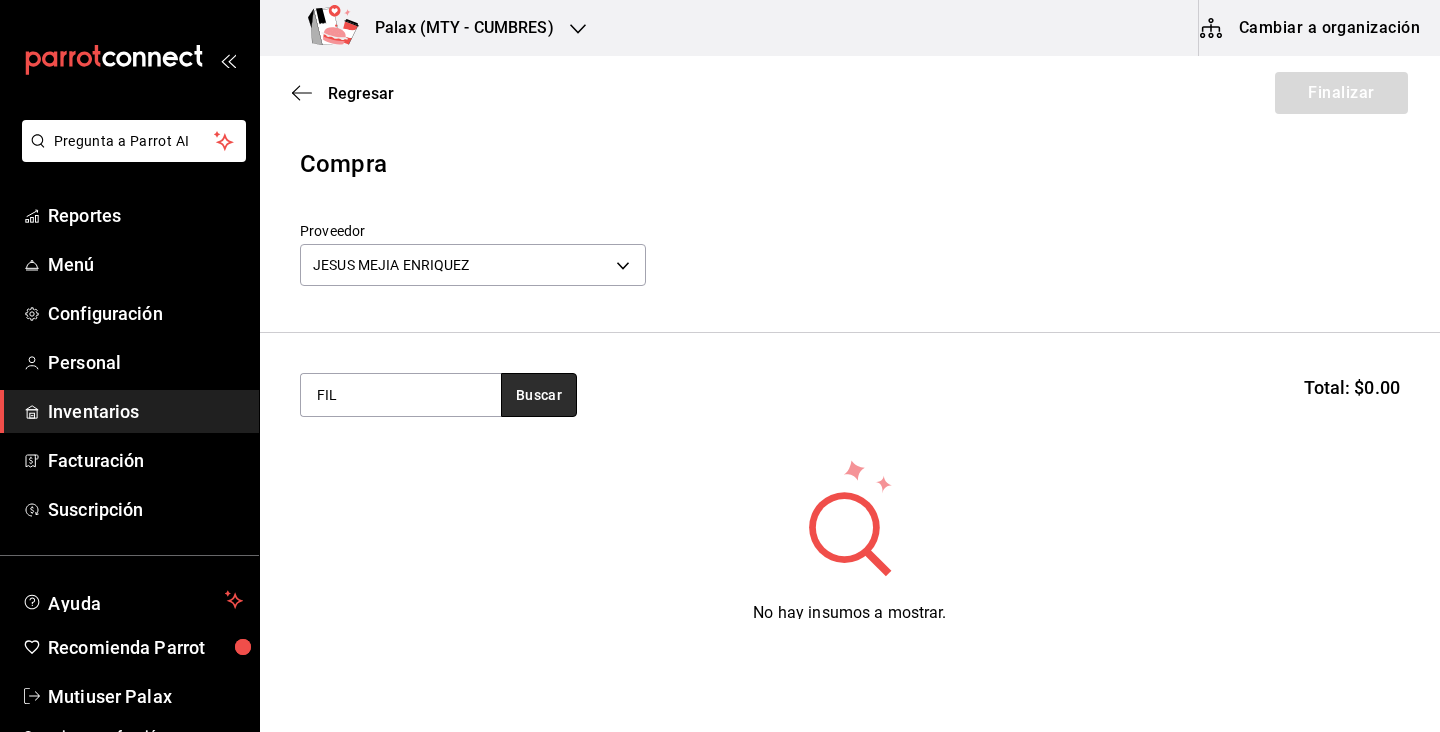 click on "Buscar" at bounding box center [539, 395] 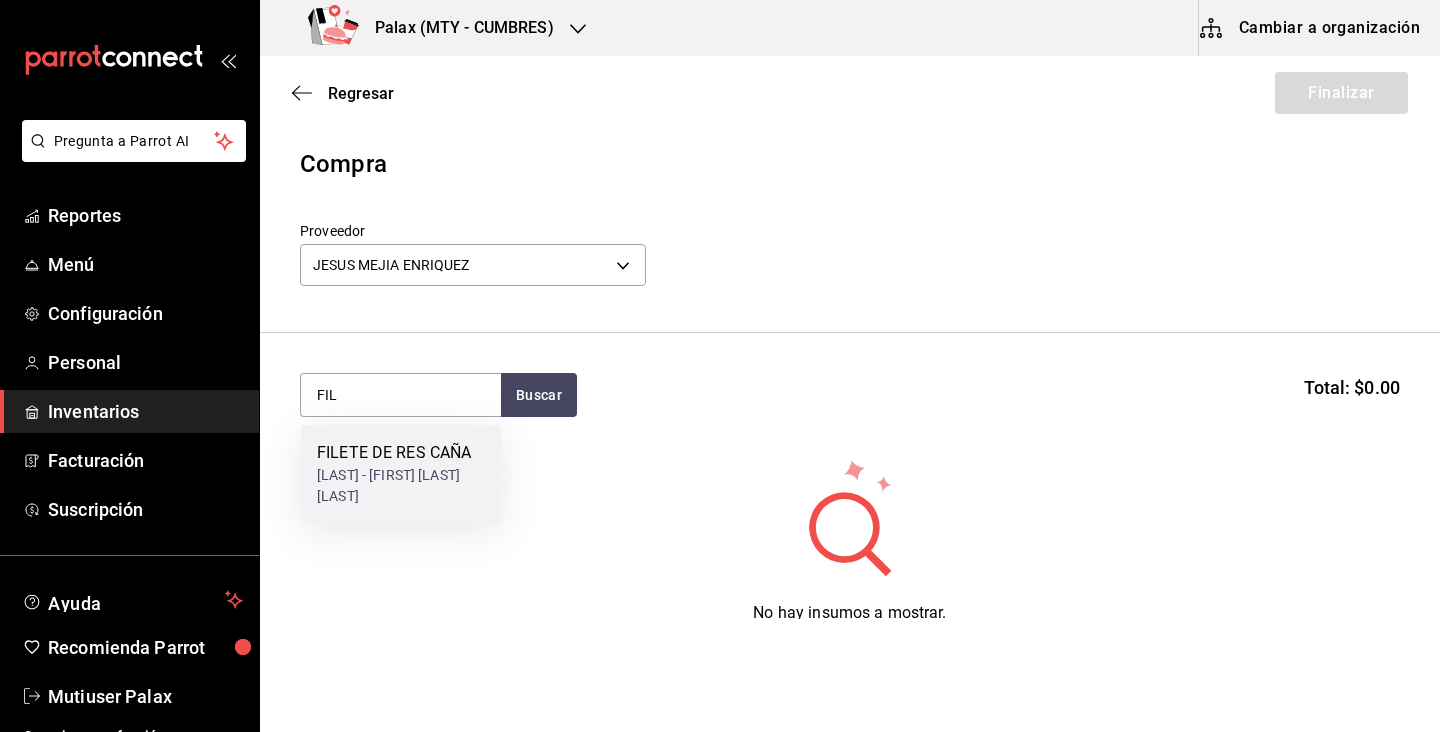 click on "KILO - JESUS MEJIA ENRIQUEZ" at bounding box center (401, 486) 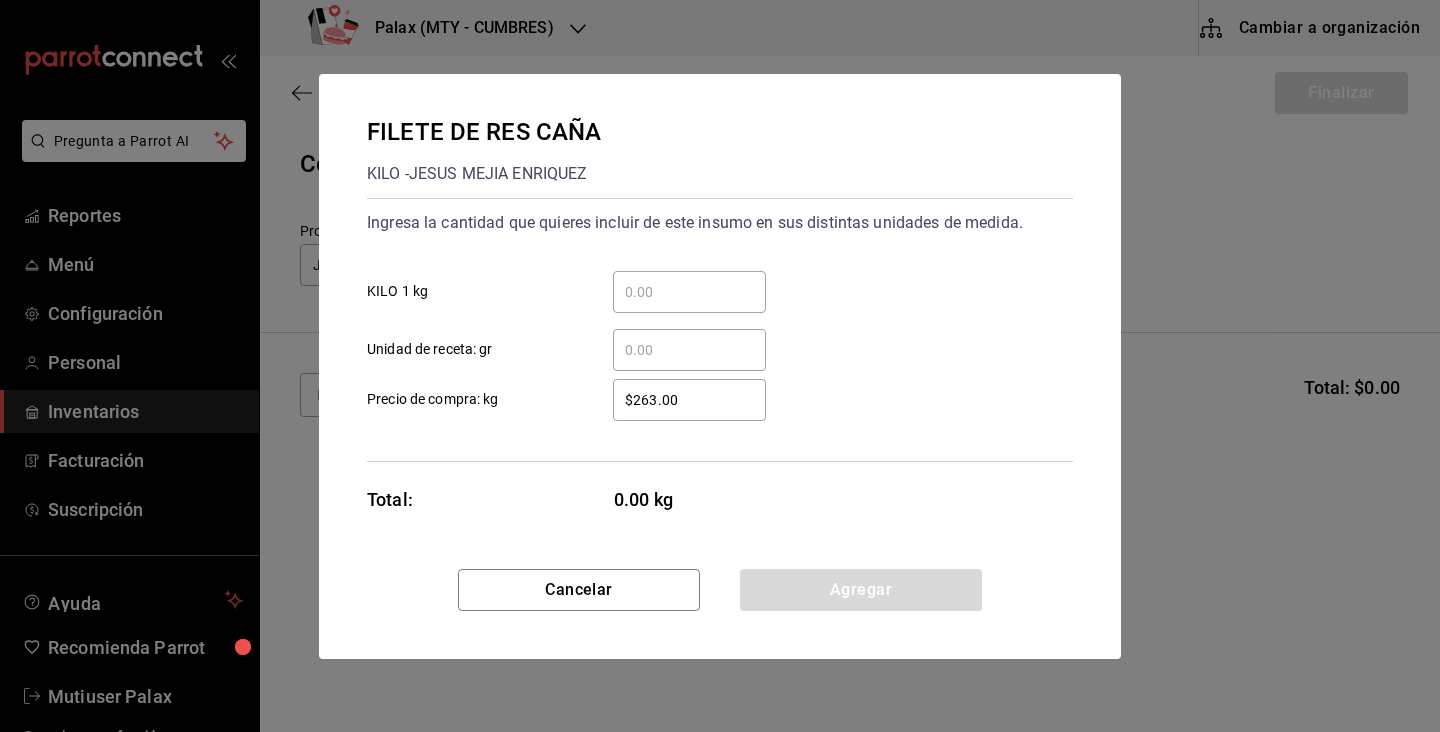 click on "​" at bounding box center (689, 292) 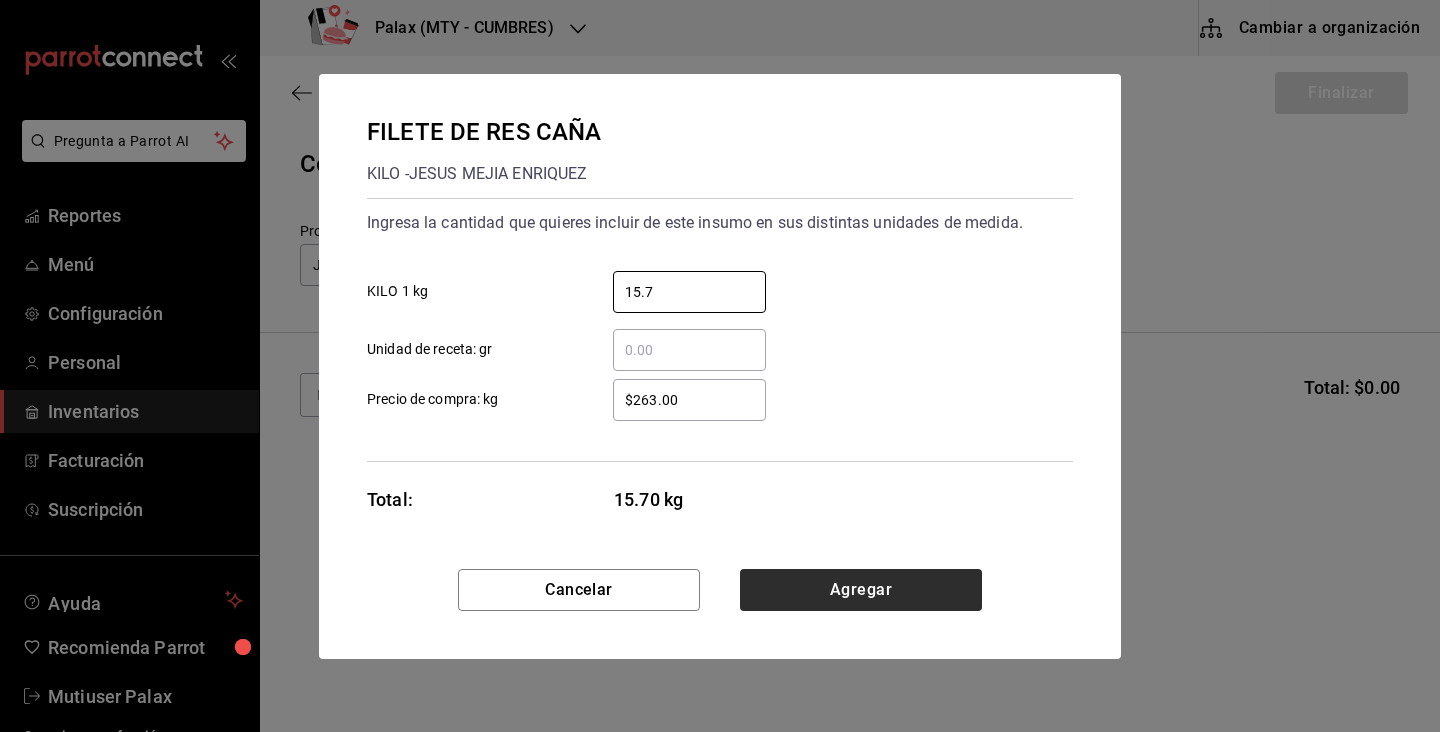 type on "15.7" 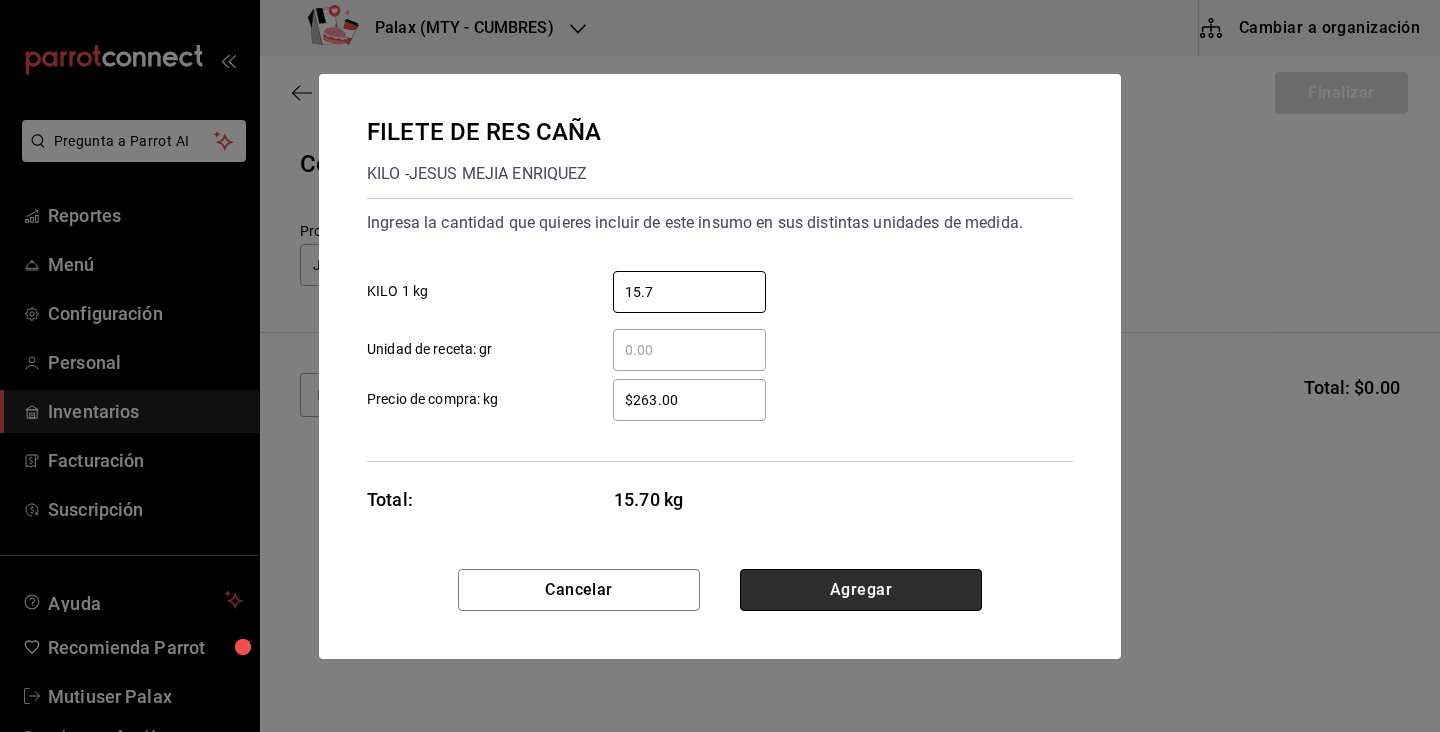 click on "Agregar" at bounding box center [861, 590] 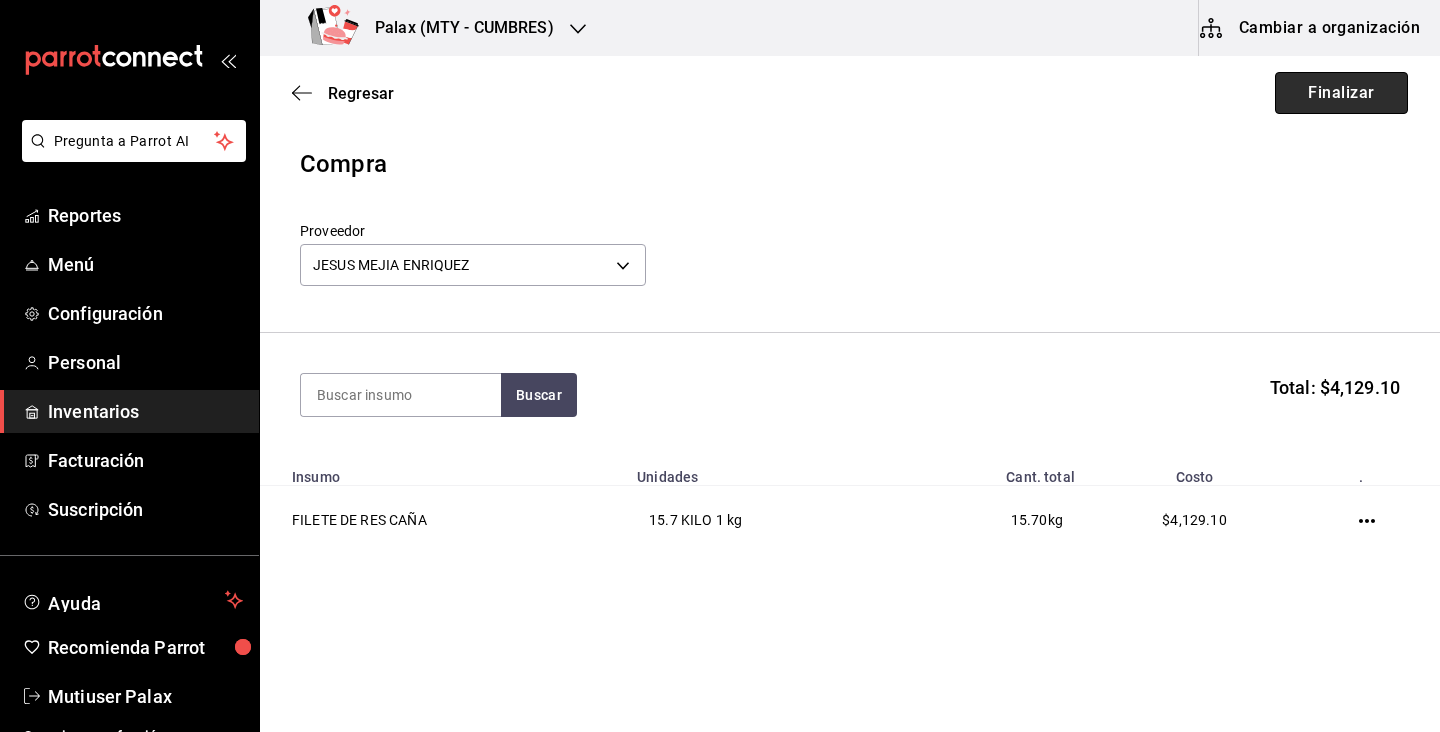 click on "Finalizar" at bounding box center (1341, 93) 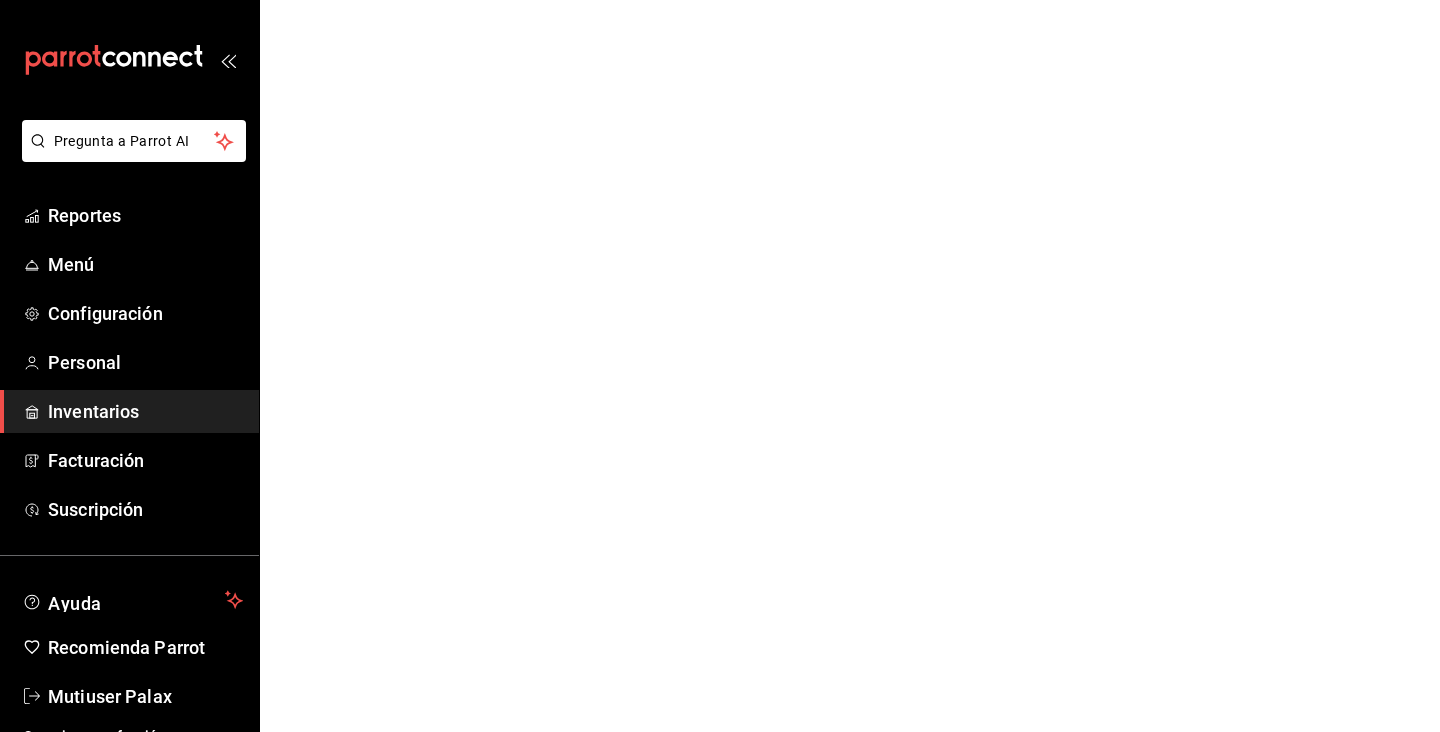 scroll, scrollTop: 0, scrollLeft: 0, axis: both 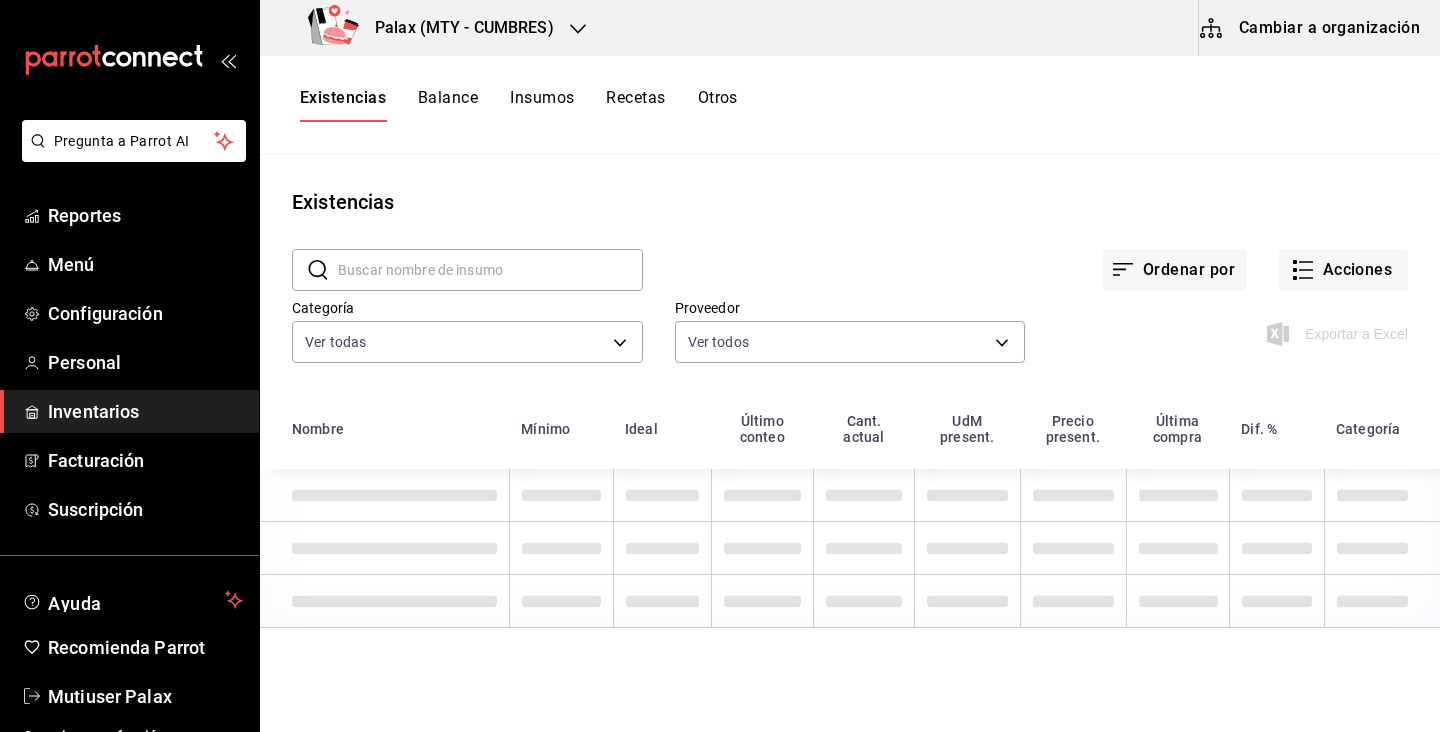 click at bounding box center [490, 270] 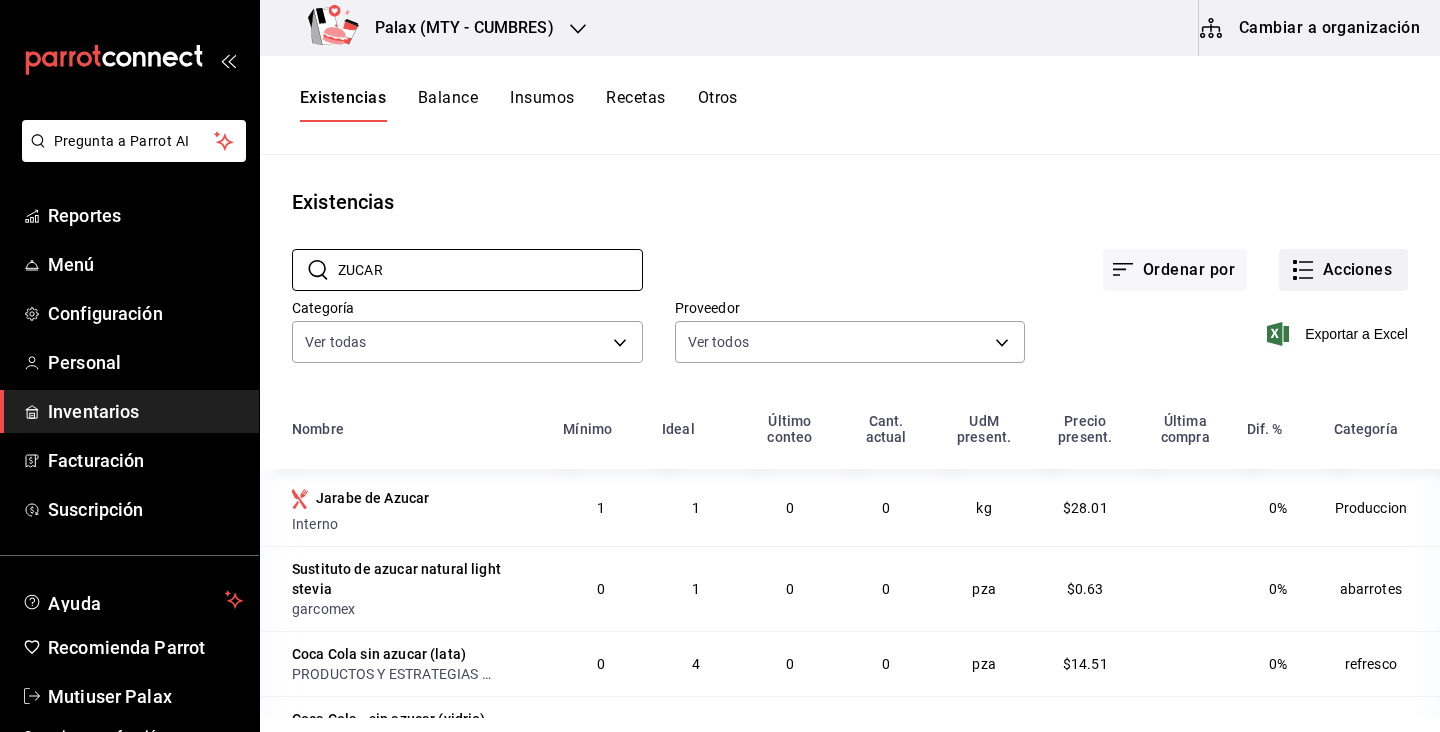 type on "ZUCAR" 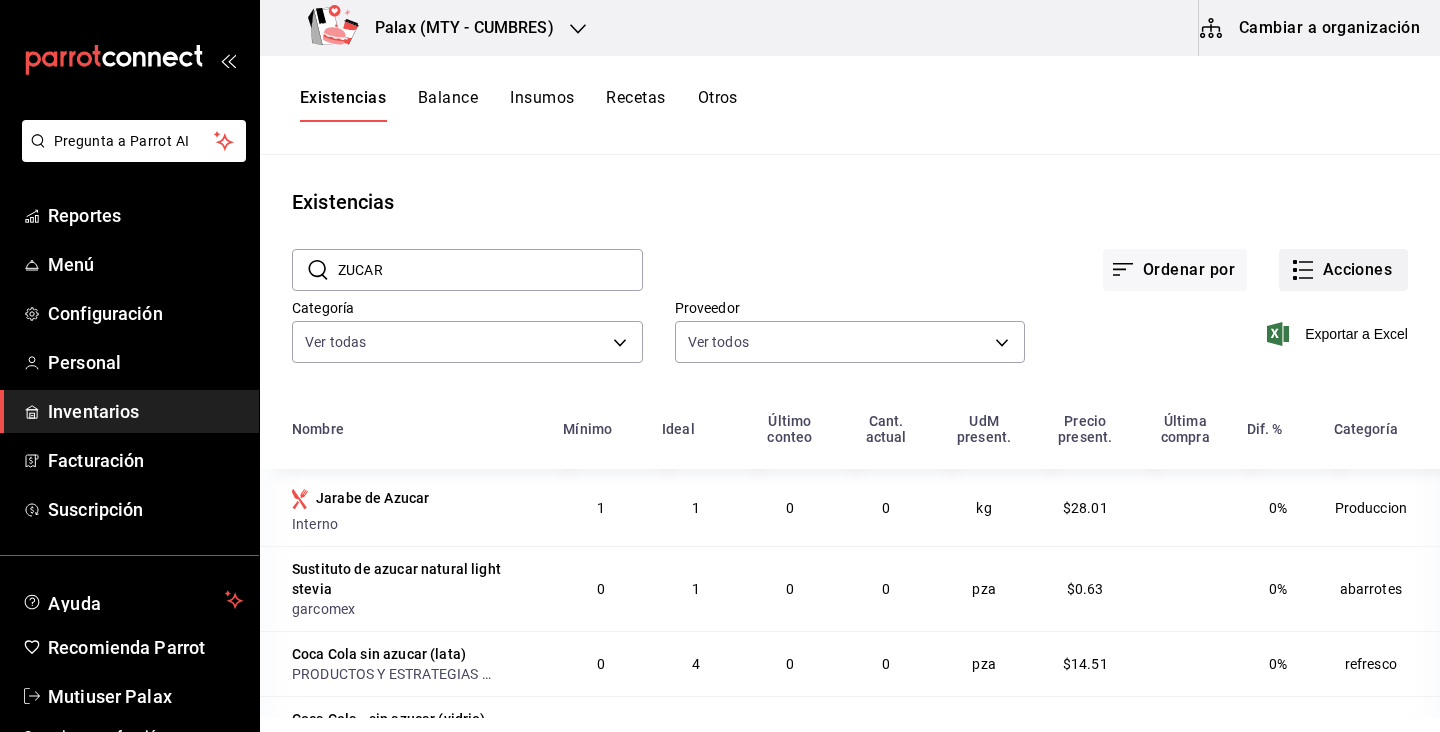 click 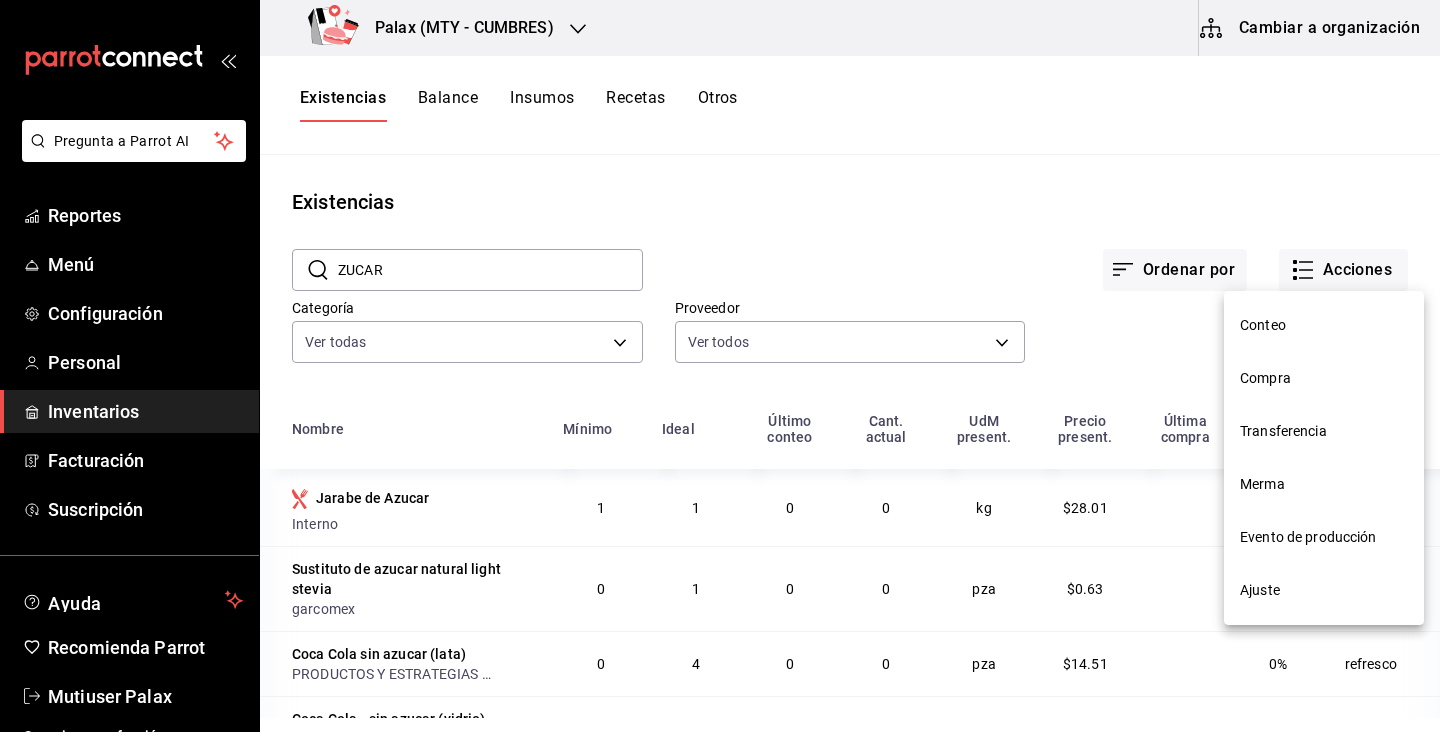 click on "Compra" at bounding box center (1324, 378) 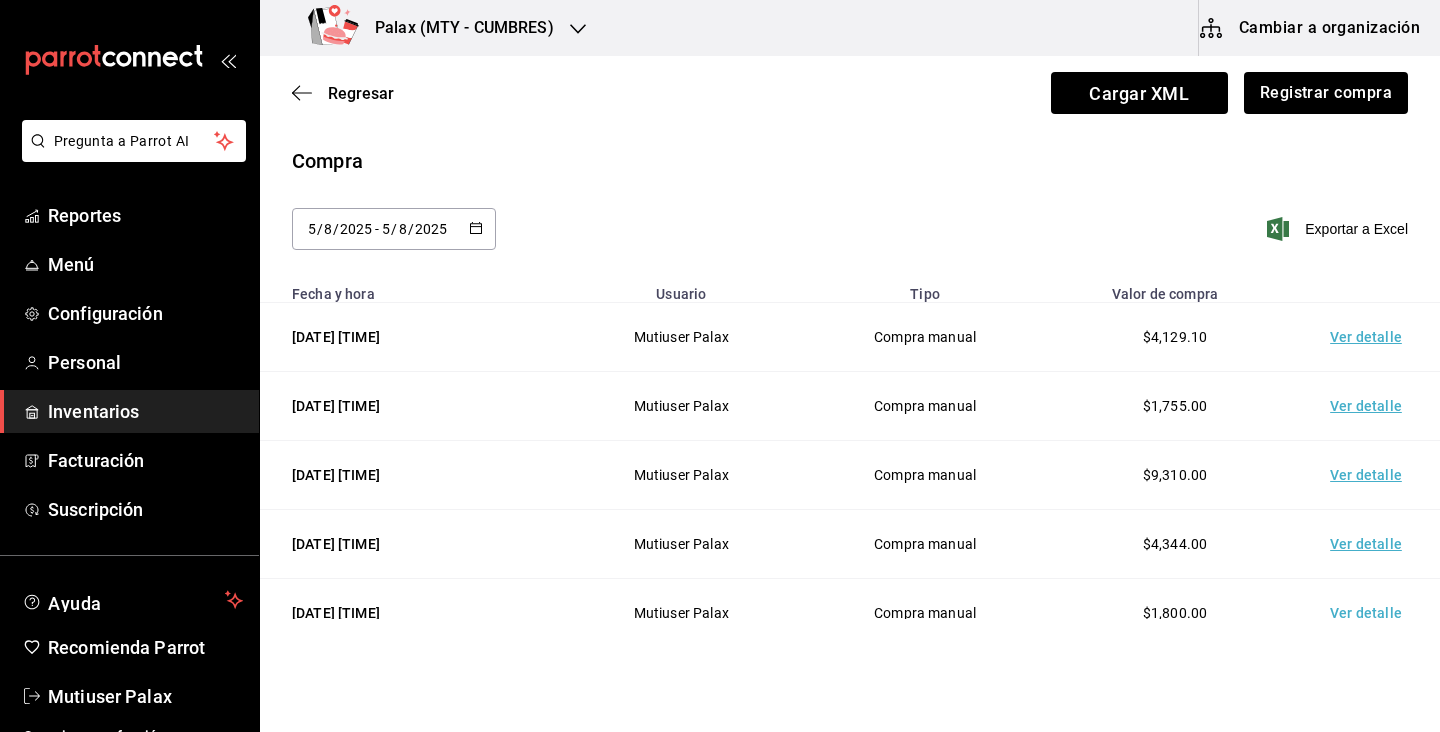 click 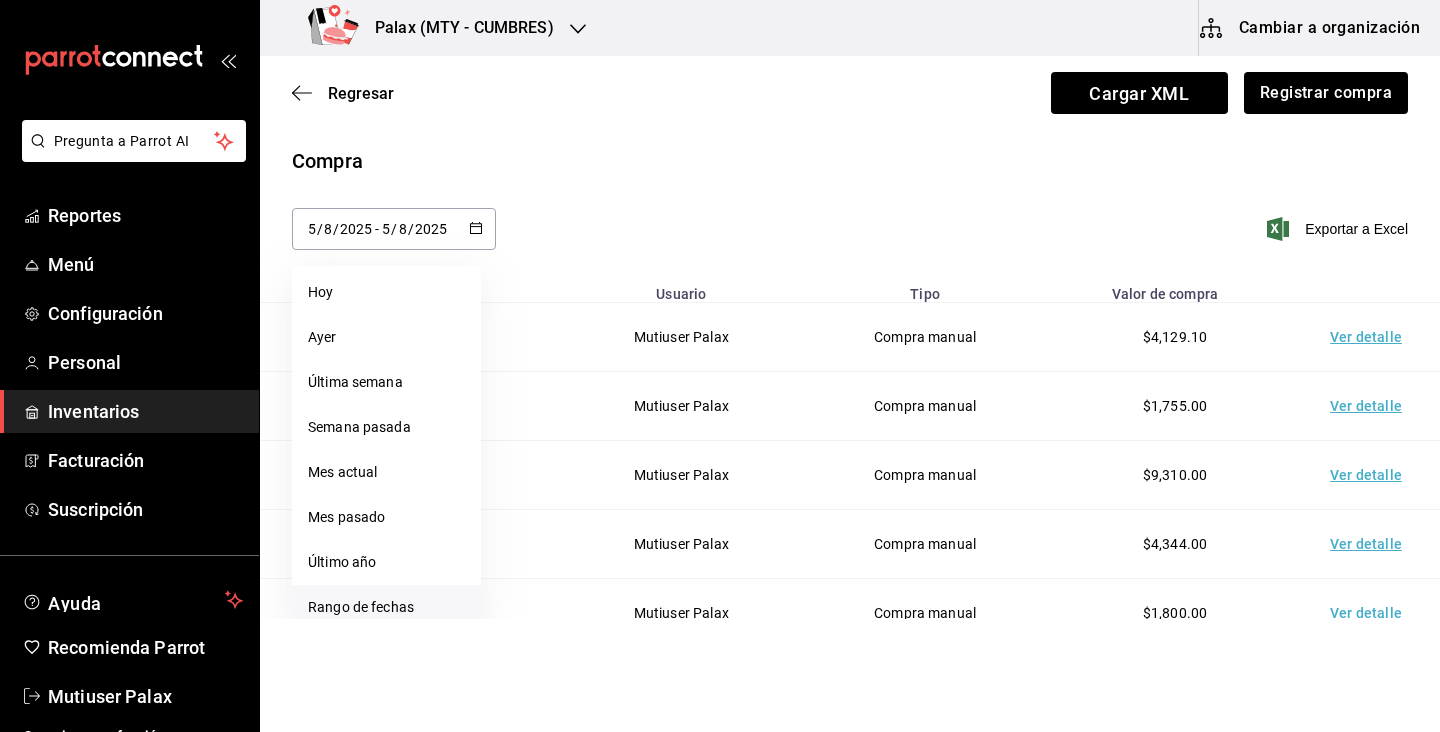 click on "Rango de fechas" at bounding box center (386, 607) 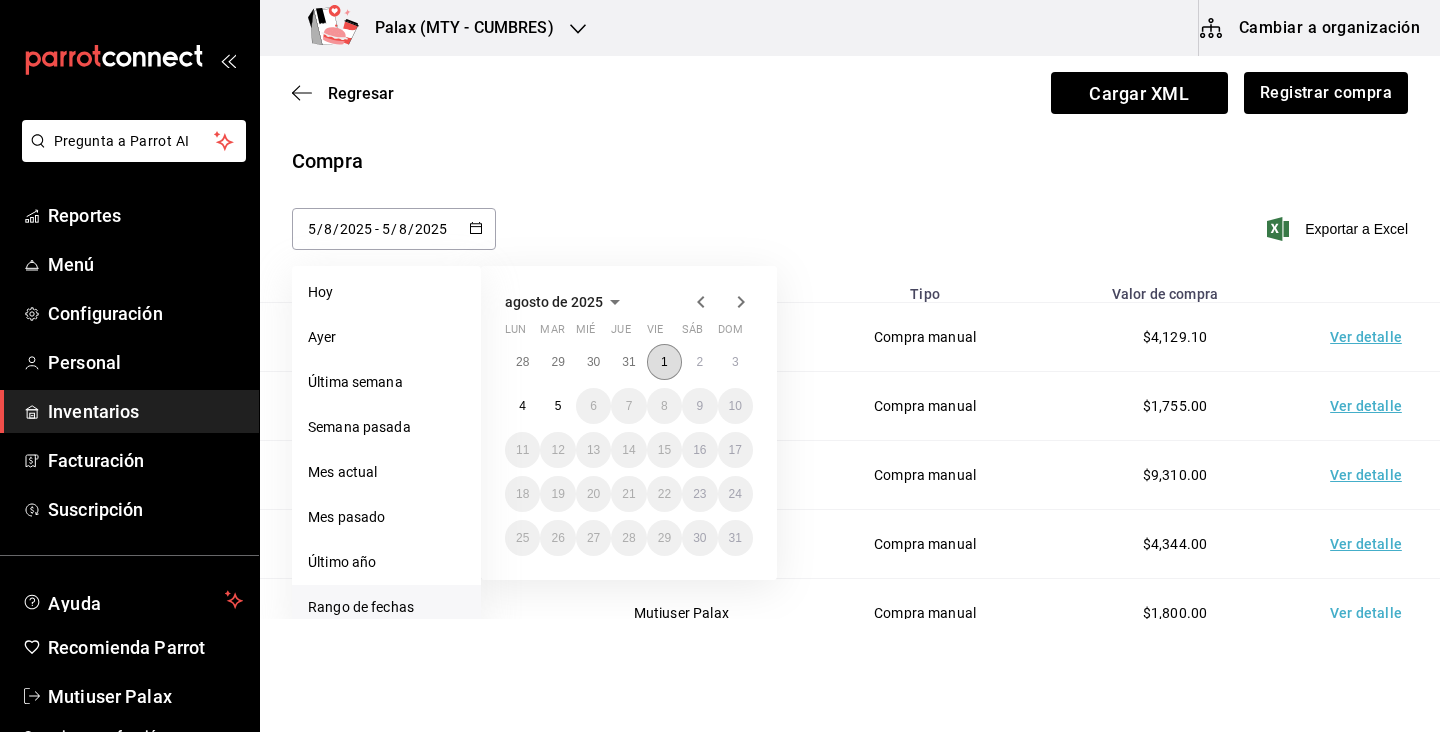 click on "1" at bounding box center [664, 362] 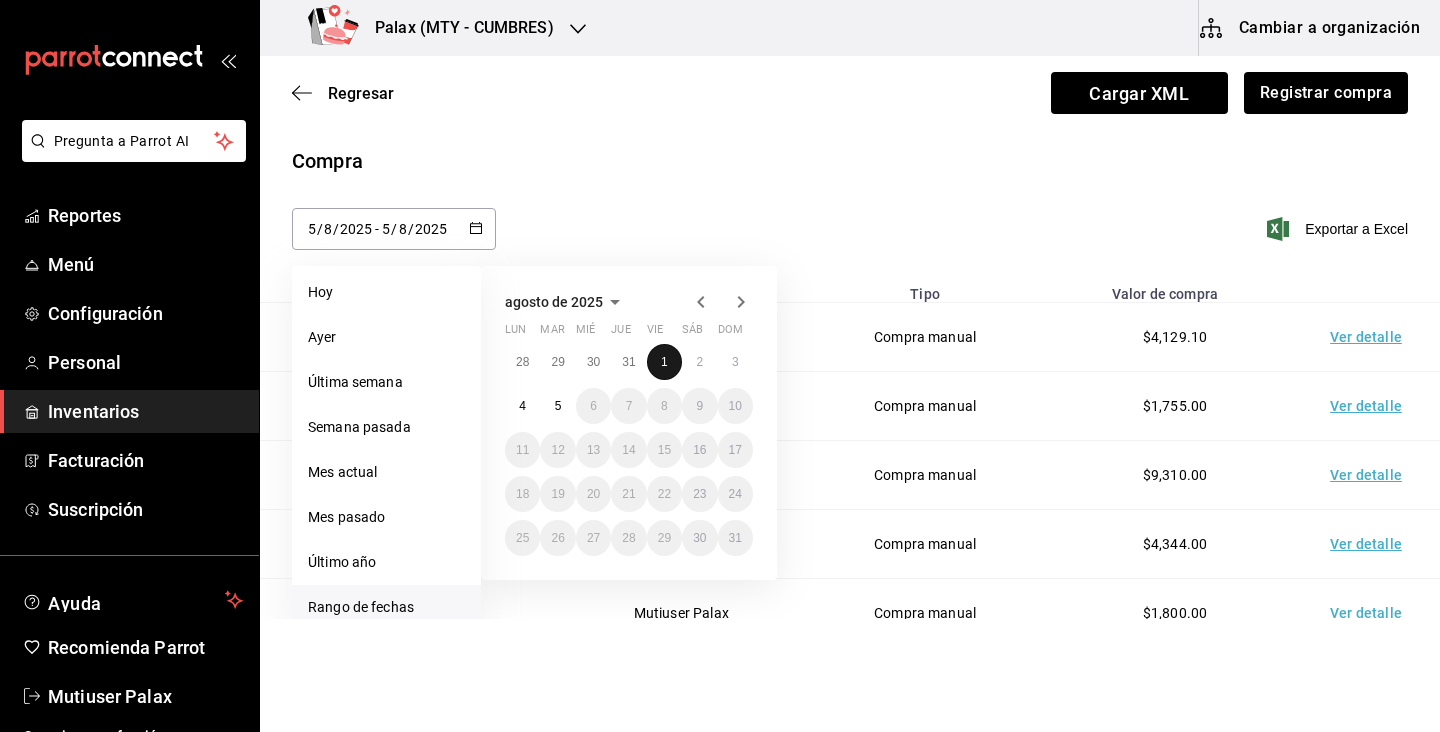 click on "1" at bounding box center (664, 362) 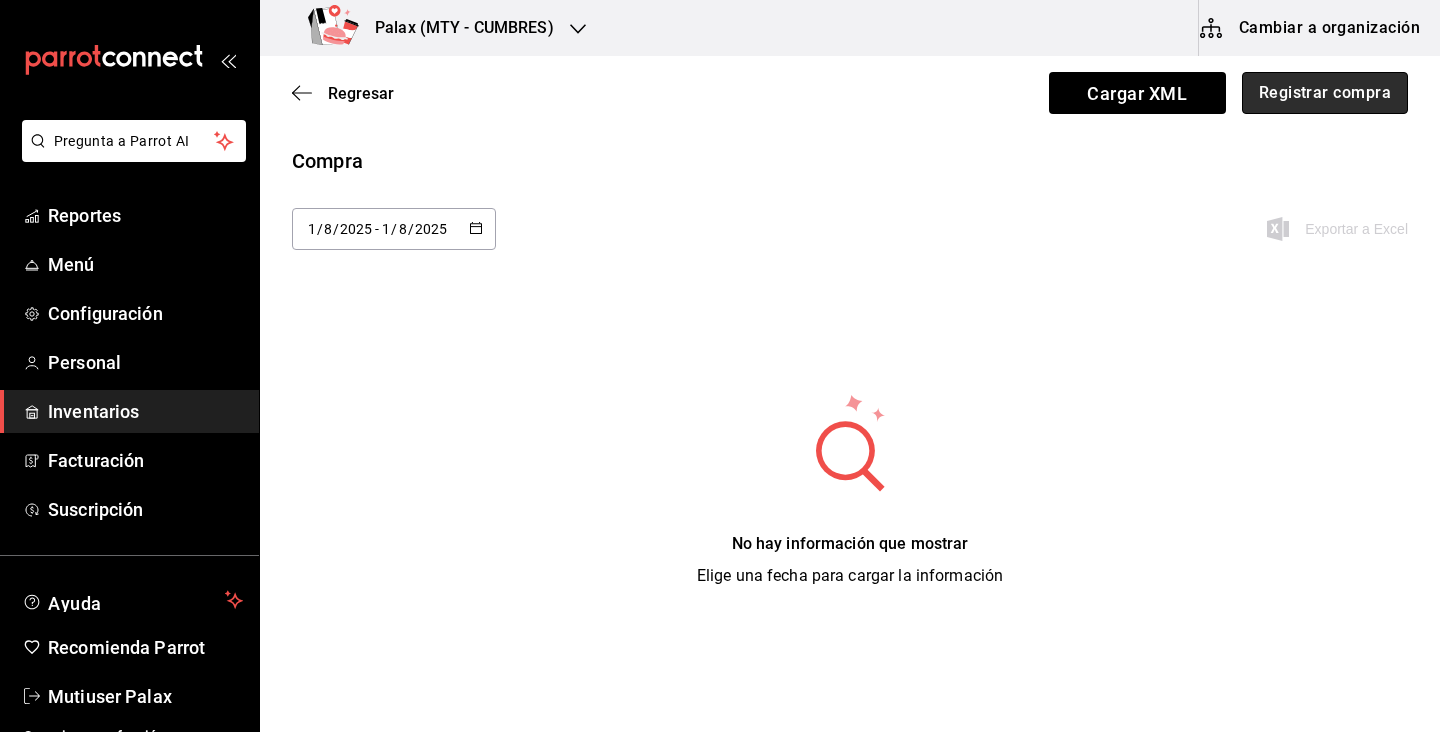 click on "Registrar compra" at bounding box center [1325, 93] 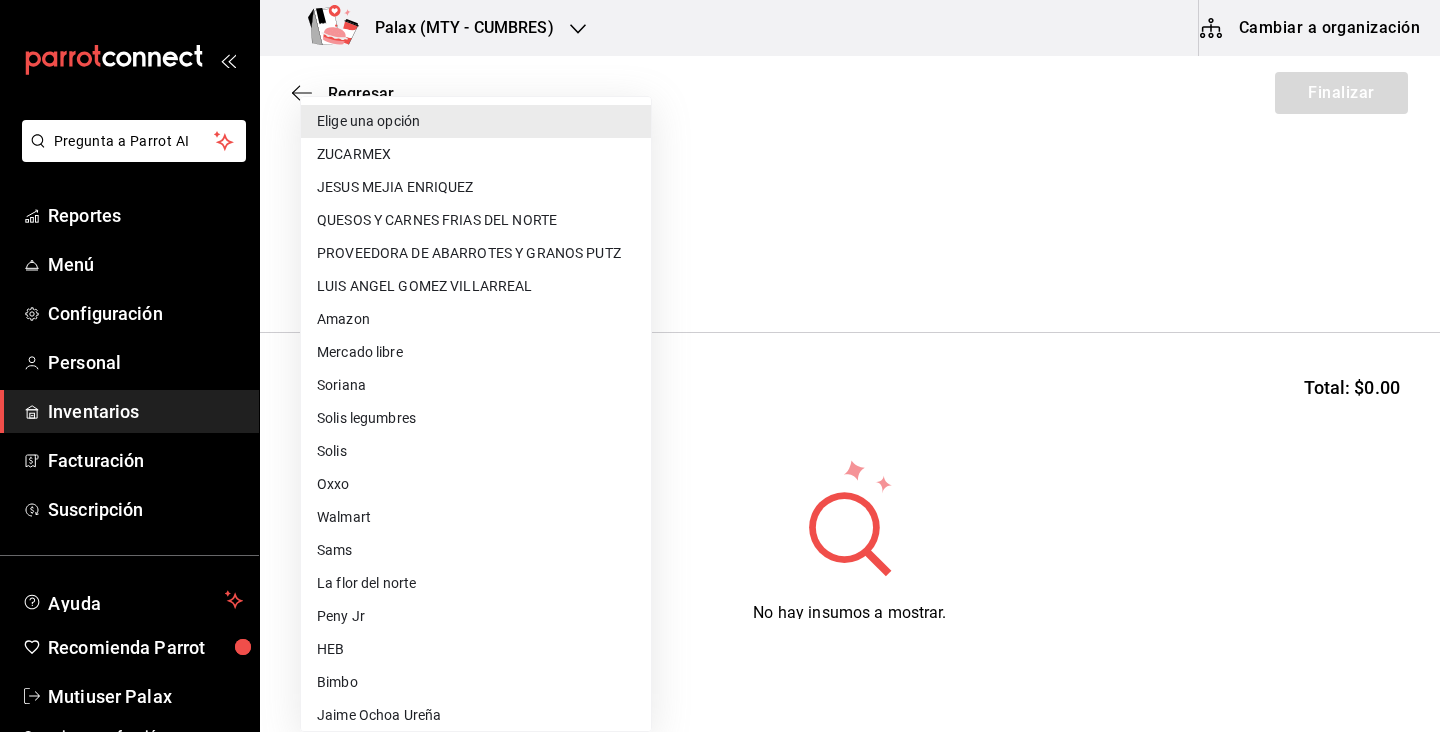 click on "Pregunta a Parrot AI Reportes   Menú   Configuración   Personal   Inventarios   Facturación   Suscripción   Ayuda Recomienda Parrot   Mutiuser Palax   Sugerir nueva función   Palax (MTY - CUMBRES) Cambiar a organización Regresar Finalizar Compra Proveedor Elige una opción default Buscar Total: $0.00 No hay insumos a mostrar. Busca un insumo para agregarlo a la lista Pregunta a Parrot AI Reportes   Menú   Configuración   Personal   Inventarios   Facturación   Suscripción   Ayuda Recomienda Parrot   Mutiuser Palax   Sugerir nueva función   GANA 1 MES GRATIS EN TU SUSCRIPCIÓN AQUÍ ¿Recuerdas cómo empezó tu restaurante?
Hoy puedes ayudar a un colega a tener el mismo cambio que tú viviste.
Recomienda Parrot directamente desde tu Portal Administrador.
Es fácil y rápido.
🎁 Por cada restaurante que se una, ganas 1 mes gratis. Ver video tutorial Ir a video Editar Eliminar Visitar centro de ayuda (81) 2046 6363 soporte@parrotsoftware.io Visitar centro de ayuda (81) 2046 6363 Elige una opción" at bounding box center [720, 309] 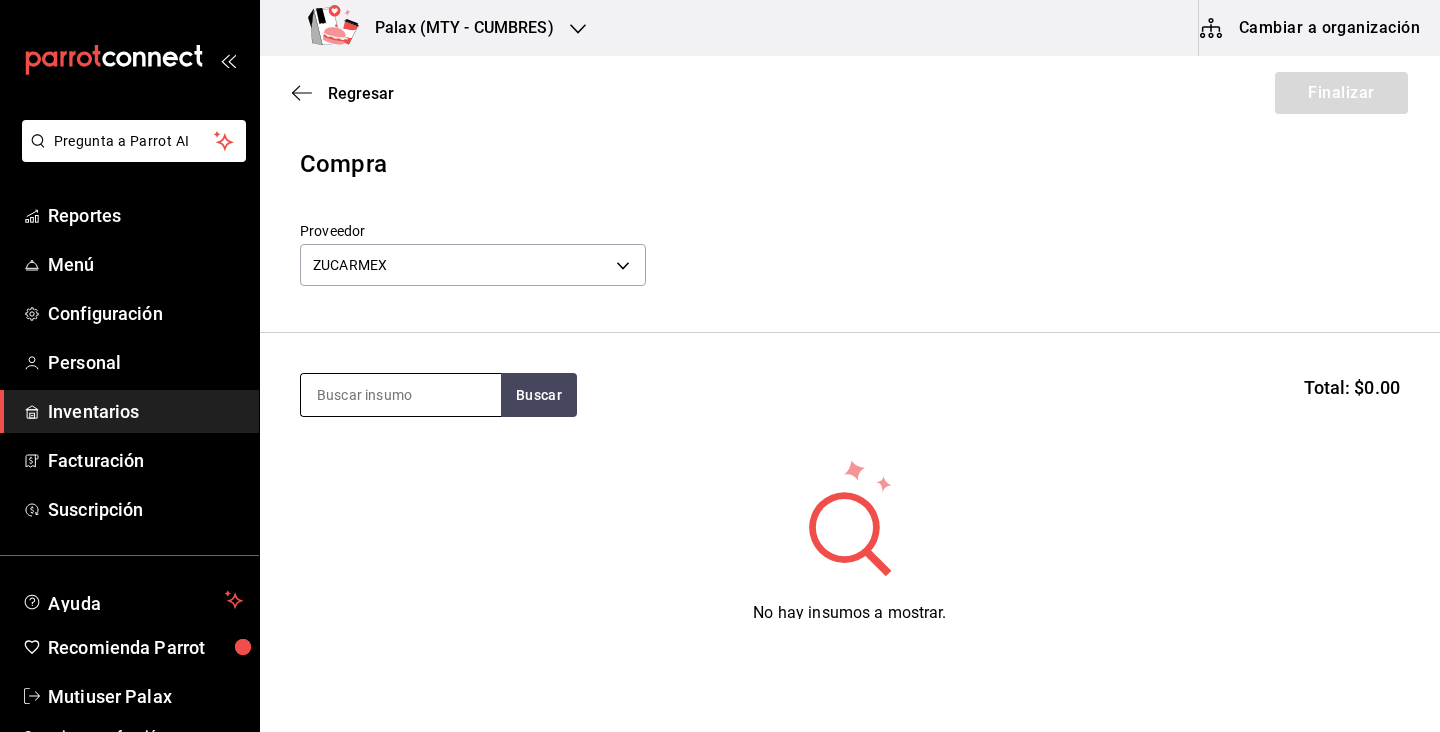 click at bounding box center (401, 395) 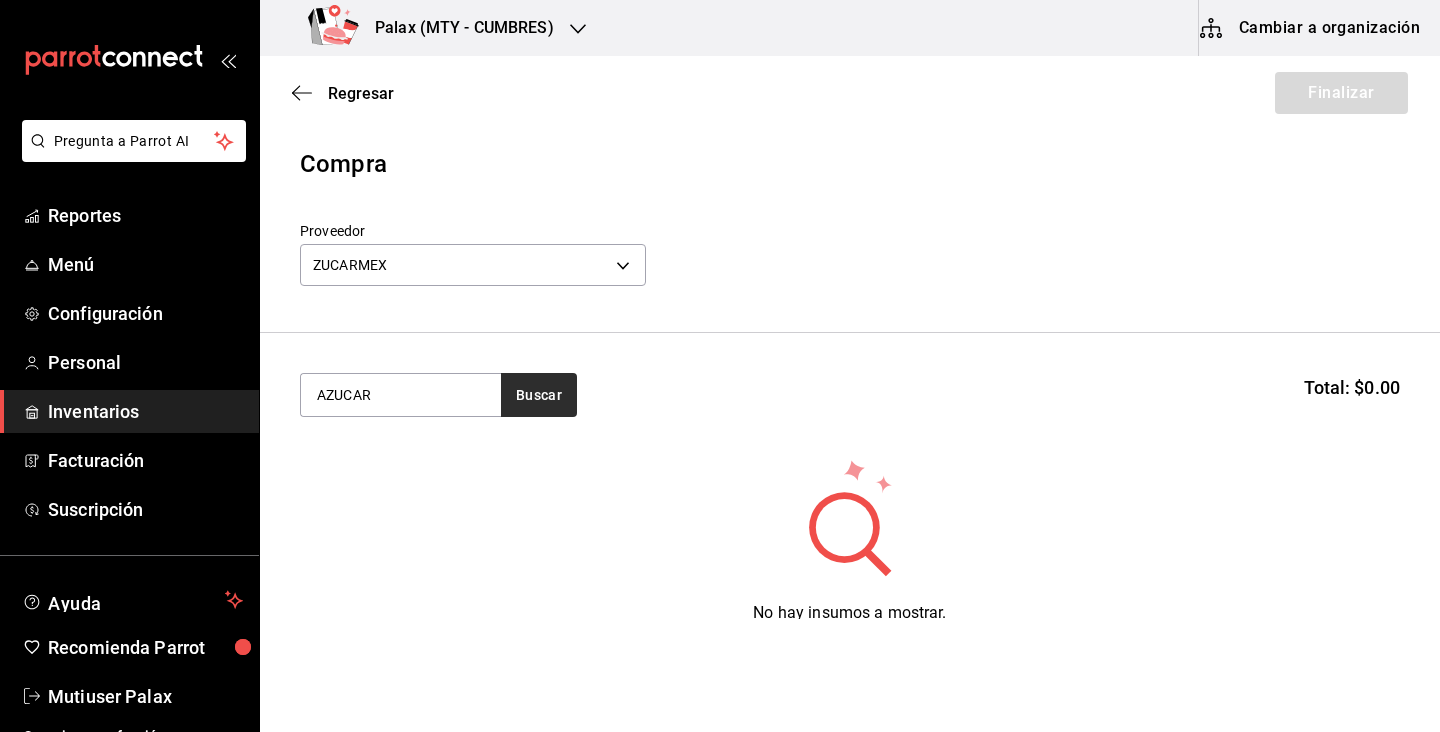 type on "AZUCAR" 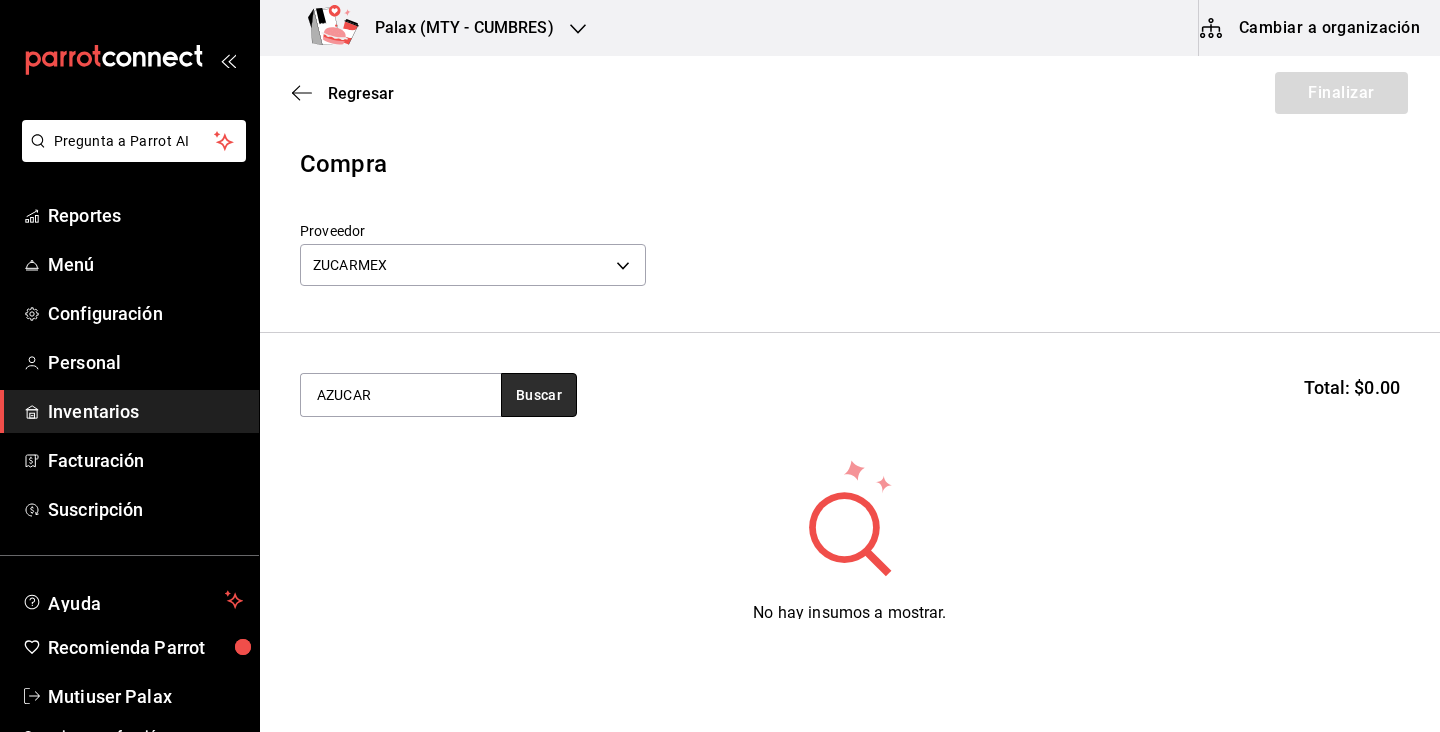 click on "Buscar" at bounding box center [539, 395] 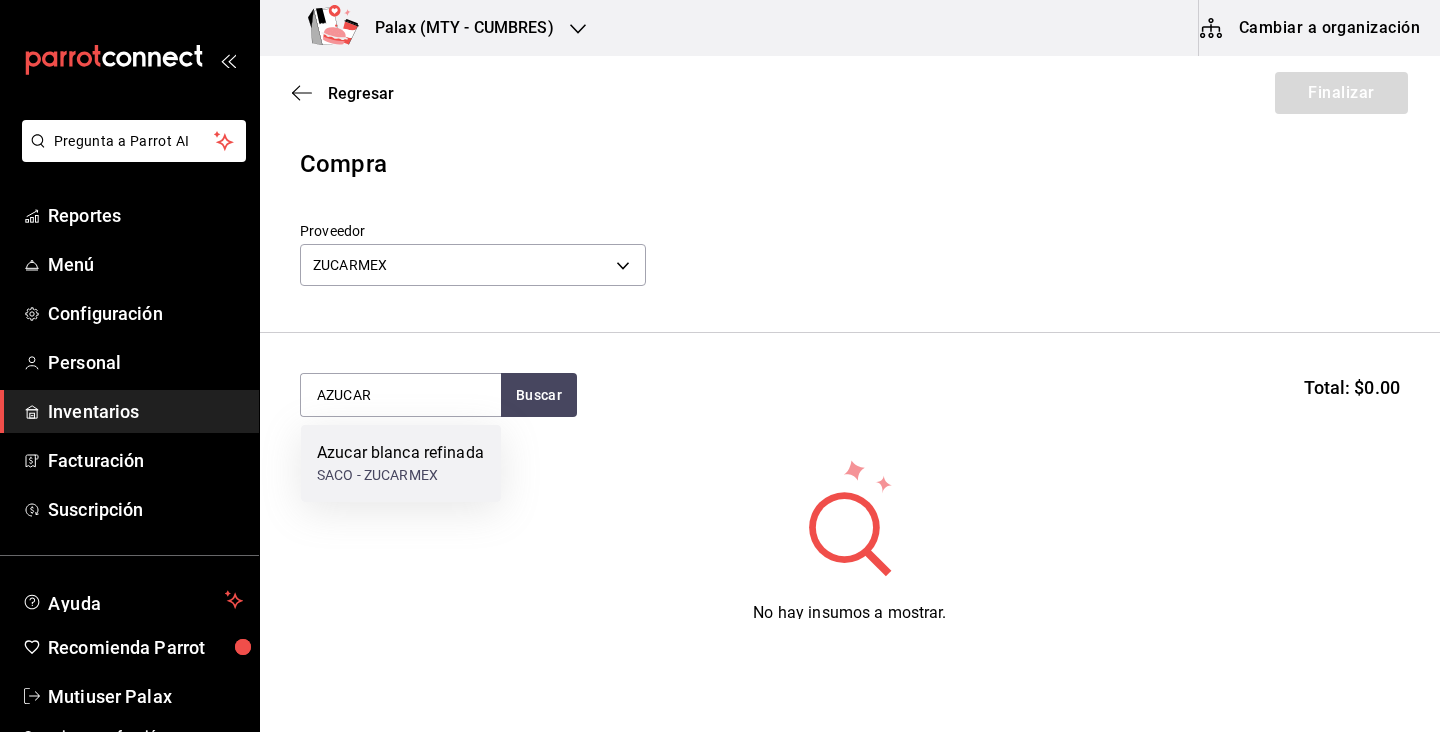click on "Azucar blanca refinada" at bounding box center [400, 453] 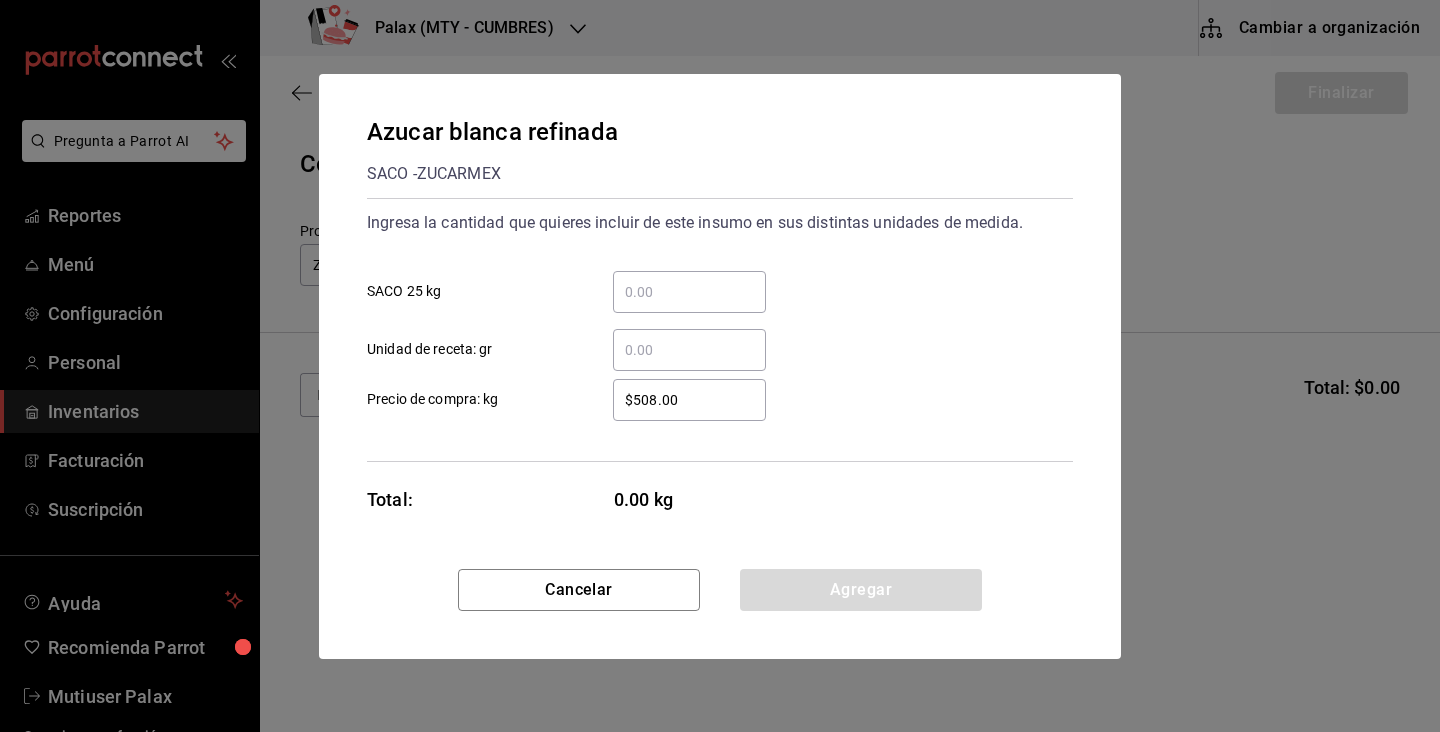 click on "​ SACO   25 kg" at bounding box center (689, 292) 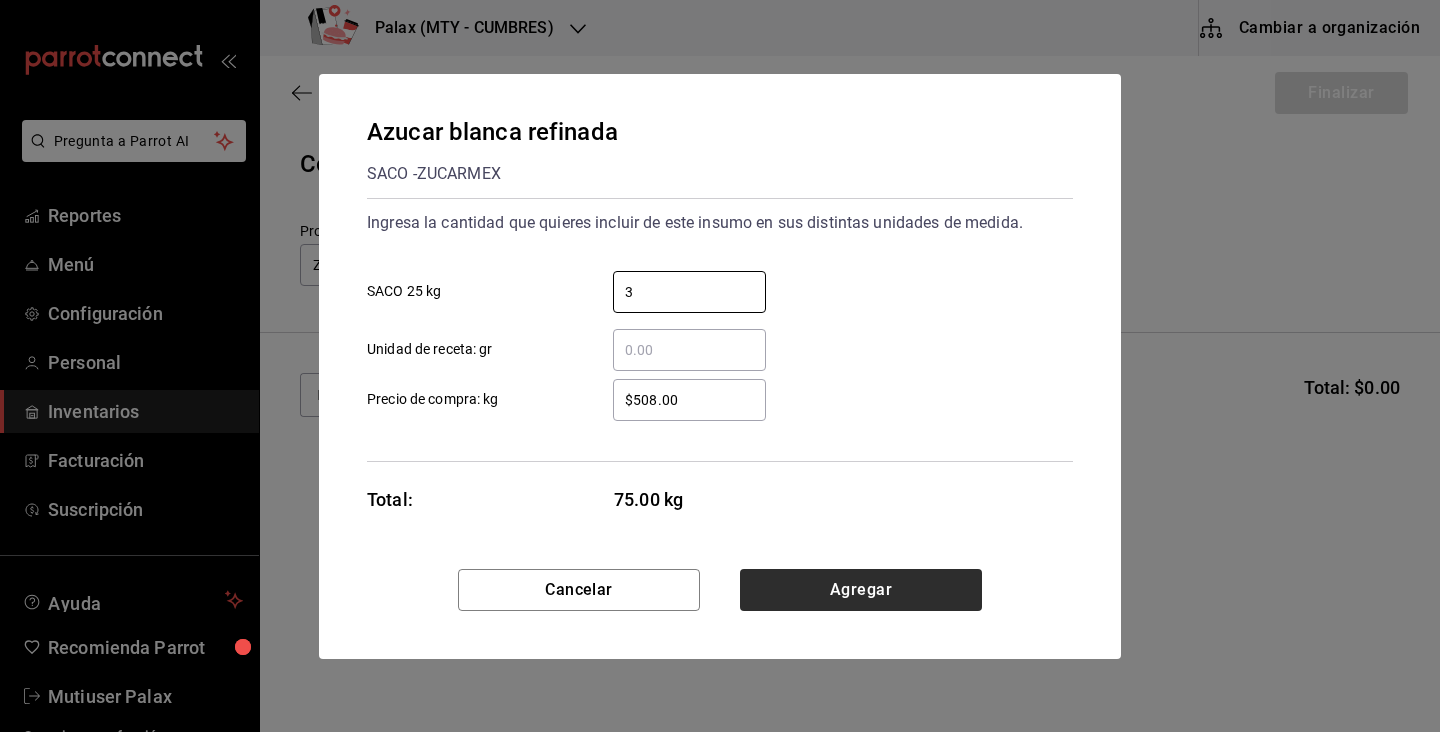 type on "3" 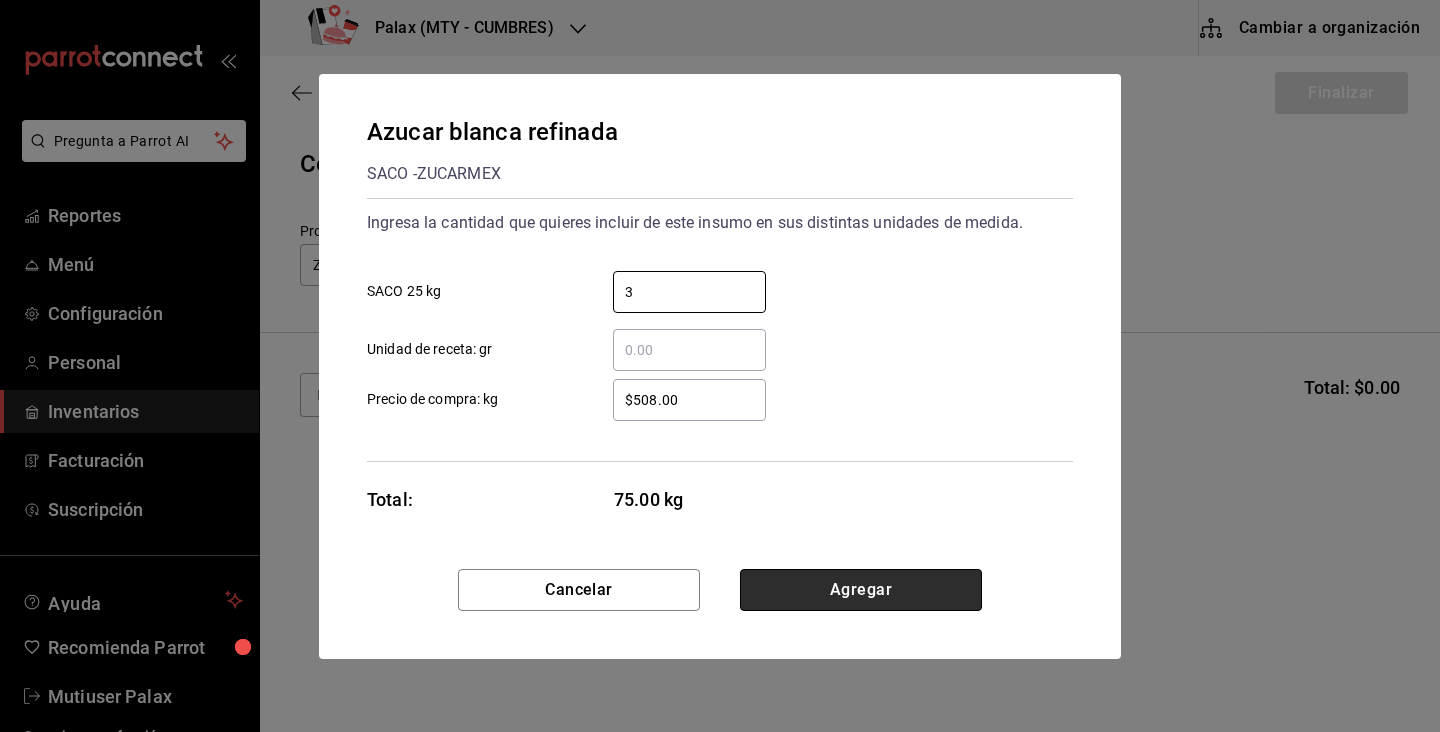 click on "Agregar" at bounding box center (861, 590) 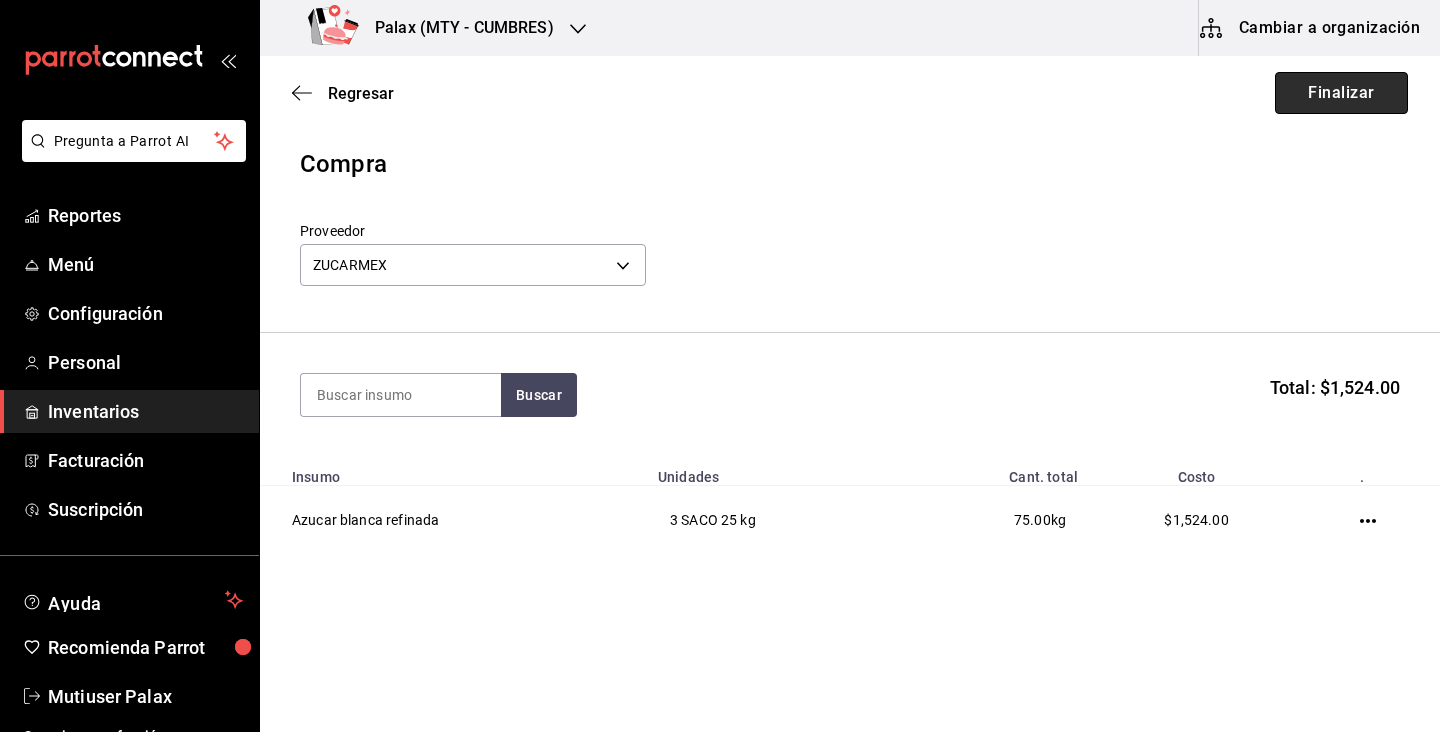 click on "Finalizar" at bounding box center [1341, 93] 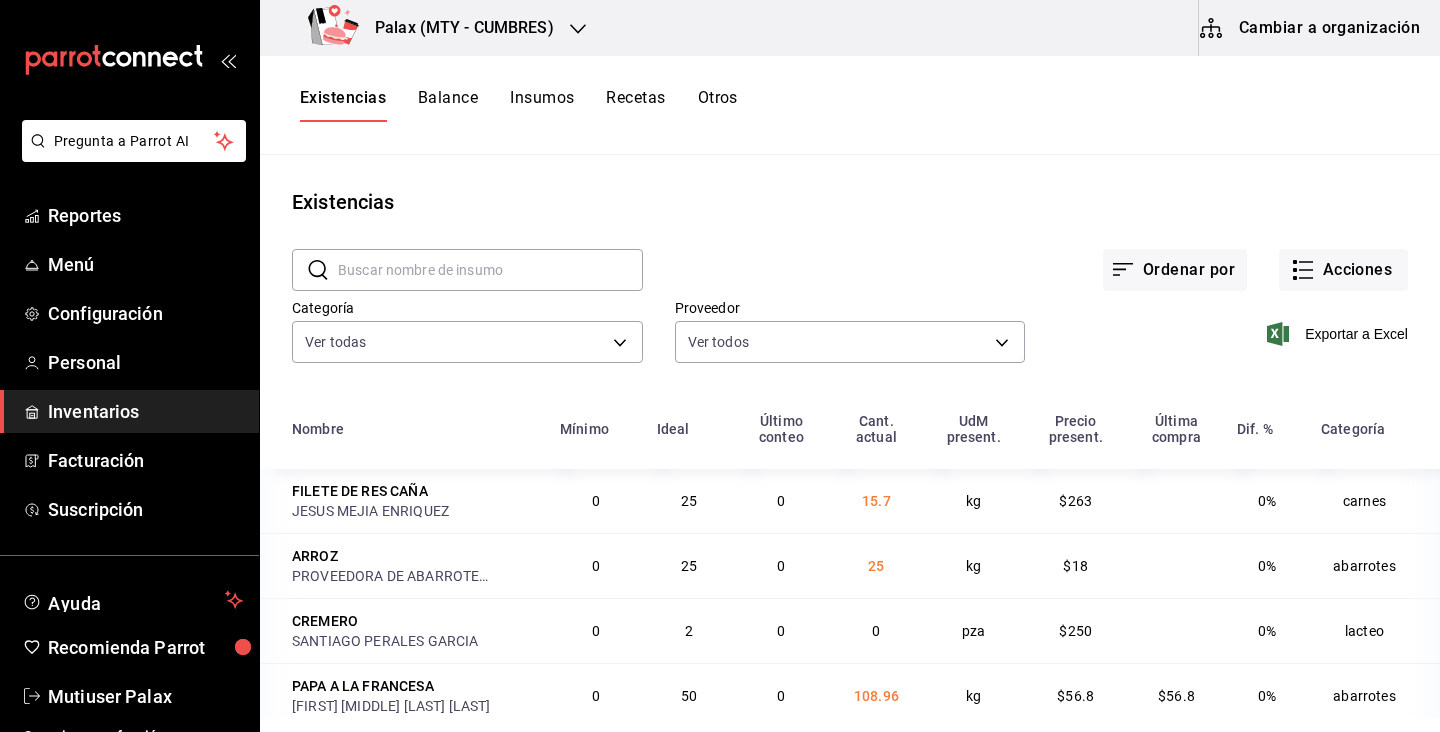 click at bounding box center [490, 270] 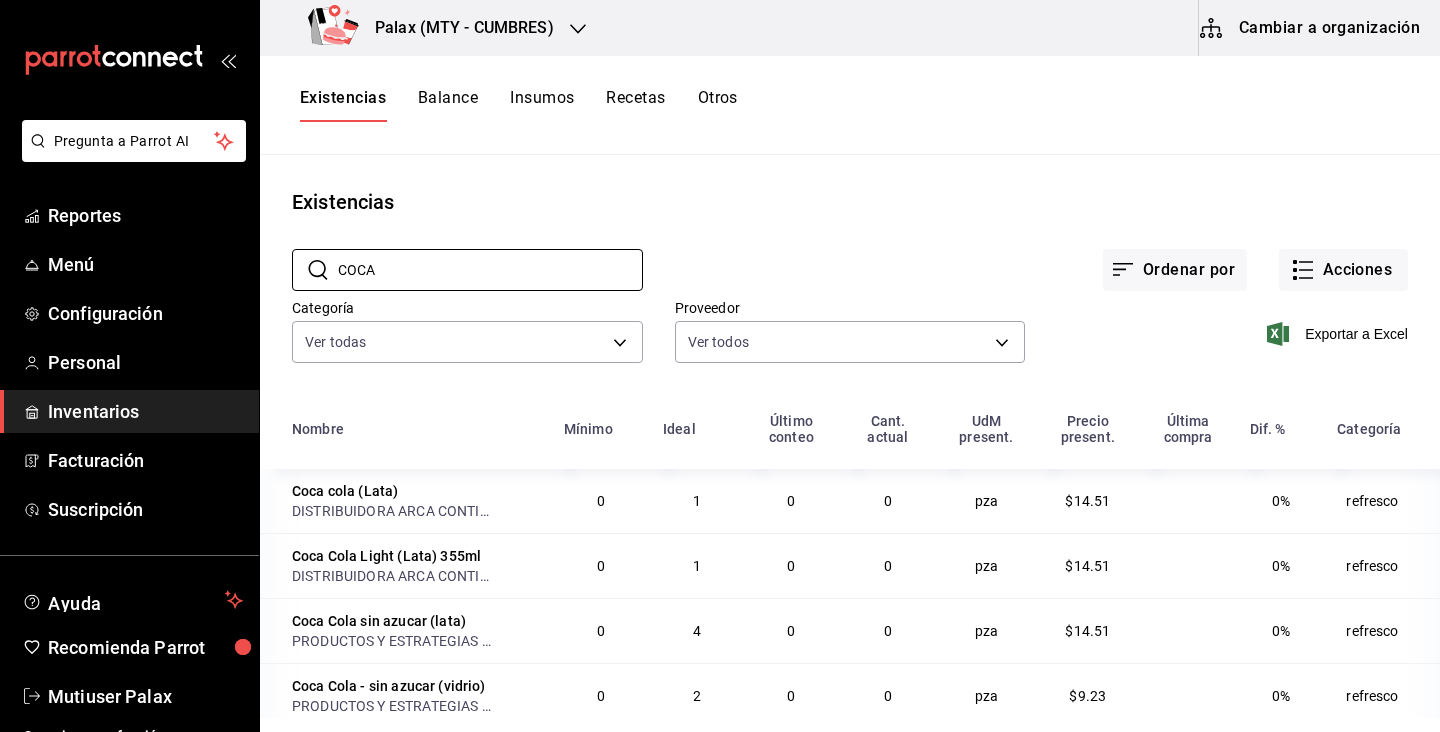 type on "COCA" 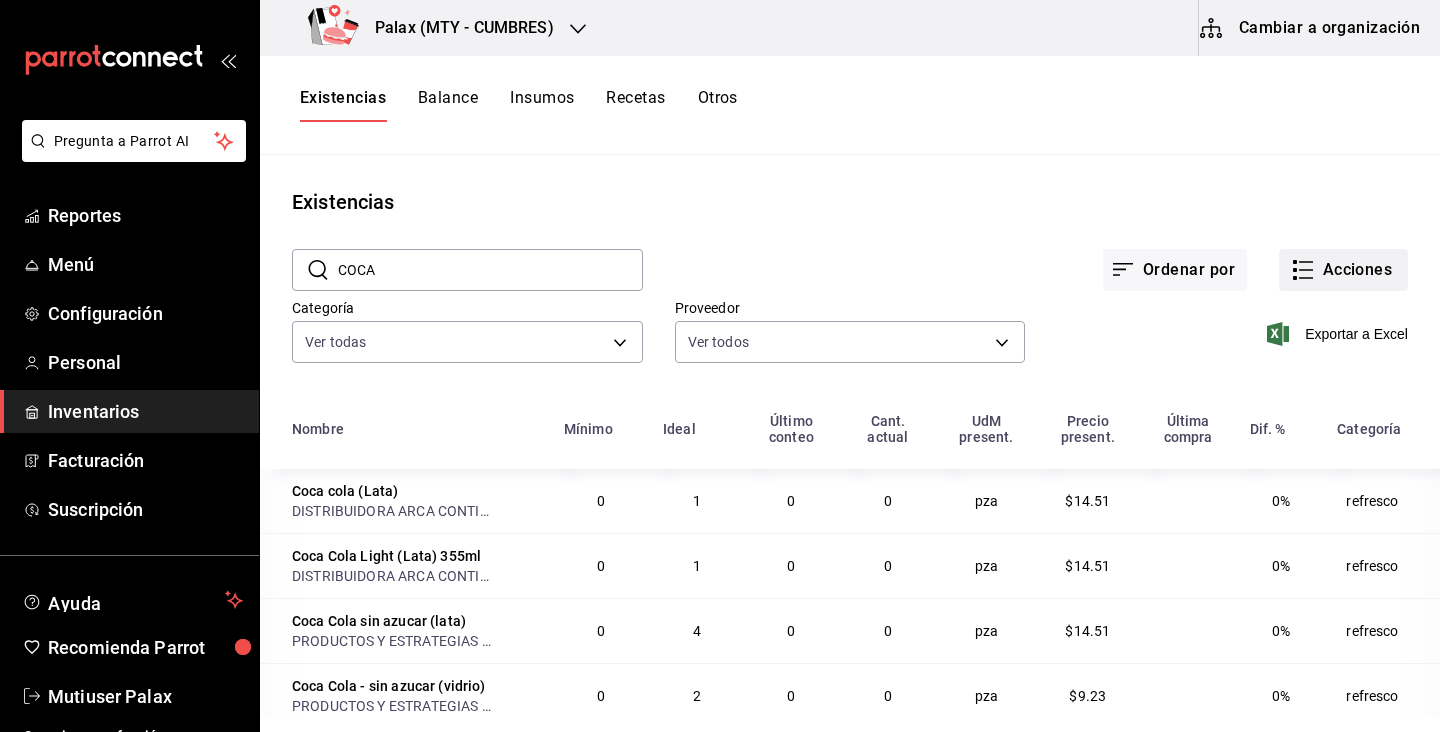 click 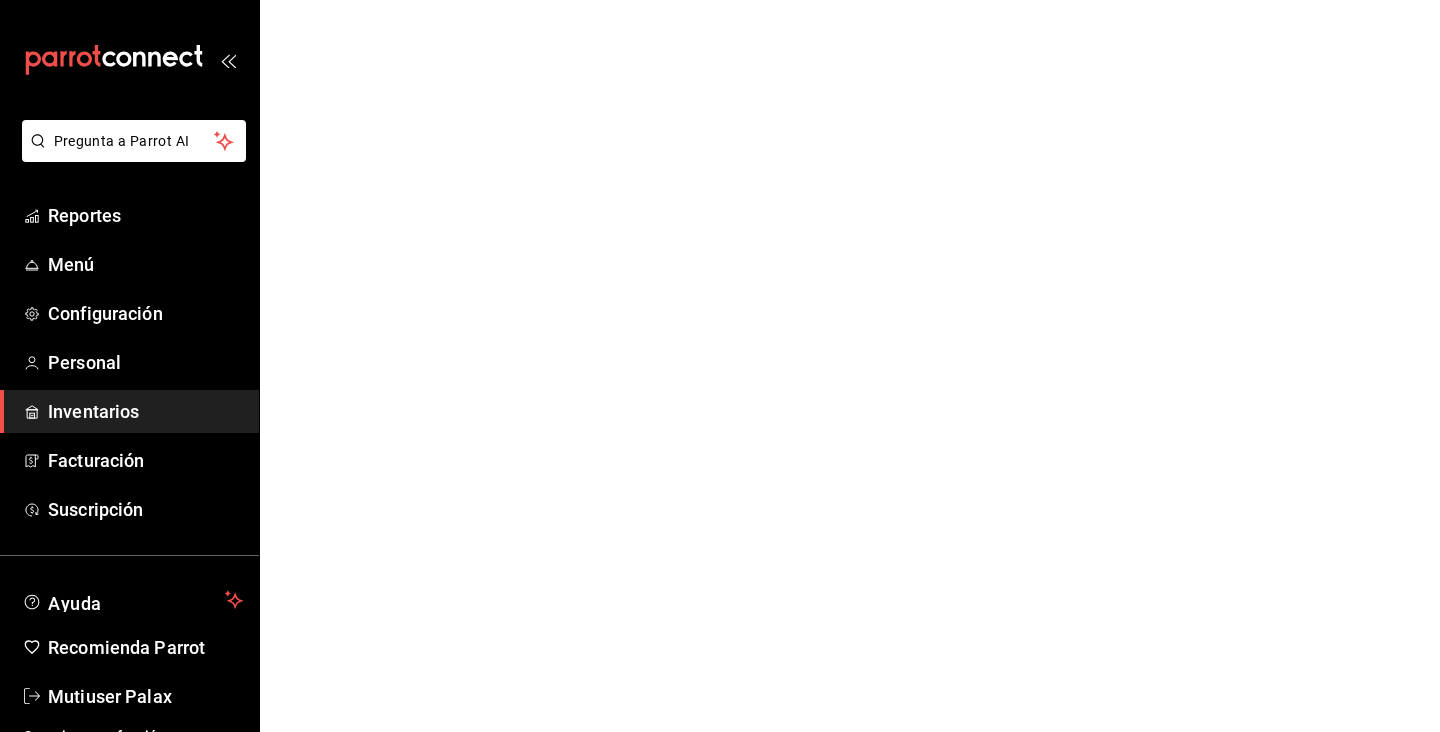 scroll, scrollTop: 0, scrollLeft: 0, axis: both 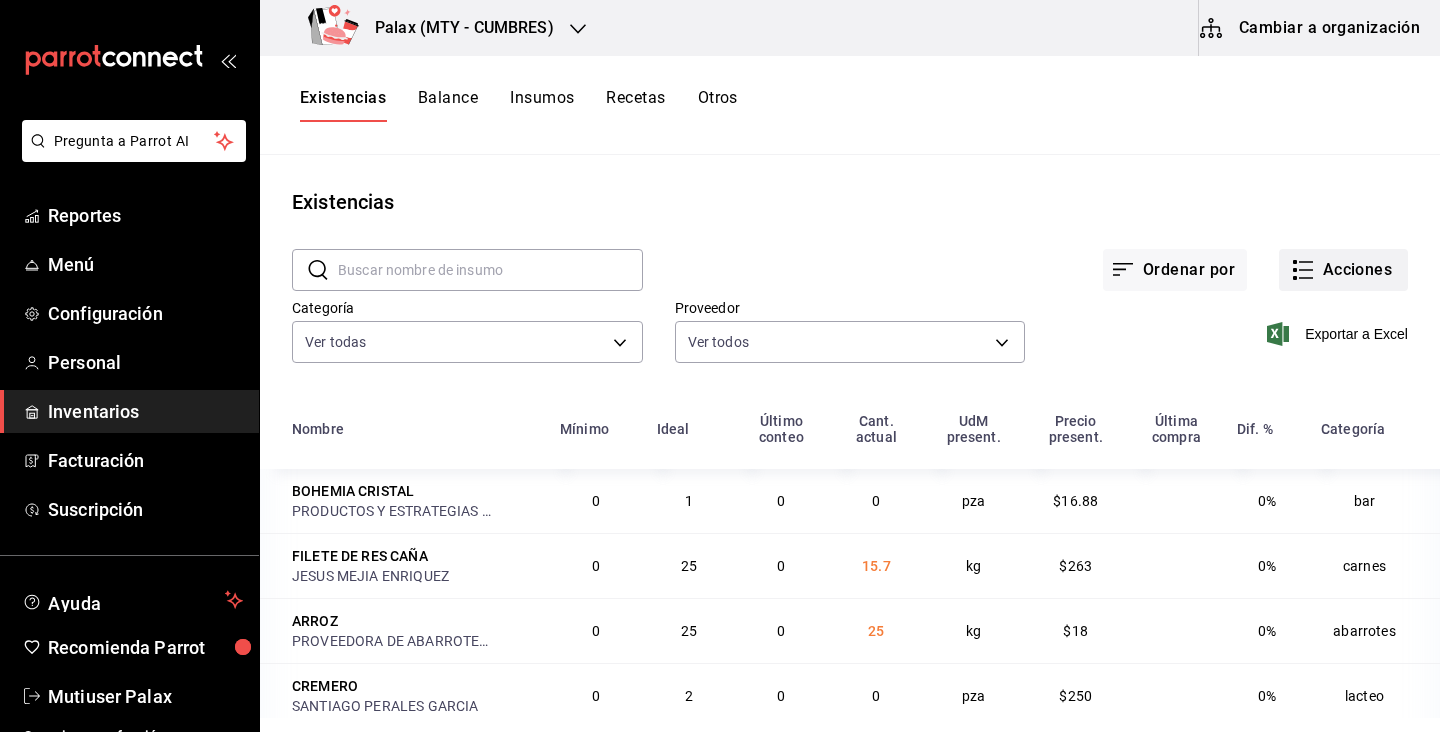 click on "Acciones" at bounding box center (1343, 270) 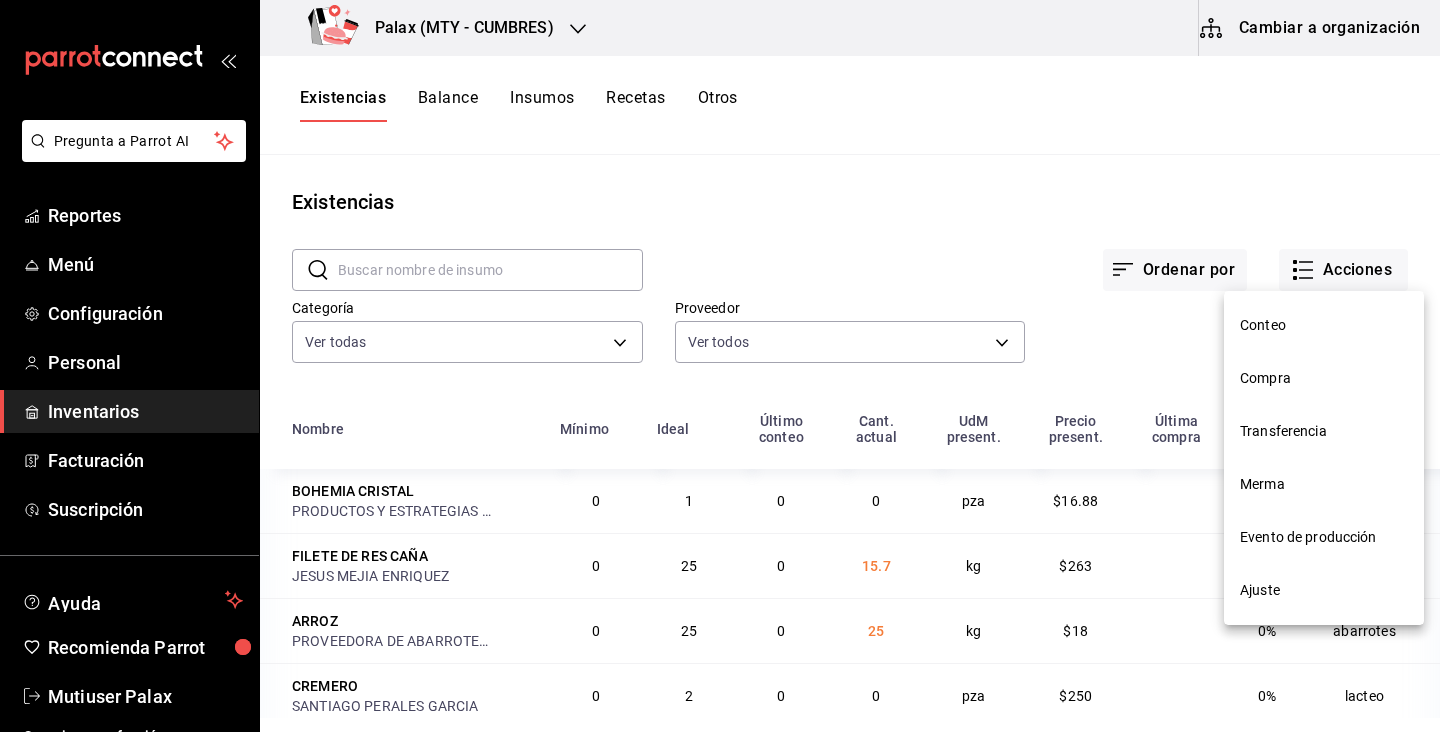 click on "Compra" at bounding box center (1324, 378) 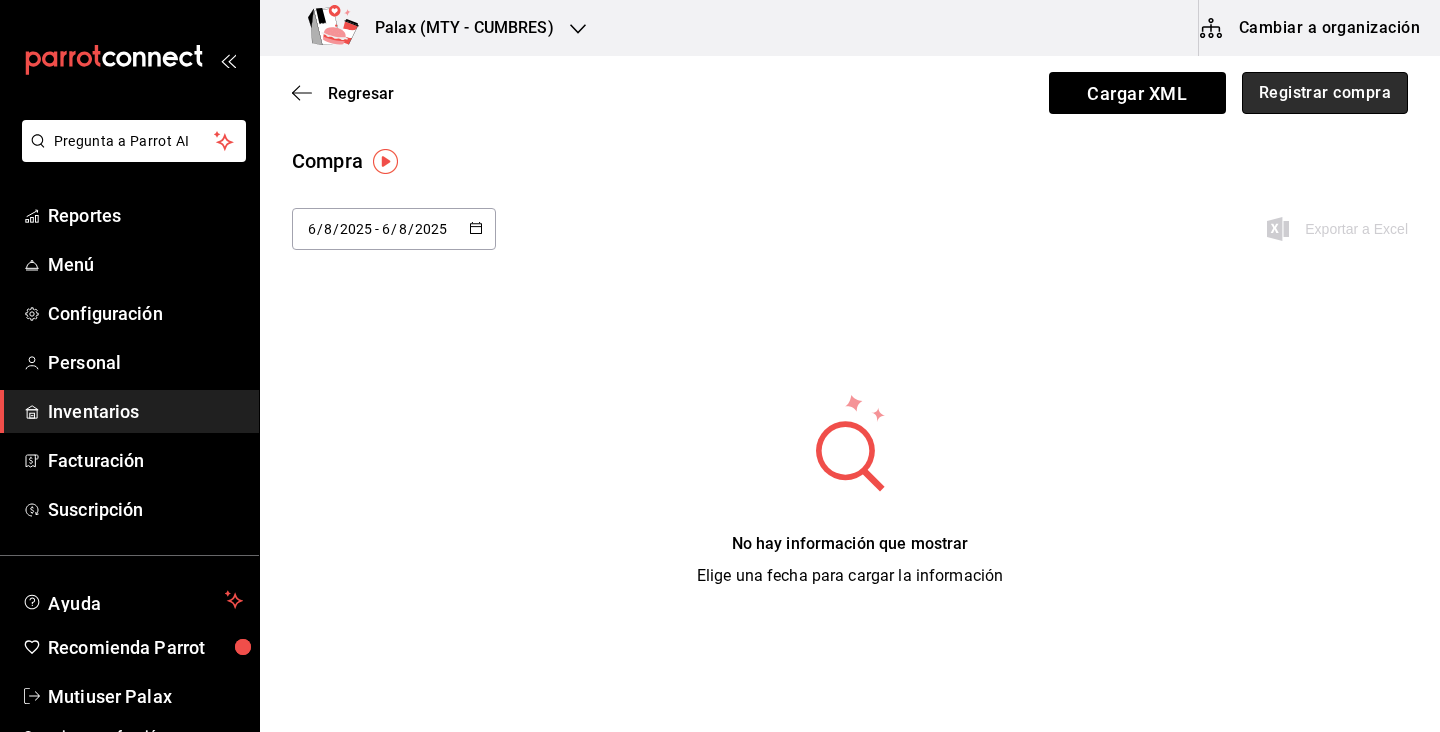 click on "Registrar compra" at bounding box center (1325, 93) 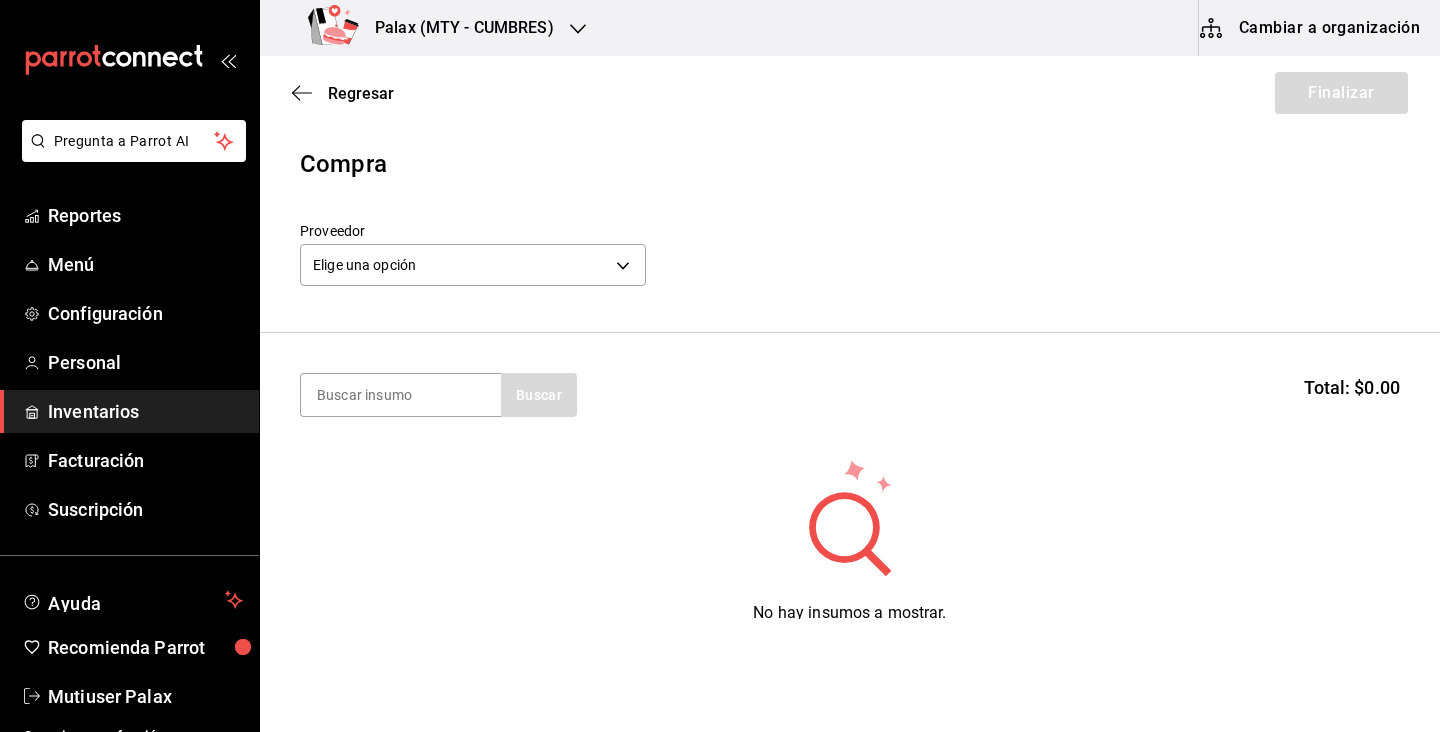 click on "Regresar Finalizar" at bounding box center [850, 93] 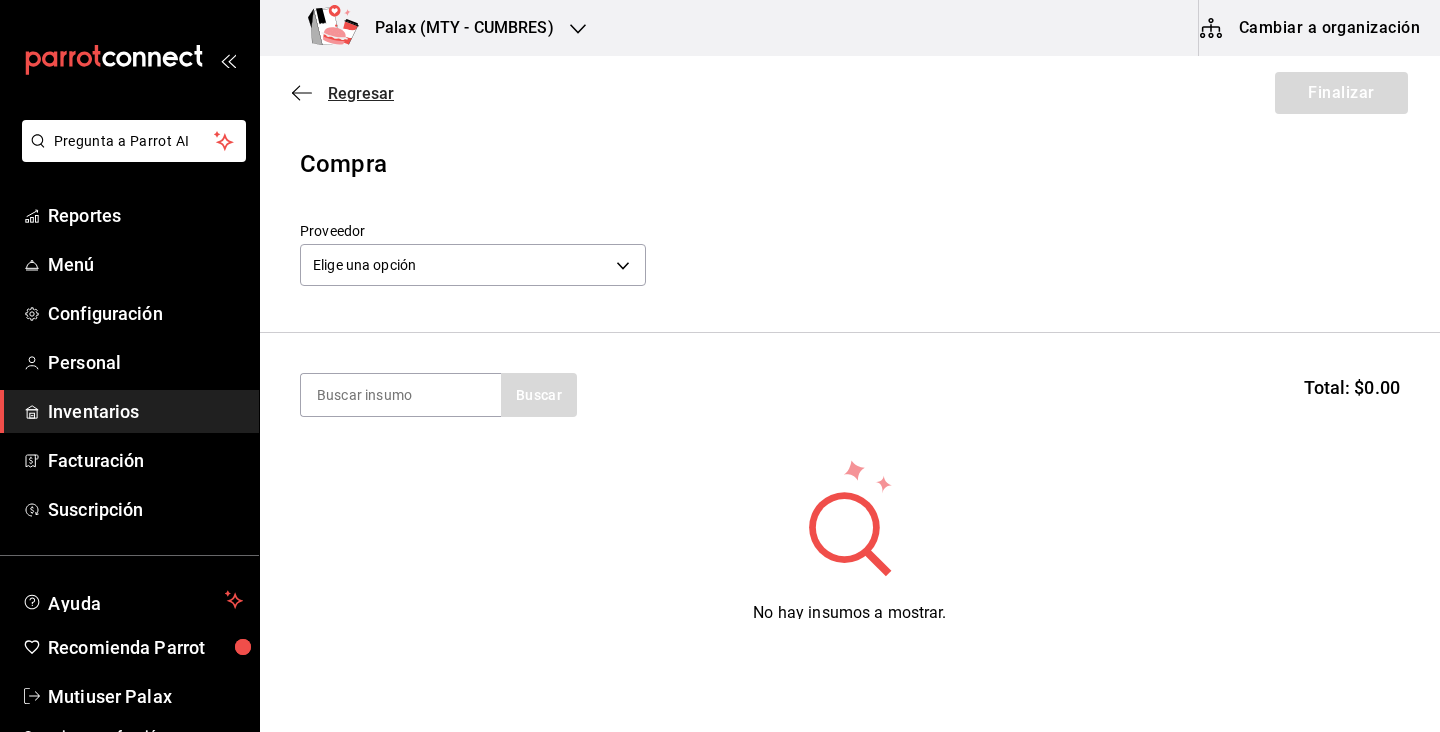 click on "Regresar" at bounding box center (361, 93) 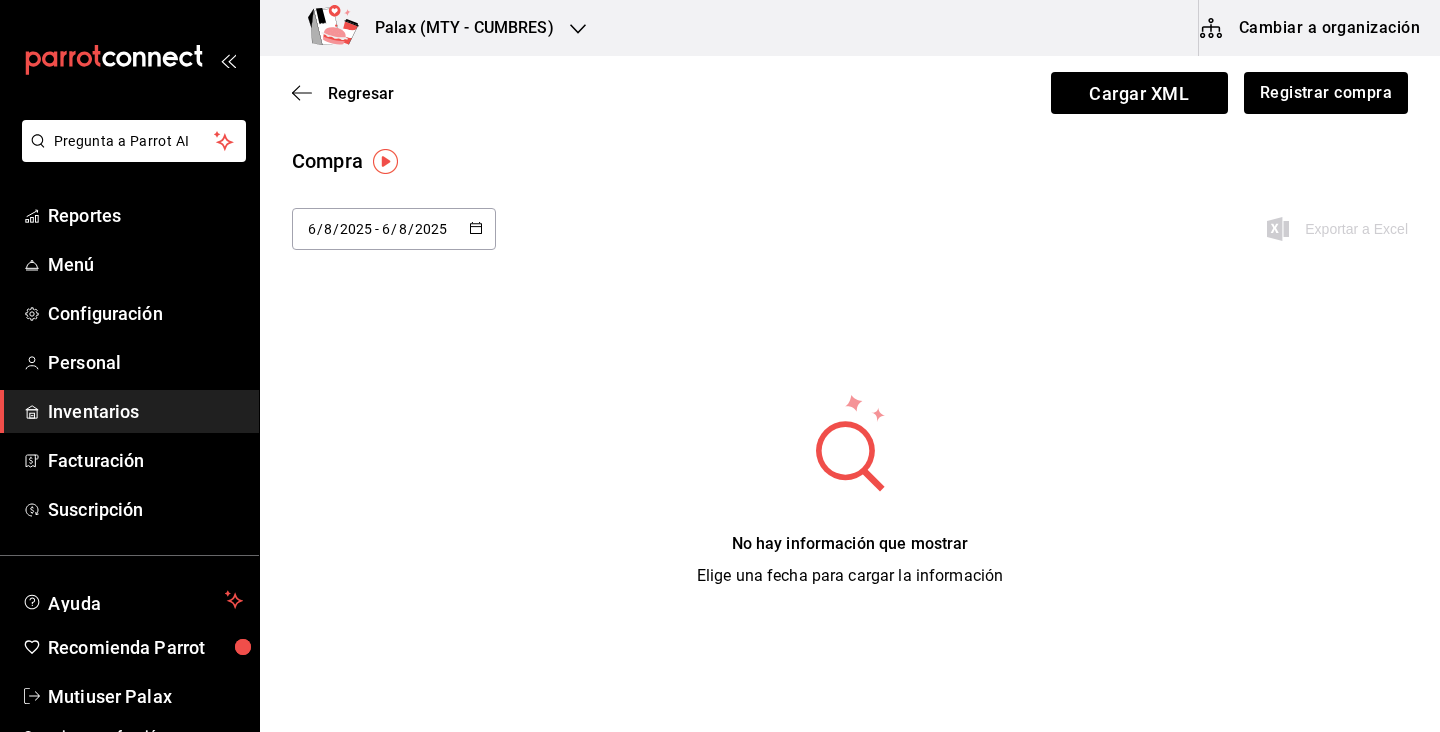 click on "2025" at bounding box center [356, 229] 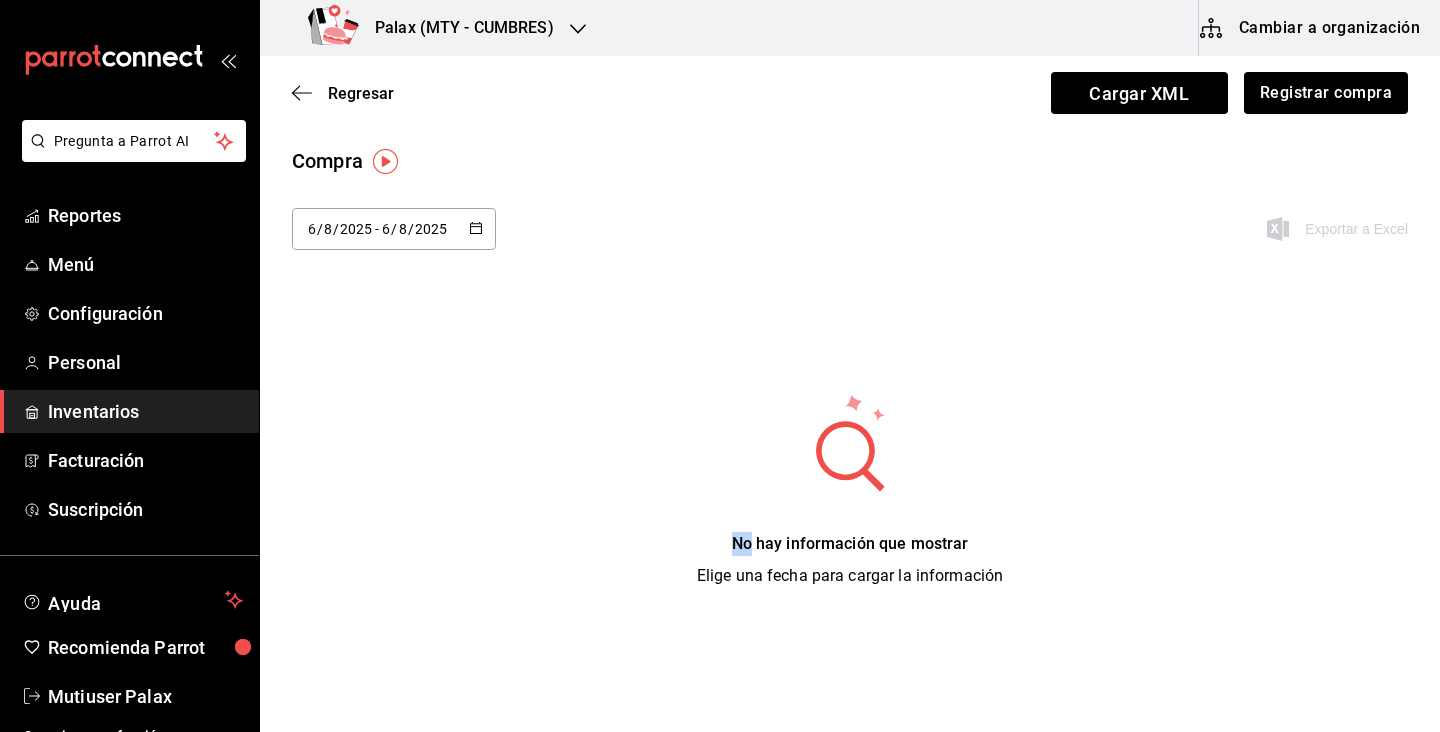 click on "2025-08-06 6 / 8 / 2025 - 2025-08-06 6 / 8 / 2025" at bounding box center (394, 229) 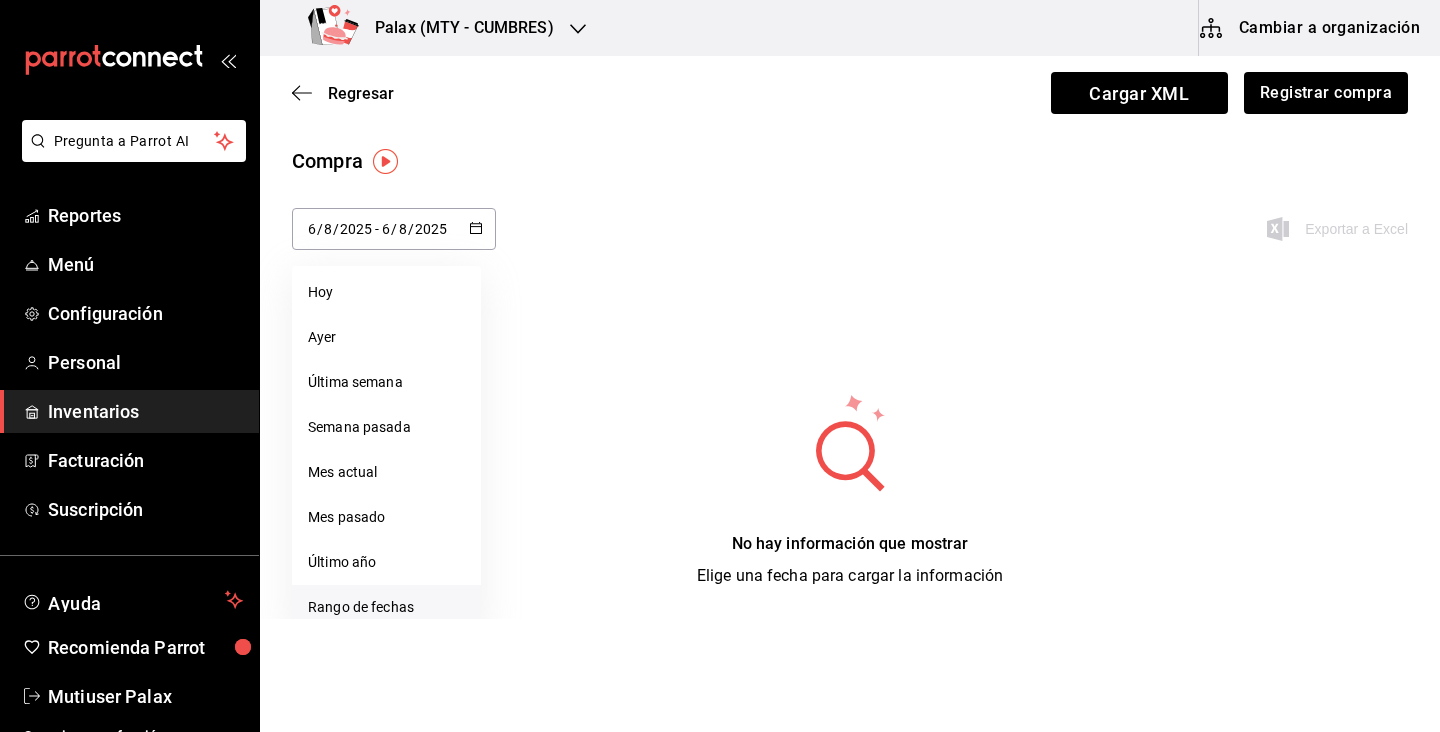 click on "Rango de fechas" at bounding box center (386, 607) 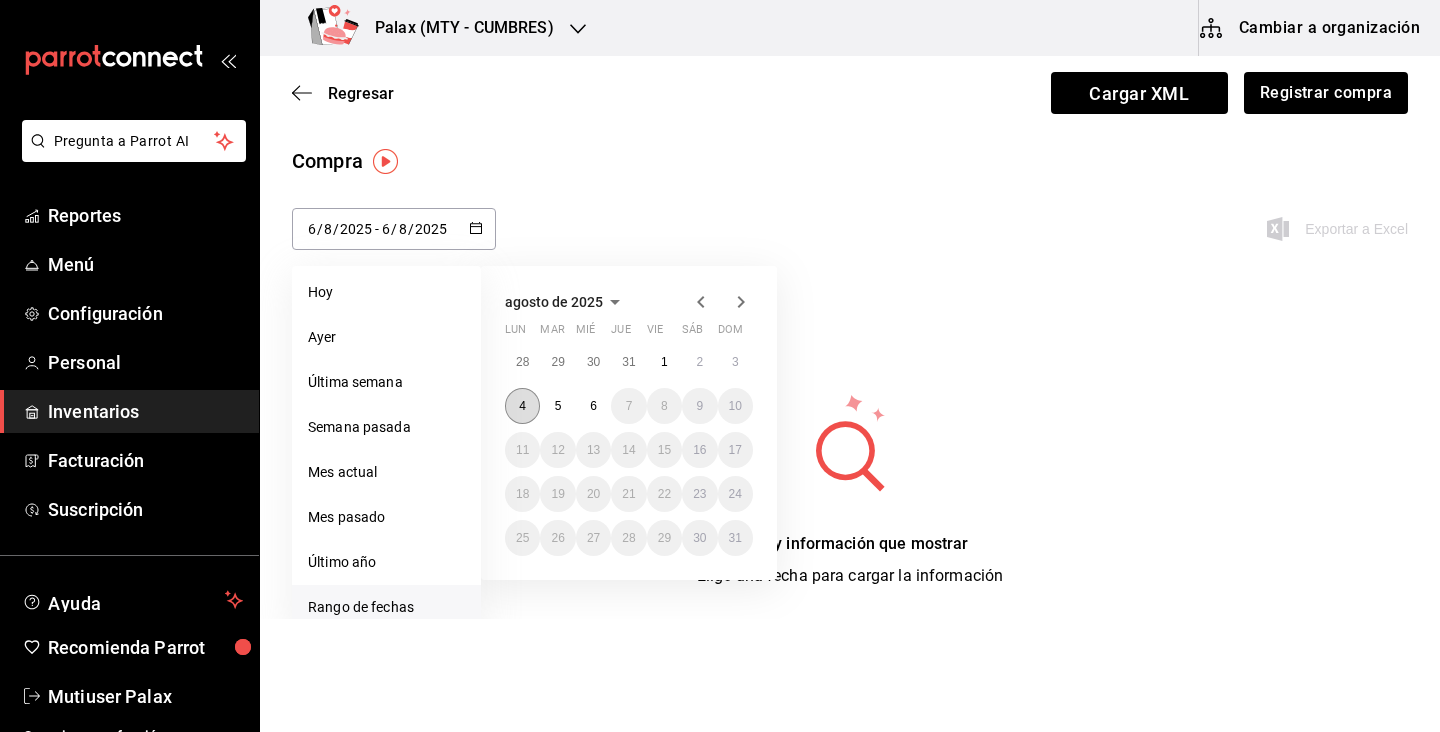 click on "4" at bounding box center (522, 406) 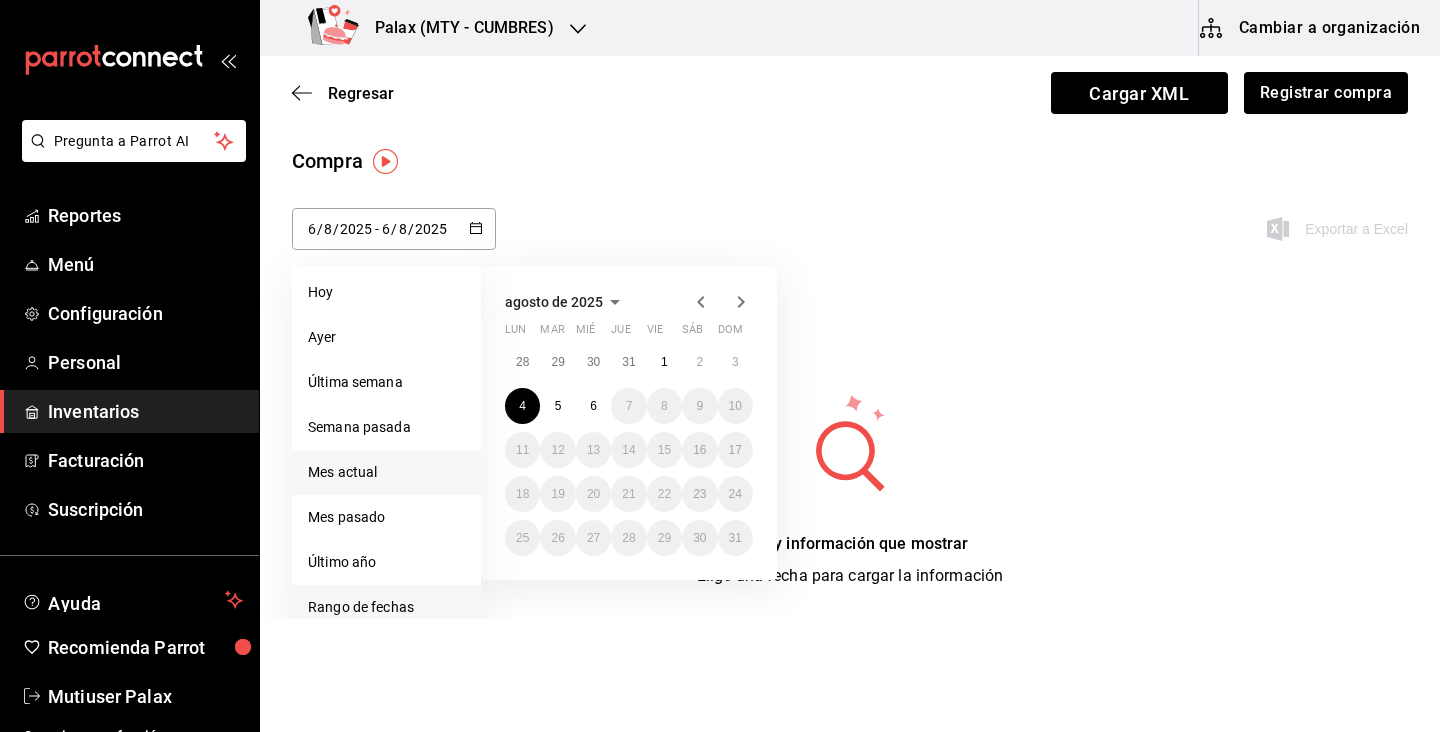 click on "Mes actual" at bounding box center (386, 472) 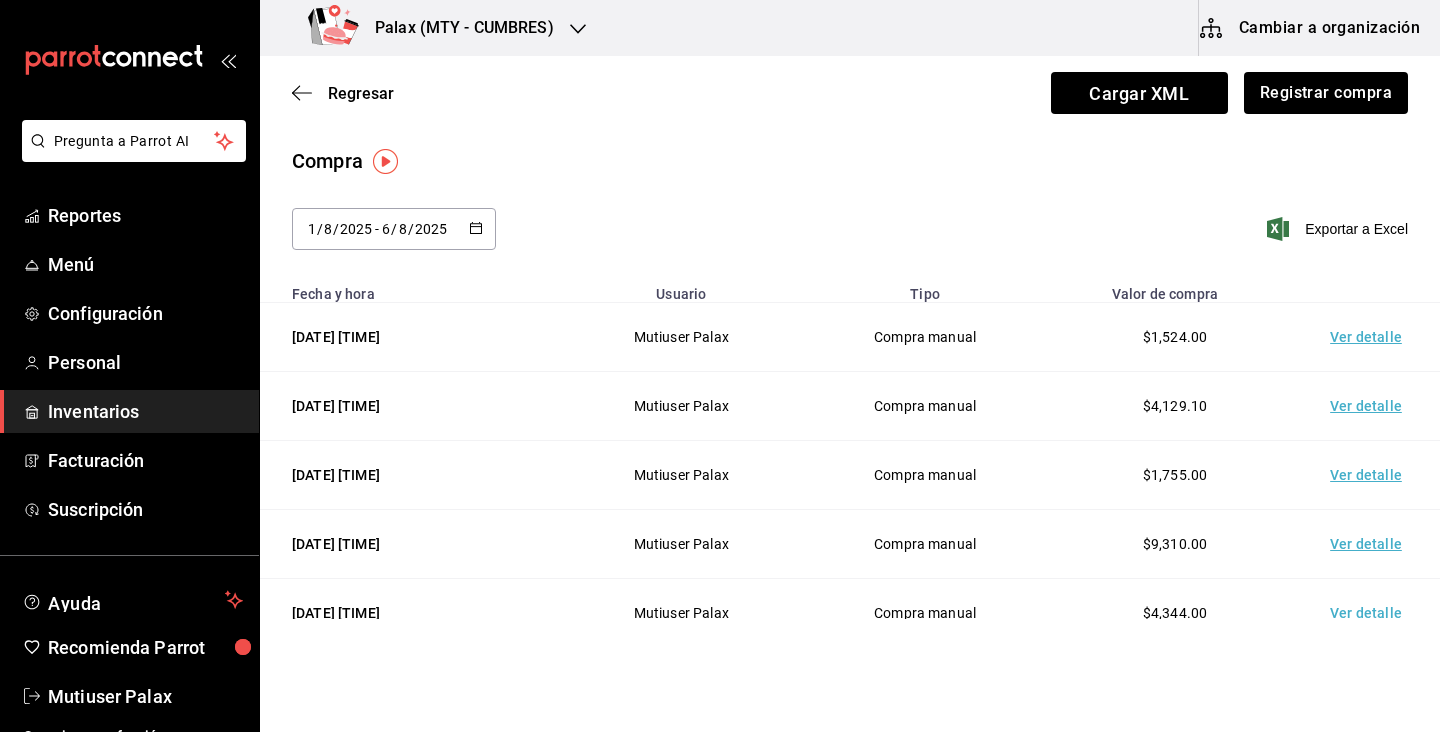 click at bounding box center (476, 229) 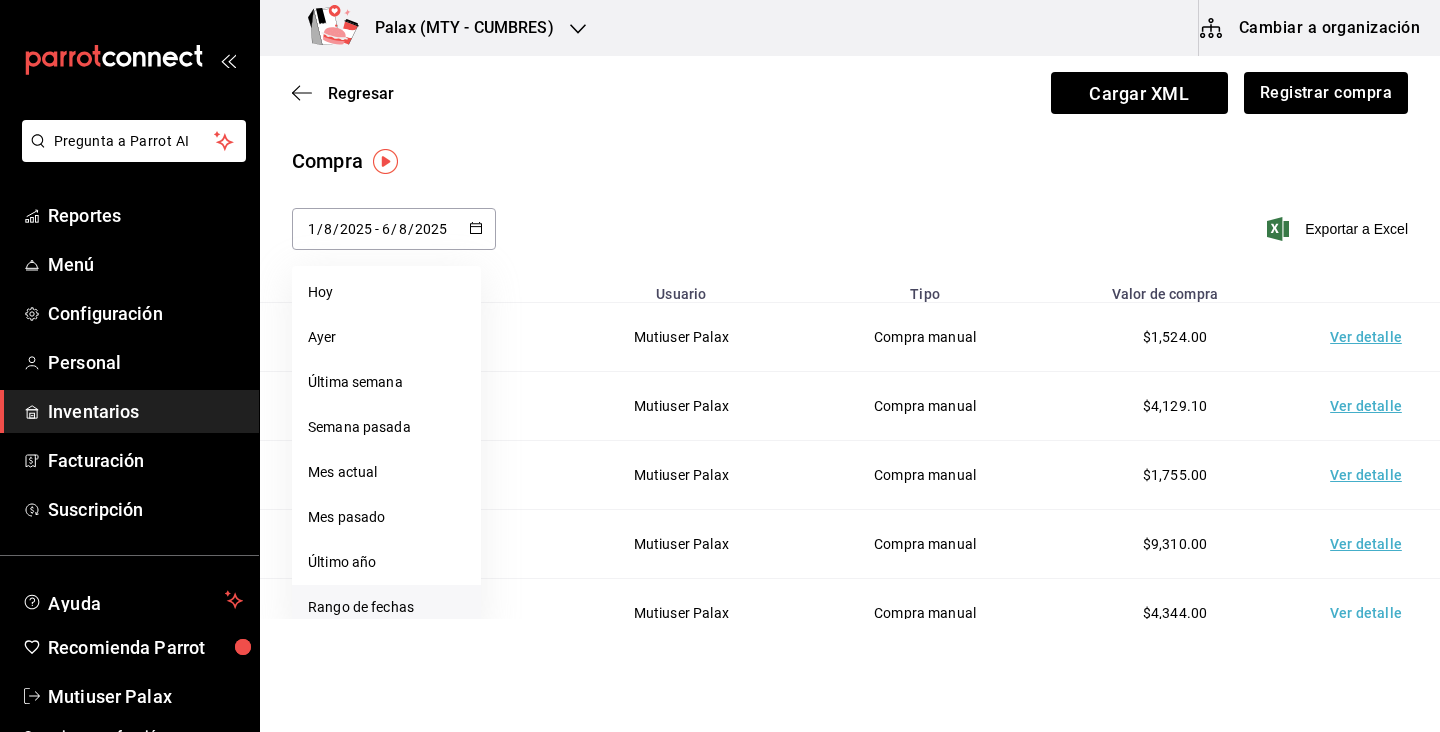 click on "Rango de fechas" at bounding box center [386, 607] 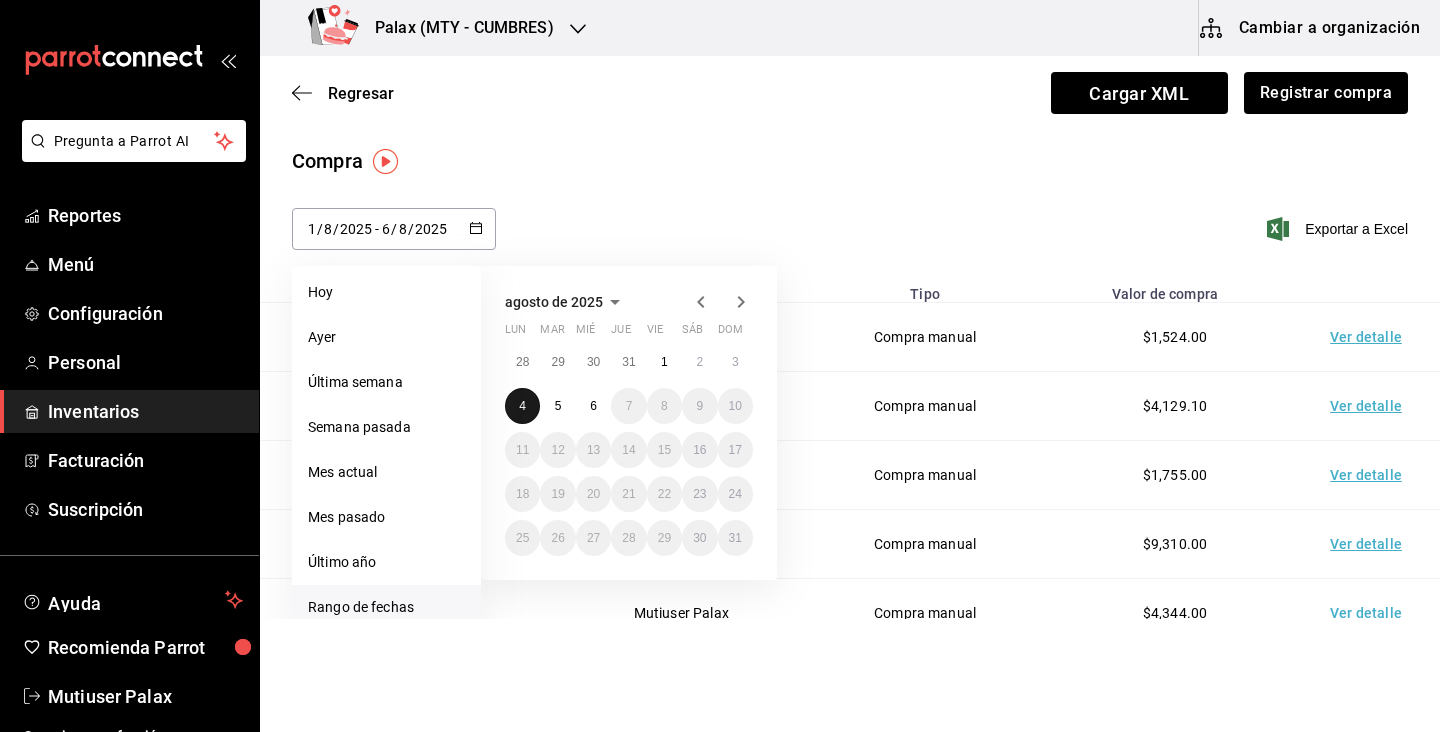 click on "4" at bounding box center [522, 406] 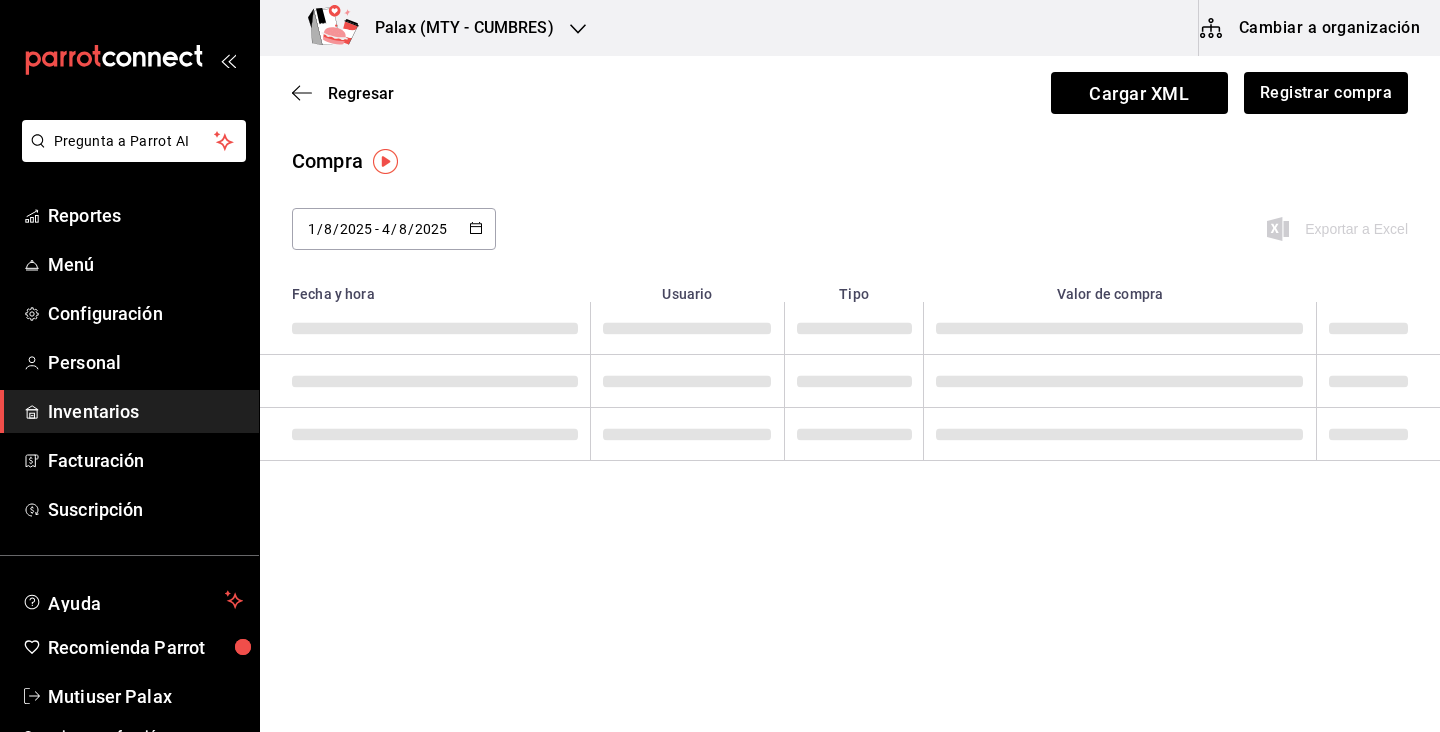 type on "2025-08-04" 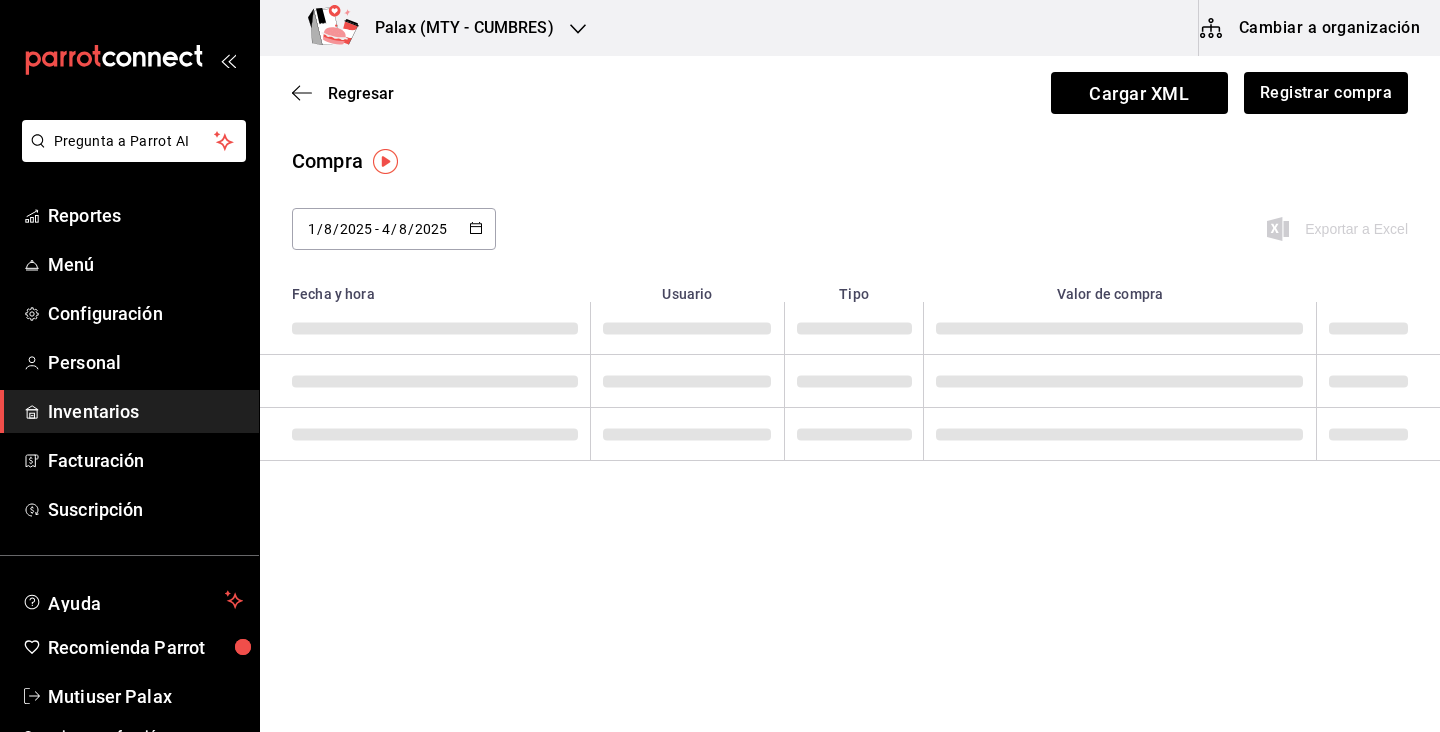type on "4" 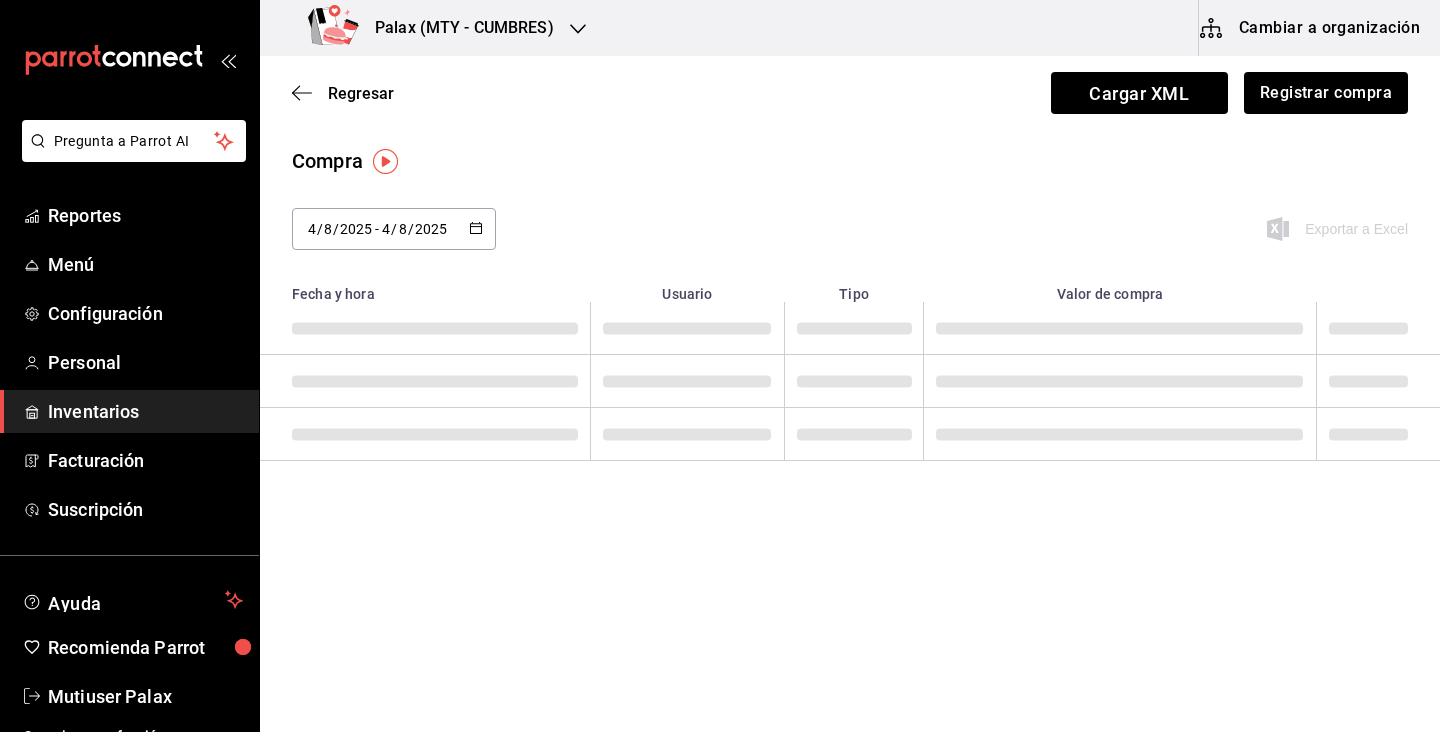 click at bounding box center [425, 434] 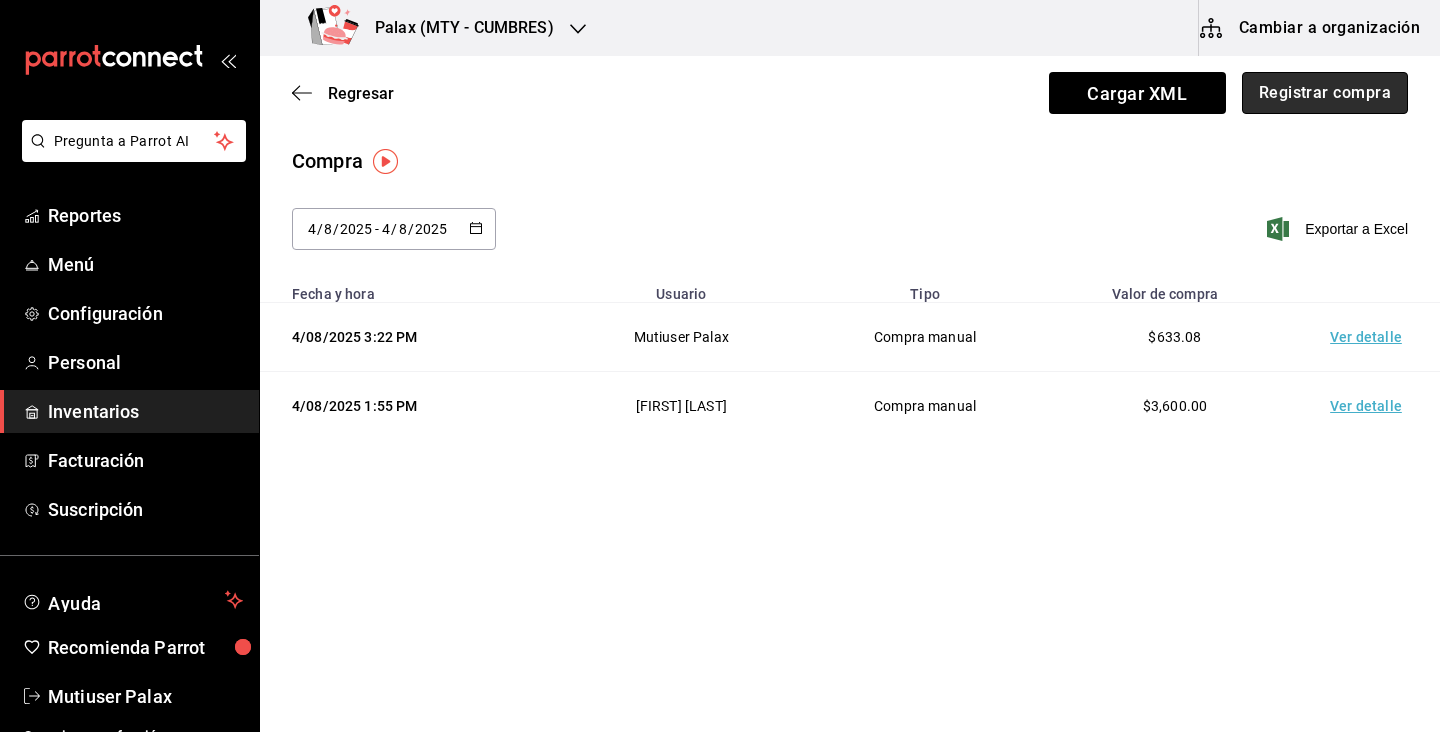 click on "Registrar compra" at bounding box center (1325, 93) 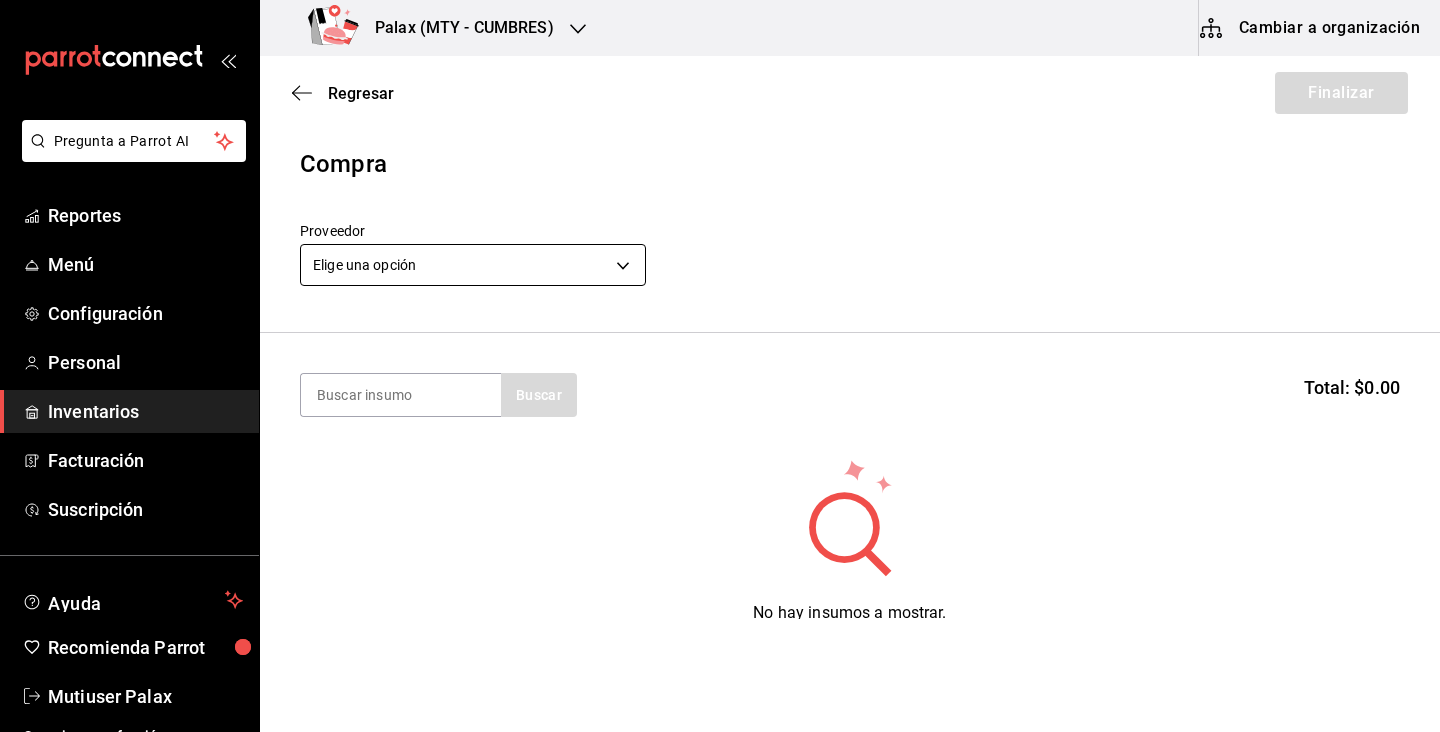 click on "Compra Proveedor Elige una opción default" at bounding box center (850, 239) 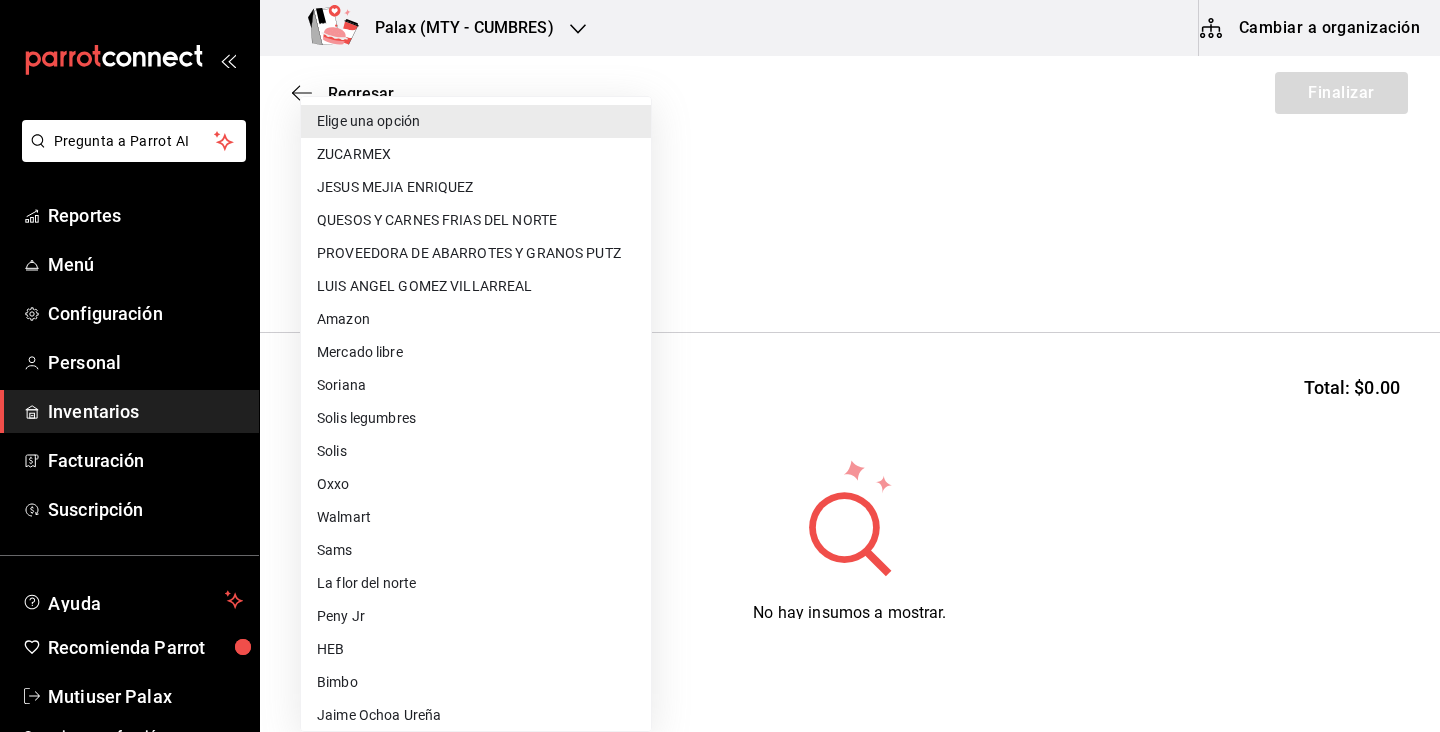 click on "Pregunta a Parrot AI Reportes   Menú   Configuración   Personal   Inventarios   Facturación   Suscripción   Ayuda Recomienda Parrot   Mutiuser Palax   Sugerir nueva función   Palax (MTY - CUMBRES) Cambiar a organización Regresar Finalizar Compra Proveedor Elige una opción default Buscar Total: $0.00 No hay insumos a mostrar. Busca un insumo para agregarlo a la lista Pregunta a Parrot AI Reportes   Menú   Configuración   Personal   Inventarios   Facturación   Suscripción   Ayuda Recomienda Parrot   Mutiuser Palax   Sugerir nueva función   GANA 1 MES GRATIS EN TU SUSCRIPCIÓN AQUÍ ¿Recuerdas cómo empezó tu restaurante?
Hoy puedes ayudar a un colega a tener el mismo cambio que tú viviste.
Recomienda Parrot directamente desde tu Portal Administrador.
Es fácil y rápido.
🎁 Por cada restaurante que se una, ganas 1 mes gratis. Ver video tutorial Ir a video Editar Eliminar Visitar centro de ayuda (81) 2046 6363 soporte@parrotsoftware.io Visitar centro de ayuda (81) 2046 6363 Elige una opción" at bounding box center [720, 309] 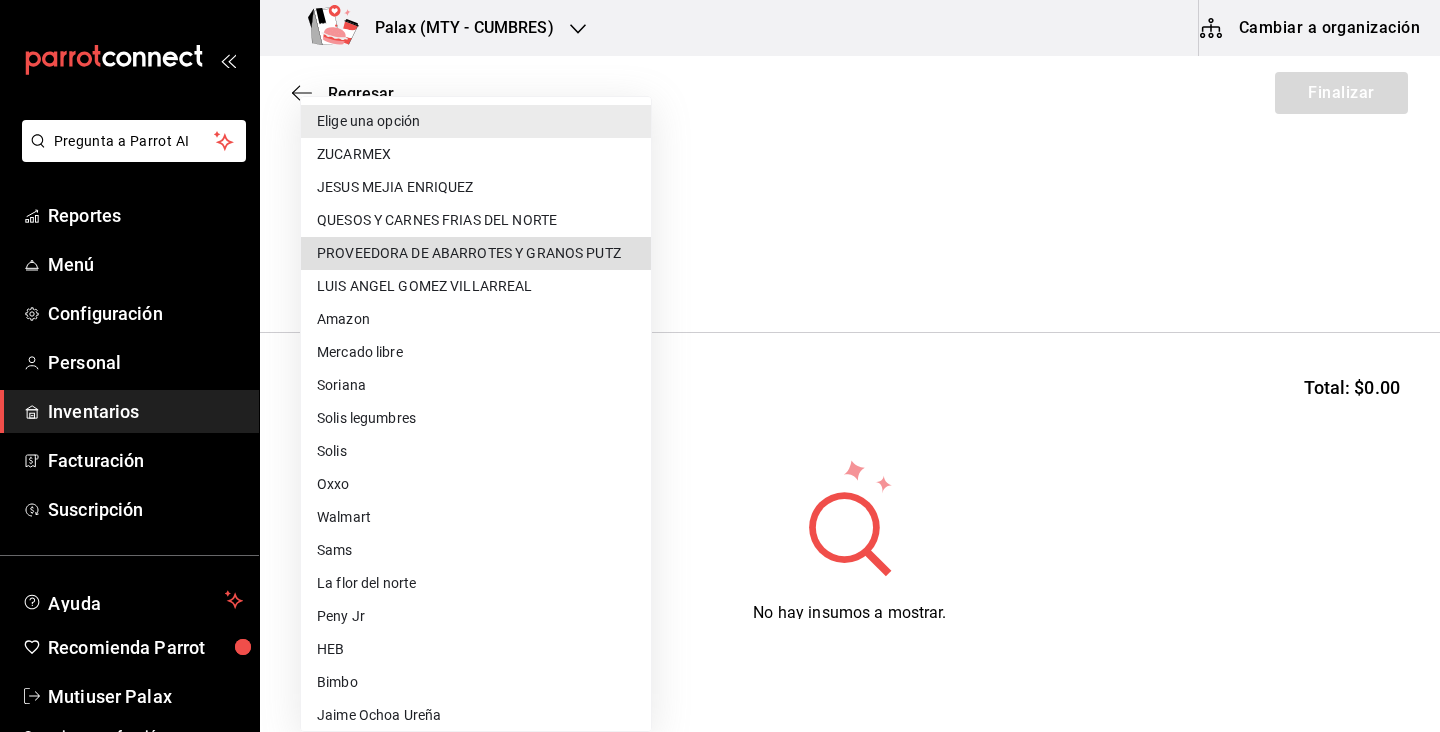 type 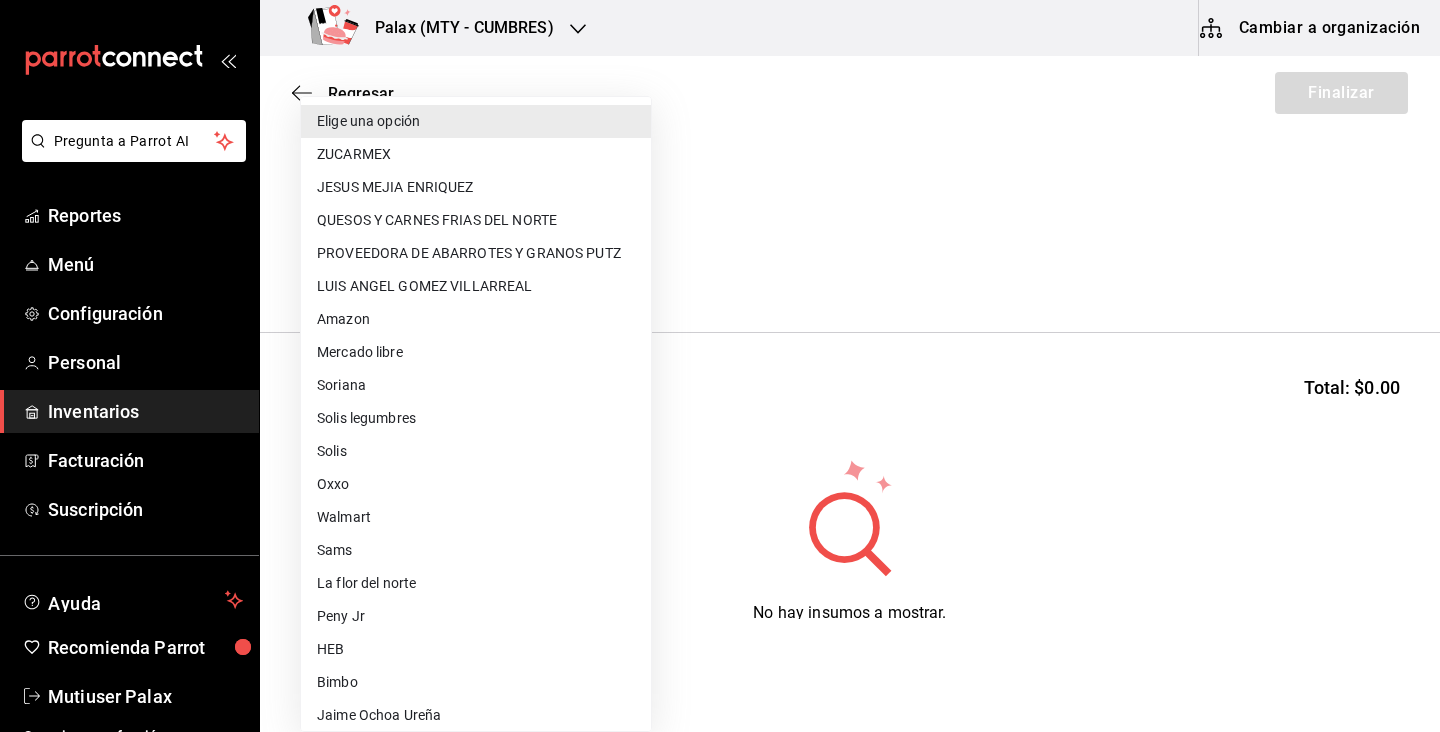 scroll, scrollTop: 929, scrollLeft: 0, axis: vertical 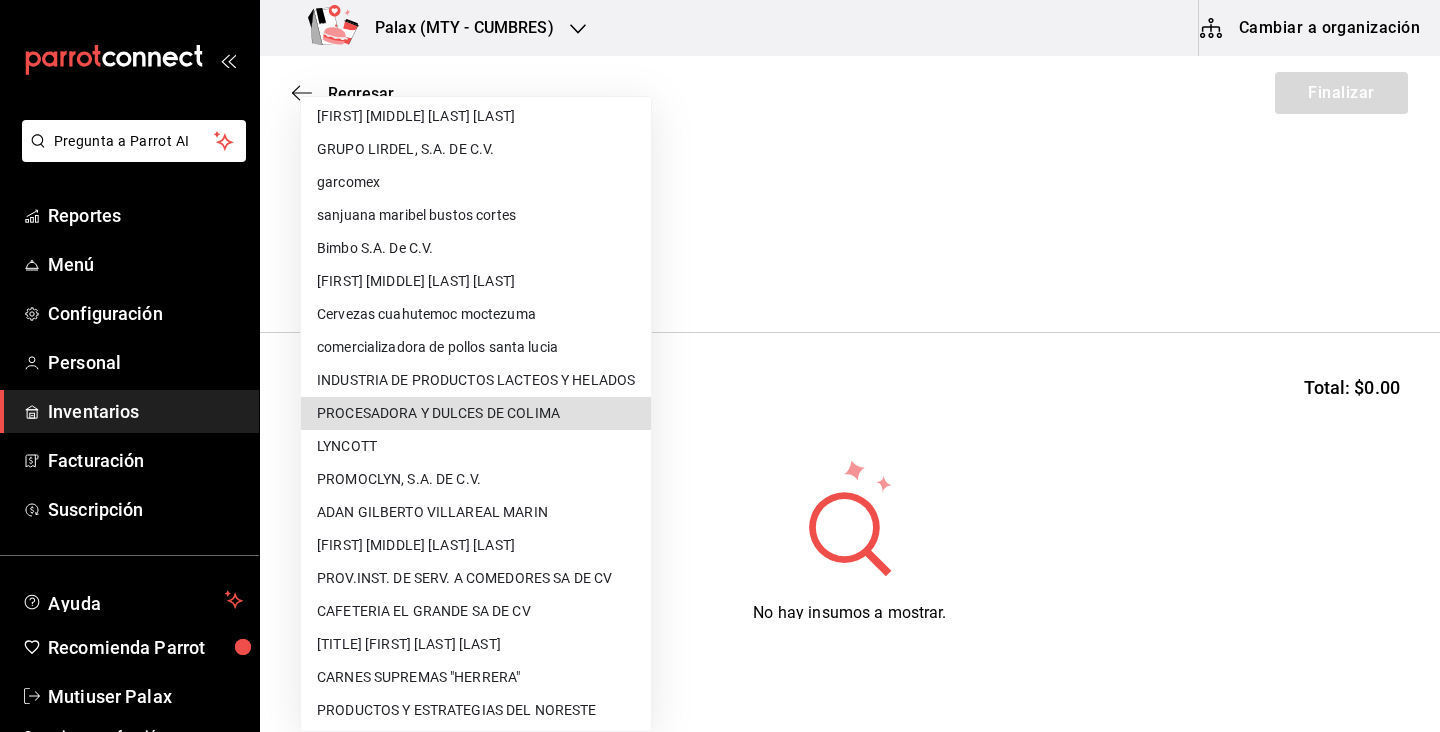 type 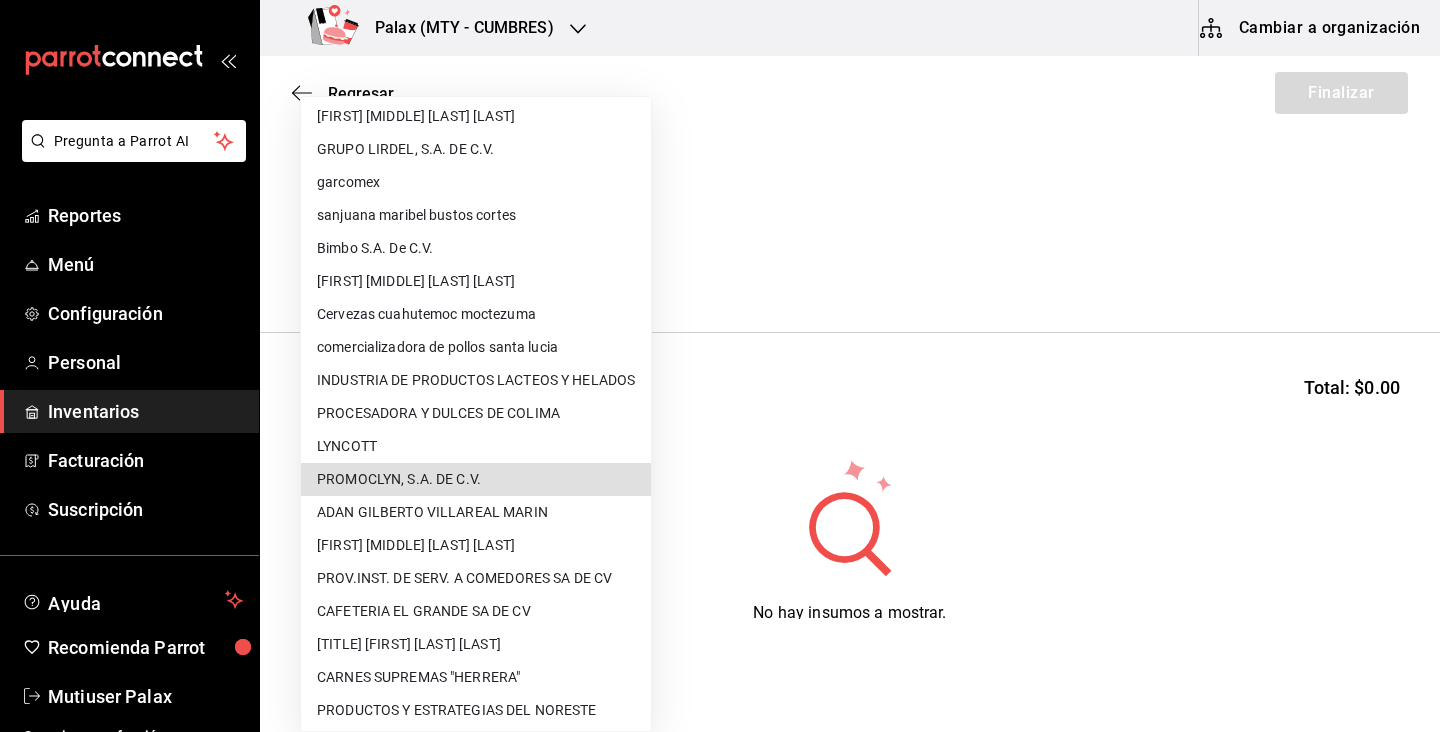 type 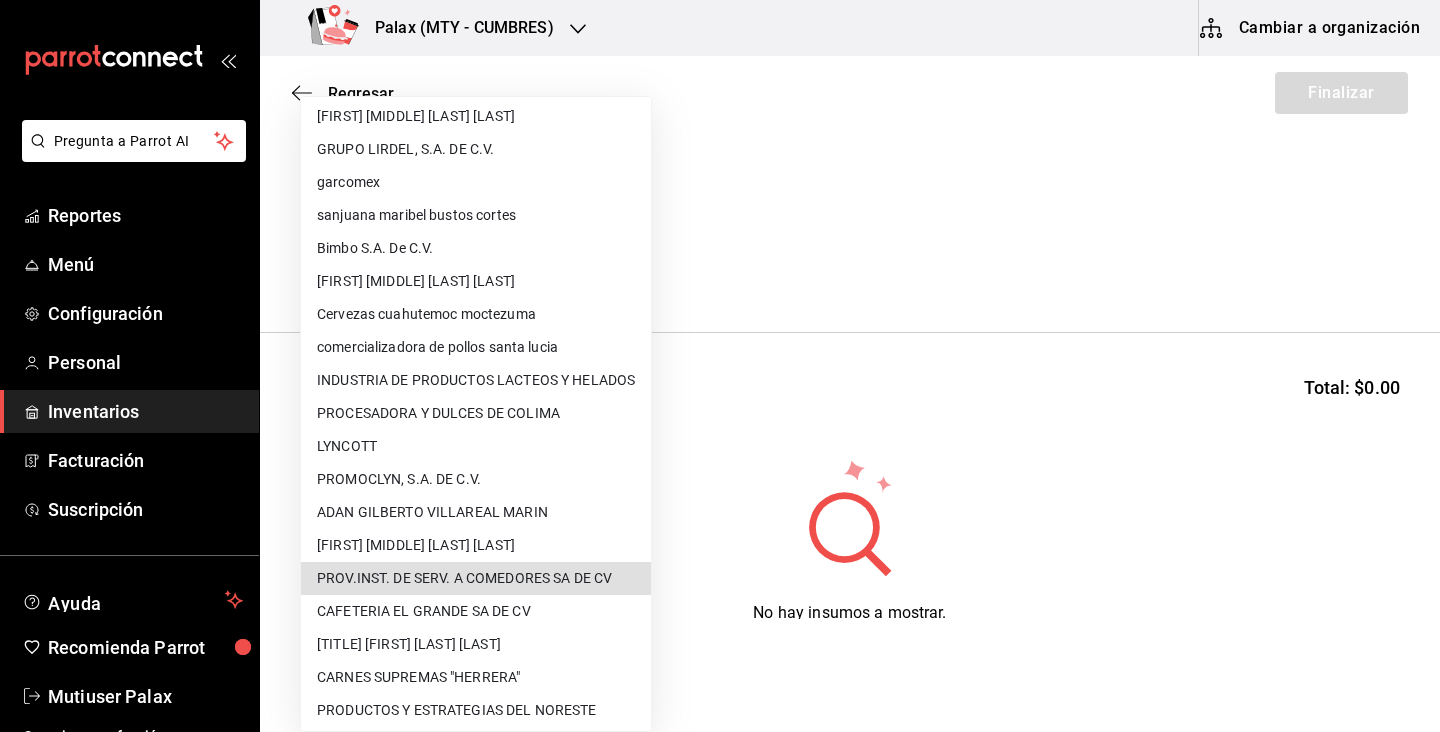 type 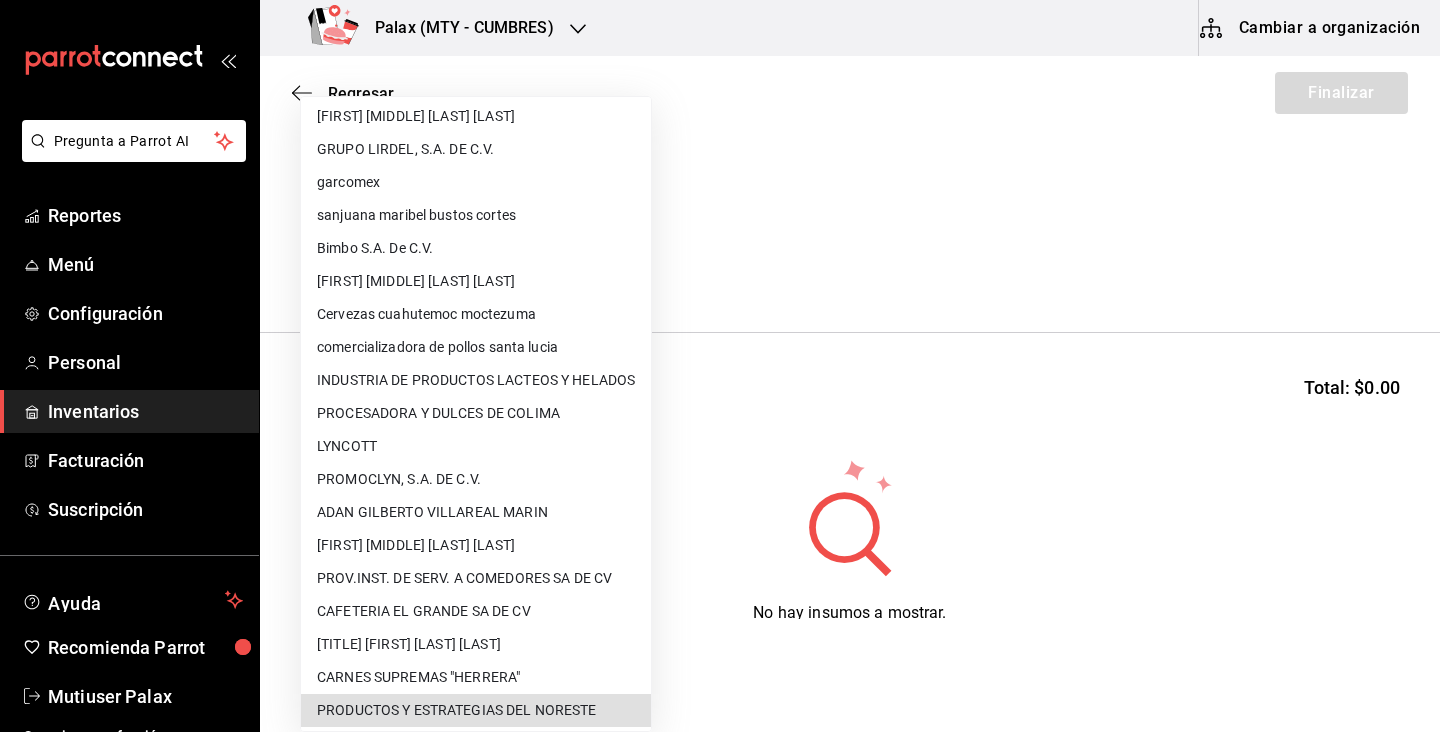 type 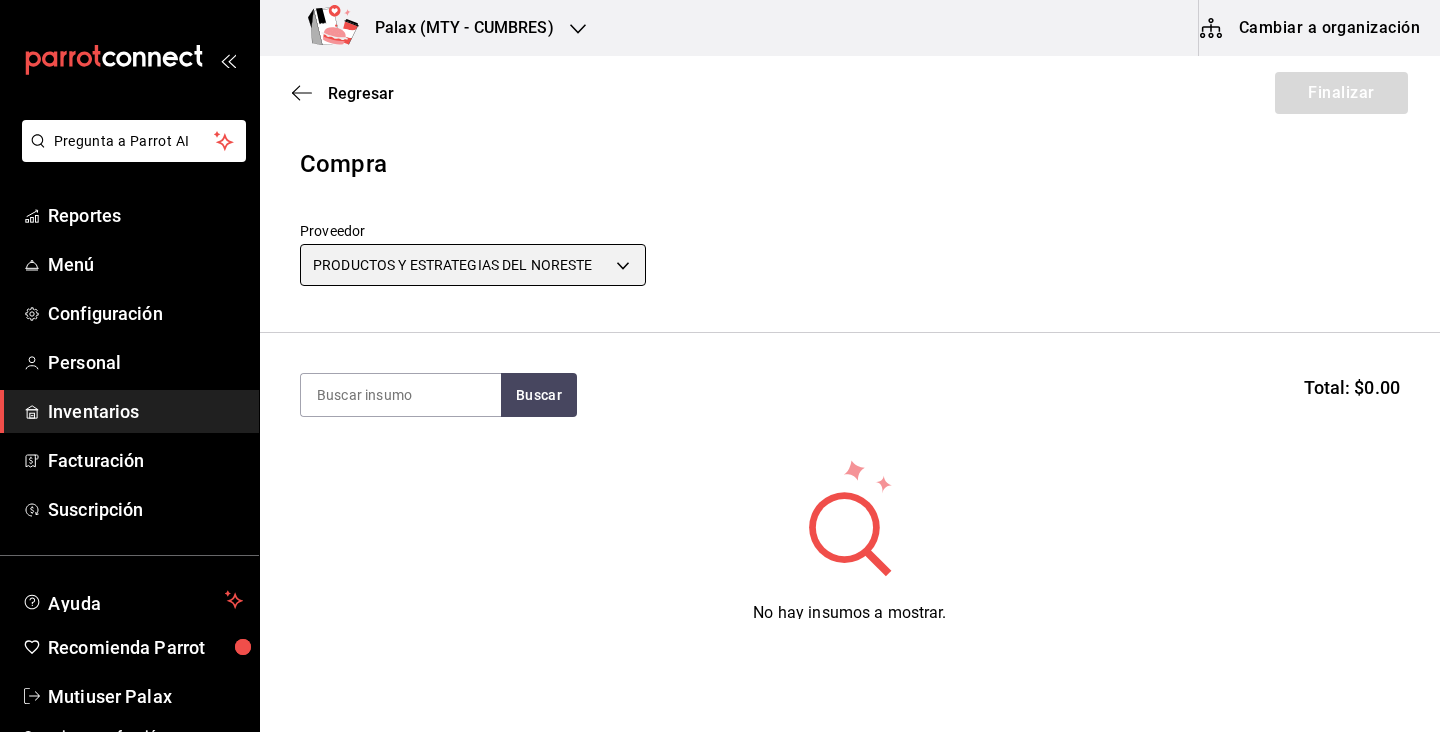 type on "14f89c8d-6abc-4b6e-aa3f-517815c41859" 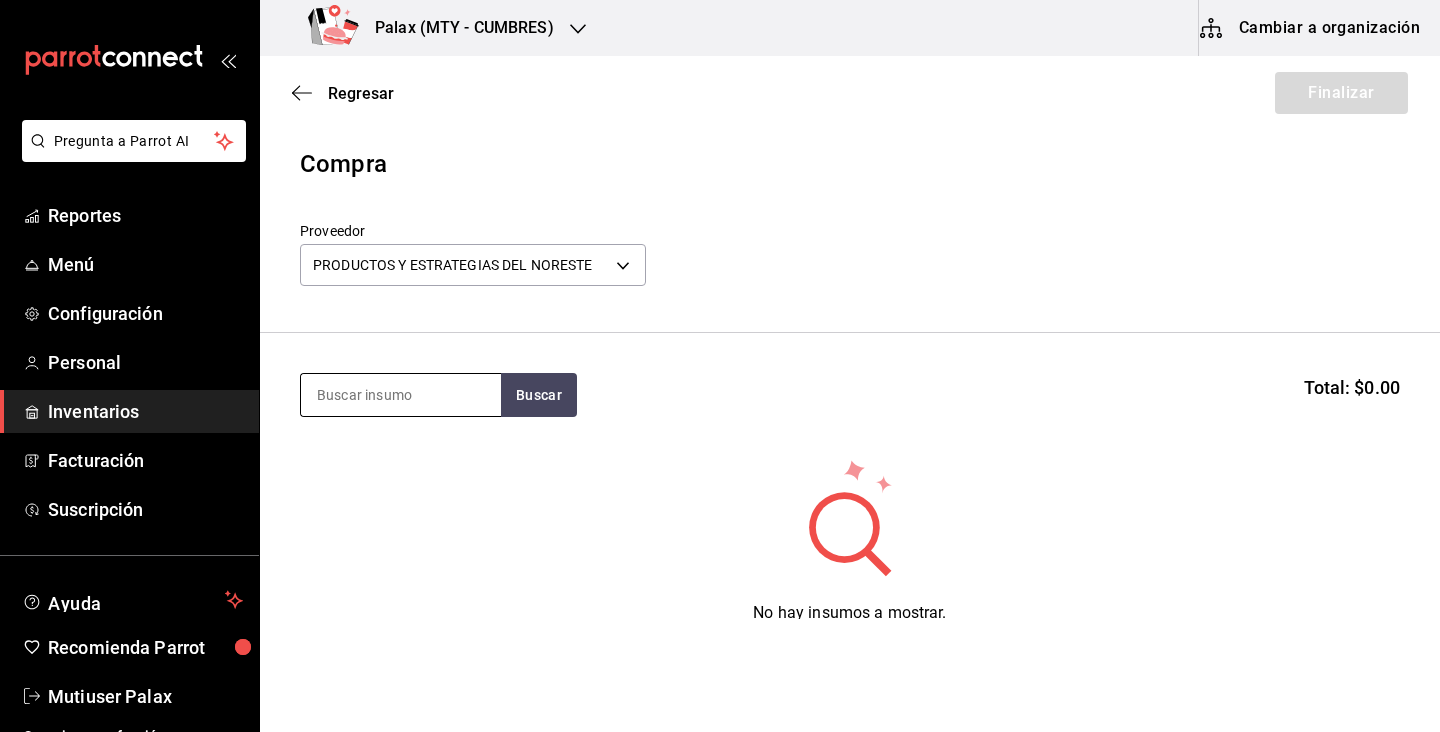 click at bounding box center (401, 395) 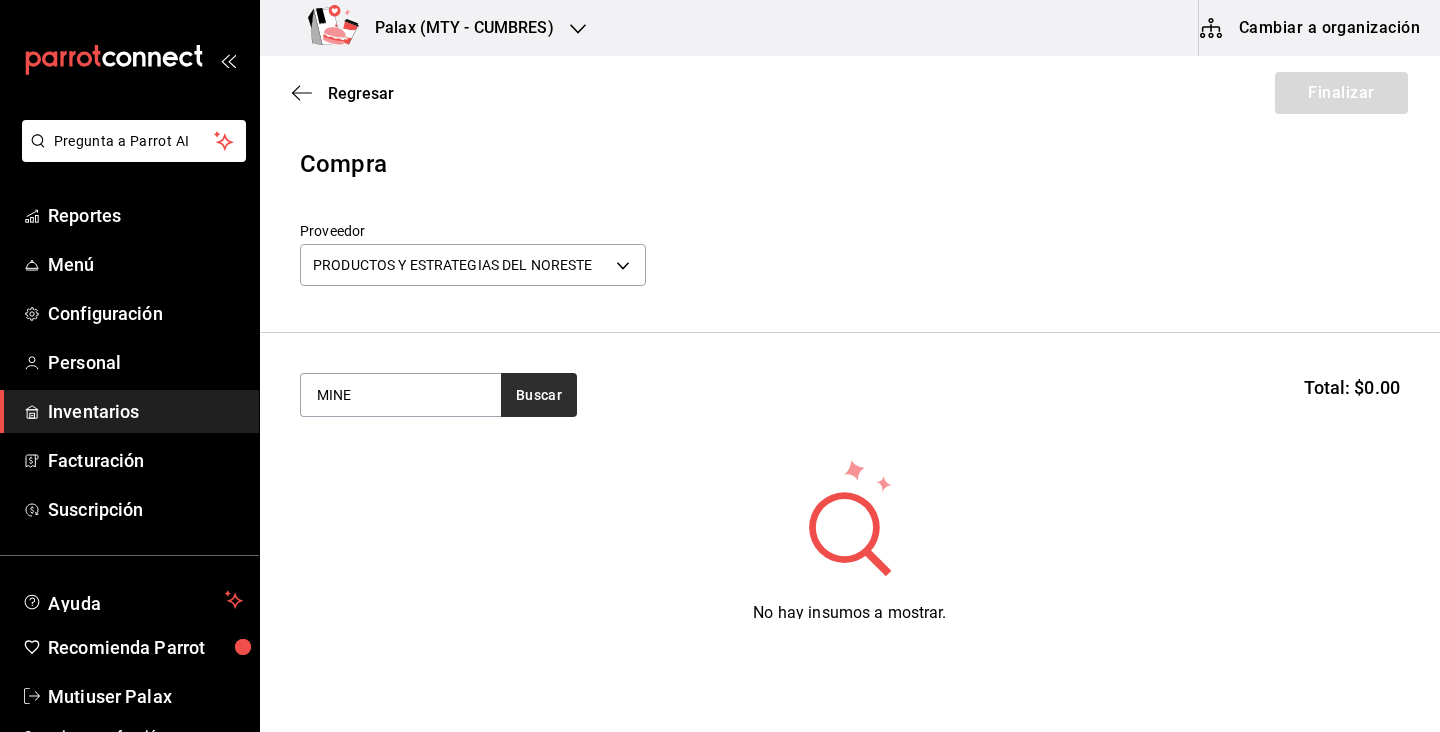 type on "MINE" 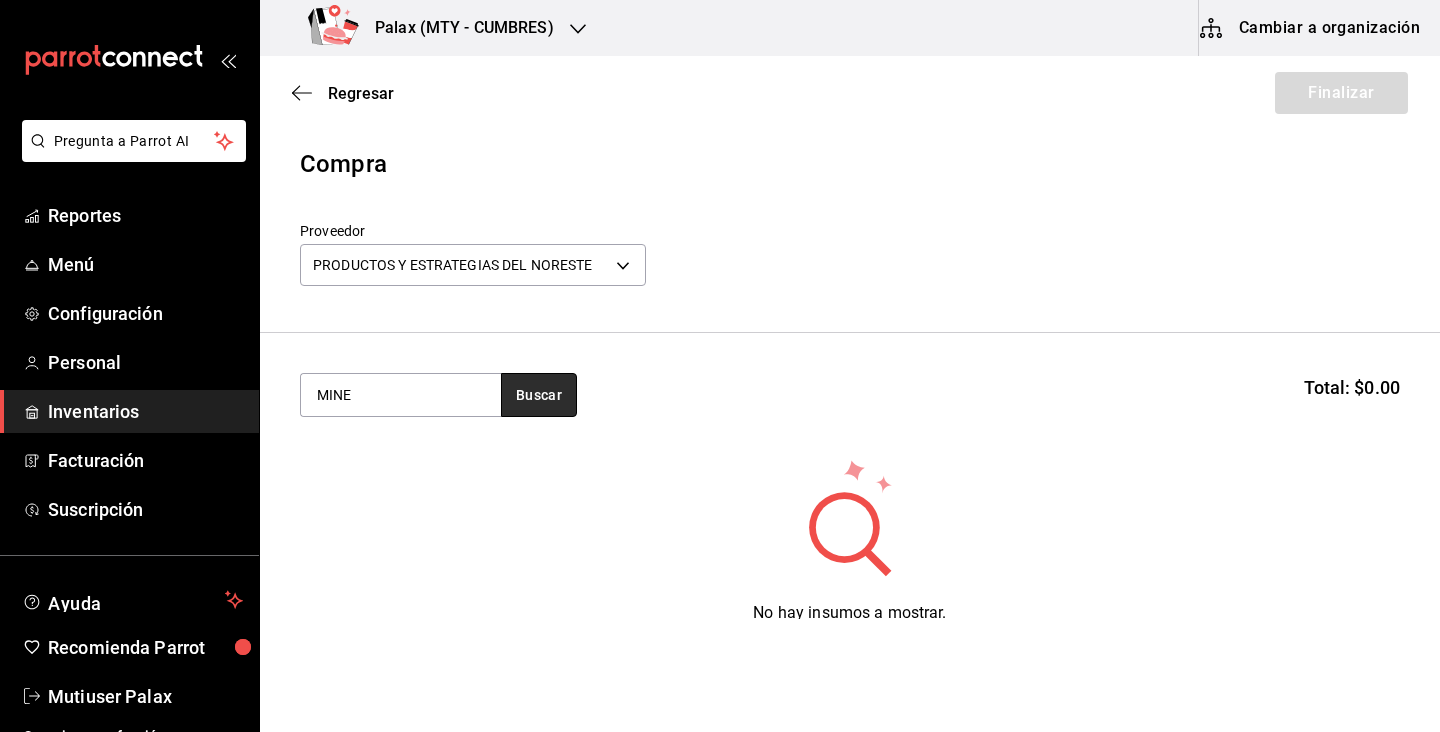 click on "Buscar" at bounding box center (539, 395) 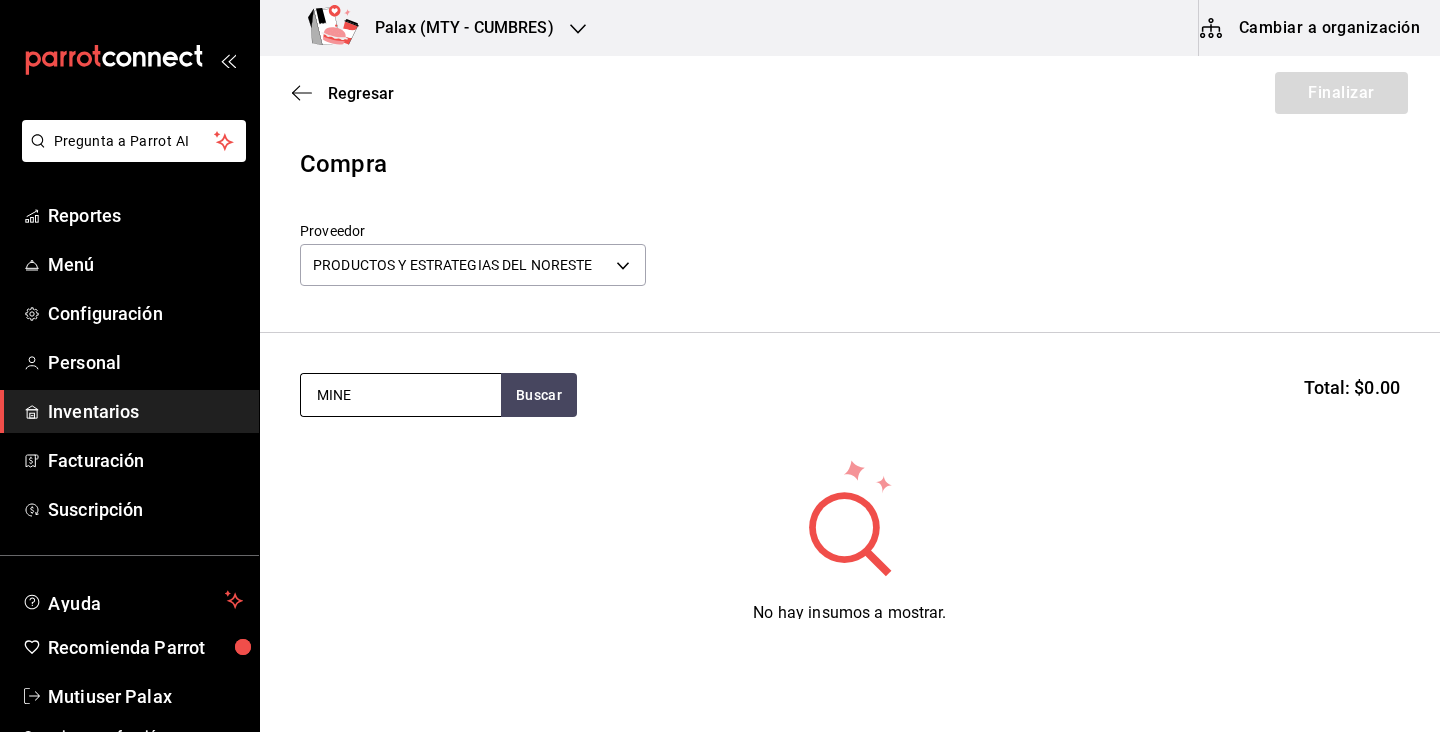 click on "MINE" at bounding box center (401, 395) 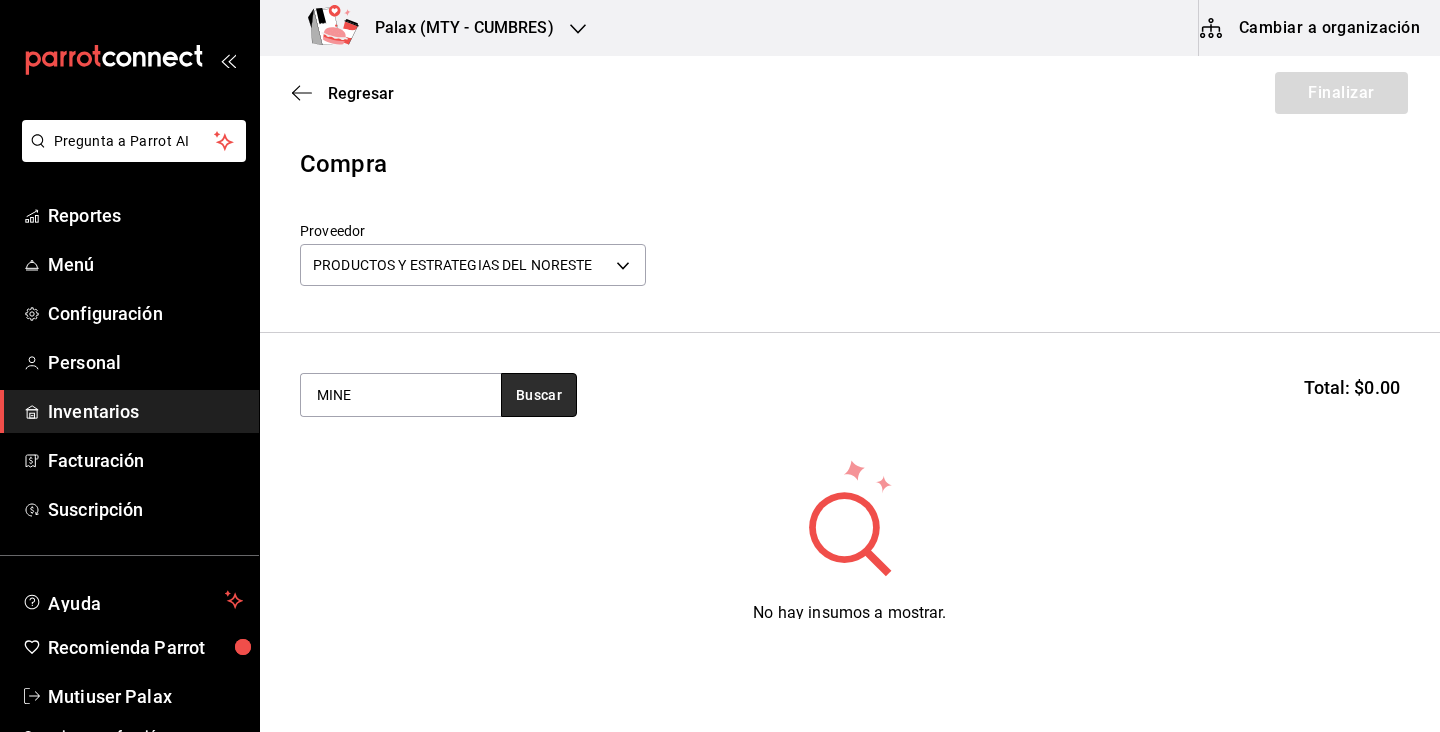 click on "Buscar" at bounding box center (539, 395) 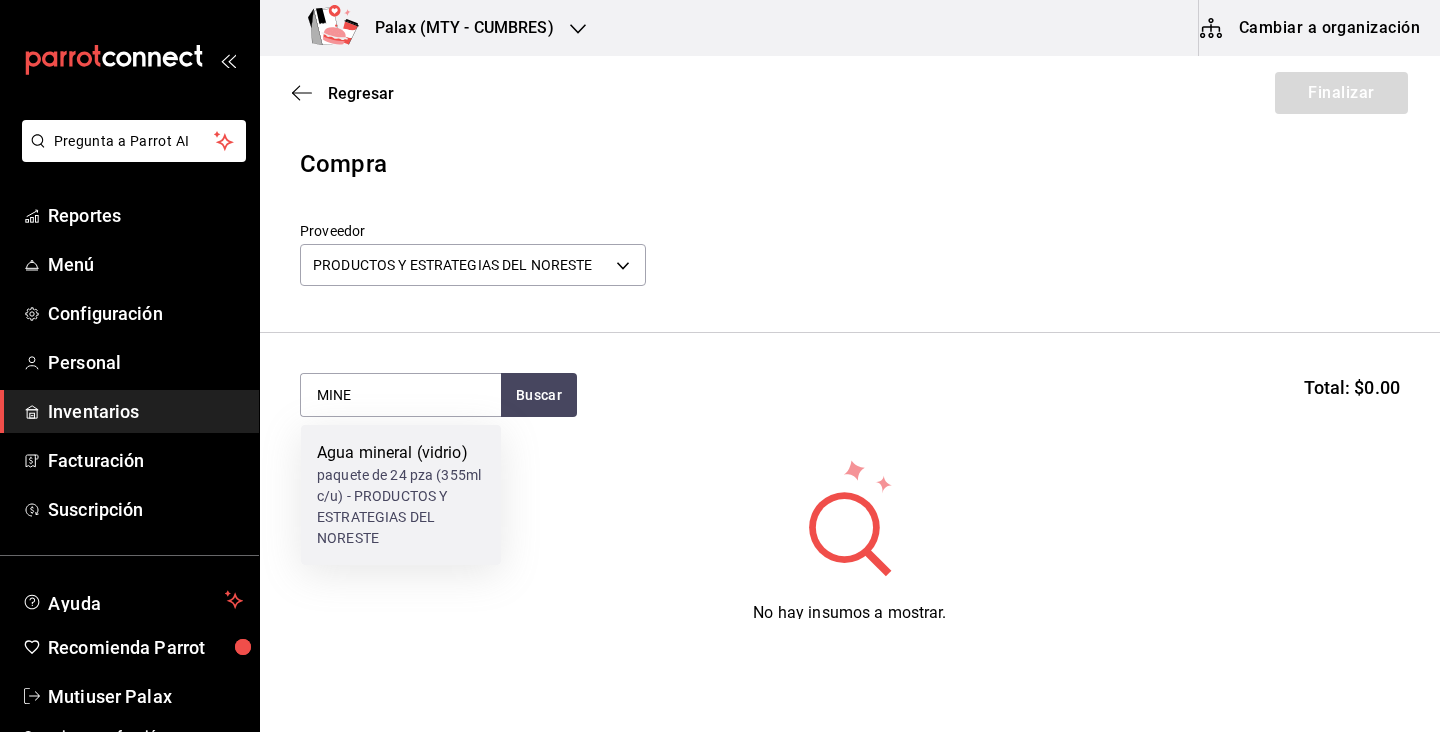 click on "paquete de 24 pza (355ml c/u) - PRODUCTOS Y ESTRATEGIAS DEL NORESTE" at bounding box center [401, 507] 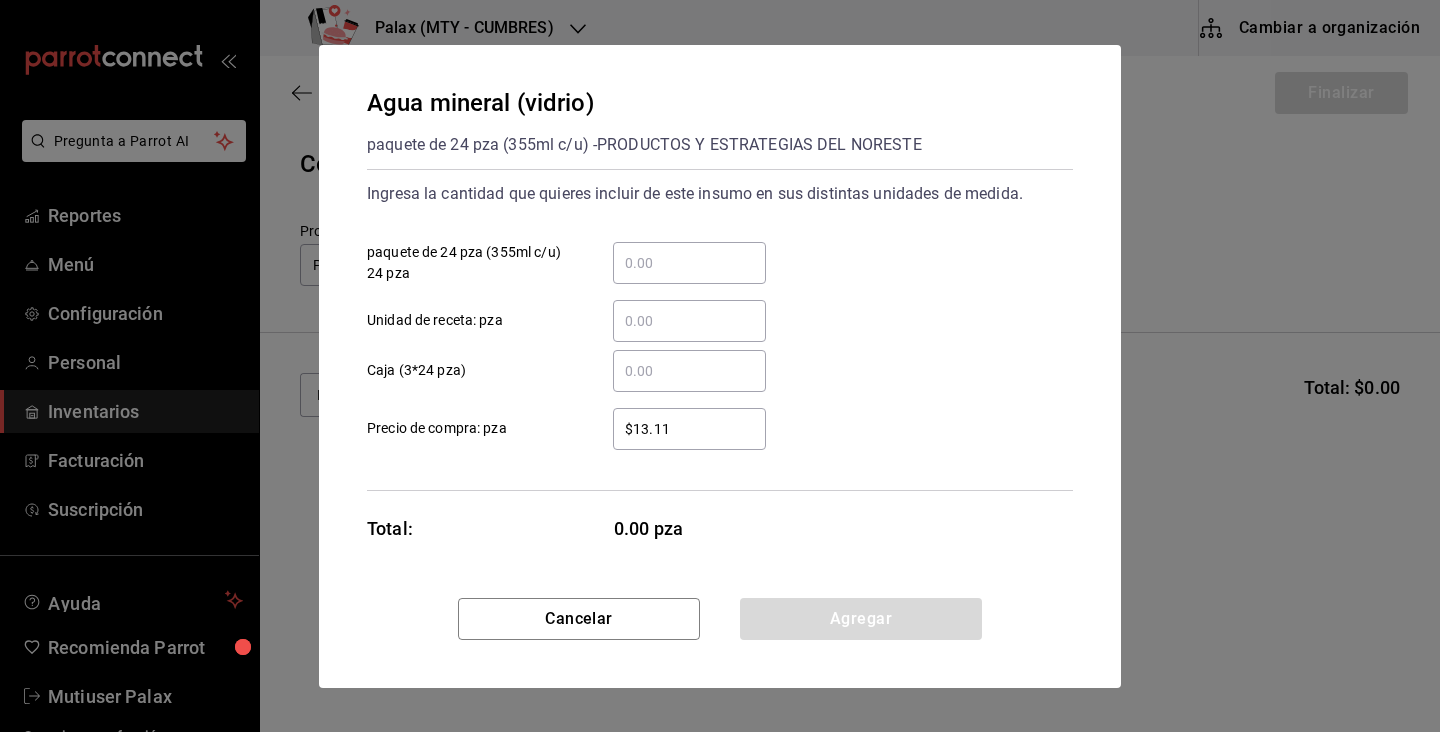 type 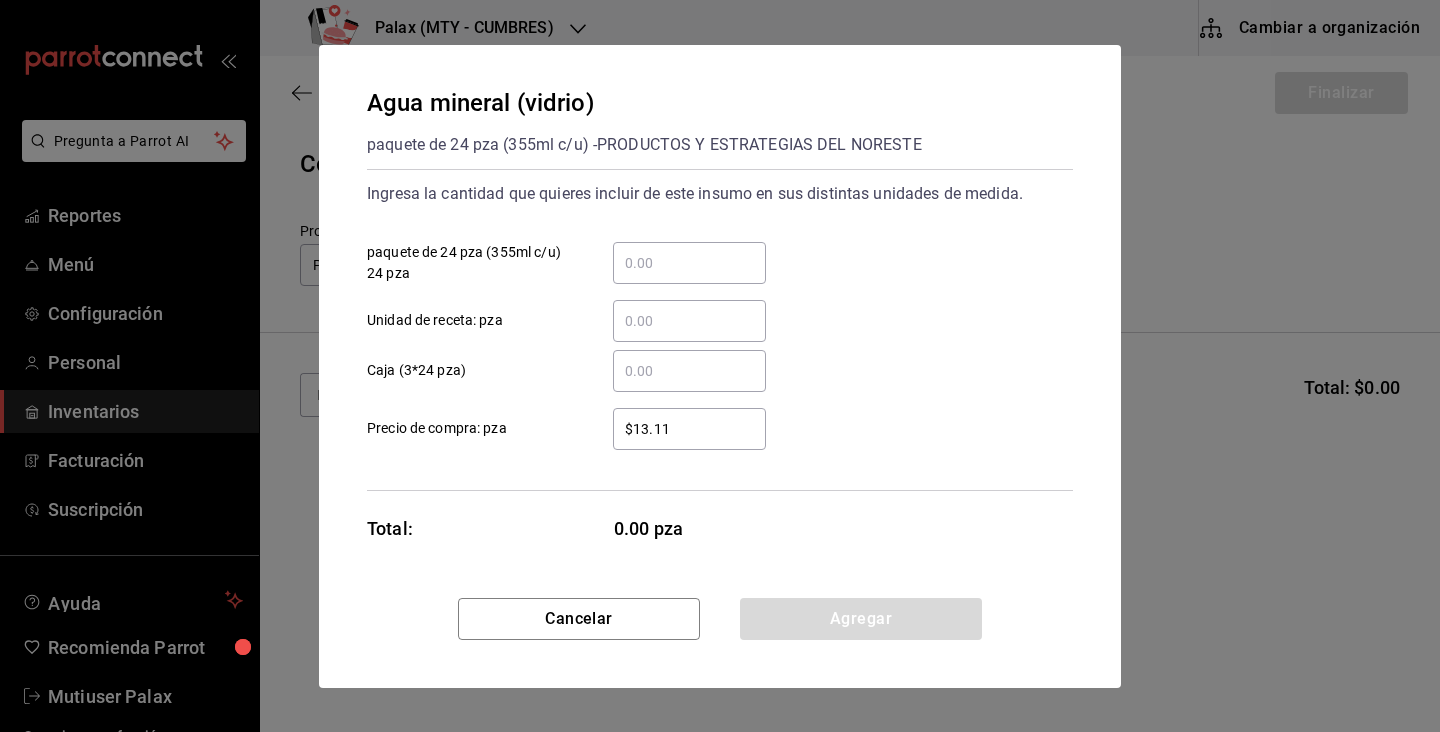 click on "​ paquete de 24 pza (355ml c/u) 24 pza" at bounding box center (689, 263) 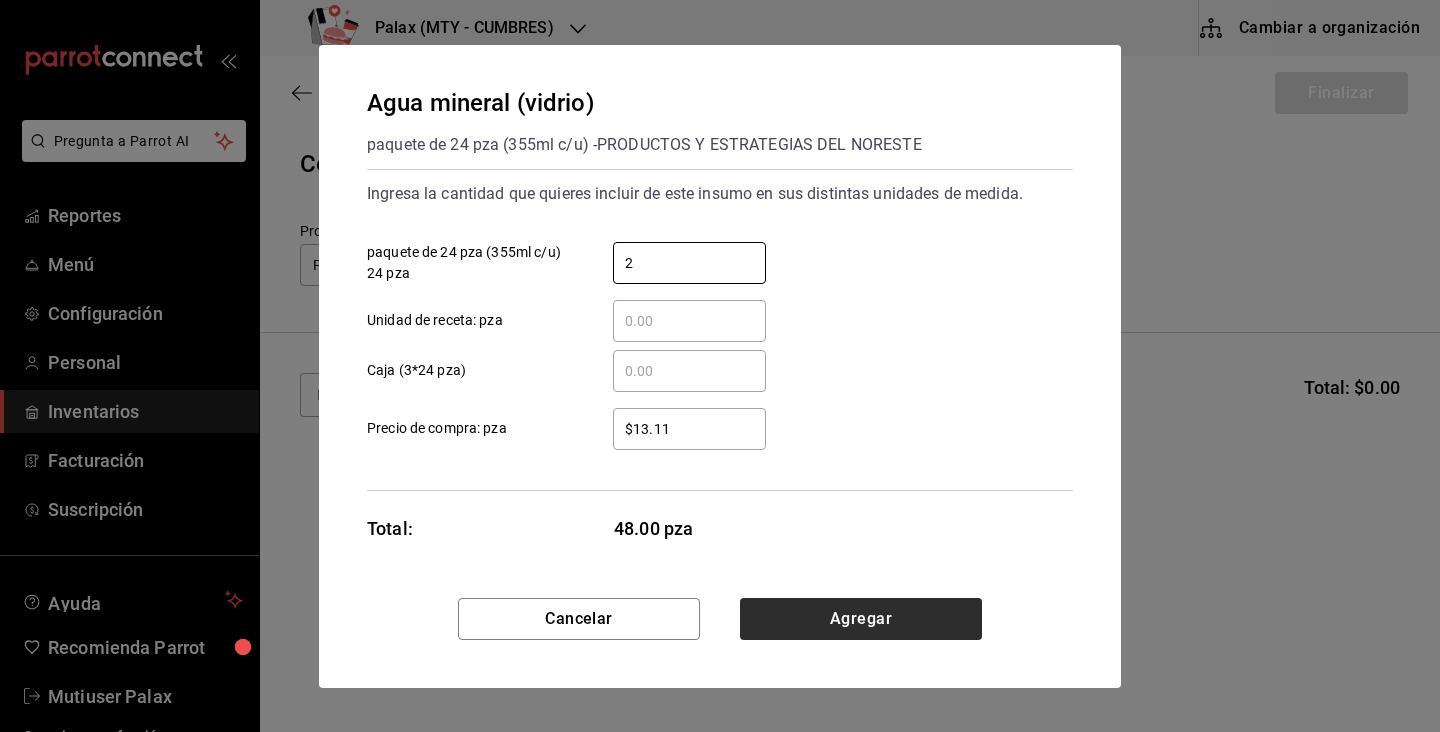 type on "2" 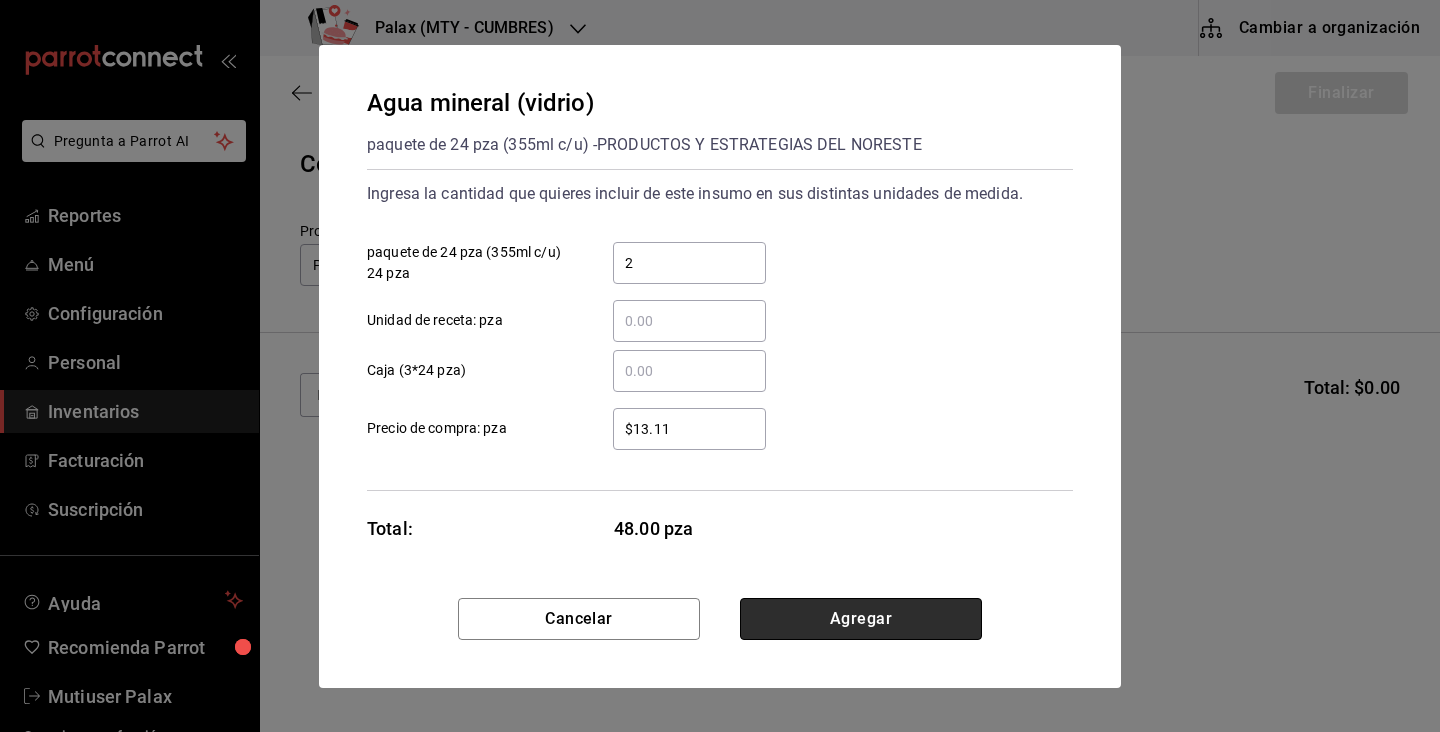 click on "Agregar" at bounding box center [861, 619] 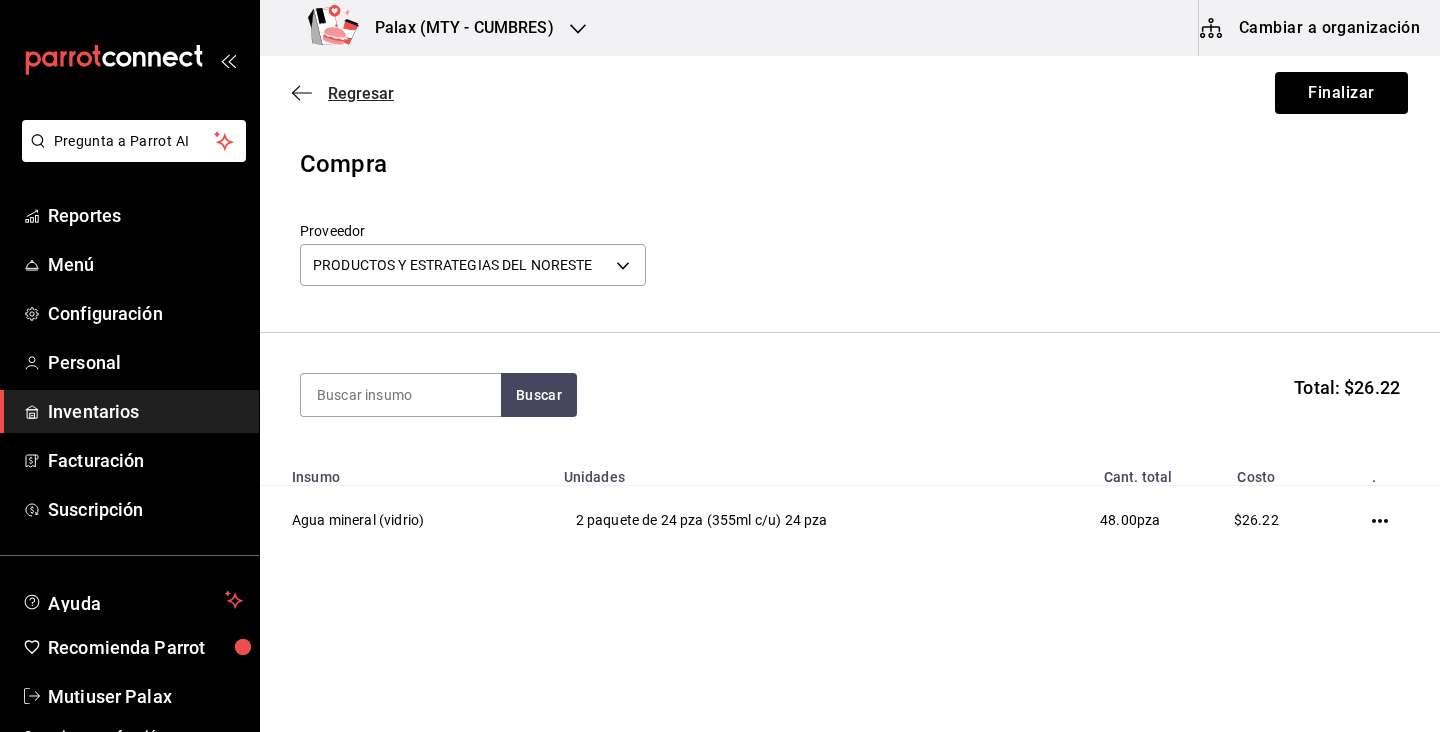 click on "Regresar" at bounding box center (361, 93) 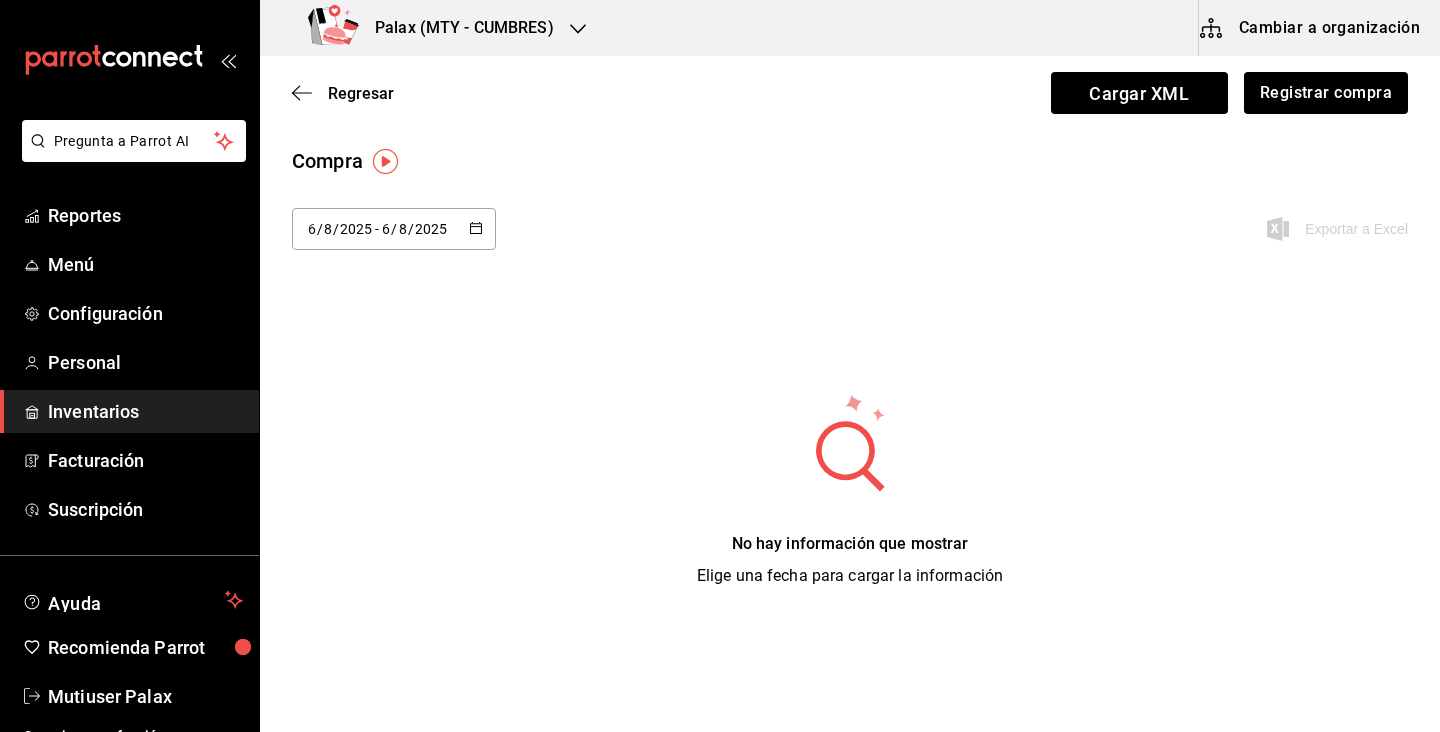 click on "2025-08-06 6 / 8 / 2025 - 2025-08-06 6 / 8 / 2025" at bounding box center (394, 229) 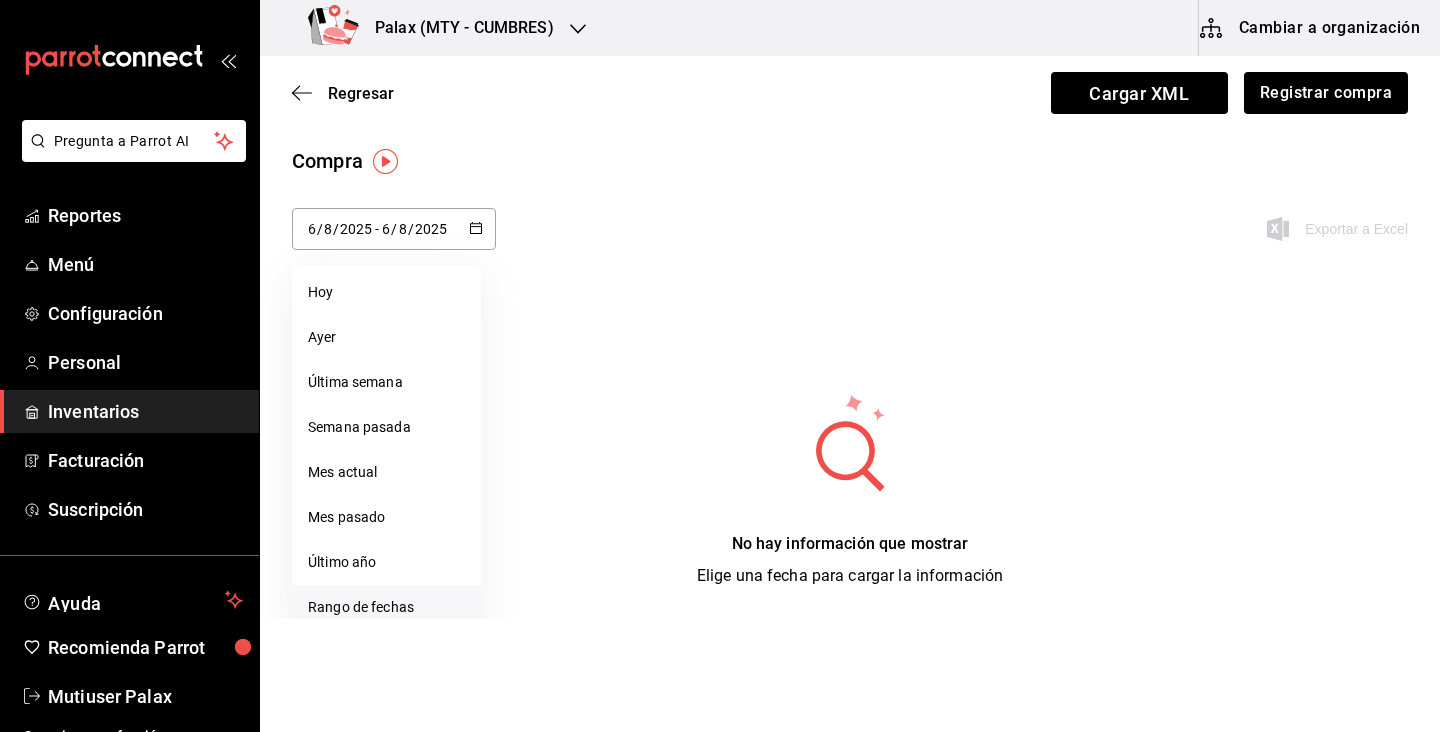 click on "Rango de fechas" at bounding box center (386, 607) 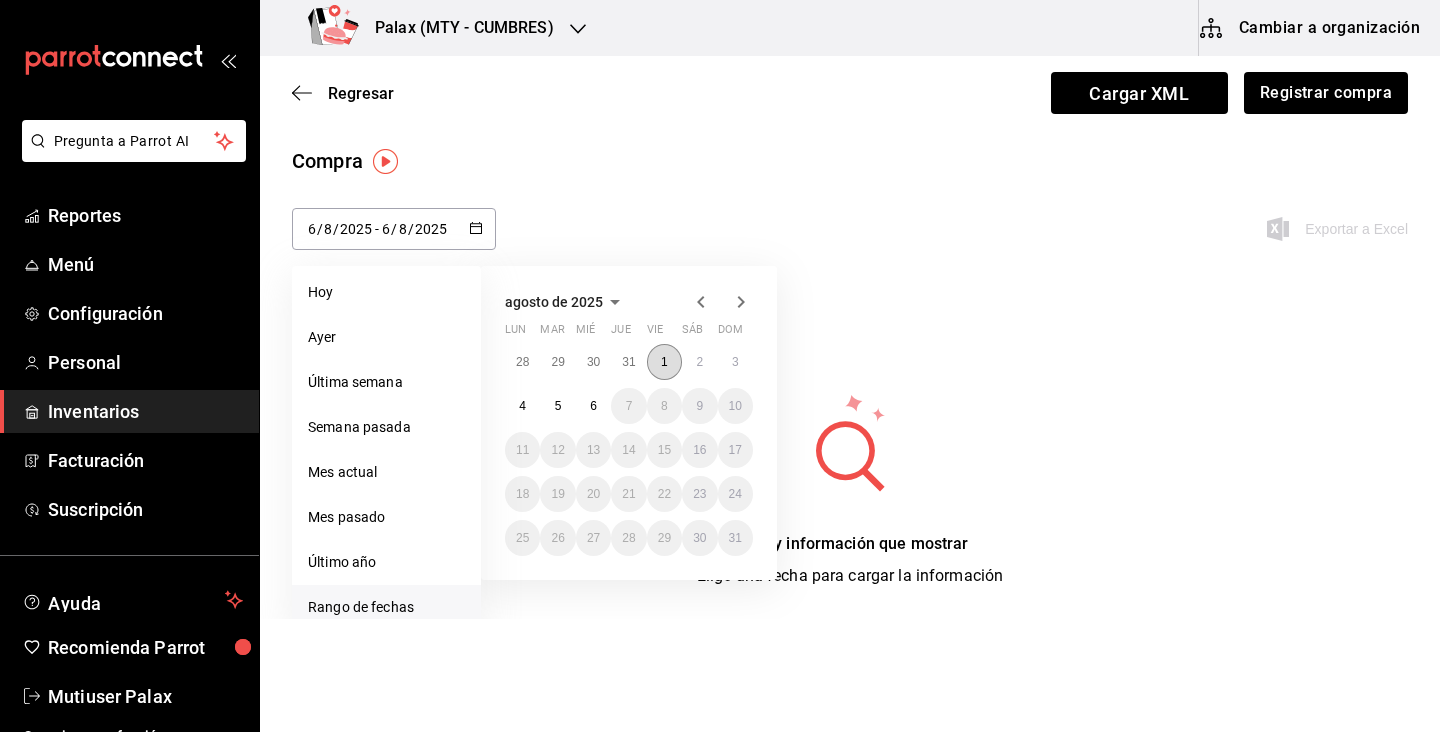 click on "1" at bounding box center (664, 362) 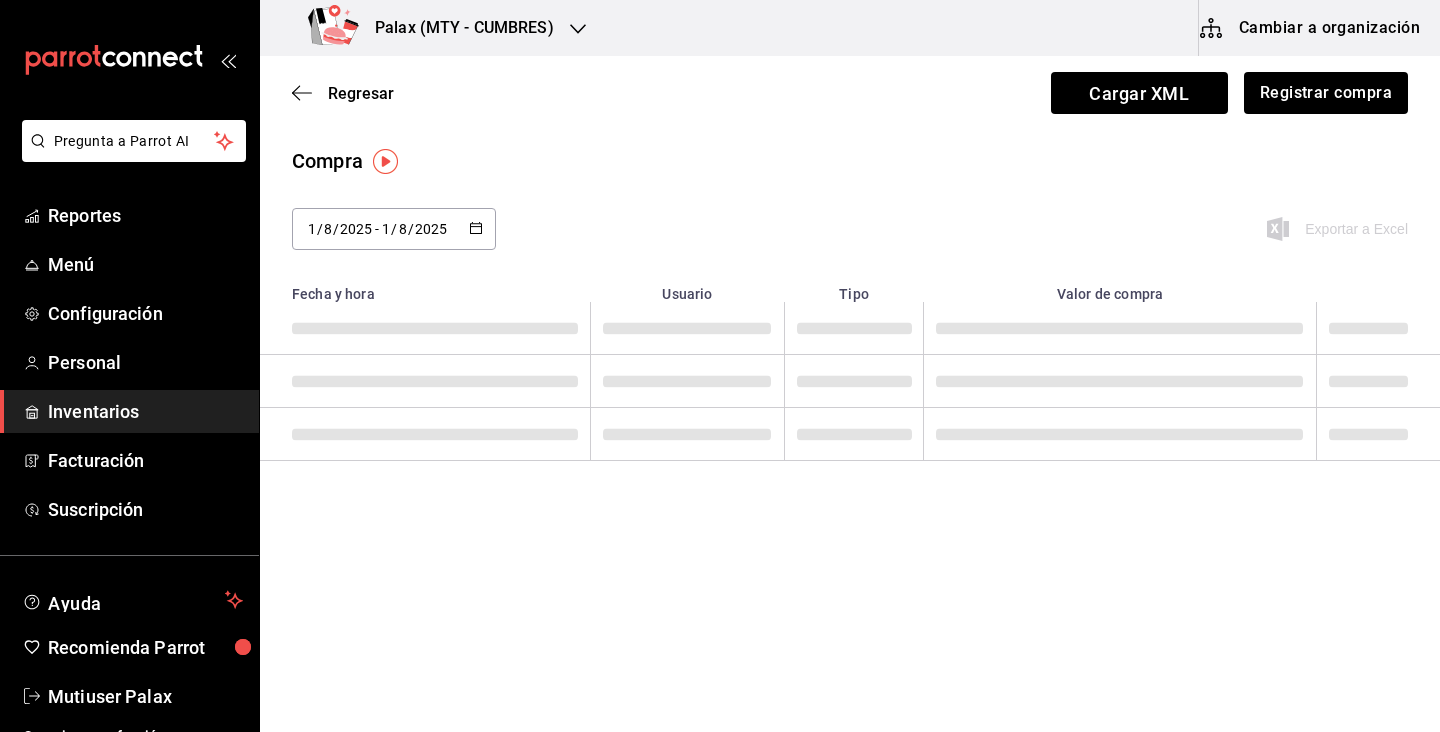 type on "2025-08-01" 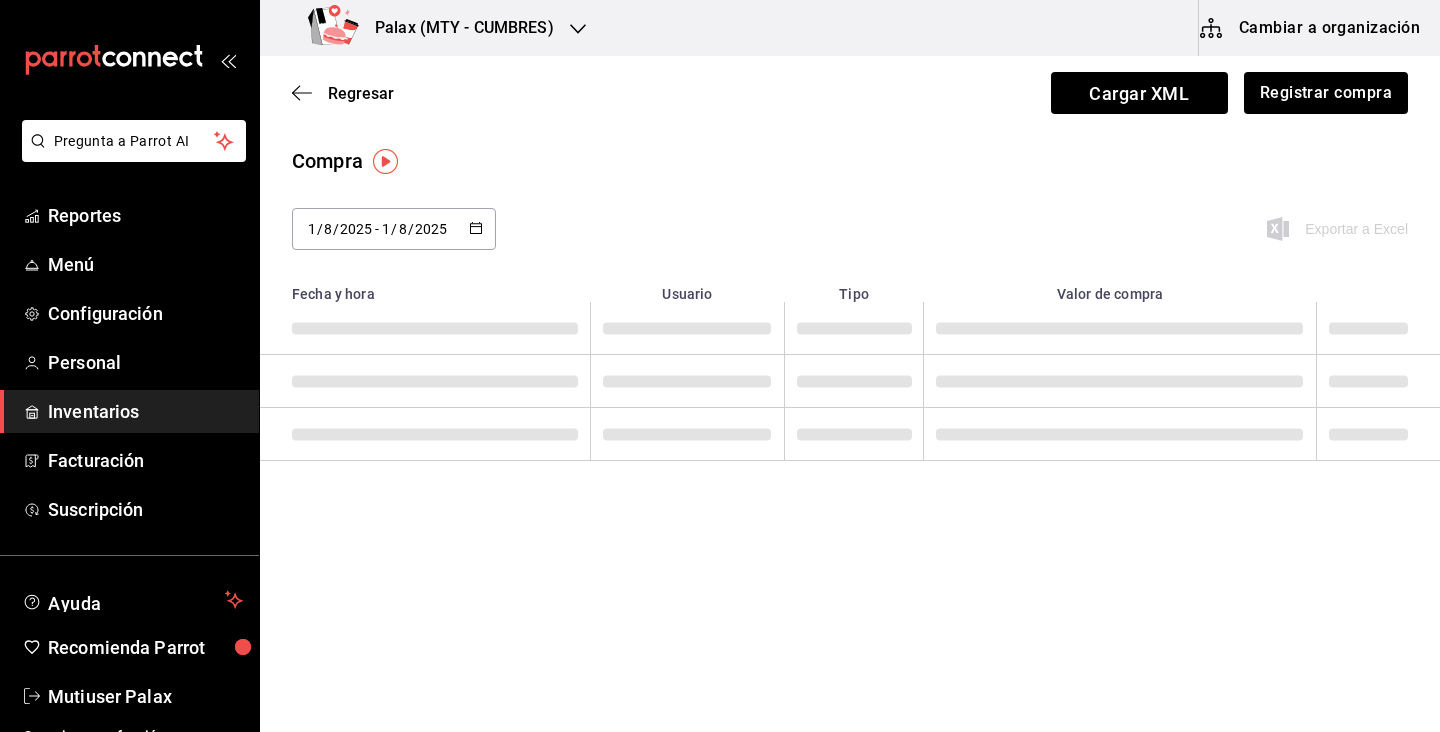 type on "1" 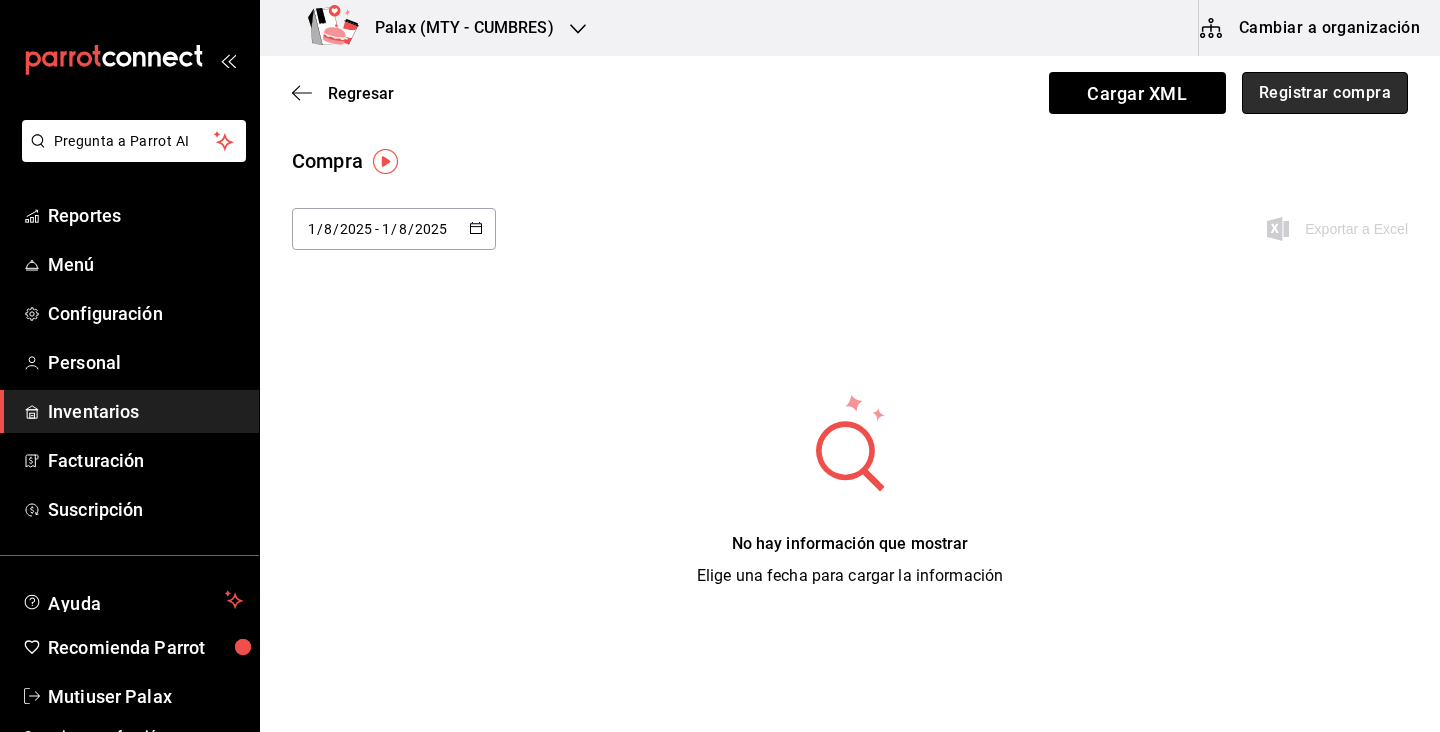 click on "Registrar compra" at bounding box center (1325, 93) 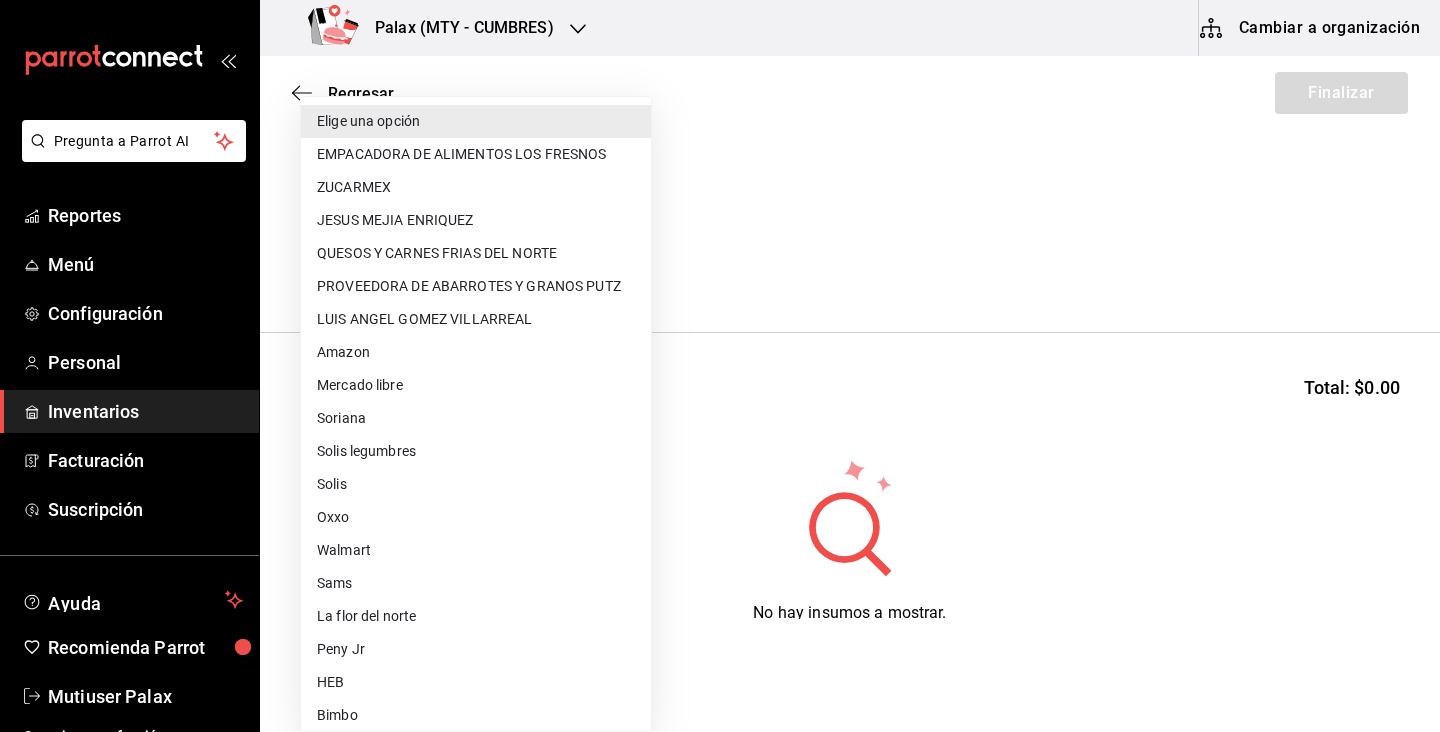 click on "Pregunta a Parrot AI Reportes   Menú   Configuración   Personal   Inventarios   Facturación   Suscripción   Ayuda Recomienda Parrot   Mutiuser Palax   Sugerir nueva función   Palax (MTY - CUMBRES) Cambiar a organización Regresar Finalizar Compra Proveedor Elige una opción default Buscar Total: $0.00 No hay insumos a mostrar. Busca un insumo para agregarlo a la lista Pregunta a Parrot AI Reportes   Menú   Configuración   Personal   Inventarios   Facturación   Suscripción   Ayuda Recomienda Parrot   Mutiuser Palax   Sugerir nueva función   GANA 1 MES GRATIS EN TU SUSCRIPCIÓN AQUÍ ¿Recuerdas cómo empezó tu restaurante?
Hoy puedes ayudar a un colega a tener el mismo cambio que tú viviste.
Recomienda Parrot directamente desde tu Portal Administrador.
Es fácil y rápido.
🎁 Por cada restaurante que se una, ganas 1 mes gratis. Ver video tutorial Ir a video Editar Eliminar Visitar centro de ayuda (81) 2046 6363 soporte@parrotsoftware.io Visitar centro de ayuda (81) 2046 6363 Elige una opción" at bounding box center (720, 309) 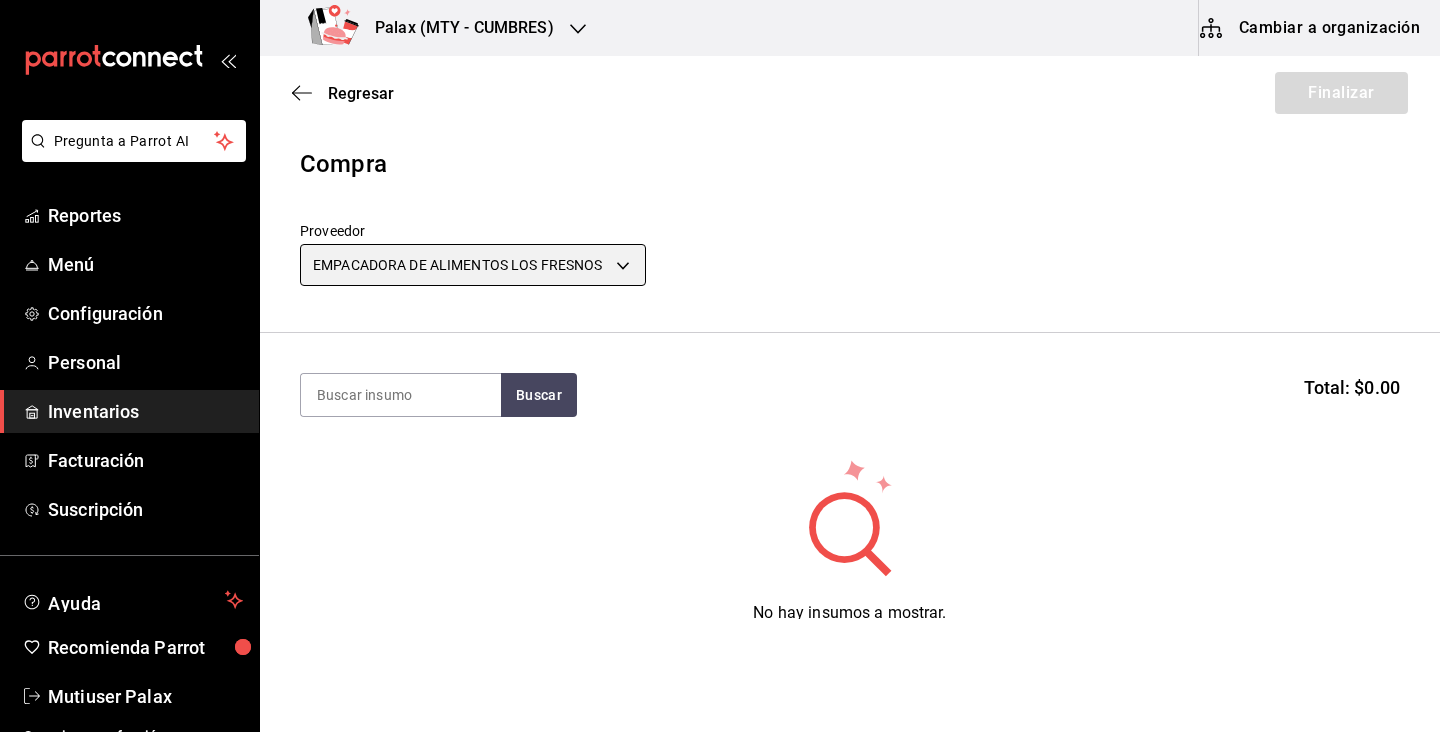 type on "f84a5226-2855-49d8-b15e-fae9f53334ff" 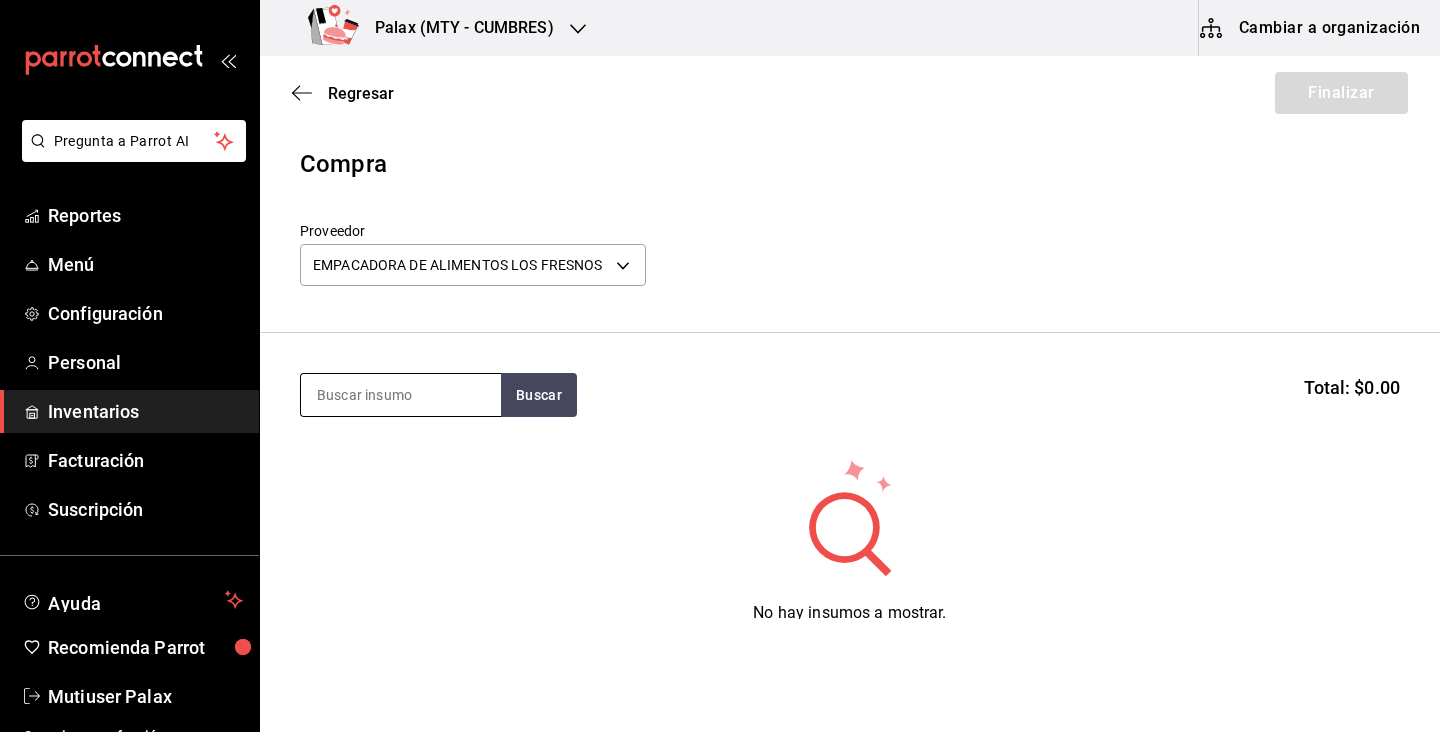 click at bounding box center [401, 395] 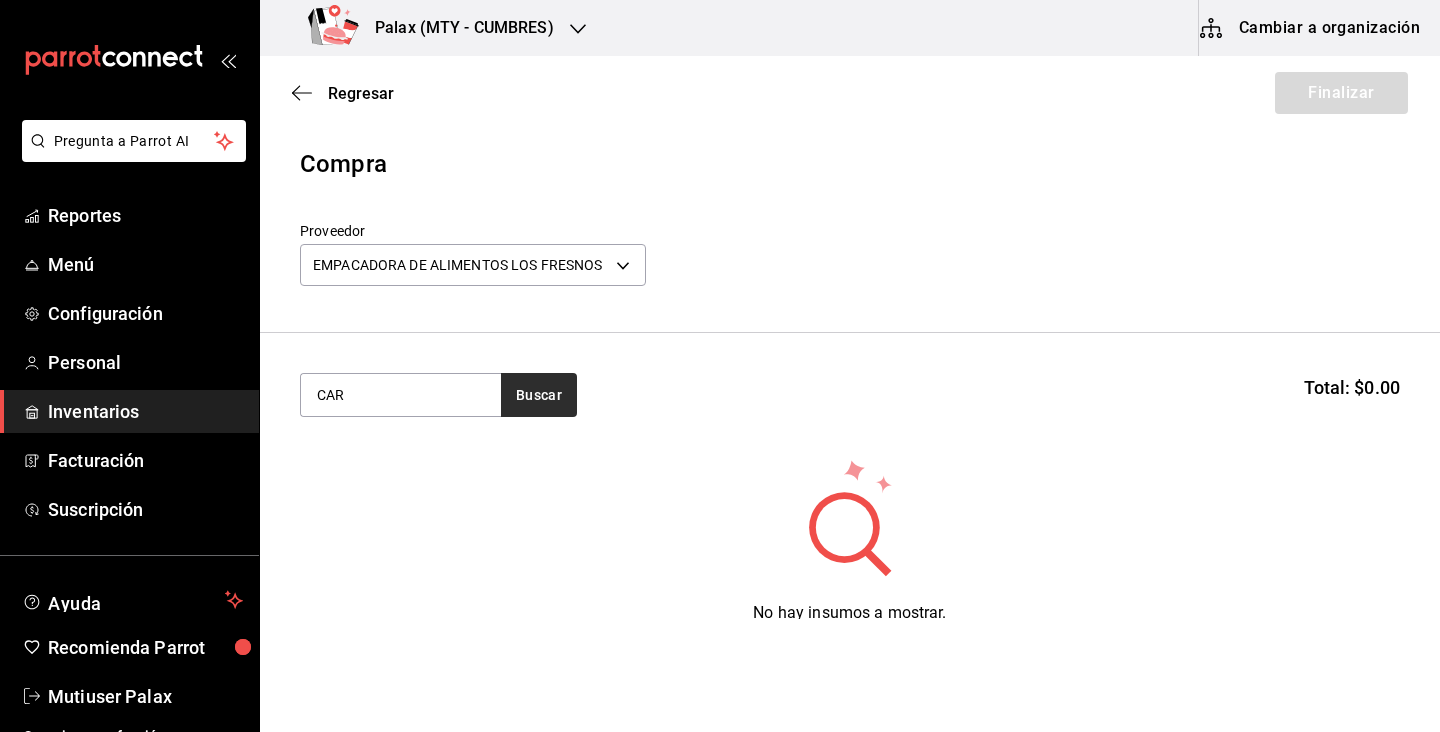 type on "CAR" 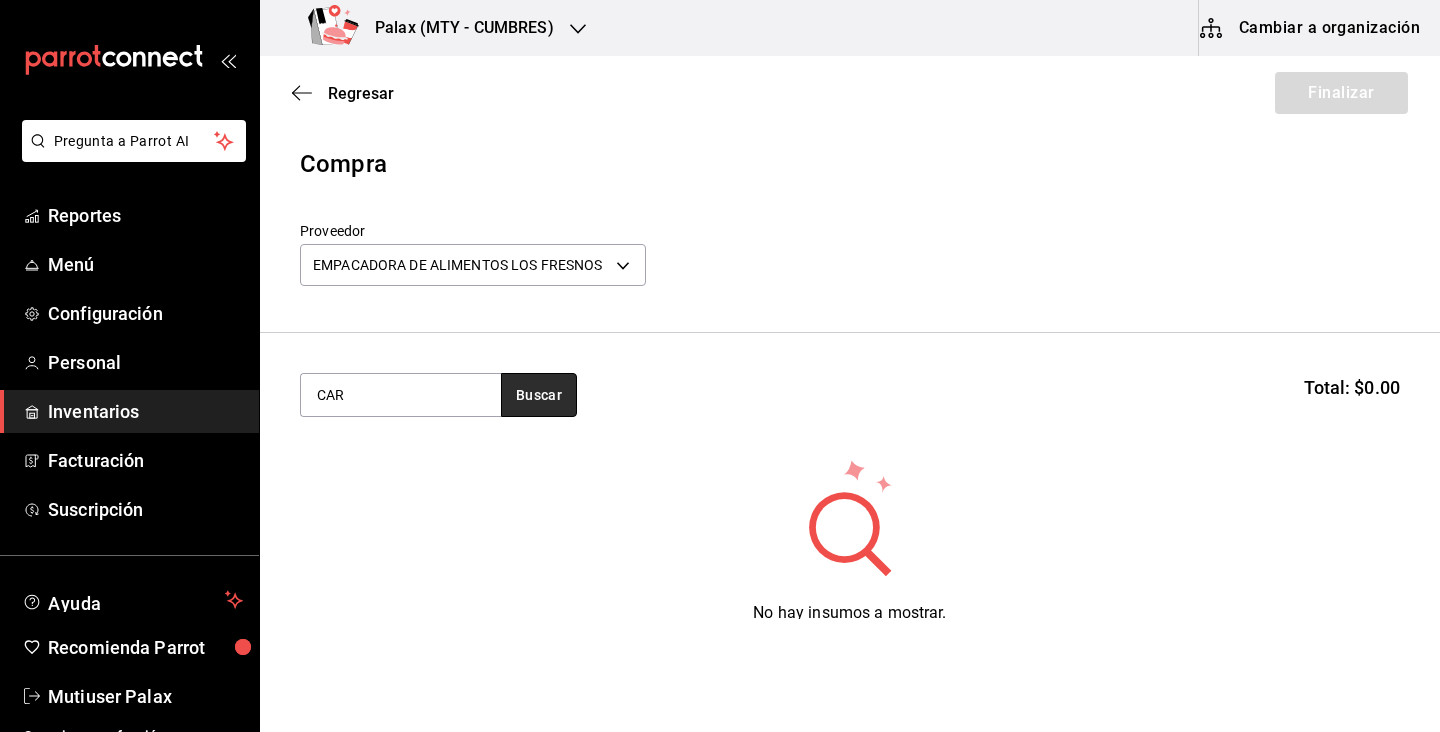 click on "Buscar" at bounding box center [539, 395] 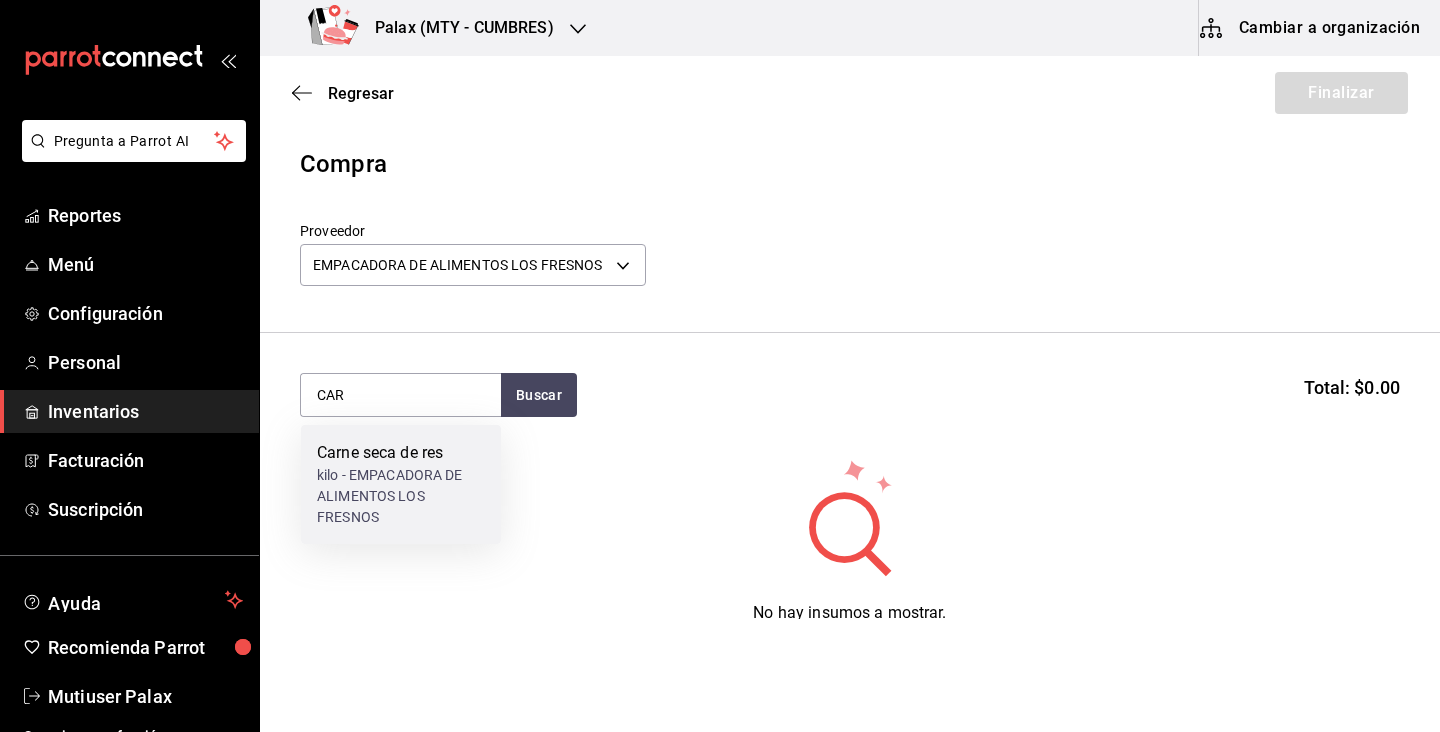 click on "kilo - EMPACADORA DE ALIMENTOS LOS FRESNOS" at bounding box center (401, 496) 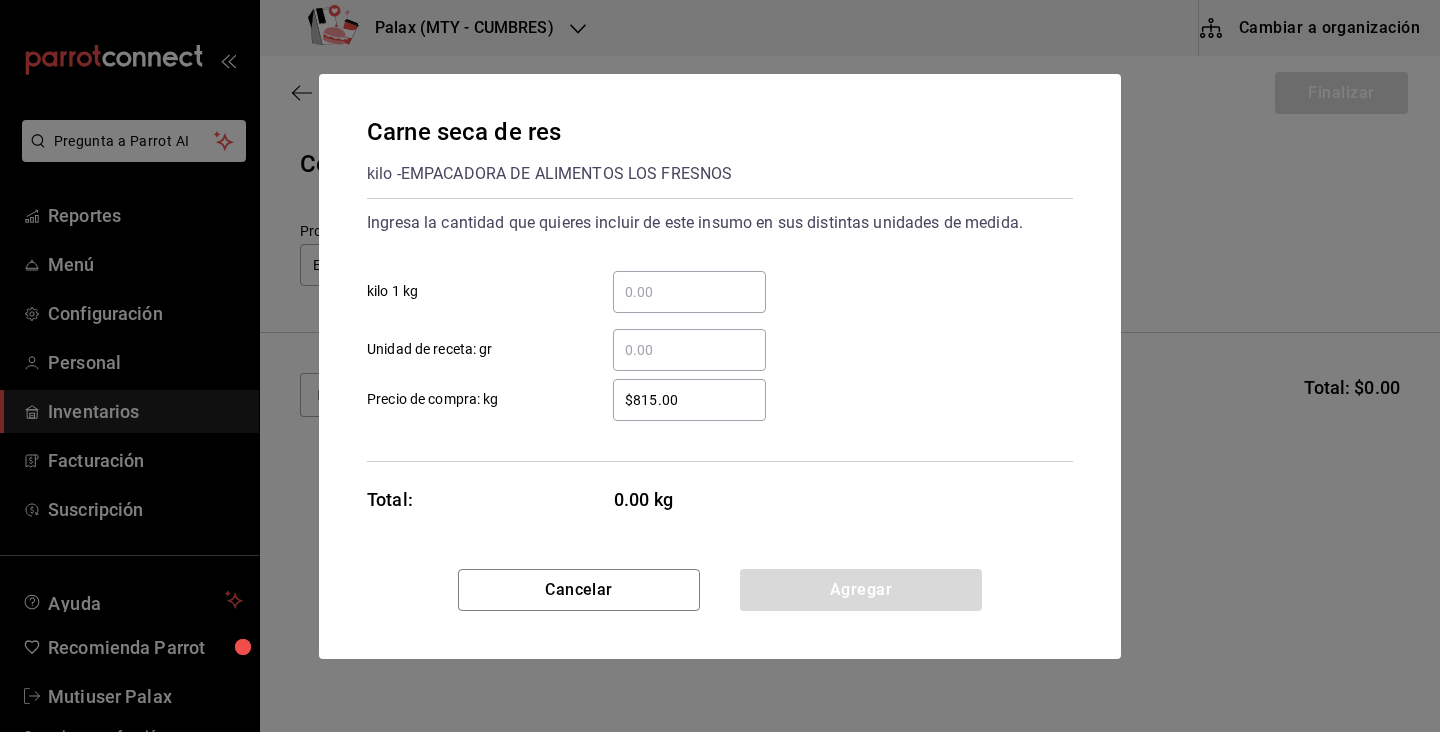 click on "​" at bounding box center (689, 292) 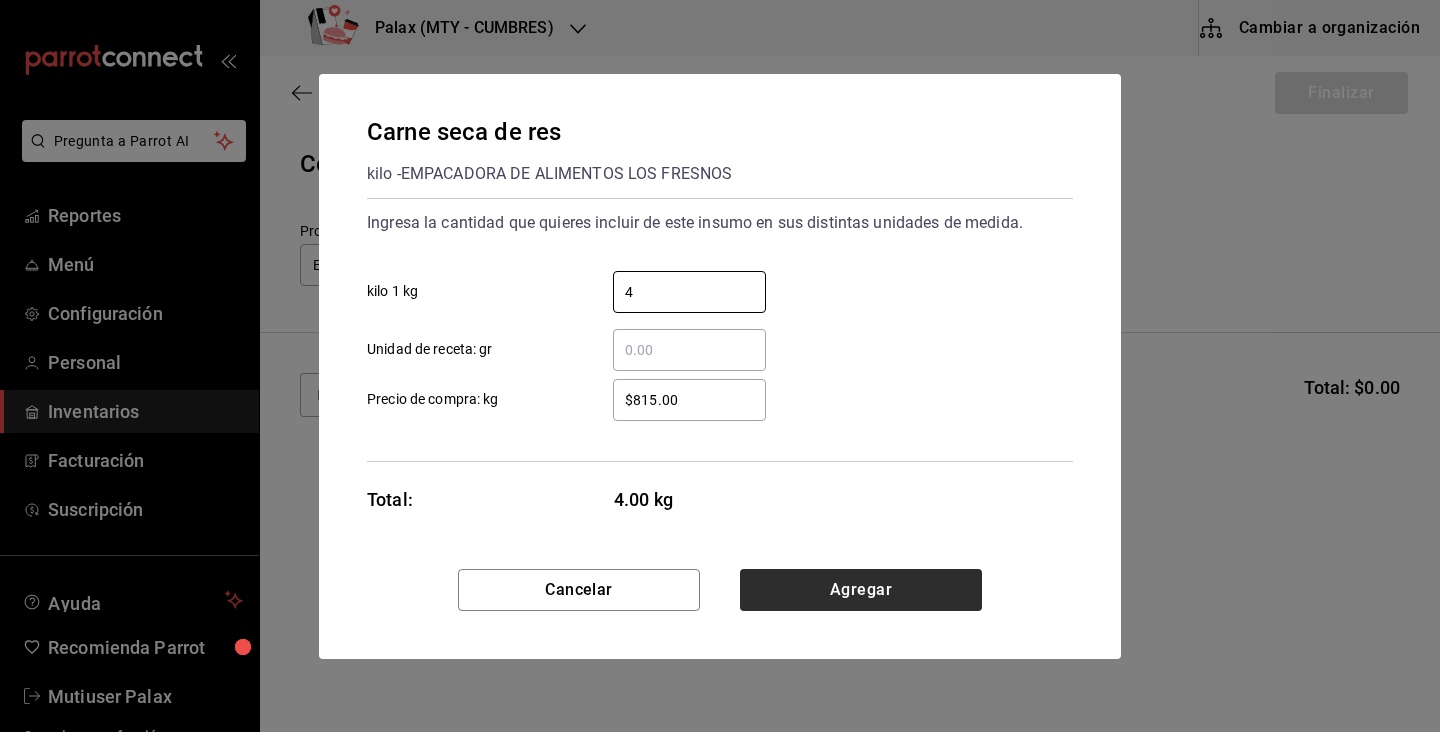 type on "4" 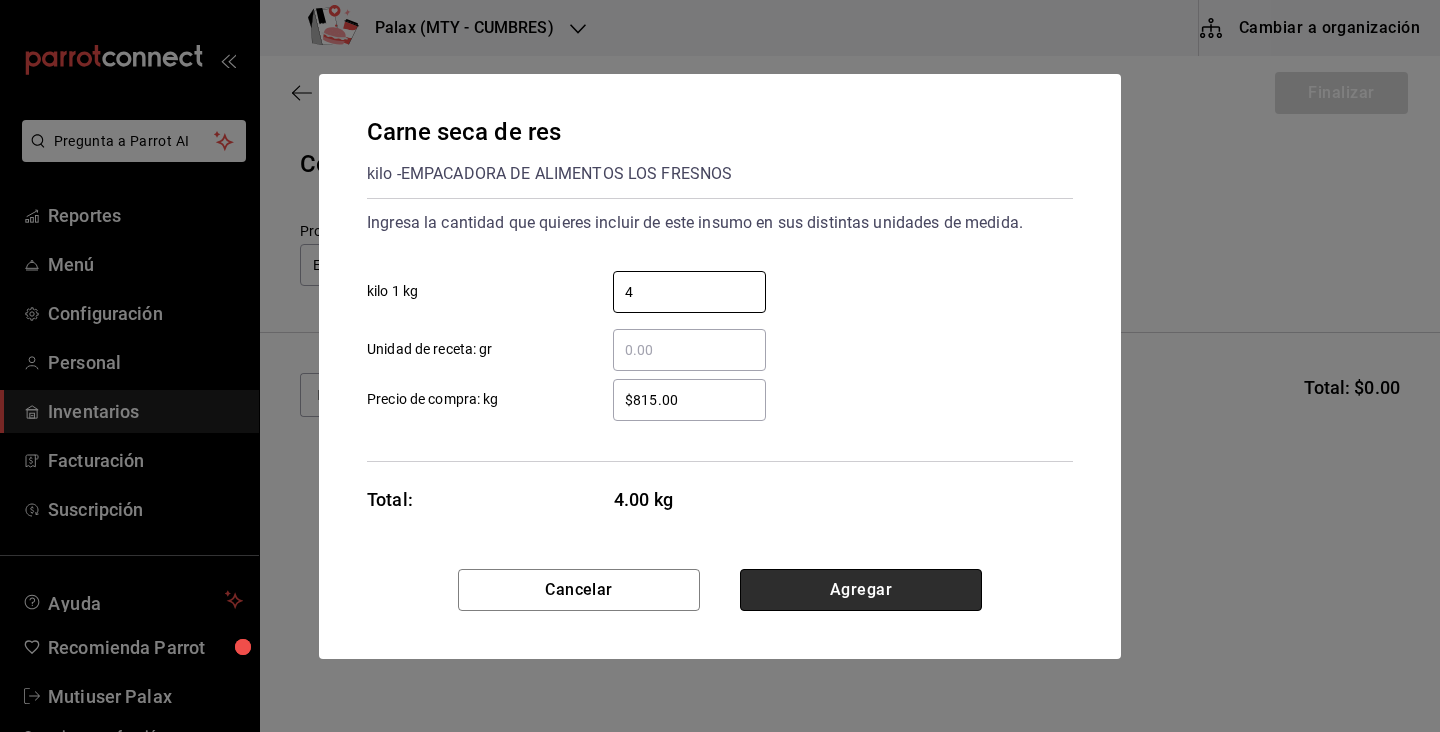click on "Agregar" at bounding box center (861, 590) 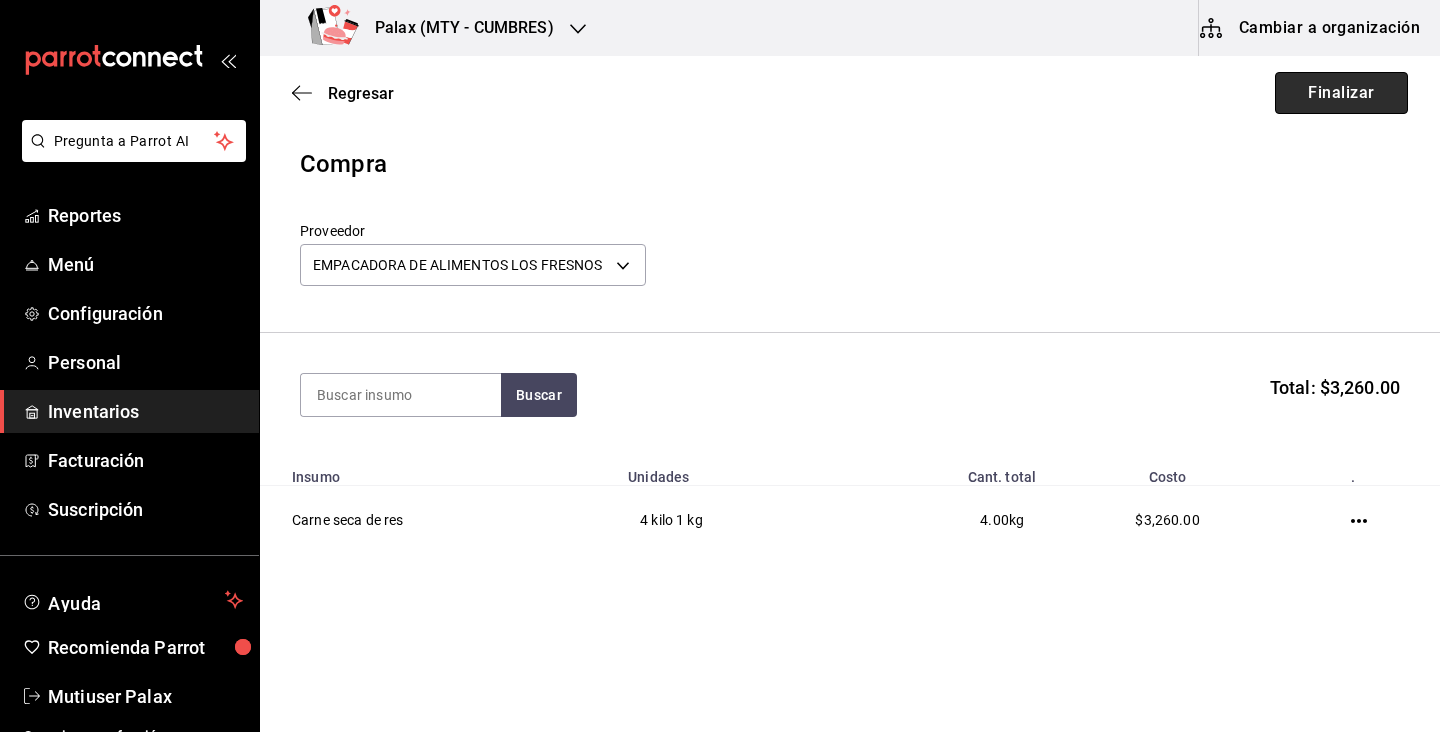 click on "Finalizar" at bounding box center (1341, 93) 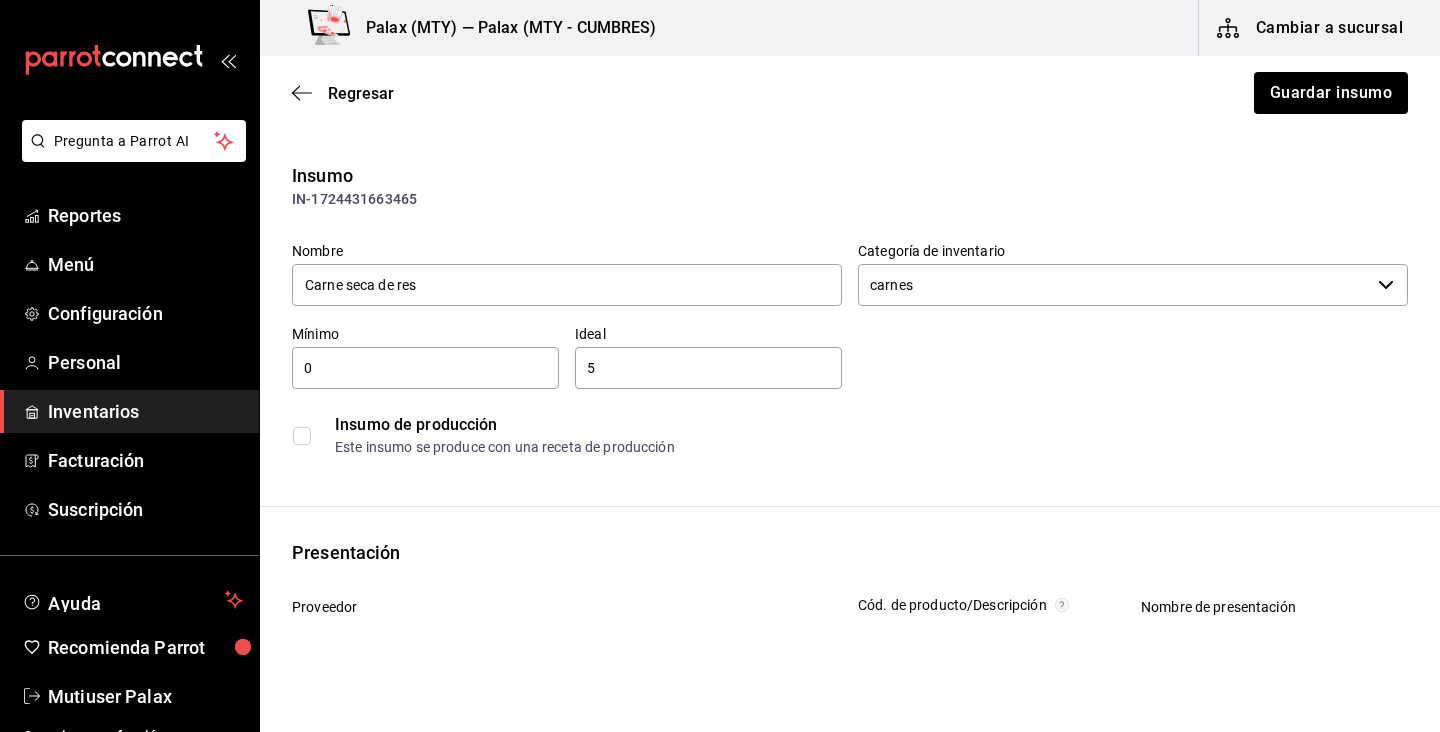 scroll, scrollTop: 0, scrollLeft: 0, axis: both 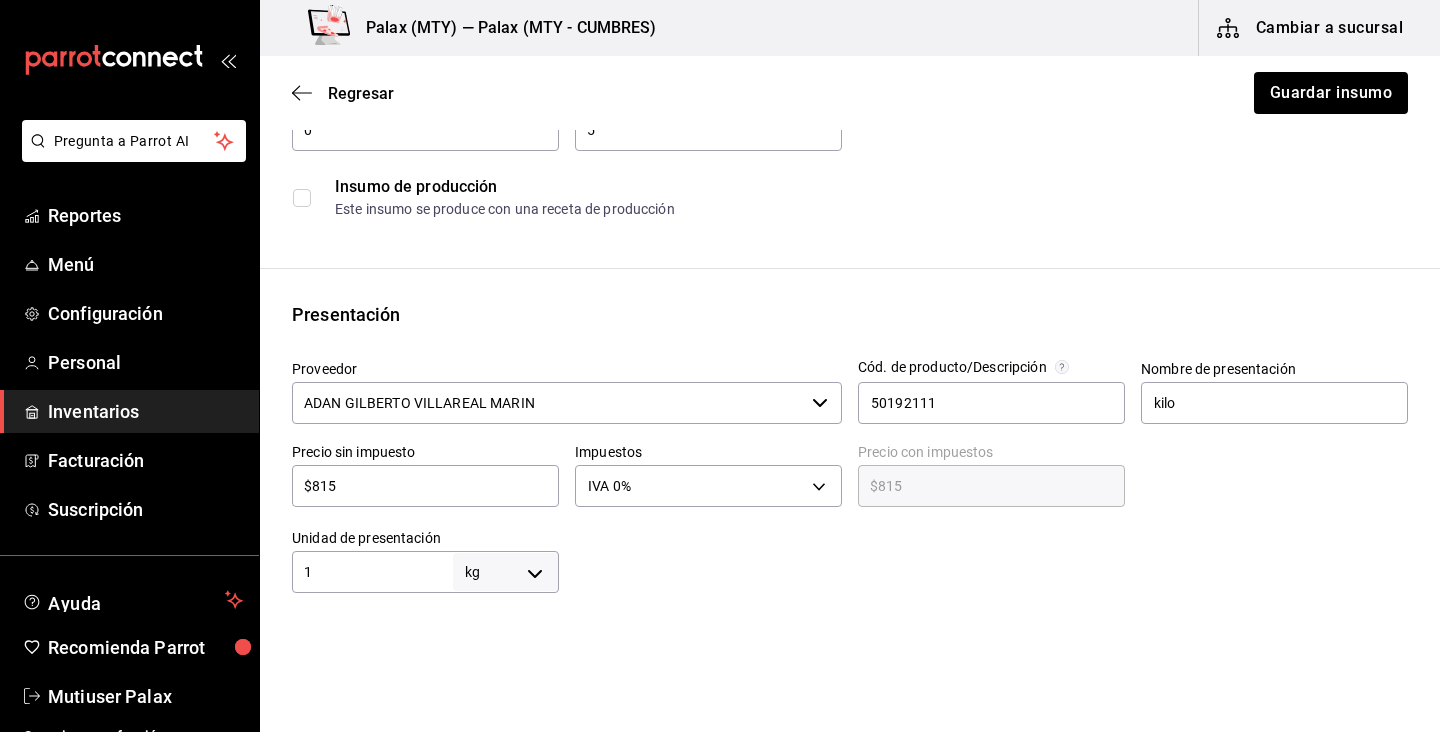 click on "$815" at bounding box center [425, 486] 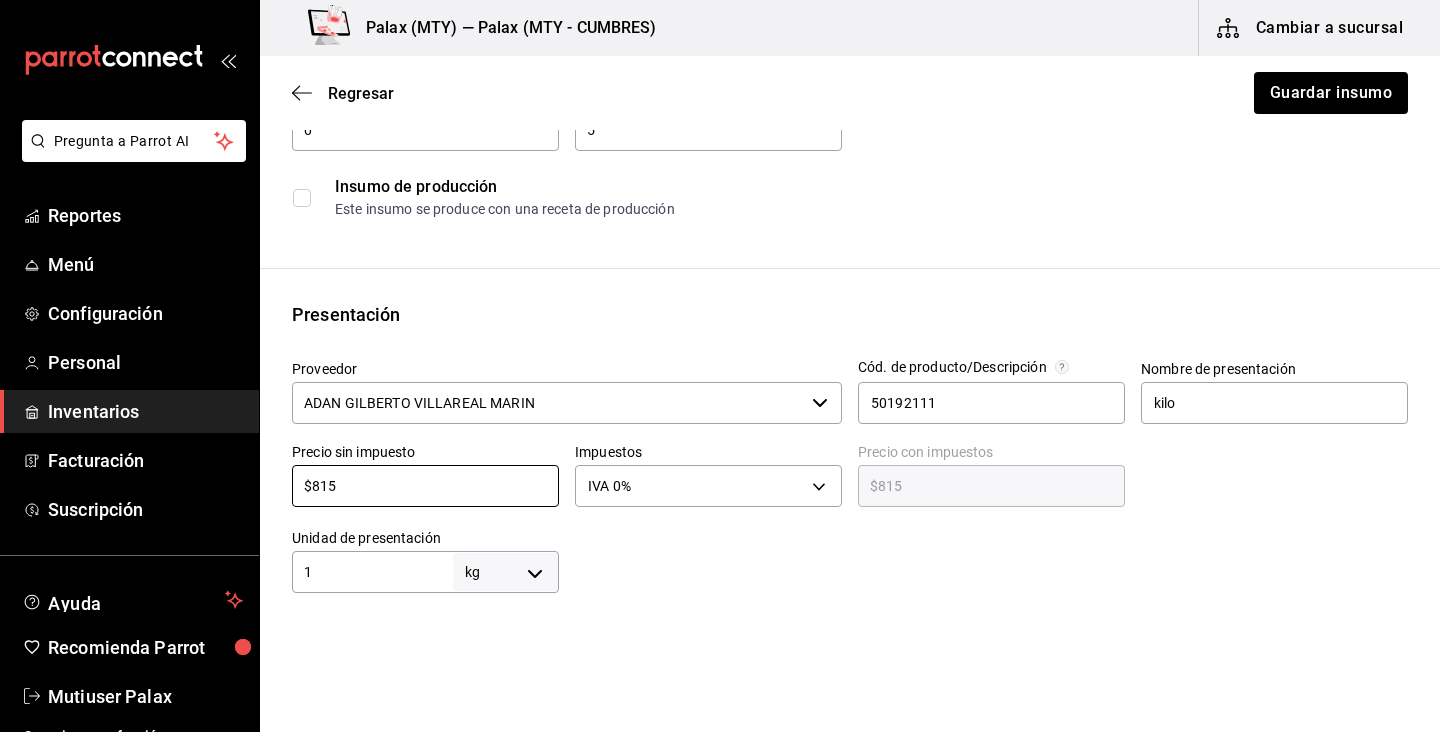click on "ADAN GILBERTO VILLAREAL MARIN" at bounding box center (548, 403) 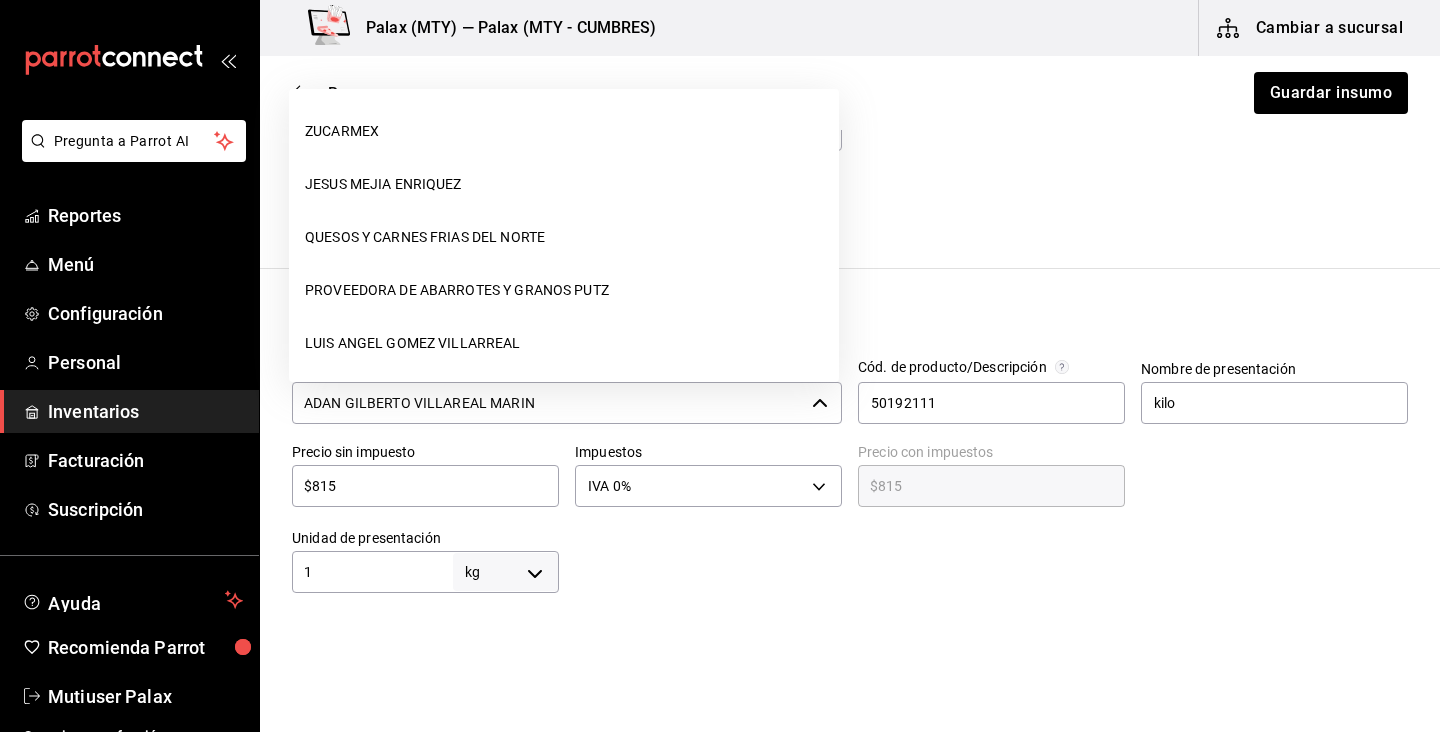 scroll, scrollTop: 1859, scrollLeft: 0, axis: vertical 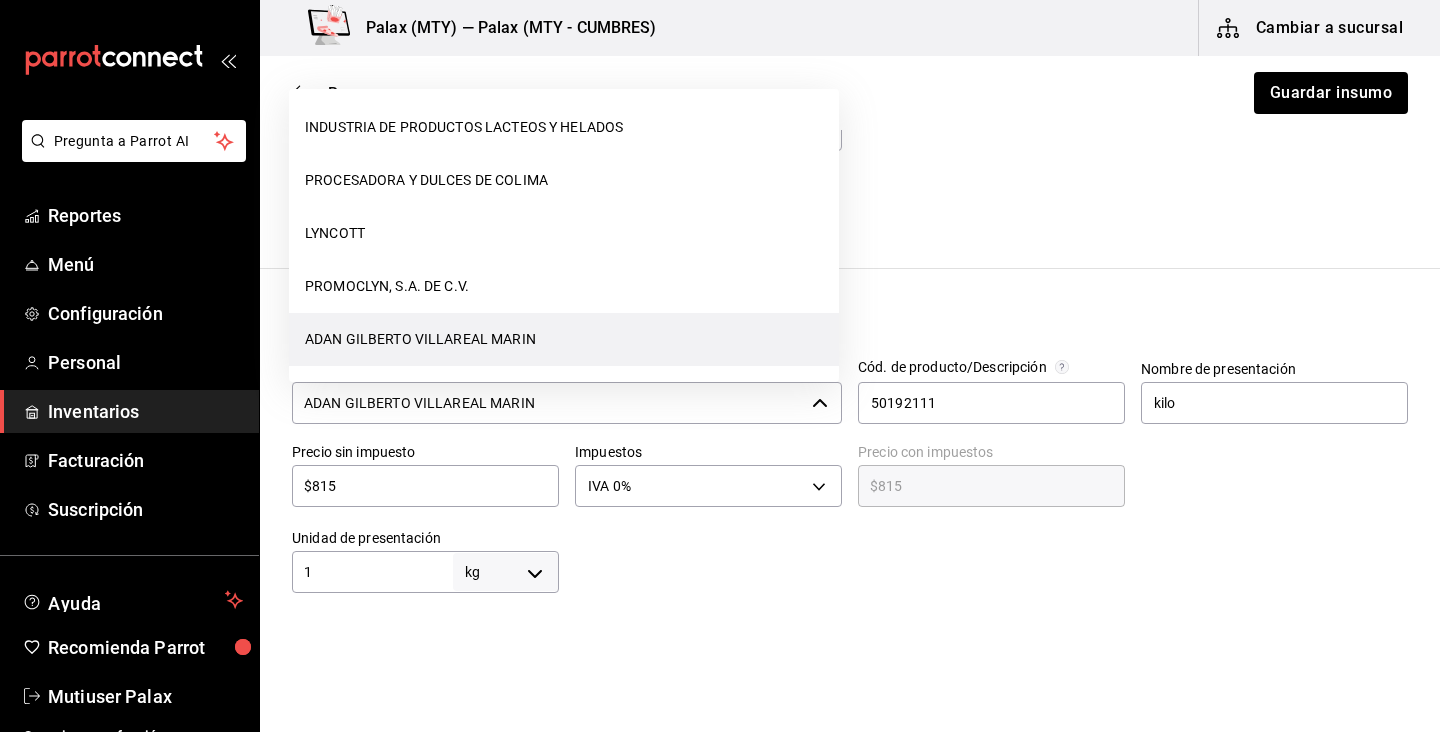 click on "ADAN GILBERTO VILLAREAL MARIN" at bounding box center [548, 403] 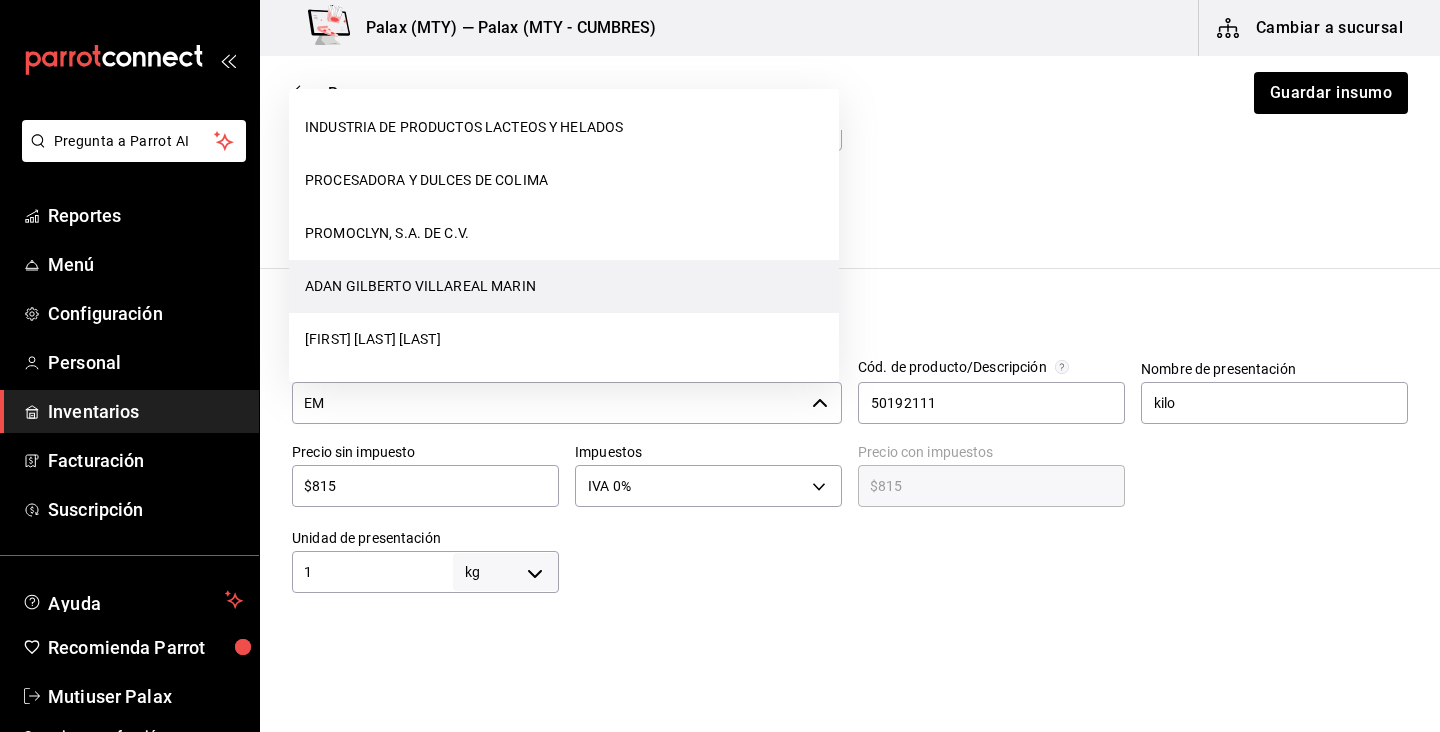 scroll, scrollTop: 0, scrollLeft: 0, axis: both 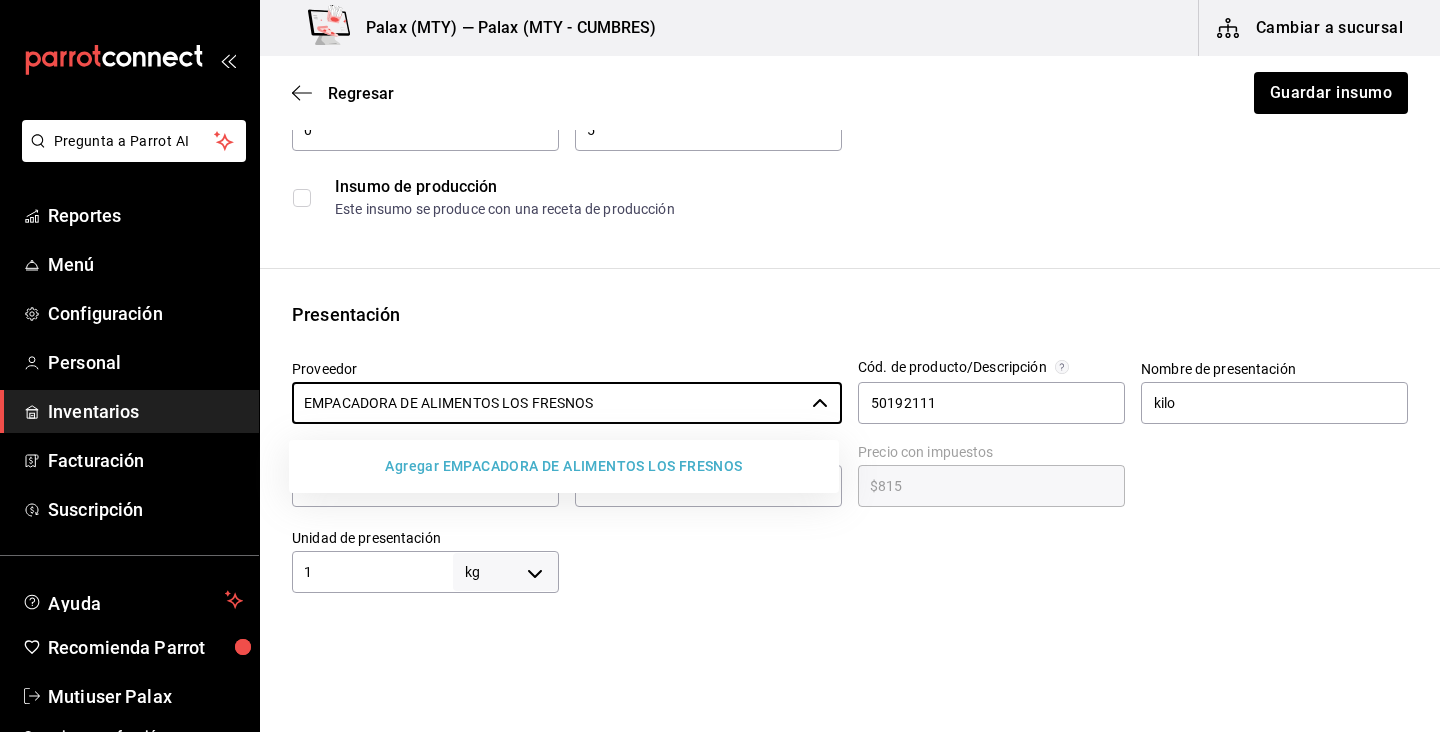 type on "ADAN GILBERTO VILLAREAL MARIN" 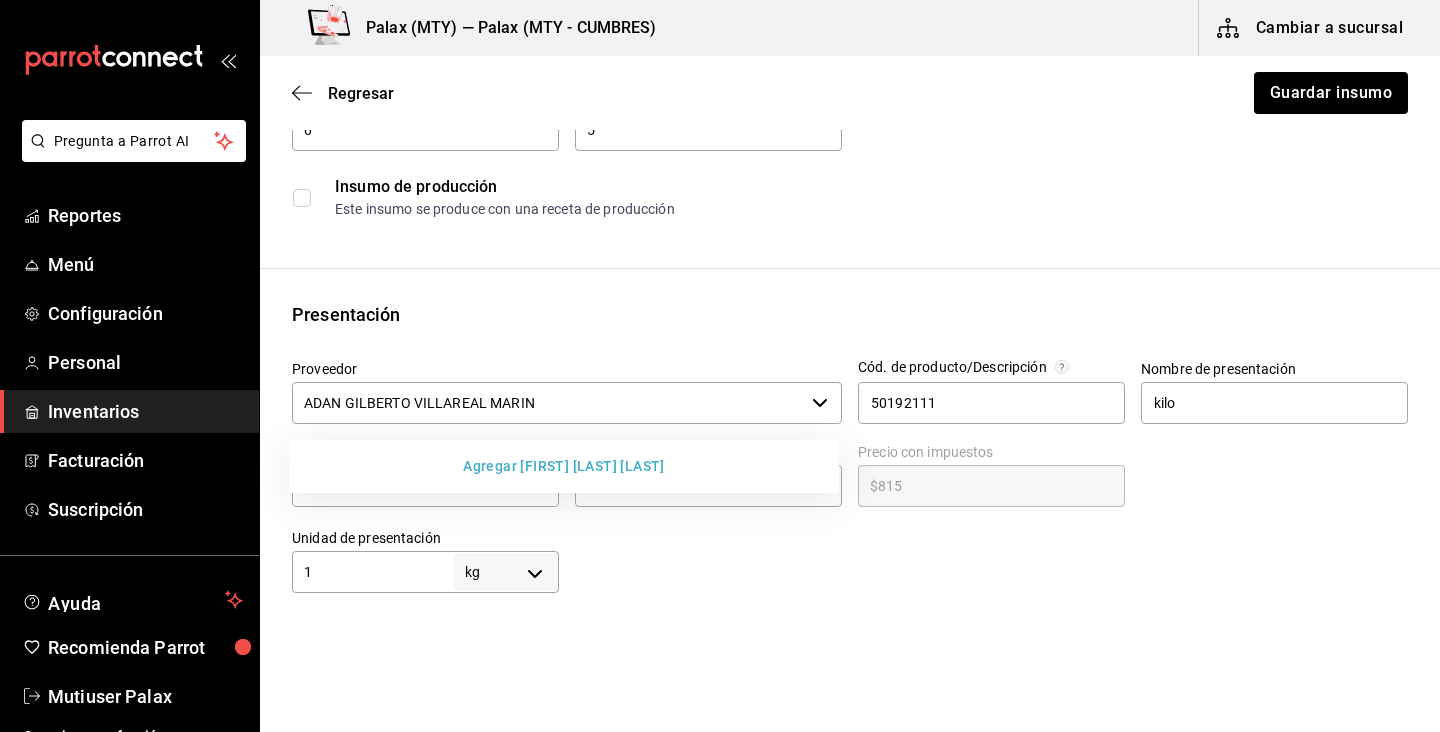 click on "Agregar [FIRST] [LAST] [LAST]" at bounding box center (564, 466) 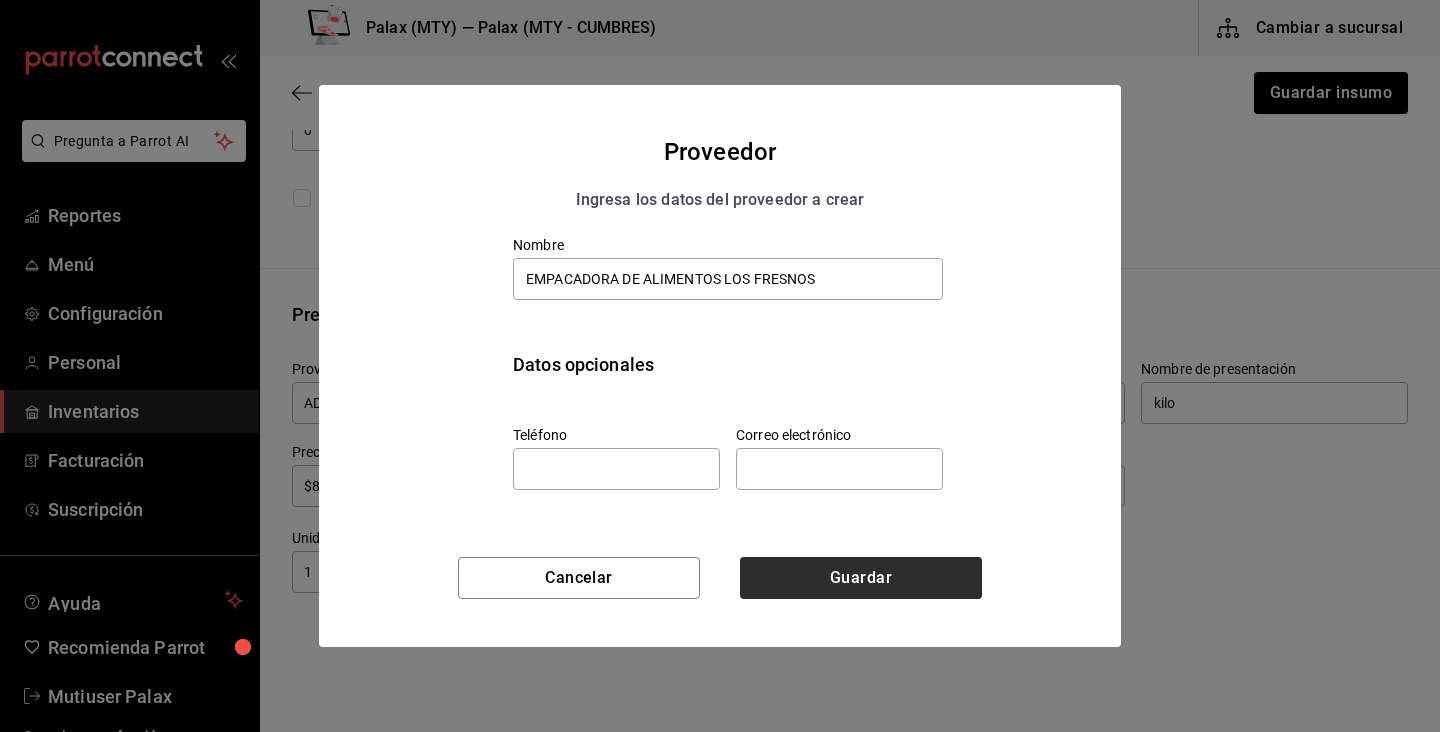 type on "EMPACADORA DE ALIMENTOS LOS FRESNOS" 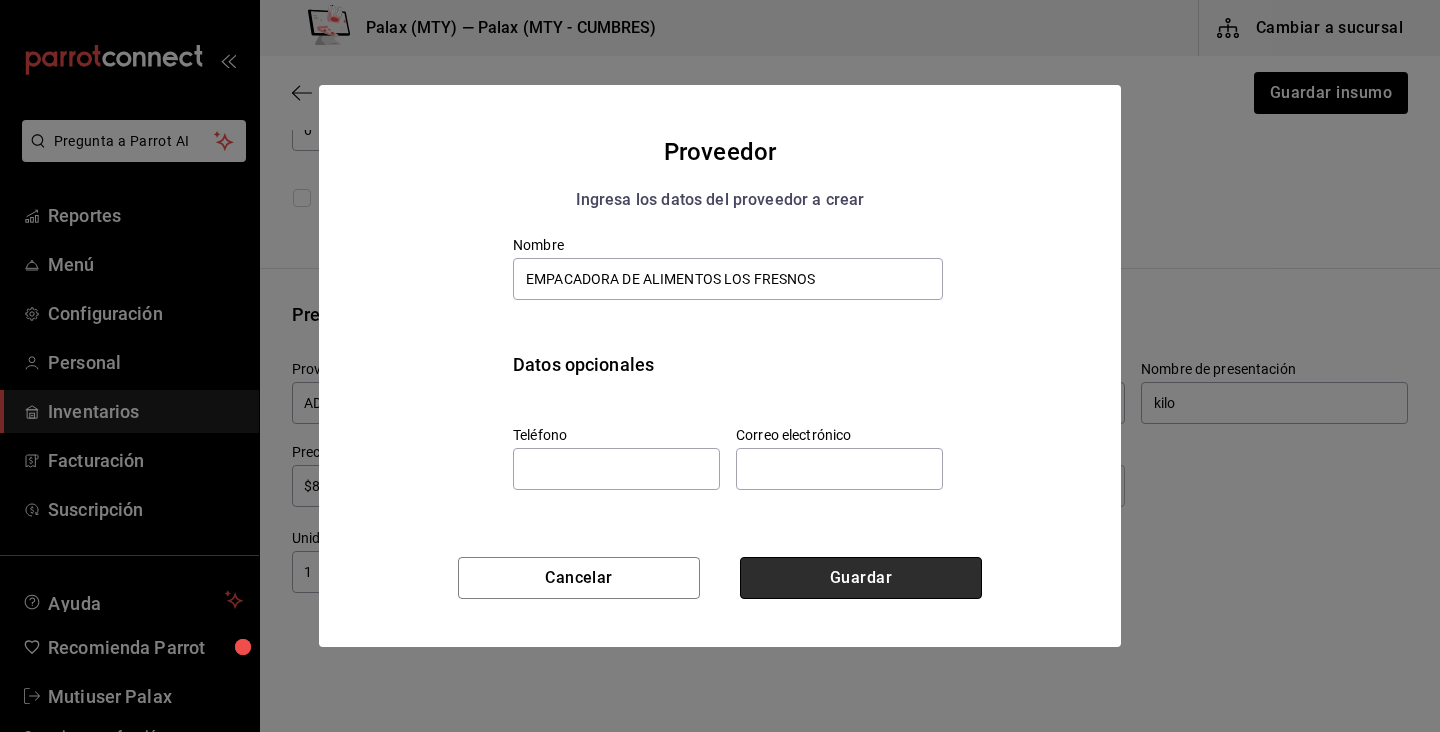 click on "Guardar" at bounding box center [861, 578] 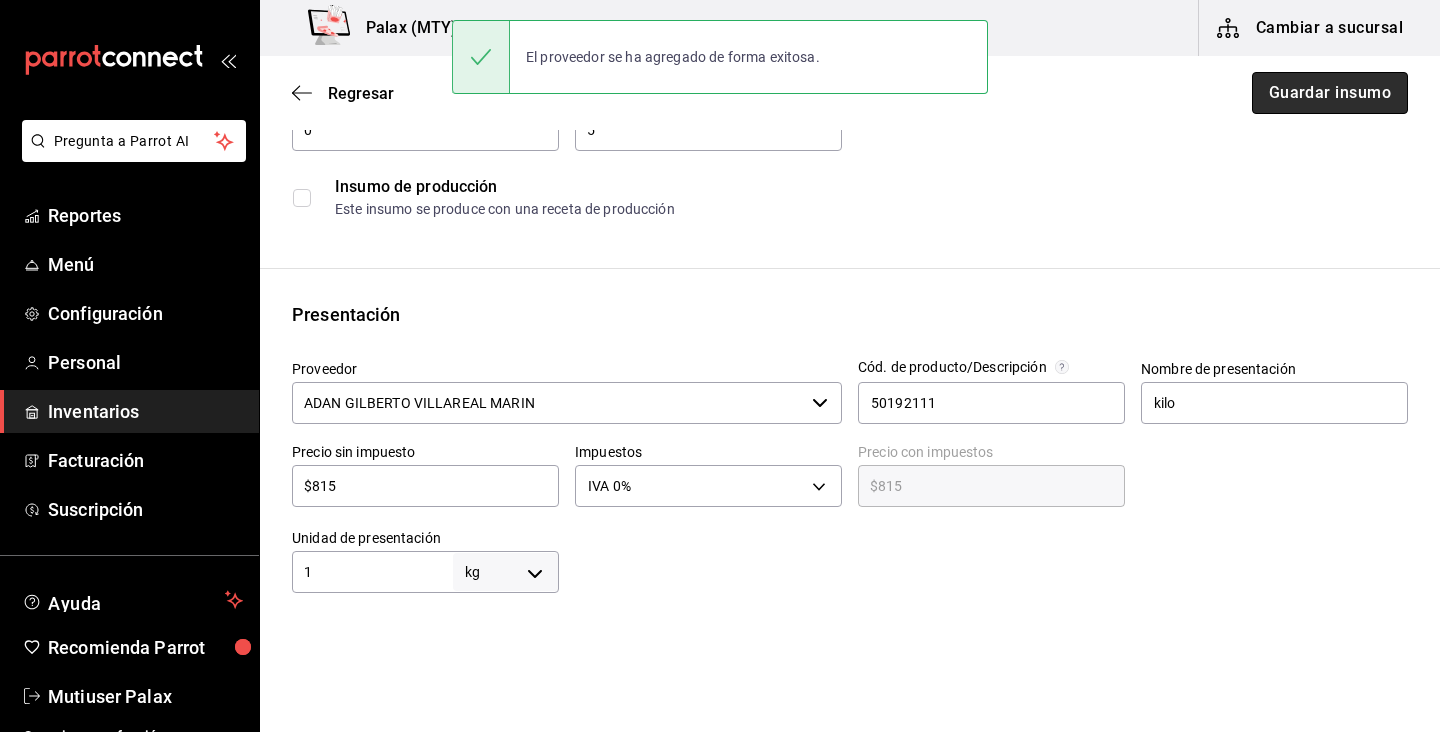 click on "Guardar insumo" at bounding box center (1330, 93) 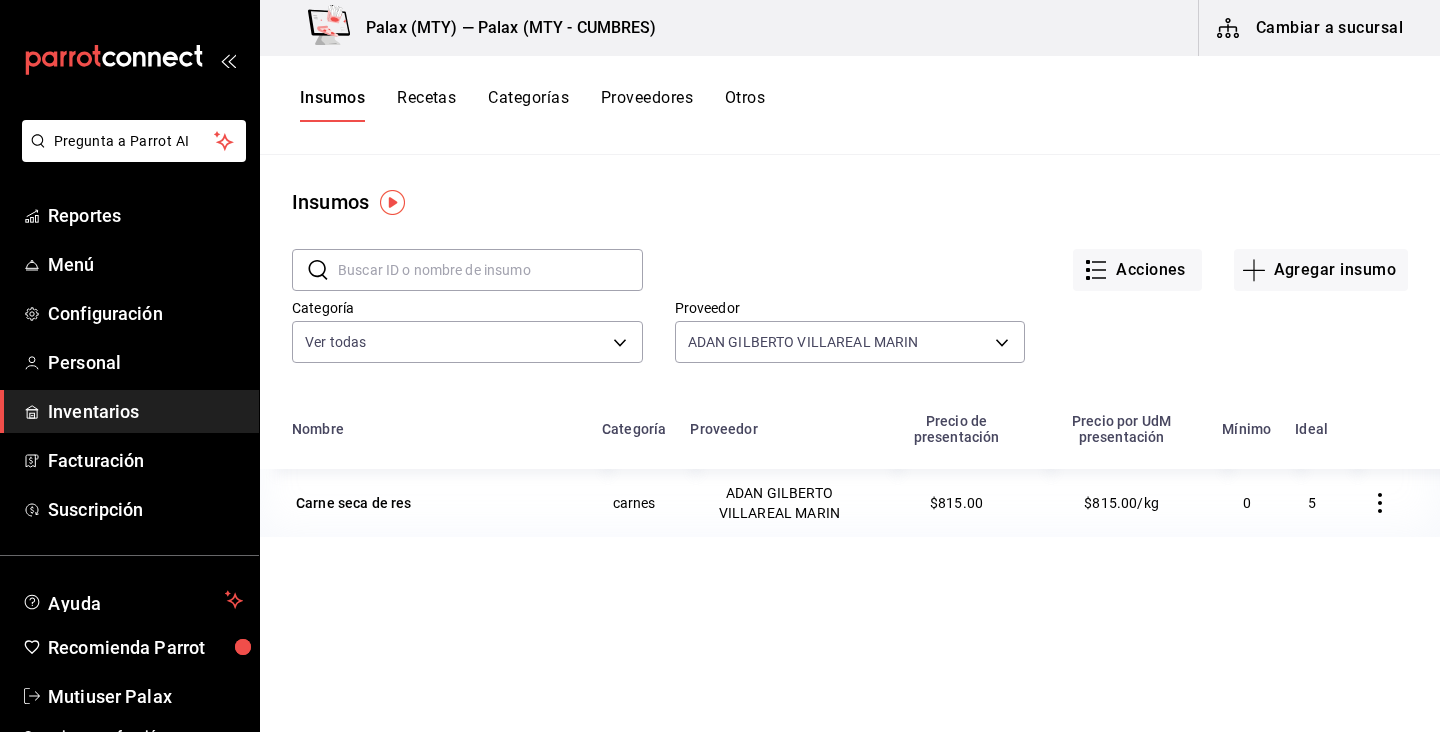 click at bounding box center (490, 270) 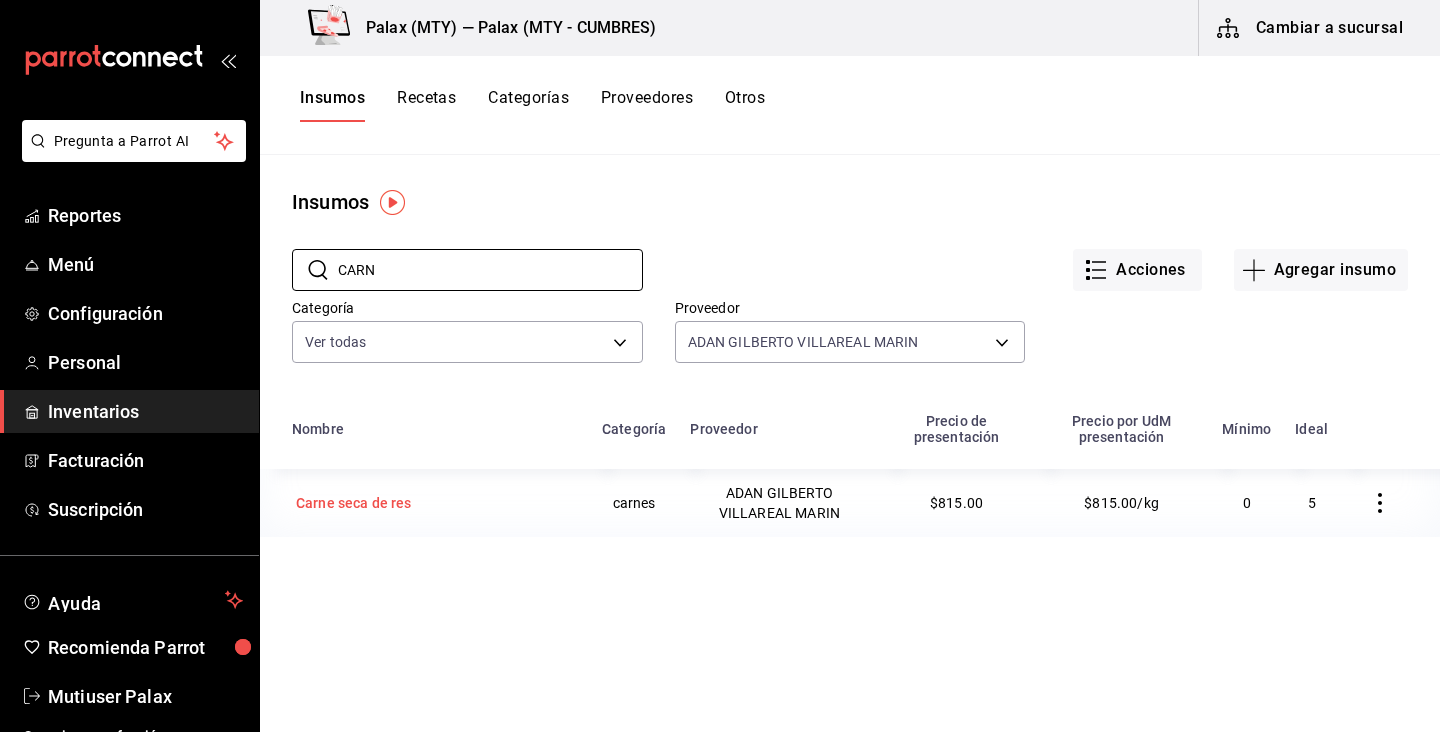 type on "CARN" 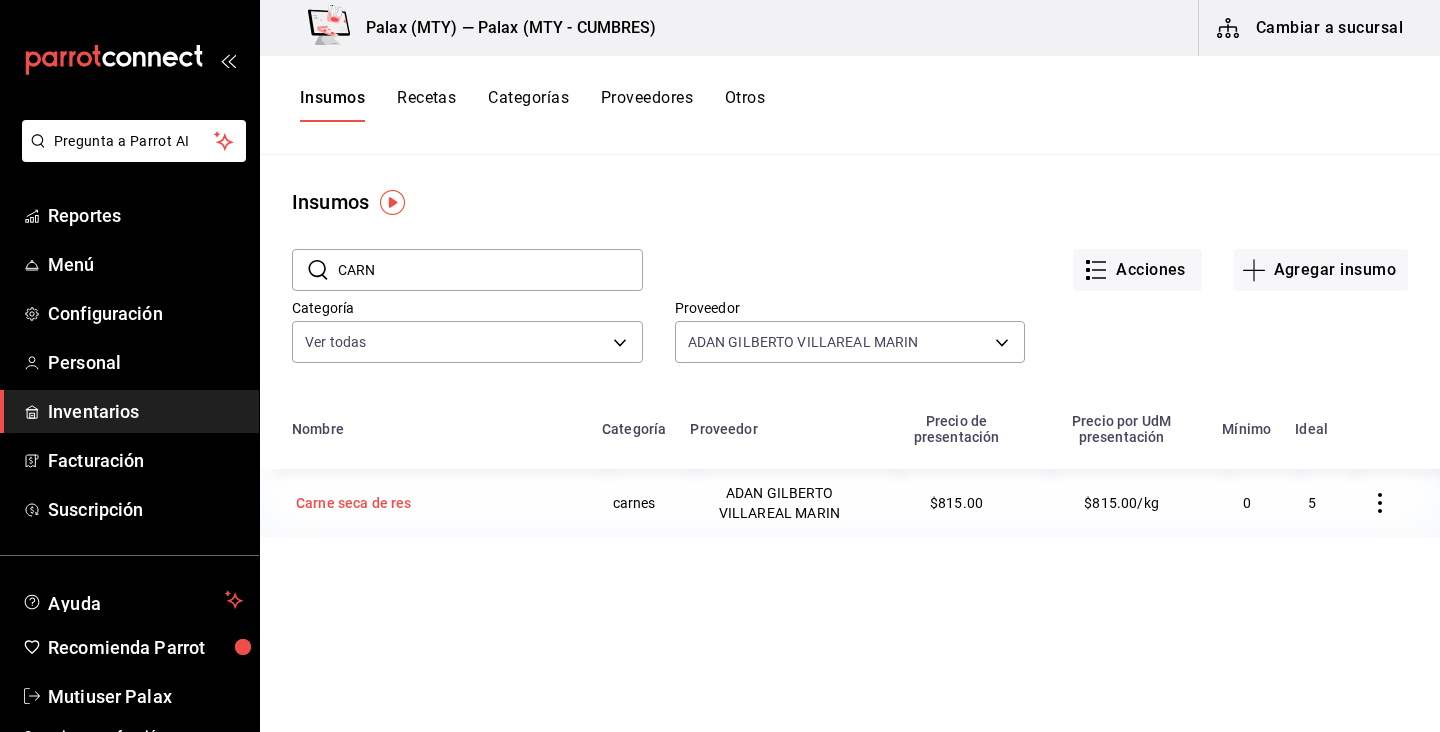 click on "Carne seca de res" at bounding box center (354, 503) 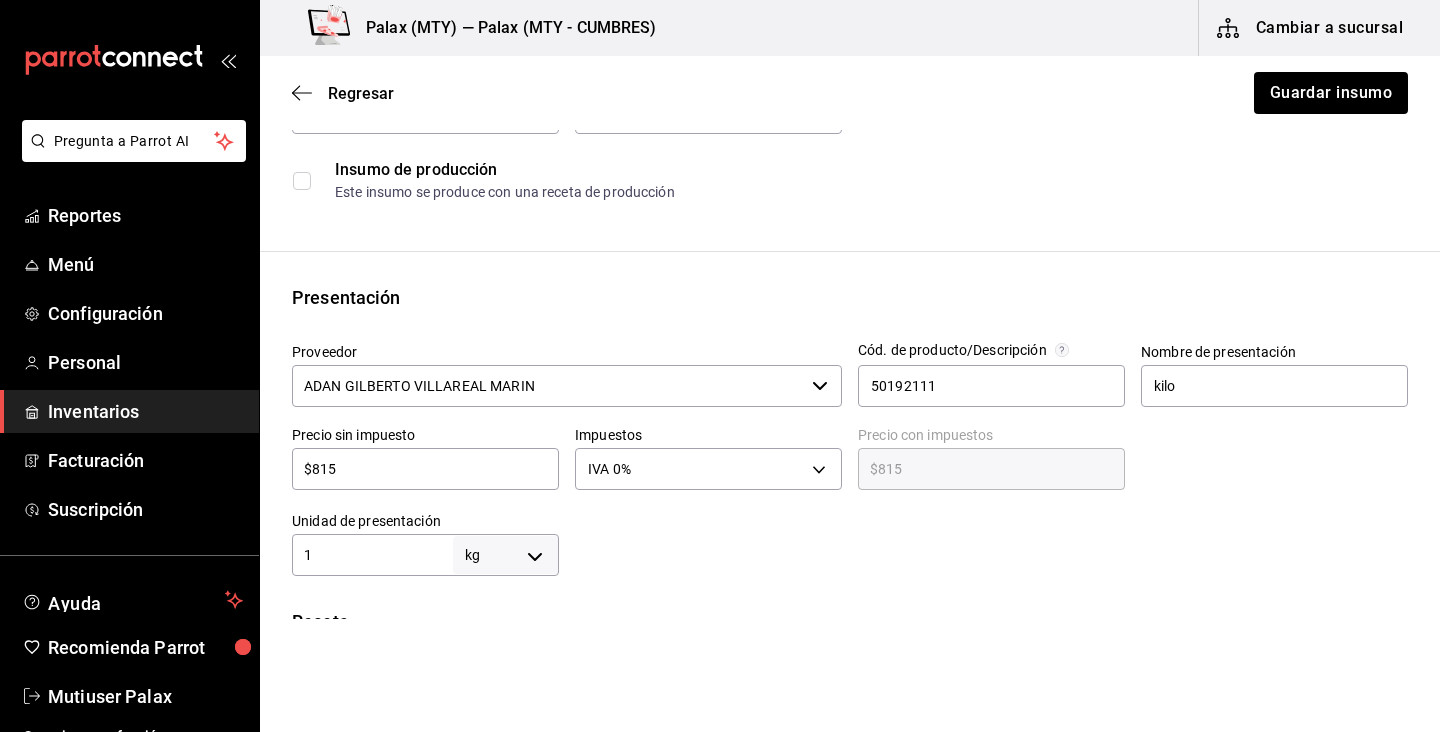 scroll, scrollTop: 337, scrollLeft: 0, axis: vertical 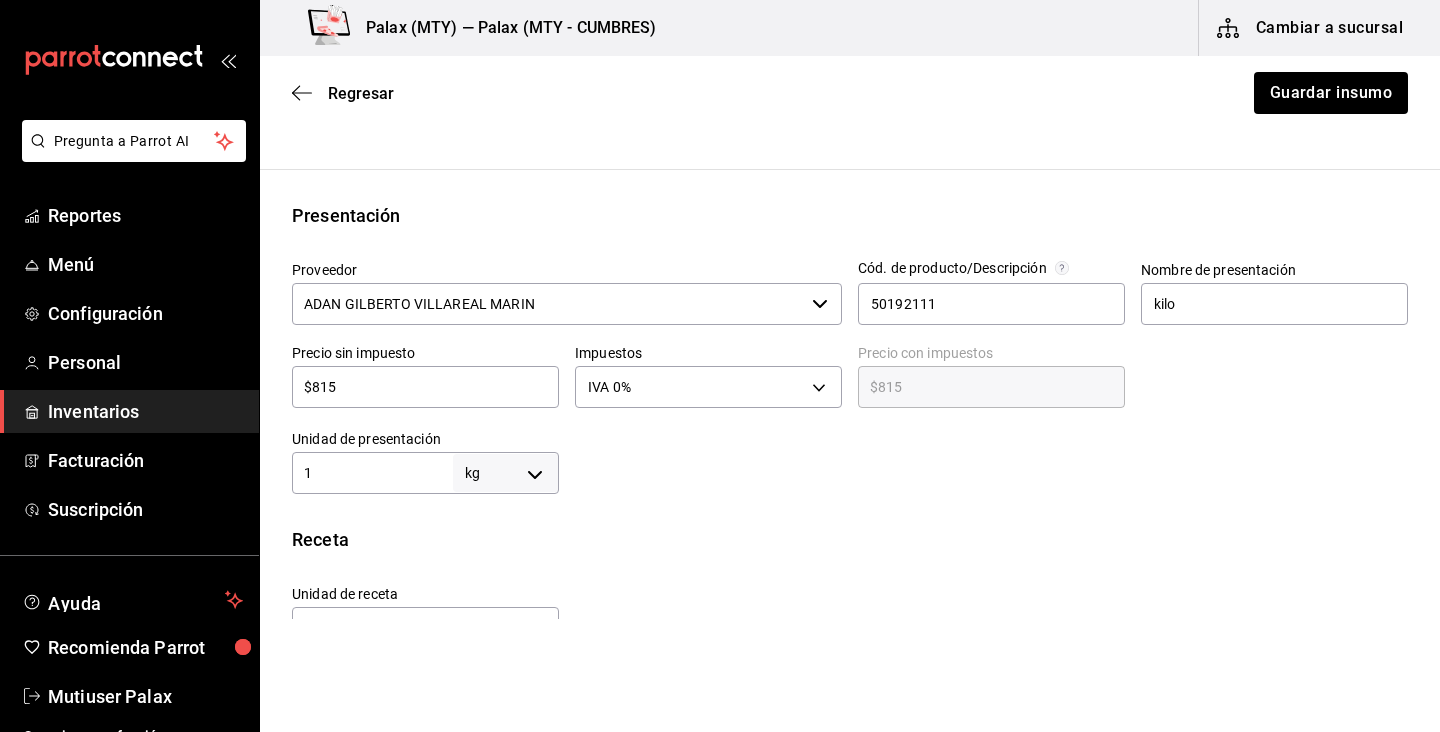 click on "ADAN GILBERTO VILLAREAL MARIN" at bounding box center [548, 304] 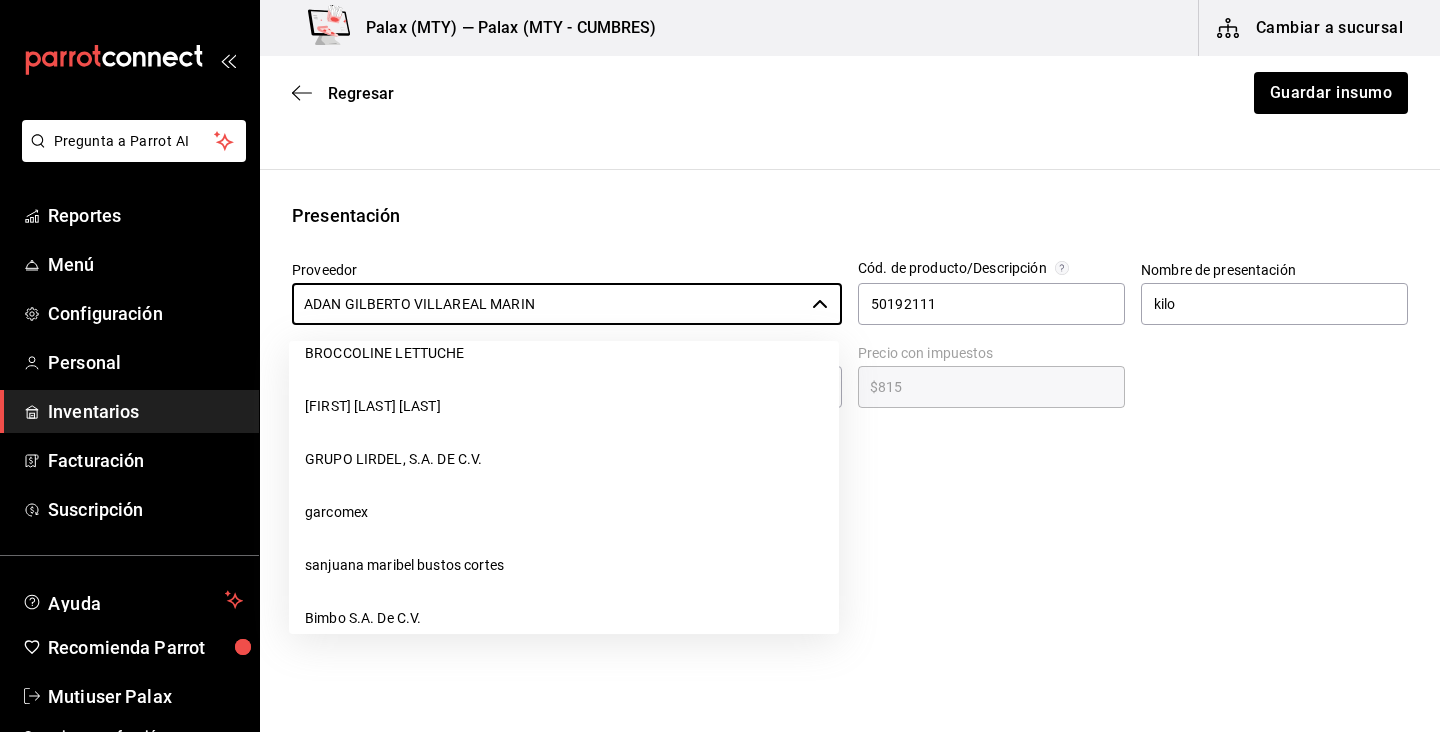 scroll, scrollTop: 1458, scrollLeft: 0, axis: vertical 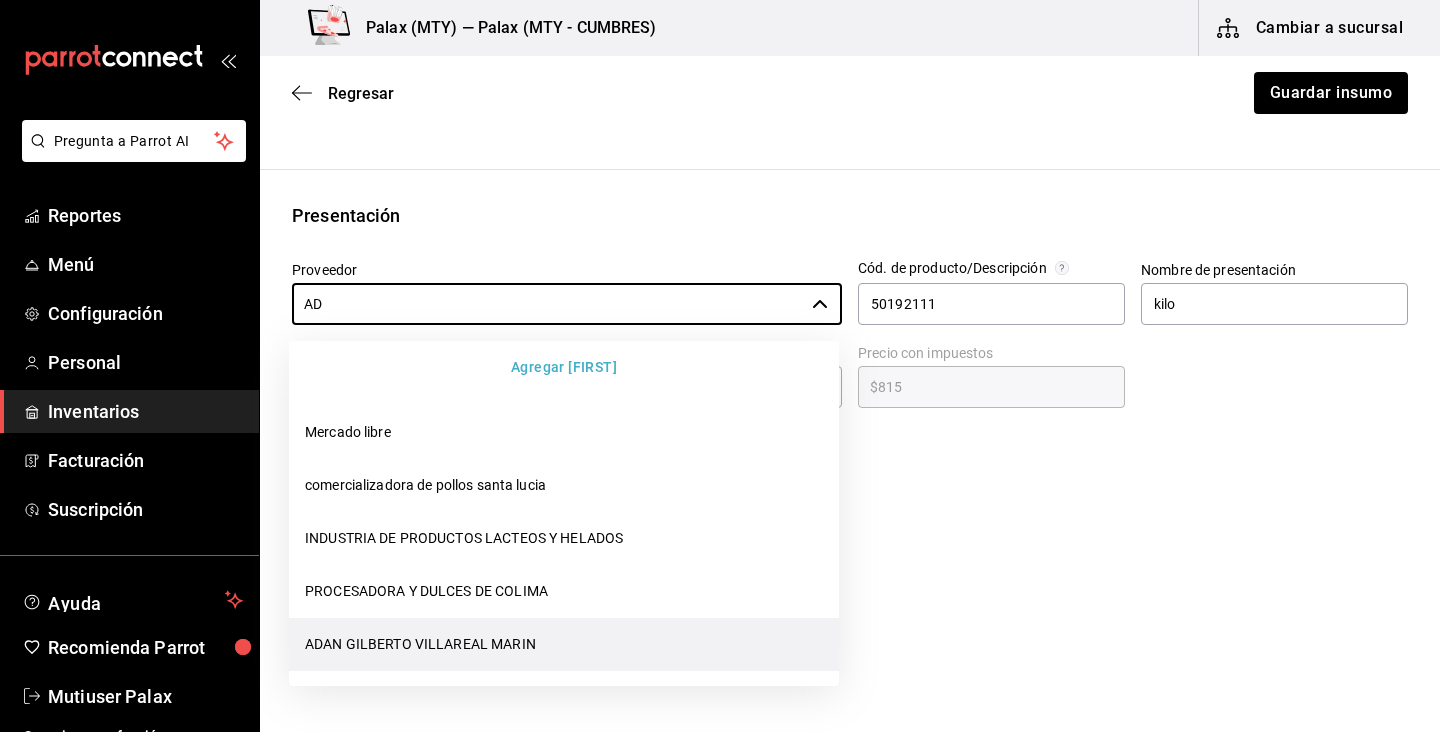 type on "A" 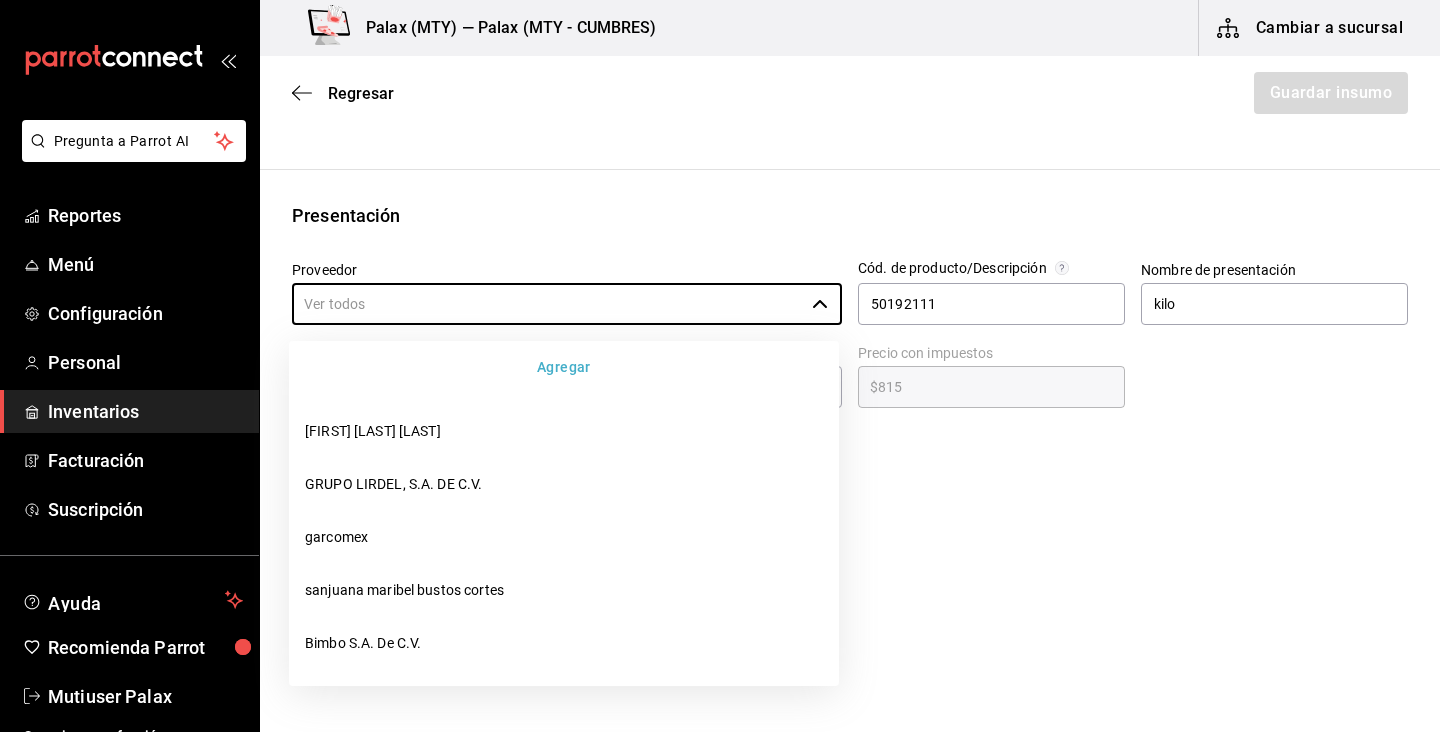 scroll, scrollTop: 0, scrollLeft: 0, axis: both 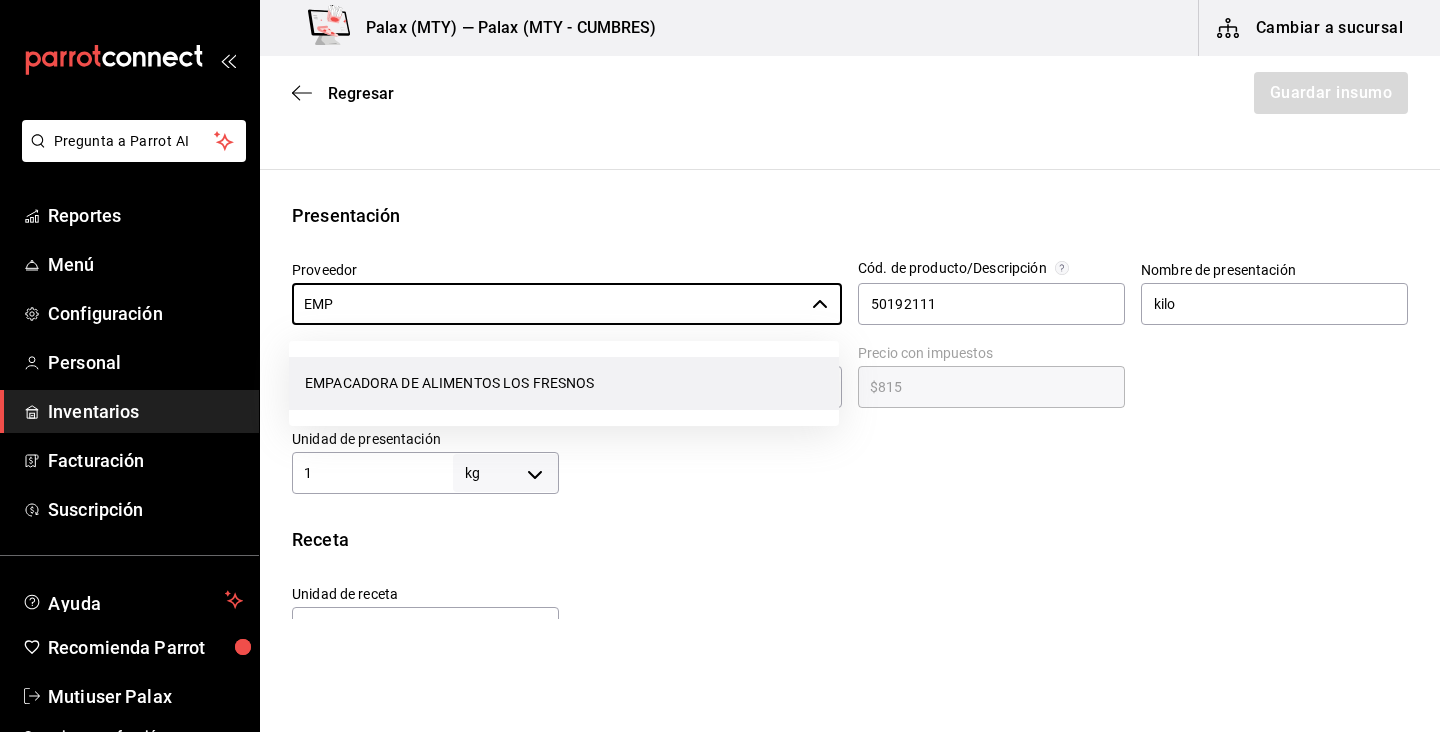 click on "EMPACADORA DE ALIMENTOS LOS FRESNOS" at bounding box center [564, 383] 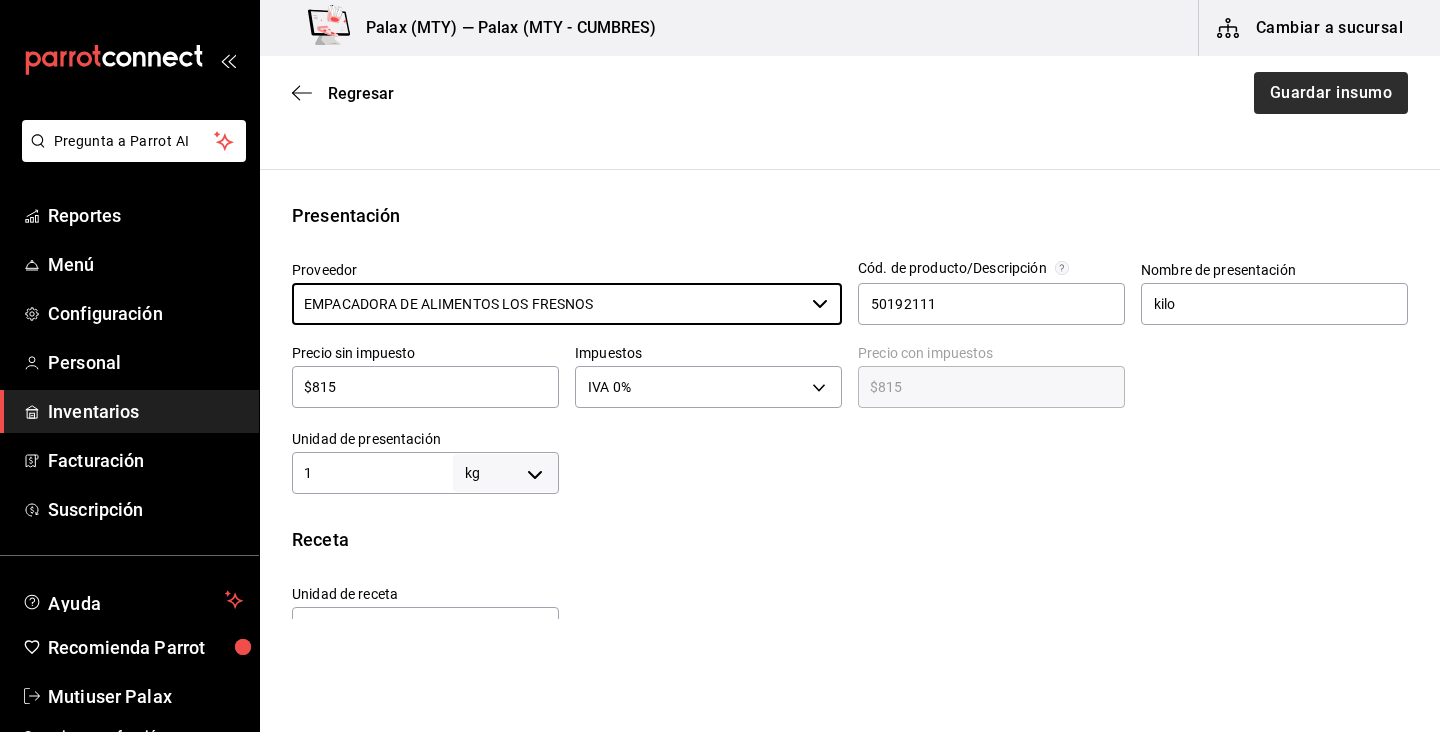 type on "EMPACADORA DE ALIMENTOS LOS FRESNOS" 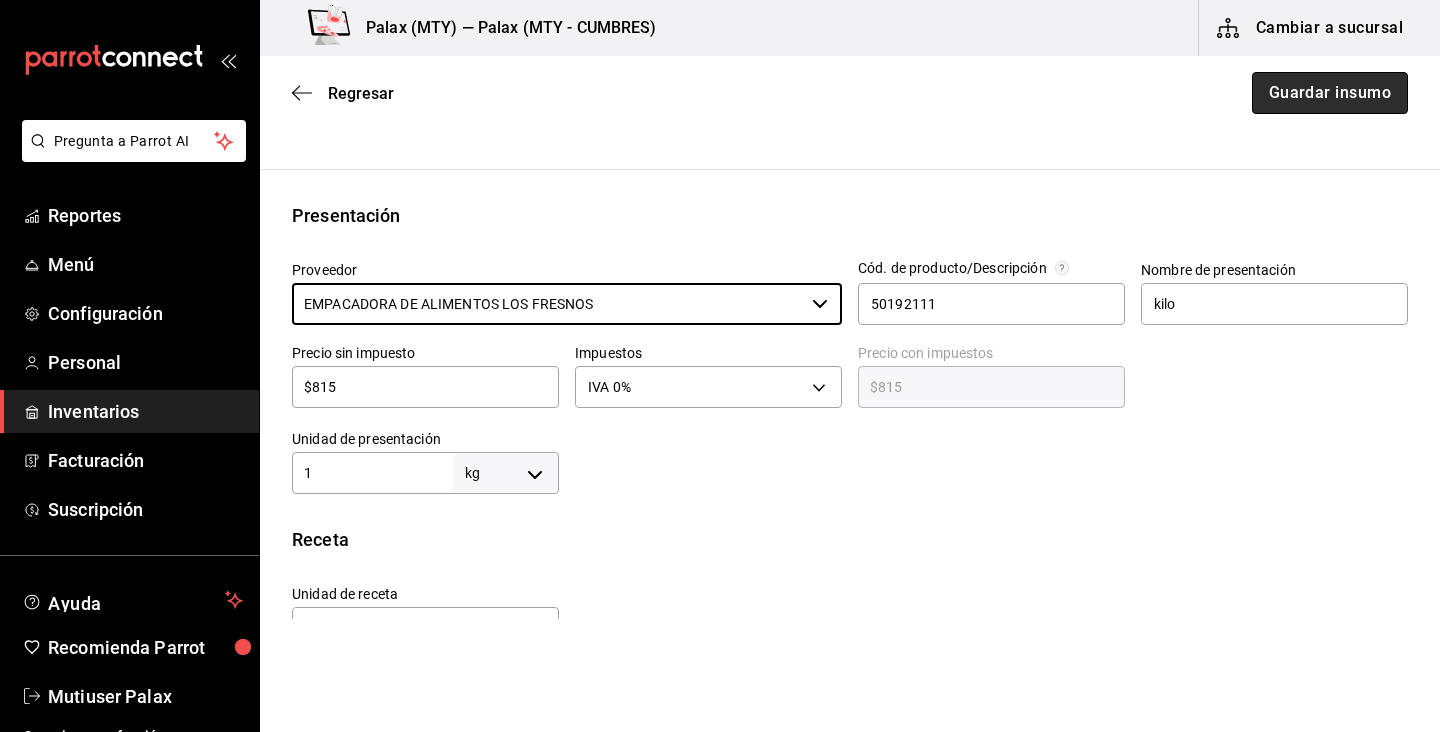 click on "Guardar insumo" at bounding box center [1330, 93] 